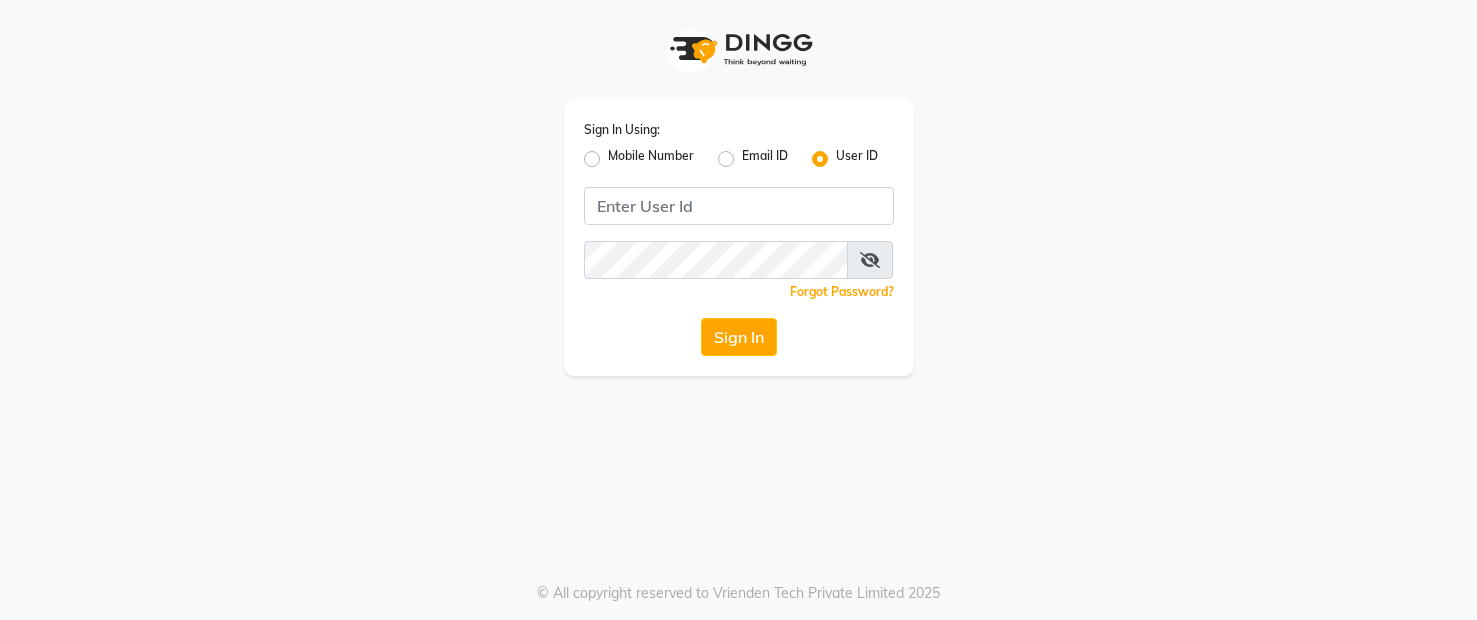 scroll, scrollTop: 0, scrollLeft: 0, axis: both 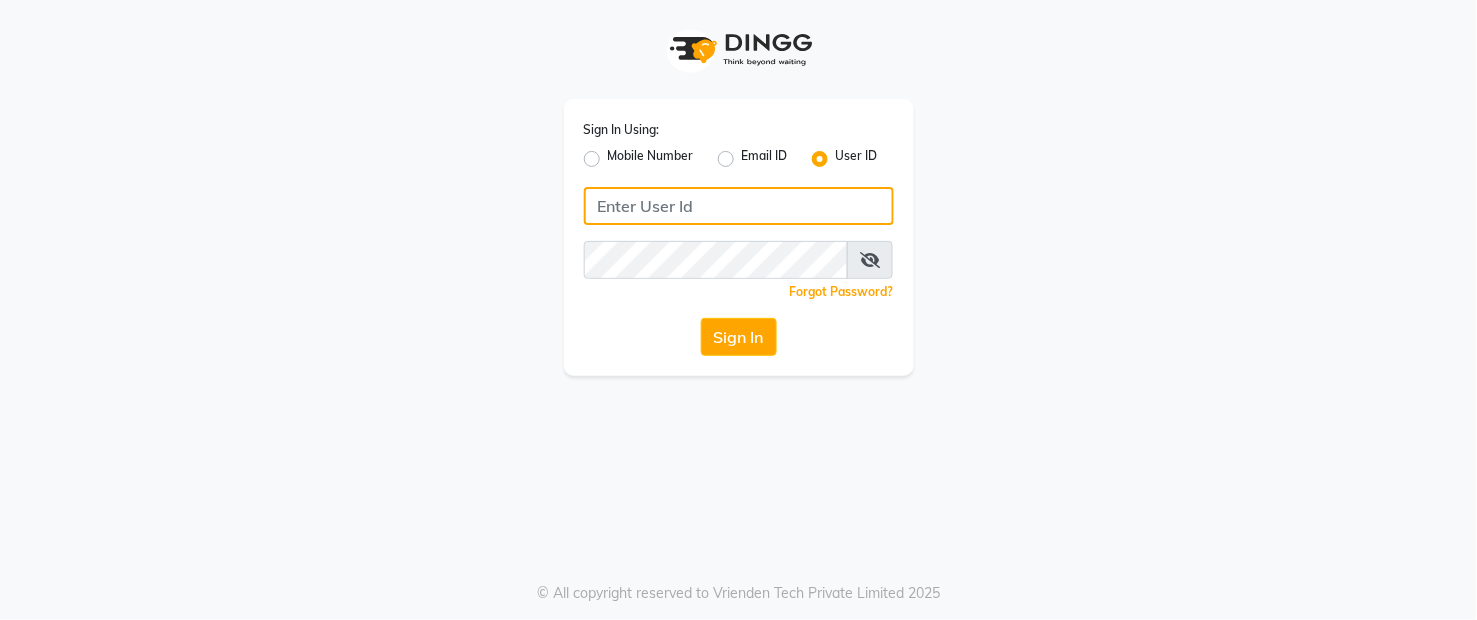 click 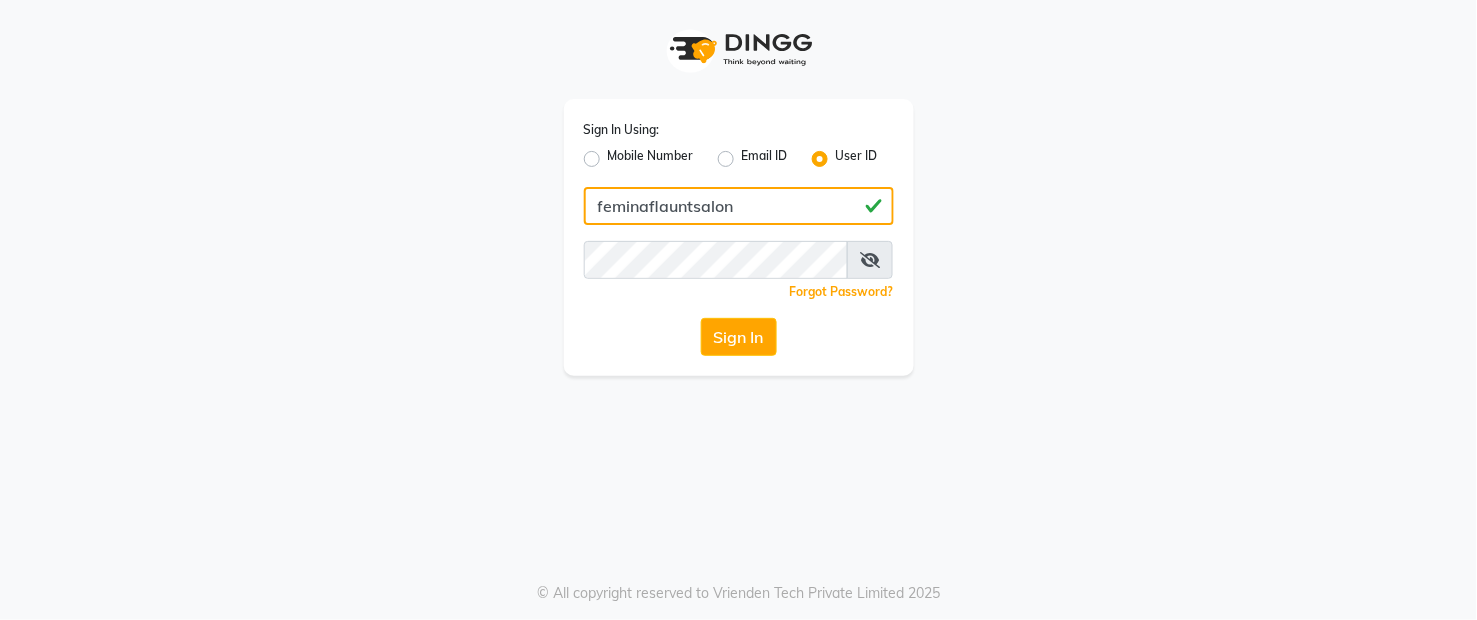 type on "feminaflauntsalon" 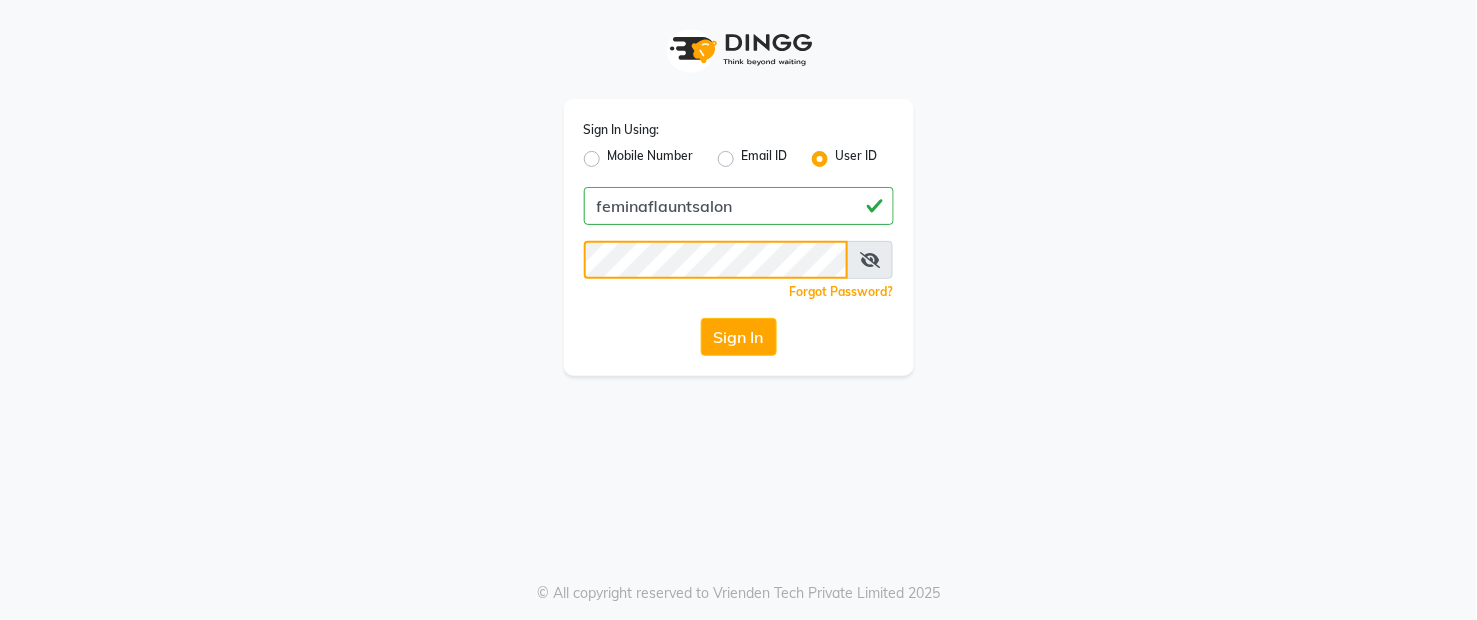 click on "Sign In" 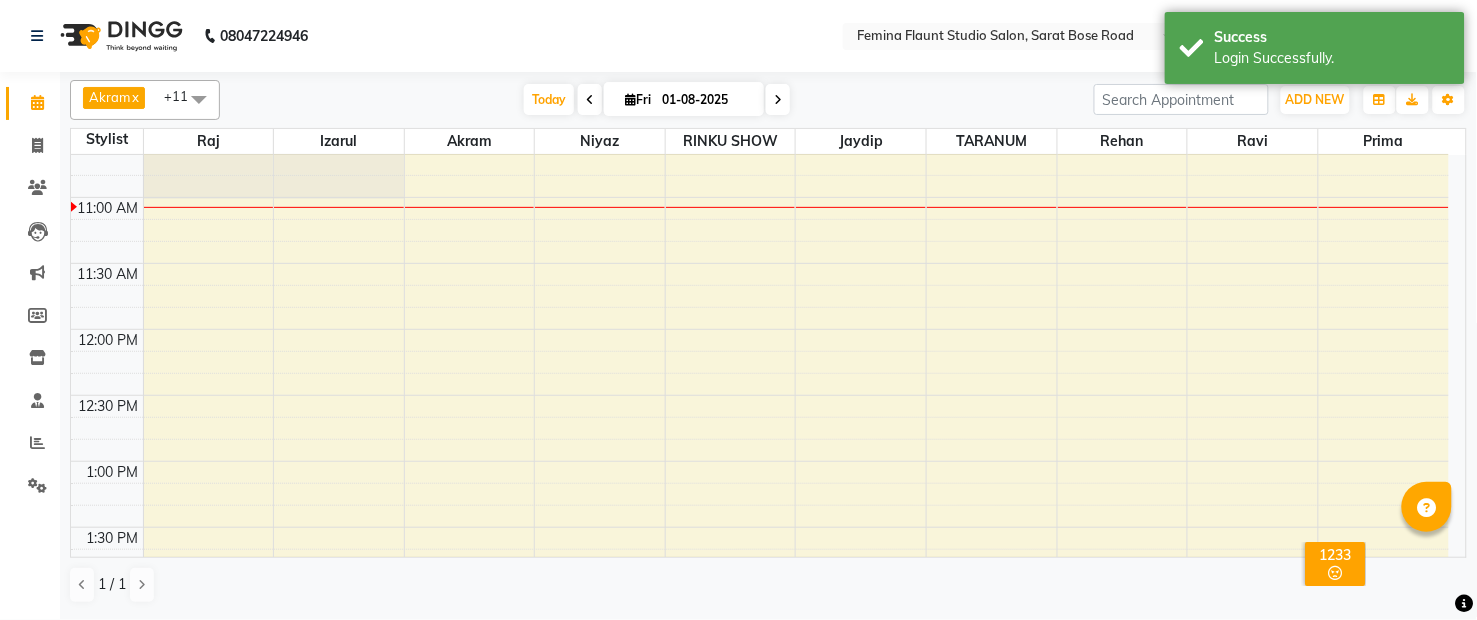 scroll, scrollTop: 222, scrollLeft: 0, axis: vertical 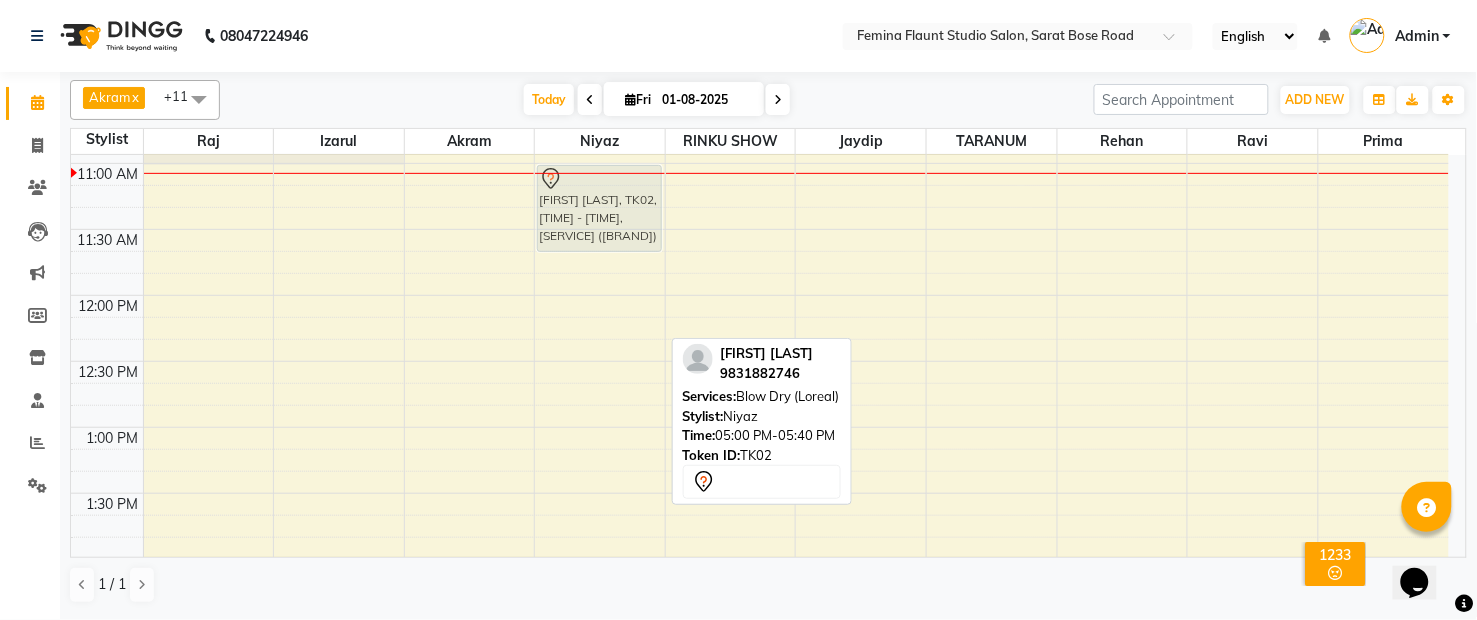 drag, startPoint x: 595, startPoint y: 374, endPoint x: 537, endPoint y: 195, distance: 188.16217 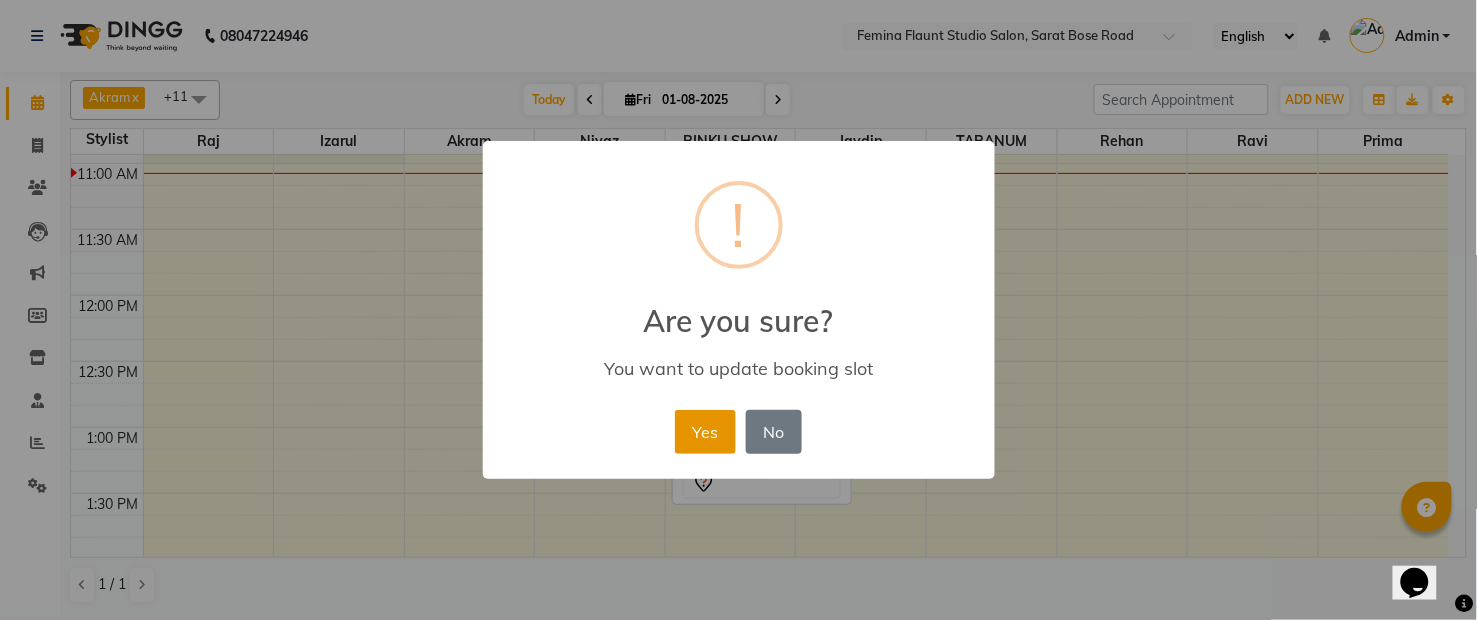 click on "Yes" at bounding box center [705, 432] 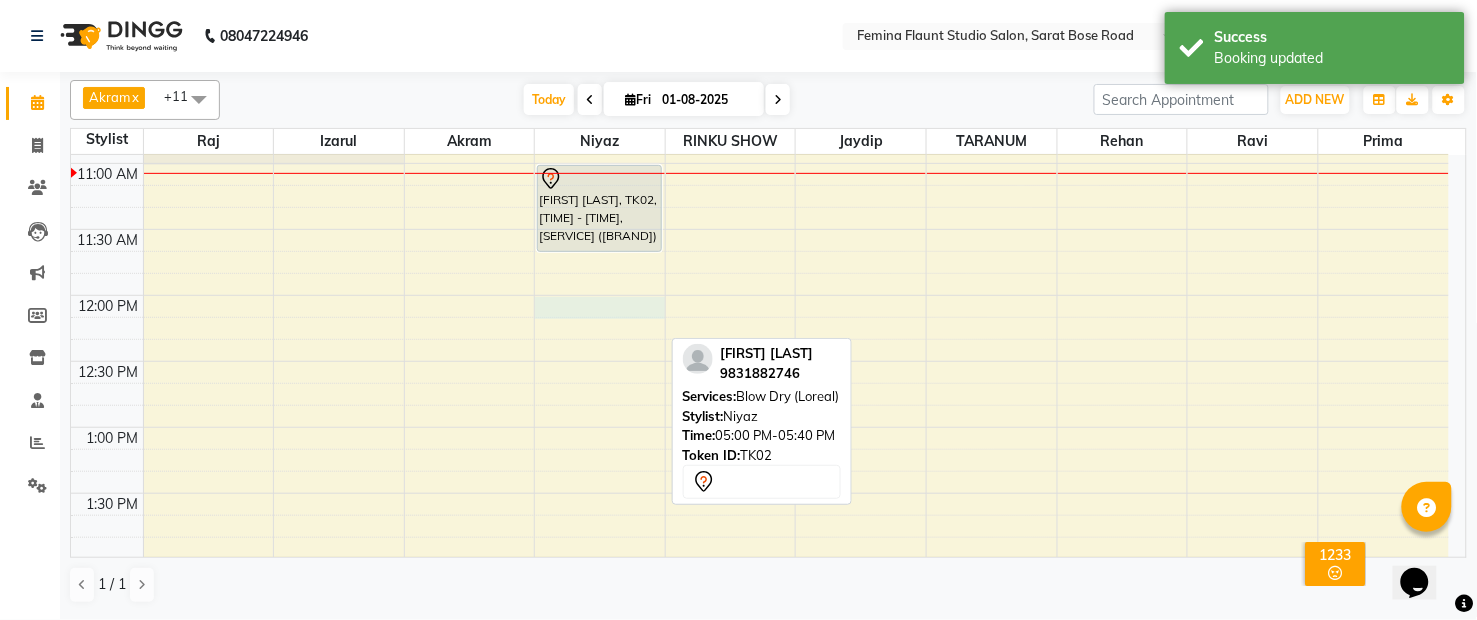 click on "[TIME] [TIME] [TIME] [TIME] [TIME] [TIME] [TIME] [TIME] [TIME] [TIME] [TIME] [TIME] [TIME] [TIME] [TIME] [TIME] [TIME] [TIME] [TIME] [TIME] [TIME] [TIME] [TIME] [TIME] [TIME] [TIME]             [FIRST] [LAST], TK02, [TIME] - [TIME], [SERVICE] ([BRAND])             [FIRST] [LAST], TK01, [TIME] - [TIME], [SERVICE] - [SERVICE] - [GENDER]              [FIRST] [LAST], TK01, [TIME] - [TIME], [SERVICE]             [FIRST] [LAST], TK01, [TIME] - [TIME], [BODY_PART]" at bounding box center [760, 757] 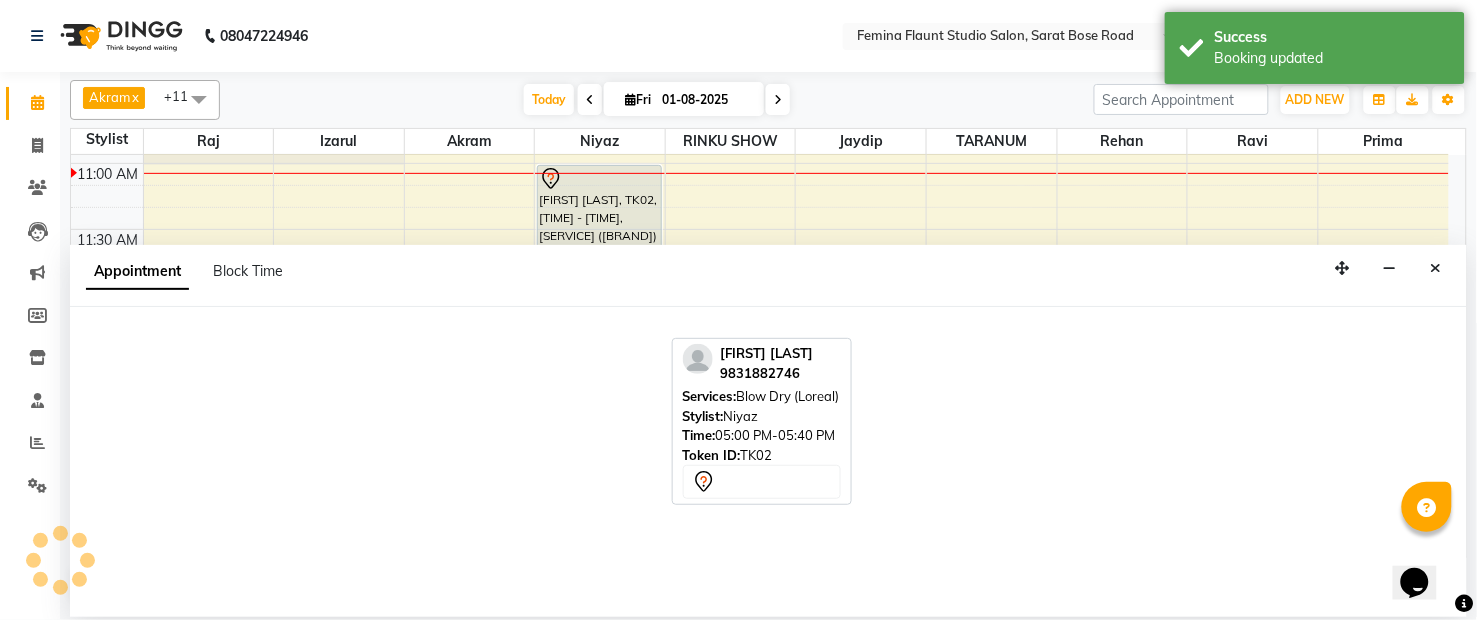 select on "83062" 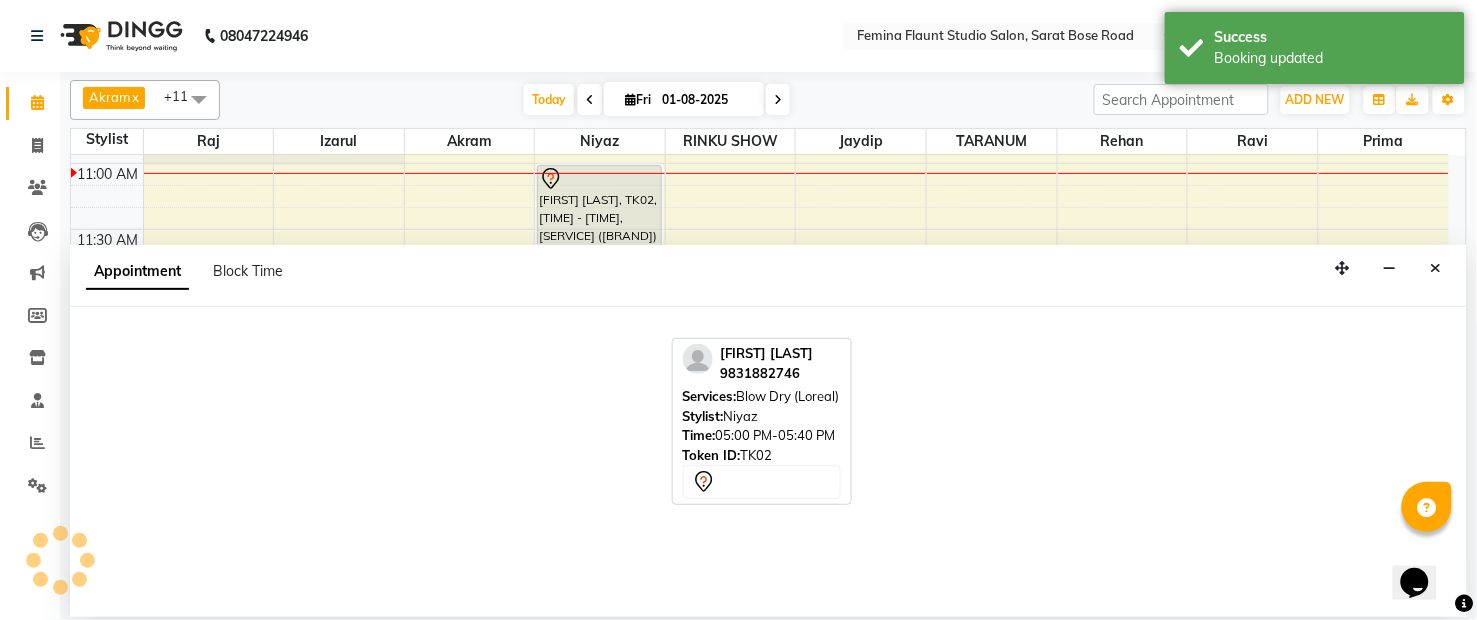 select on "720" 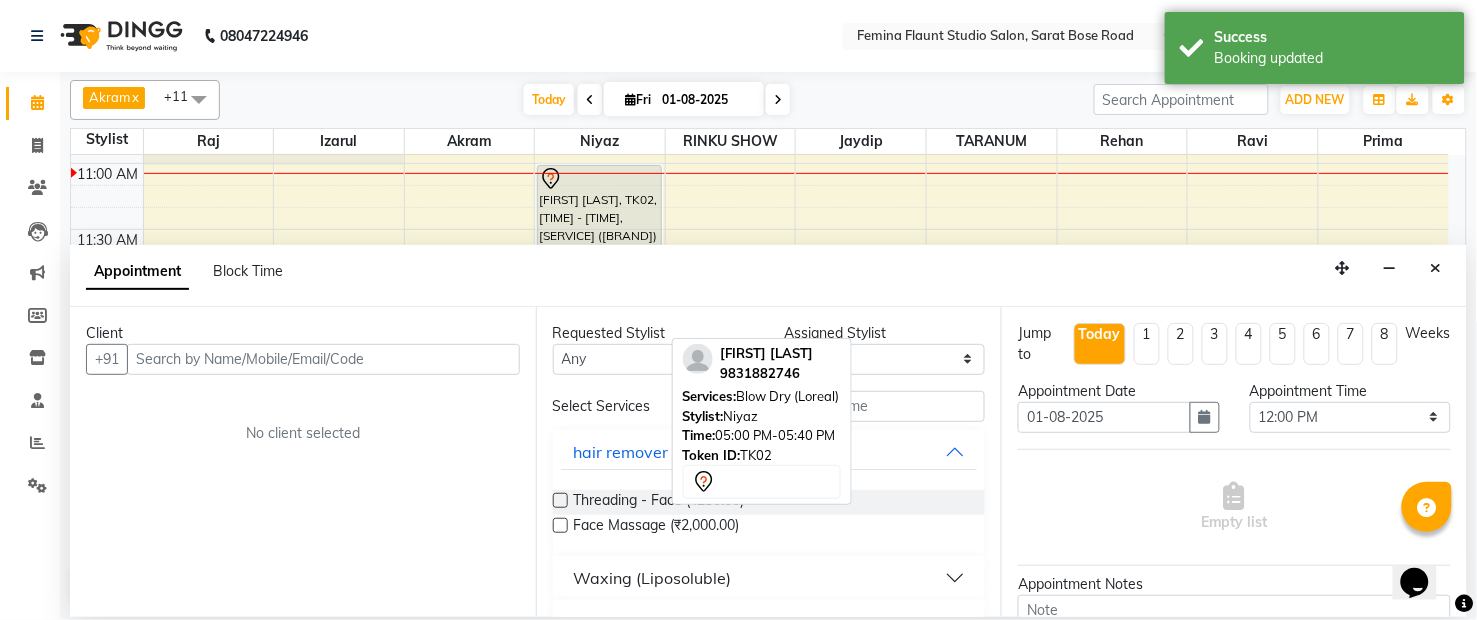 click at bounding box center [323, 359] 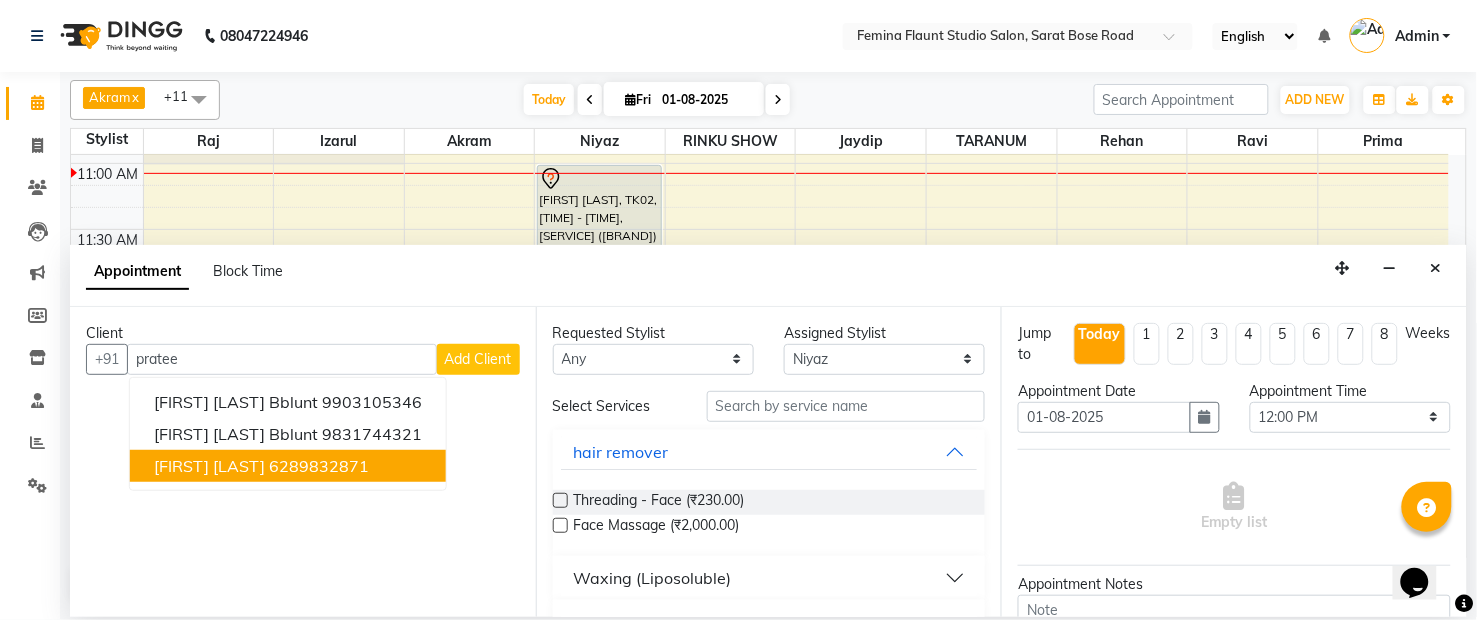 click on "6289832871" at bounding box center (319, 466) 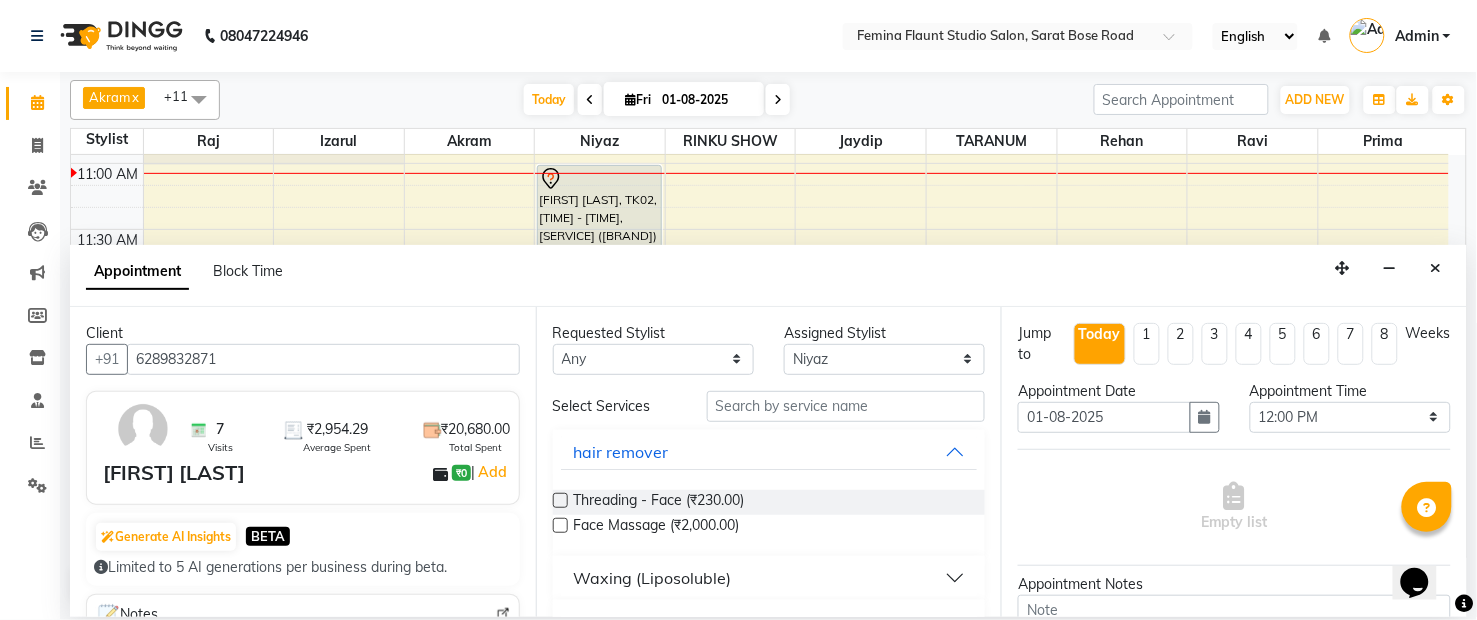type on "6289832871" 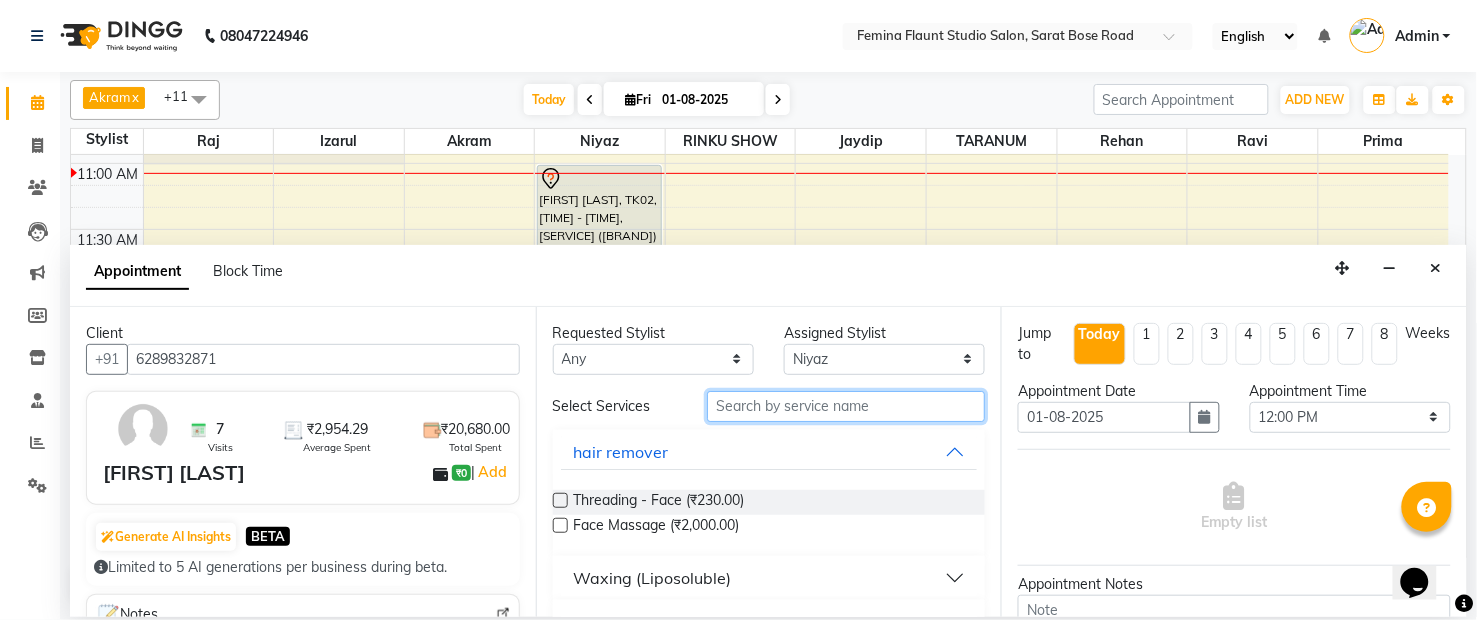 click at bounding box center (846, 406) 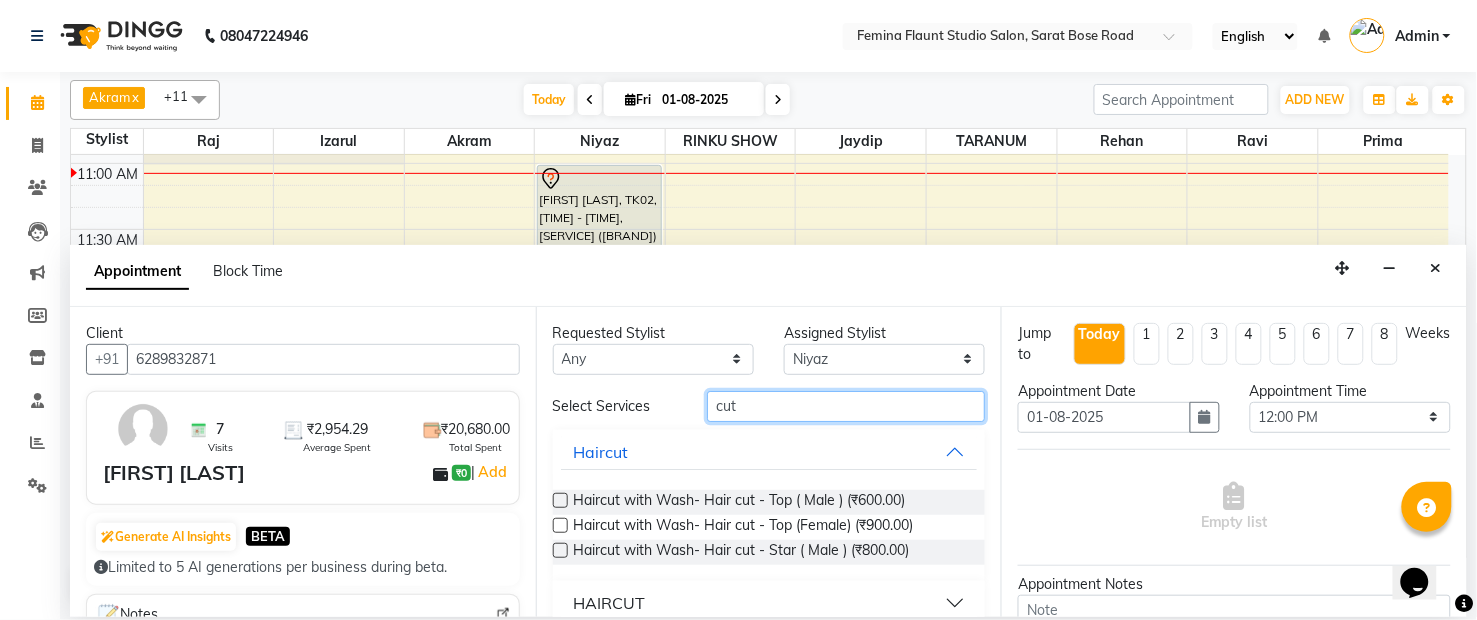 type on "cut" 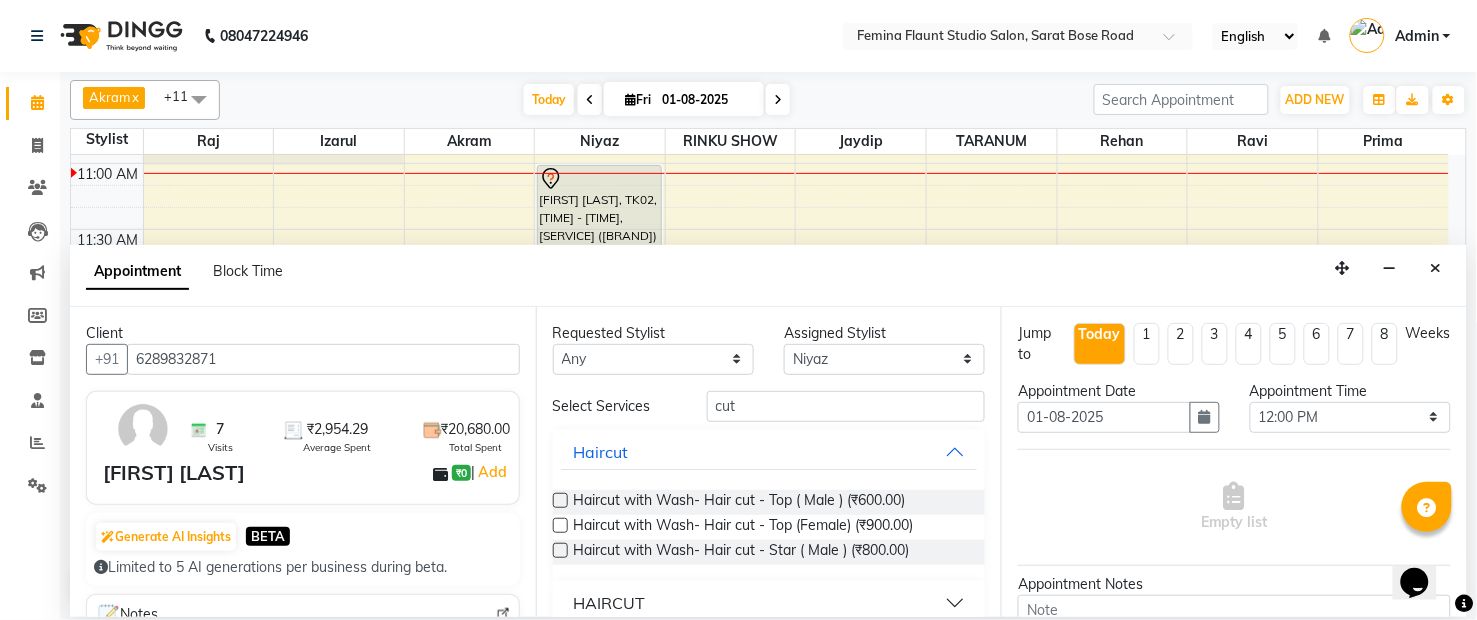 click on "HAIRCUT" at bounding box center (769, 603) 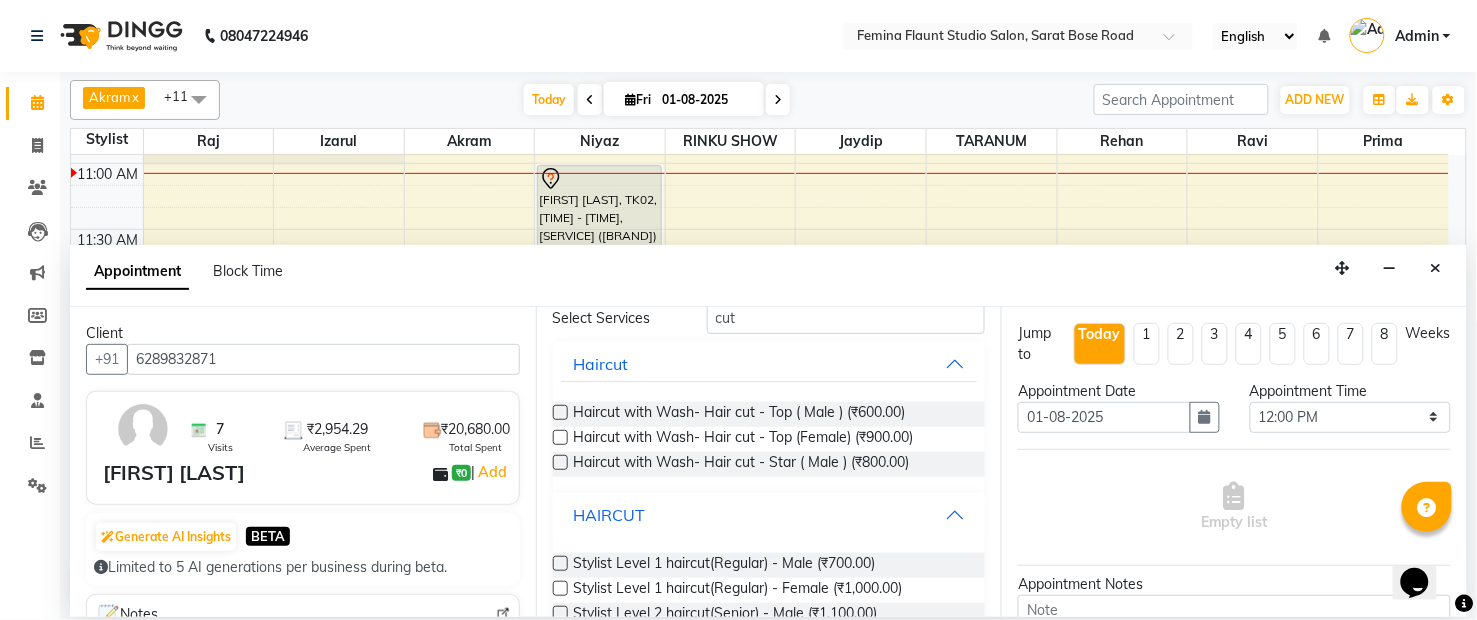 scroll, scrollTop: 200, scrollLeft: 0, axis: vertical 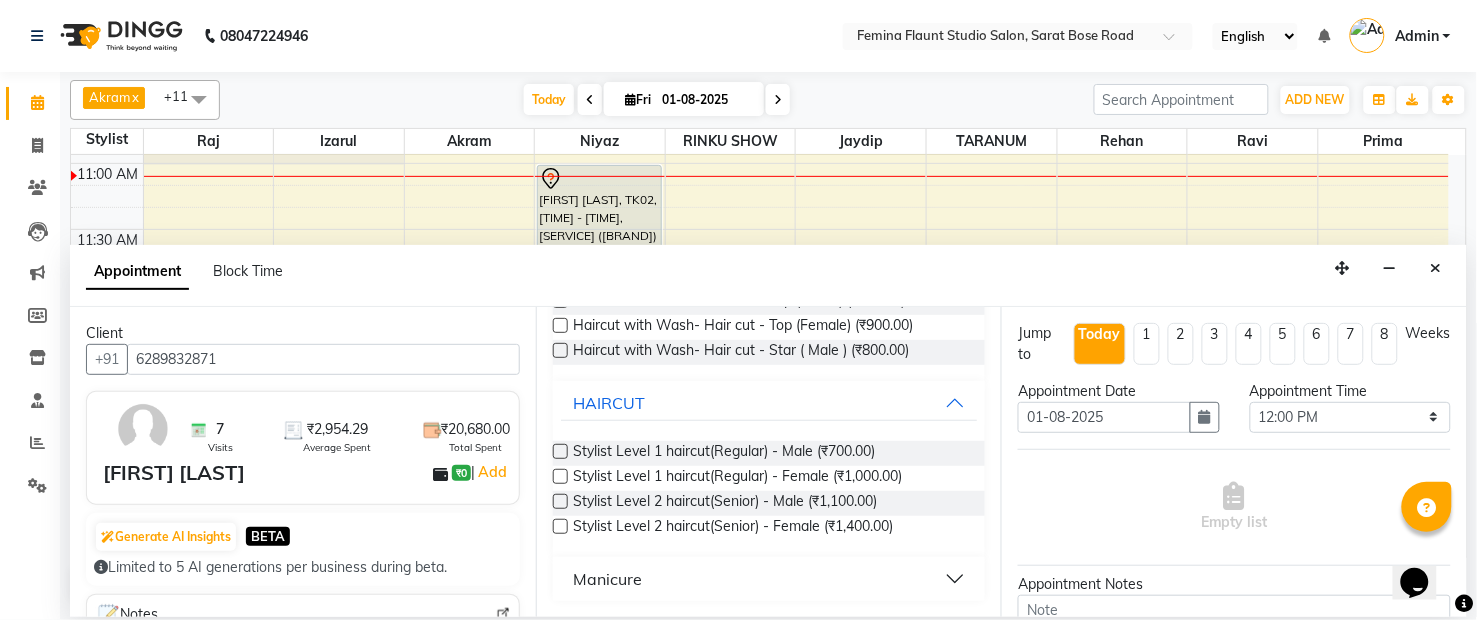 click at bounding box center (560, 501) 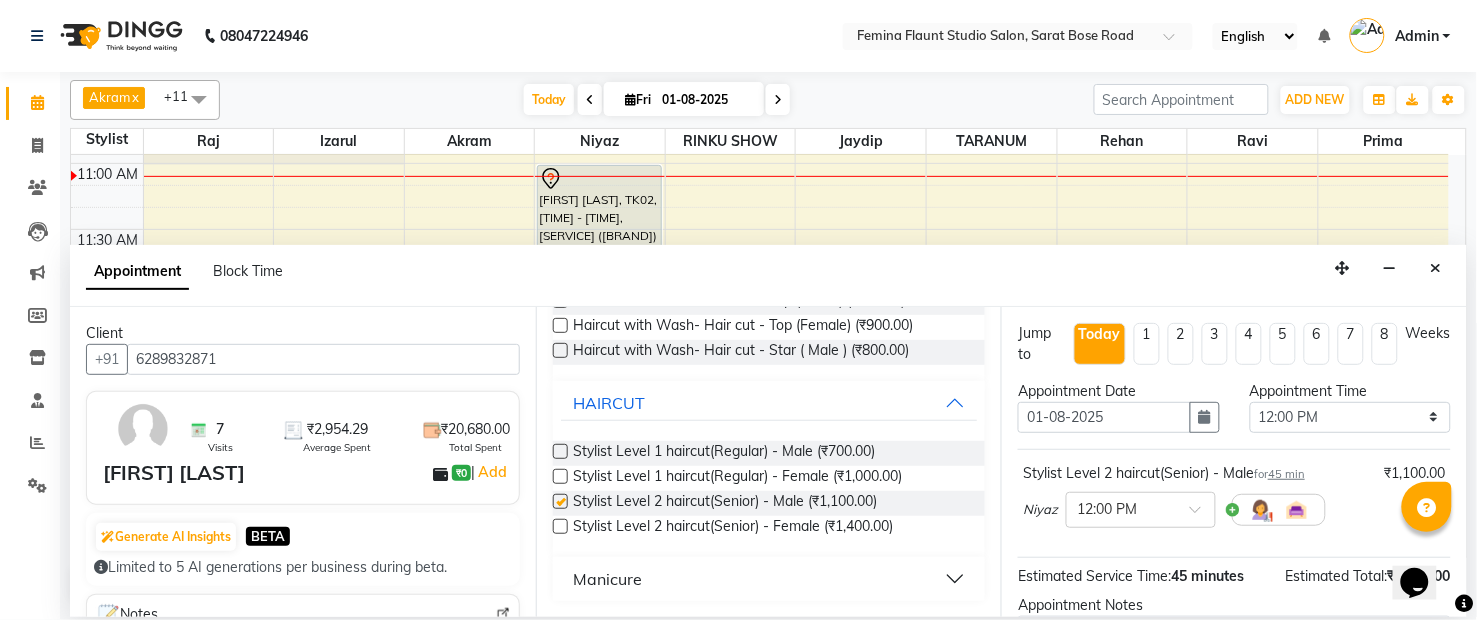 checkbox on "false" 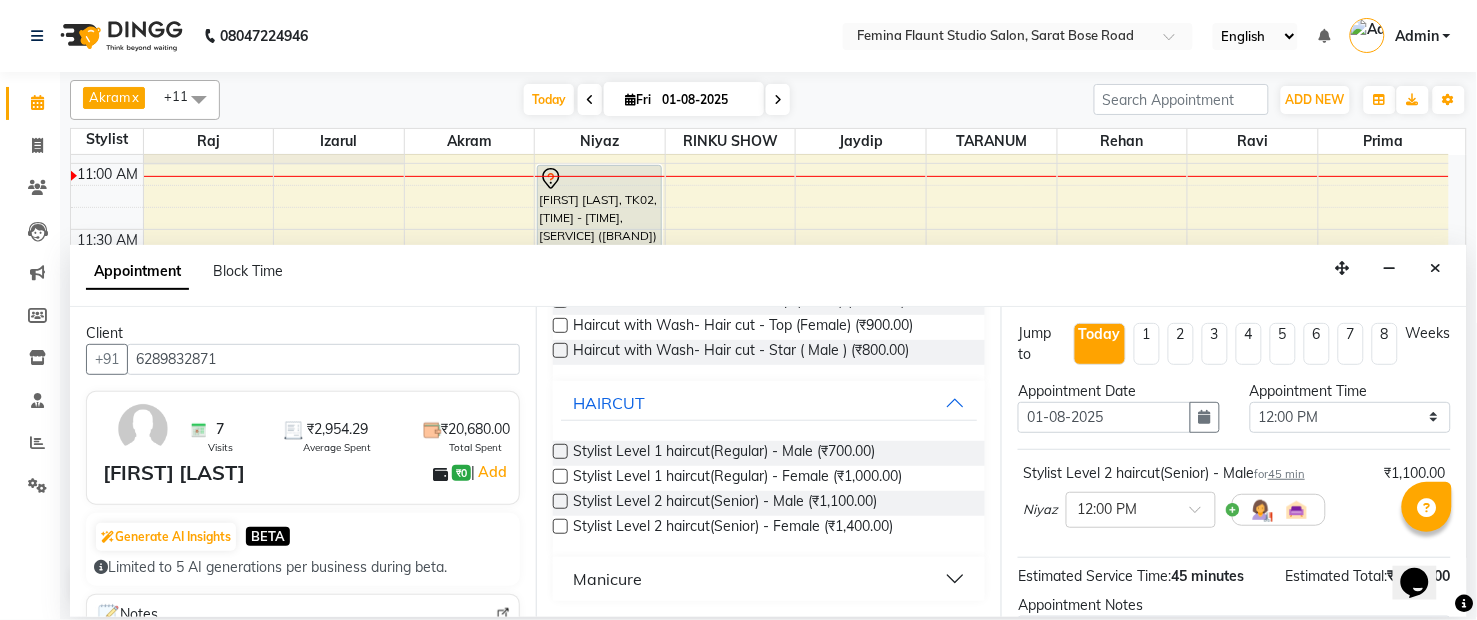 scroll, scrollTop: 0, scrollLeft: 0, axis: both 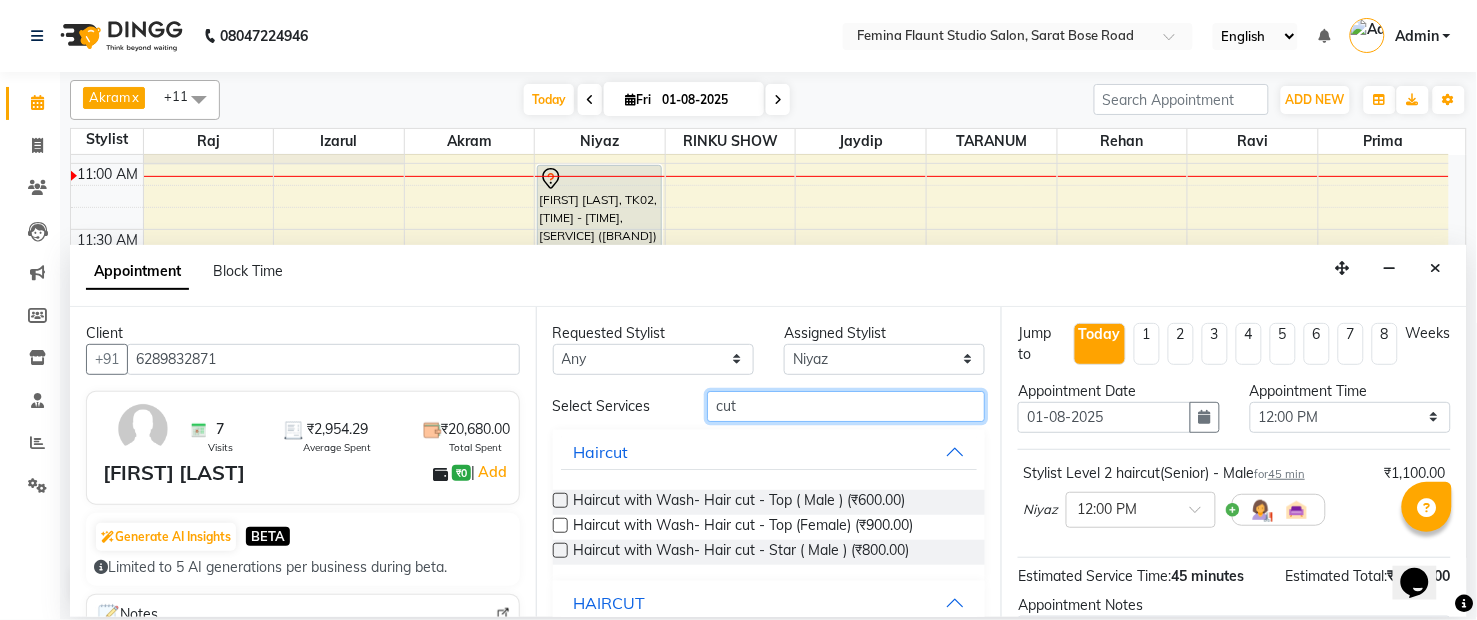 click on "cut" at bounding box center (846, 406) 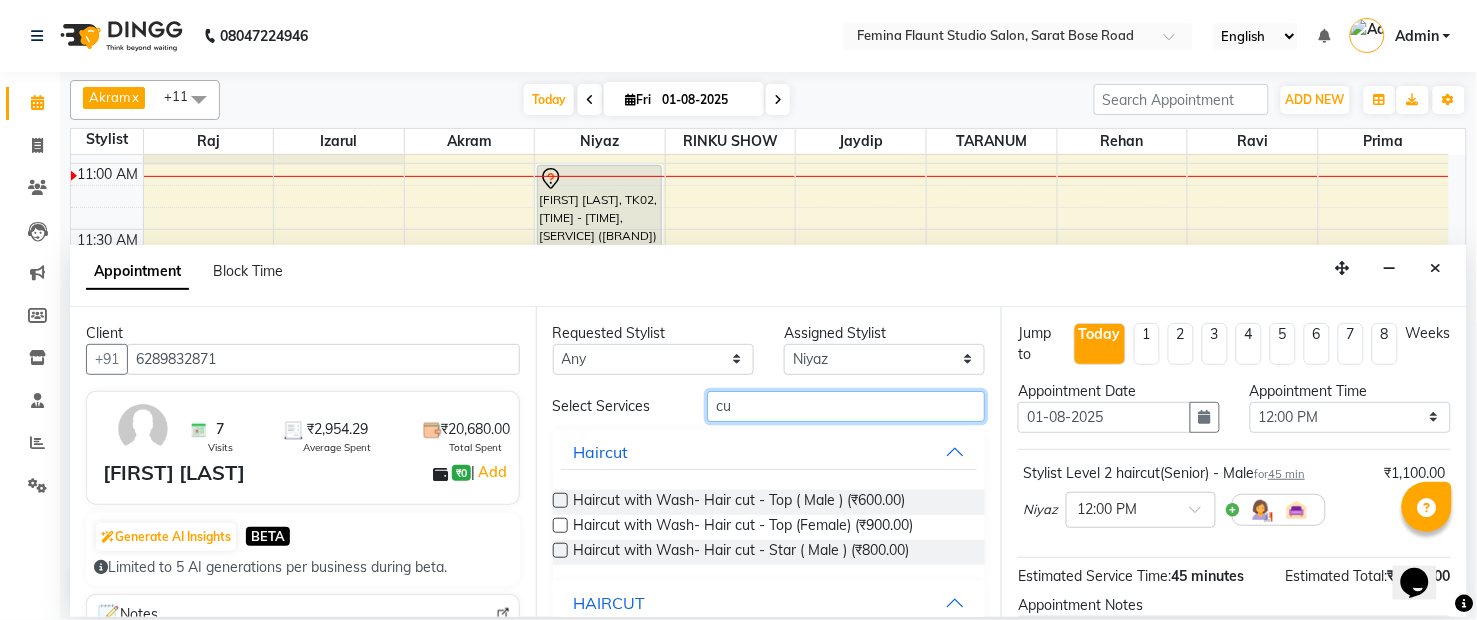 type on "c" 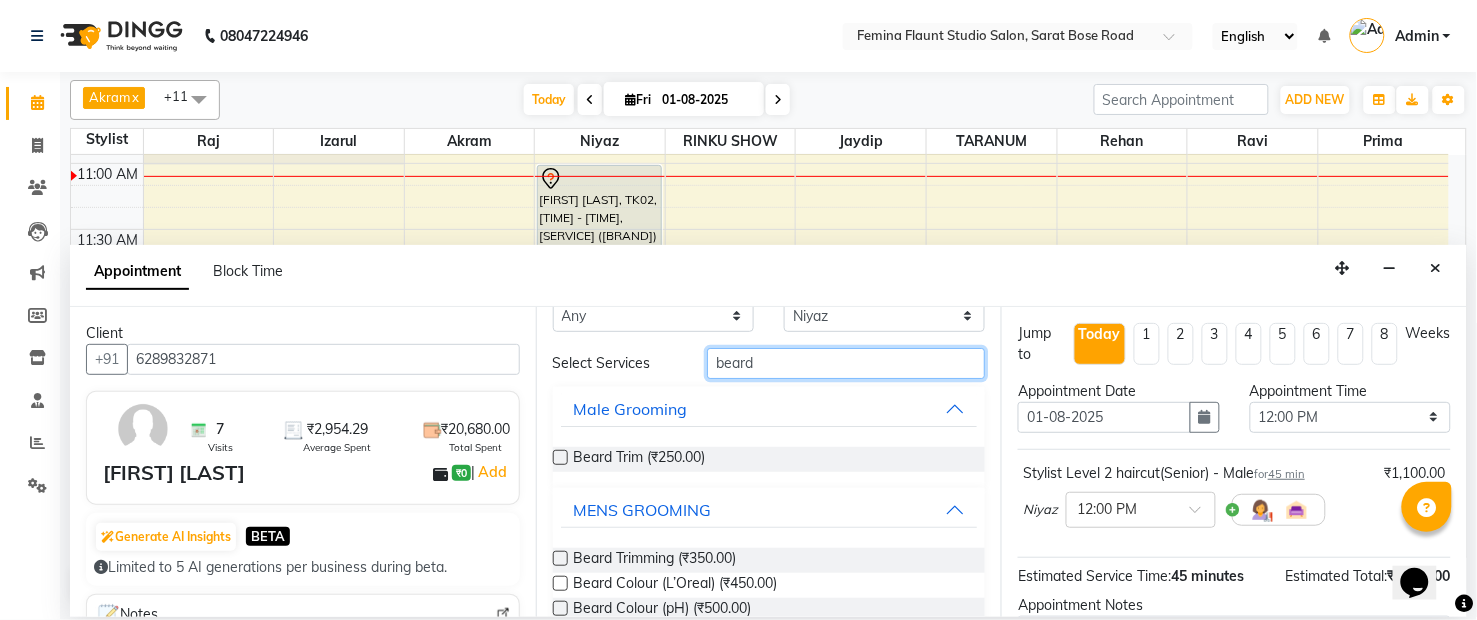 scroll, scrollTop: 81, scrollLeft: 0, axis: vertical 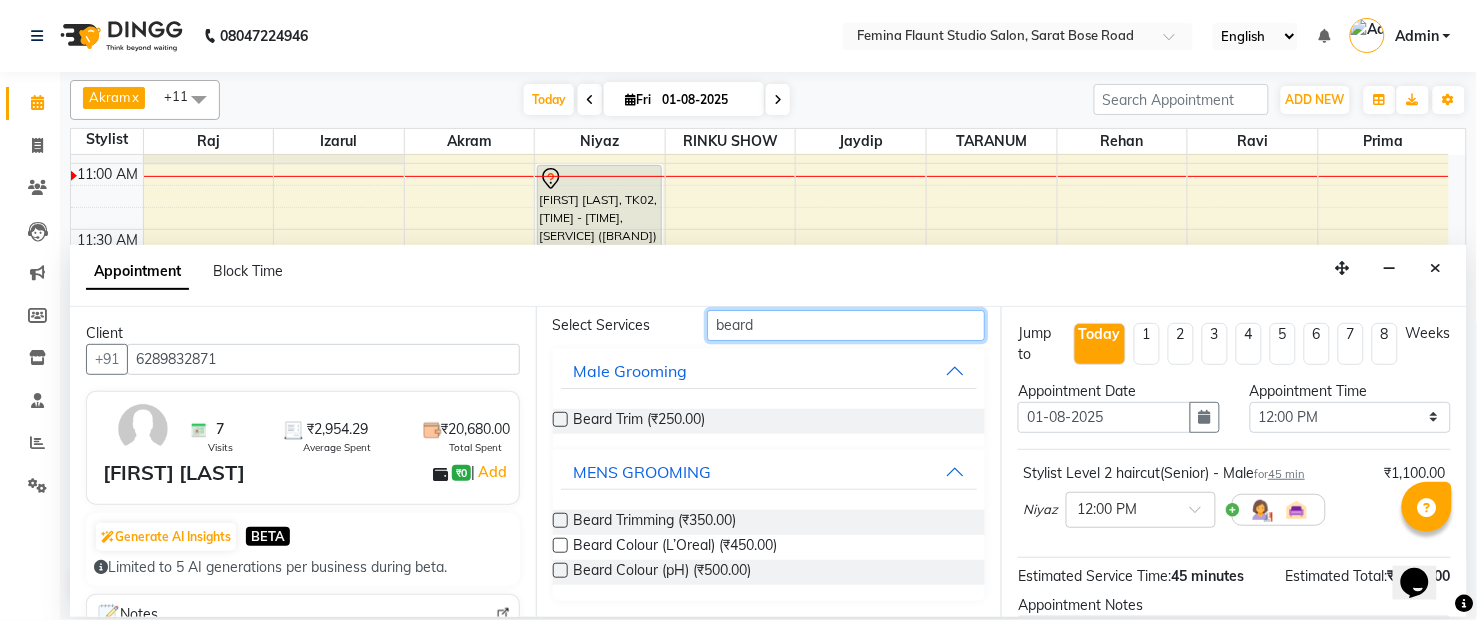 type on "beard" 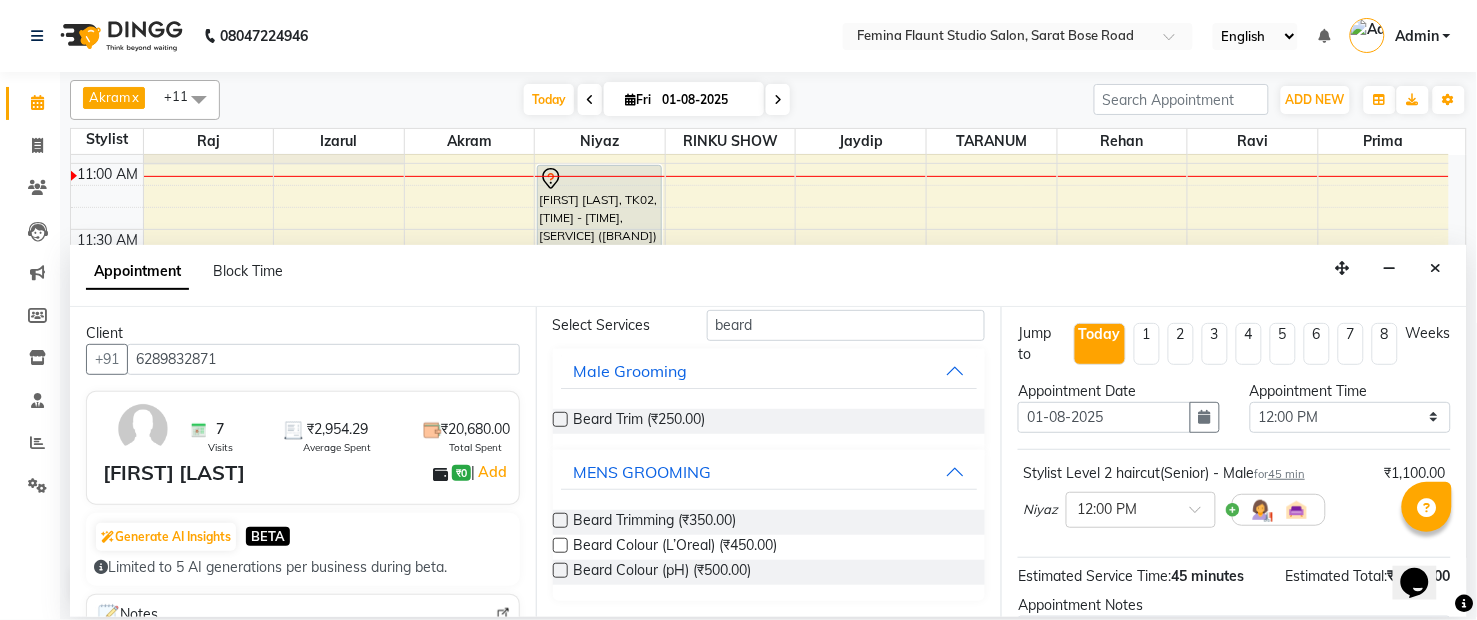 click at bounding box center [560, 520] 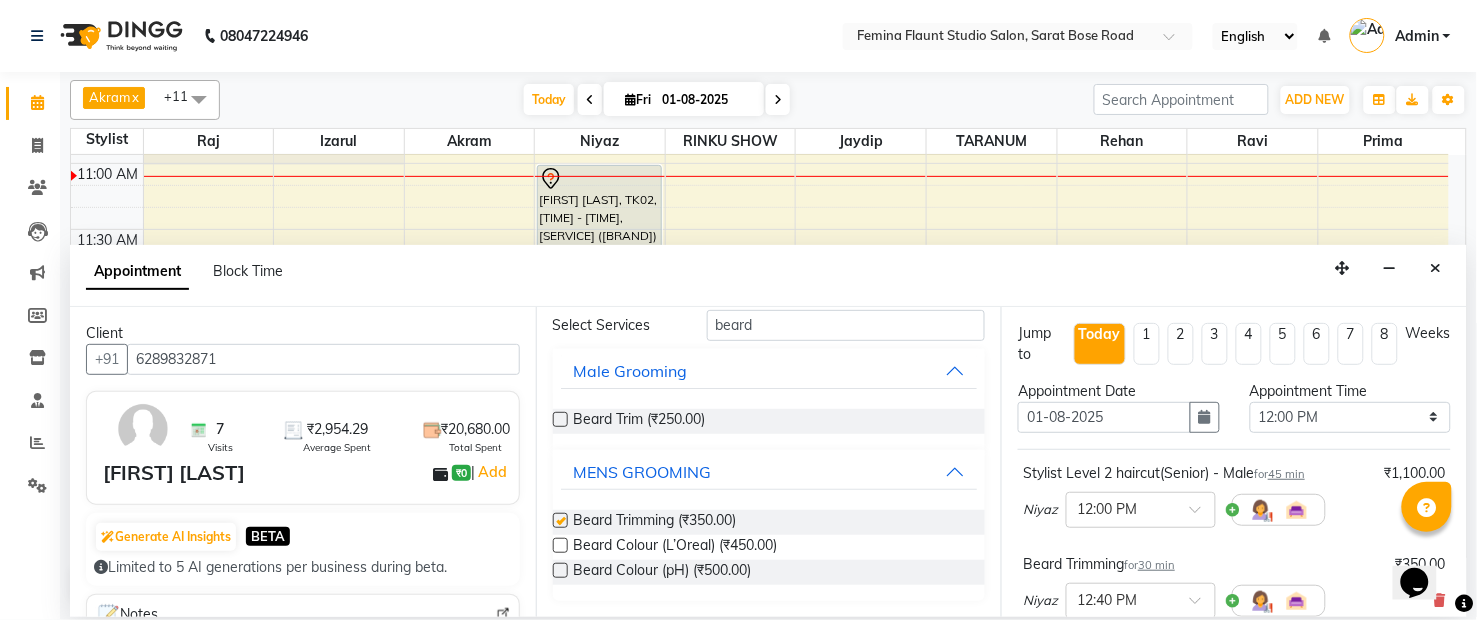 checkbox on "false" 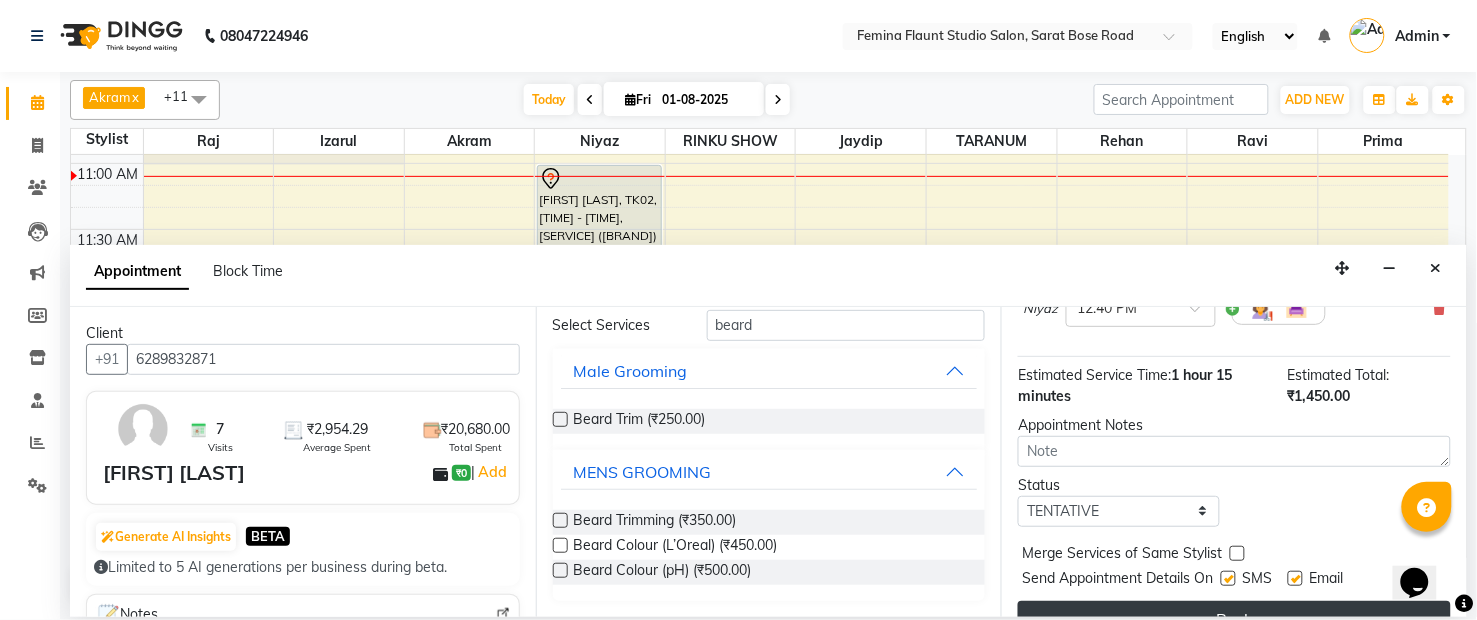 scroll, scrollTop: 327, scrollLeft: 0, axis: vertical 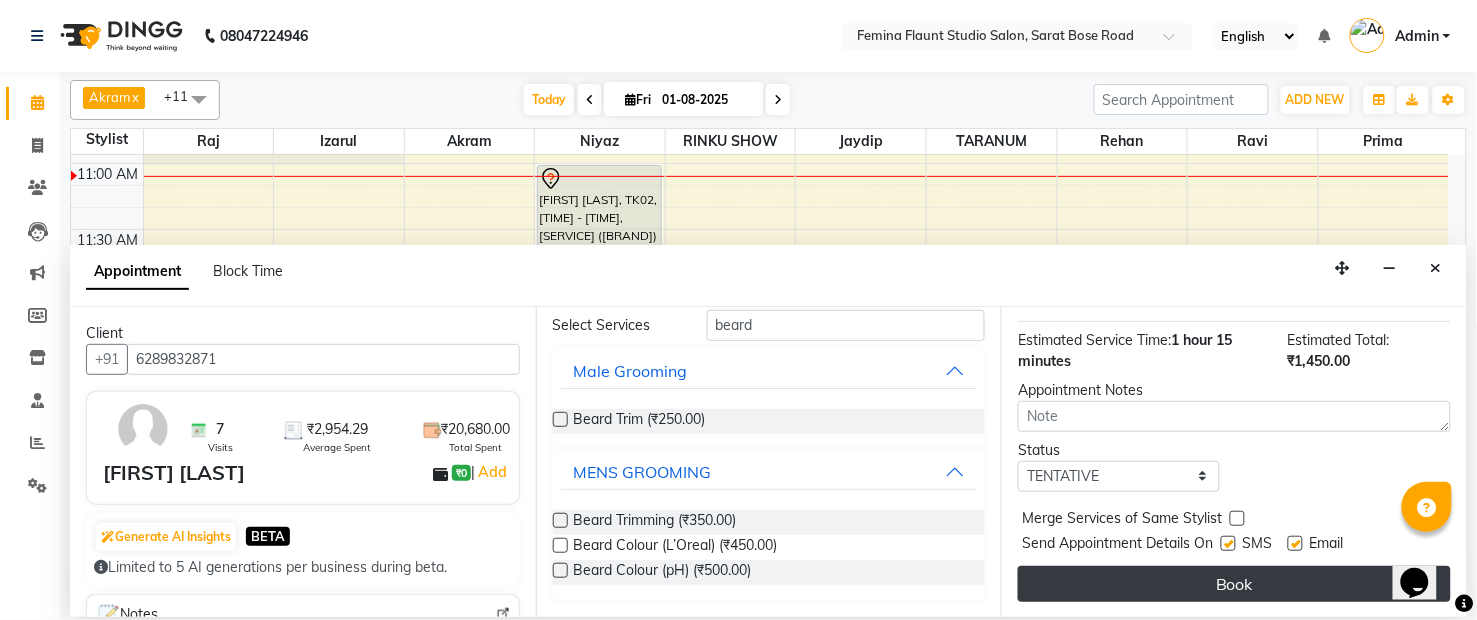 click on "Book" at bounding box center [1234, 584] 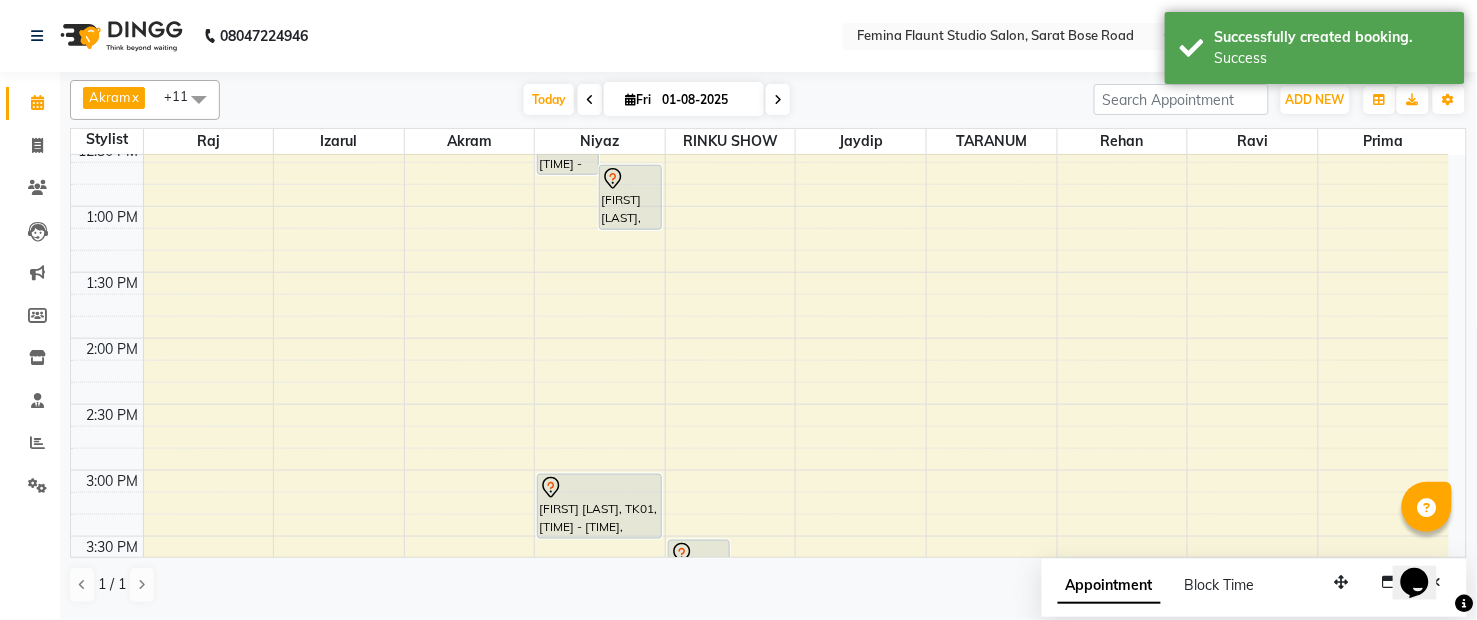 scroll, scrollTop: 477, scrollLeft: 0, axis: vertical 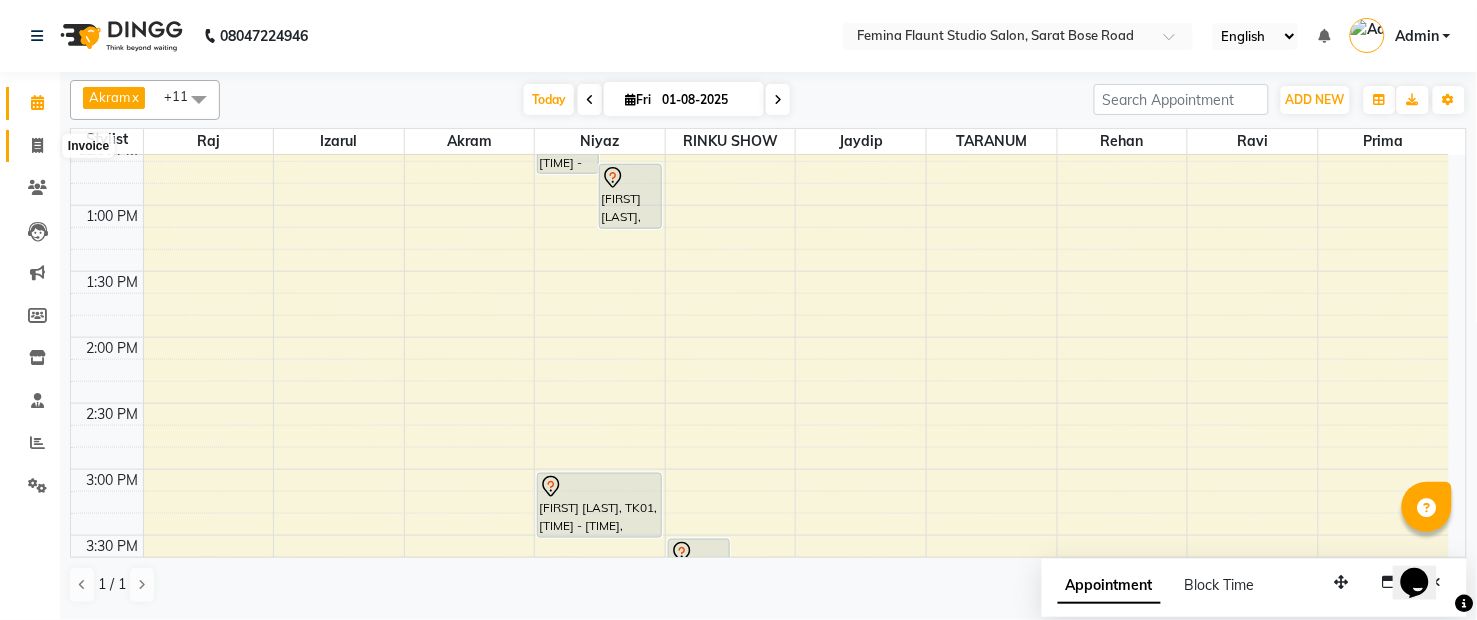 click 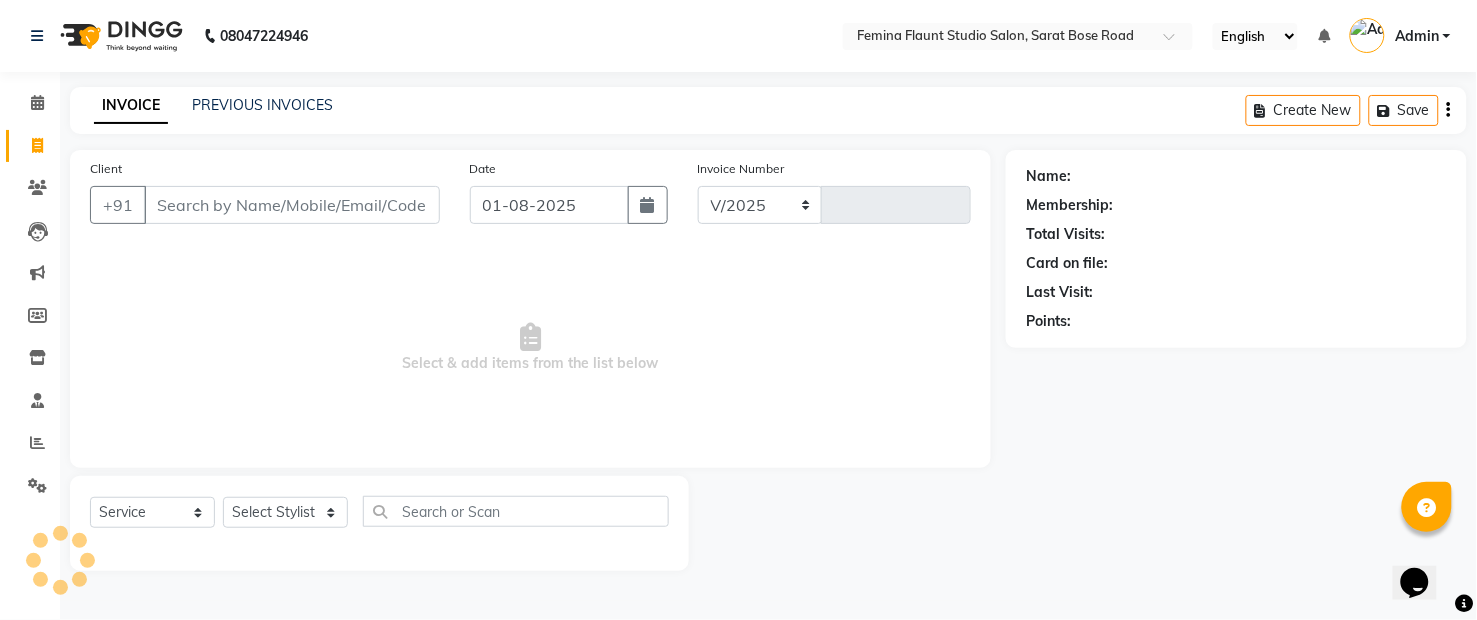 select on "5231" 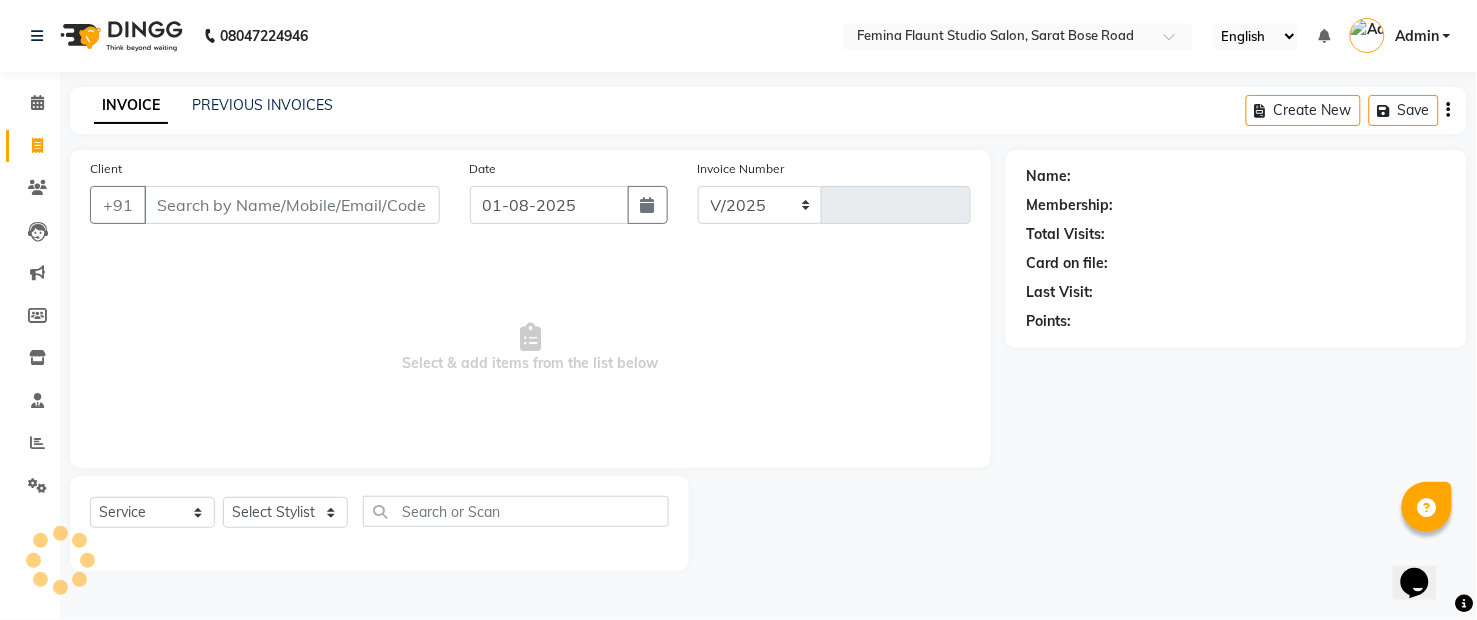type on "1241" 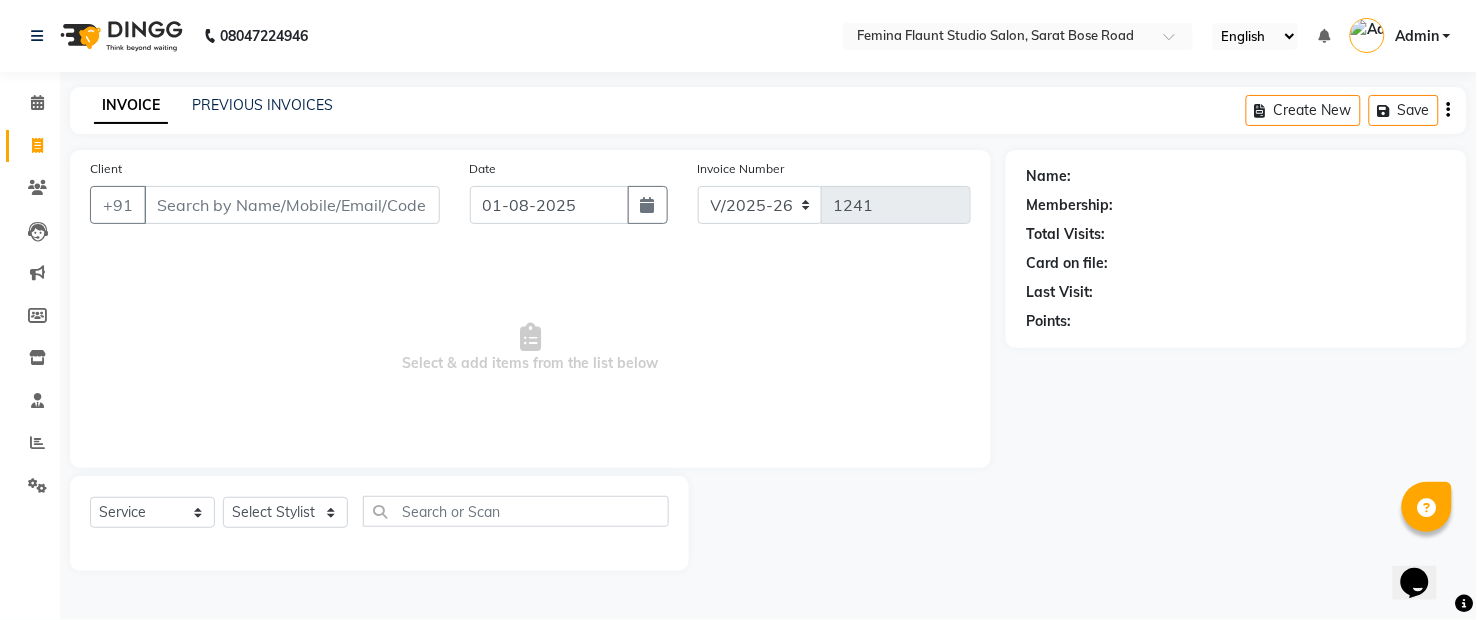click on "Client" at bounding box center (292, 205) 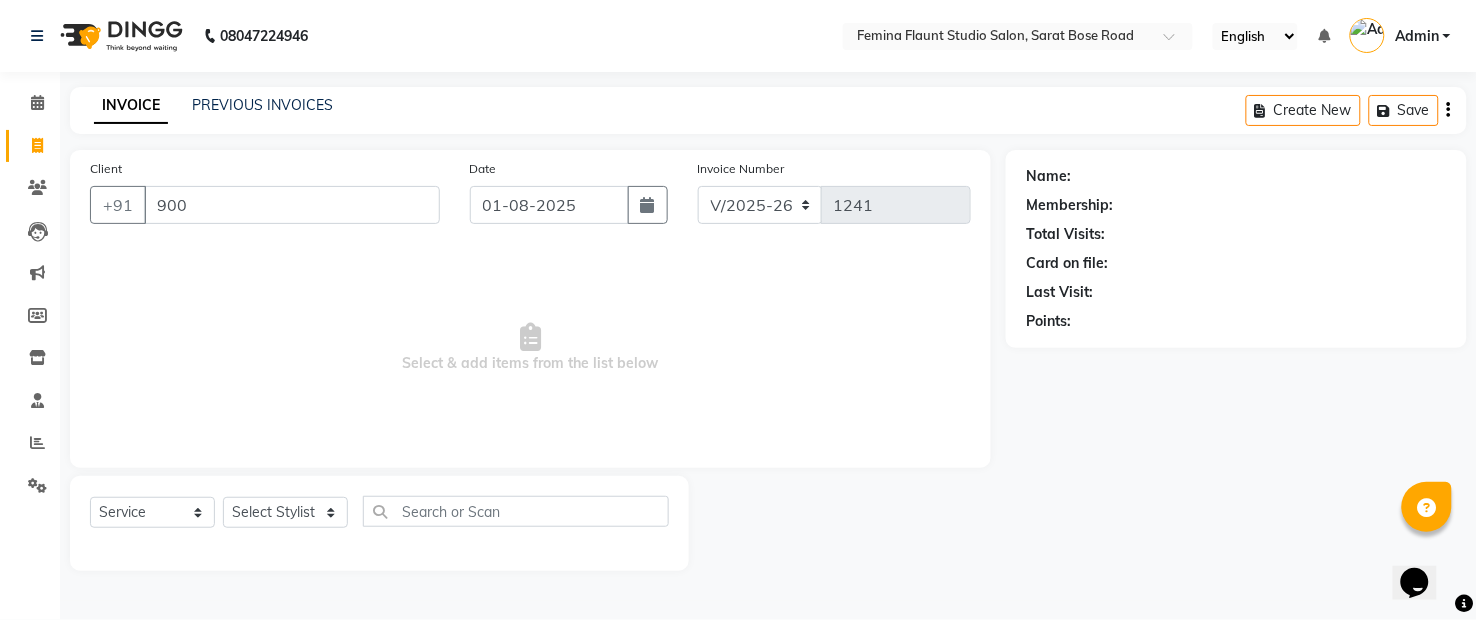 type on "900" 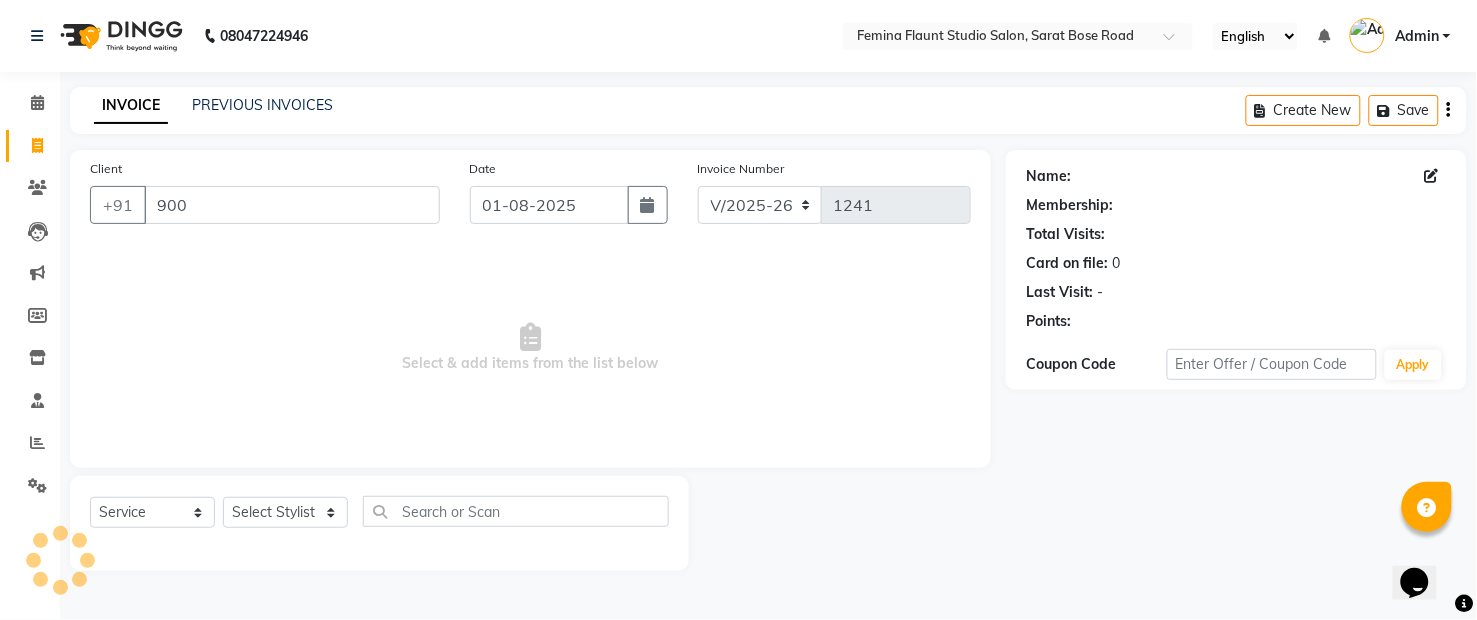 select on "1: Object" 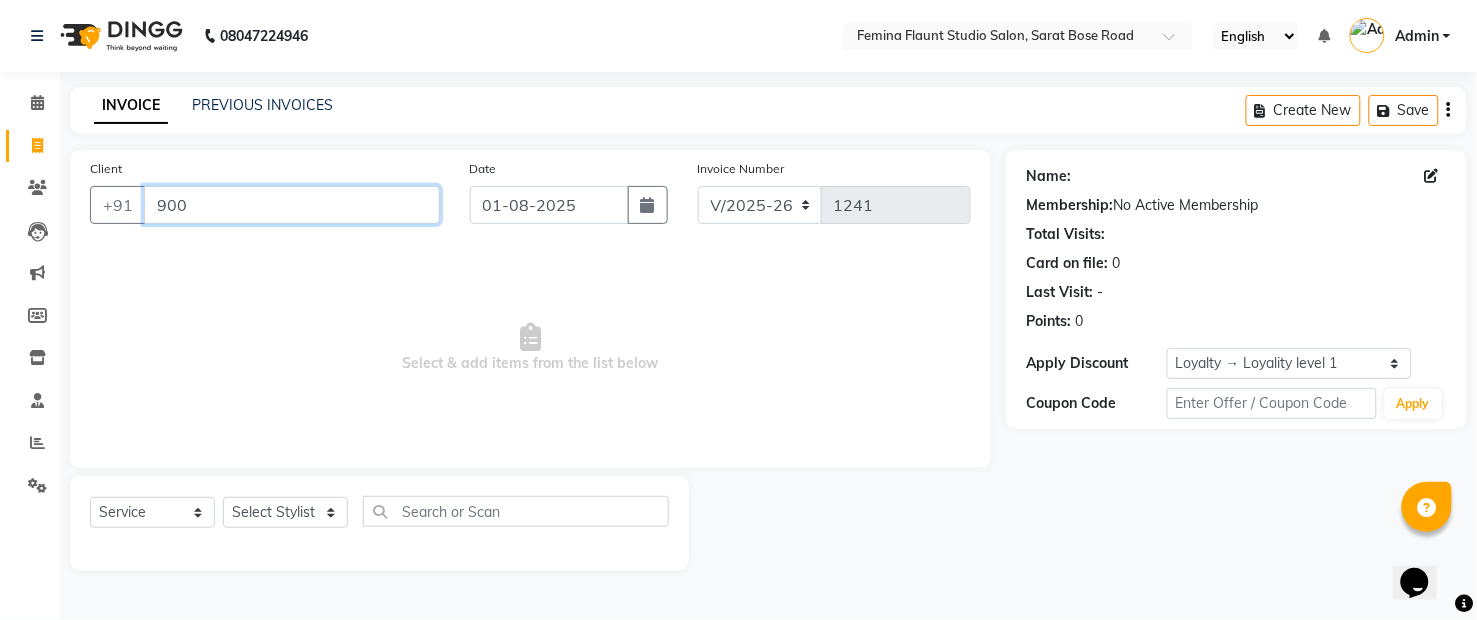 click on "900" at bounding box center [292, 205] 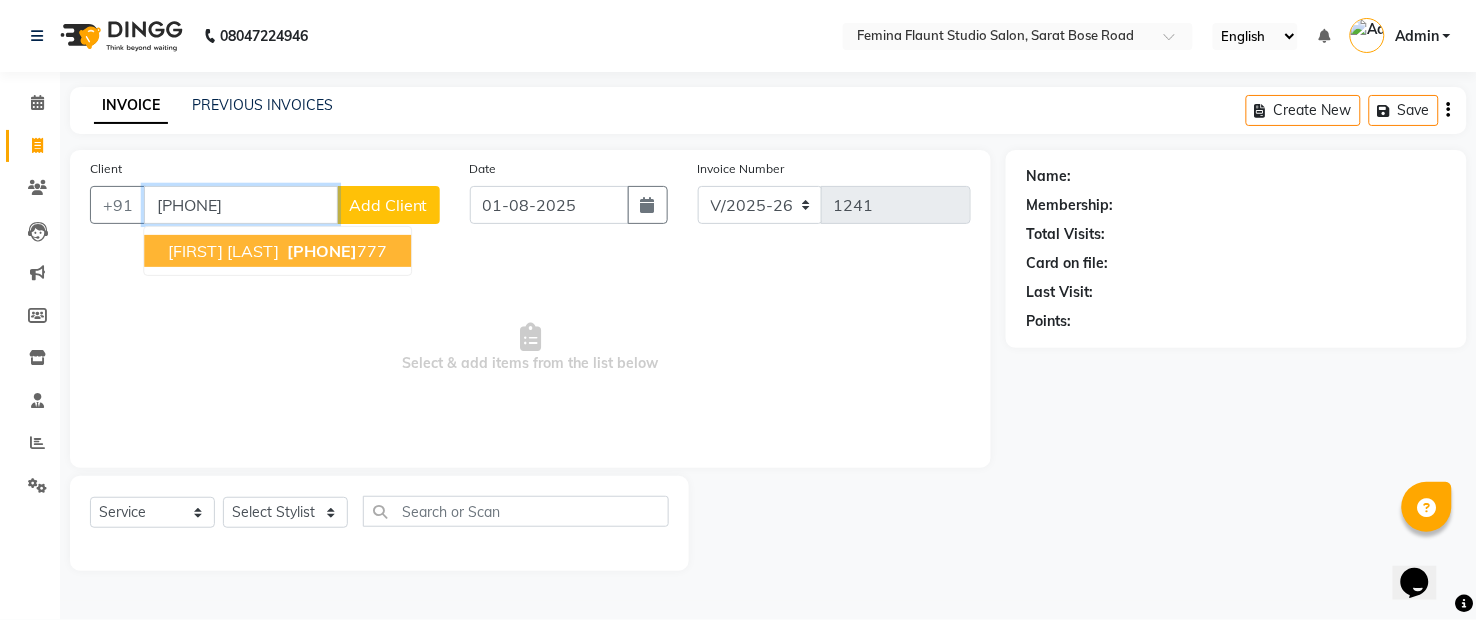 click on "9006888" at bounding box center (322, 251) 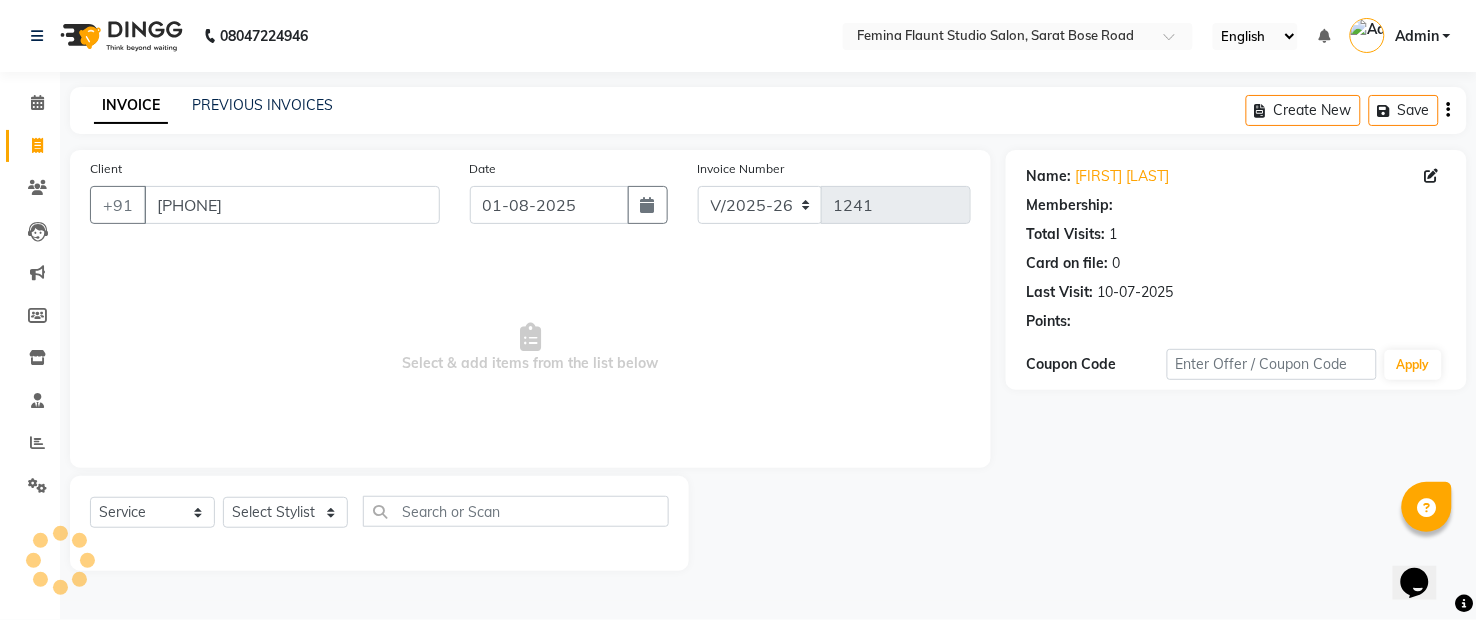select on "1: Object" 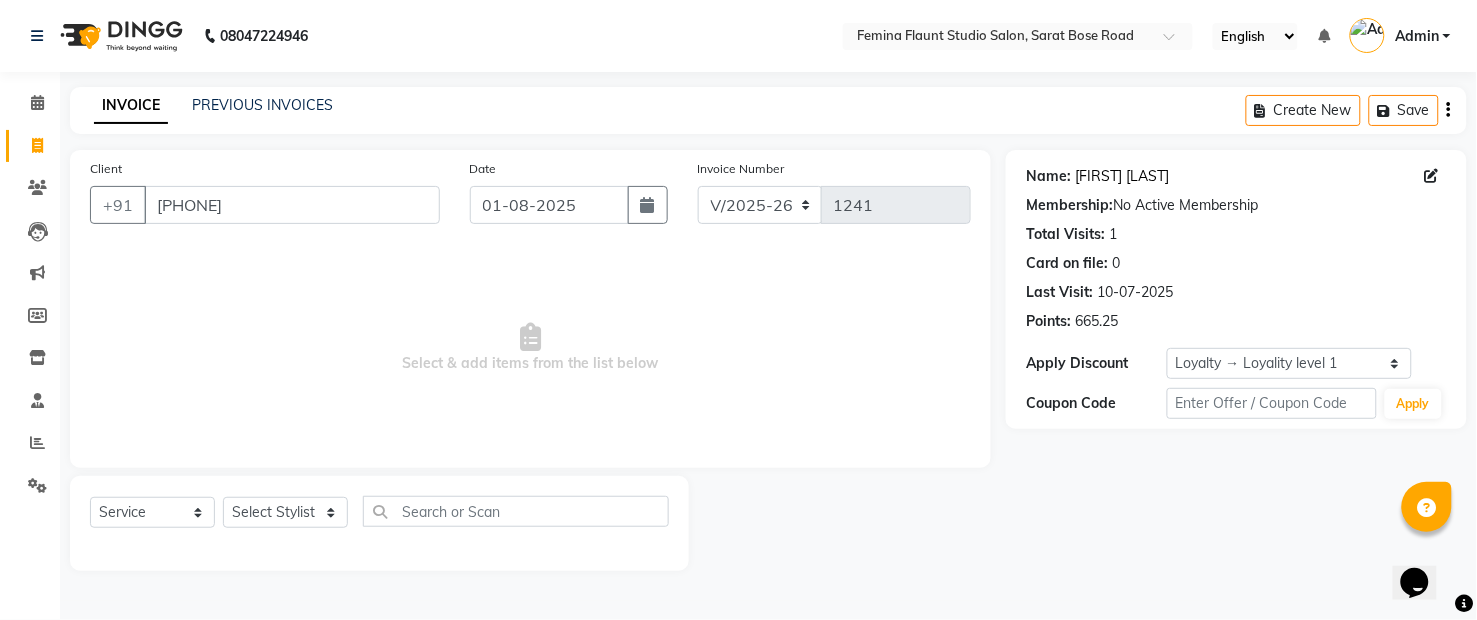 click on "Amit Sen" 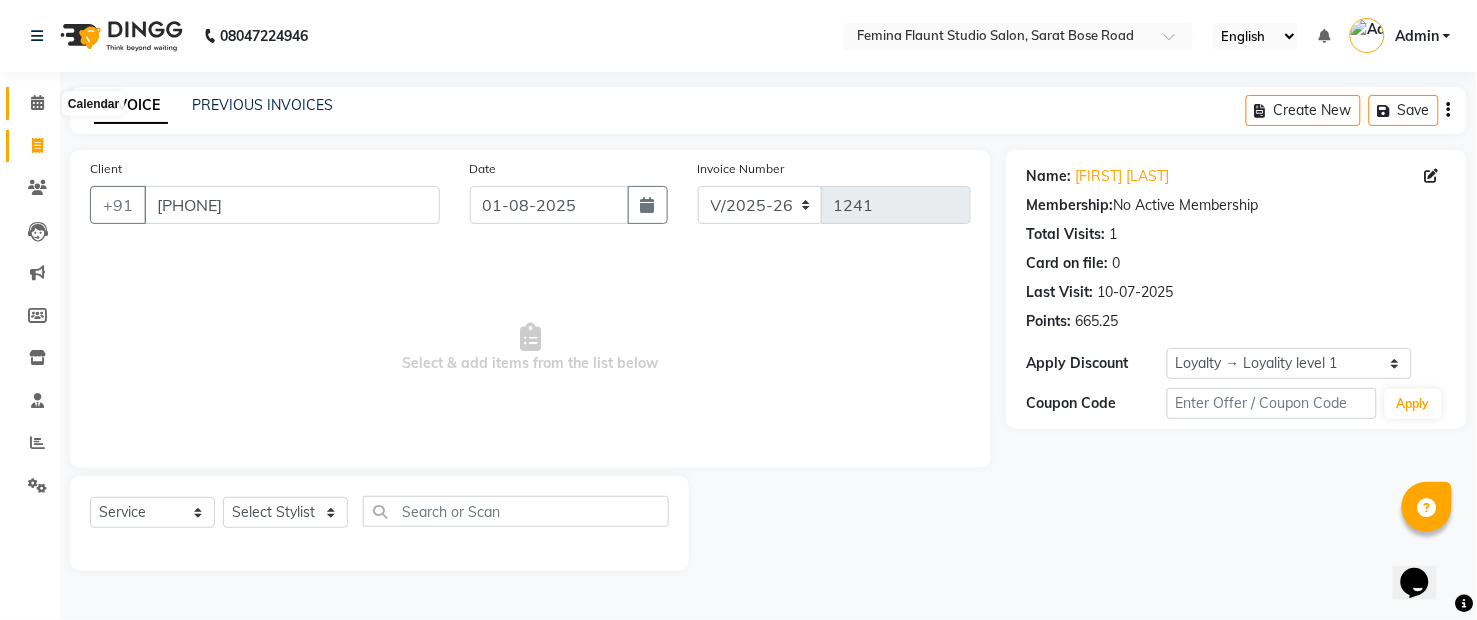 click 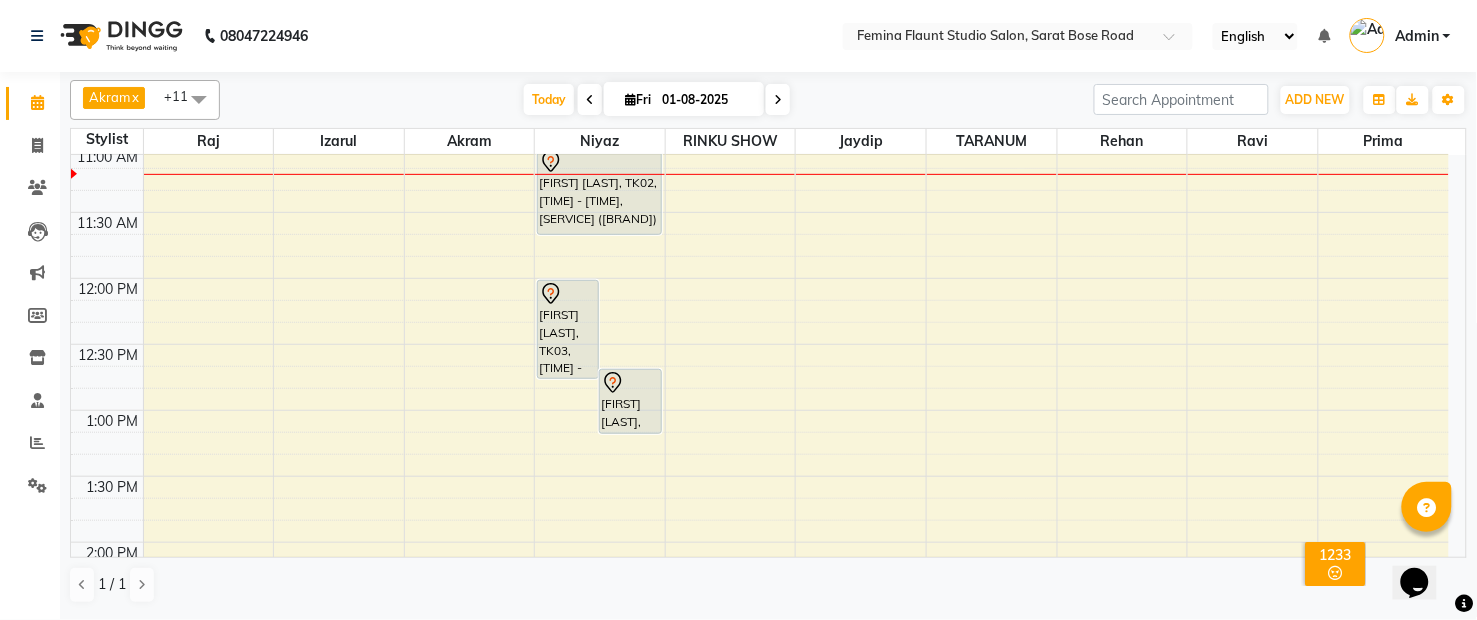 scroll, scrollTop: 111, scrollLeft: 0, axis: vertical 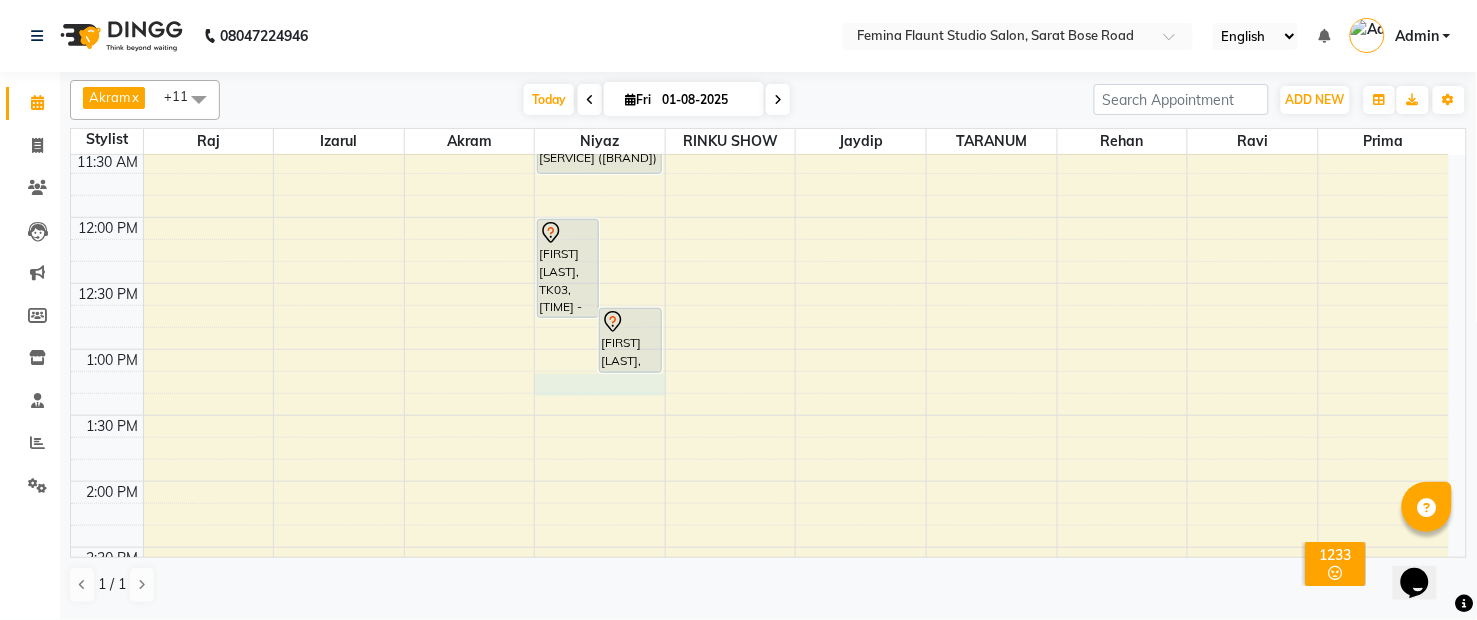 click on "9:00 AM 9:30 AM 10:00 AM 10:30 AM 11:00 AM 11:30 AM 12:00 PM 12:30 PM 1:00 PM 1:30 PM 2:00 PM 2:30 PM 3:00 PM 3:30 PM 4:00 PM 4:30 PM 5:00 PM 5:30 PM 6:00 PM 6:30 PM 7:00 PM 7:30 PM 8:00 PM 8:30 PM 9:00 PM 9:30 PM             prateek sharma, TK03, 12:00 PM-12:45 PM, Stylist Level 2 haircut(Senior) - Male             prateek sharma, TK03, 12:40 PM-01:10 PM, Beard Trimming             sonia dhir, TK02, 11:00 AM-11:40 AM, Blow Dry (Loreal)             arundhuti sahana, TK01, 03:00 PM-03:30 PM, Hair Spa Treatment- Smoothing Spa - Female              arundhuti sahana, TK01, 03:30 PM-04:05 PM, Eyebrows             arundhuti sahana, TK01, 03:40 PM-04:15 PM, Upper Lip" at bounding box center (760, 679) 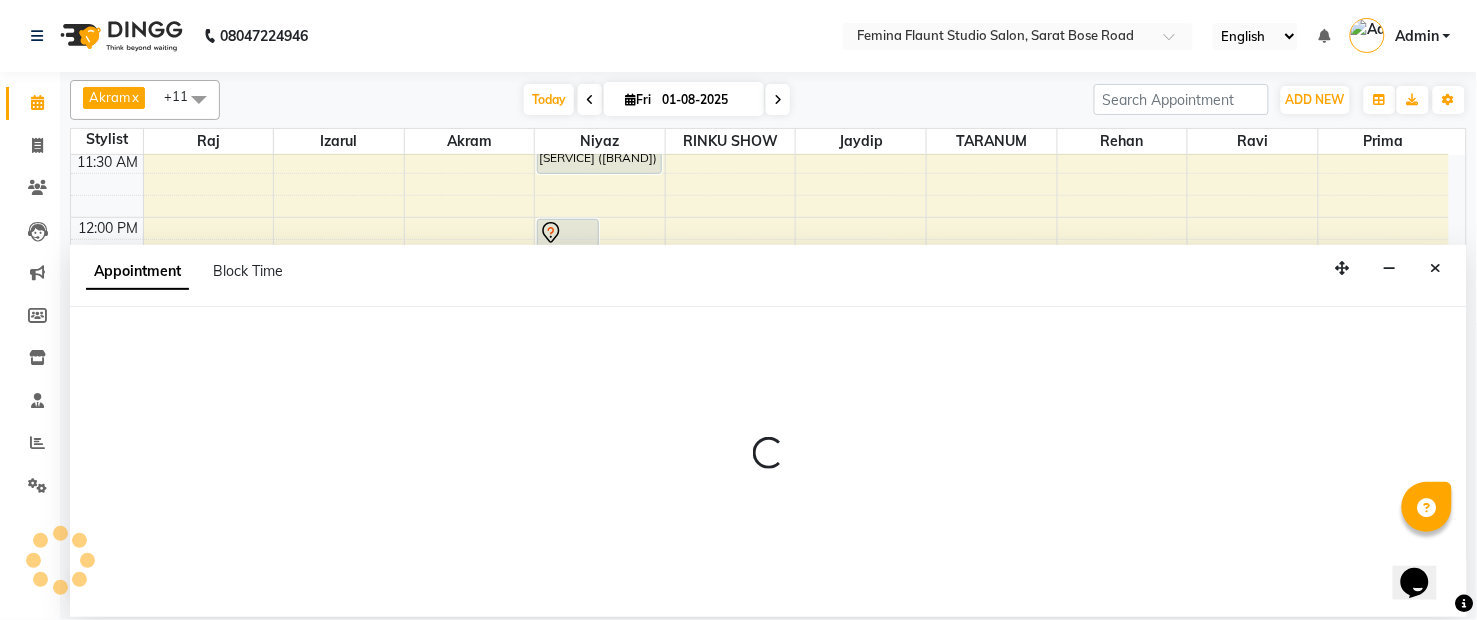 select on "83062" 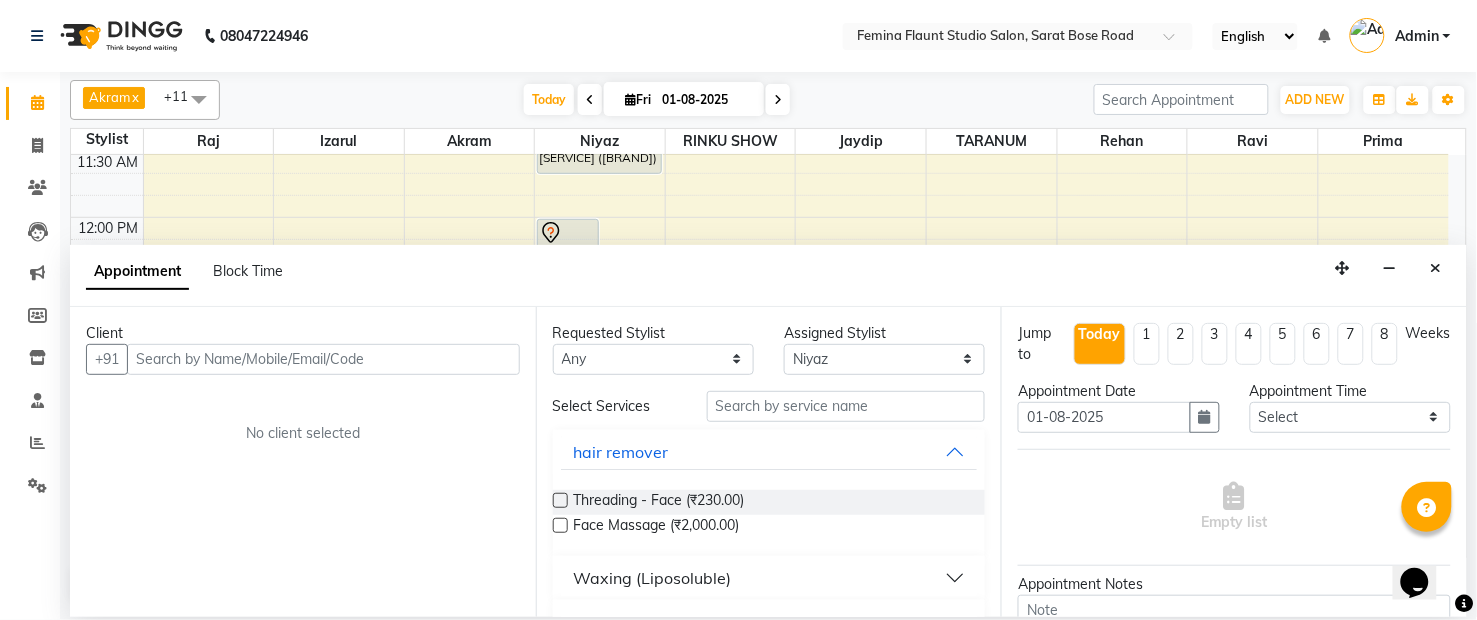 click at bounding box center [323, 359] 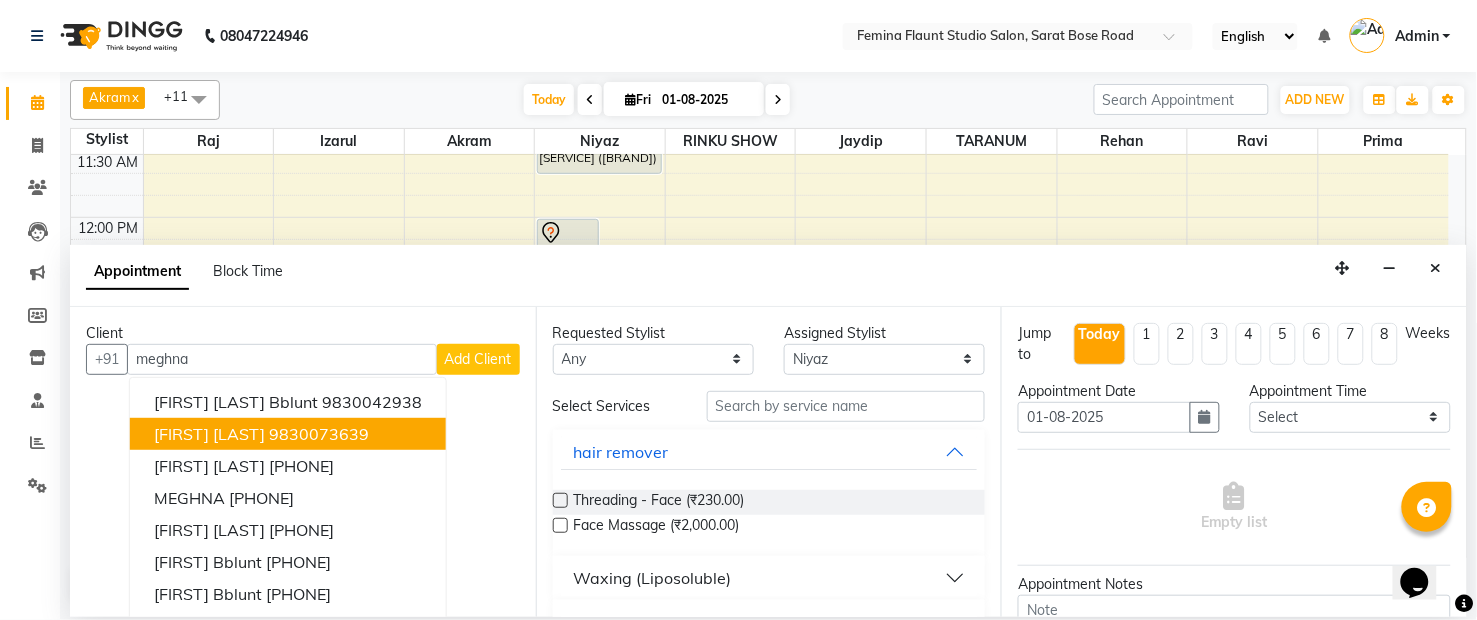 click on "9830073639" at bounding box center [319, 434] 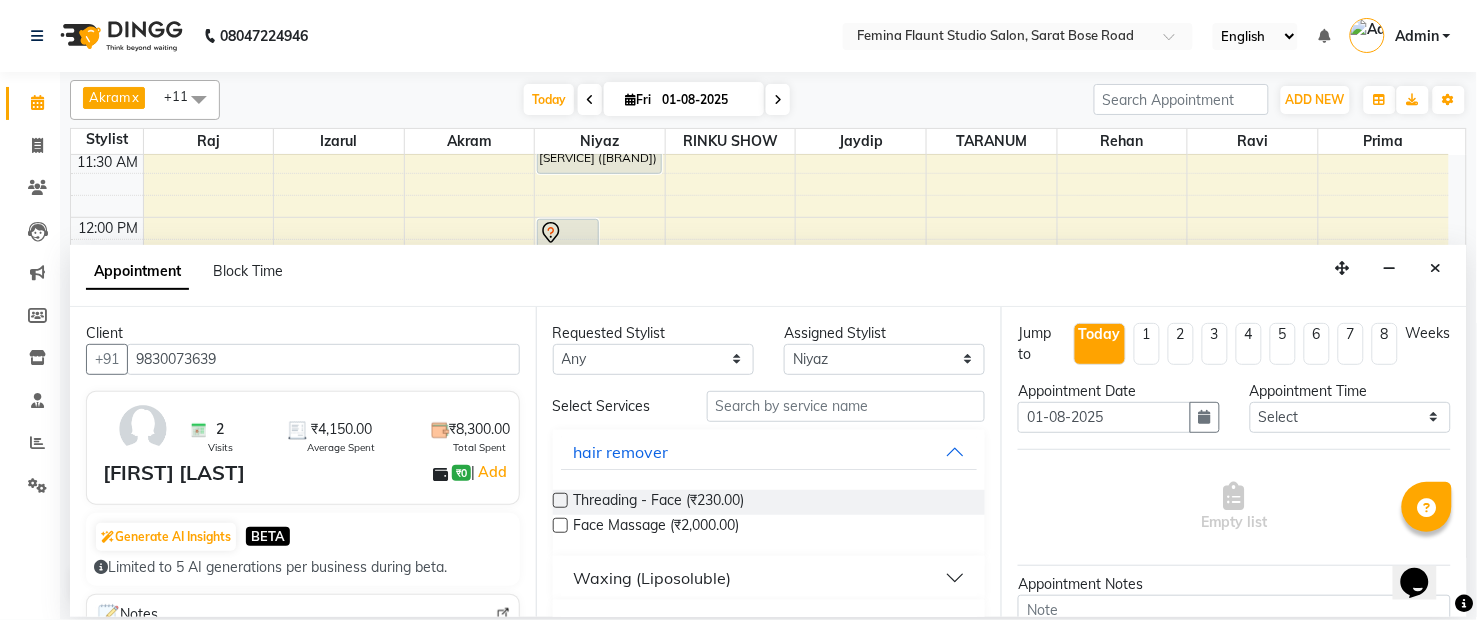 type on "9830073639" 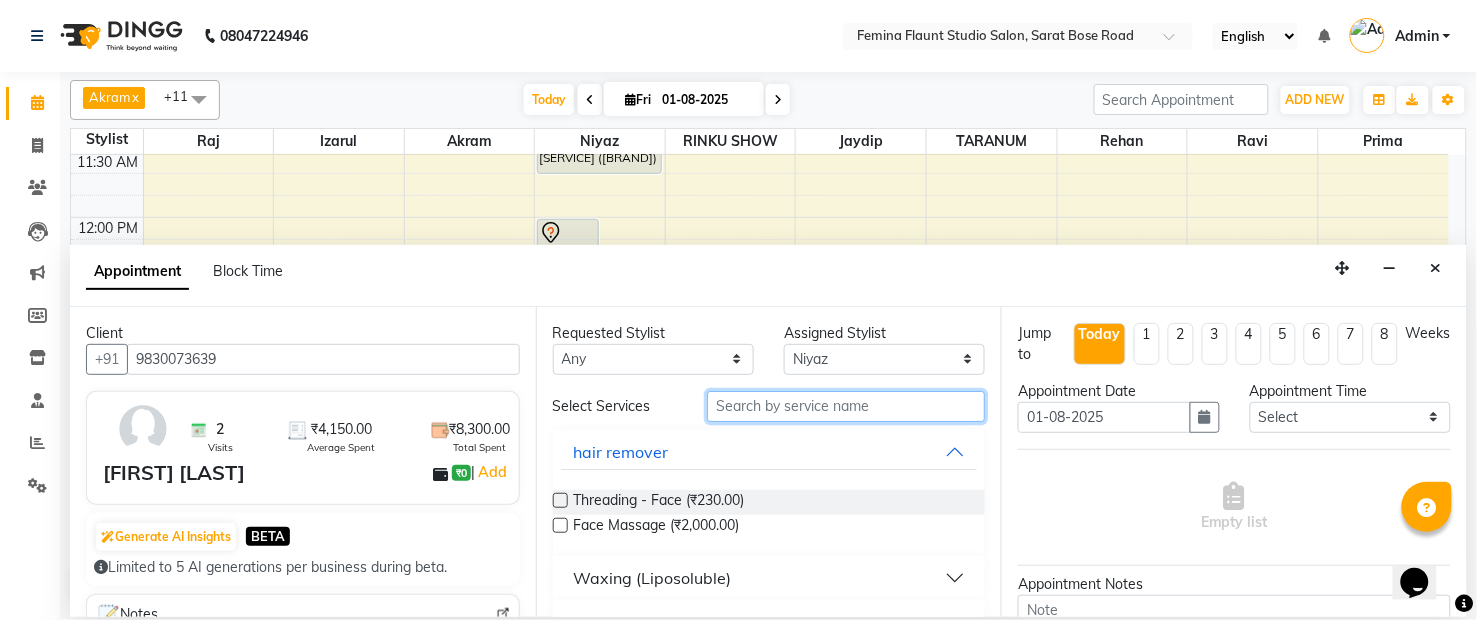 click at bounding box center (846, 406) 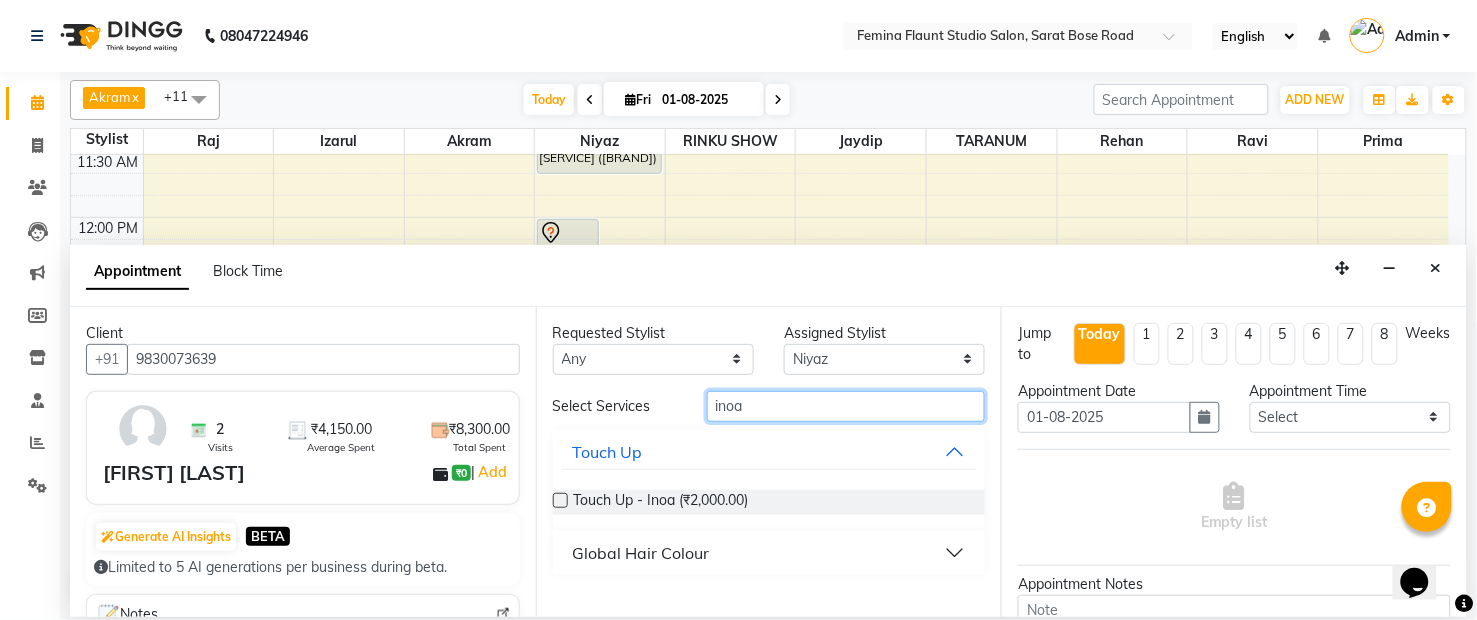type on "inoa" 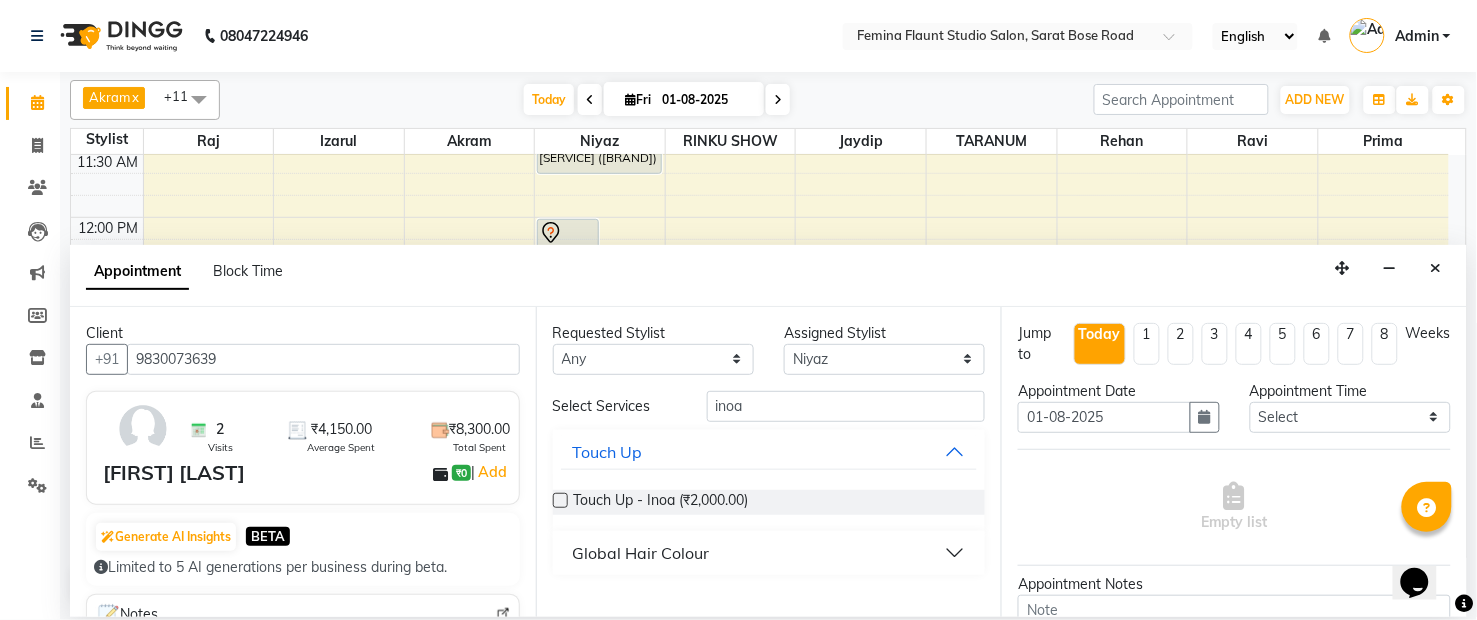 click at bounding box center (560, 500) 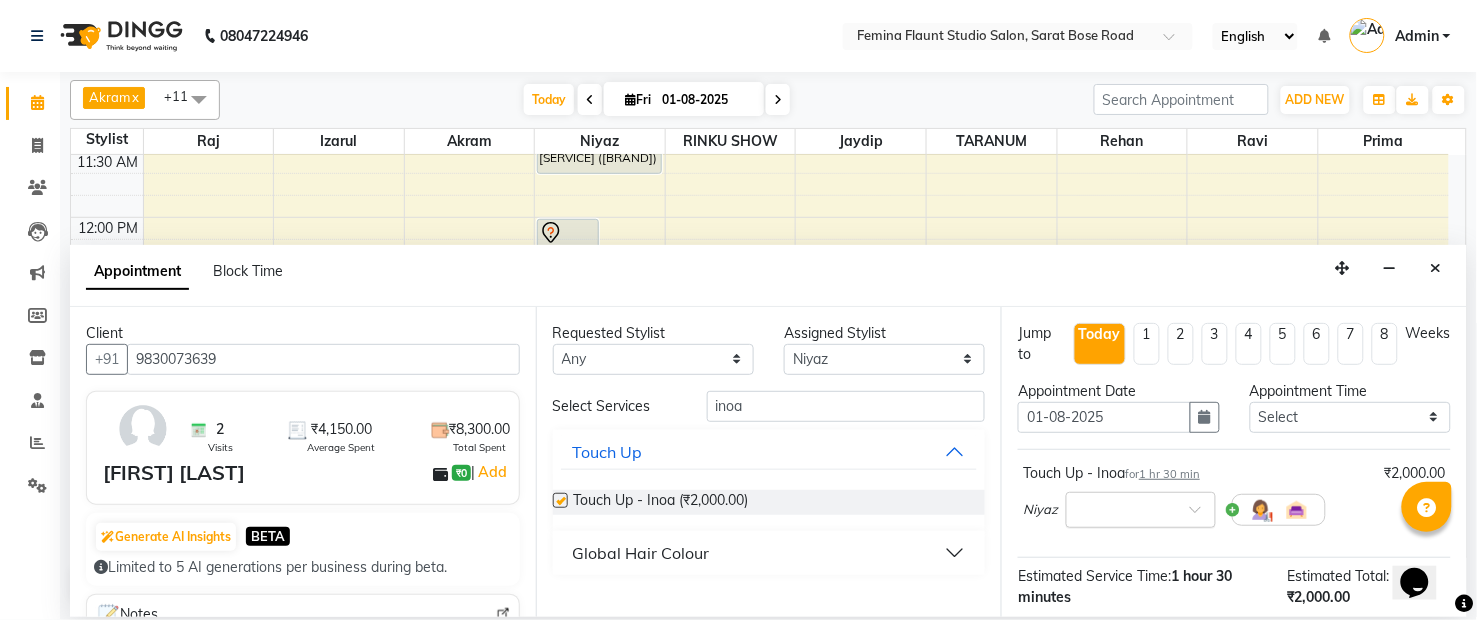 checkbox on "false" 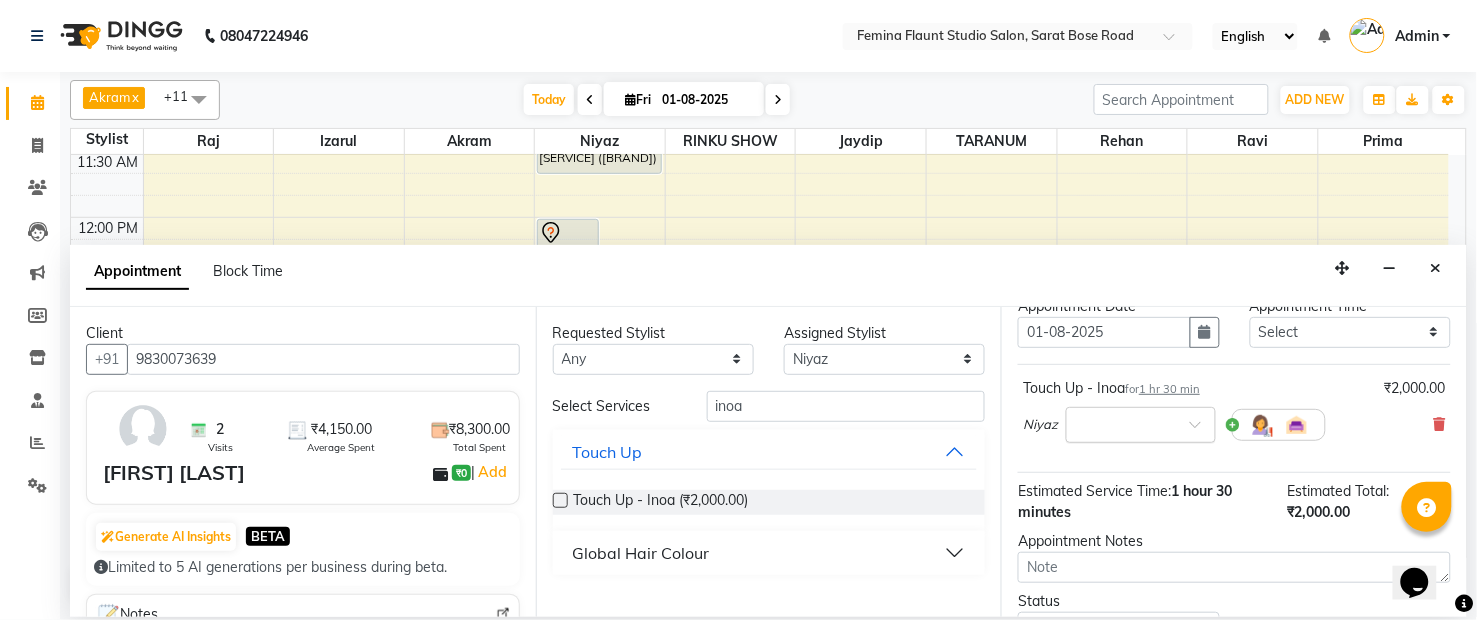 scroll, scrollTop: 222, scrollLeft: 0, axis: vertical 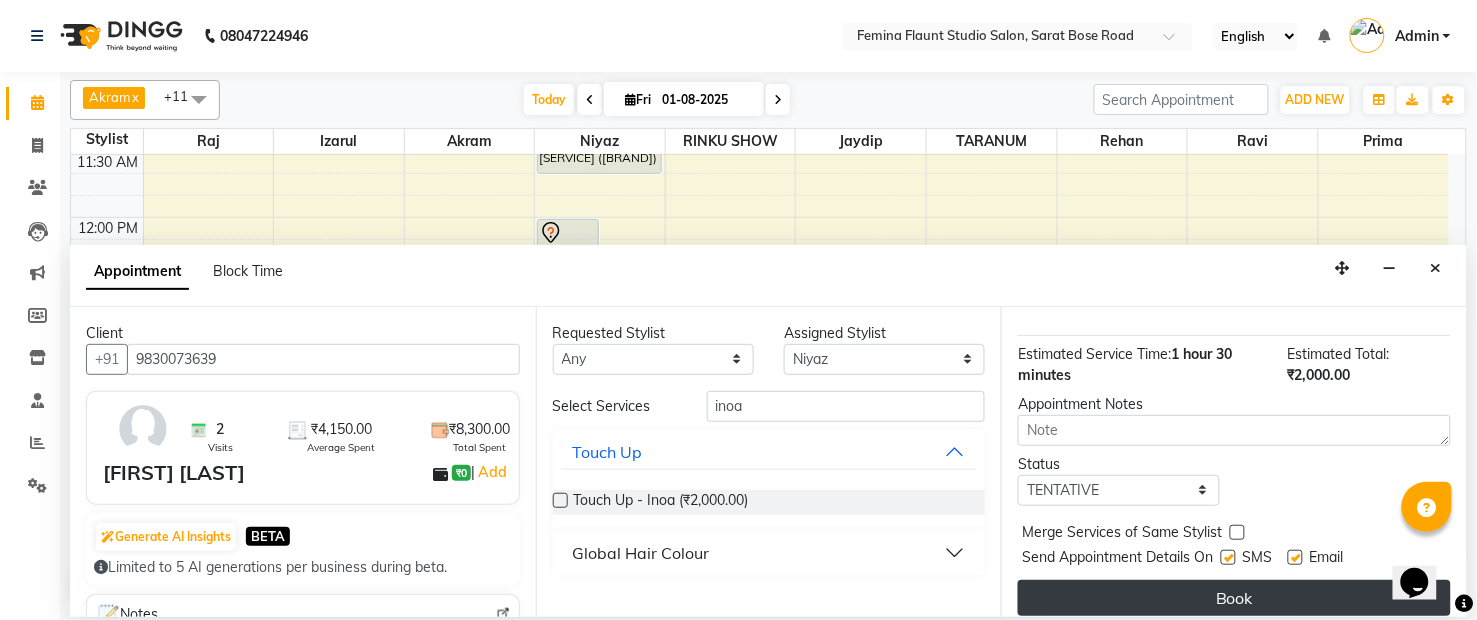 click on "Book" at bounding box center (1234, 598) 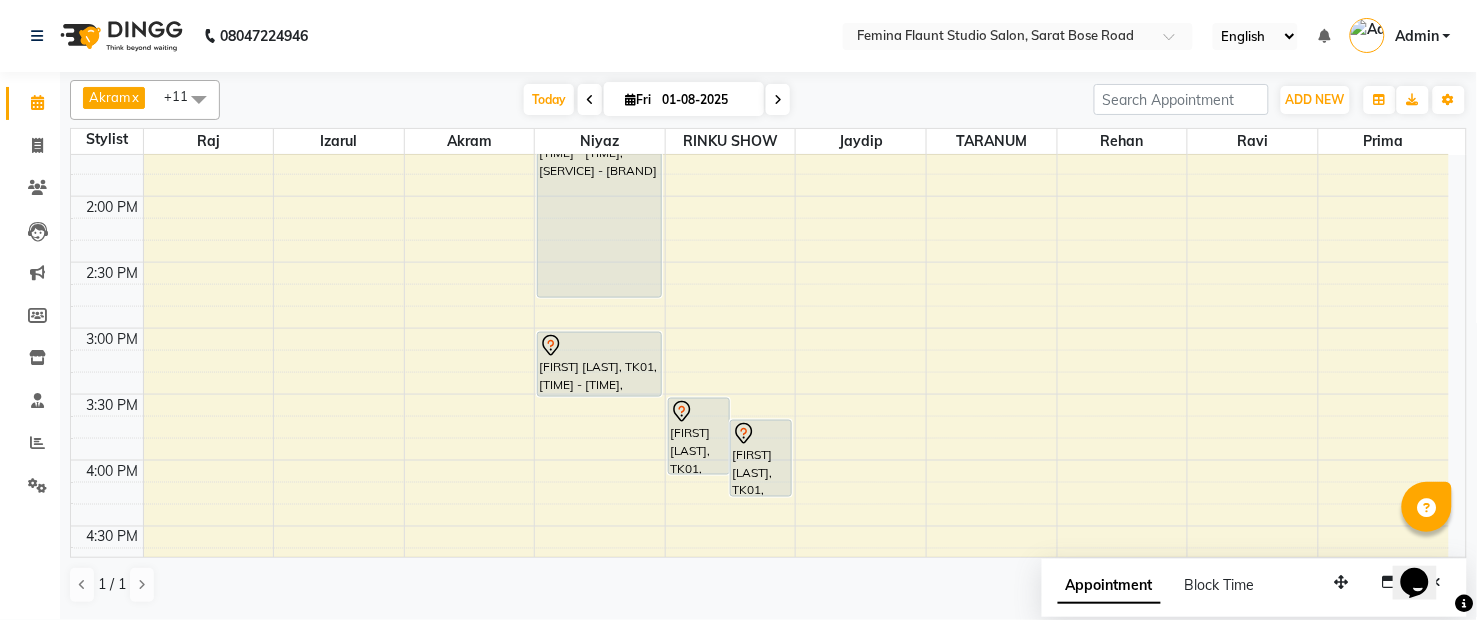 scroll, scrollTop: 666, scrollLeft: 0, axis: vertical 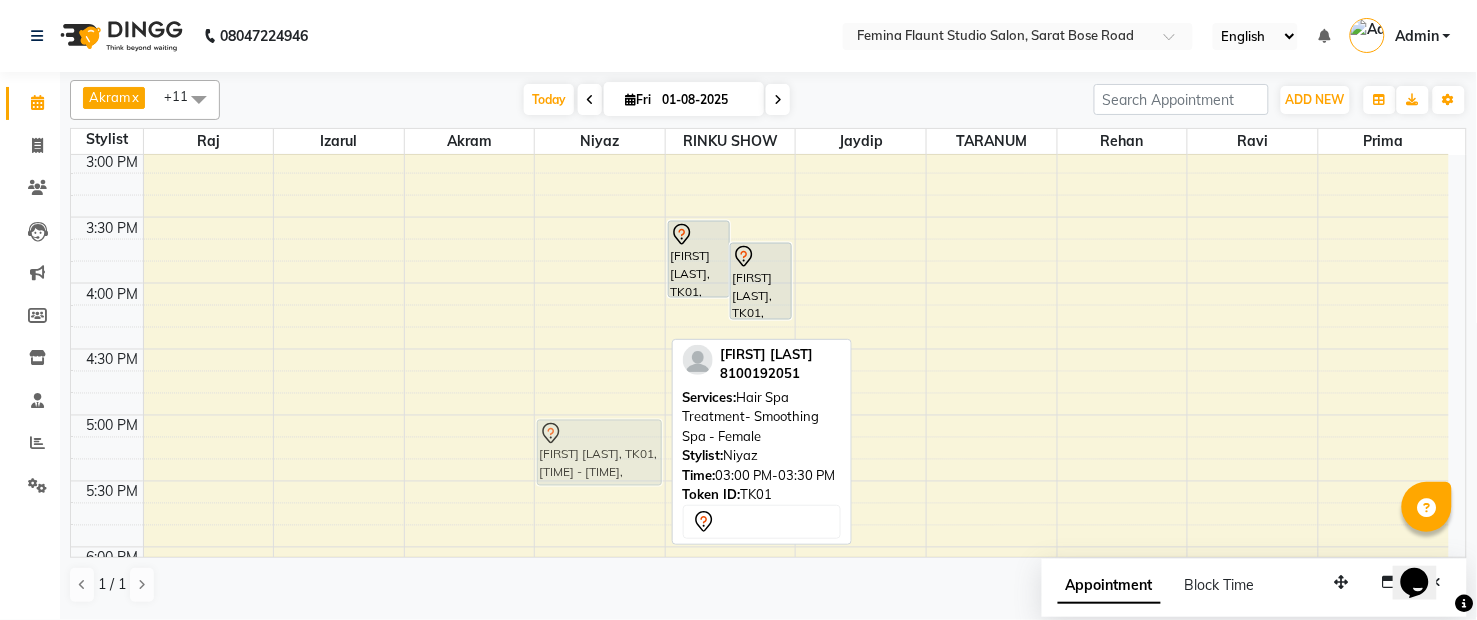 drag, startPoint x: 582, startPoint y: 324, endPoint x: 560, endPoint y: 466, distance: 143.69412 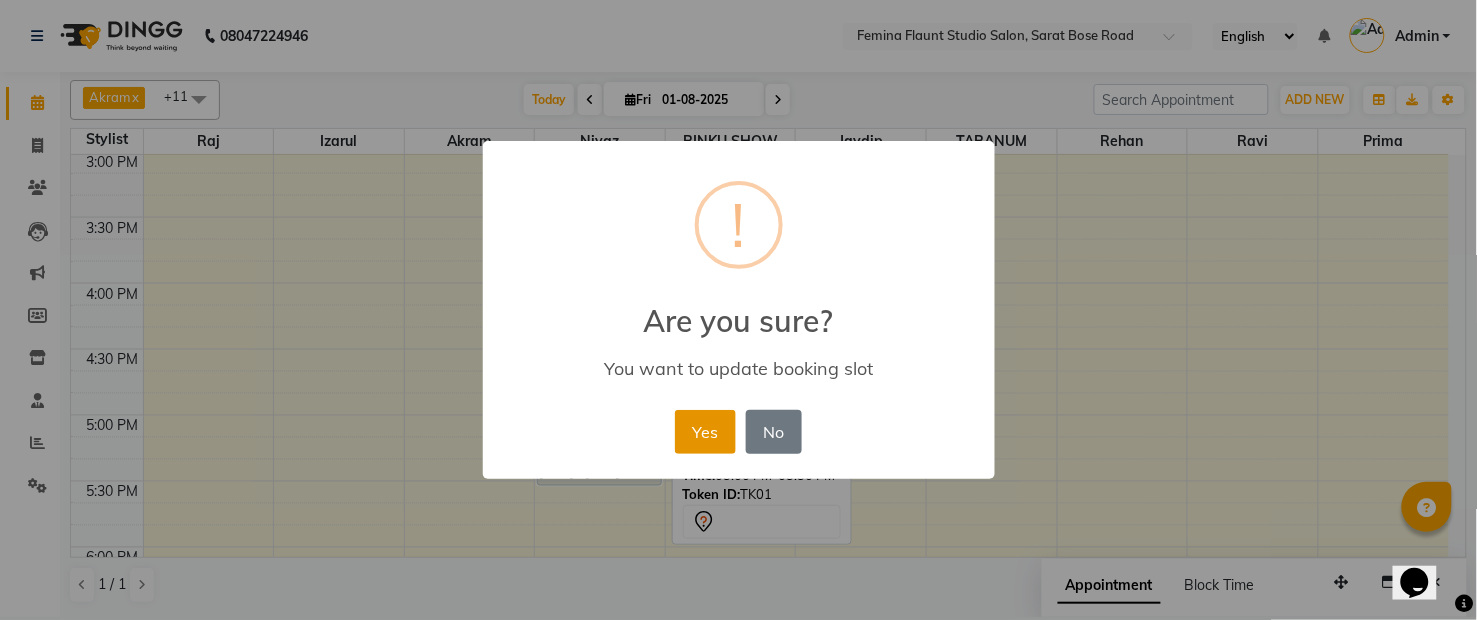 click on "Yes" at bounding box center [705, 432] 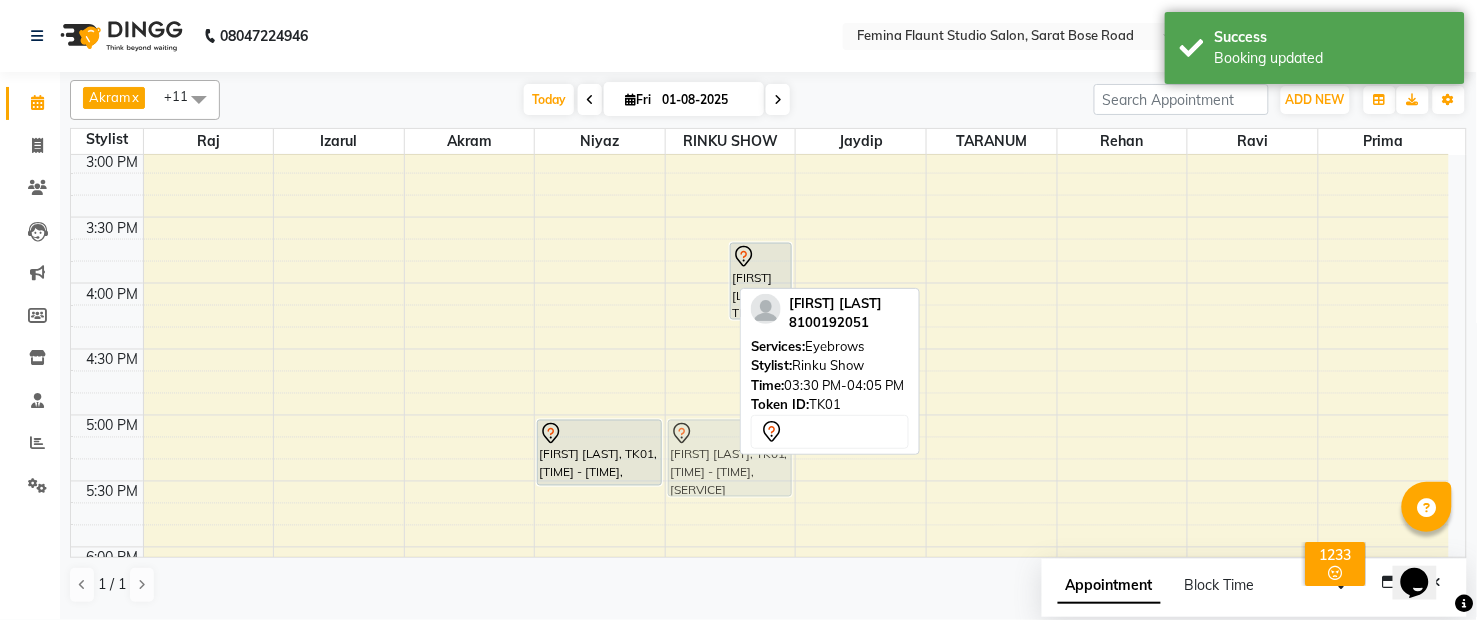drag, startPoint x: 702, startPoint y: 255, endPoint x: 713, endPoint y: 445, distance: 190.31816 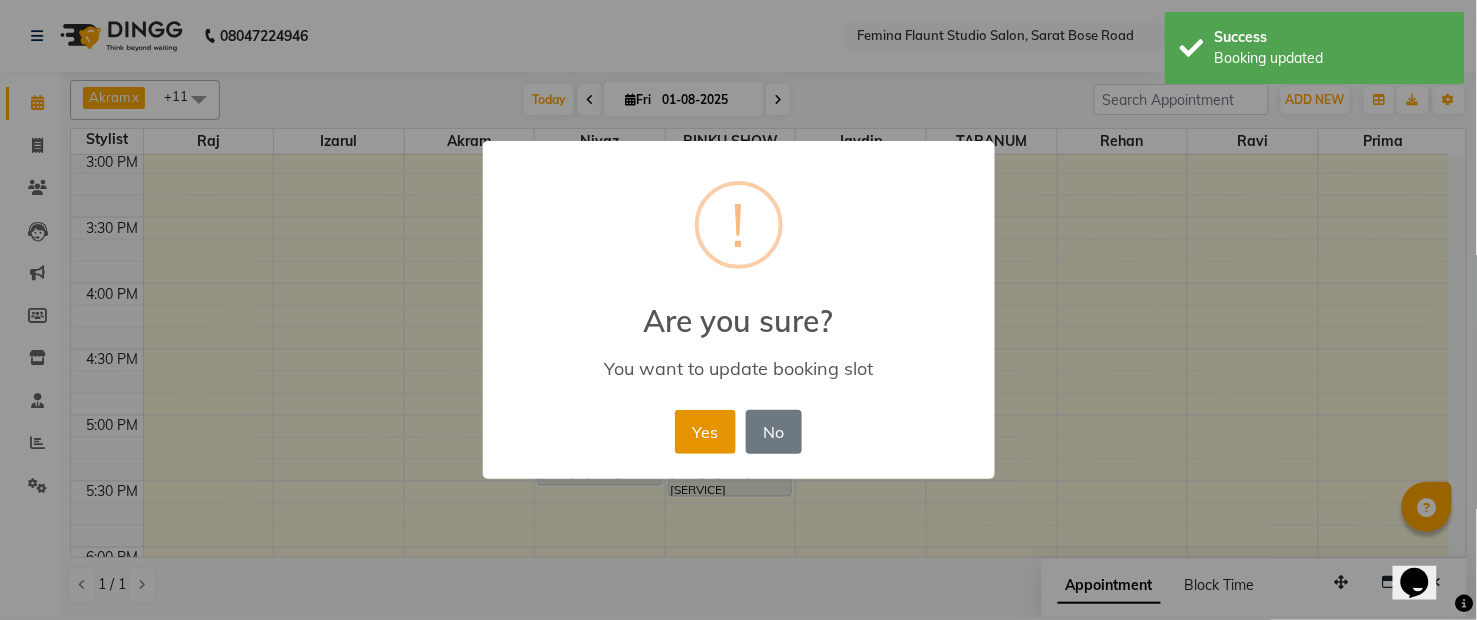 click on "Yes" at bounding box center (705, 432) 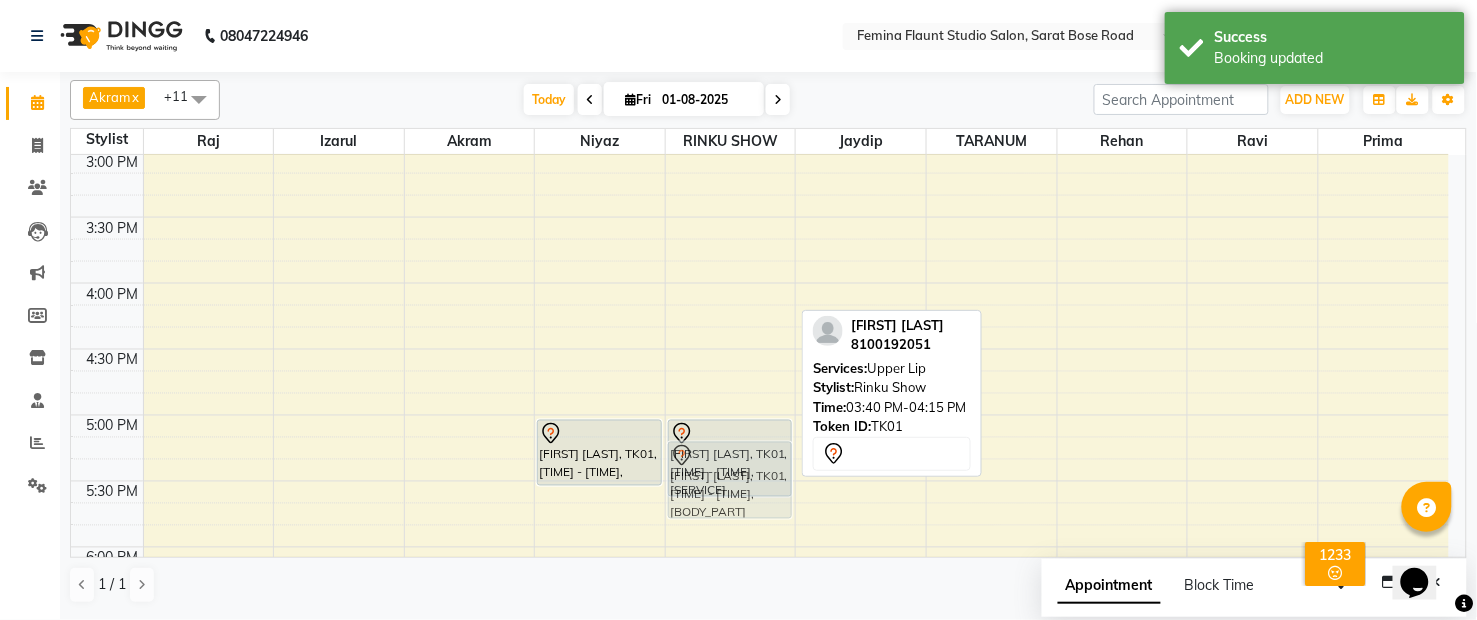 drag, startPoint x: 747, startPoint y: 297, endPoint x: 743, endPoint y: 488, distance: 191.04189 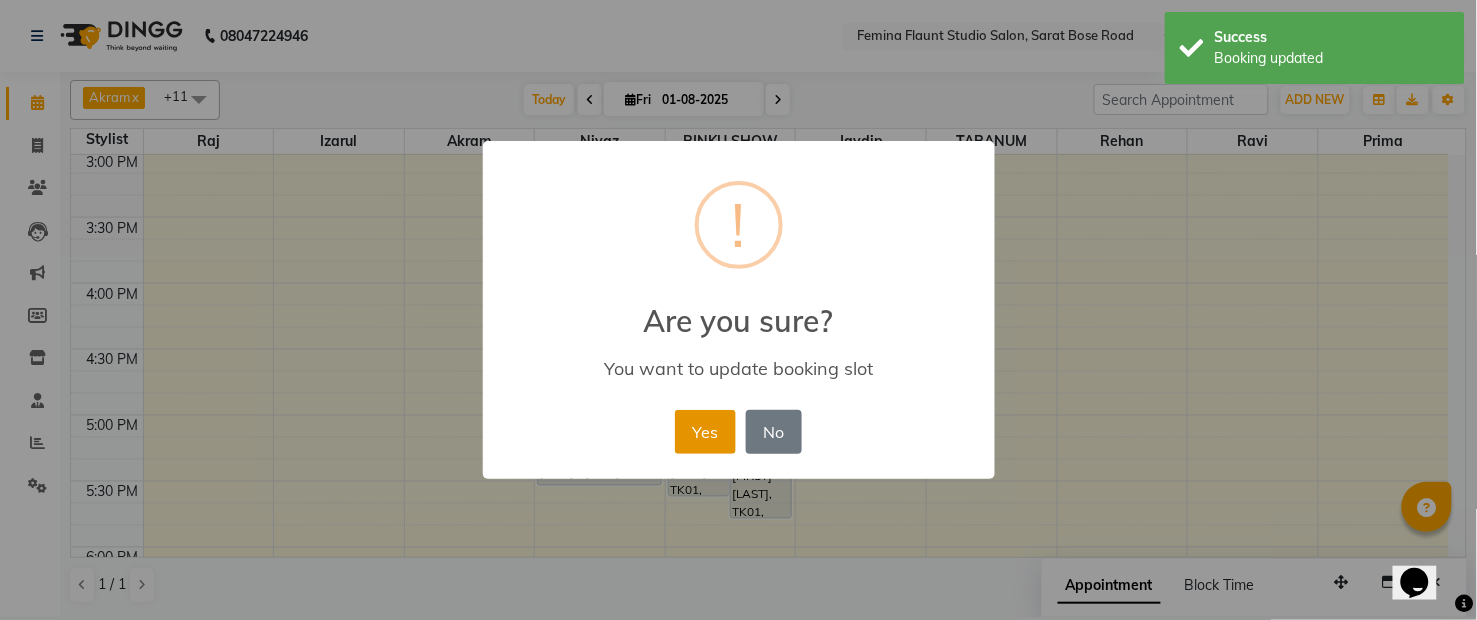 click on "Yes" at bounding box center [705, 432] 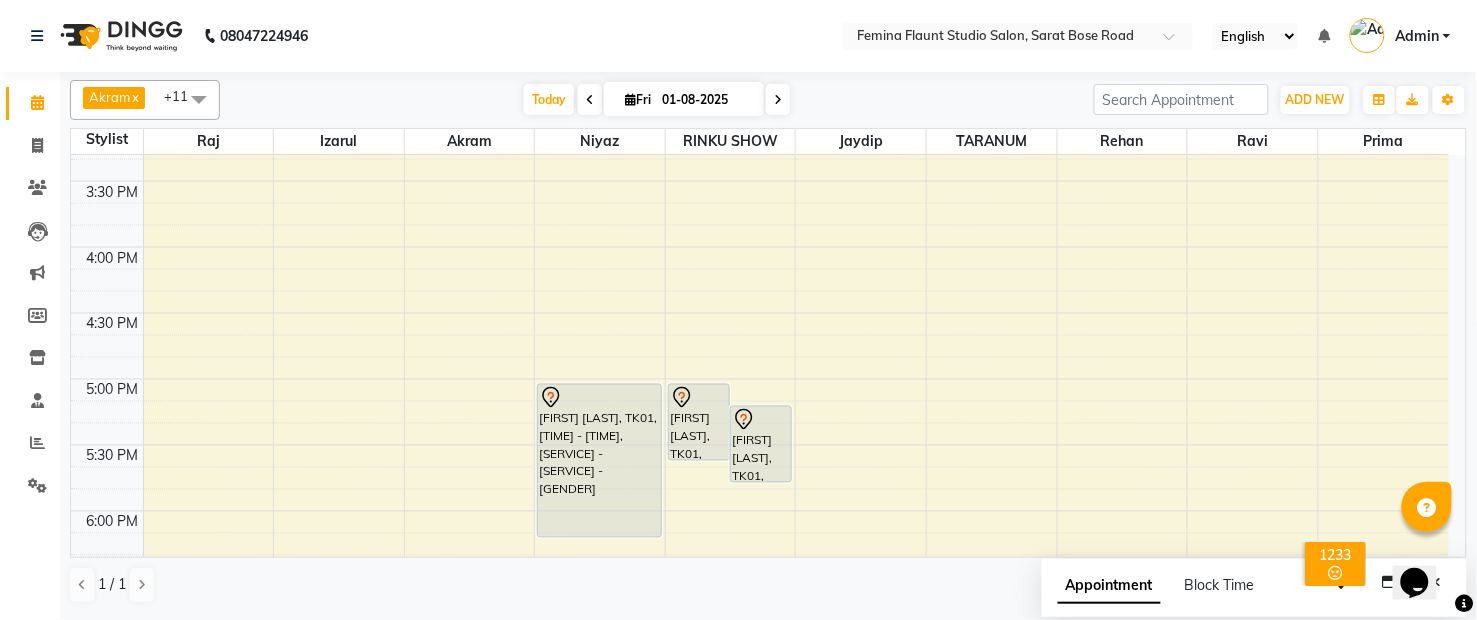 scroll, scrollTop: 833, scrollLeft: 0, axis: vertical 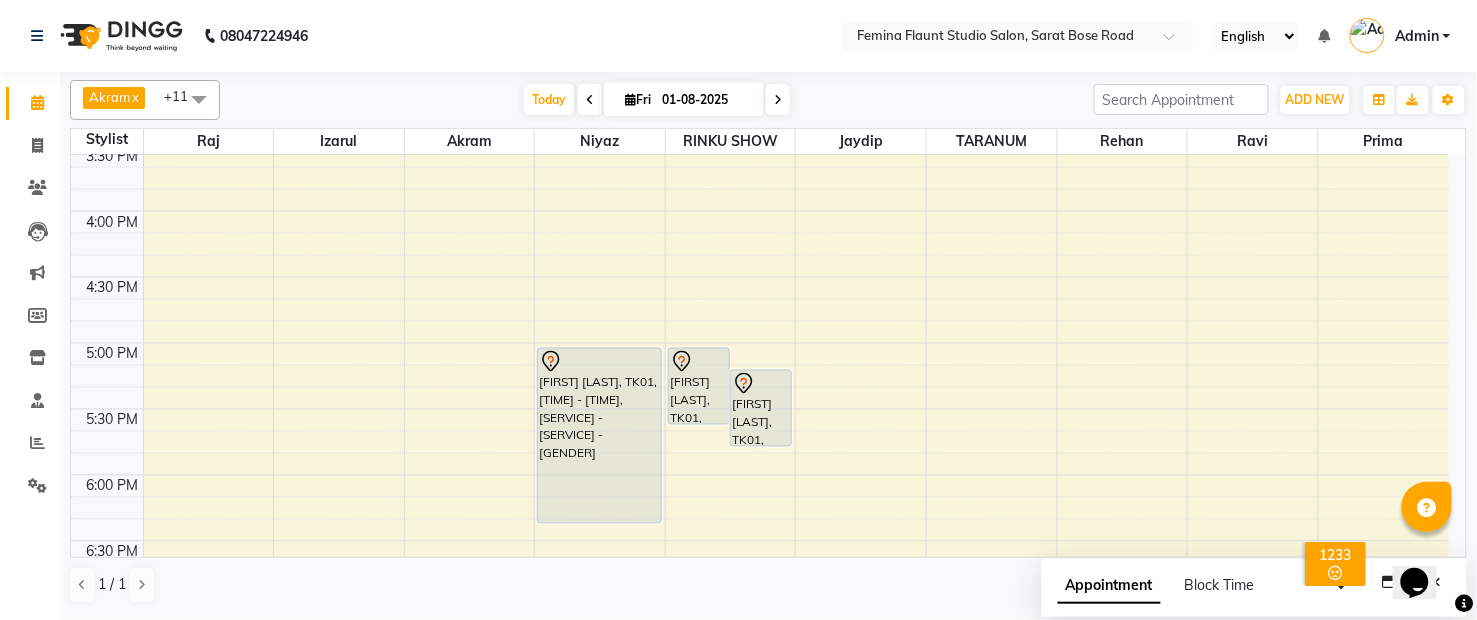 drag, startPoint x: 561, startPoint y: 486, endPoint x: 557, endPoint y: 521, distance: 35.22783 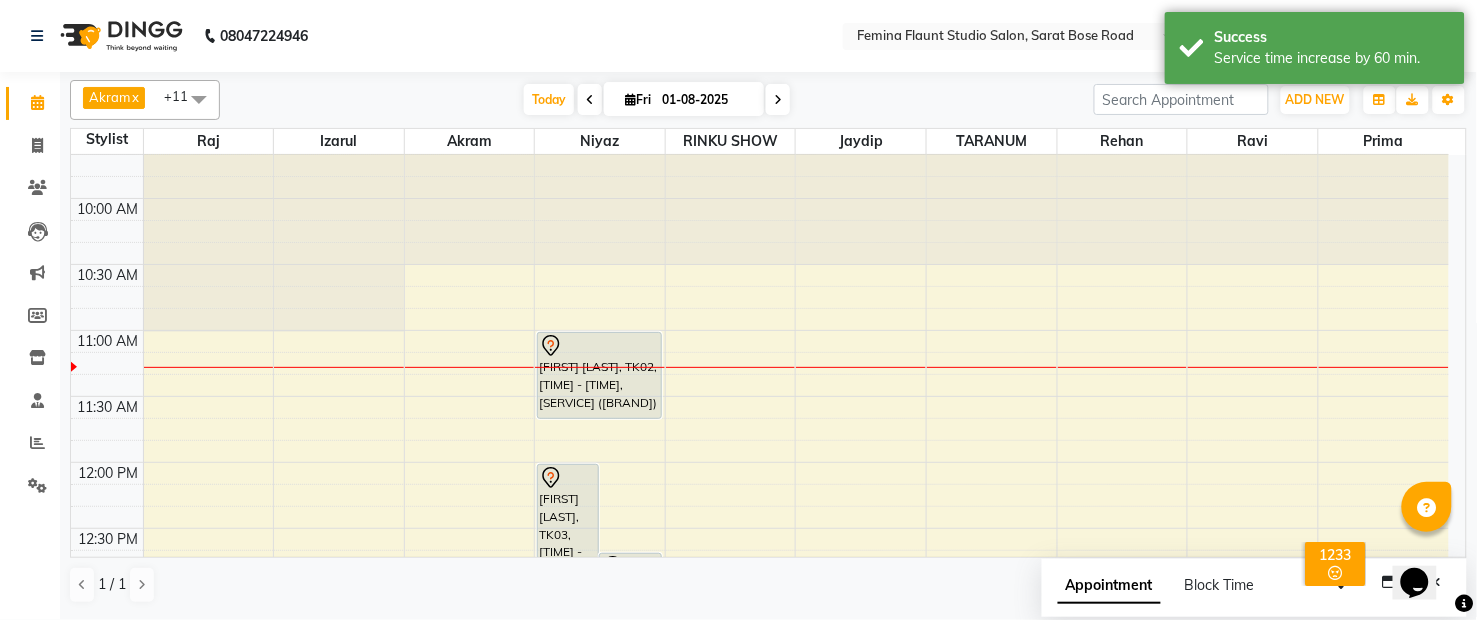 scroll, scrollTop: 0, scrollLeft: 0, axis: both 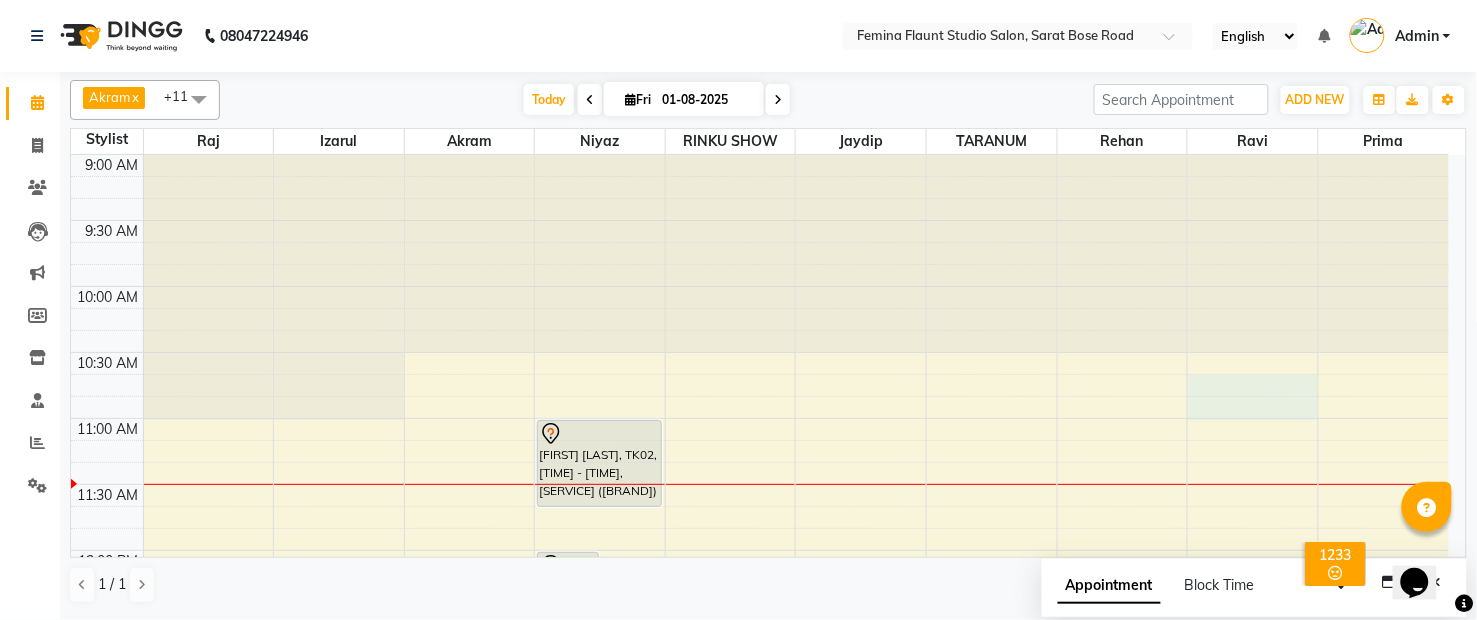 click on "9:00 AM 9:30 AM 10:00 AM 10:30 AM 11:00 AM 11:30 AM 12:00 PM 12:30 PM 1:00 PM 1:30 PM 2:00 PM 2:30 PM 3:00 PM 3:30 PM 4:00 PM 4:30 PM 5:00 PM 5:30 PM 6:00 PM 6:30 PM 7:00 PM 7:30 PM 8:00 PM 8:30 PM 9:00 PM 9:30 PM             prateek sharma, TK03, 12:00 PM-12:45 PM, Stylist Level 2 haircut(Senior) - Male             prateek sharma, TK03, 12:40 PM-01:10 PM, Beard Trimming             sonia dhir, TK02, 11:00 AM-11:40 AM, Blow Dry (Loreal)             meghna bhatia, TK04, 01:15 PM-02:45 PM, Touch Up - Inoa             arundhuti sahana, TK01, 05:00 PM-06:30 PM, Hair Spa Treatment- Smoothing Spa - Female              arundhuti sahana, TK01, 05:00 PM-05:35 PM, Eyebrows             arundhuti sahana, TK01, 05:10 PM-05:45 PM, Upper Lip" at bounding box center (760, 1012) 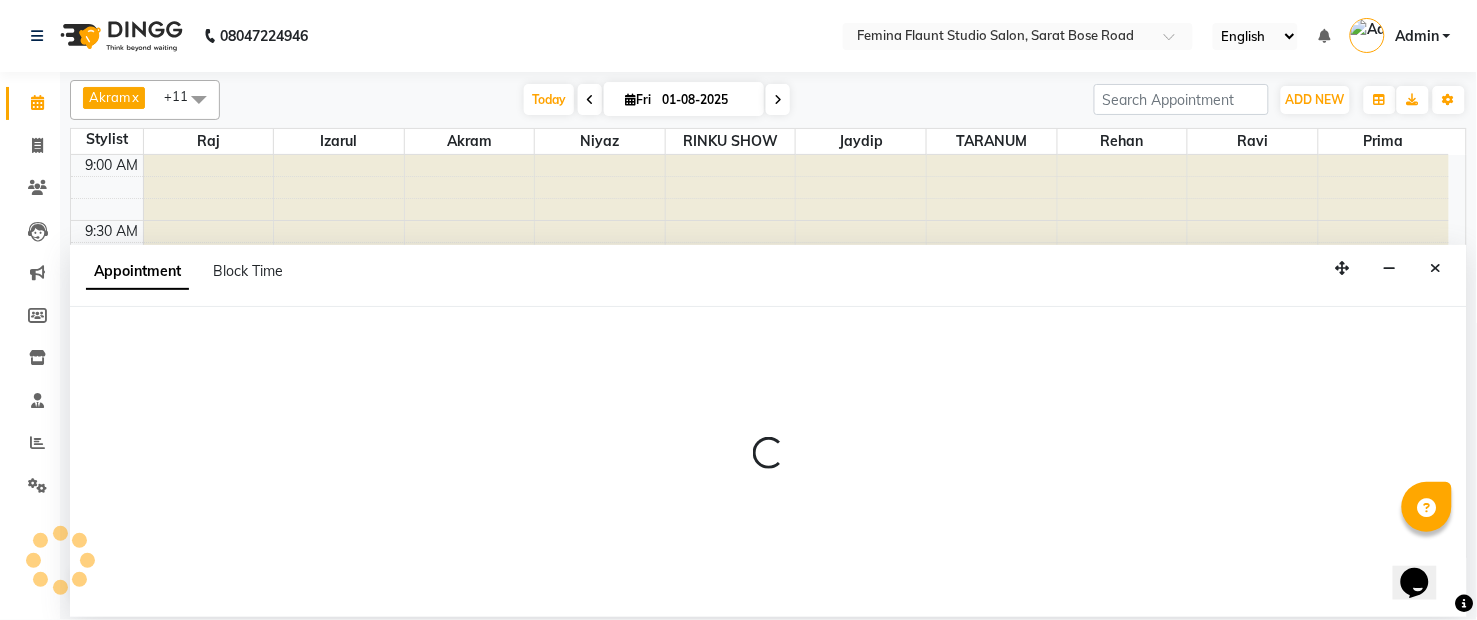 select on "85972" 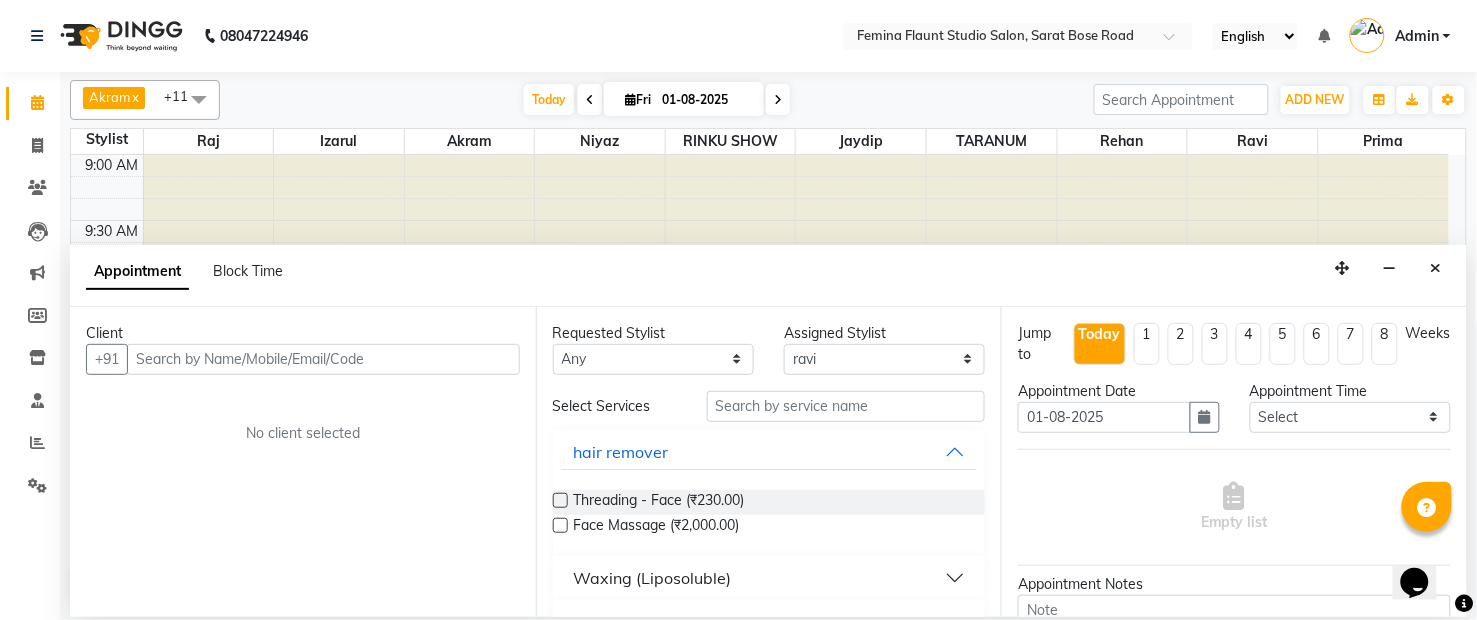 click at bounding box center [861, 254] 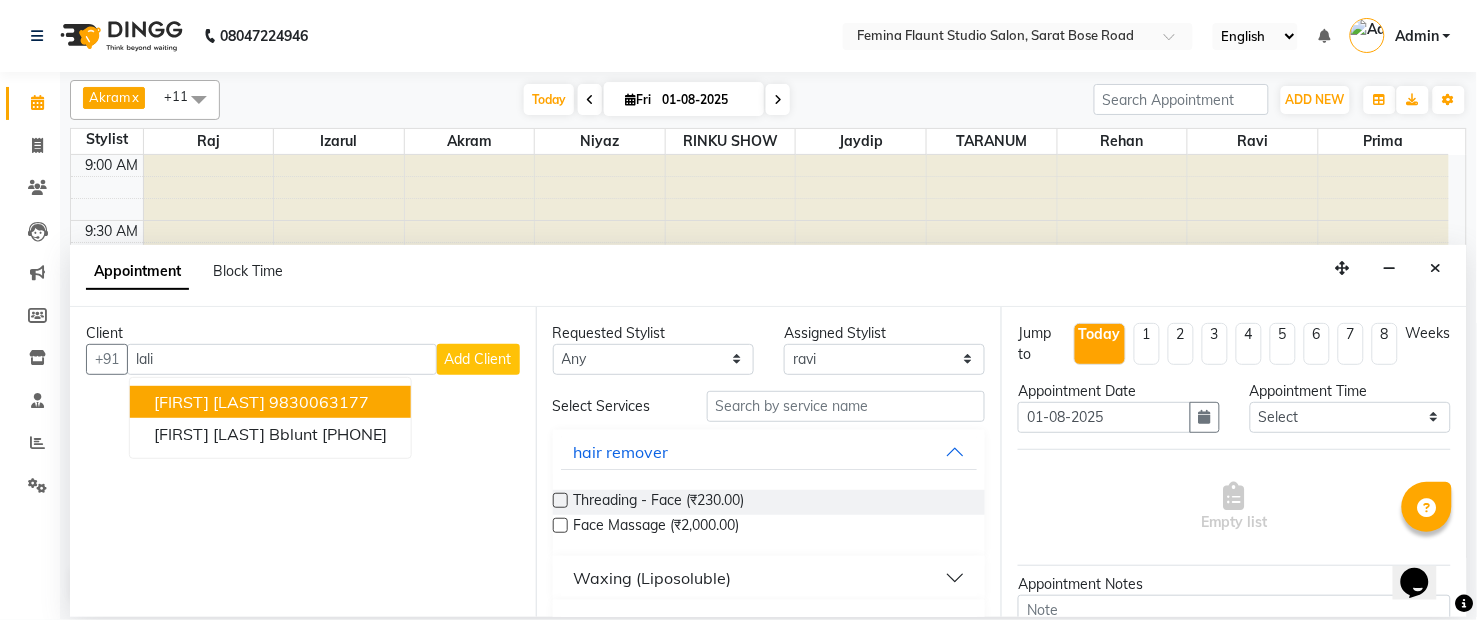 click on "lali ghosh  9830063177" at bounding box center [270, 402] 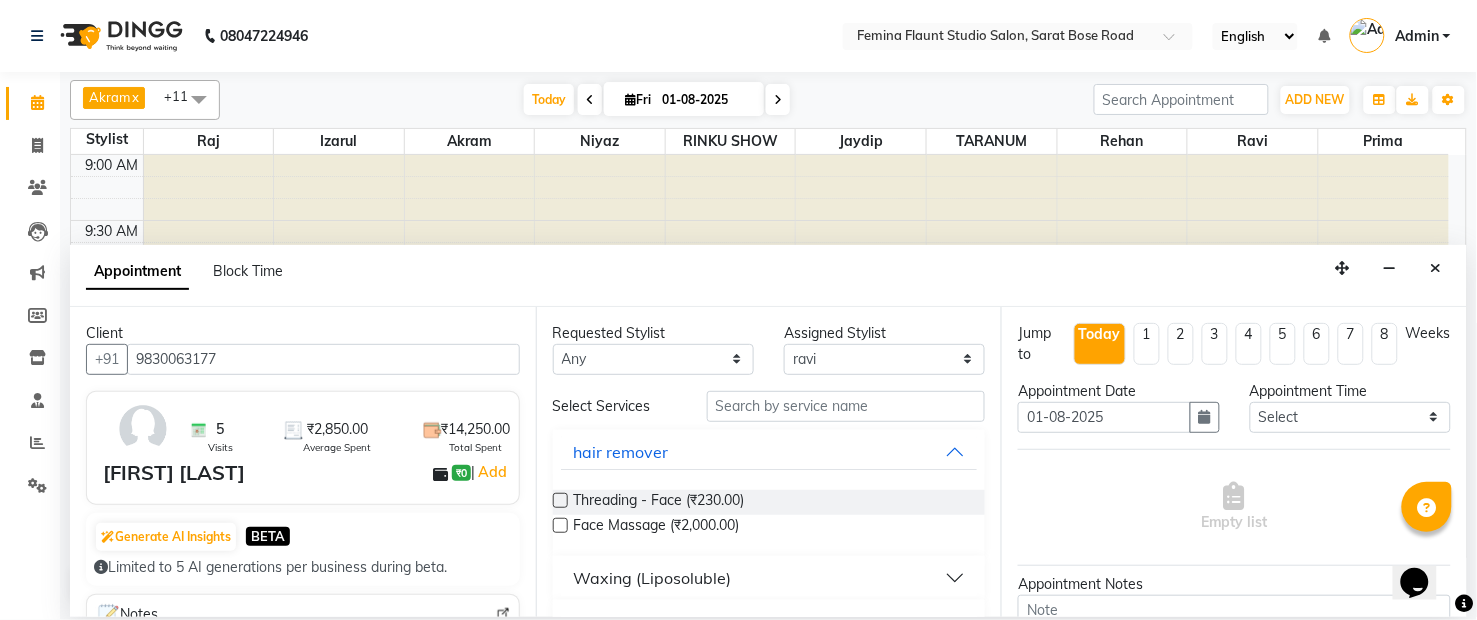 type on "9830063177" 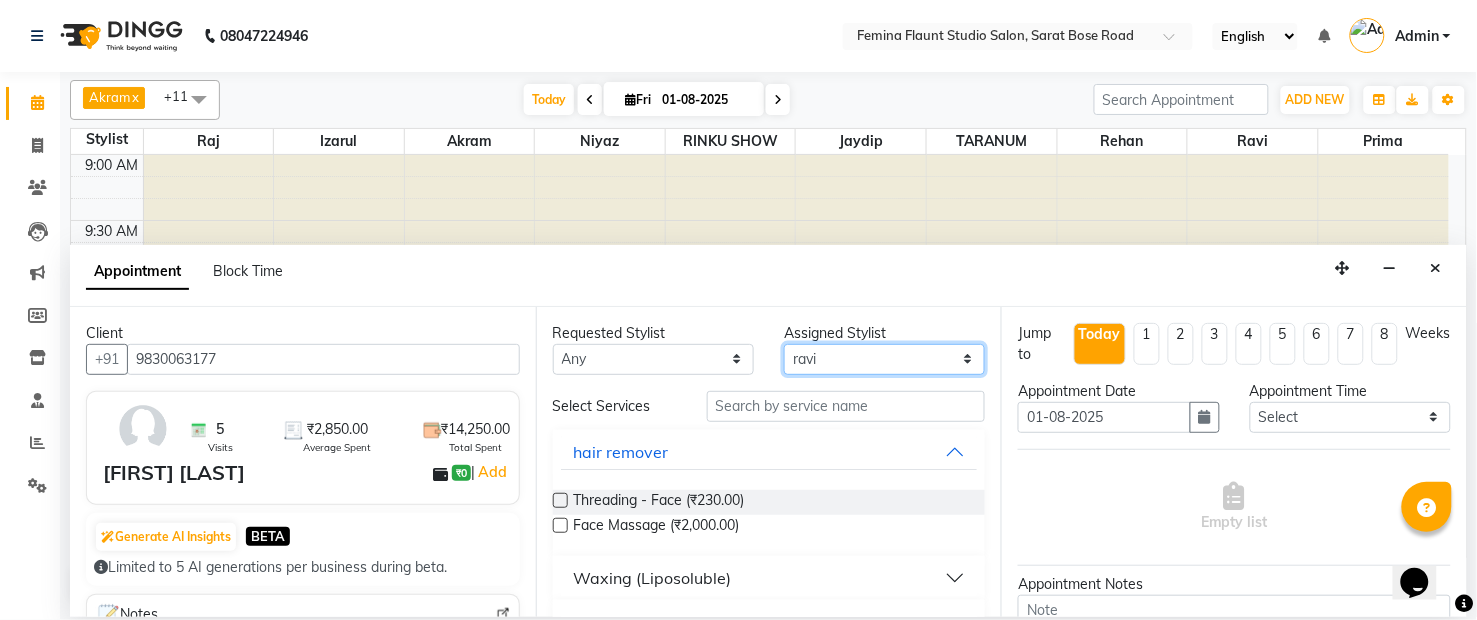 click on "Select Akram Christina Izarul jaydip Niyaz prima raj ravi rehan RINKU SHOW TARANUM" at bounding box center (884, 359) 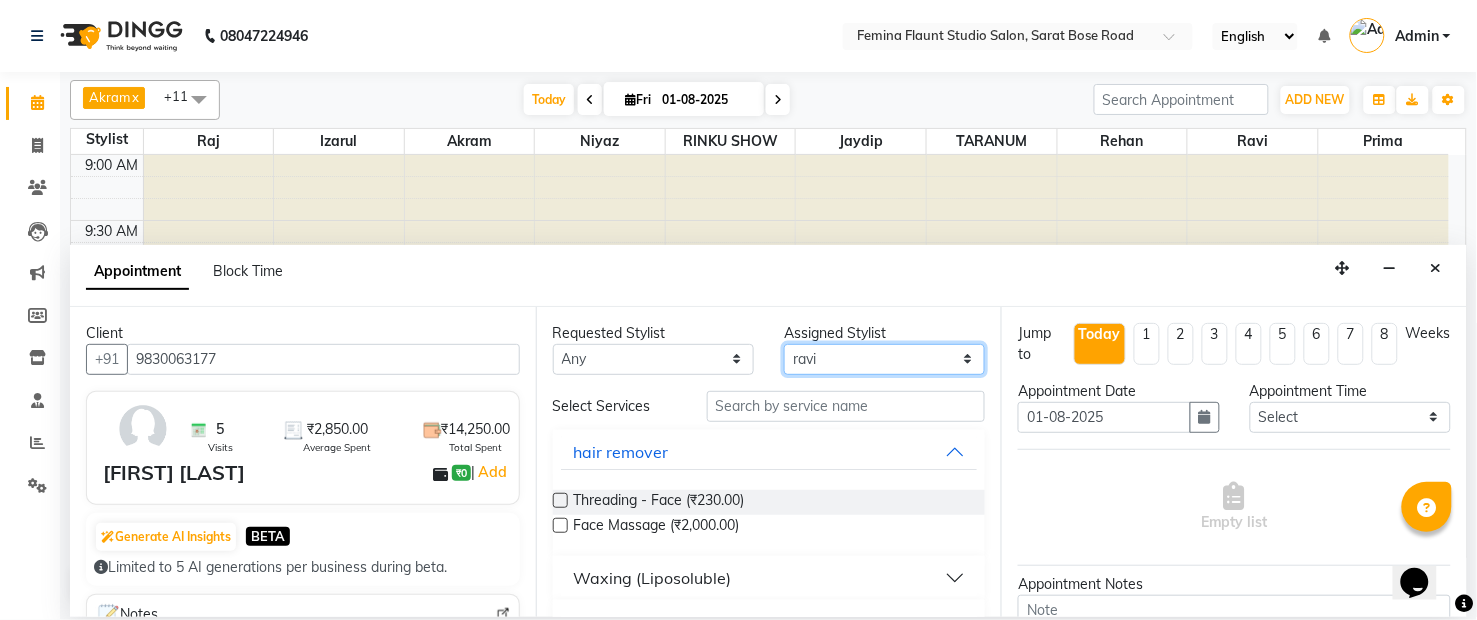 select on "83059" 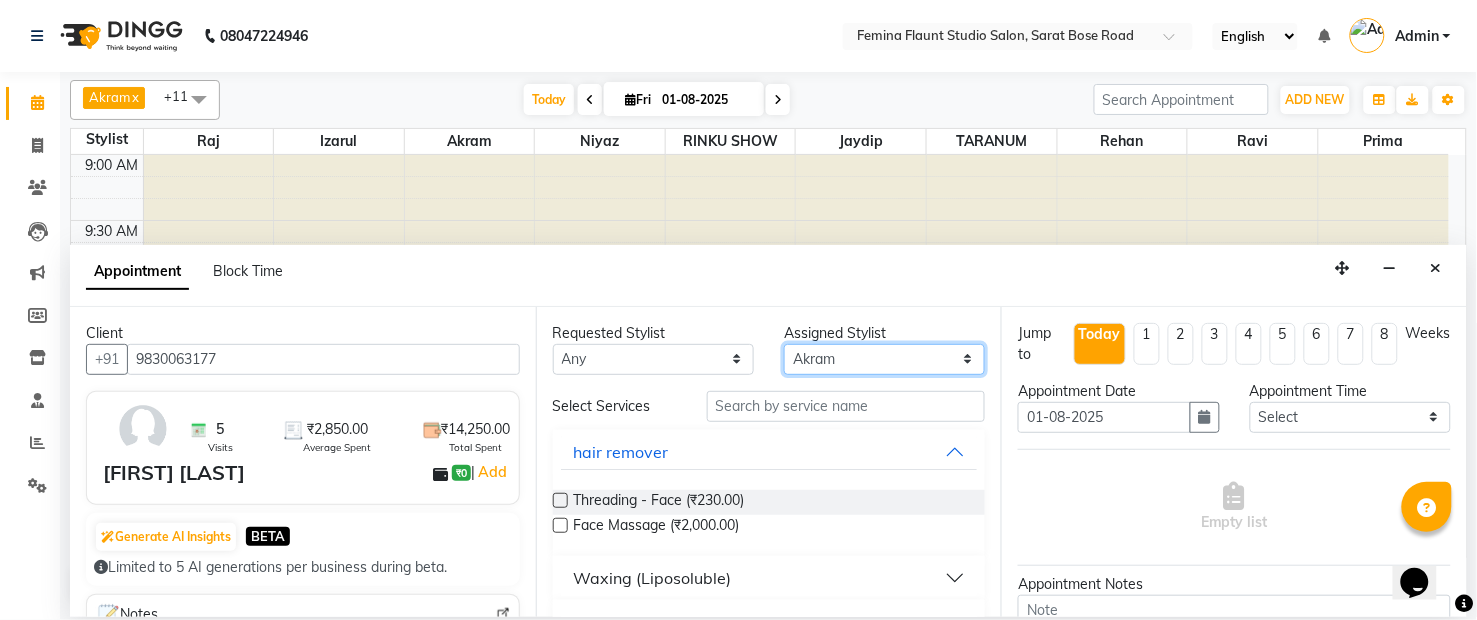 click on "Select Akram Christina Izarul jaydip Niyaz prima raj ravi rehan RINKU SHOW TARANUM" at bounding box center (884, 359) 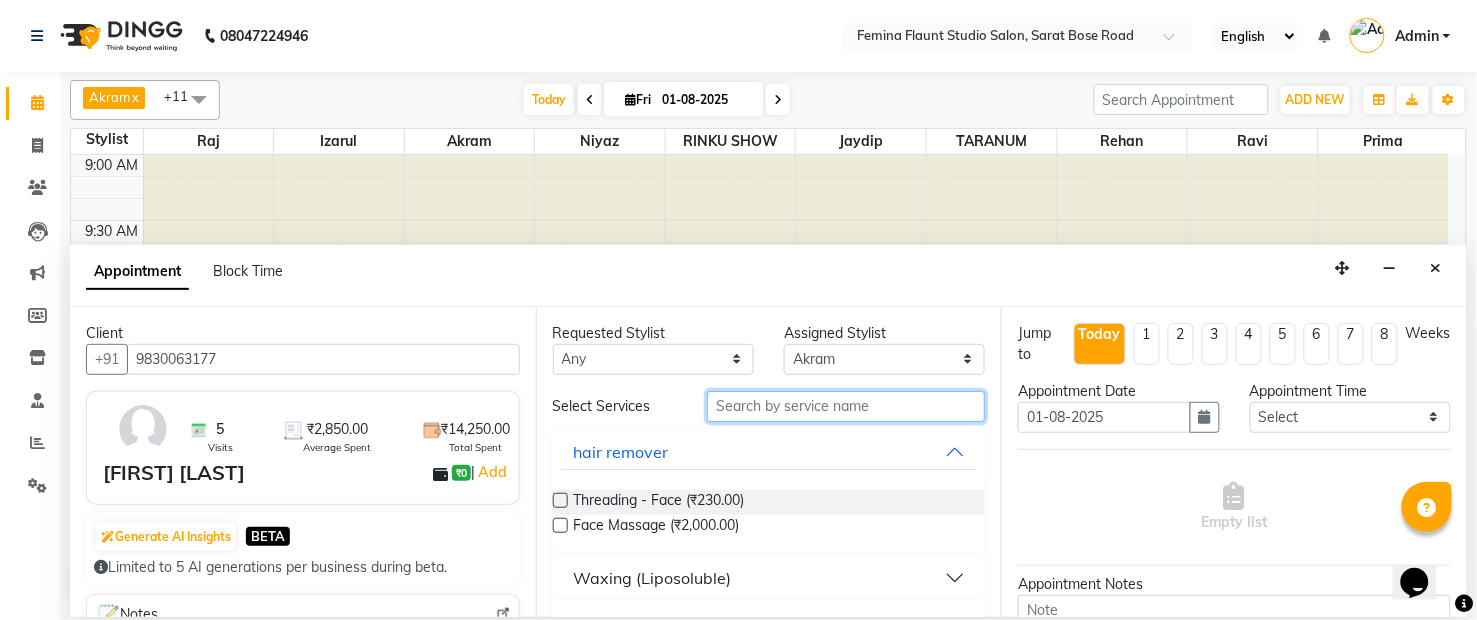 click at bounding box center [846, 406] 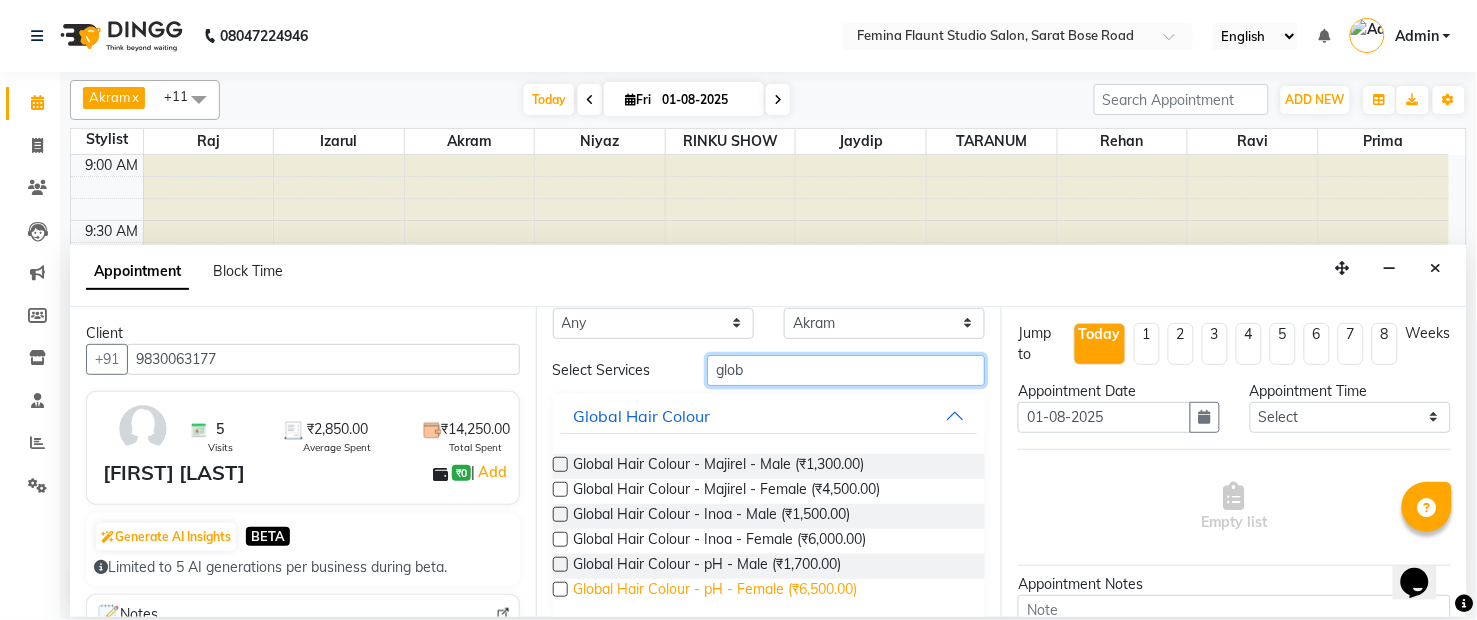 scroll, scrollTop: 54, scrollLeft: 0, axis: vertical 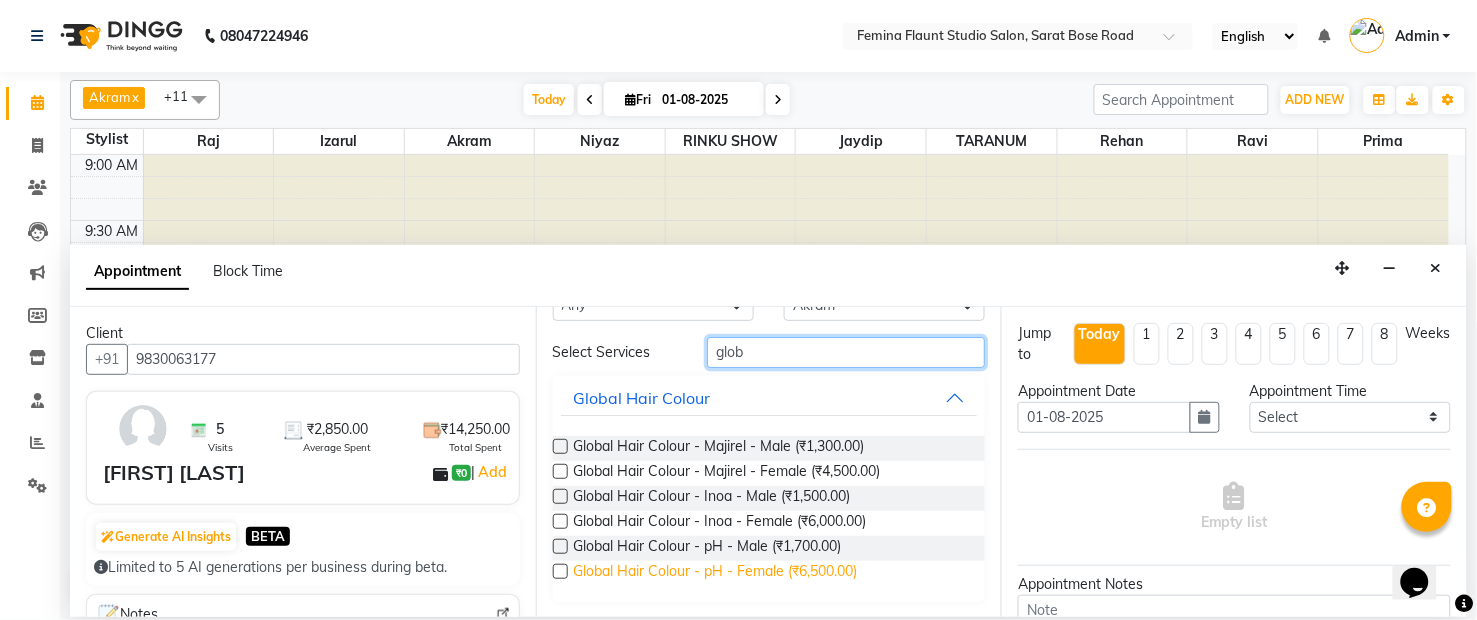 type on "glob" 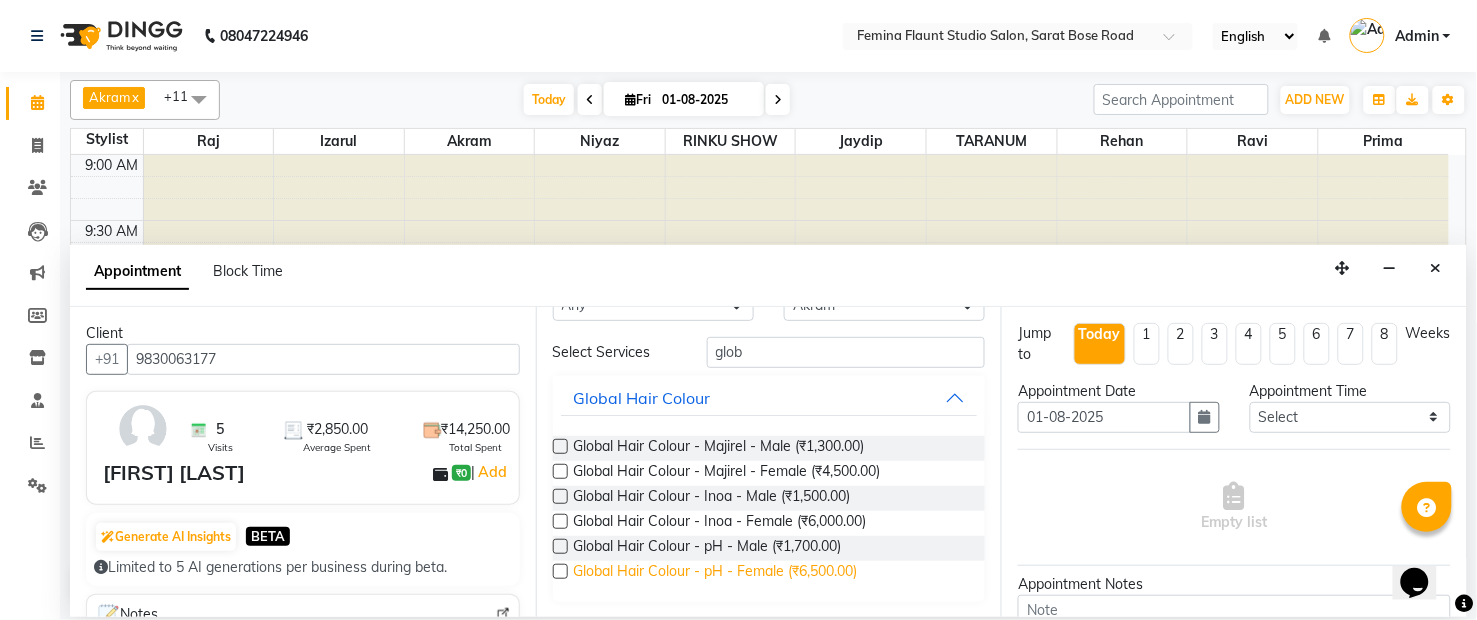 click on "Global Hair Colour - pH - Female (₹6,500.00)" at bounding box center [716, 573] 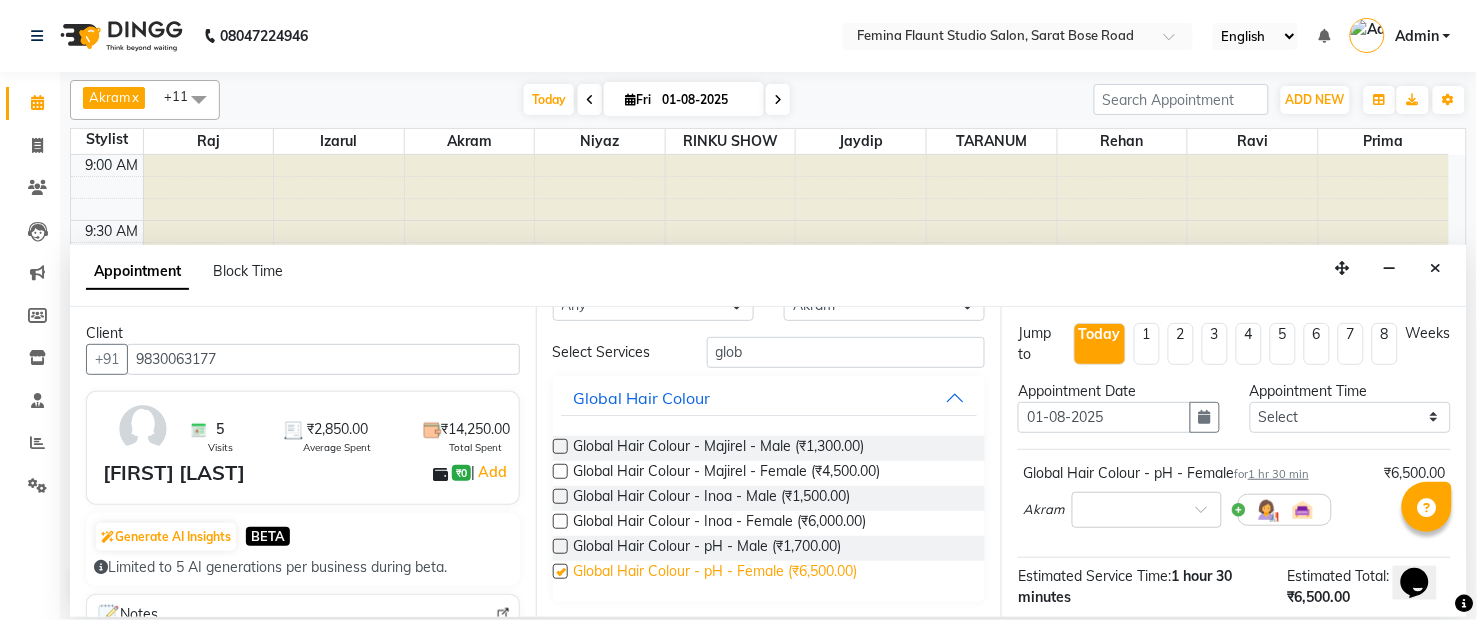 checkbox on "false" 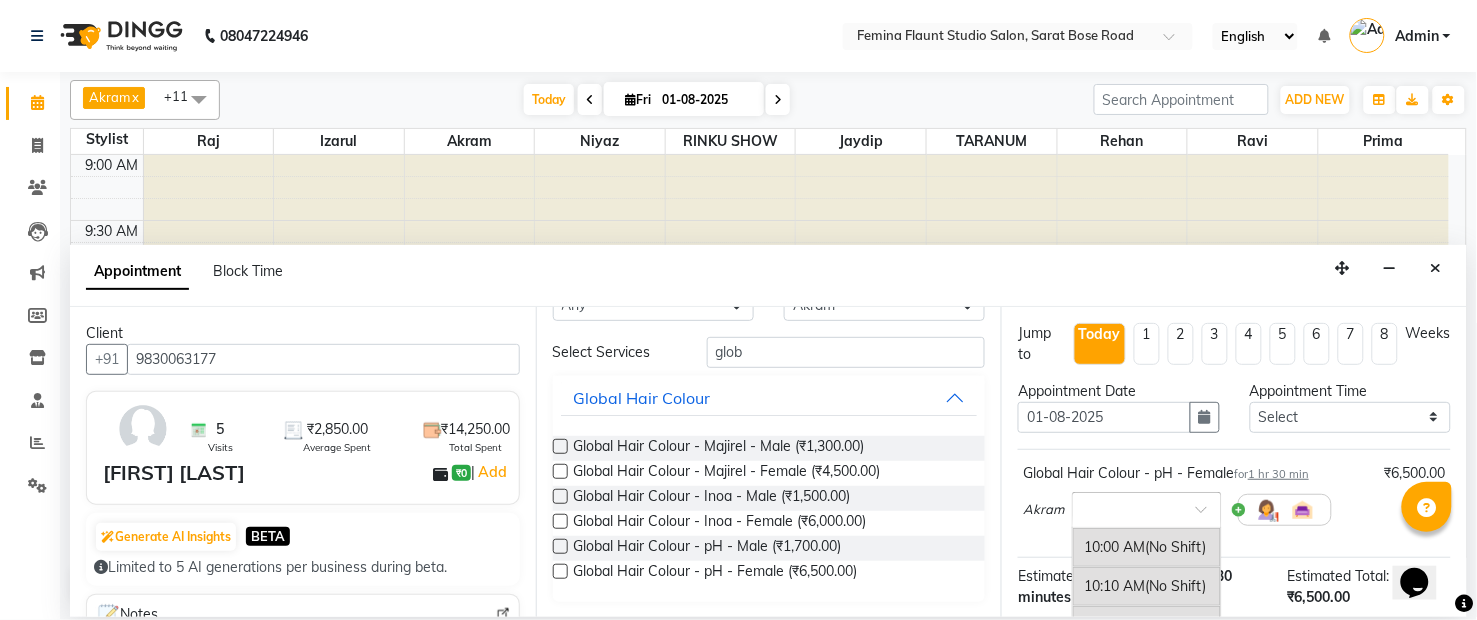 click on "×" at bounding box center [1147, 510] 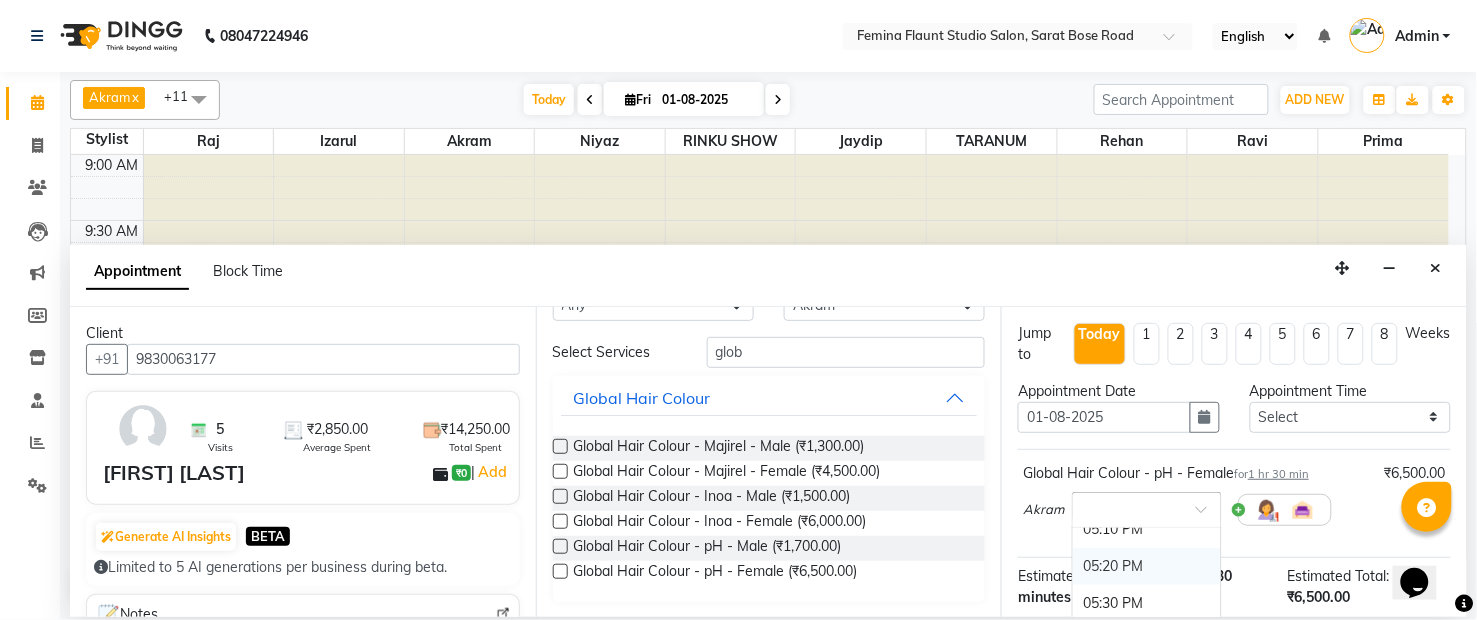 scroll, scrollTop: 1666, scrollLeft: 0, axis: vertical 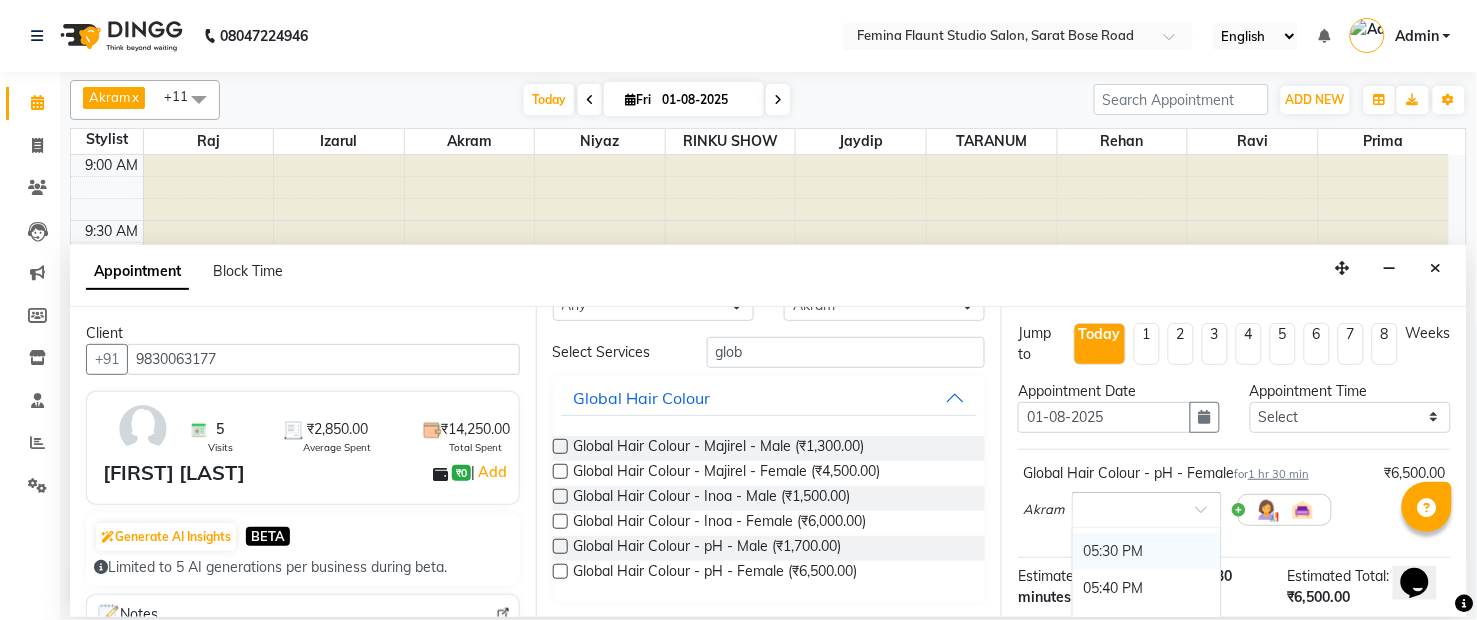 click on "05:30 PM" at bounding box center [1147, 551] 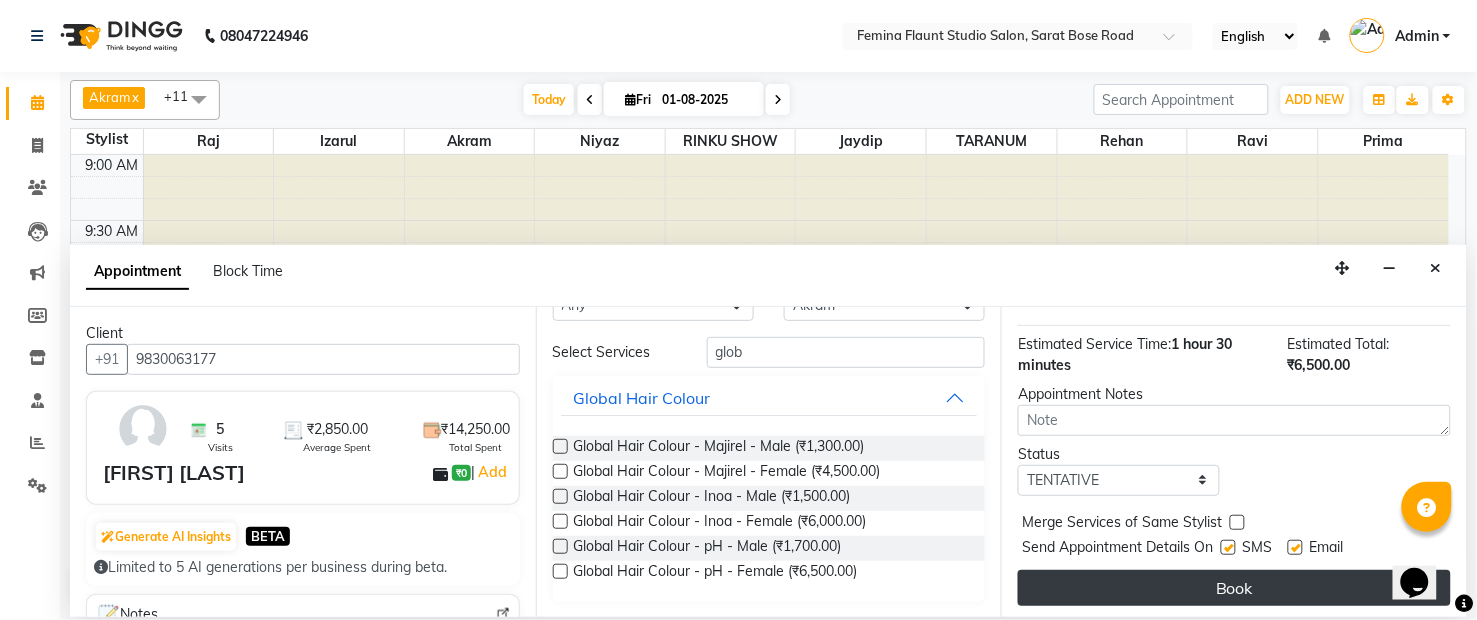 scroll, scrollTop: 237, scrollLeft: 0, axis: vertical 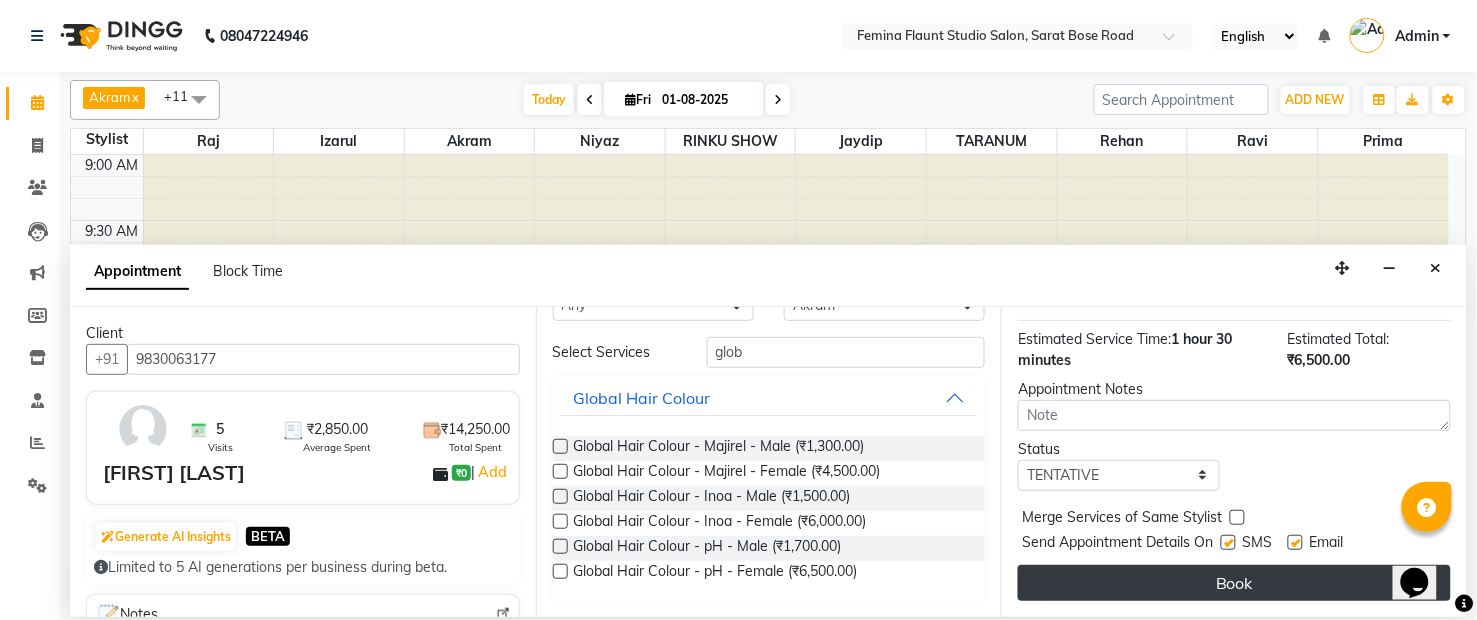 click on "Book" at bounding box center (1234, 583) 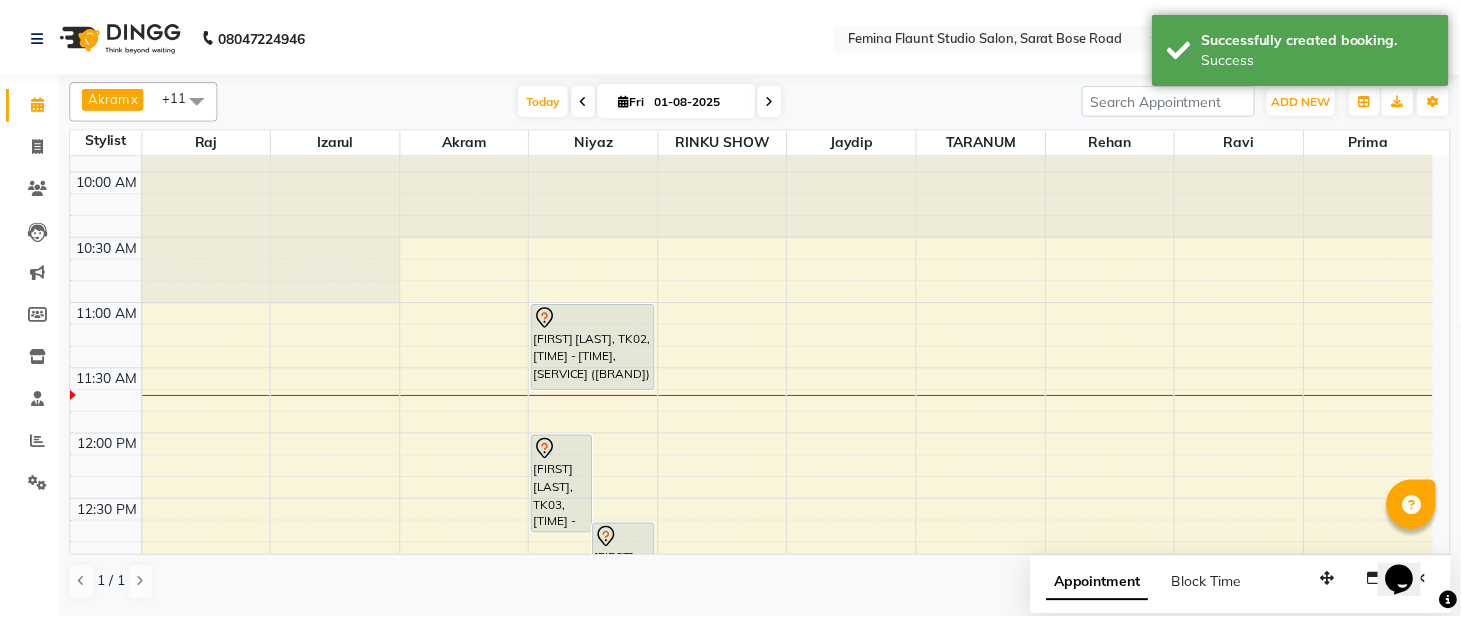 scroll, scrollTop: 0, scrollLeft: 0, axis: both 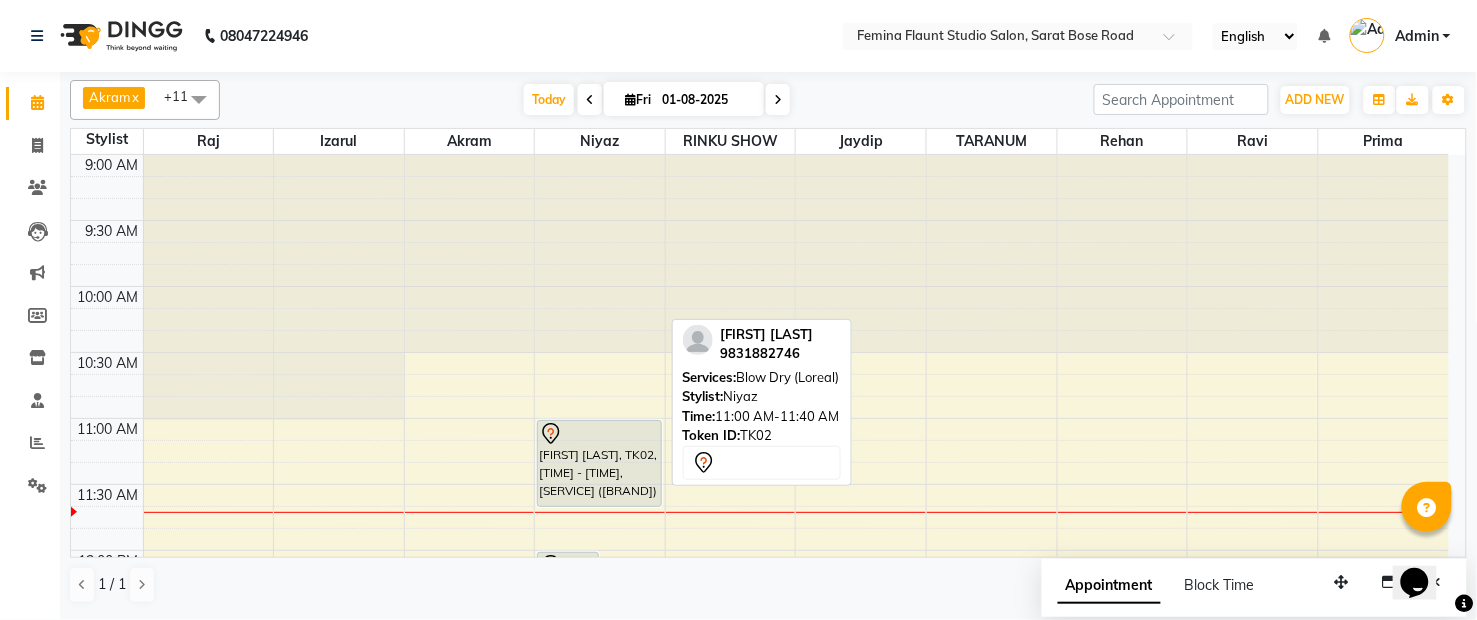 click on "[FIRST] [LAST], TK02, 11:00 AM-11:40 AM, Blow Dry (Loreal)" at bounding box center [599, 463] 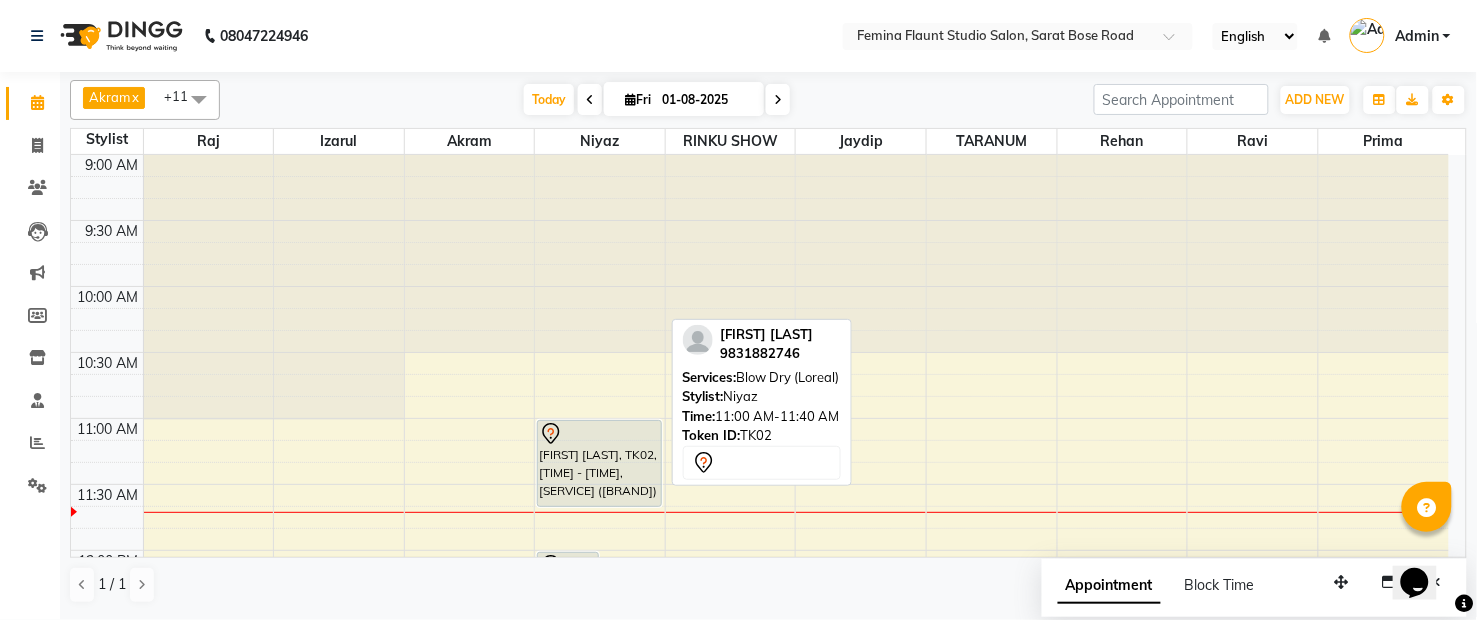 click on "[FIRST] [LAST], TK02, 11:00 AM-11:40 AM, Blow Dry (Loreal)" at bounding box center [599, 463] 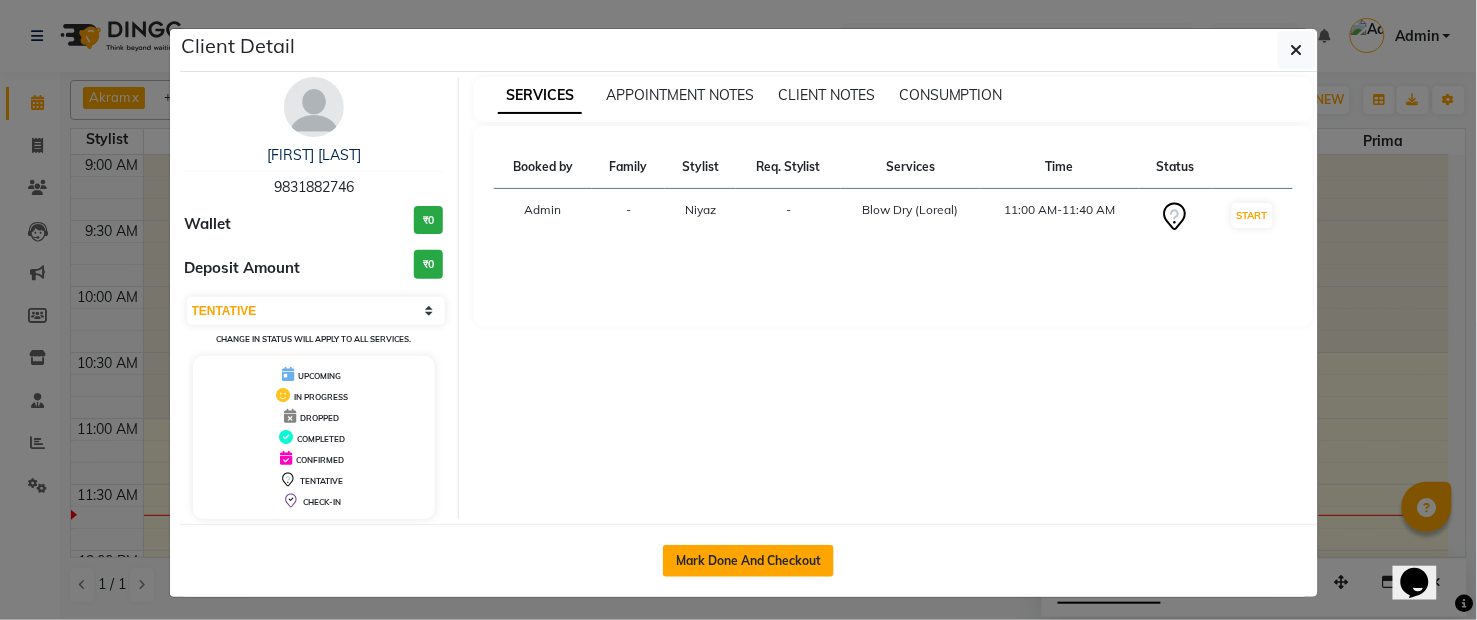 click on "Mark Done And Checkout" 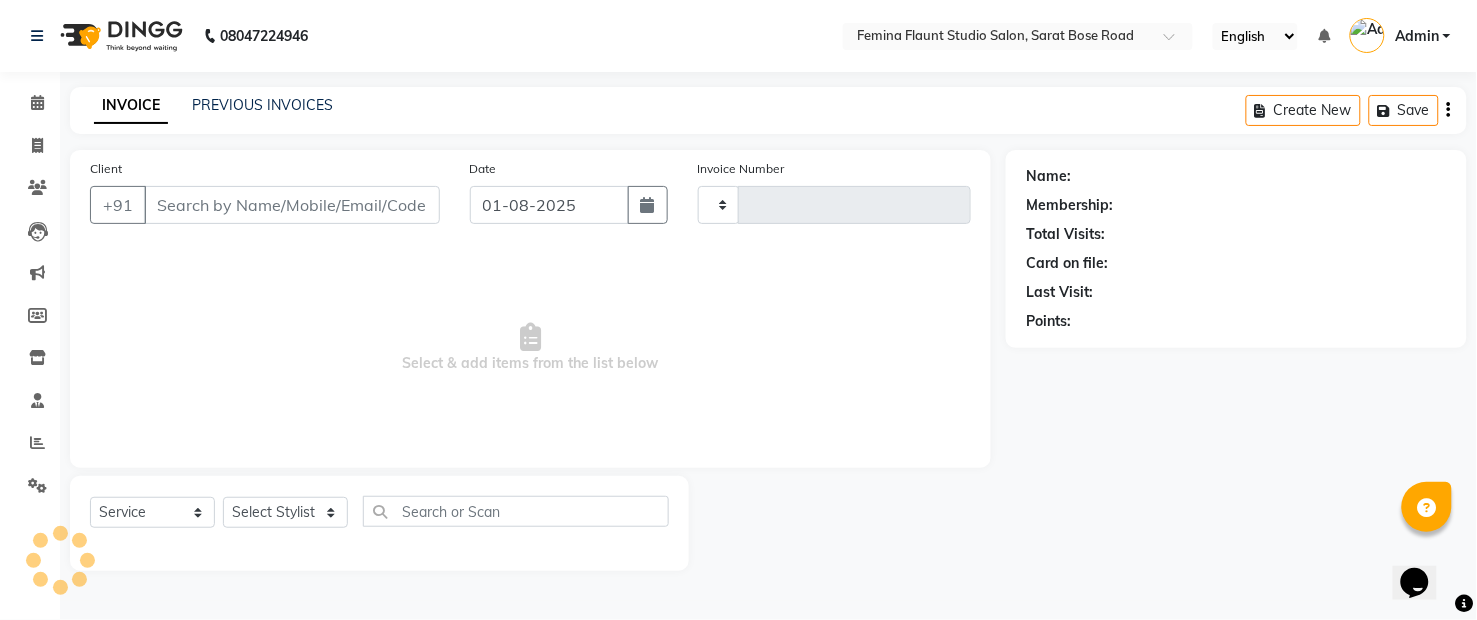 type on "1241" 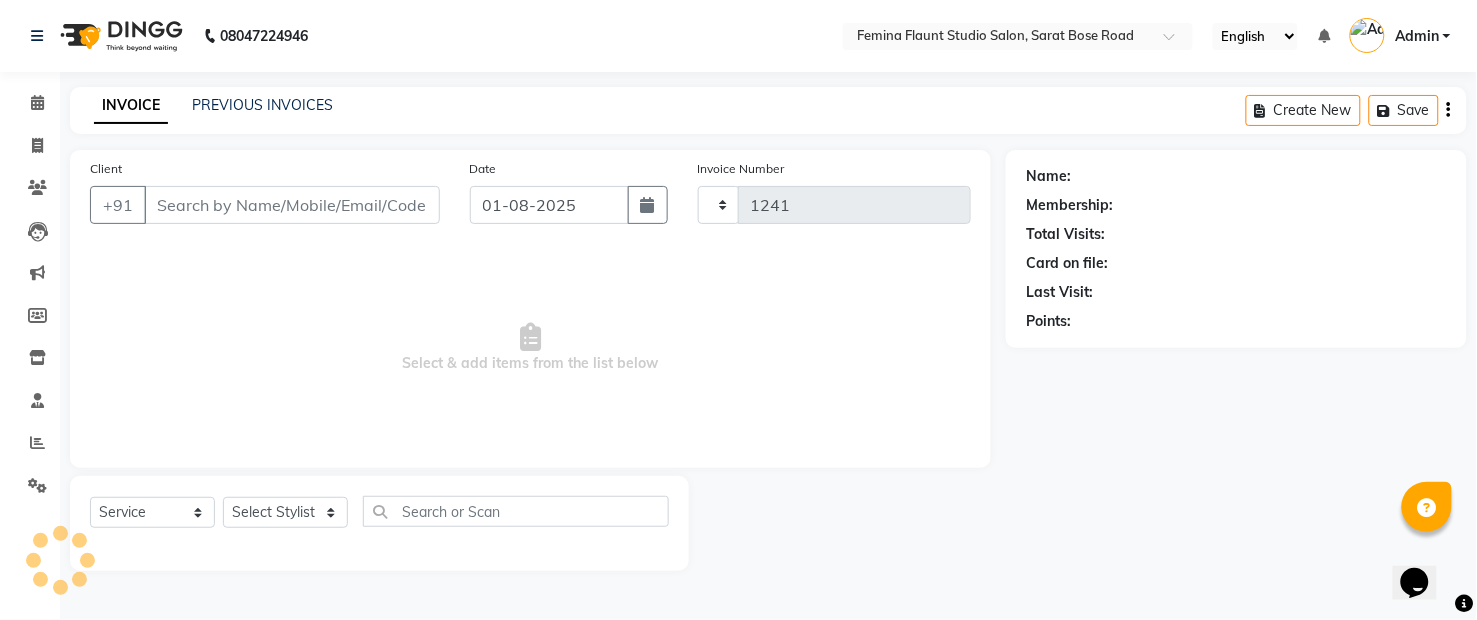 select on "5231" 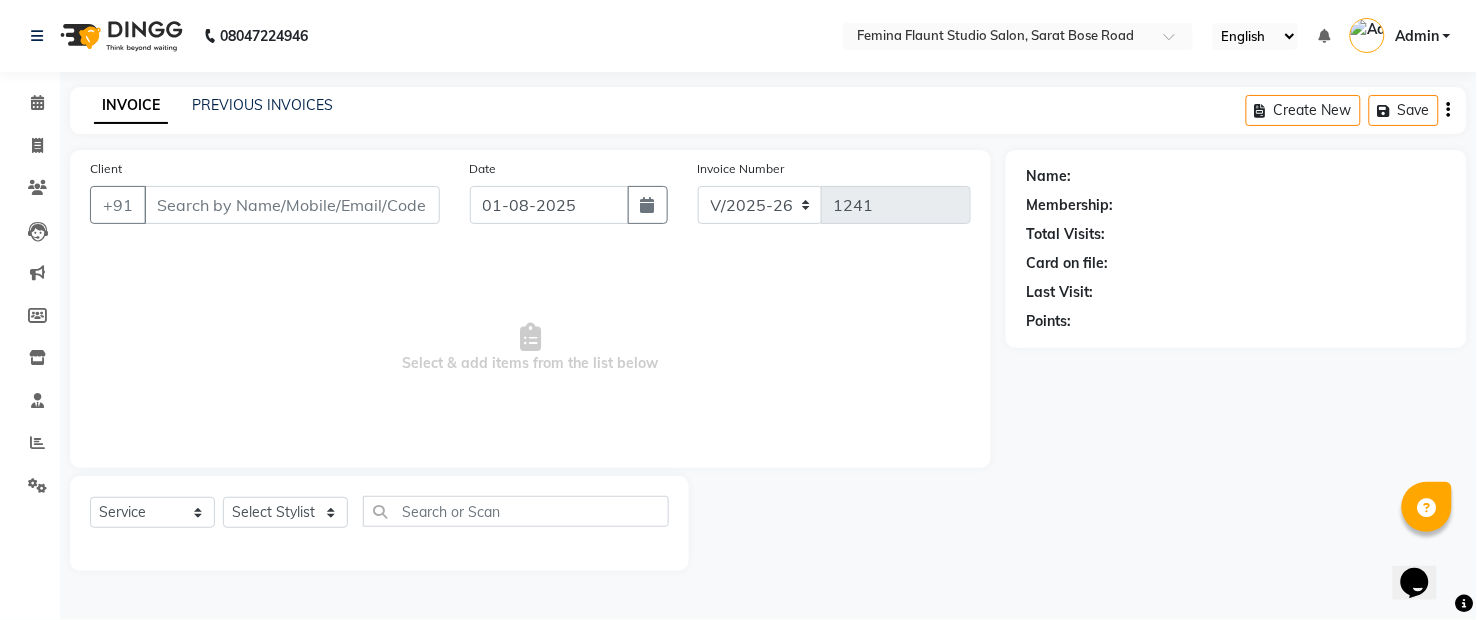 type on "9831882746" 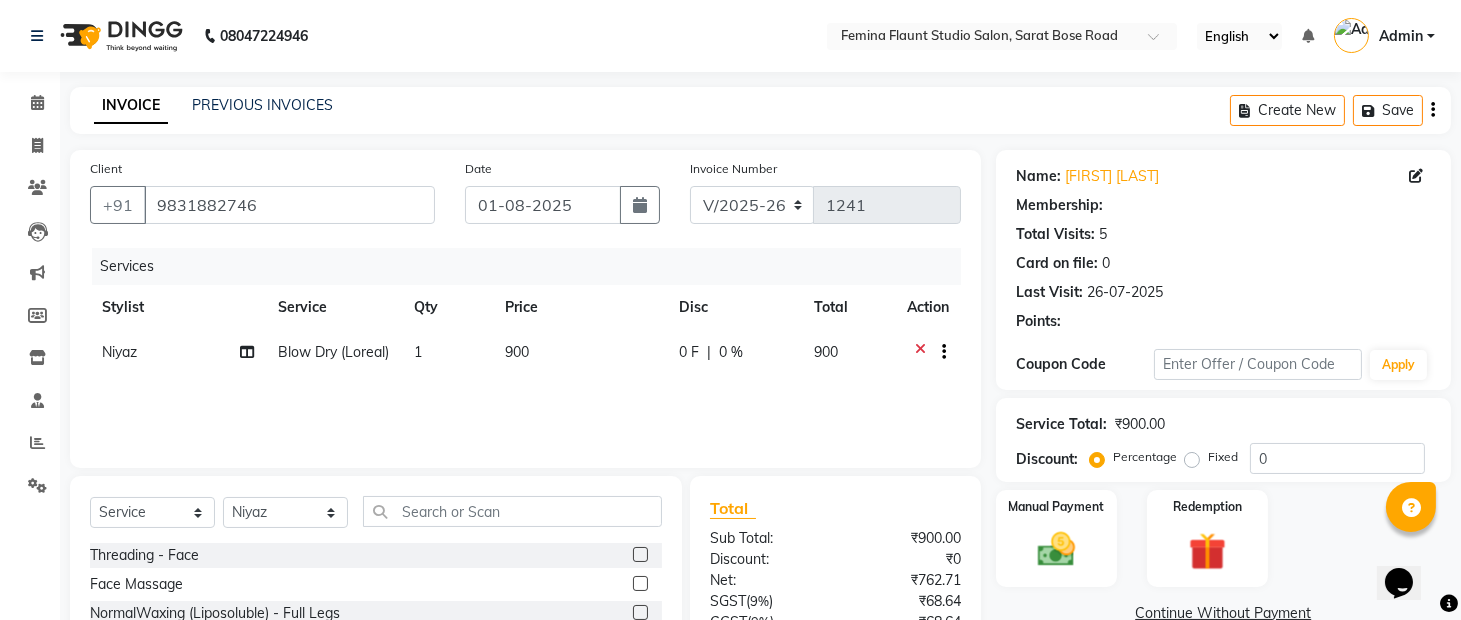 select on "1: Object" 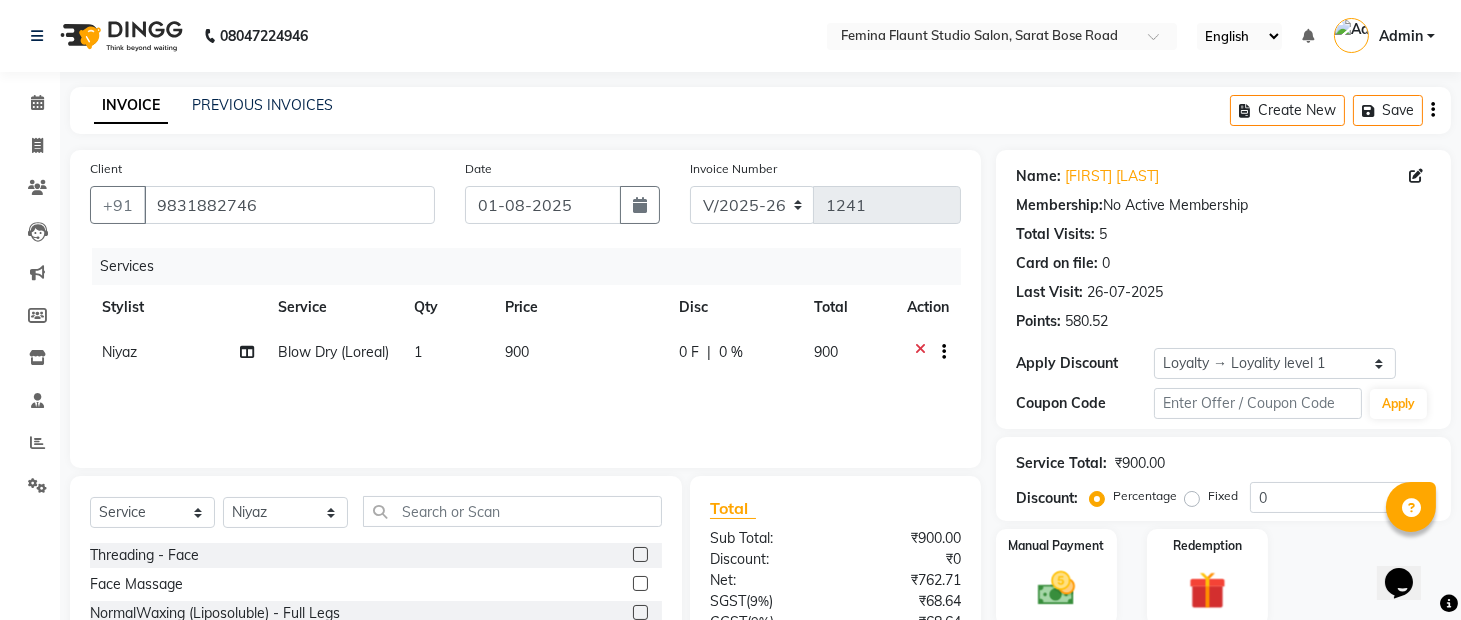 click on "900" 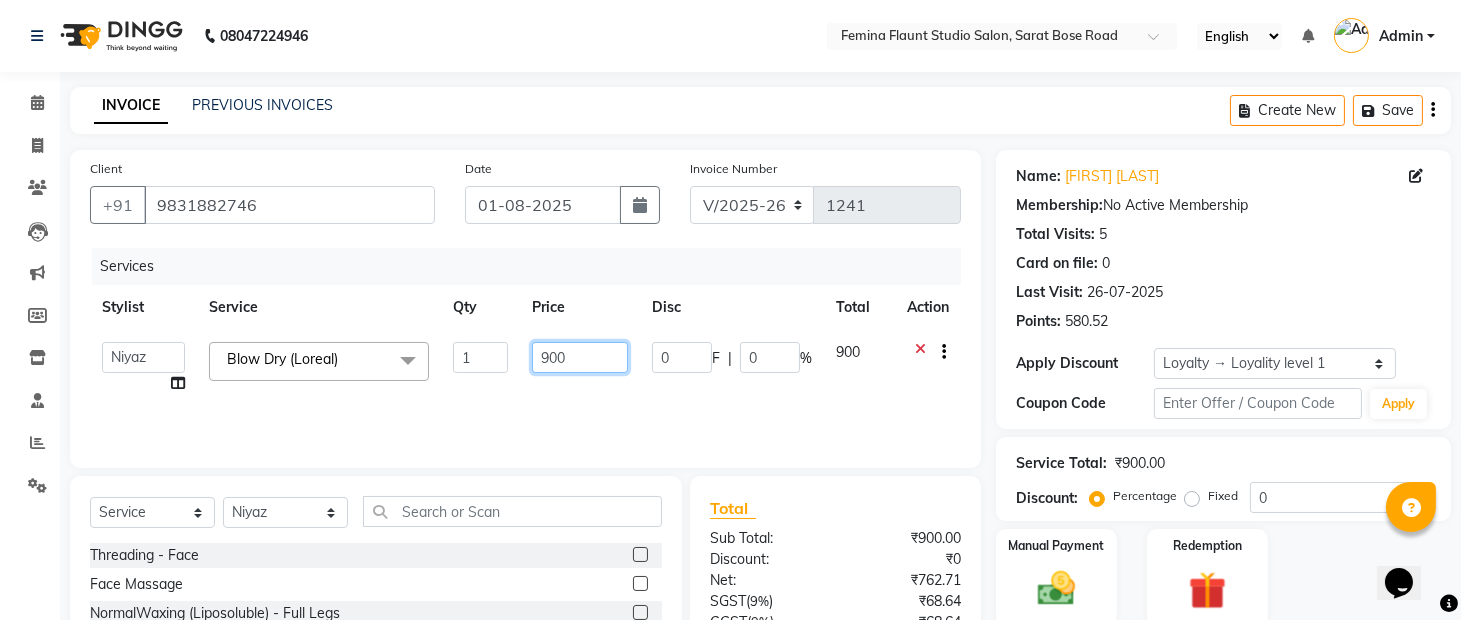 click on "900" 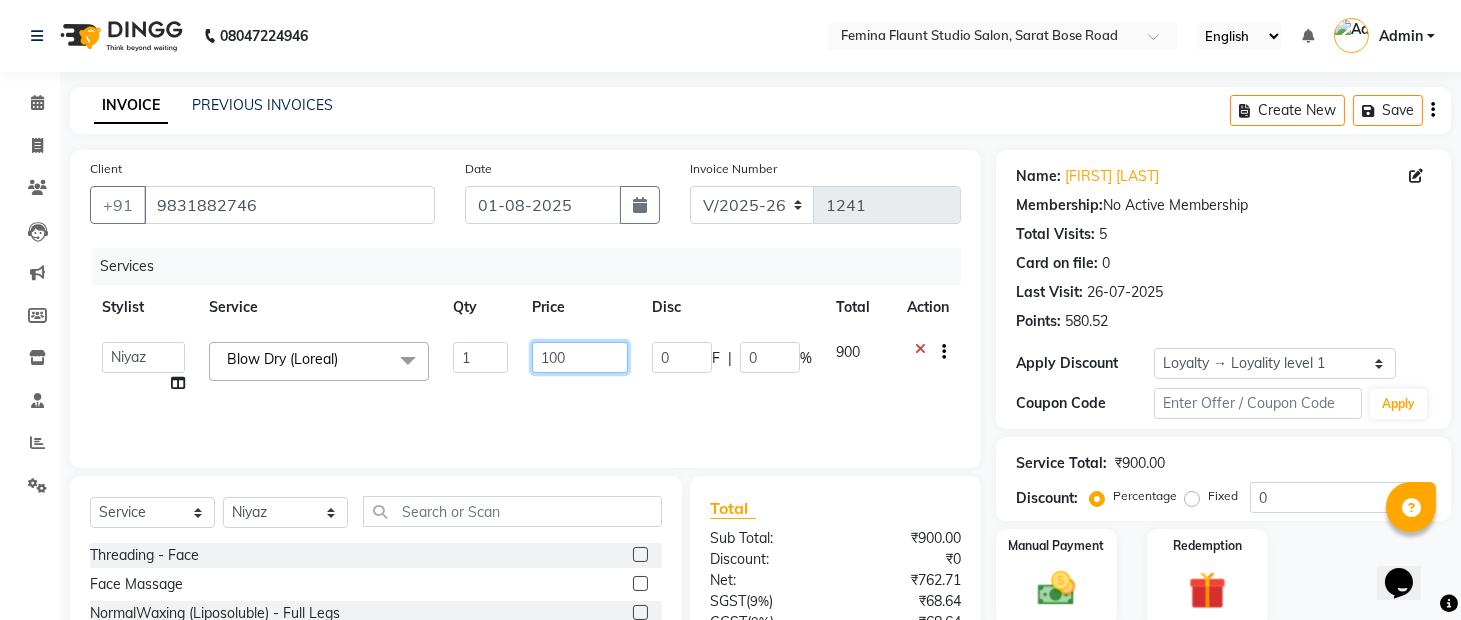 type on "1000" 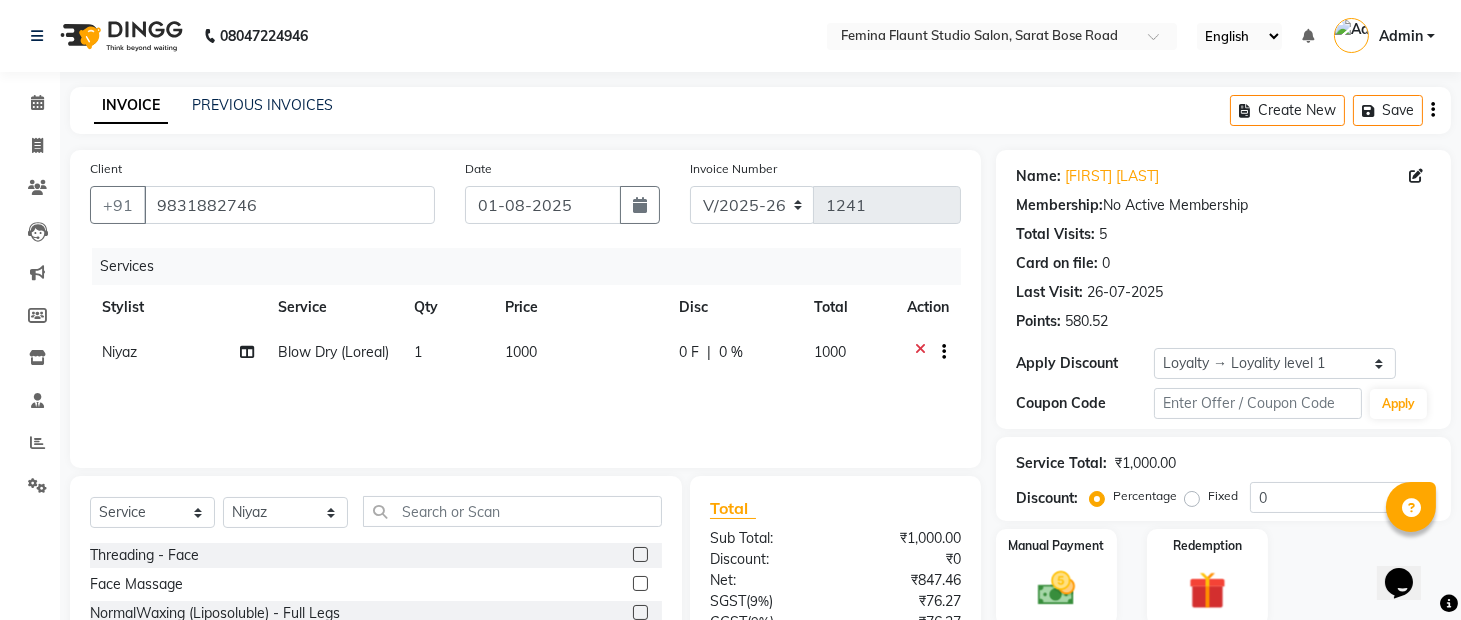 click on "Services Stylist Service Qty Price Disc Total Action Niyaz Blow Dry (Loreal) 1 1000 0 F | 0 % 1000" 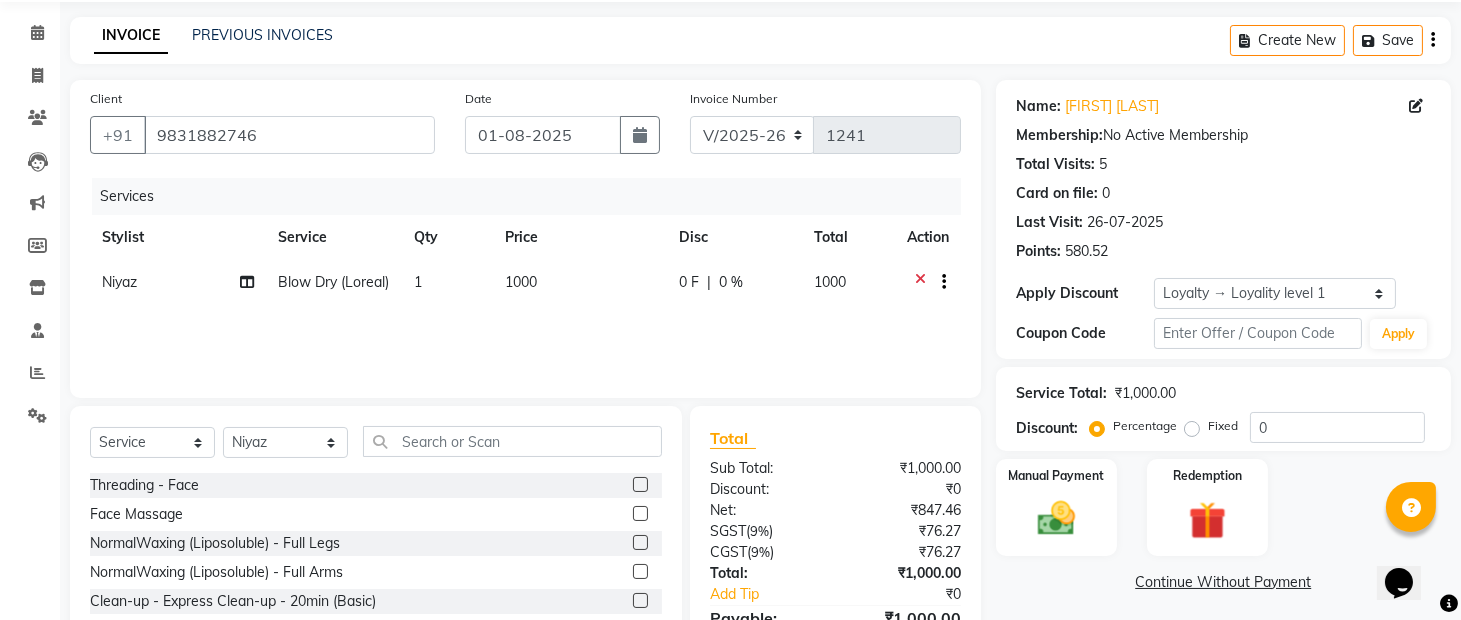 scroll, scrollTop: 181, scrollLeft: 0, axis: vertical 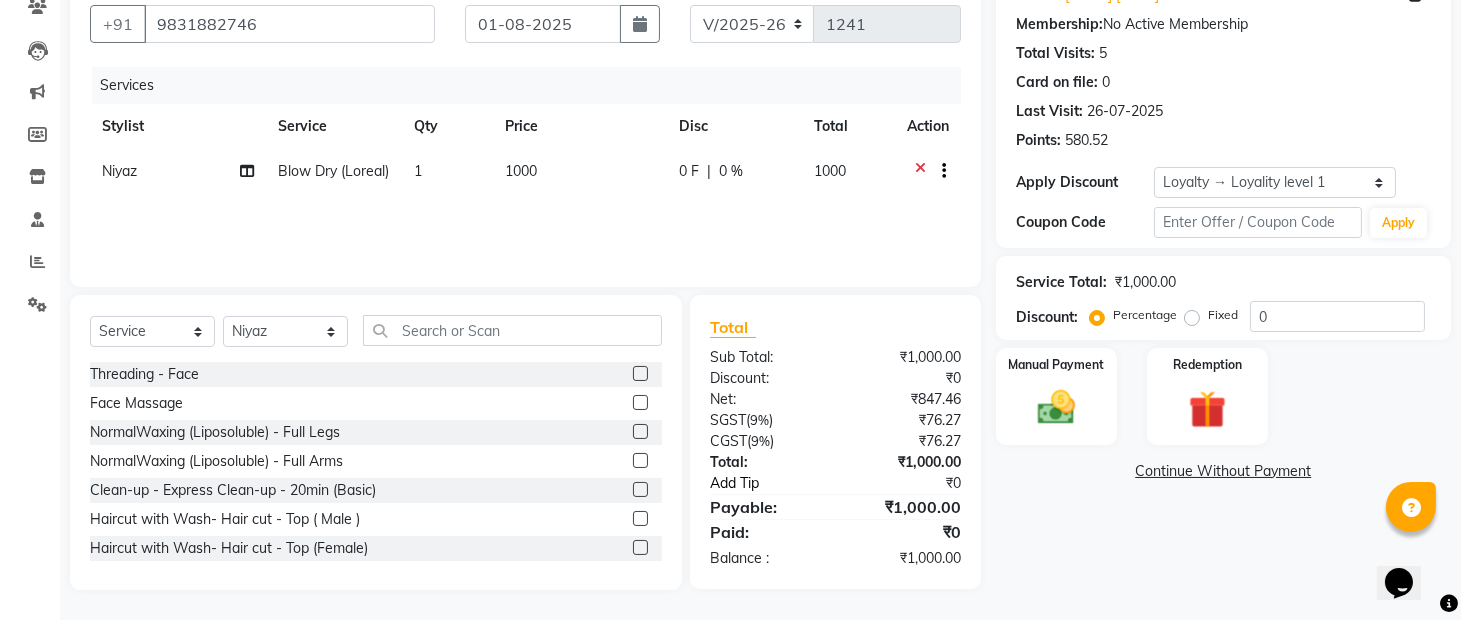 click on "Add Tip" 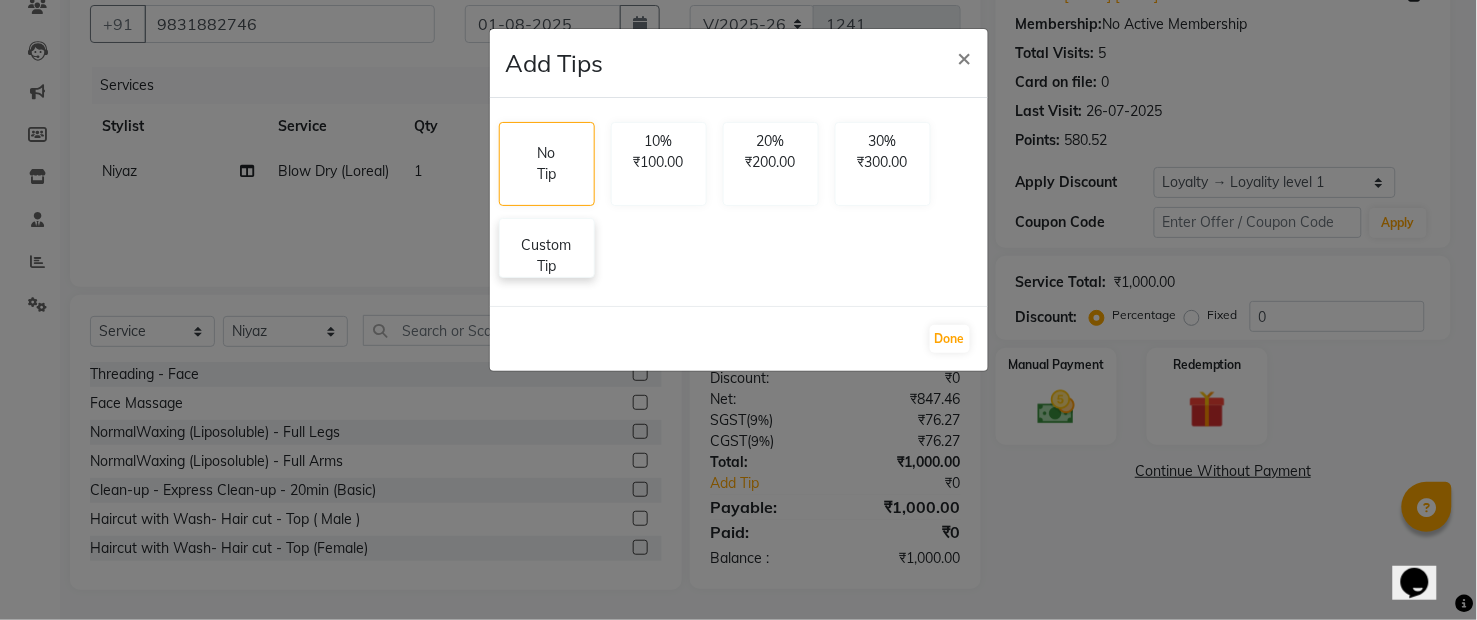 click on "Custom Tip" 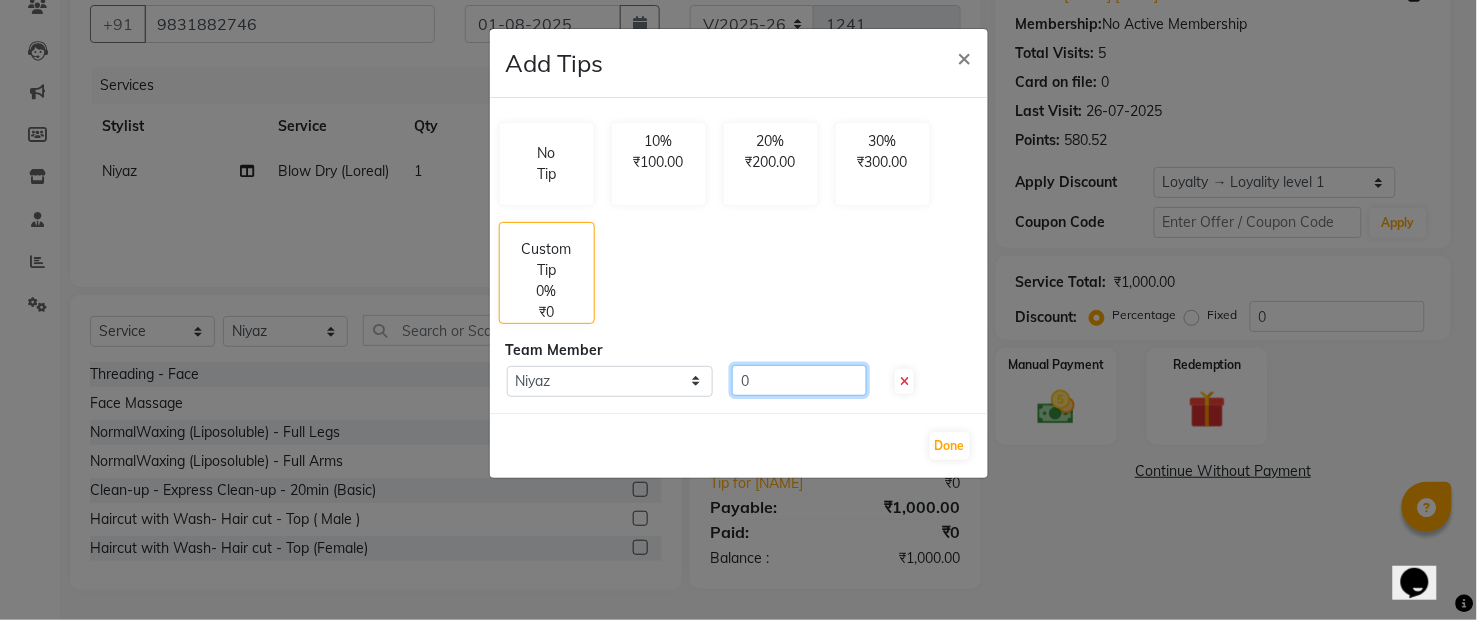 click on "0" 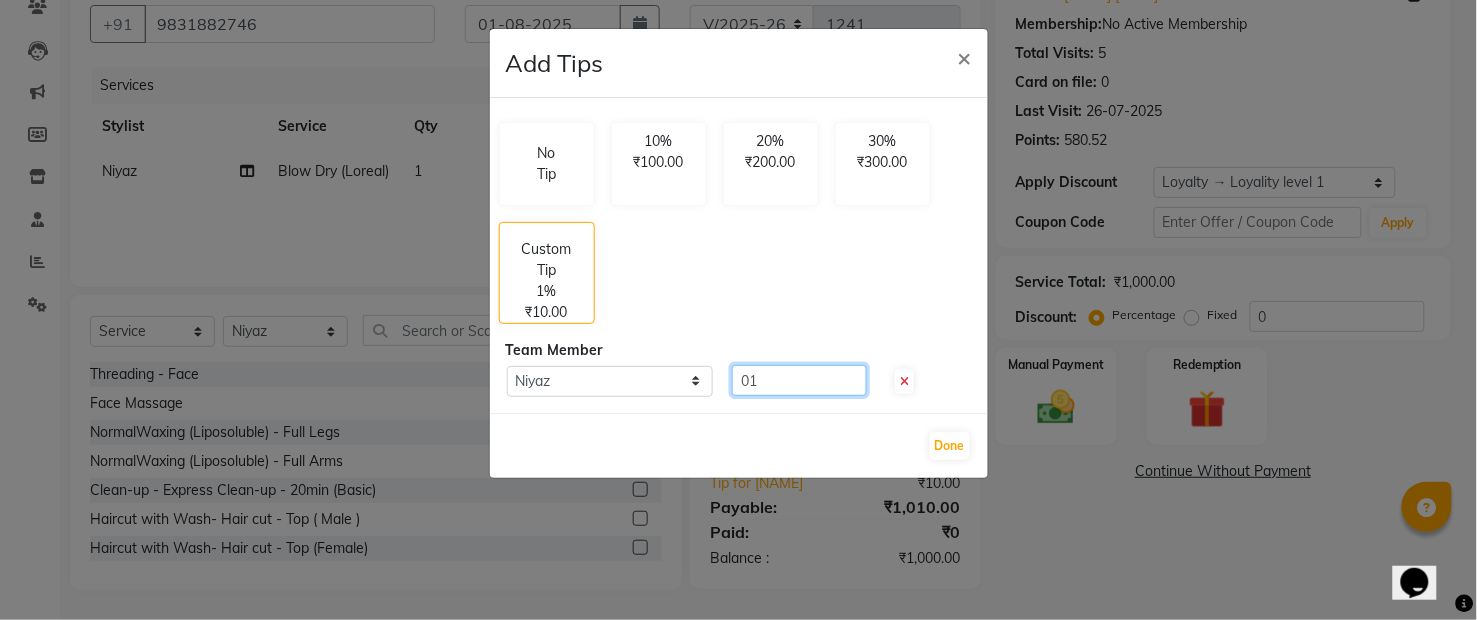 type on "0" 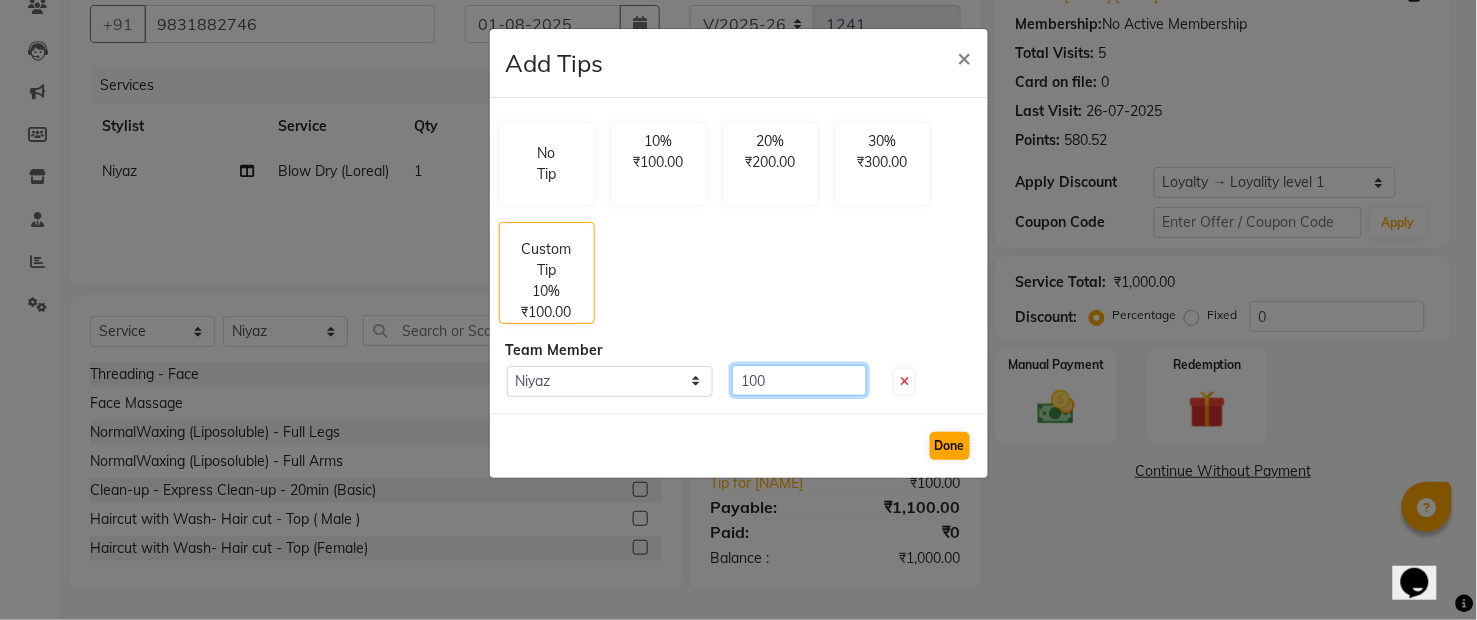 type on "100" 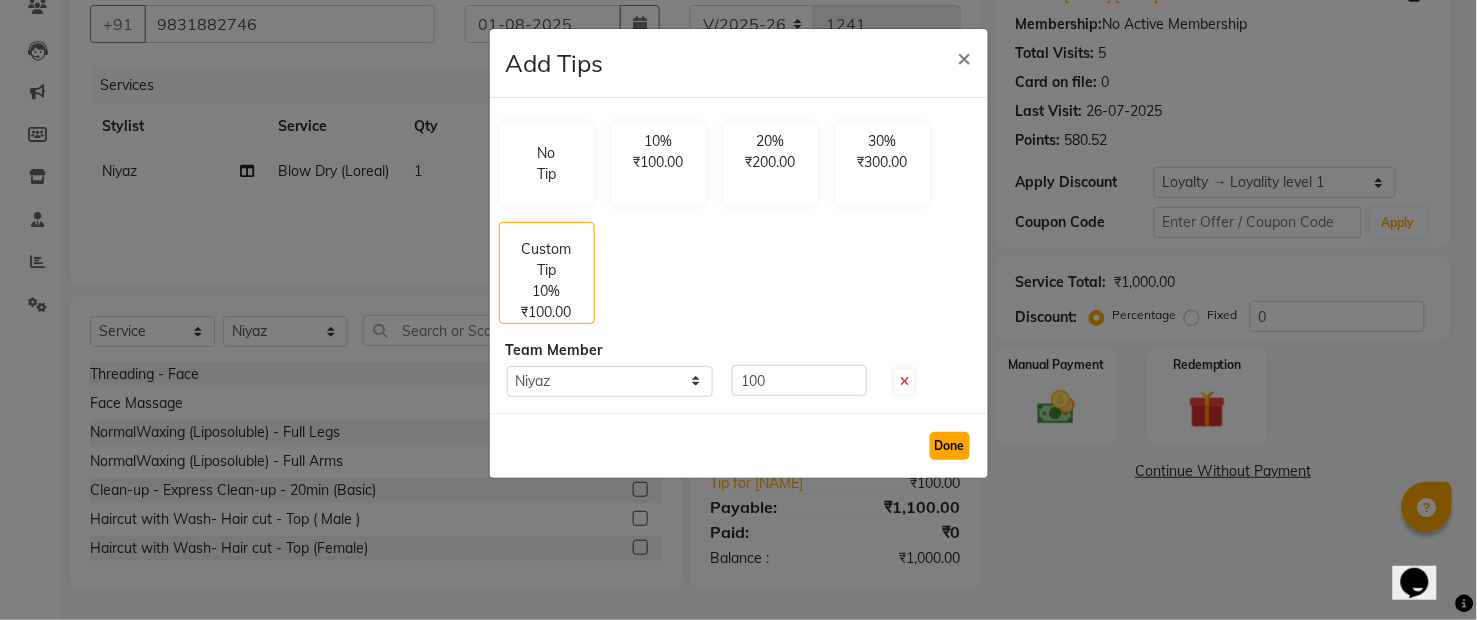 click on "Done" 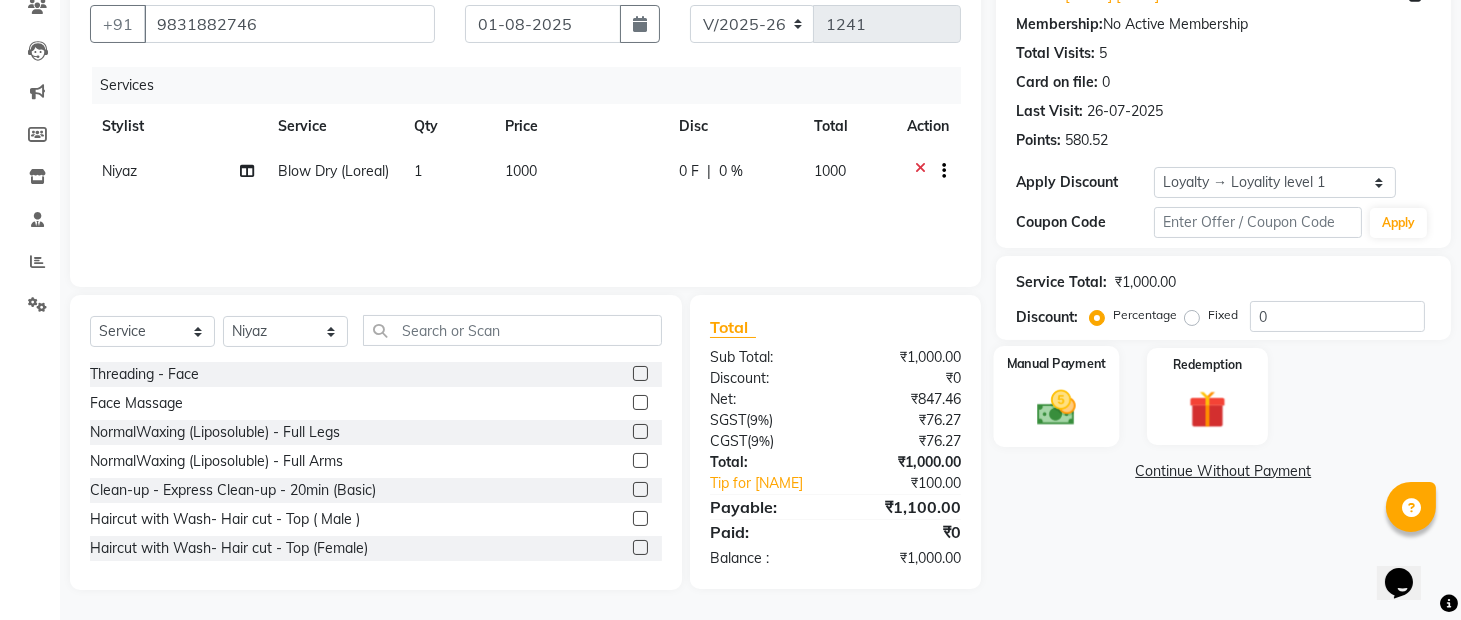 click 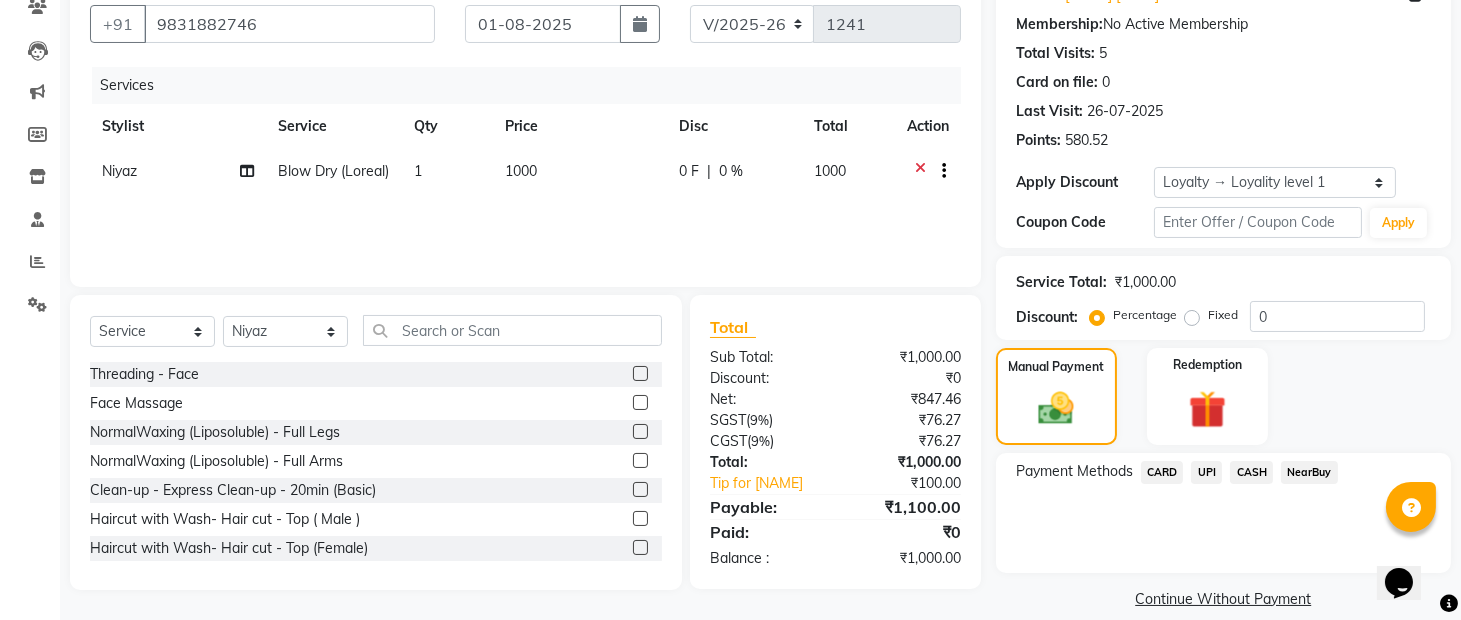 click on "UPI" 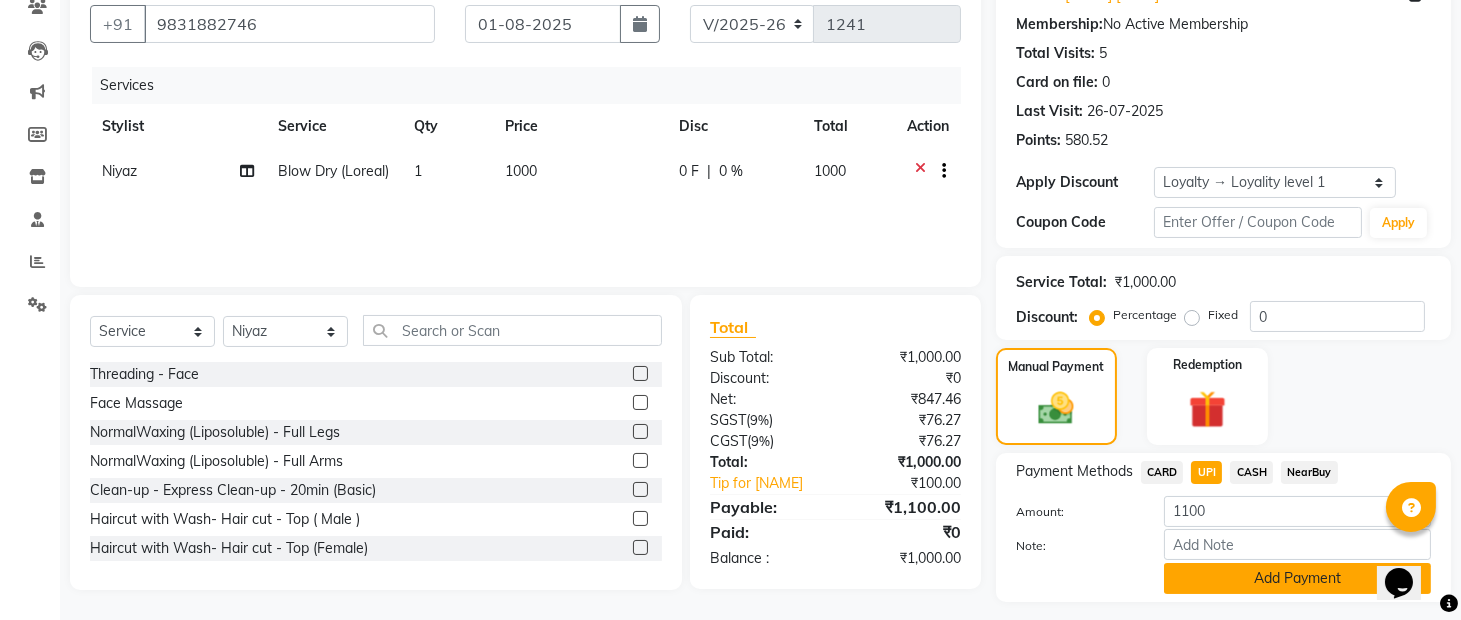 click on "Add Payment" 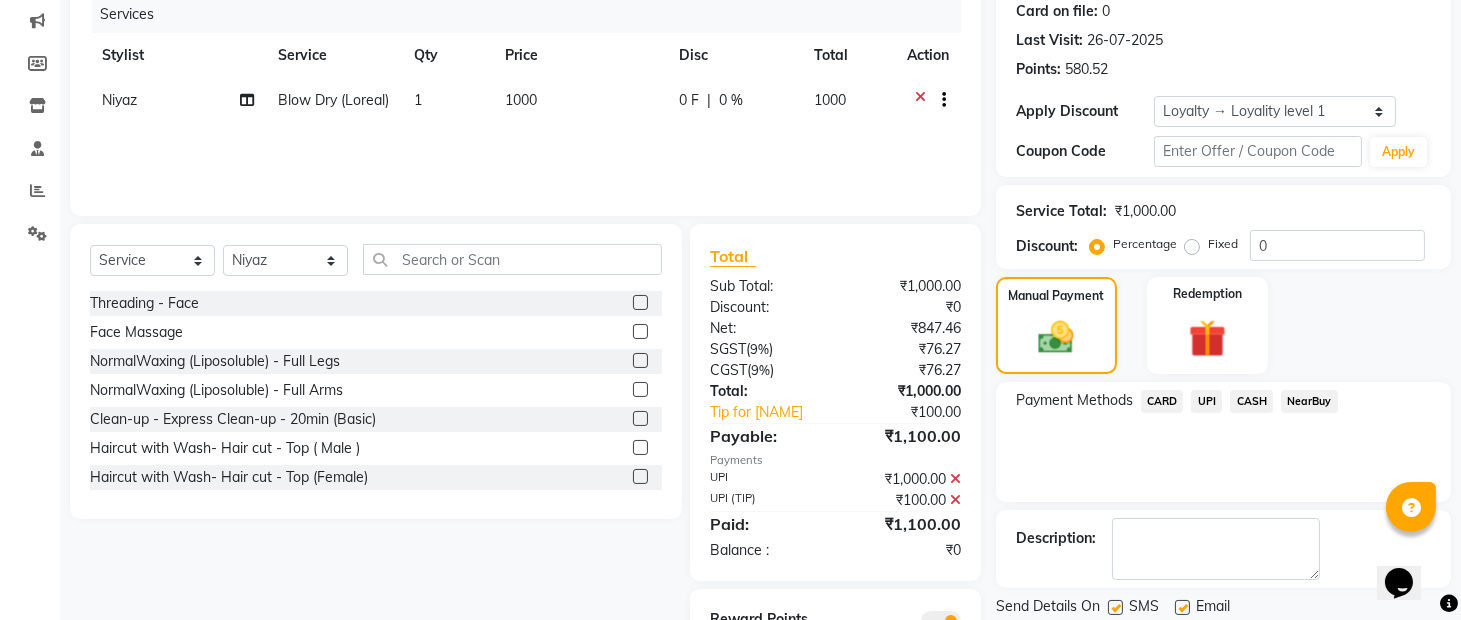 scroll, scrollTop: 342, scrollLeft: 0, axis: vertical 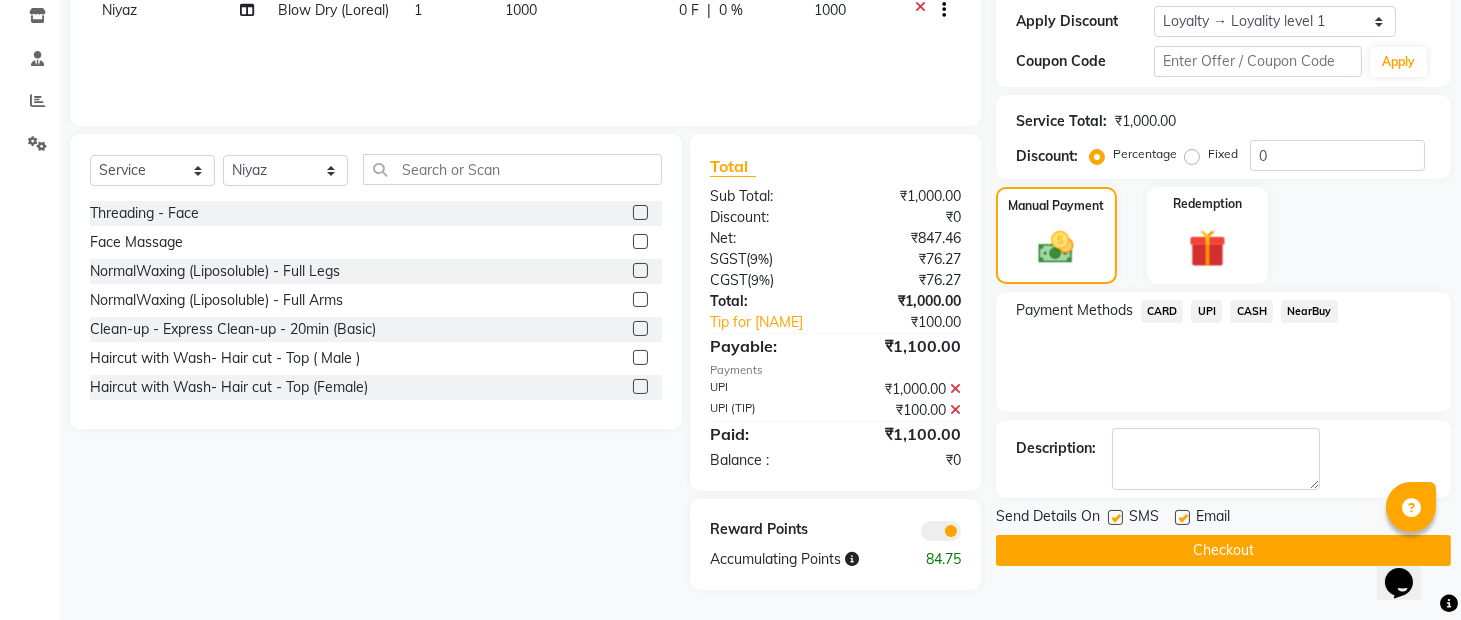 click on "Checkout" 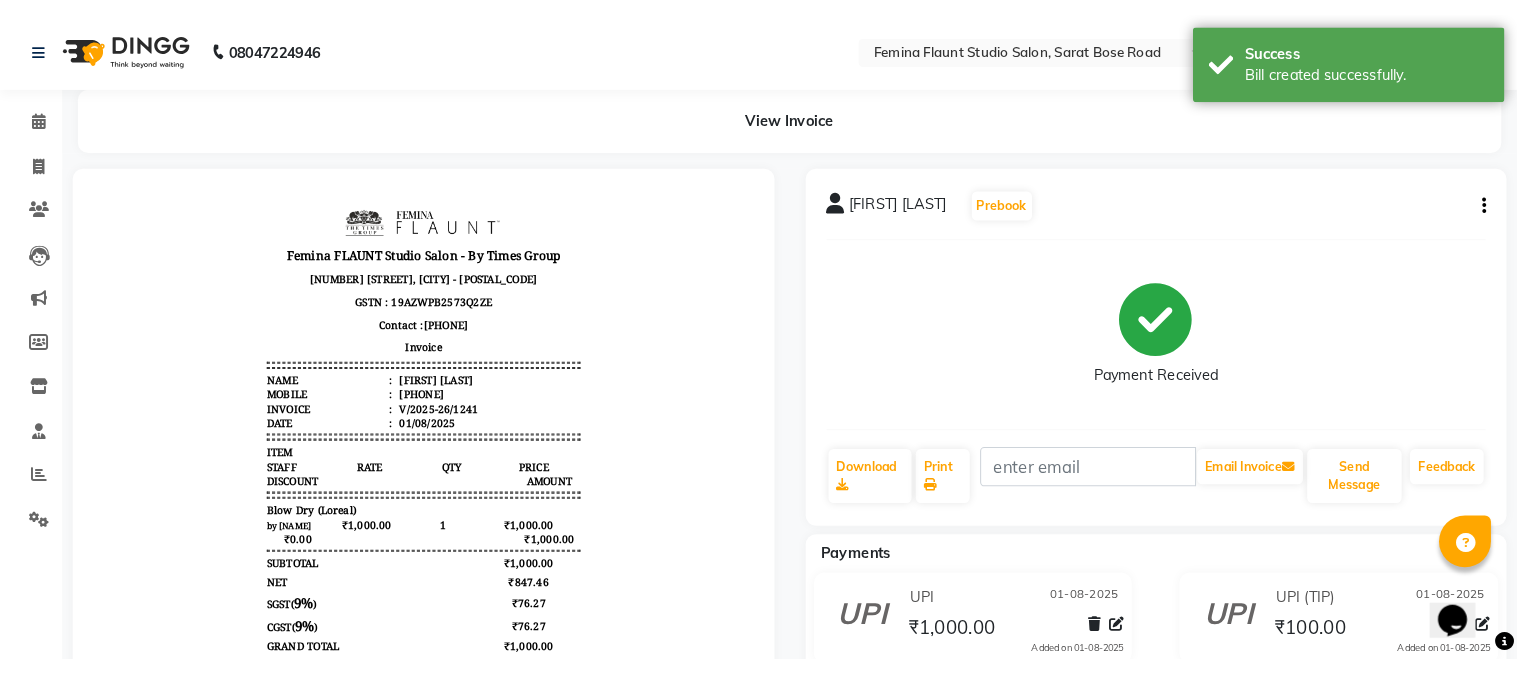 scroll, scrollTop: 0, scrollLeft: 0, axis: both 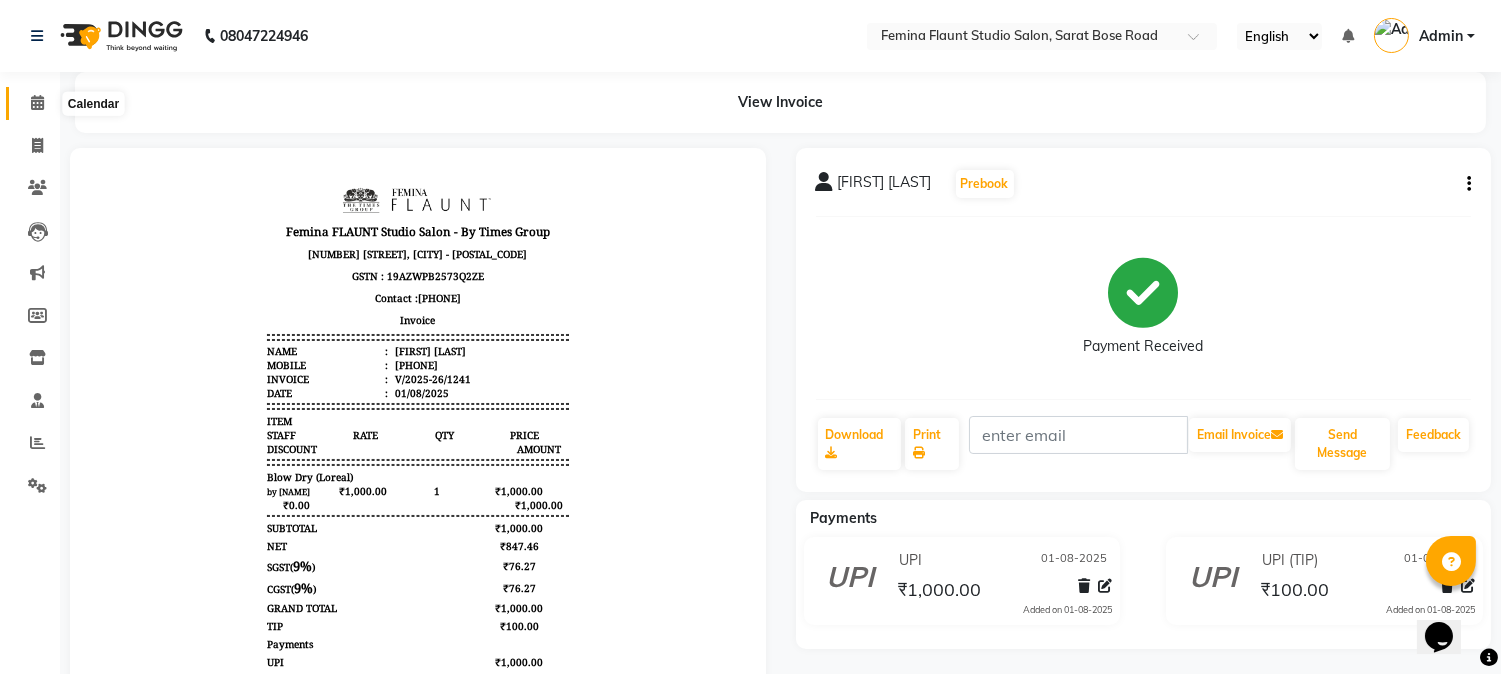 click 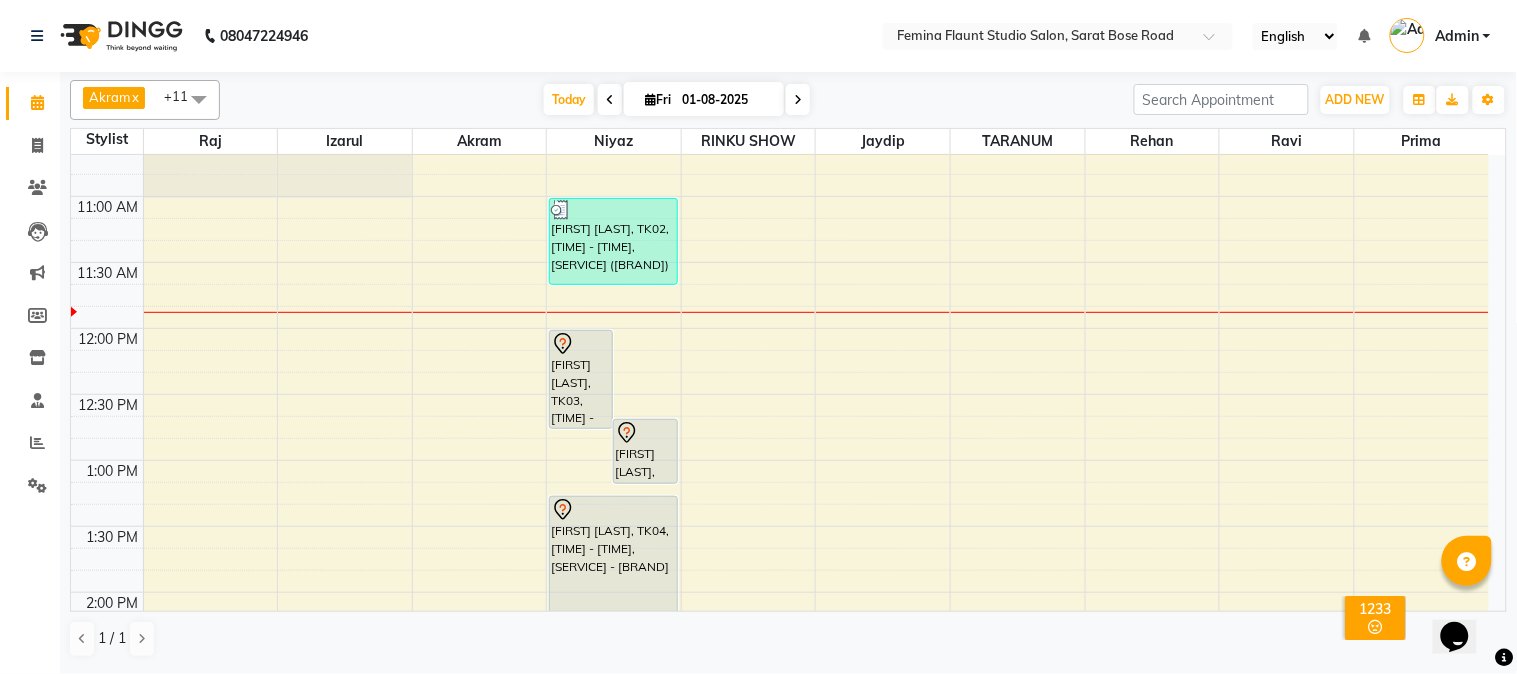 scroll, scrollTop: 333, scrollLeft: 0, axis: vertical 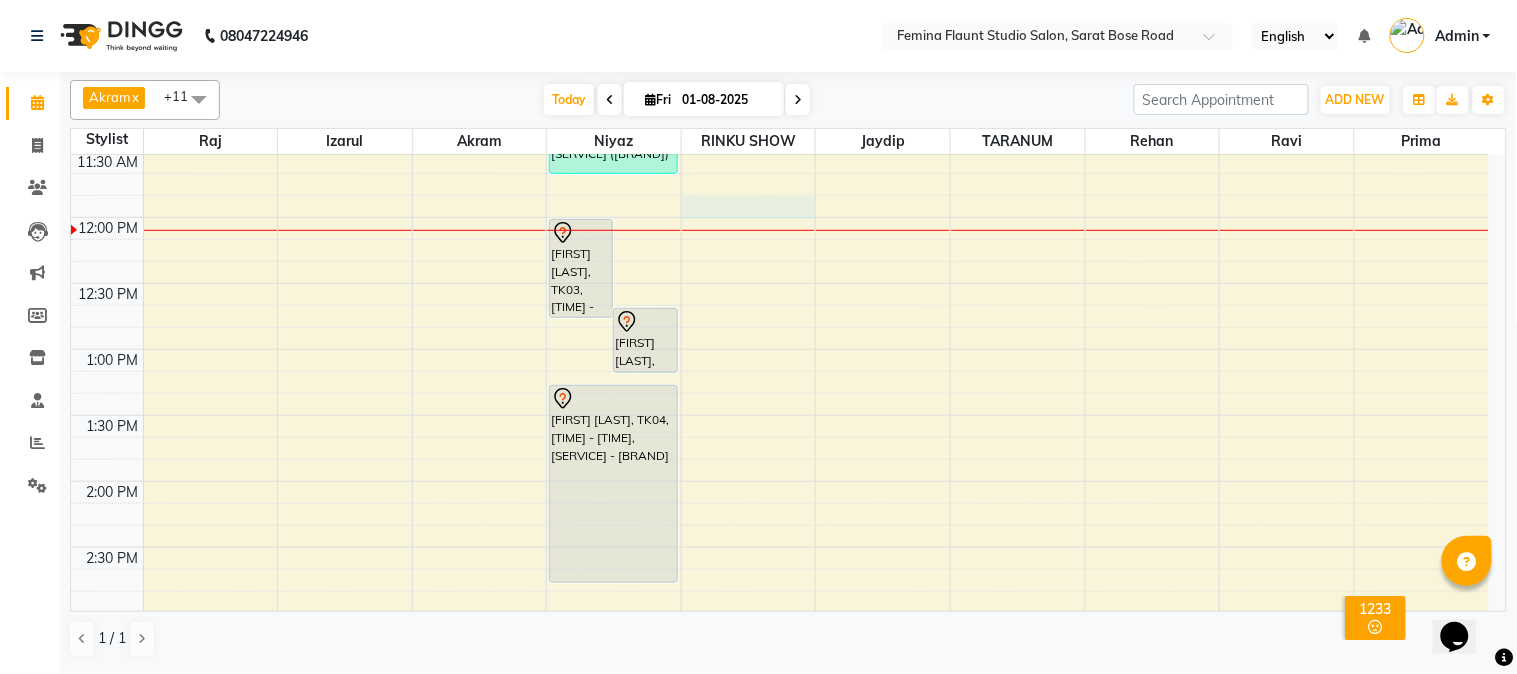 click on "9:00 AM 9:30 AM 10:00 AM 10:30 AM 11:00 AM 11:30 AM 12:00 PM 12:30 PM 1:00 PM 1:30 PM 2:00 PM 2:30 PM 3:00 PM 3:30 PM 4:00 PM 4:30 PM 5:00 PM 5:30 PM 6:00 PM 6:30 PM 7:00 PM 7:30 PM 8:00 PM 8:30 PM 9:00 PM 9:30 PM             lali ghosh, TK05, 05:30 PM-07:00 PM, Global Hair Colour - pH - Female             prateek sharma, TK03, 12:00 PM-12:45 PM, Stylist Level 2 haircut(Senior) - Male             prateek sharma, TK03, 12:40 PM-01:10 PM, Beard Trimming     sonia dhir, TK02, 11:00 AM-11:40 AM, Blow Dry (Loreal)             meghna bhatia, TK04, 01:15 PM-02:45 PM, Touch Up - Inoa             arundhuti sahana, TK01, 05:00 PM-06:30 PM, Hair Spa Treatment- Smoothing Spa - Female              arundhuti sahana, TK01, 05:00 PM-05:35 PM, Eyebrows             arundhuti sahana, TK01, 05:10 PM-05:45 PM, Upper Lip" at bounding box center [780, 679] 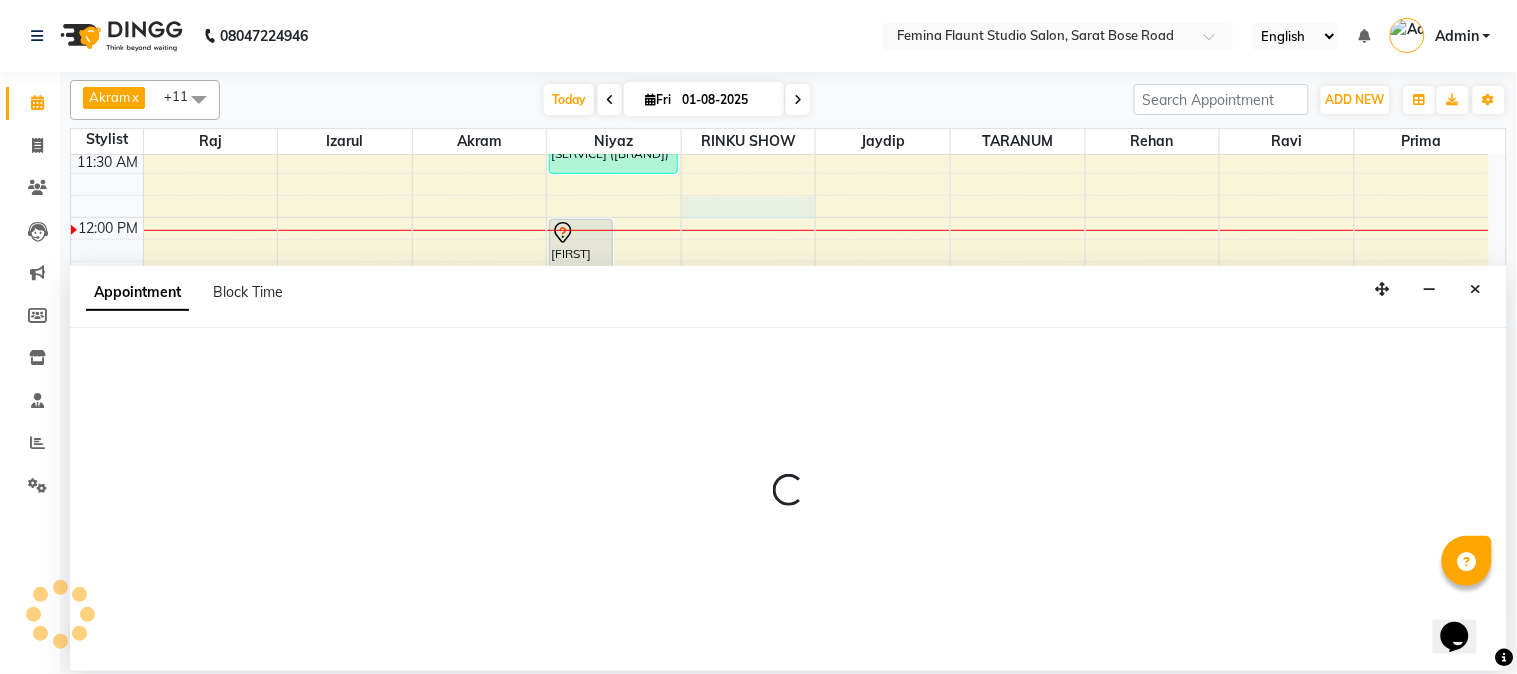 select on "83121" 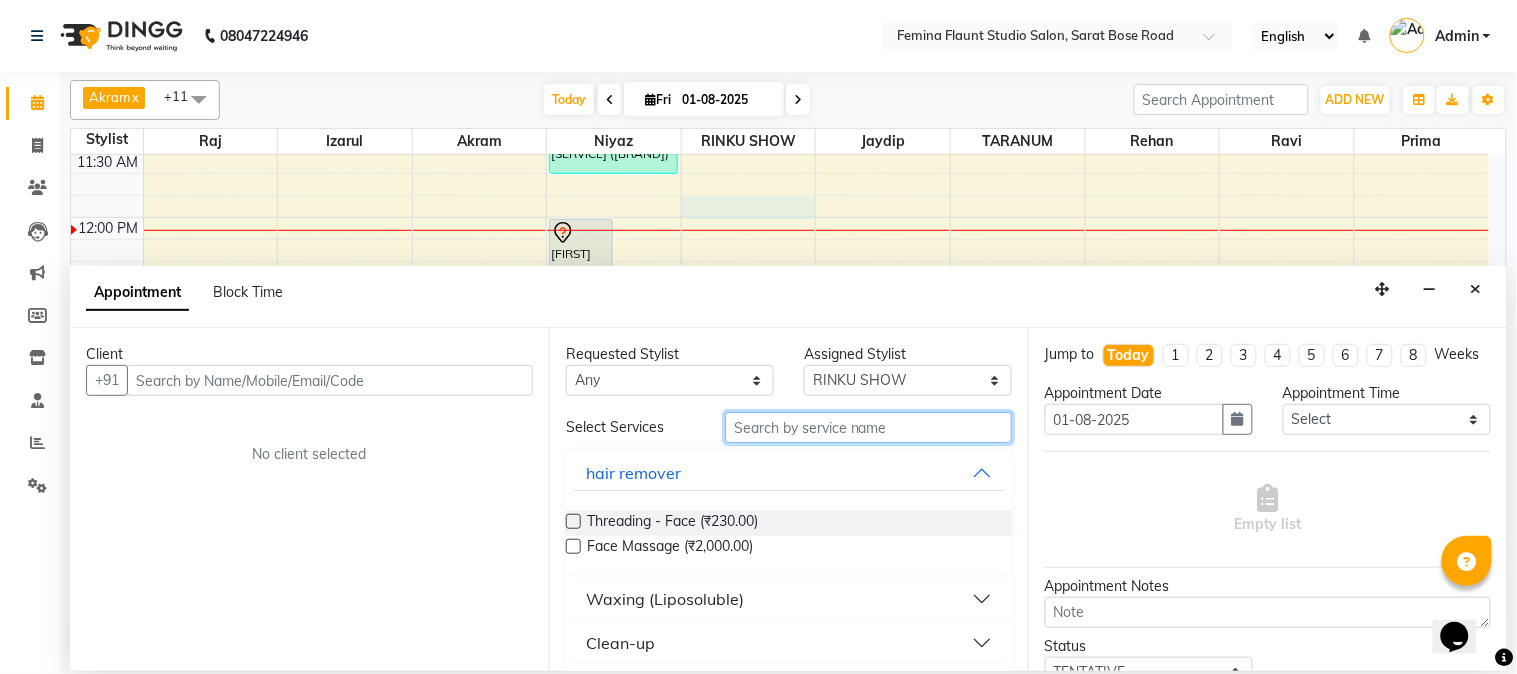click at bounding box center (868, 427) 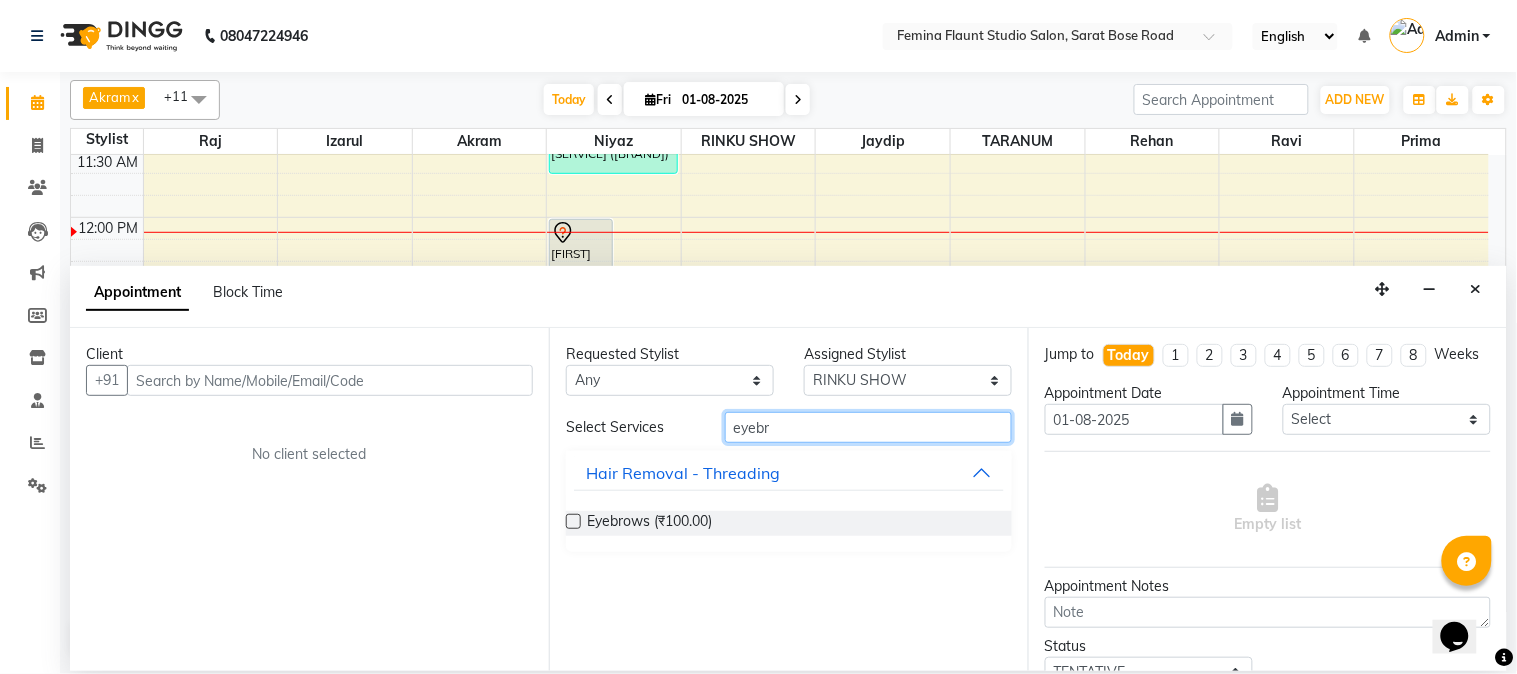 type on "eyebr" 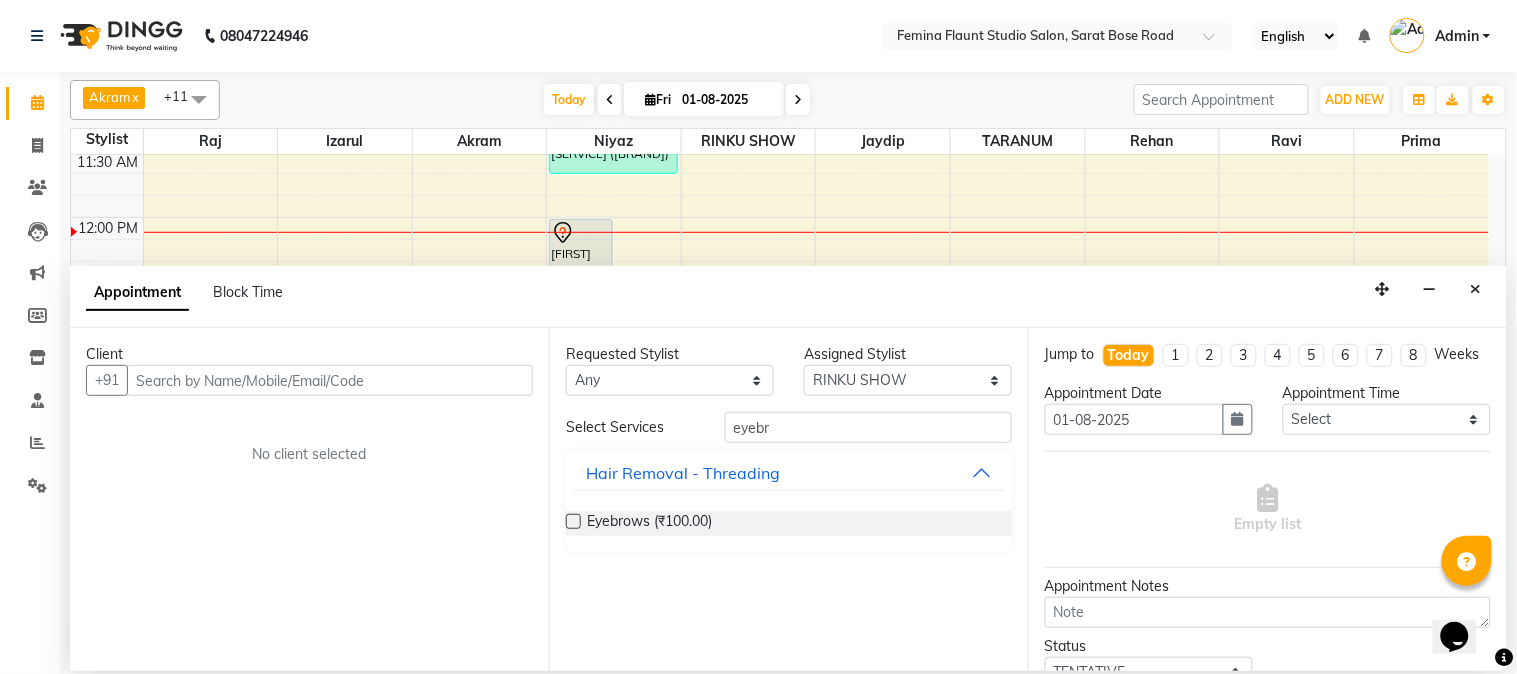 click on "Eyebrows (₹100.00)" at bounding box center (789, 523) 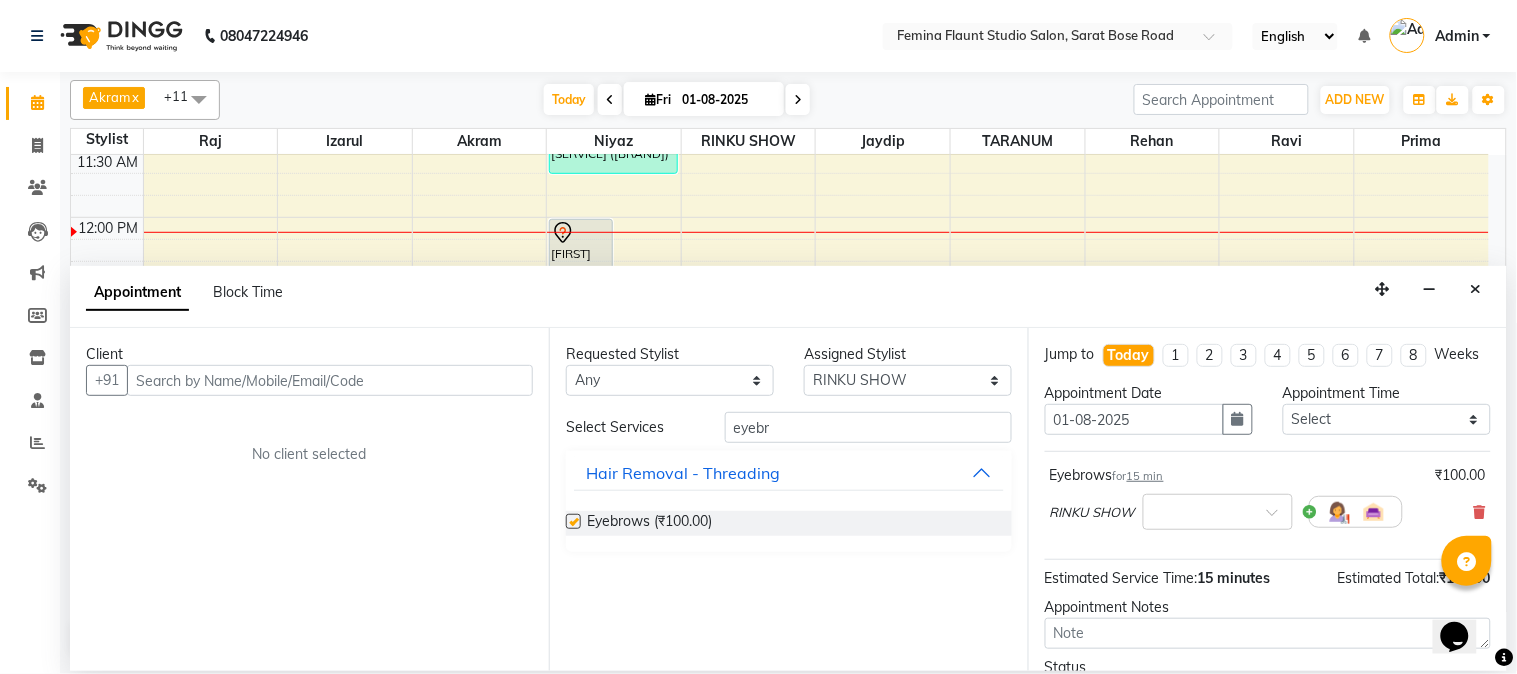 checkbox on "false" 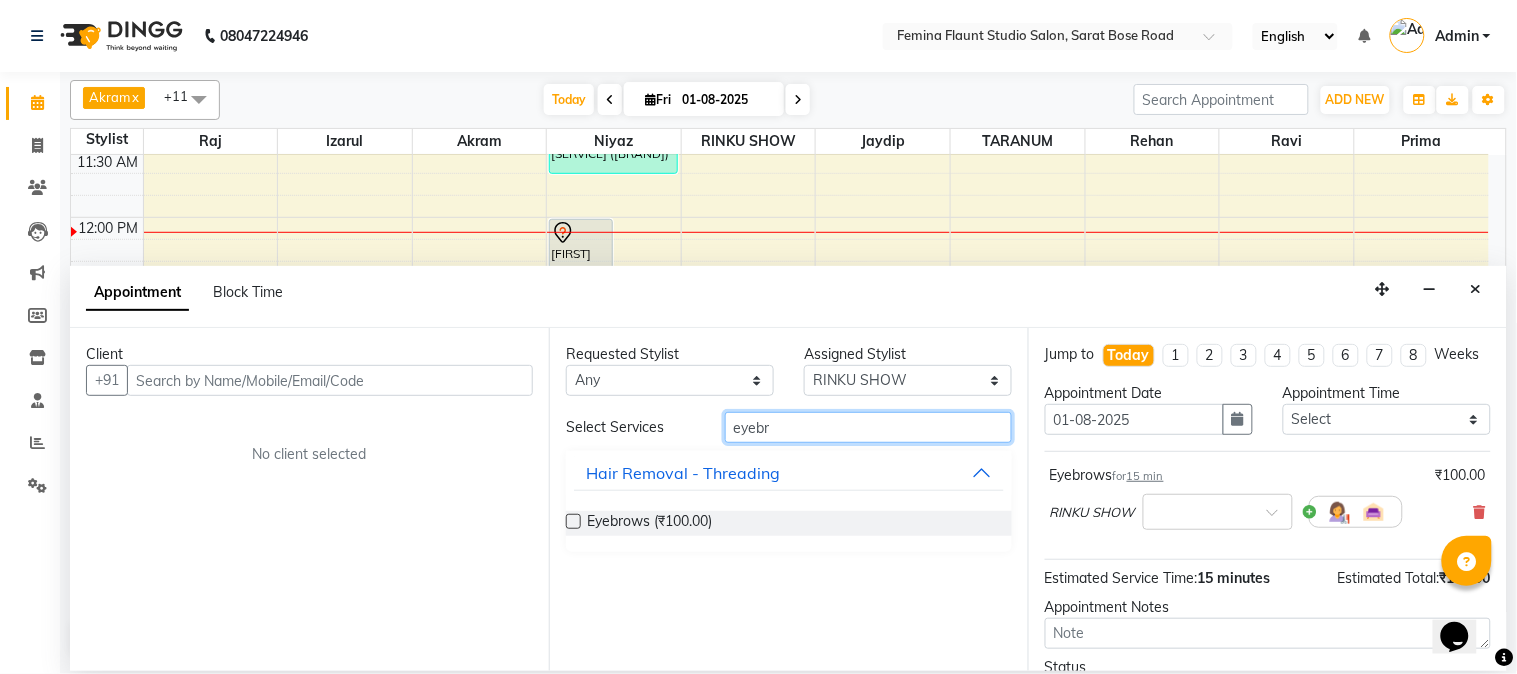 click on "eyebr" at bounding box center (868, 427) 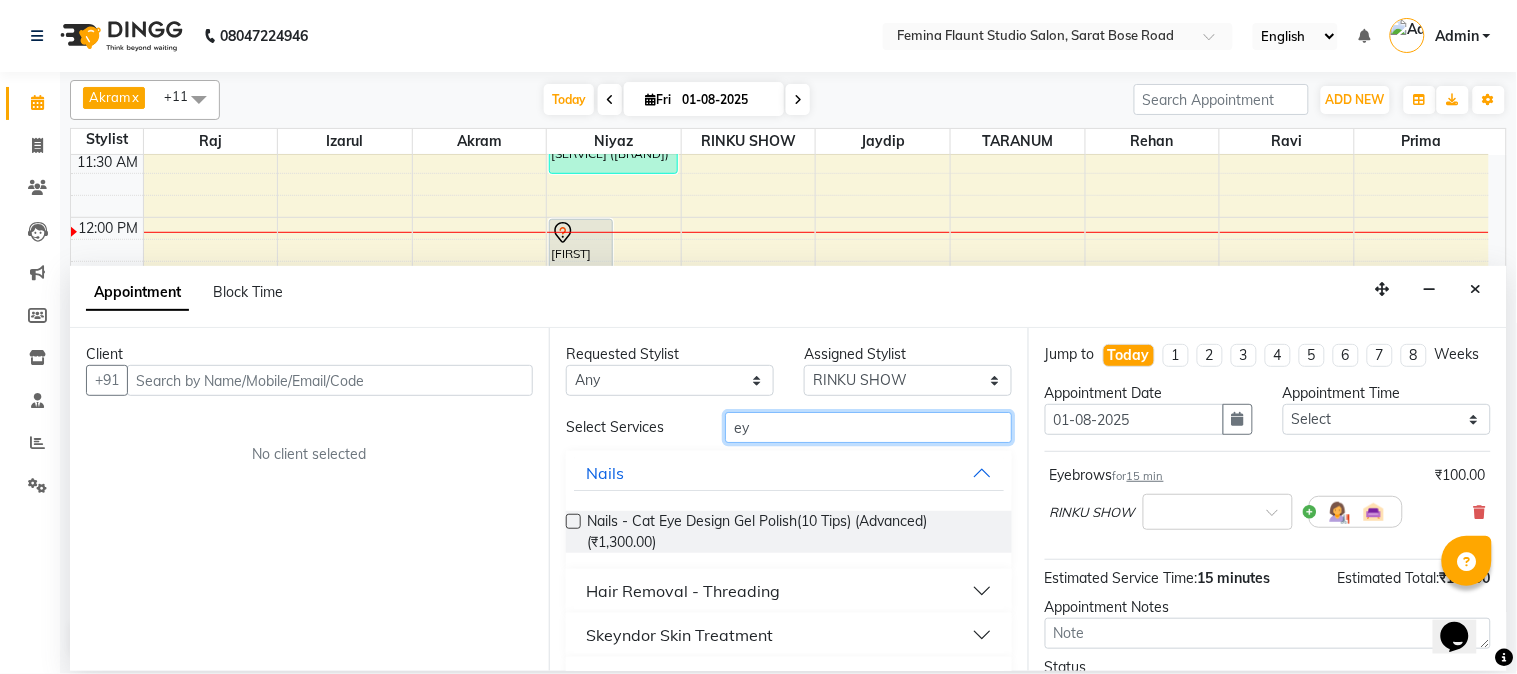 type on "e" 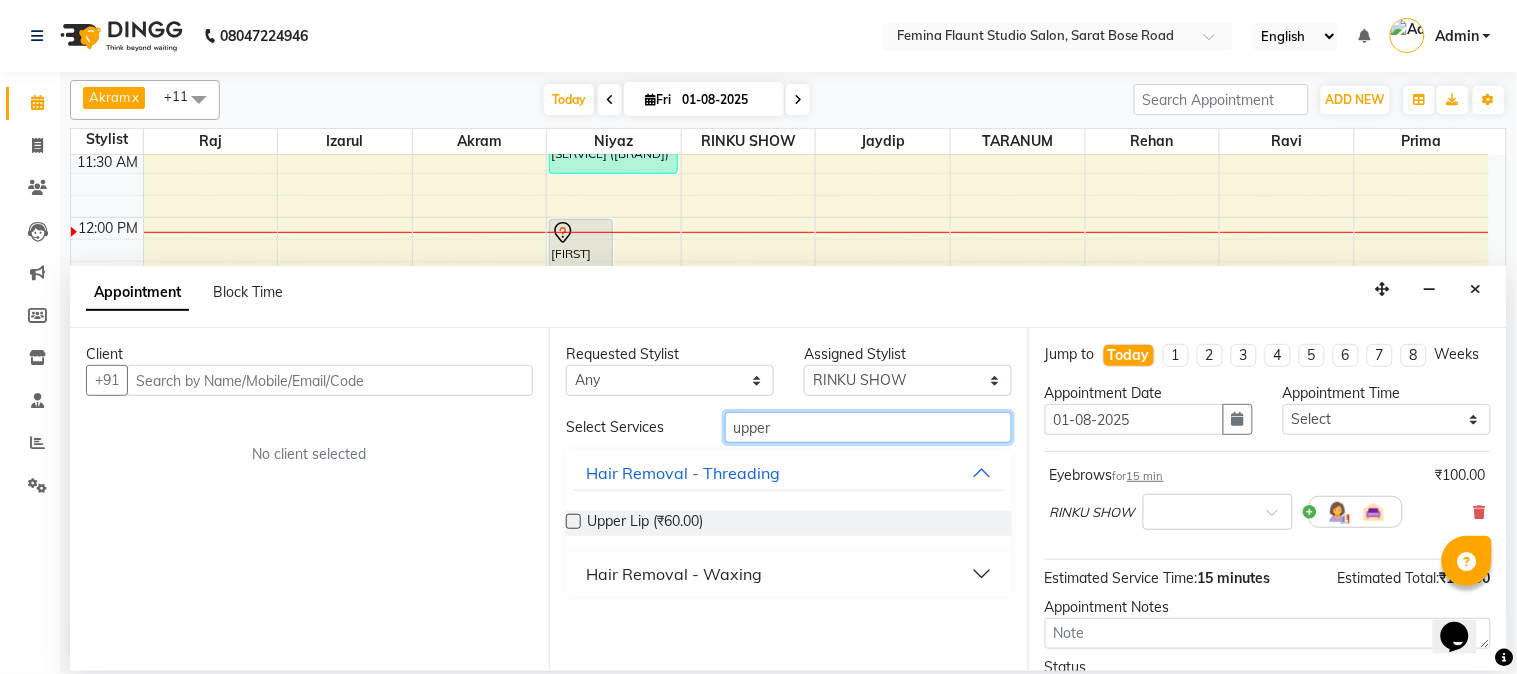 type on "upper" 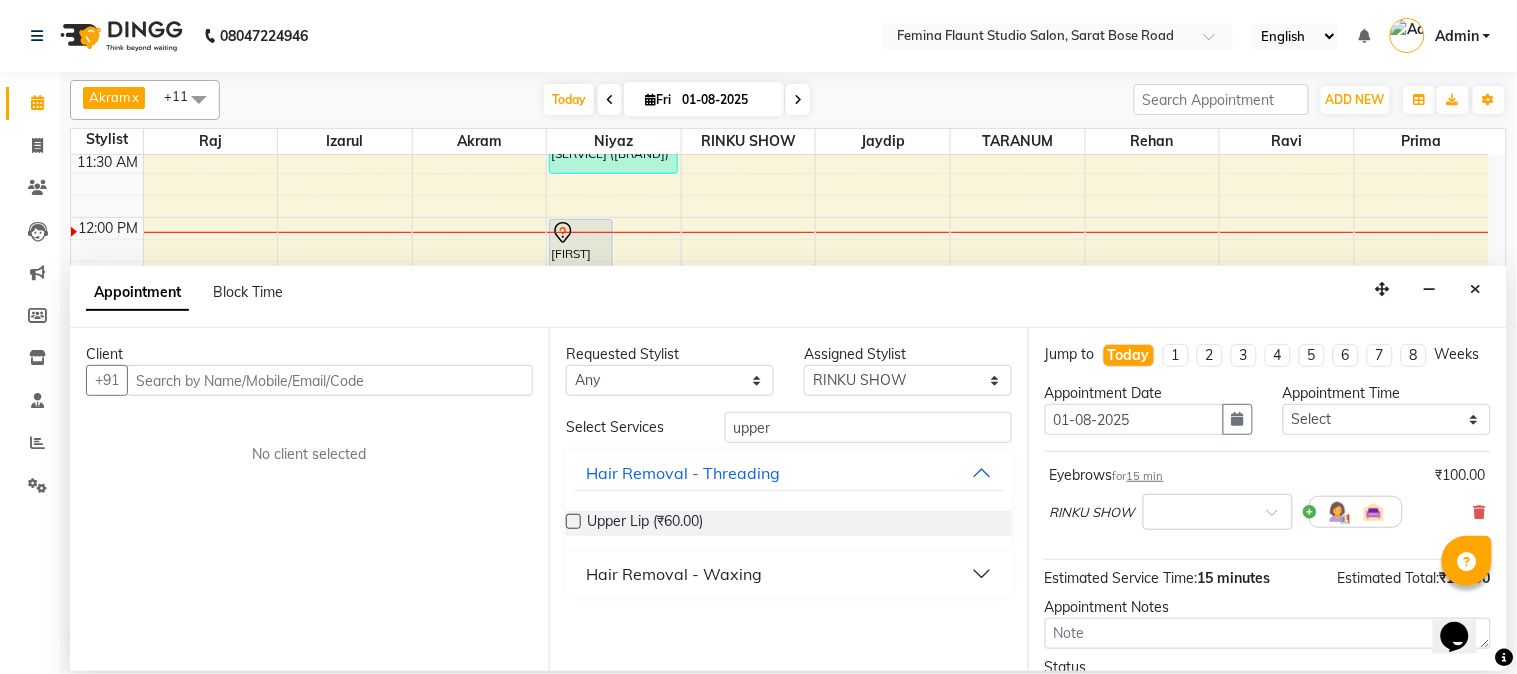 click at bounding box center [573, 521] 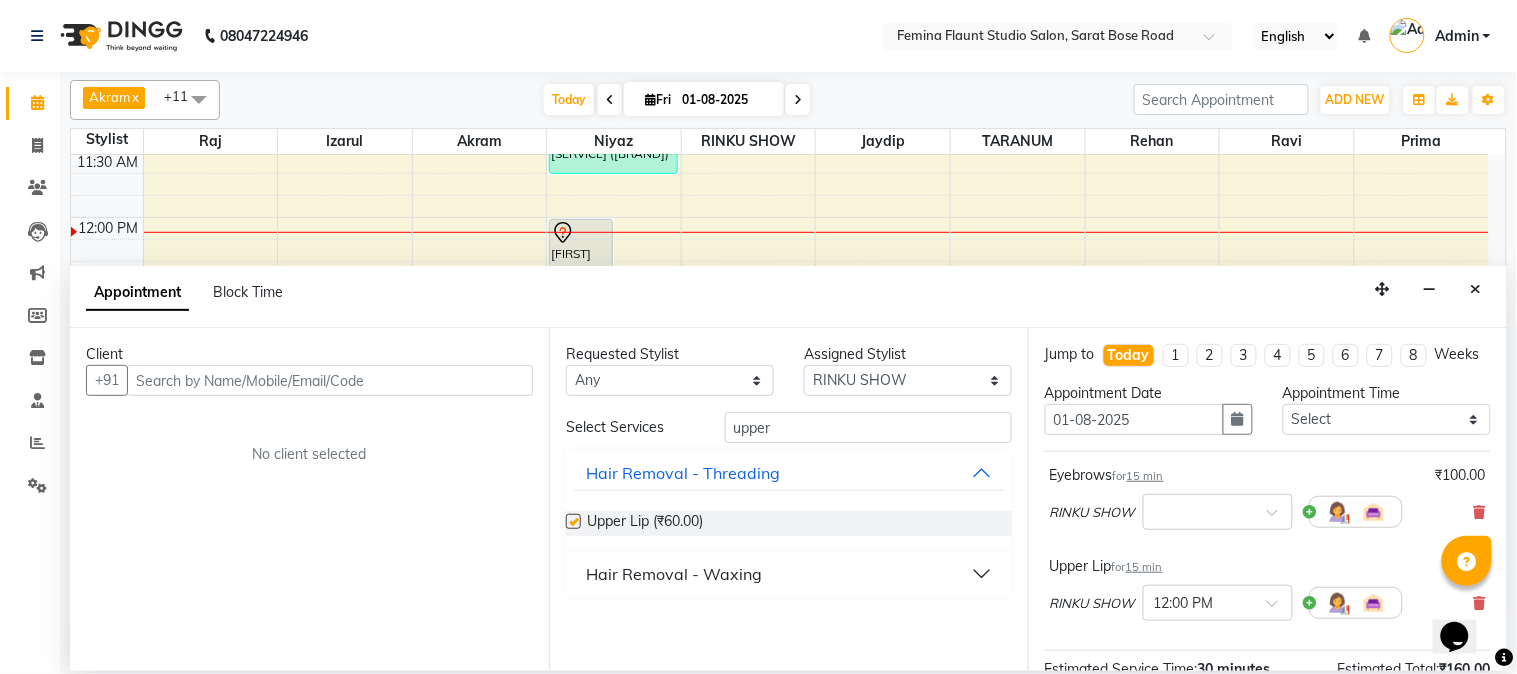 checkbox on "false" 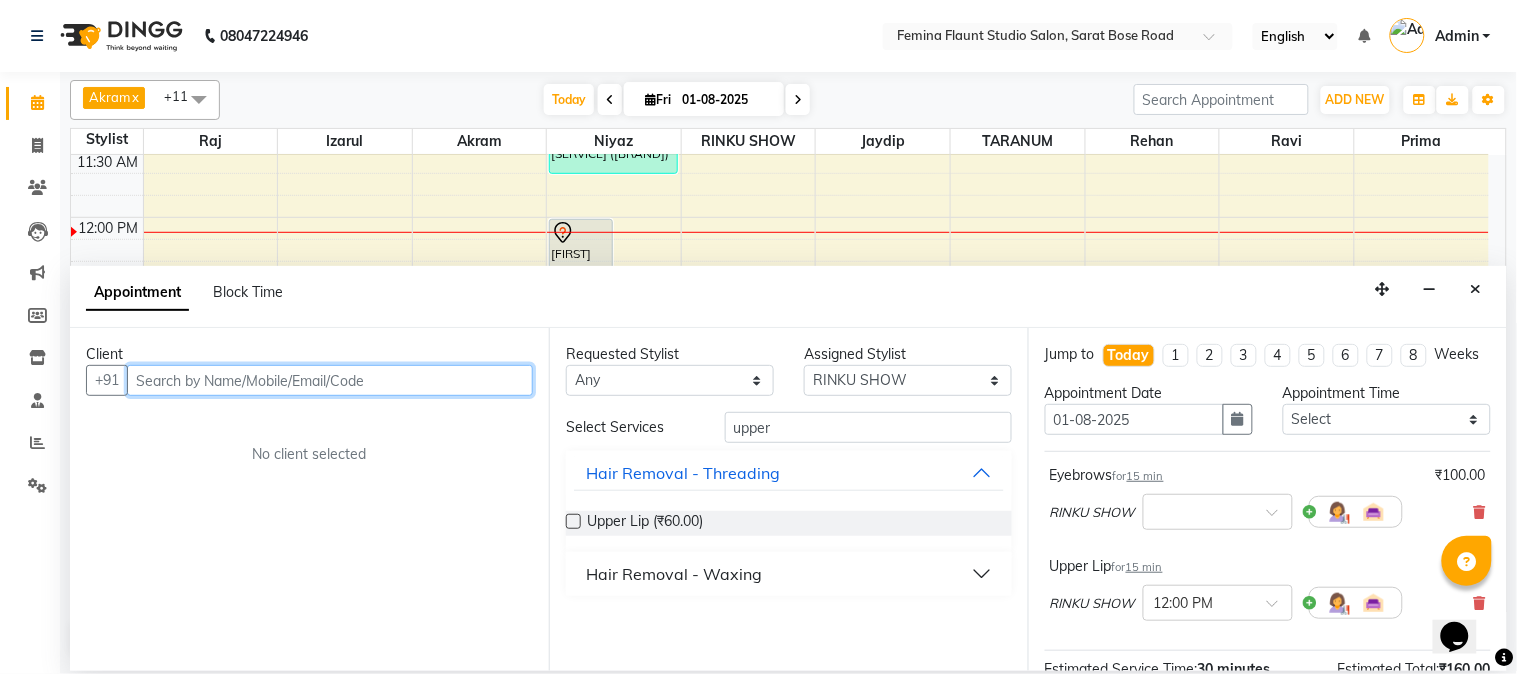click at bounding box center (330, 380) 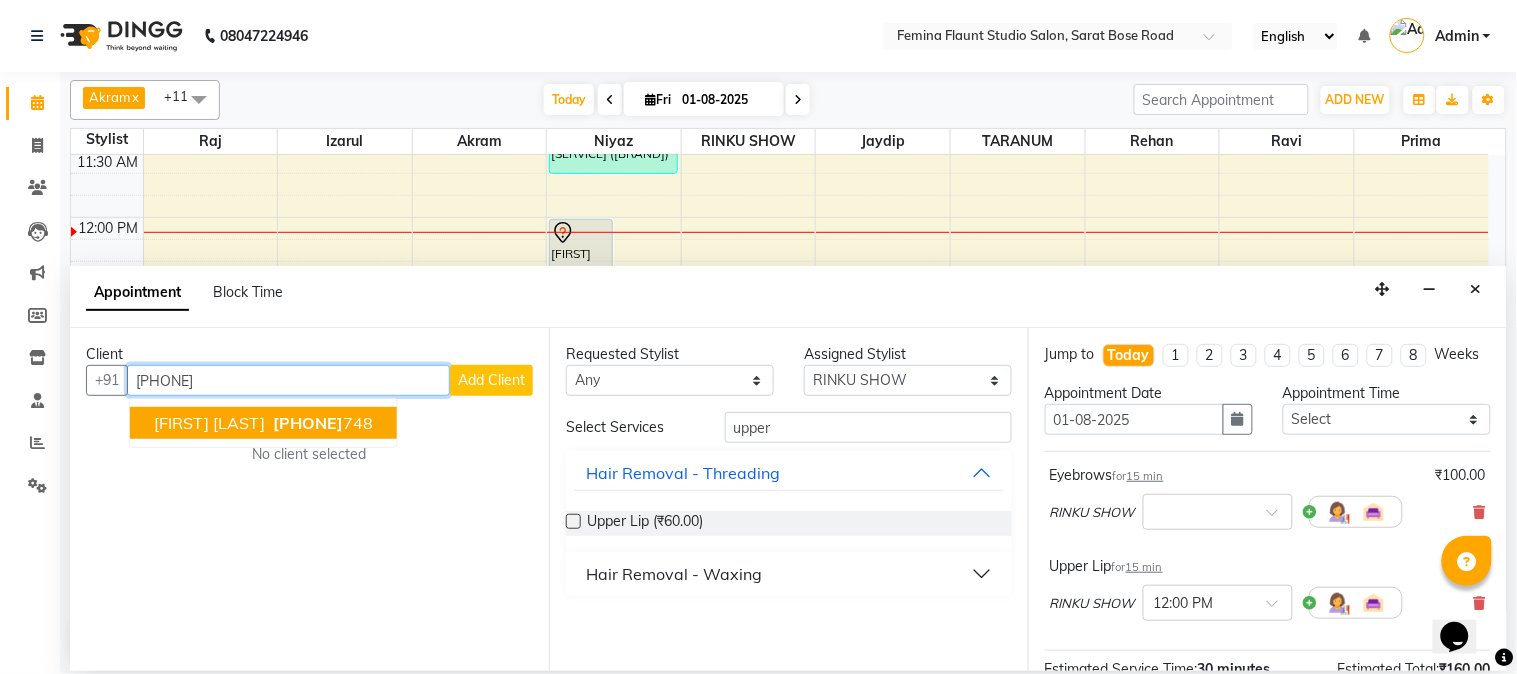 click on "[FIRST] [LAST]" at bounding box center (209, 423) 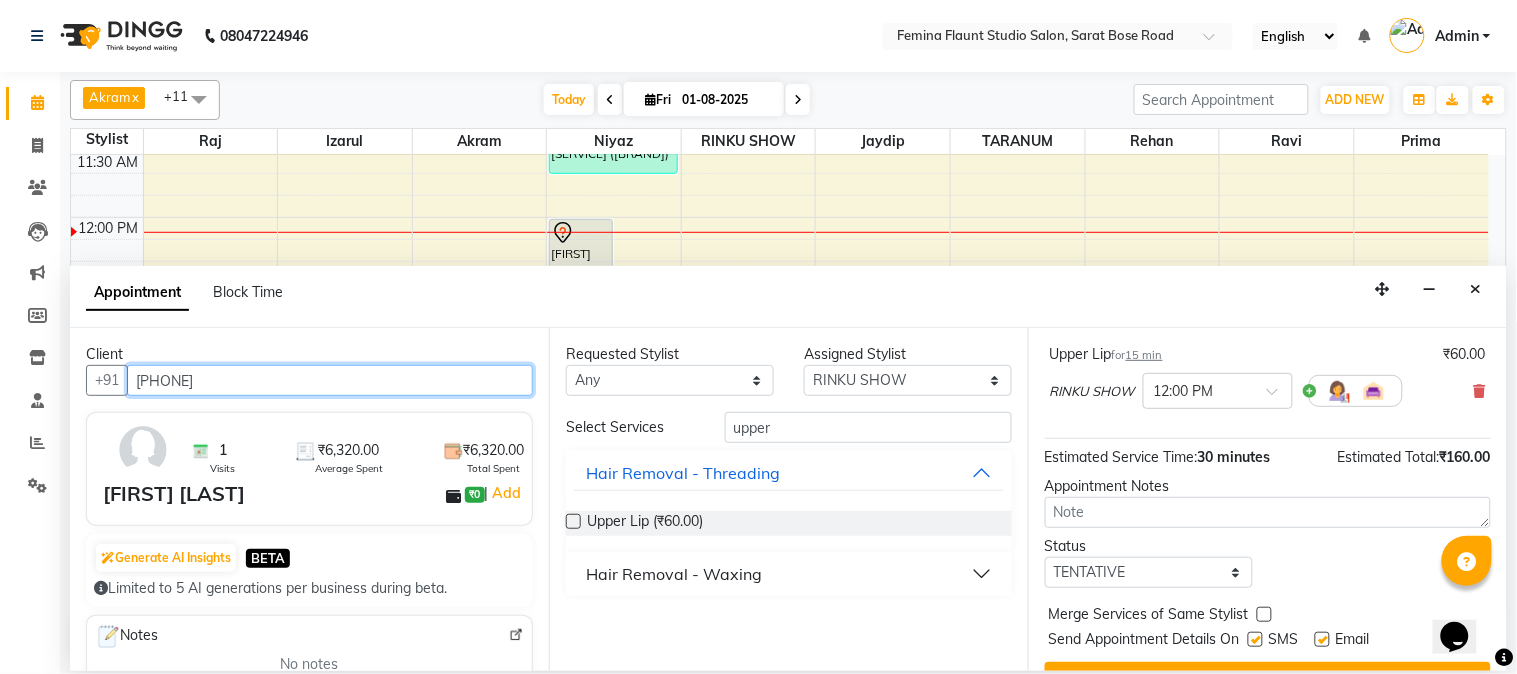 scroll, scrollTop: 274, scrollLeft: 0, axis: vertical 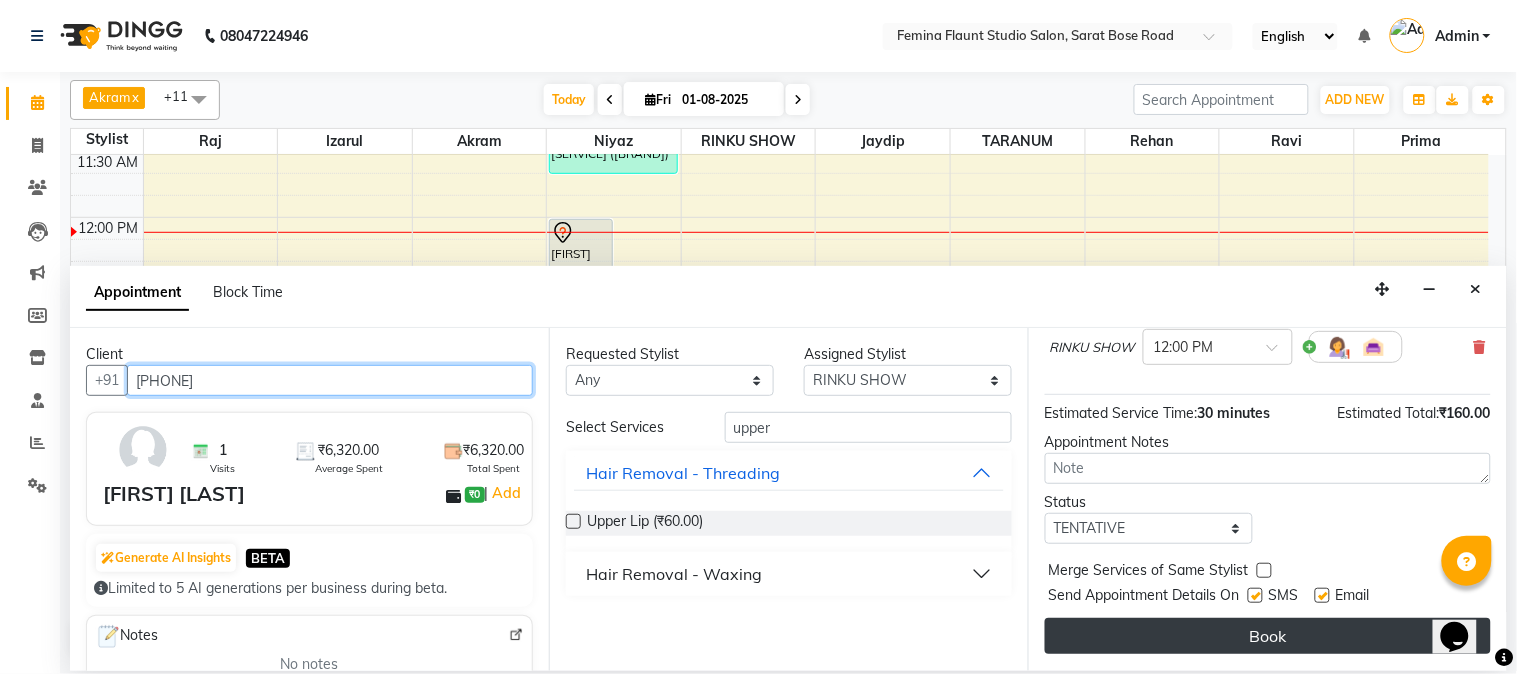 type on "[PHONE]" 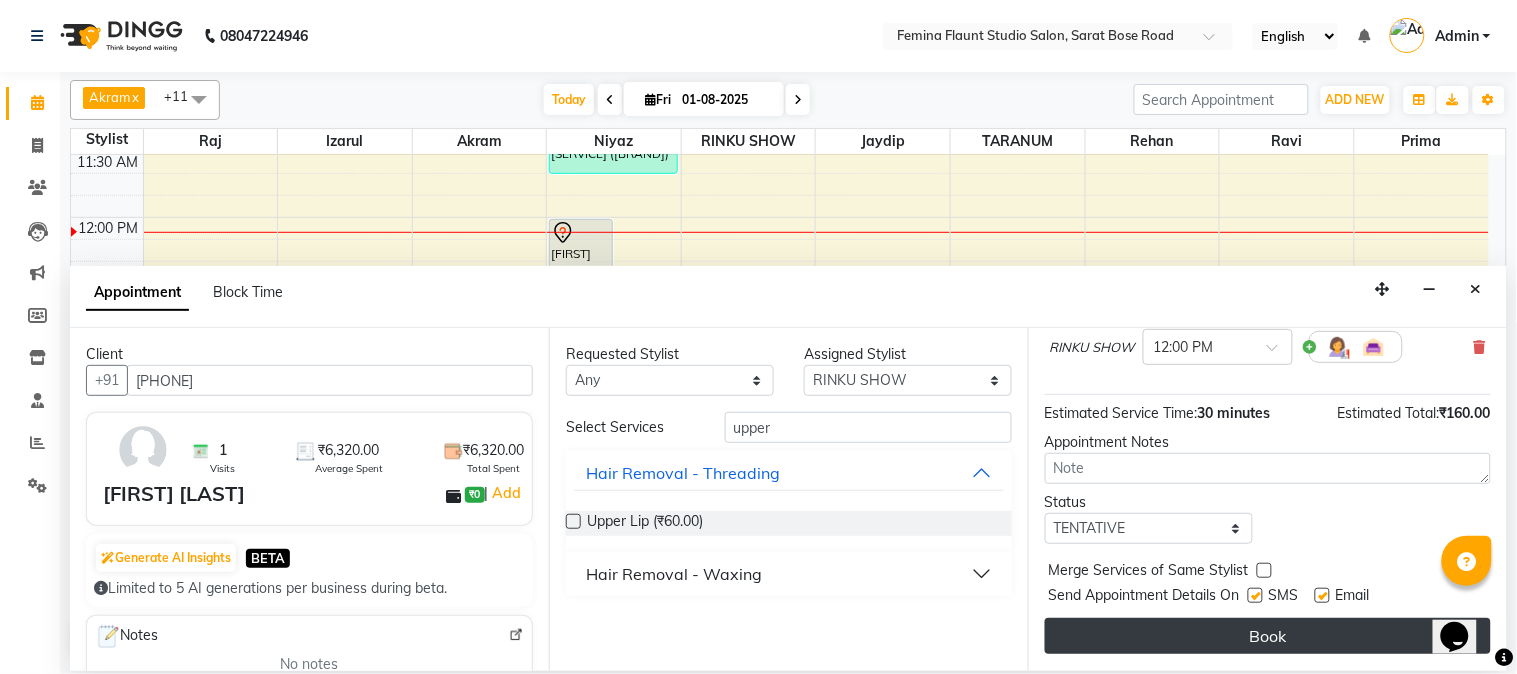 click on "Book" at bounding box center [1268, 636] 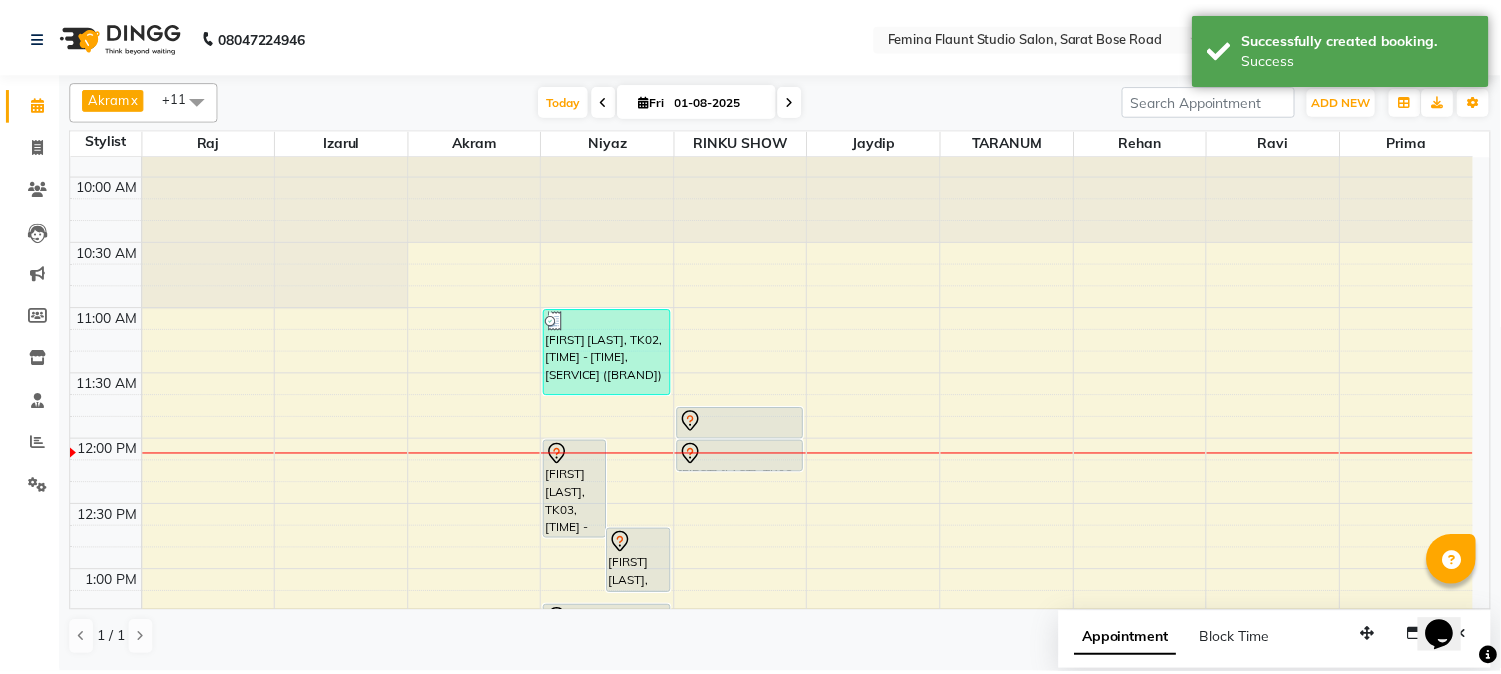 scroll, scrollTop: 111, scrollLeft: 0, axis: vertical 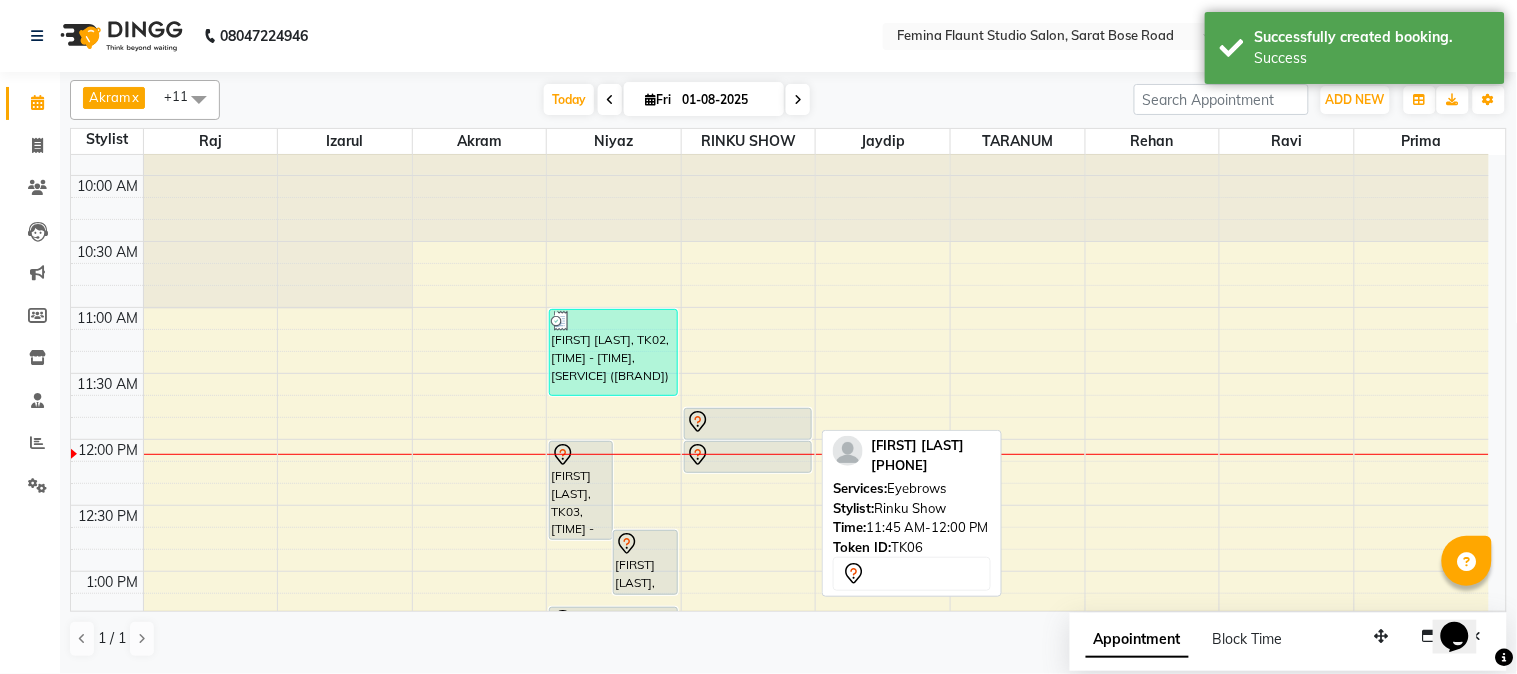 click at bounding box center (748, 422) 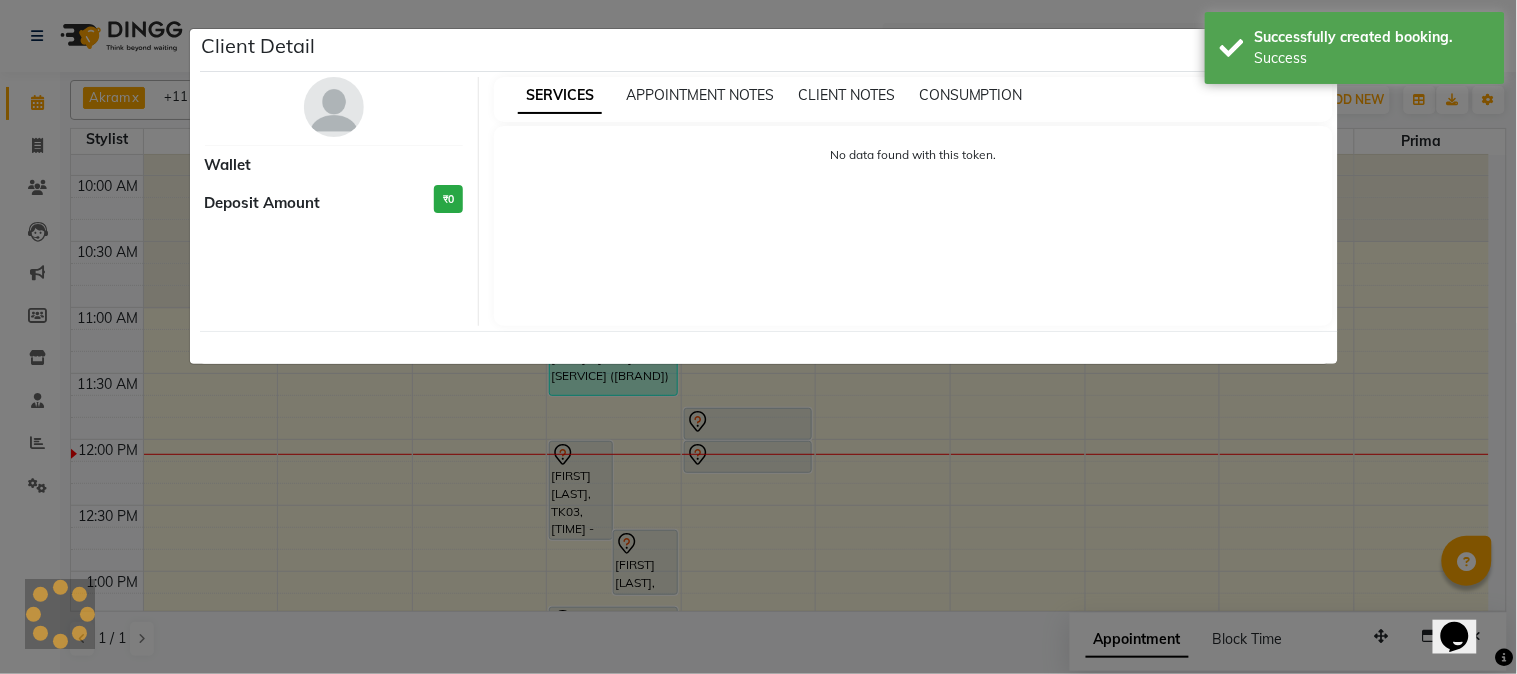 select on "7" 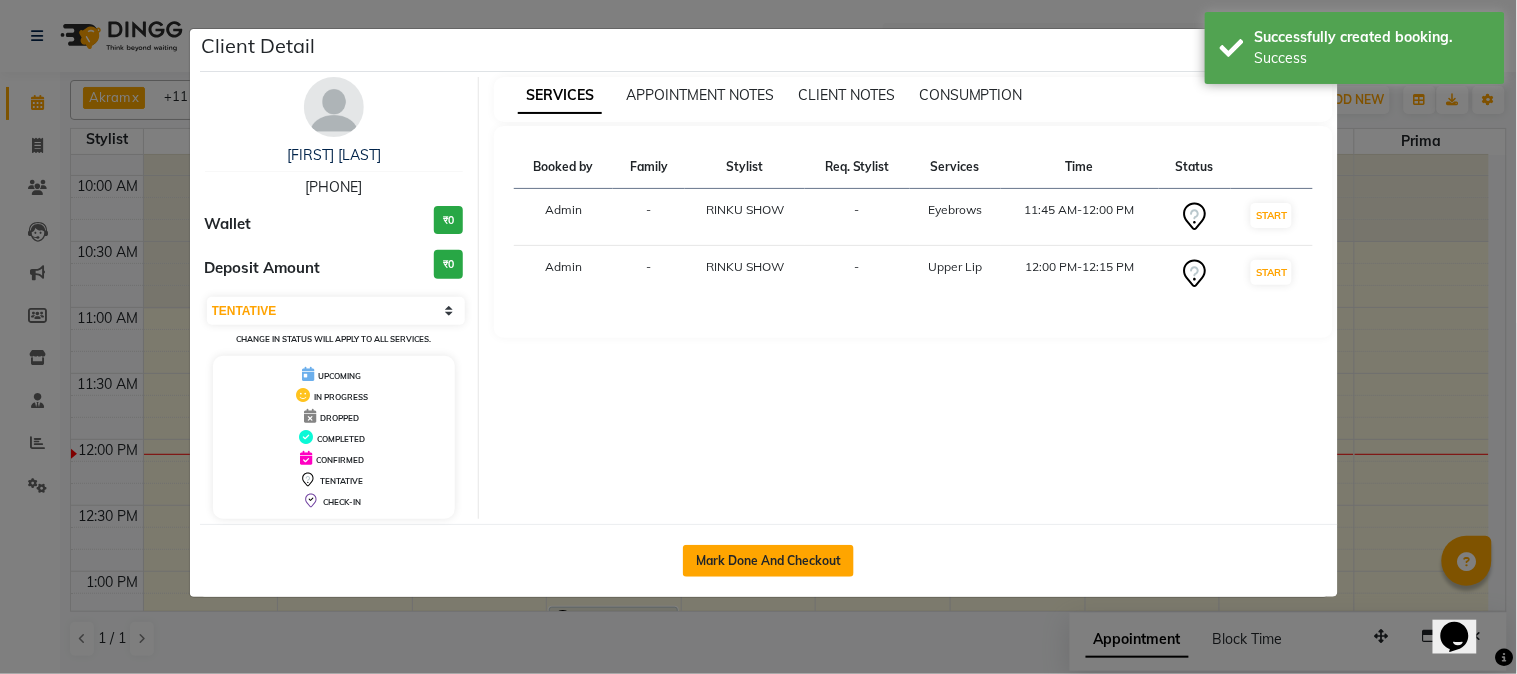 click on "Mark Done And Checkout" 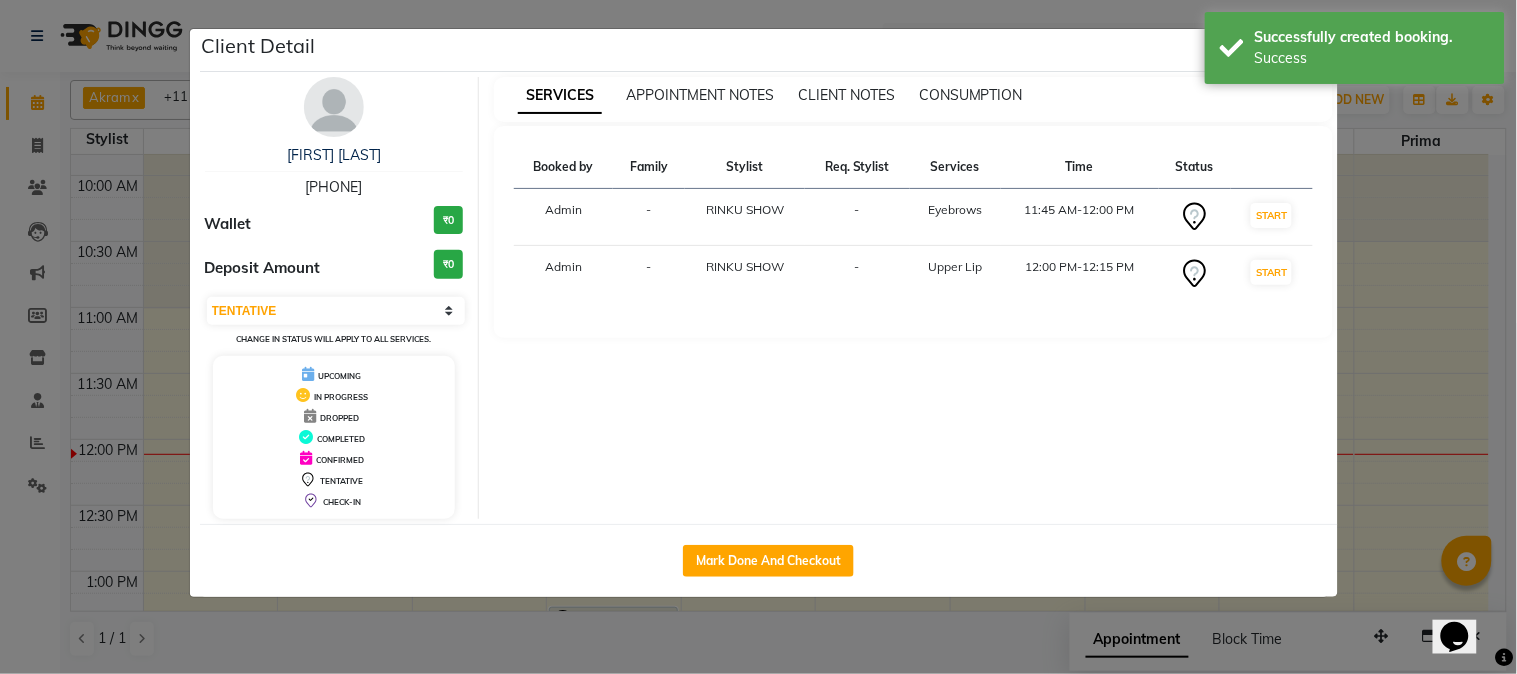 select on "service" 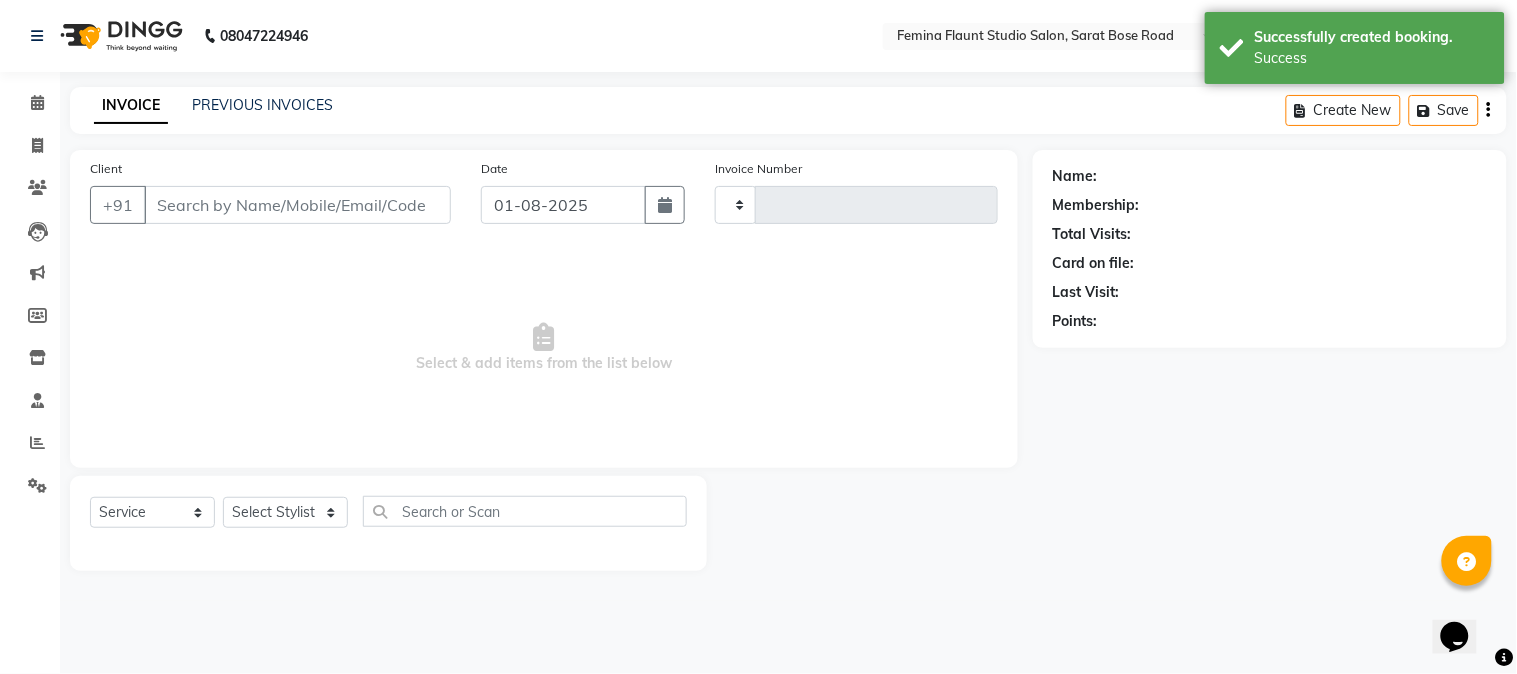 type on "1242" 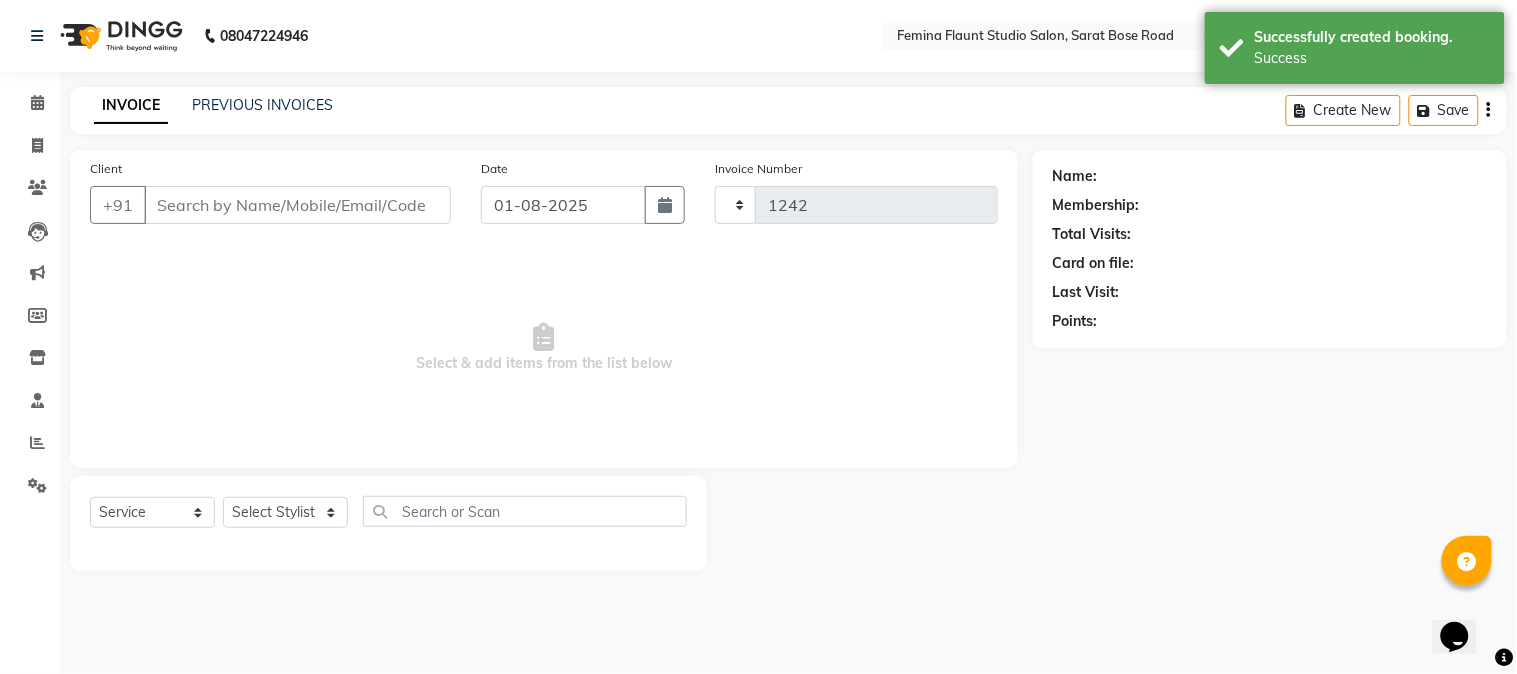 select on "5231" 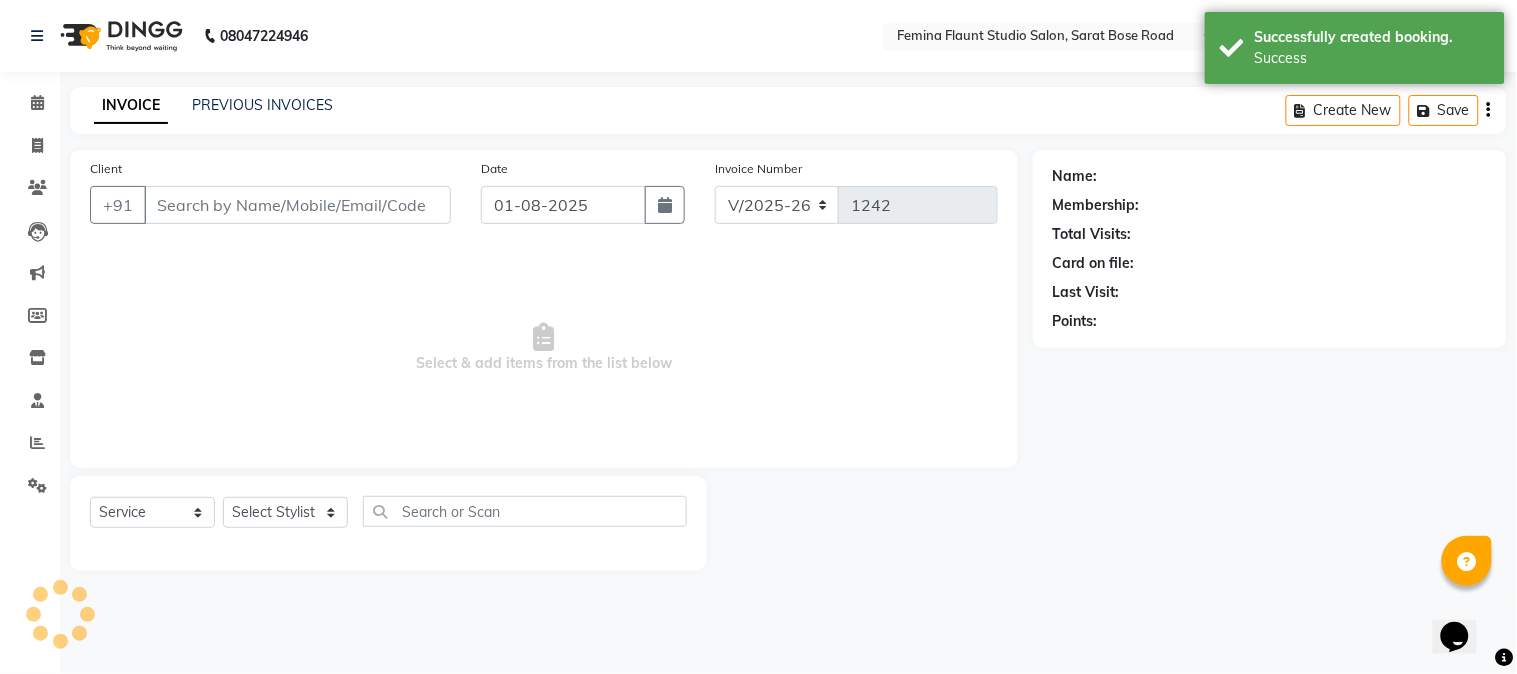 type on "[PHONE]" 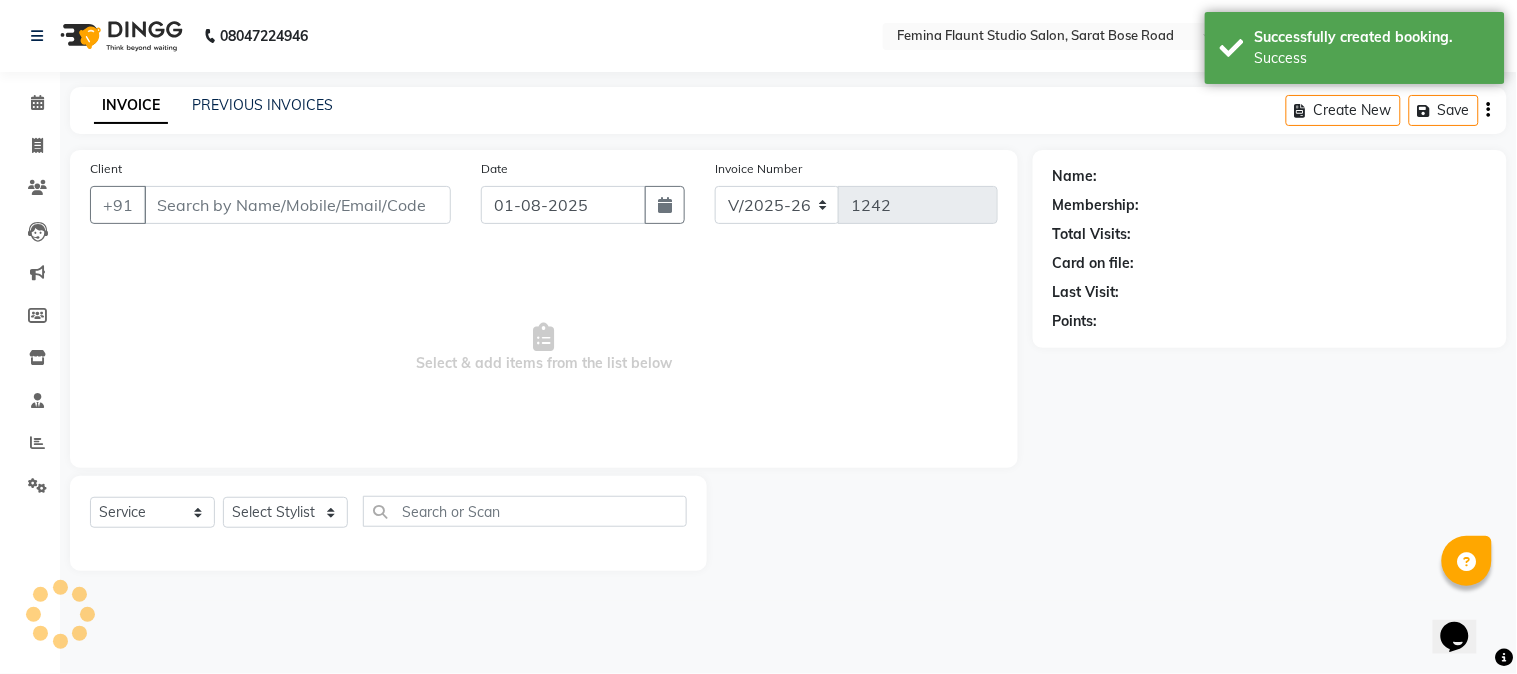 select on "83121" 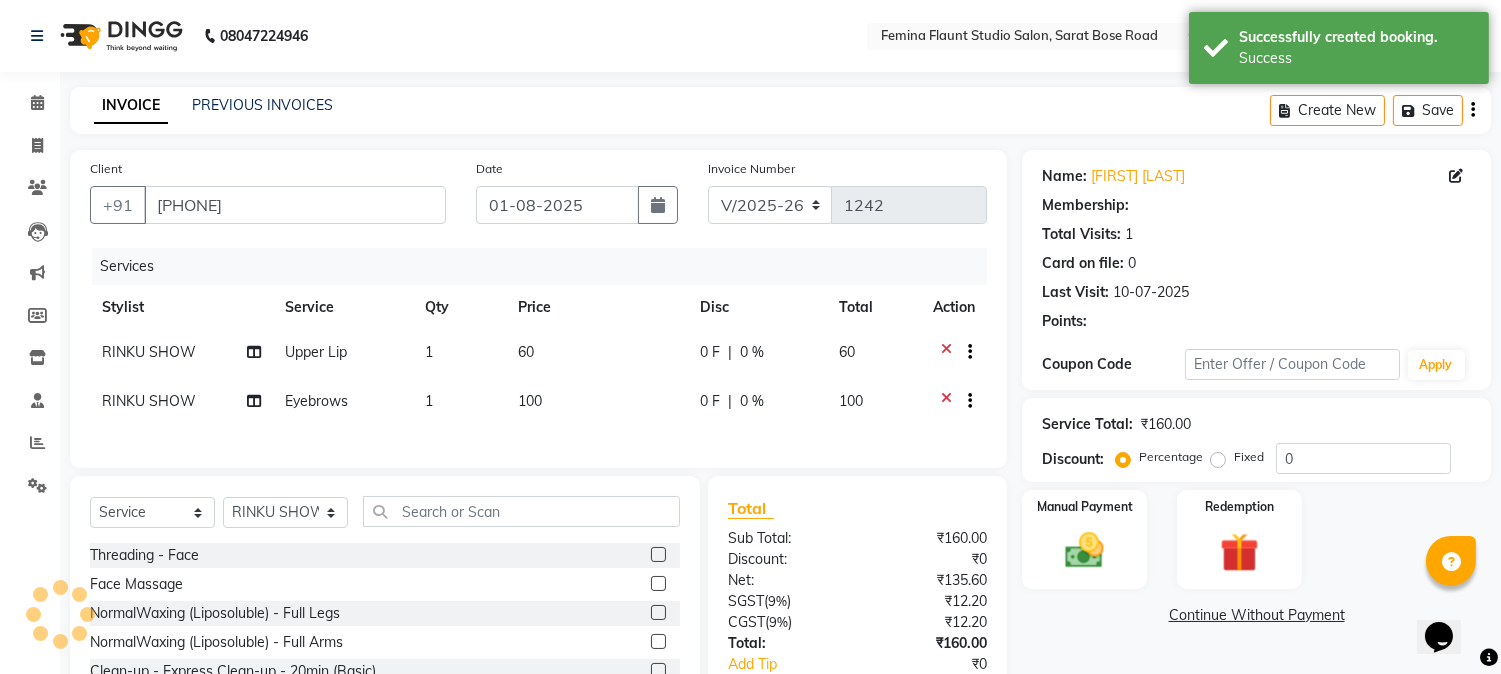 select on "1: Object" 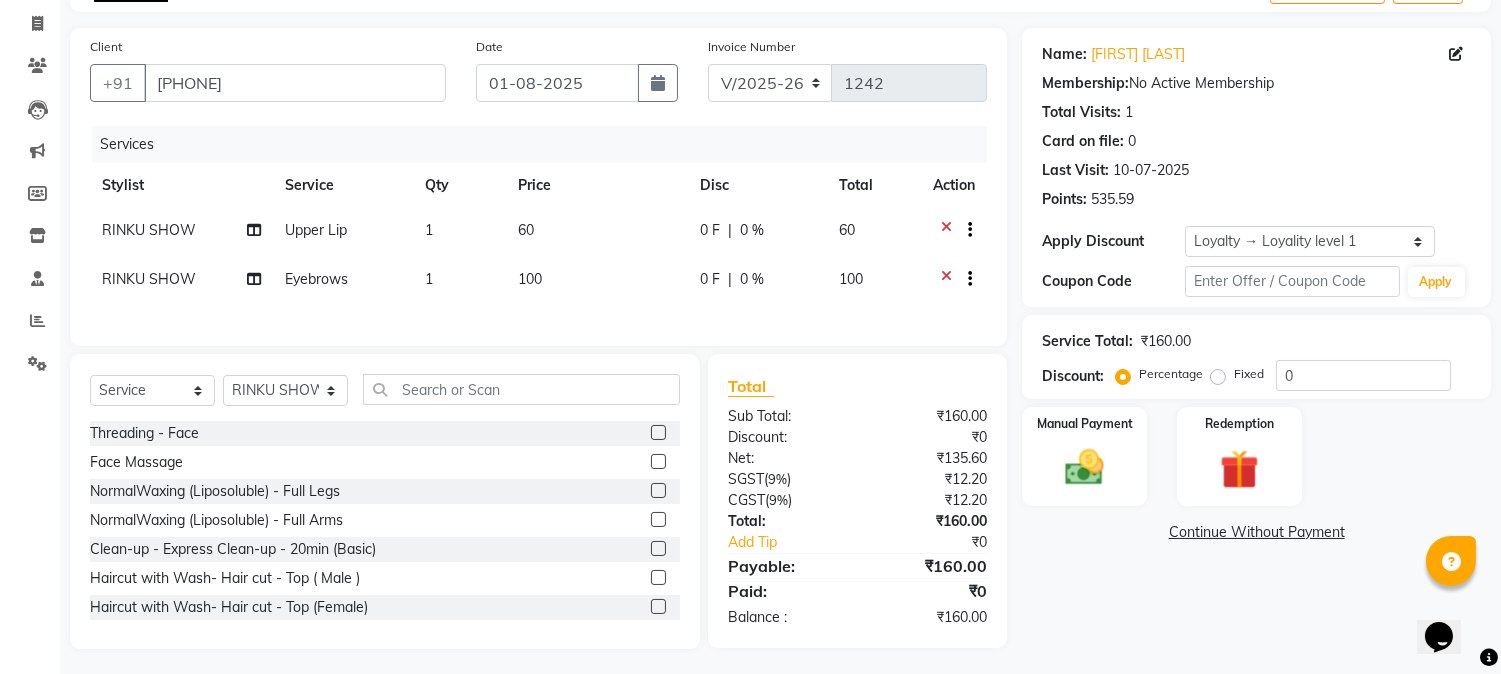 scroll, scrollTop: 138, scrollLeft: 0, axis: vertical 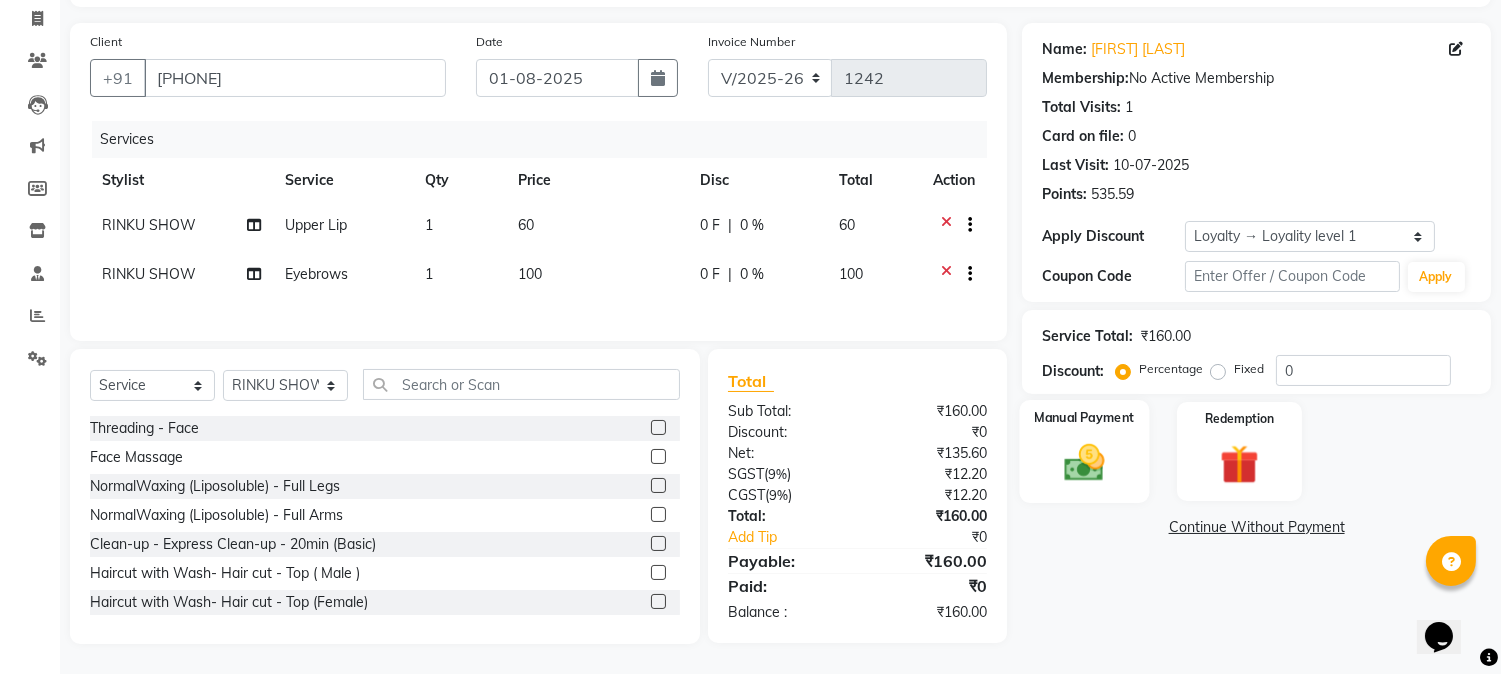 click on "Manual Payment" 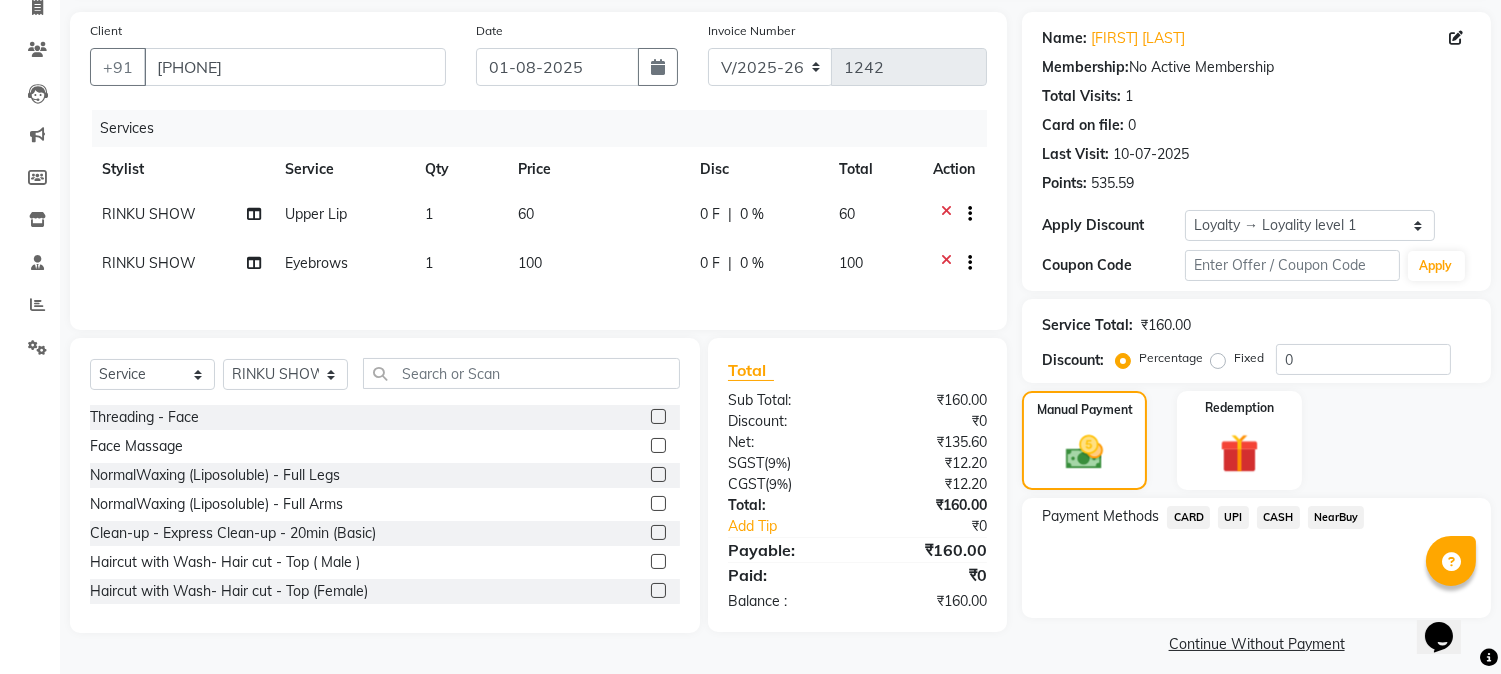 click on "UPI" 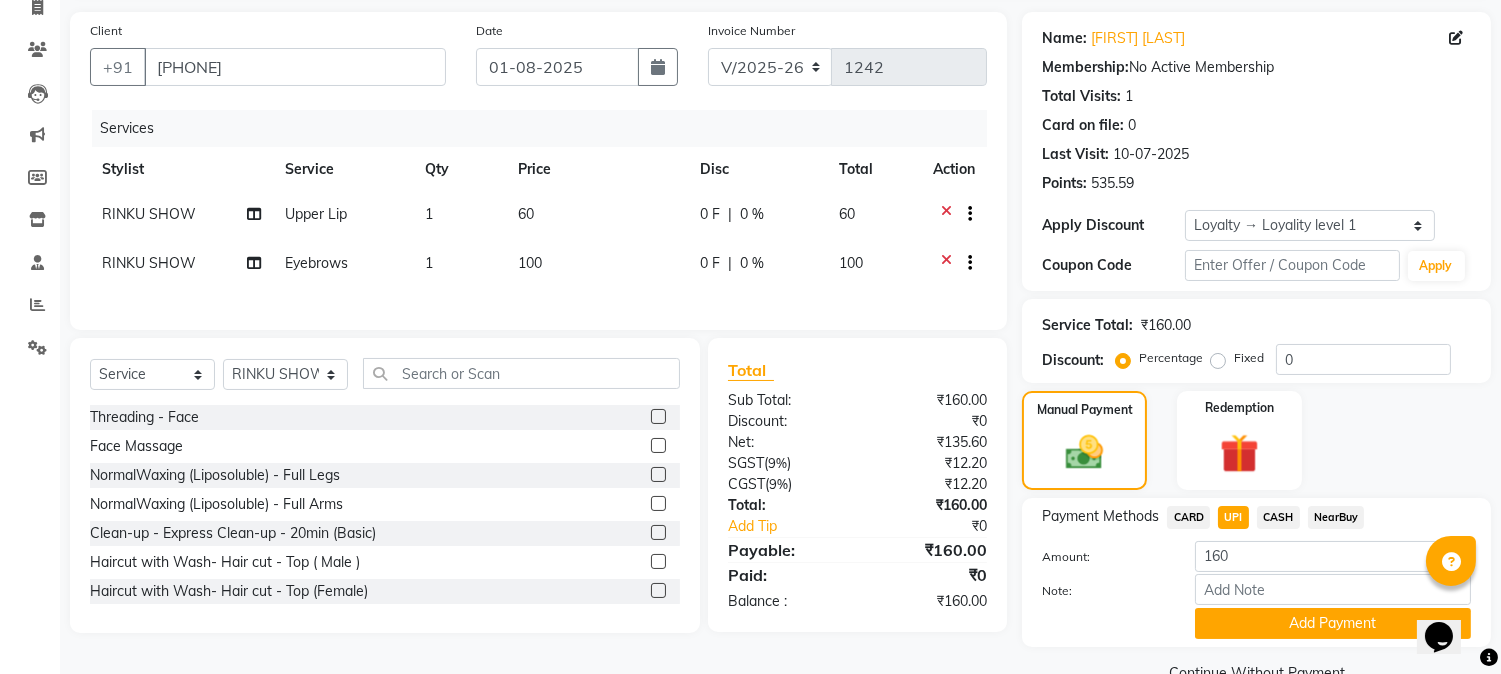 click on "CASH" 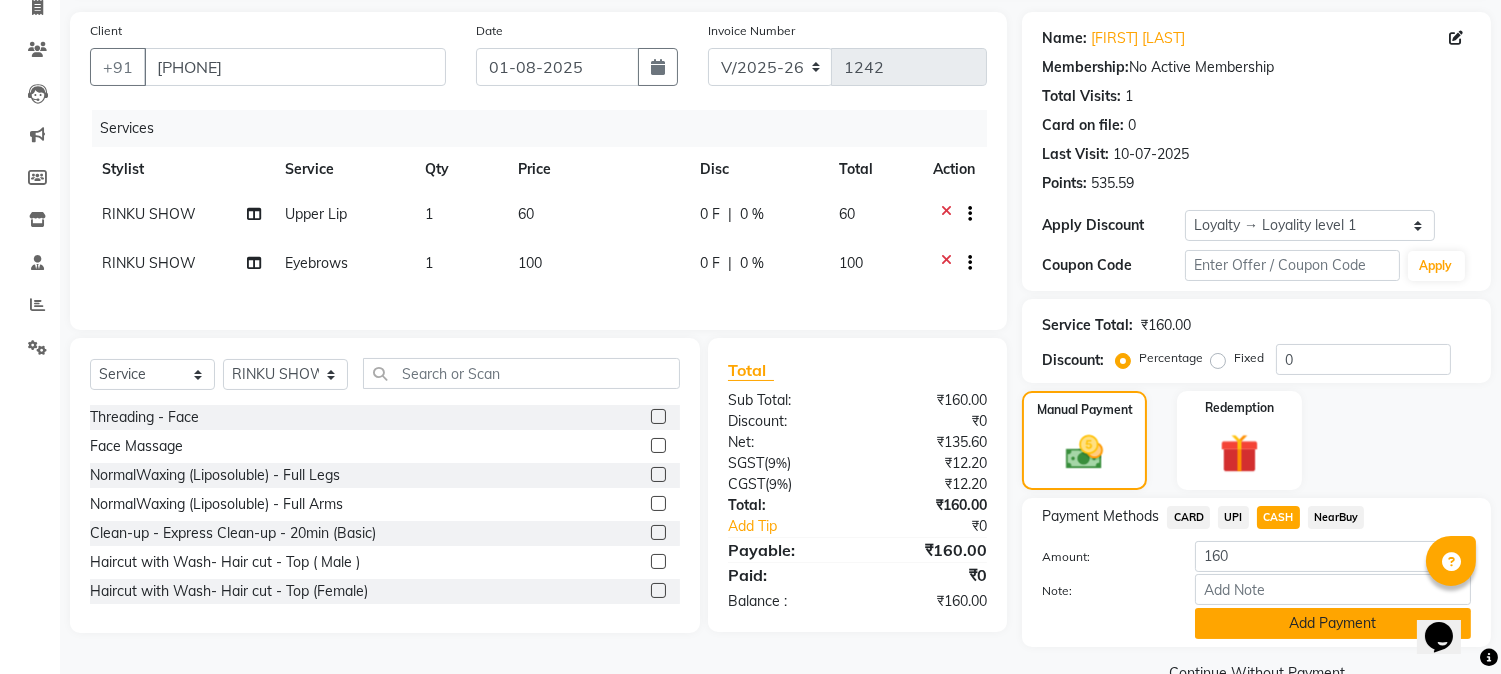 click on "Add Payment" 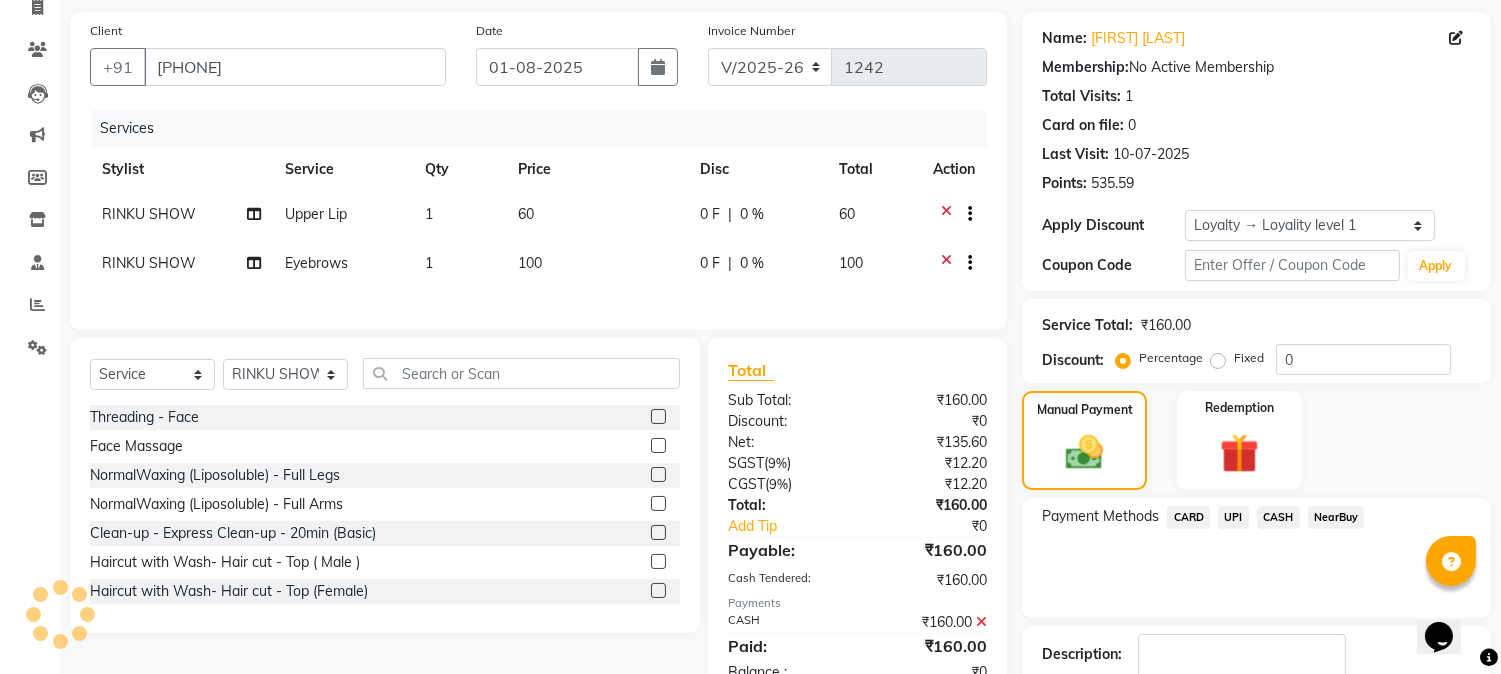 scroll, scrollTop: 308, scrollLeft: 0, axis: vertical 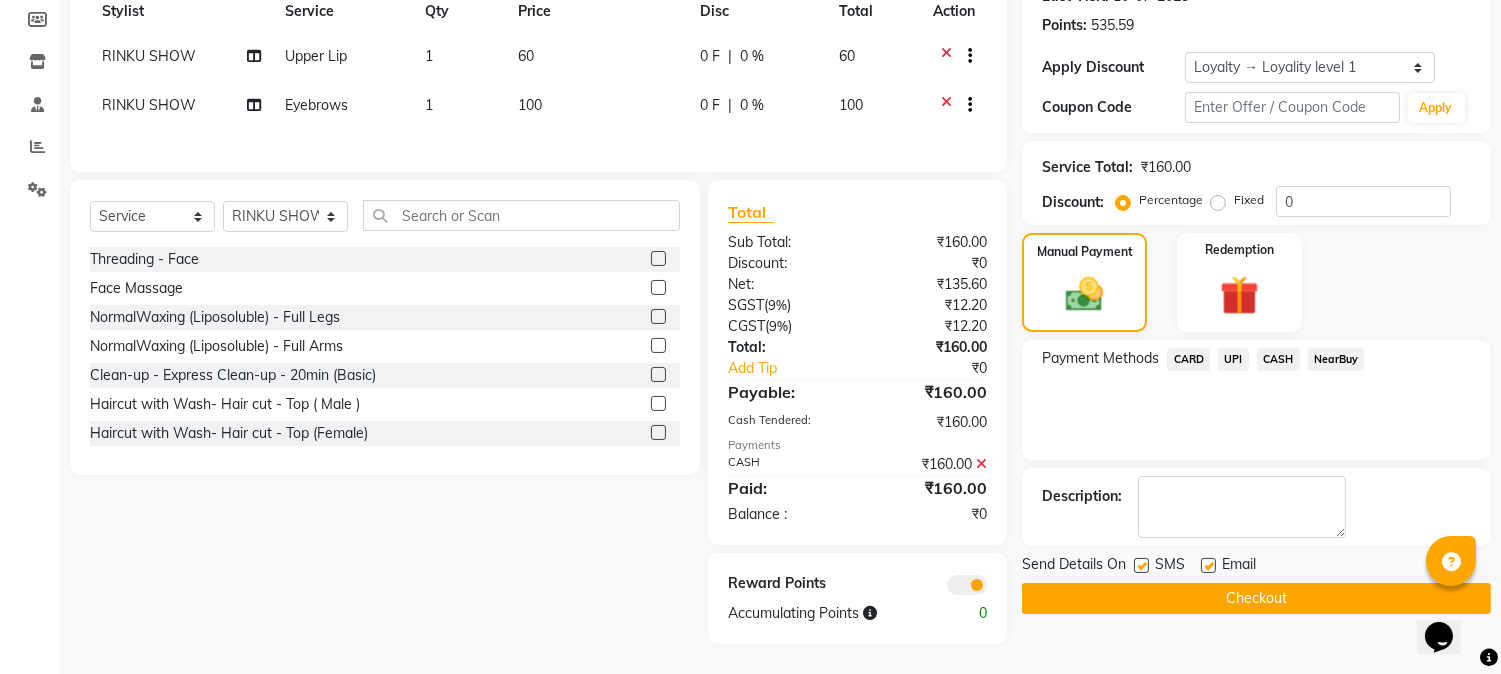 drag, startPoint x: 1163, startPoint y: 584, endPoint x: 1167, endPoint y: 565, distance: 19.416489 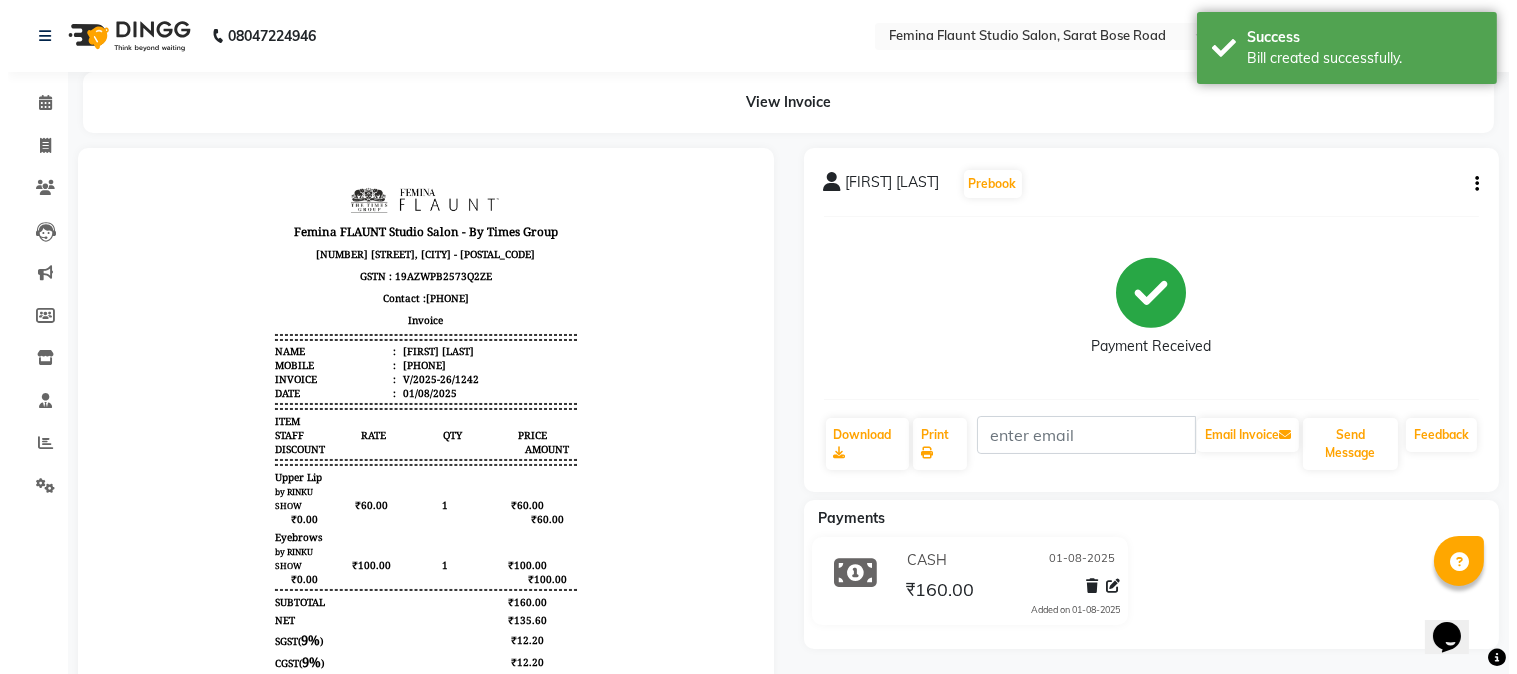 scroll, scrollTop: 0, scrollLeft: 0, axis: both 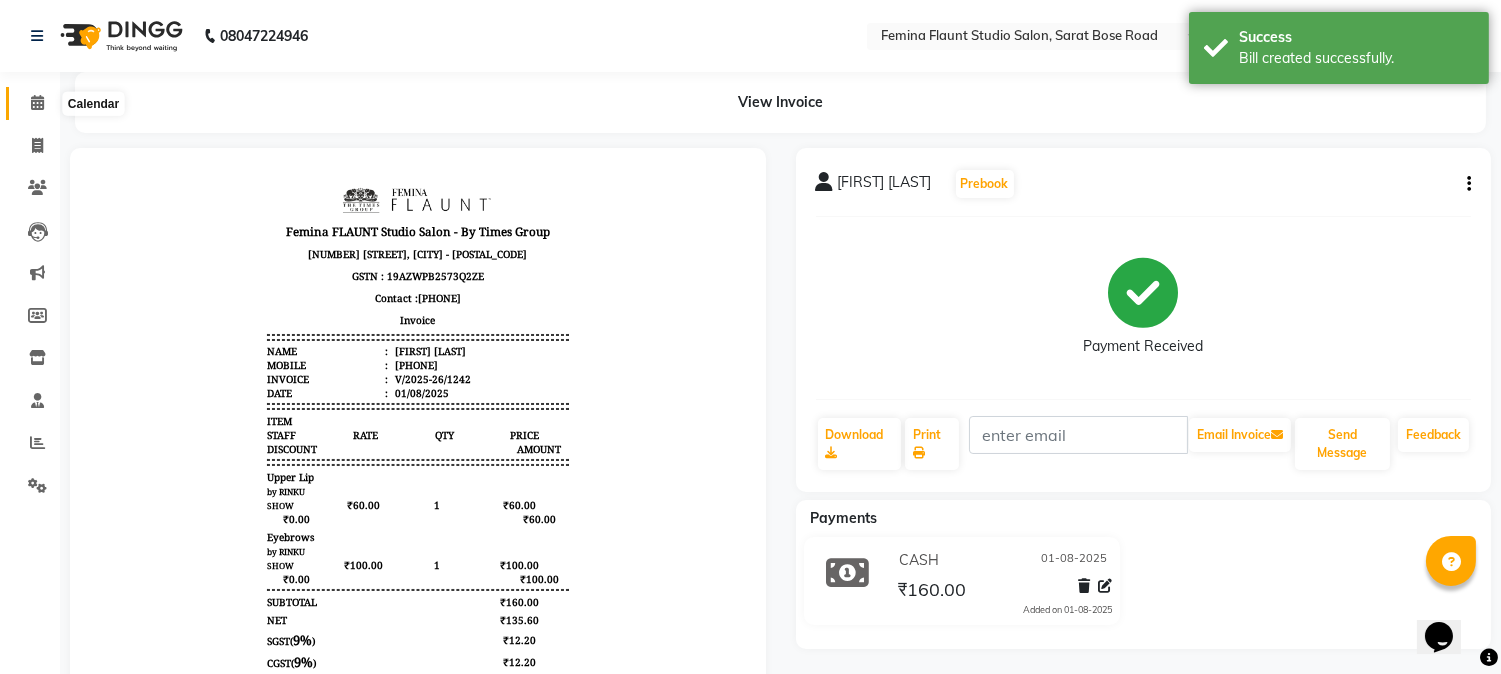 click 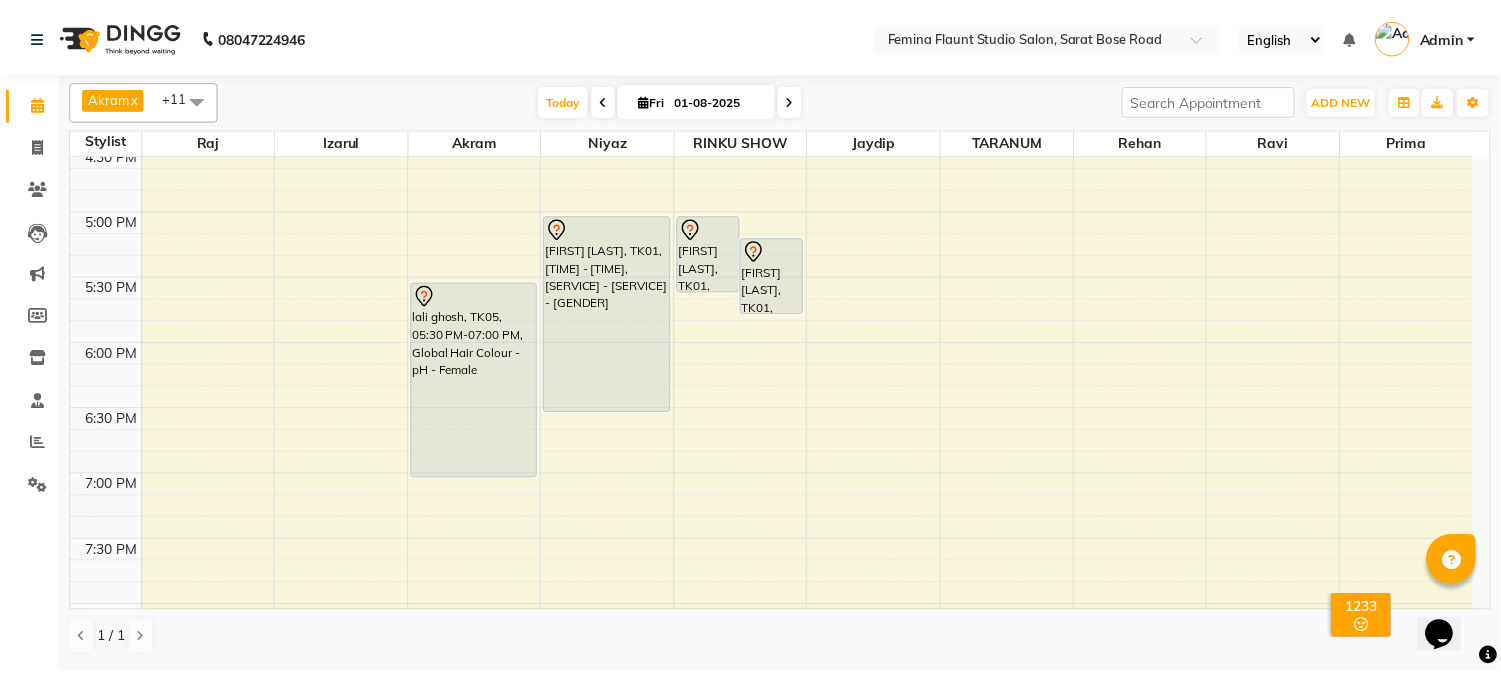 scroll, scrollTop: 888, scrollLeft: 0, axis: vertical 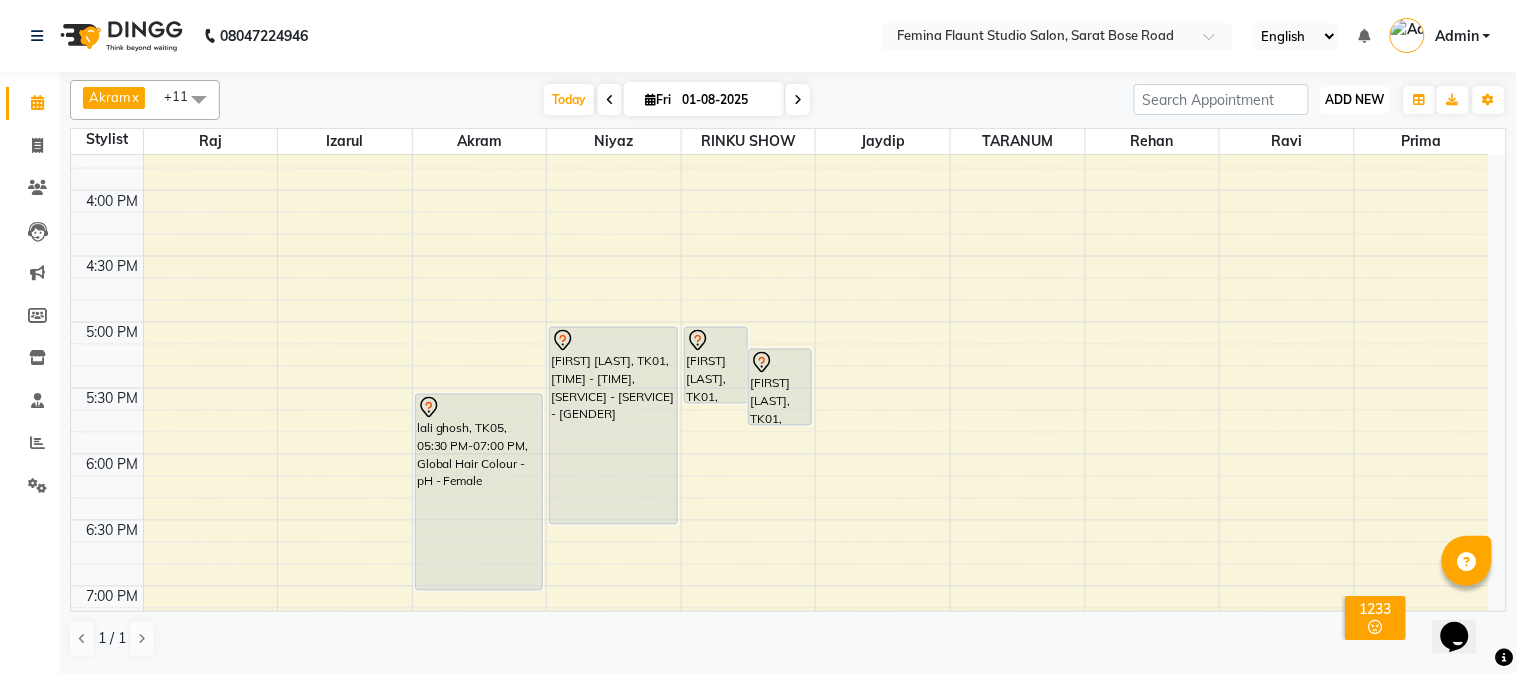 click on "ADD NEW" at bounding box center [1355, 99] 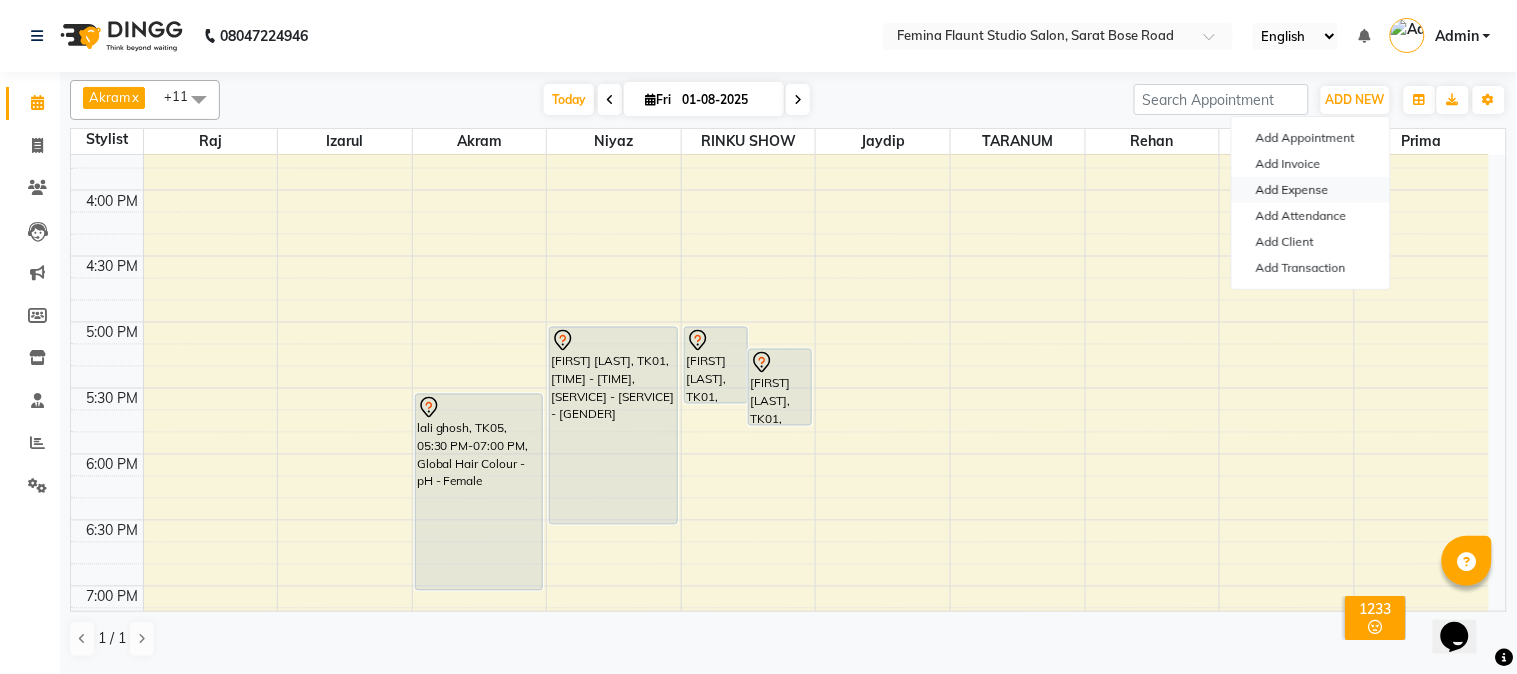 click on "Add Expense" at bounding box center (1311, 190) 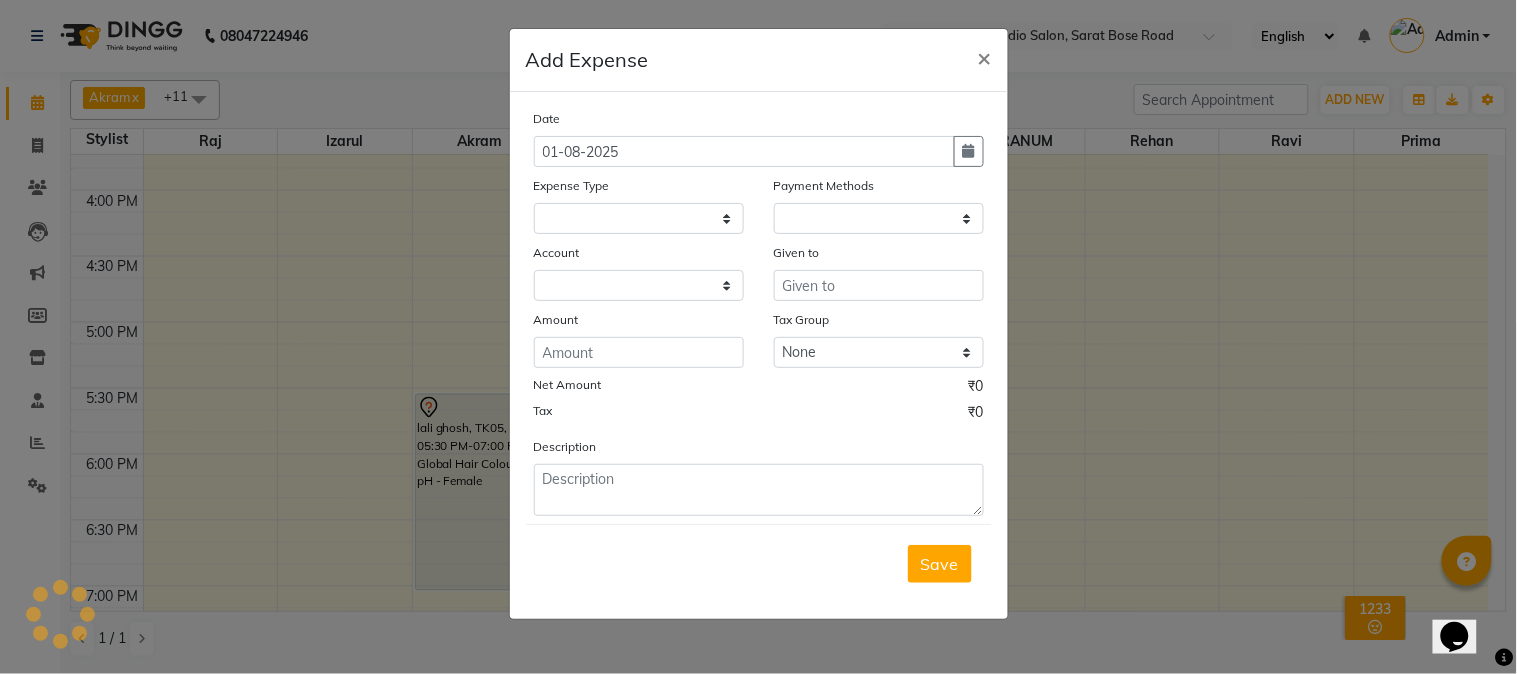 select 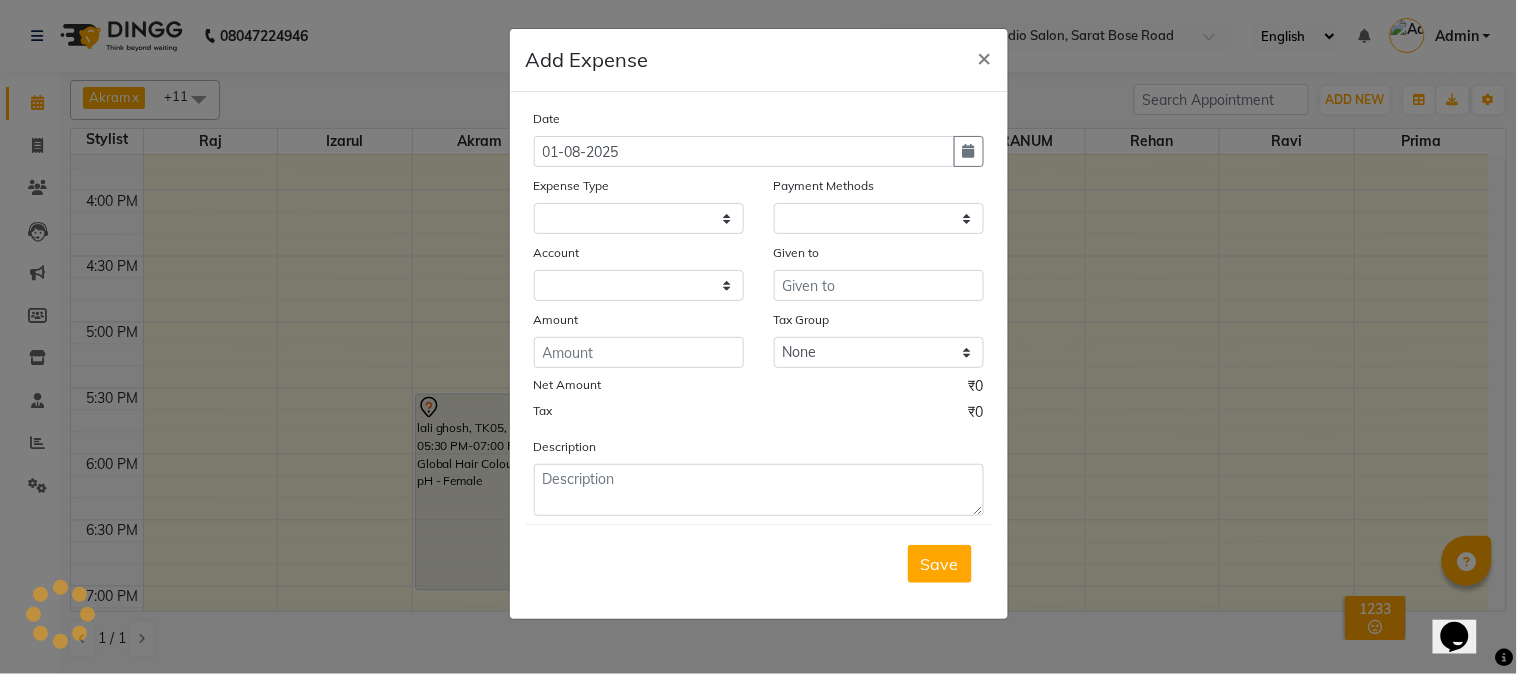 select on "1" 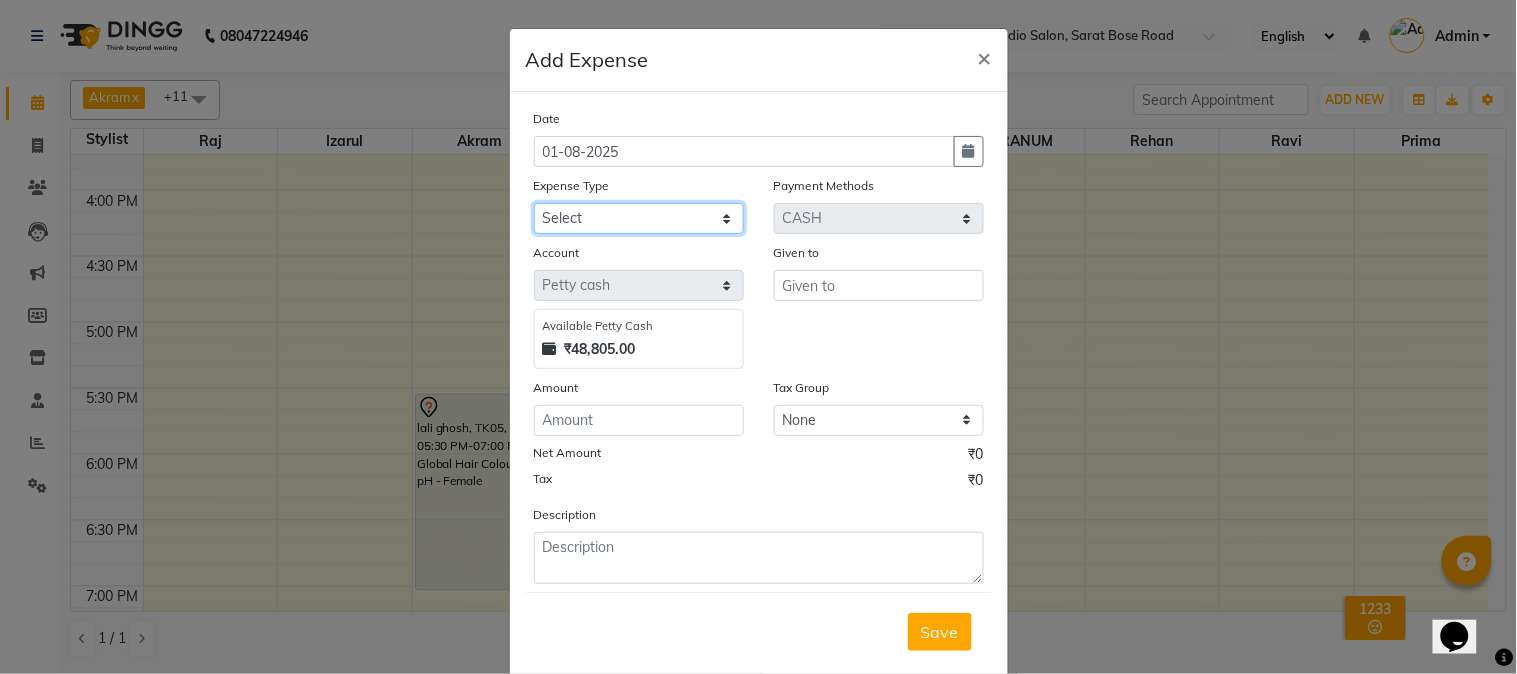 click on "Select Advance Salary Car Parking Charges Cash transfer to bank Cash Transfer to Owner Client Snacks Electricity Incentive Laundry Marketing Miscellaneous Other Pantry Salary Staff Snacks Tea & Refreshment Transgender Water" 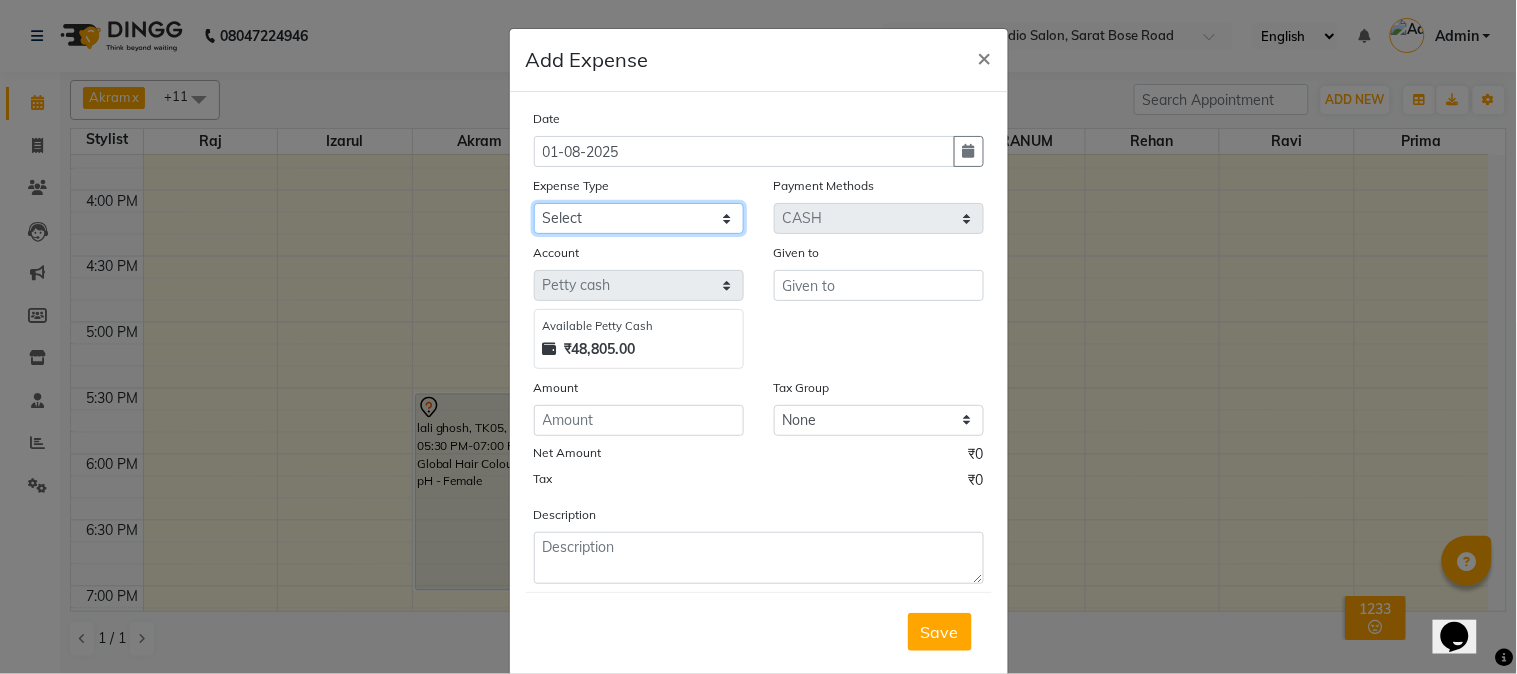 select on "9794" 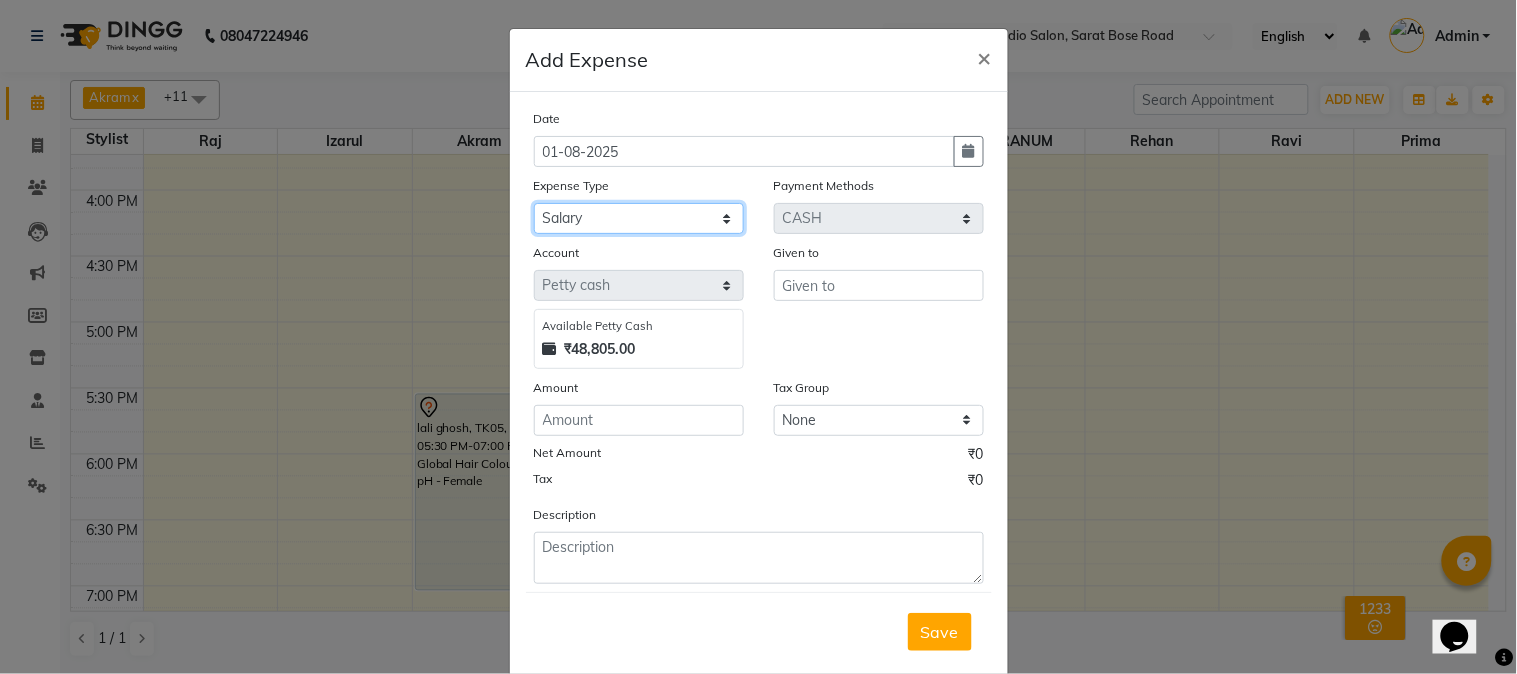click on "Select Advance Salary Car Parking Charges Cash transfer to bank Cash Transfer to Owner Client Snacks Electricity Incentive Laundry Marketing Miscellaneous Other Pantry Salary Staff Snacks Tea & Refreshment Transgender Water" 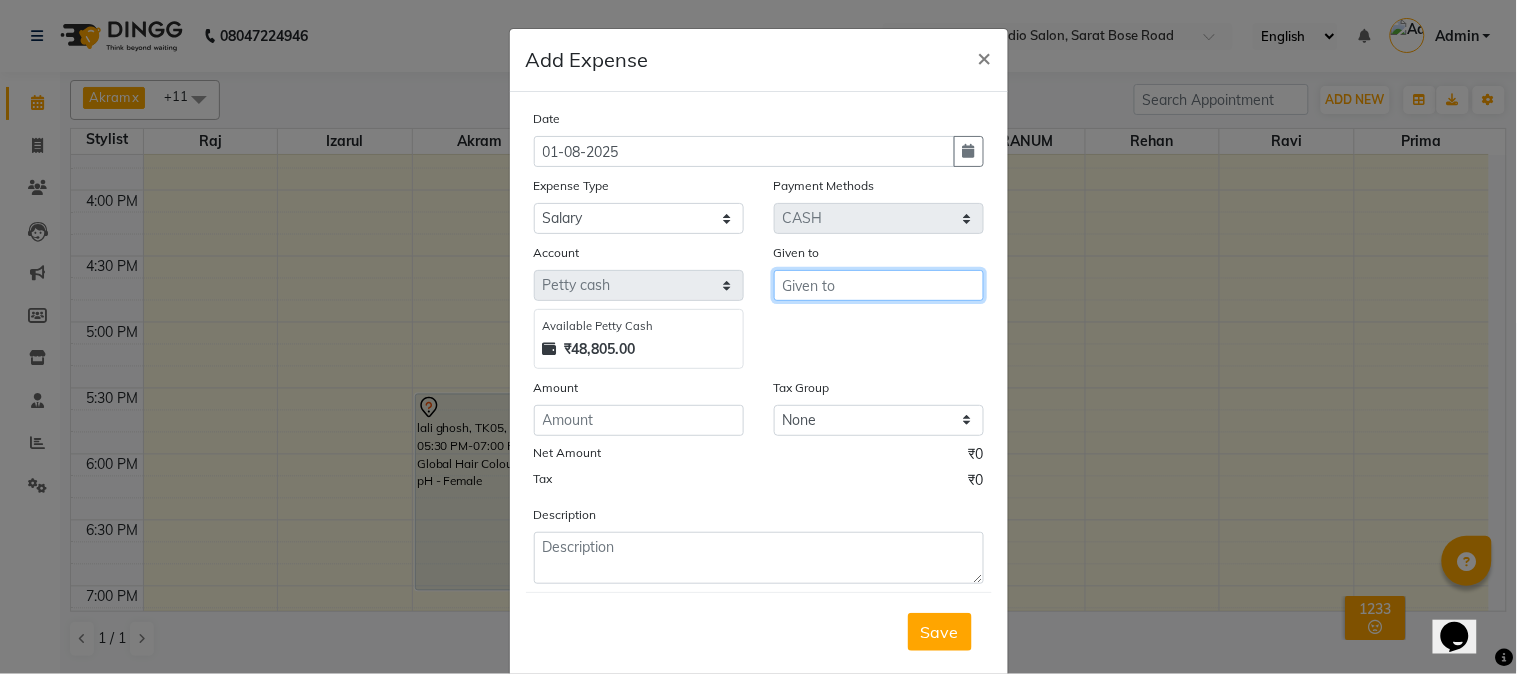 click at bounding box center (879, 285) 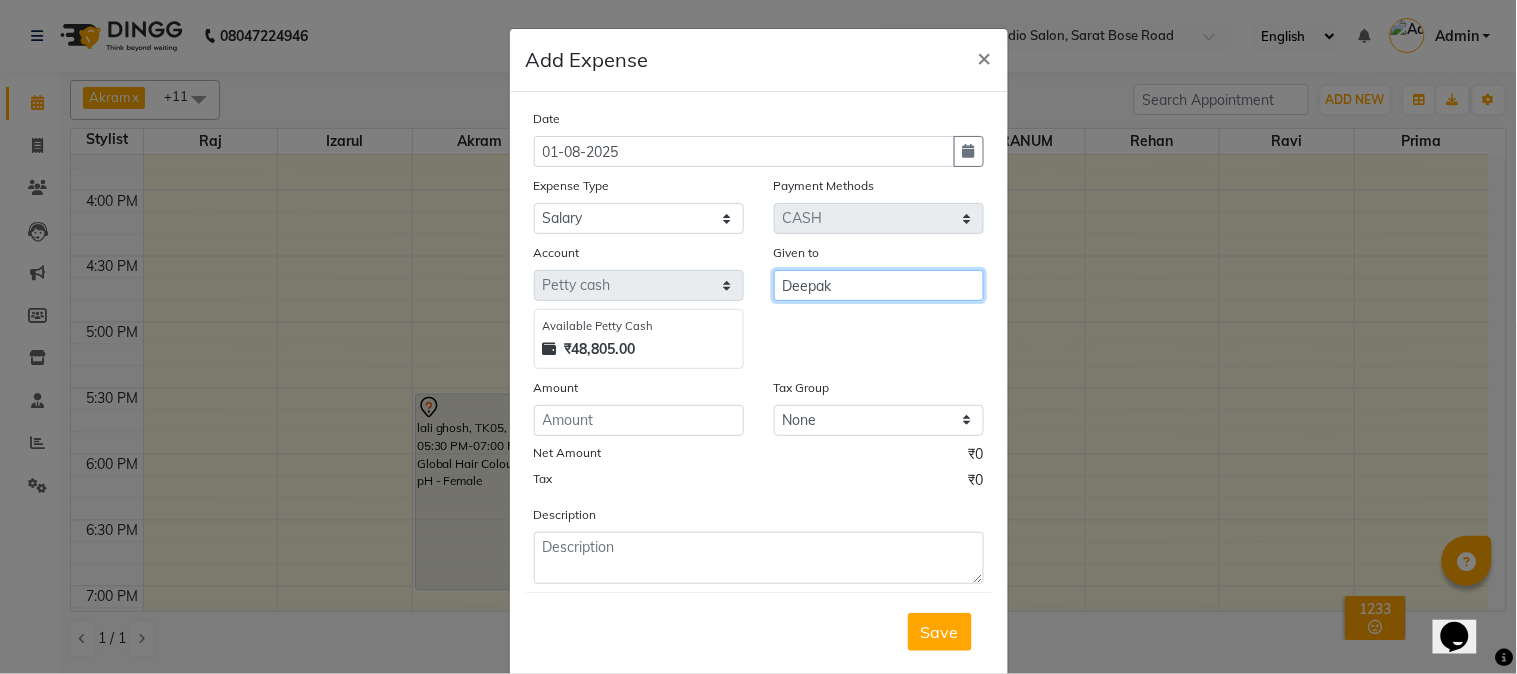 type on "Deepak" 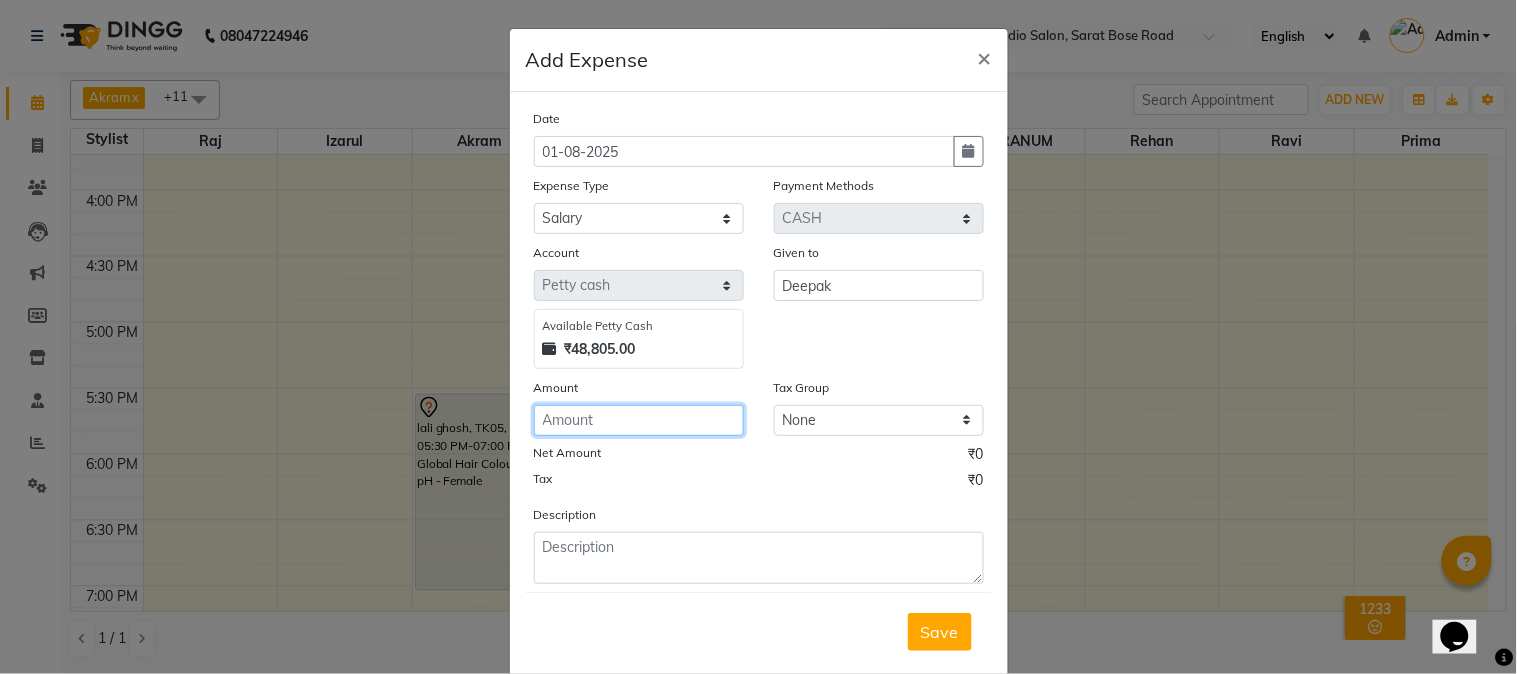 click 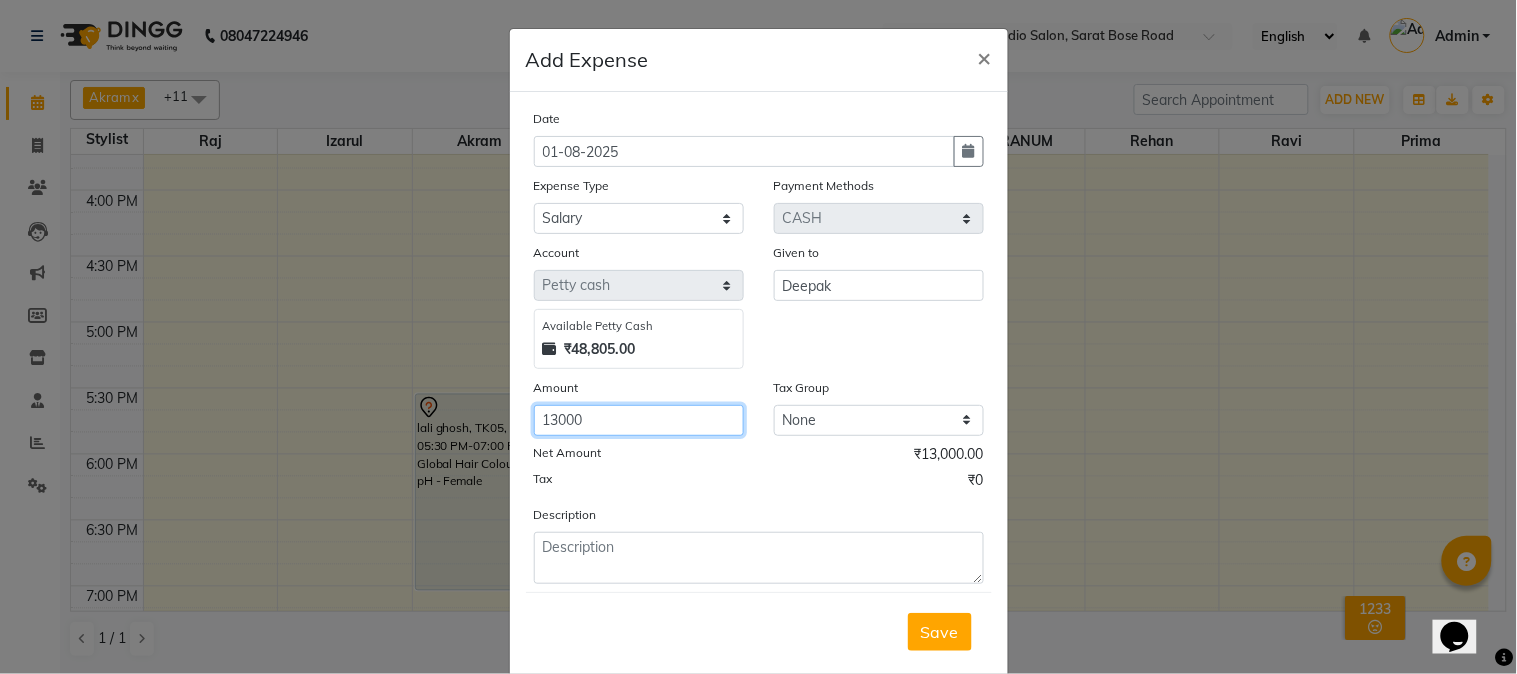 type on "13000" 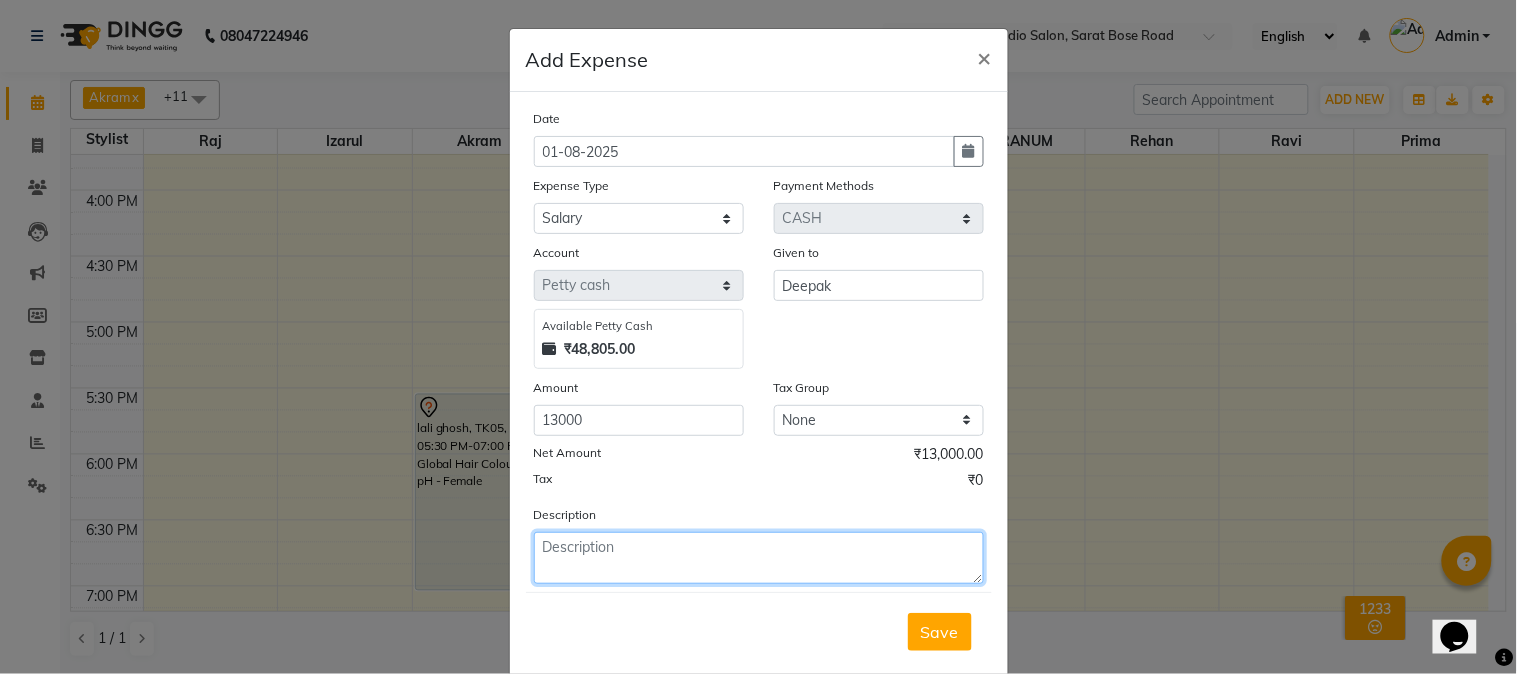click 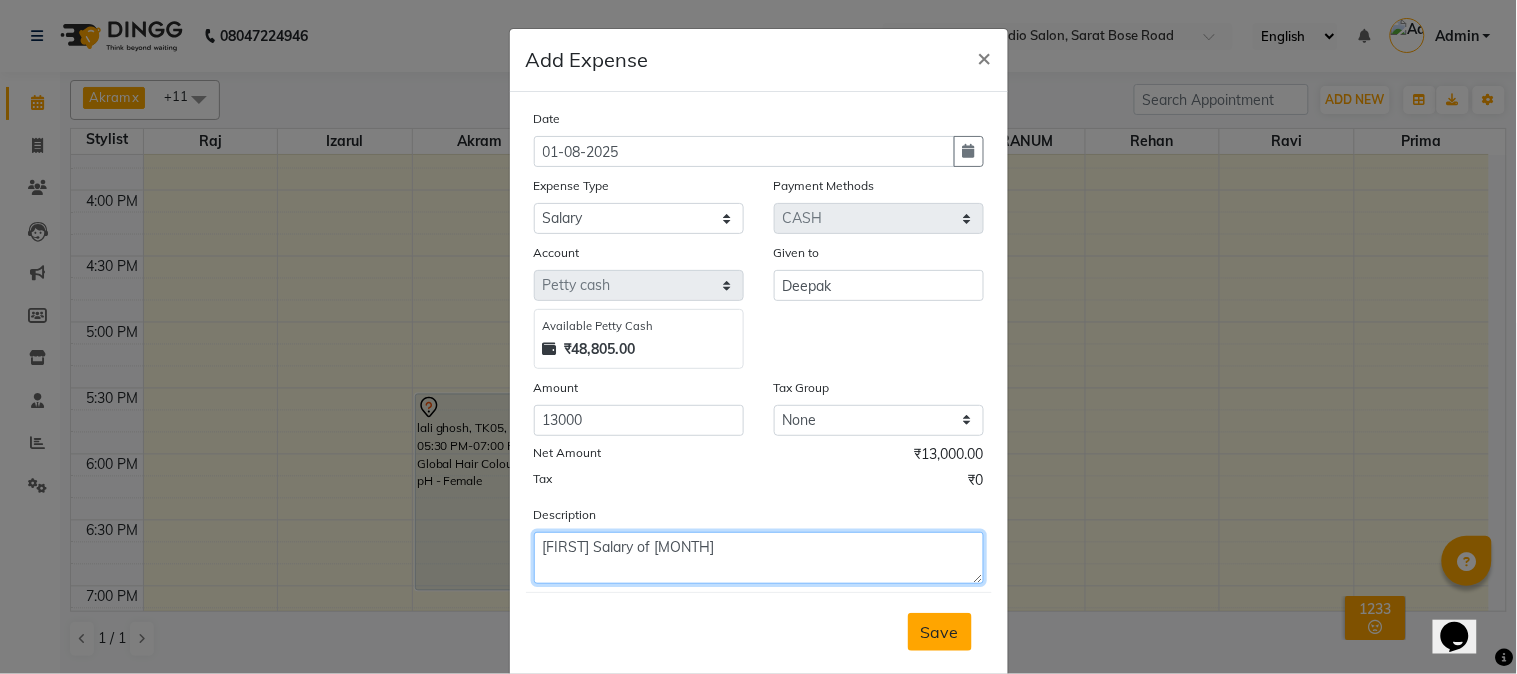 type on "Deepak Salary of july" 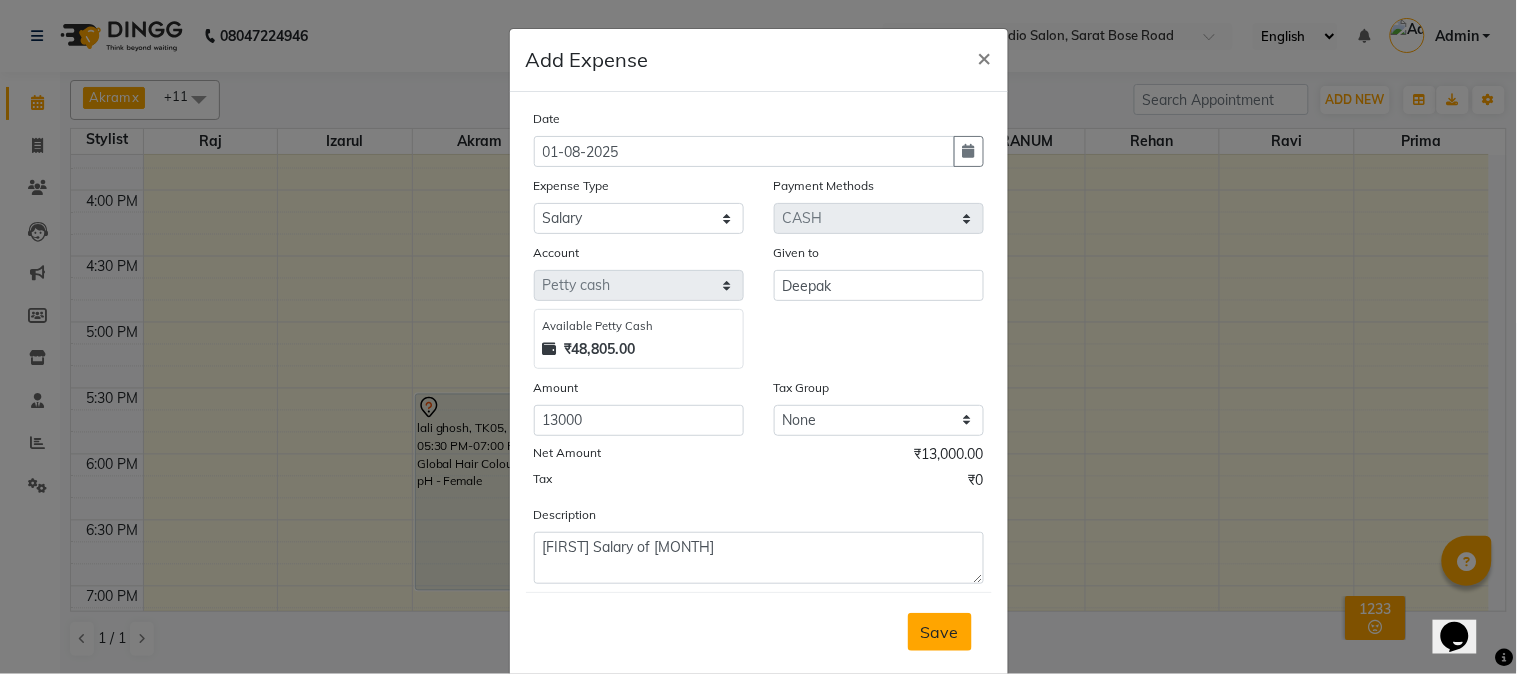 click on "Save" at bounding box center (940, 632) 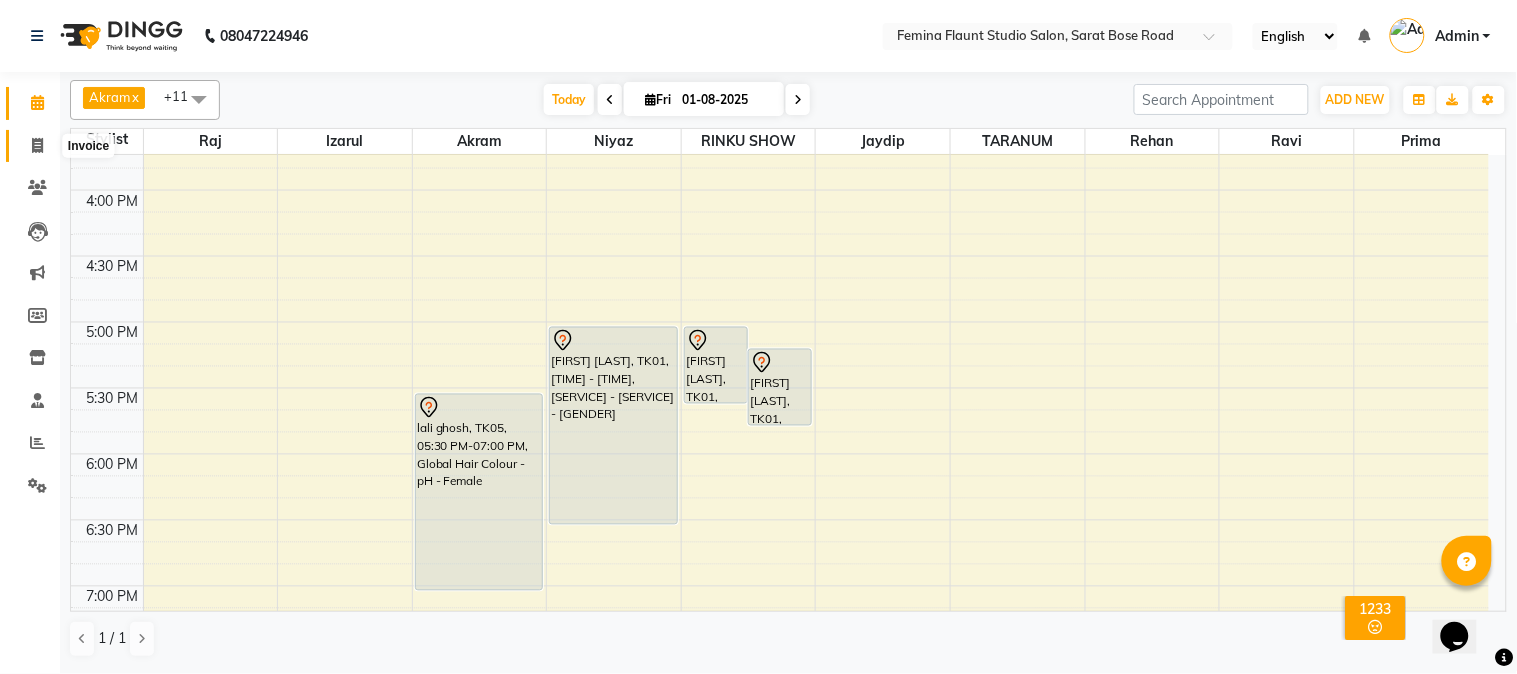 click 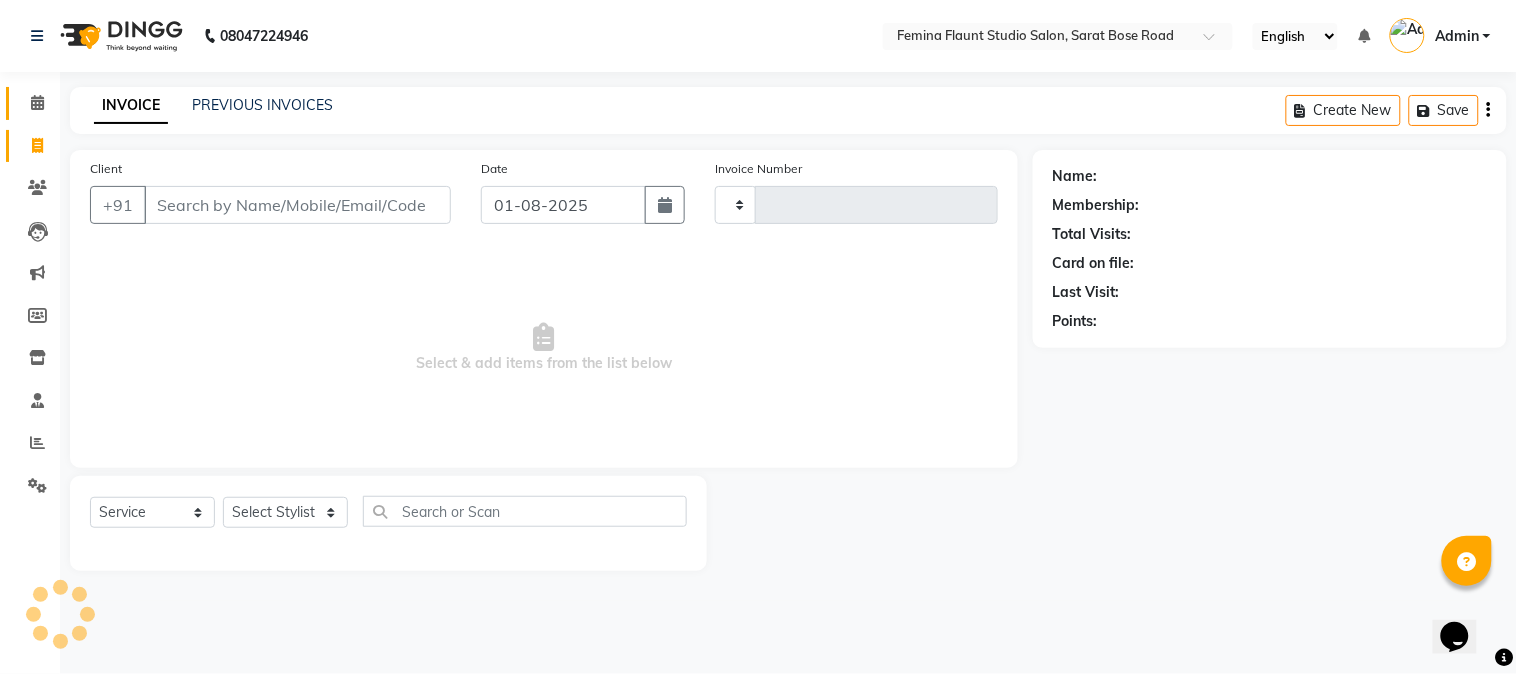 type on "1243" 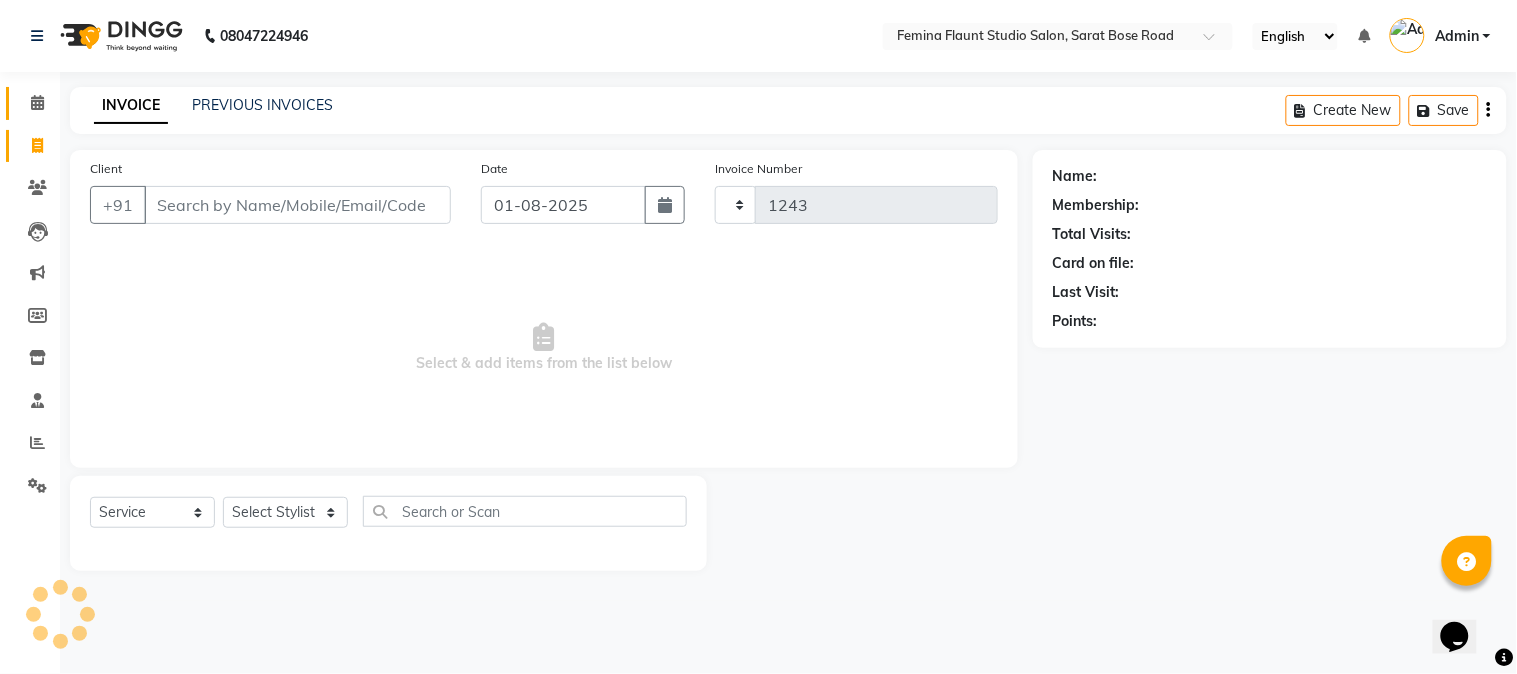 select on "5231" 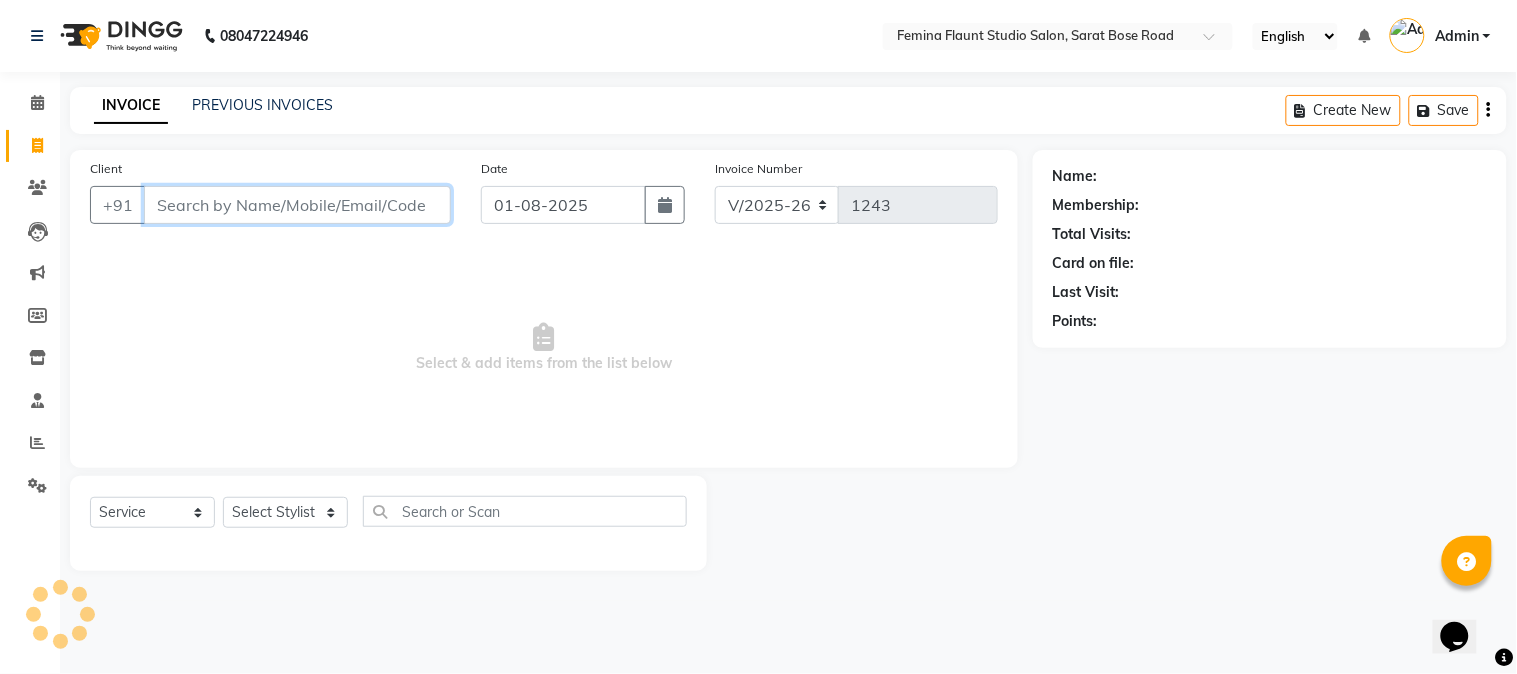 click on "Client" at bounding box center [297, 205] 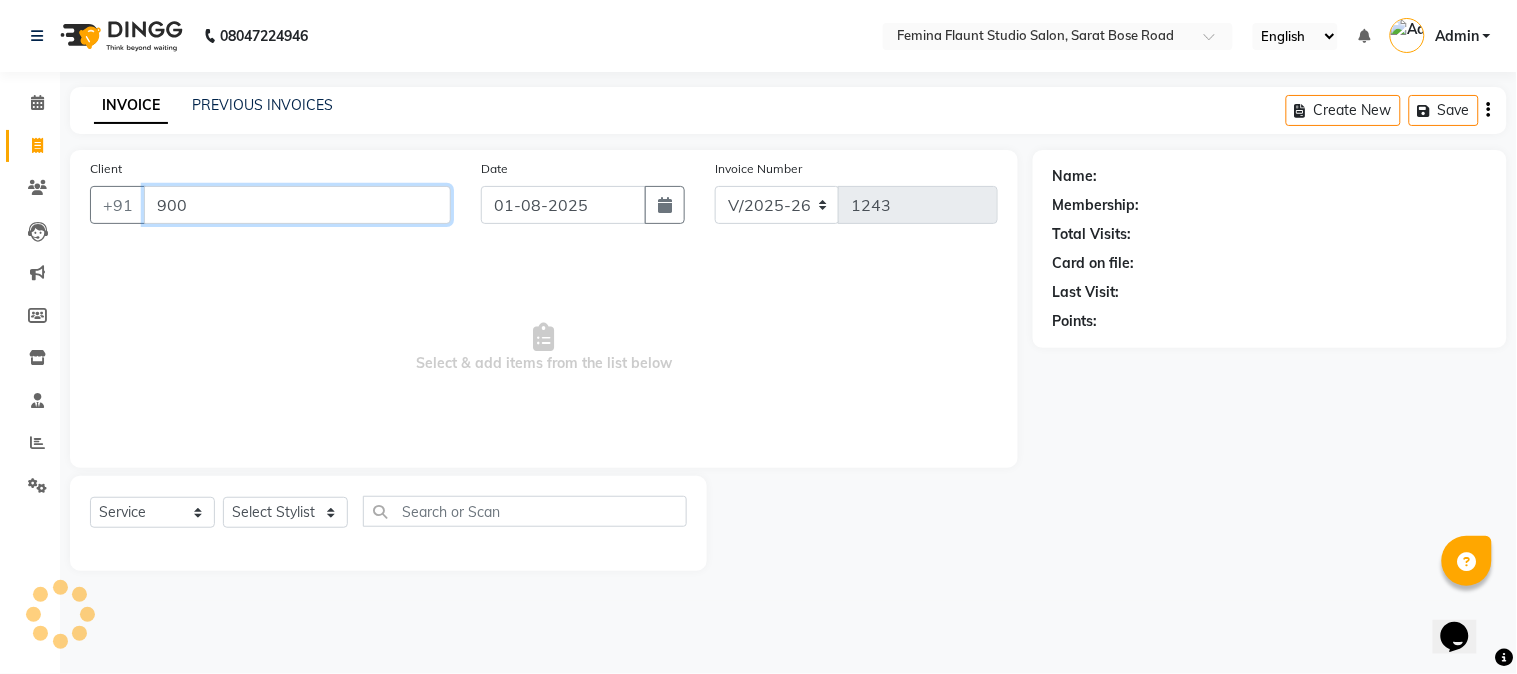 type on "900" 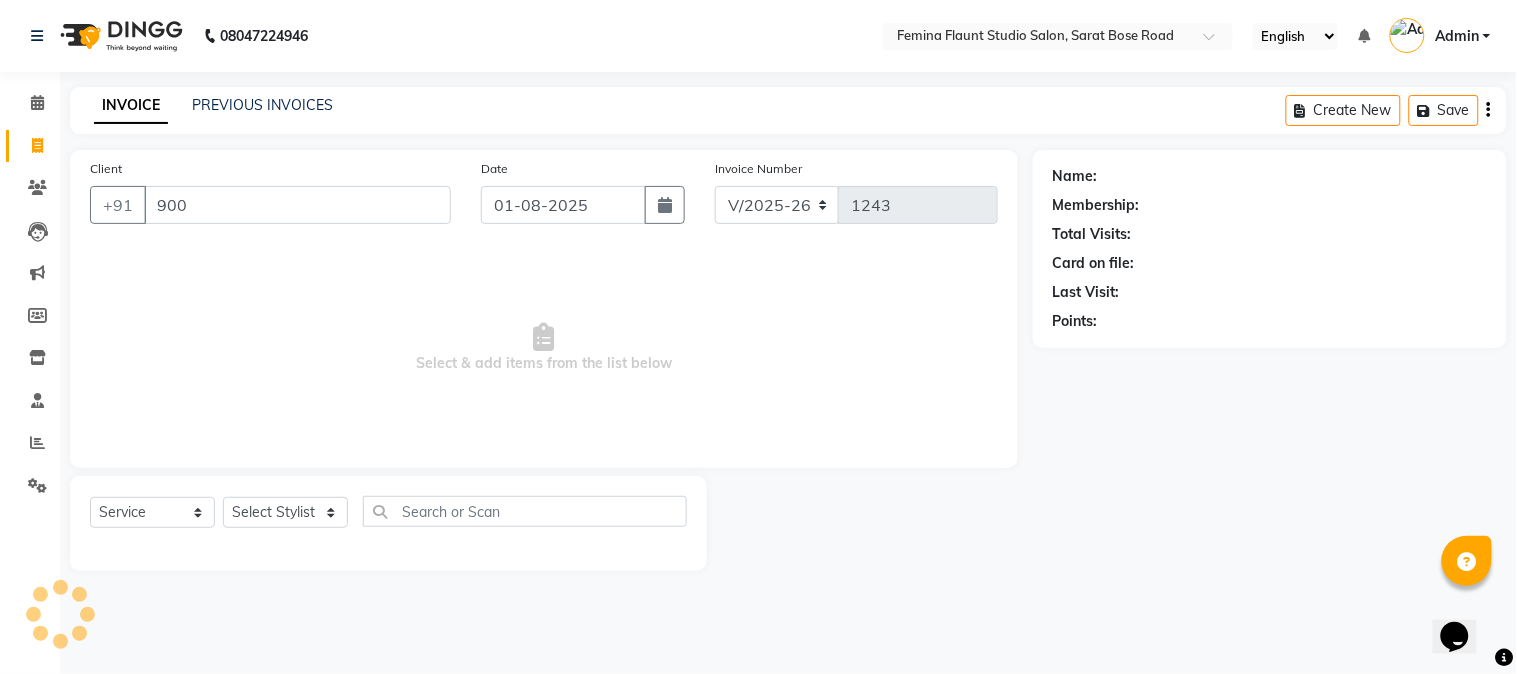 select on "1: Object" 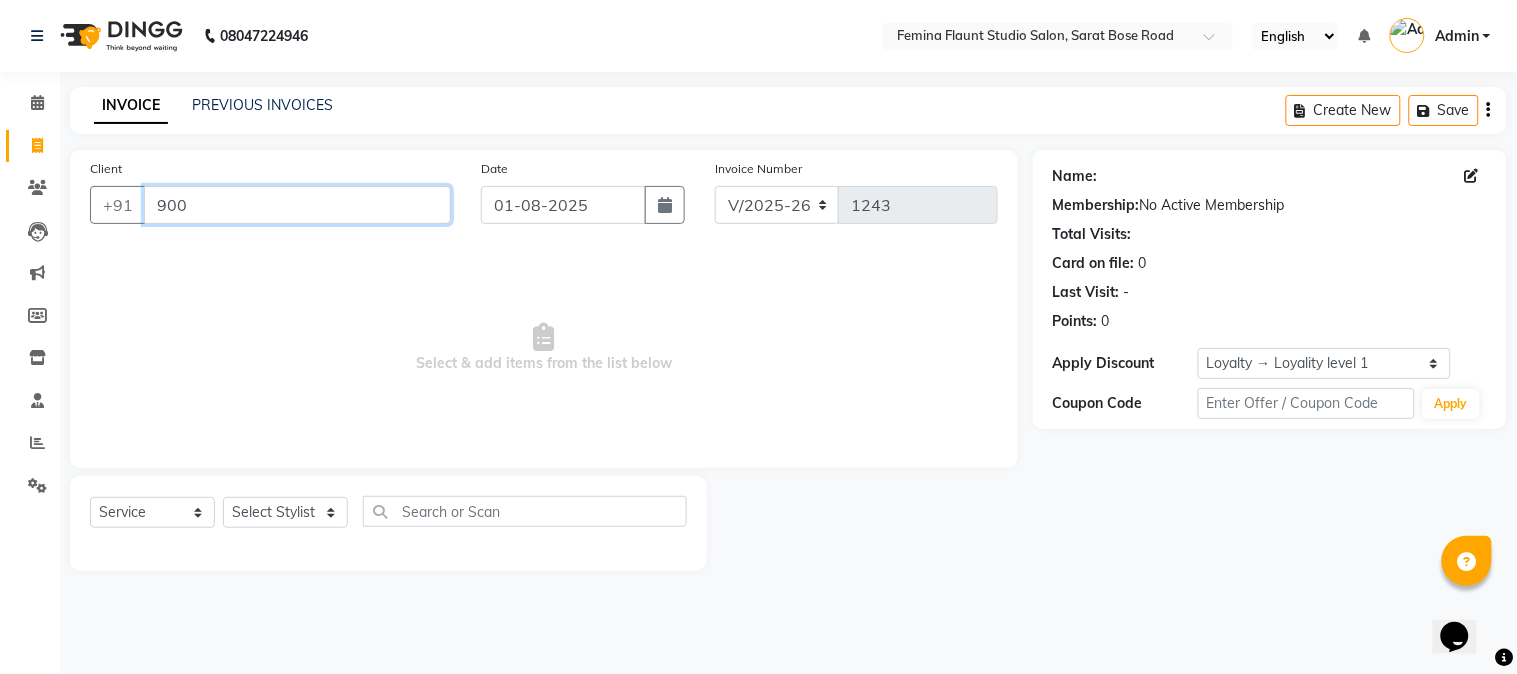 click on "900" at bounding box center (297, 205) 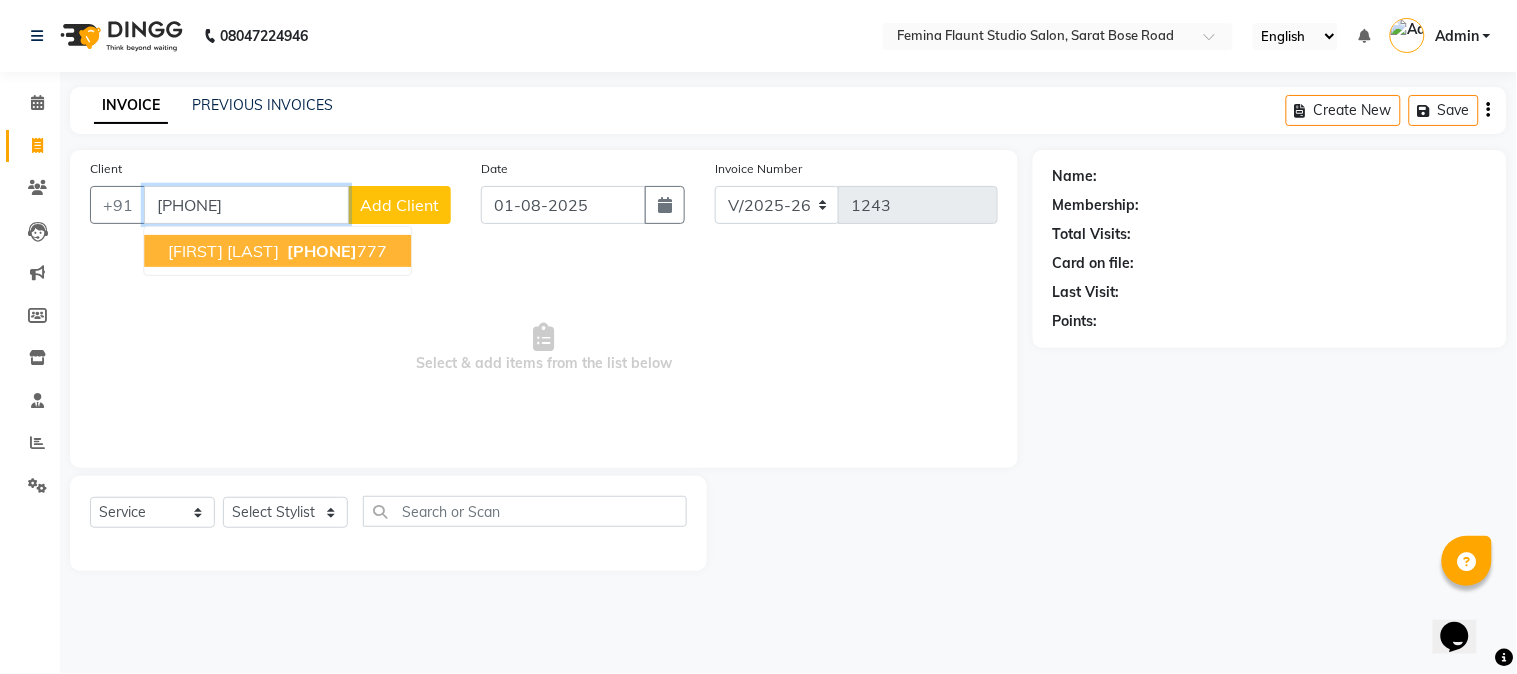 click on "[FIRST] [LAST]" at bounding box center (223, 251) 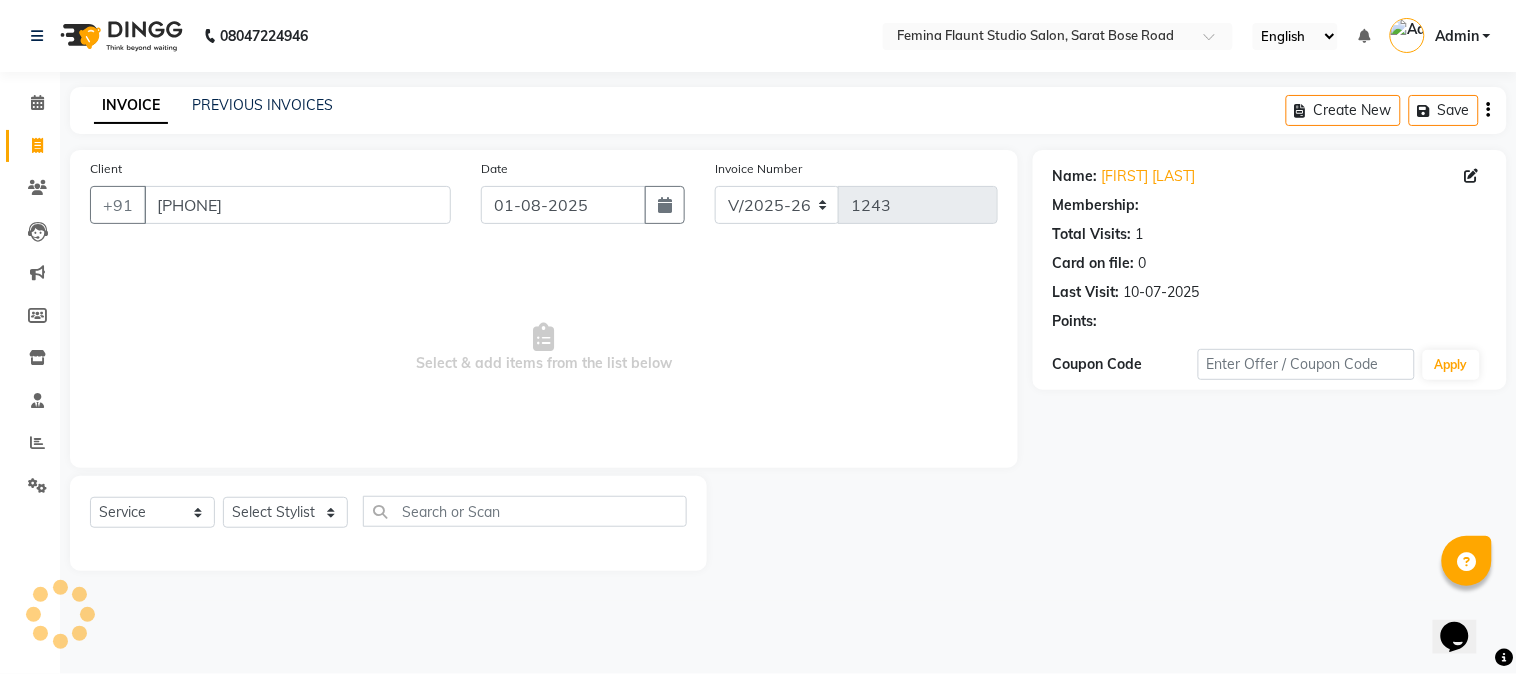 select on "1: Object" 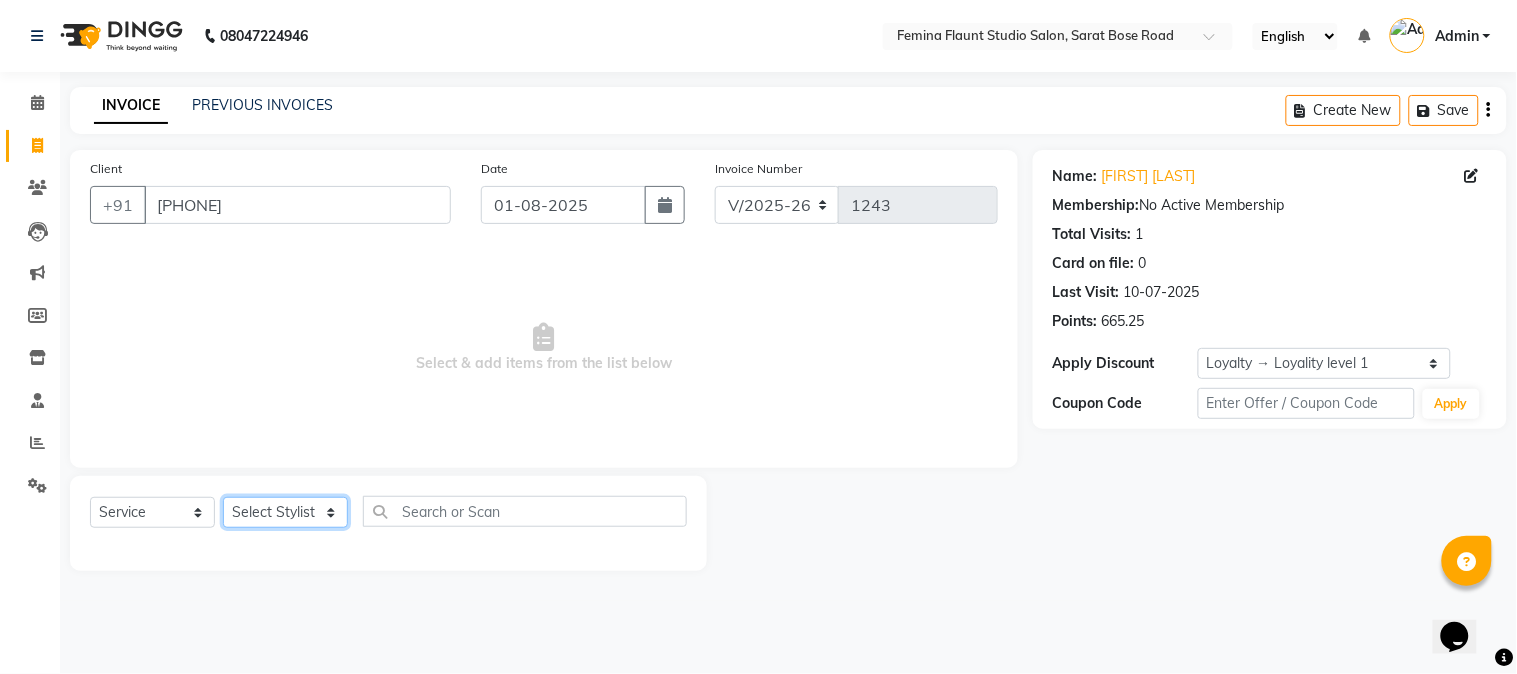 click on "Select Stylist Akram Auditor Christina Izarul jaydip Niyaz prima raj ravi rehan RINKU SHOW TARANUM" 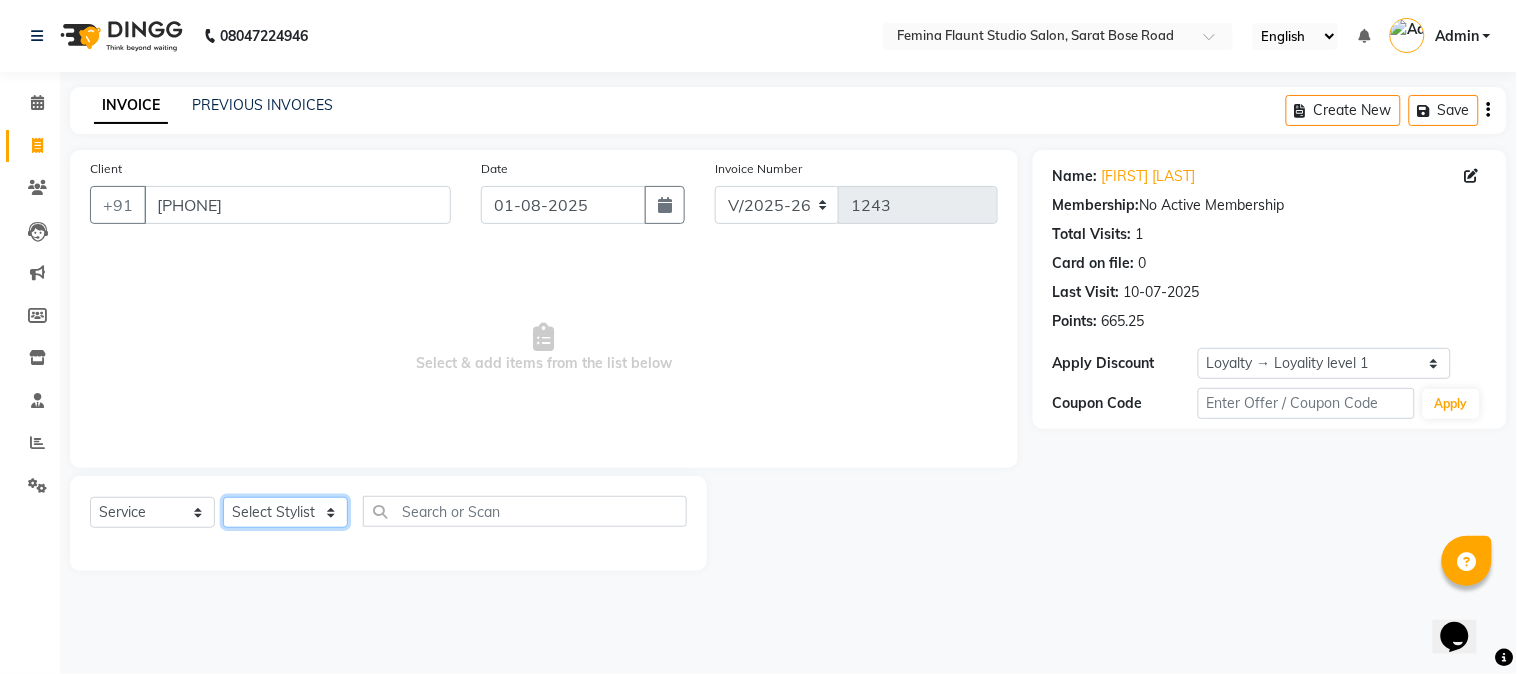 select on "85065" 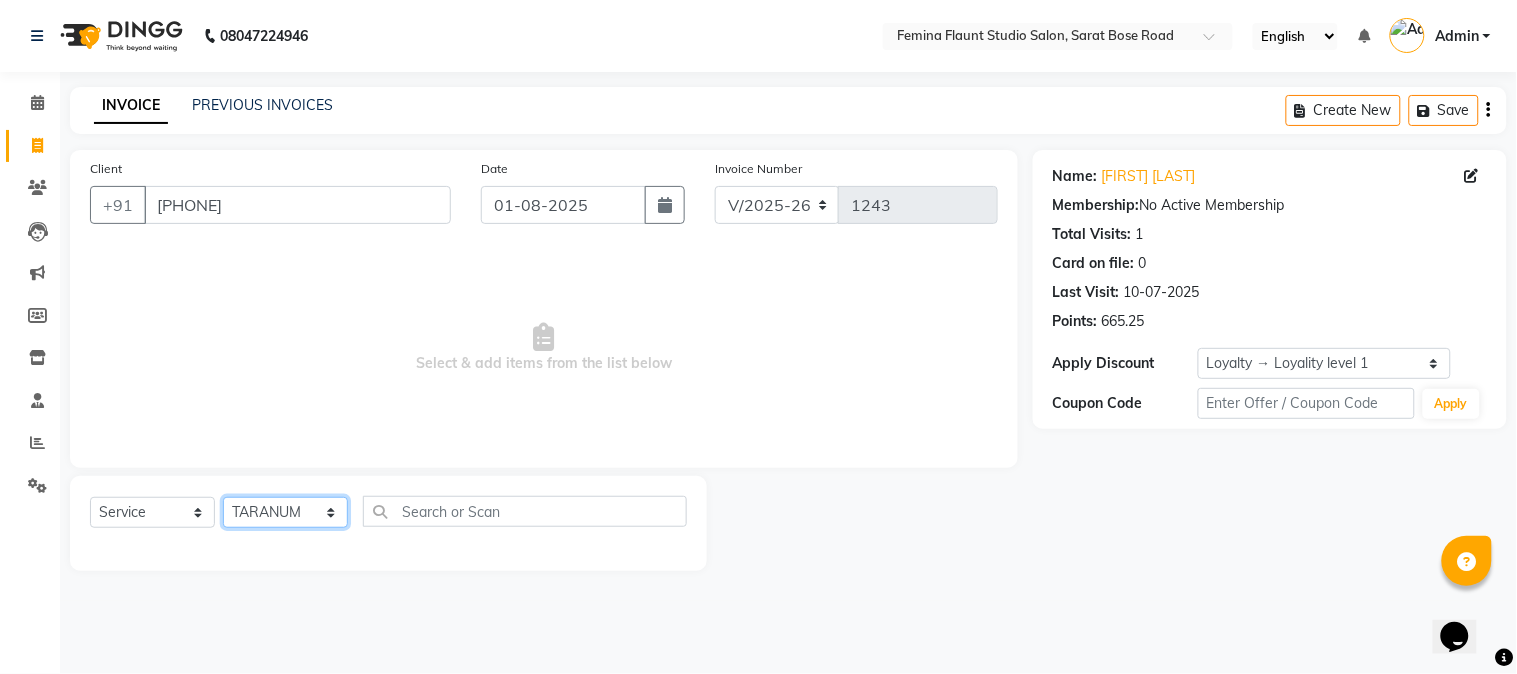 click on "Select Stylist Akram Auditor Christina Izarul jaydip Niyaz prima raj ravi rehan RINKU SHOW TARANUM" 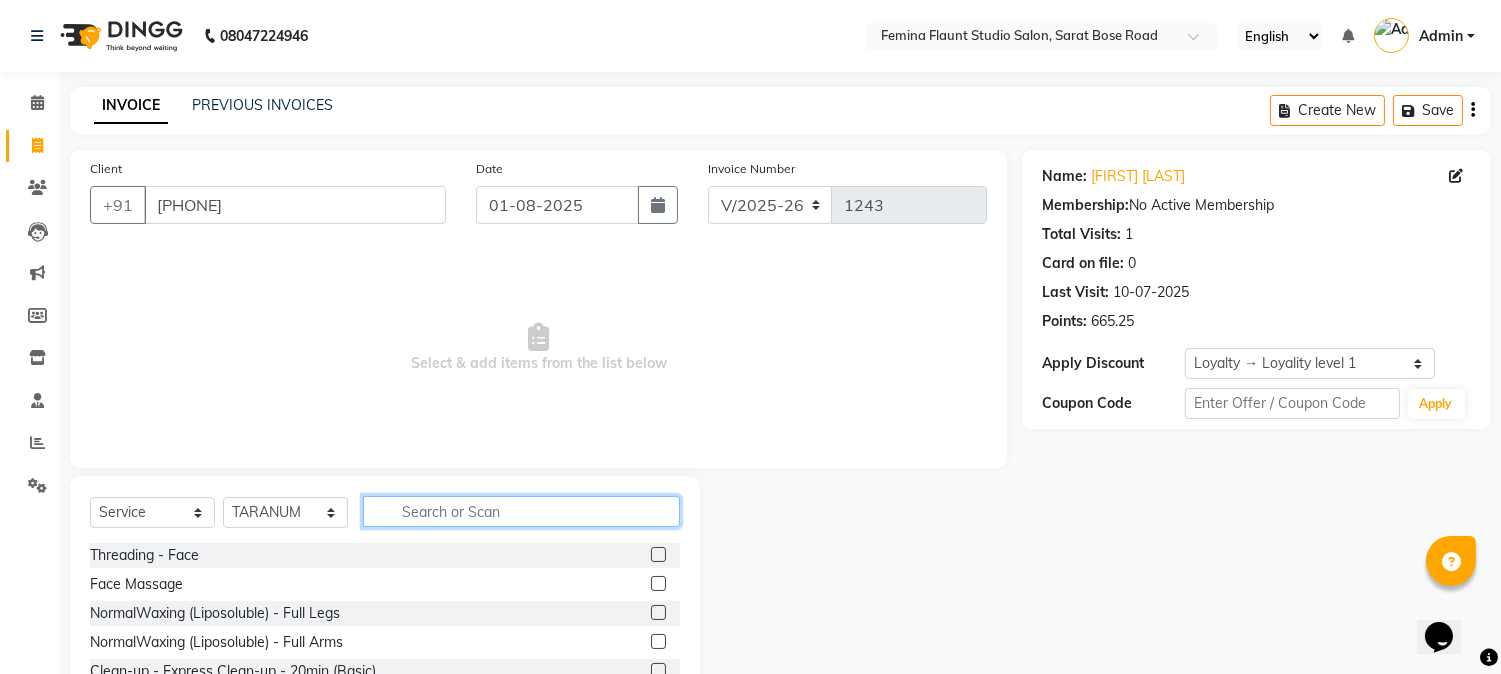 click 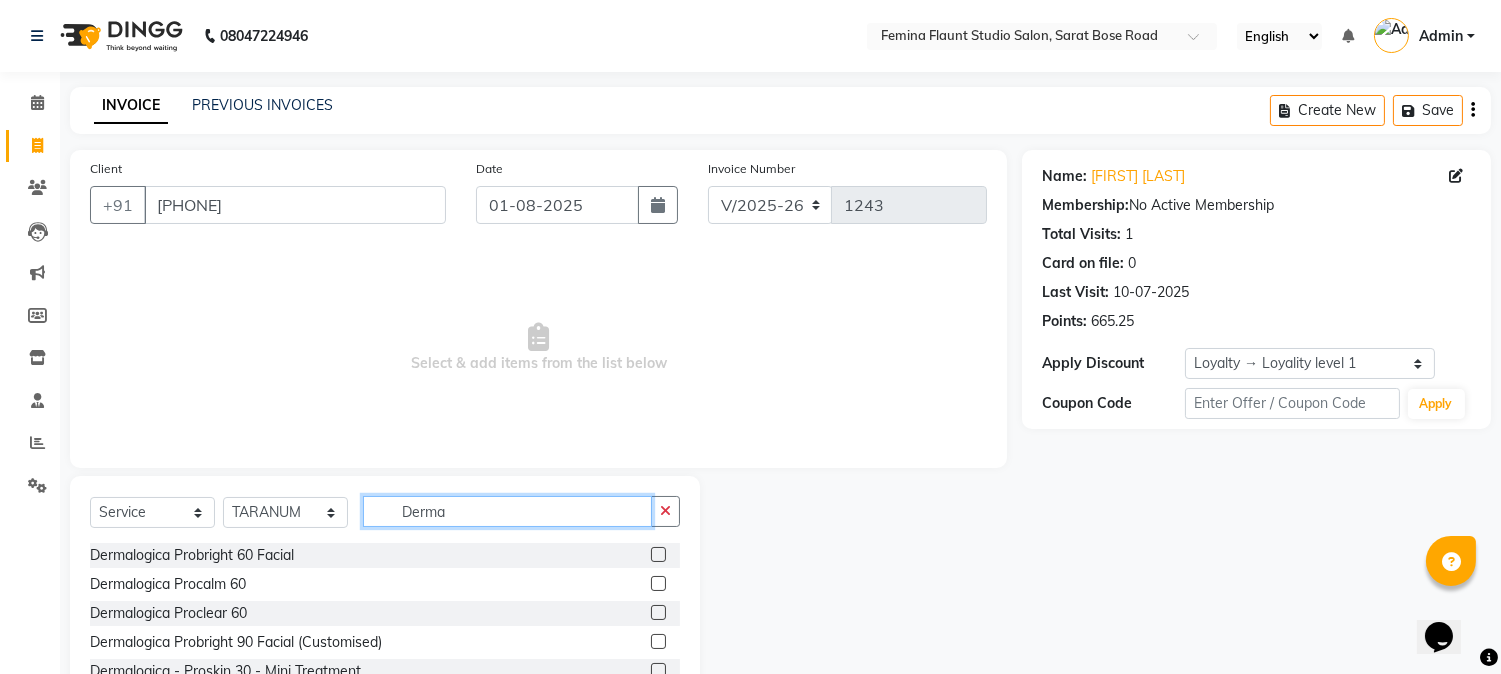 type on "Derma" 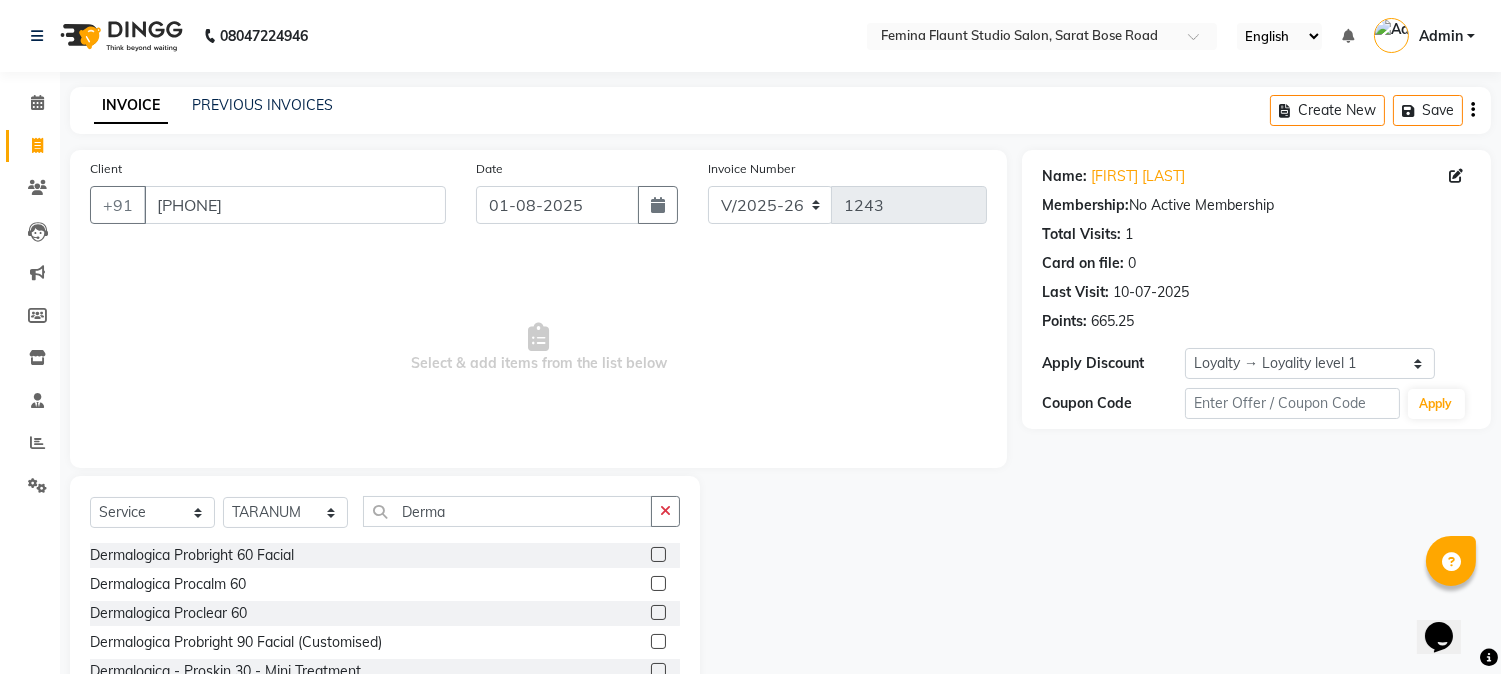 click 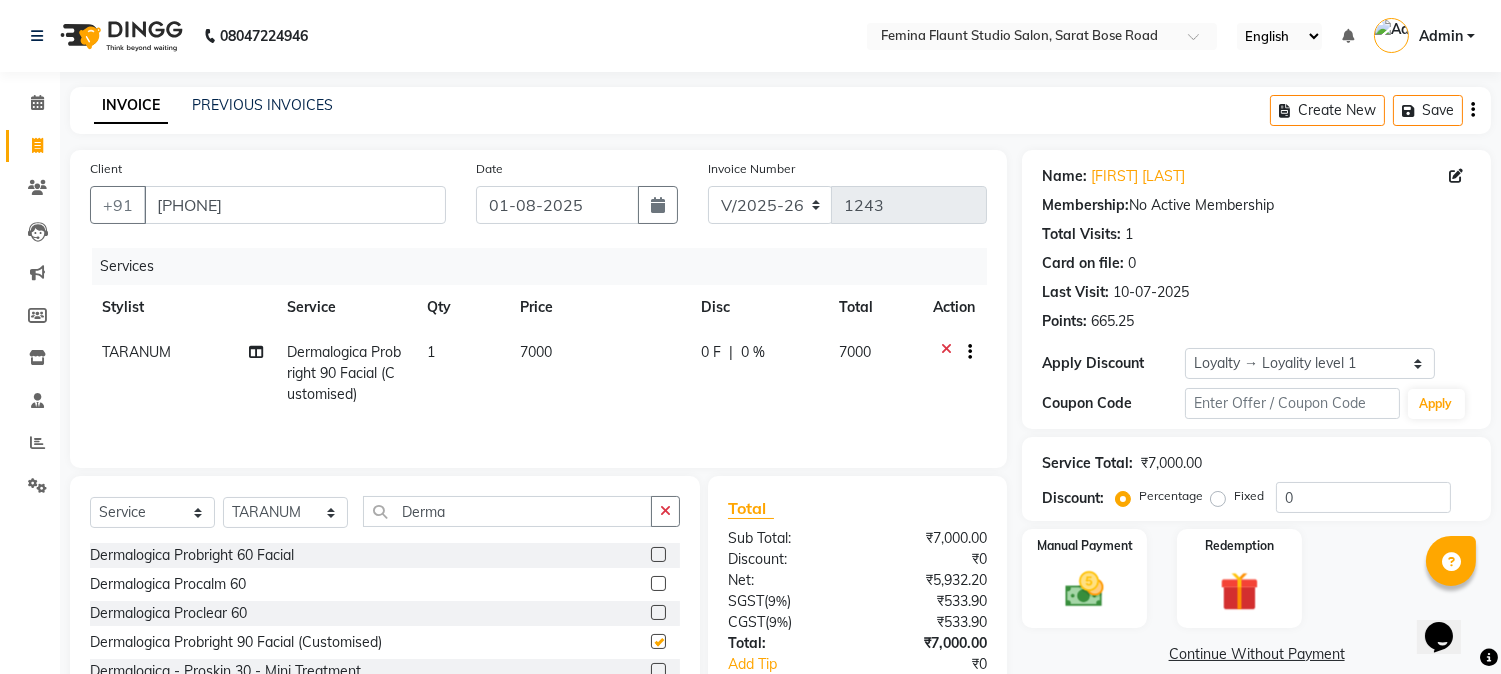 checkbox on "false" 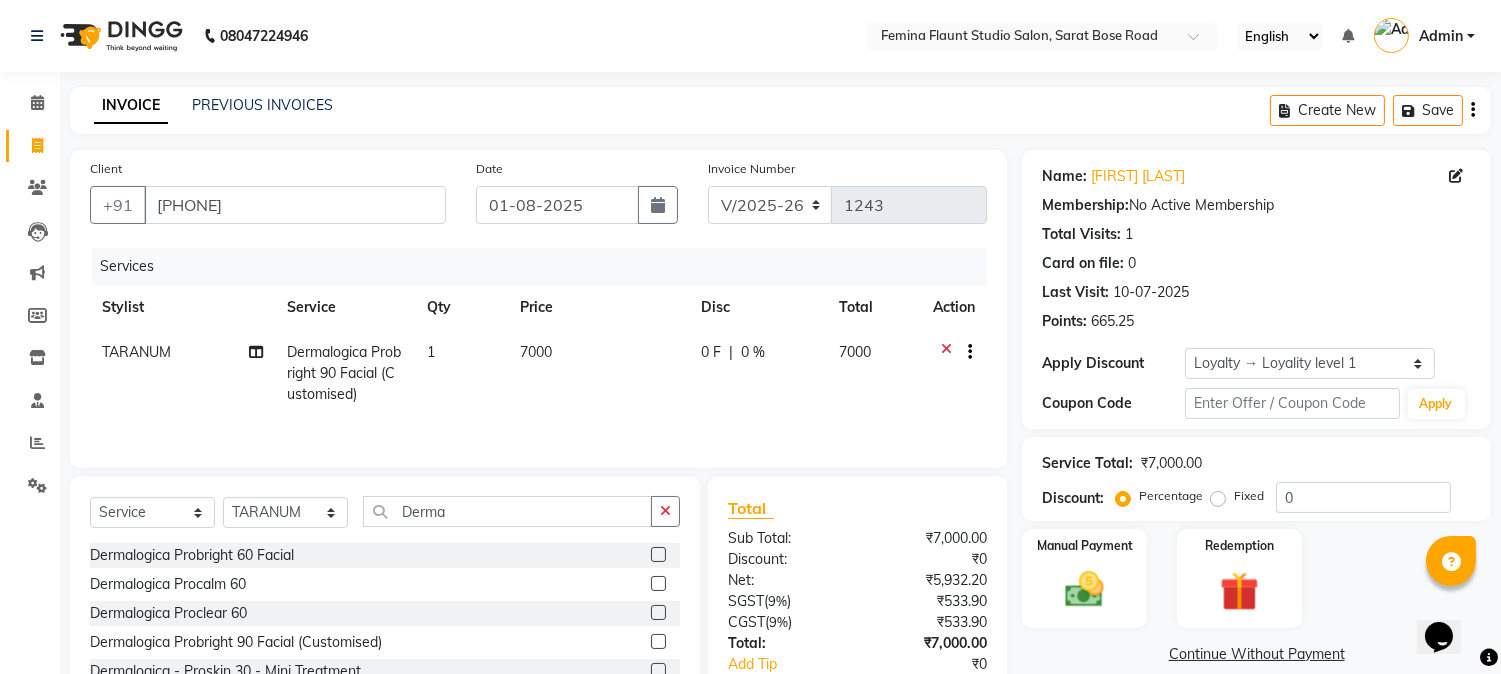 click on "7000" 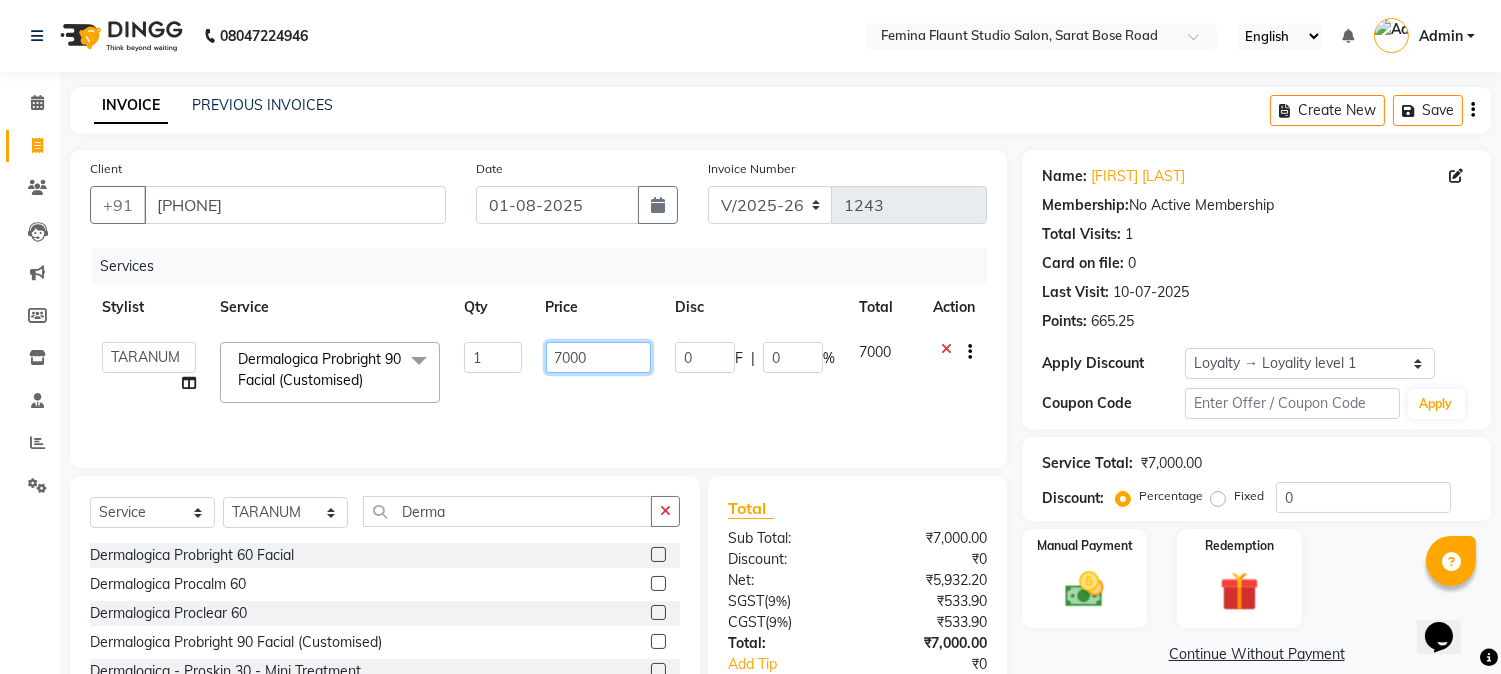 click on "7000" 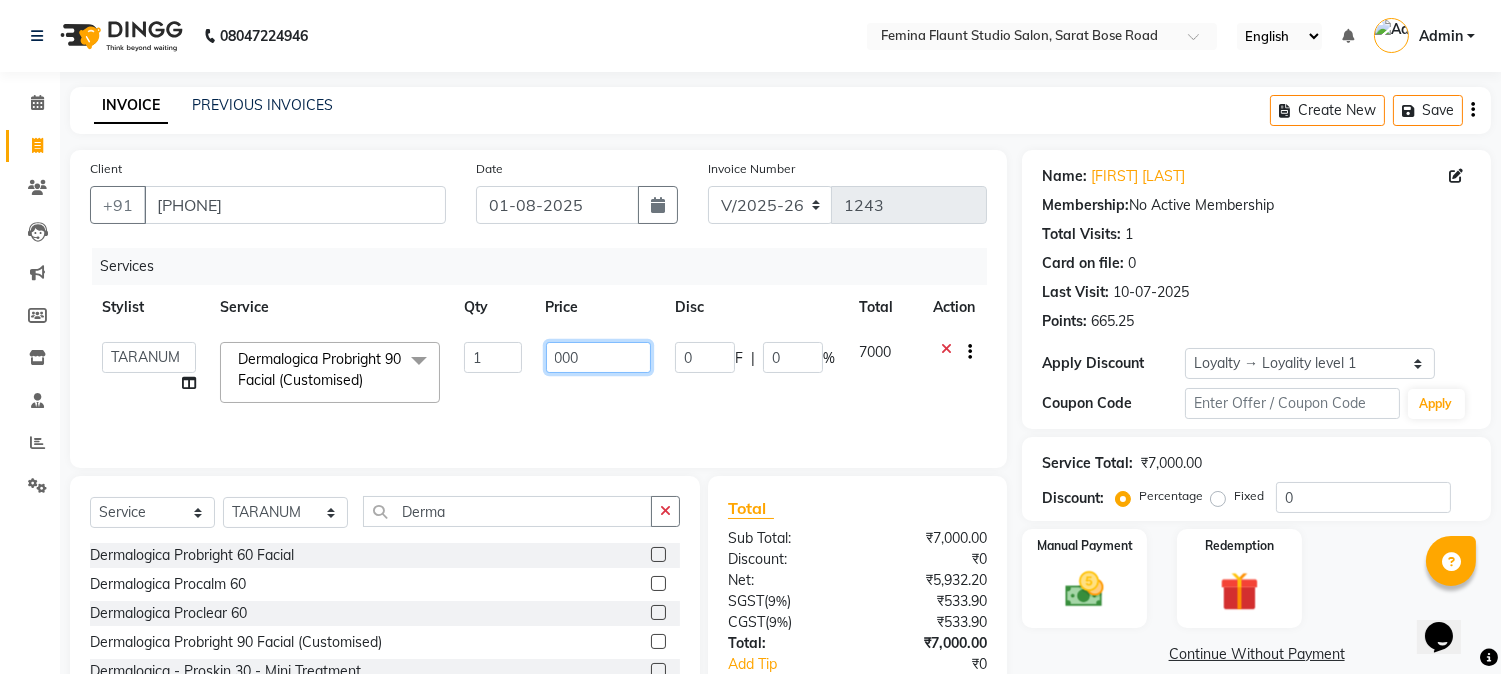 type on "6000" 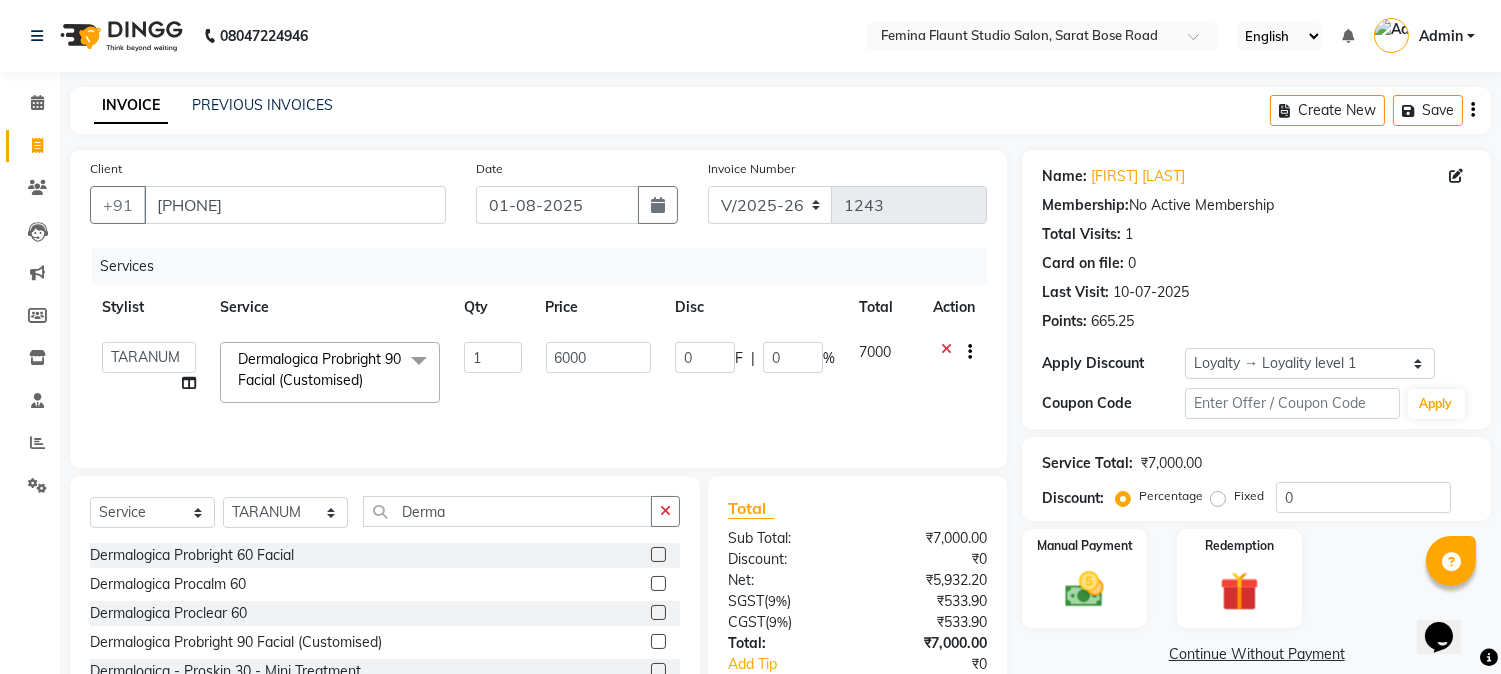 click on "6000" 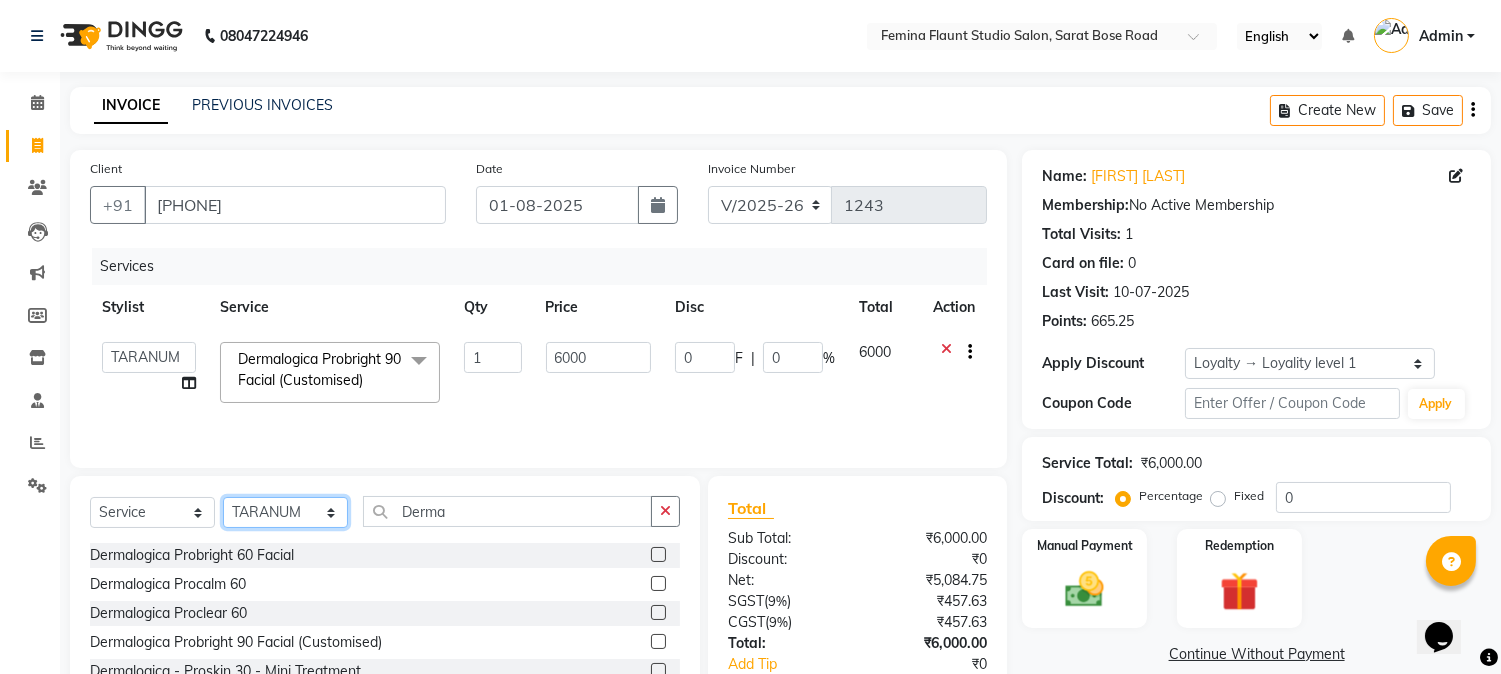 click on "Select Stylist Akram Auditor Christina Izarul jaydip Niyaz prima raj ravi rehan RINKU SHOW TARANUM" 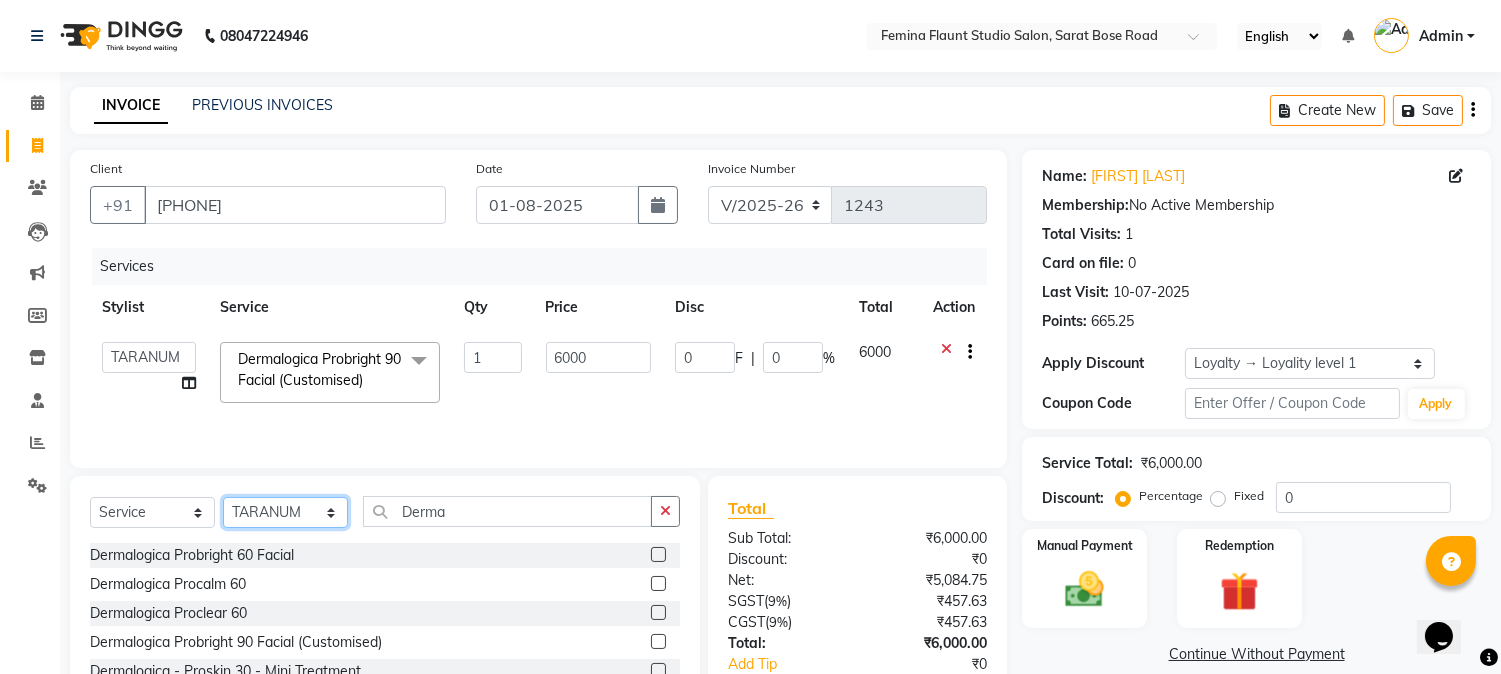 select on "42930" 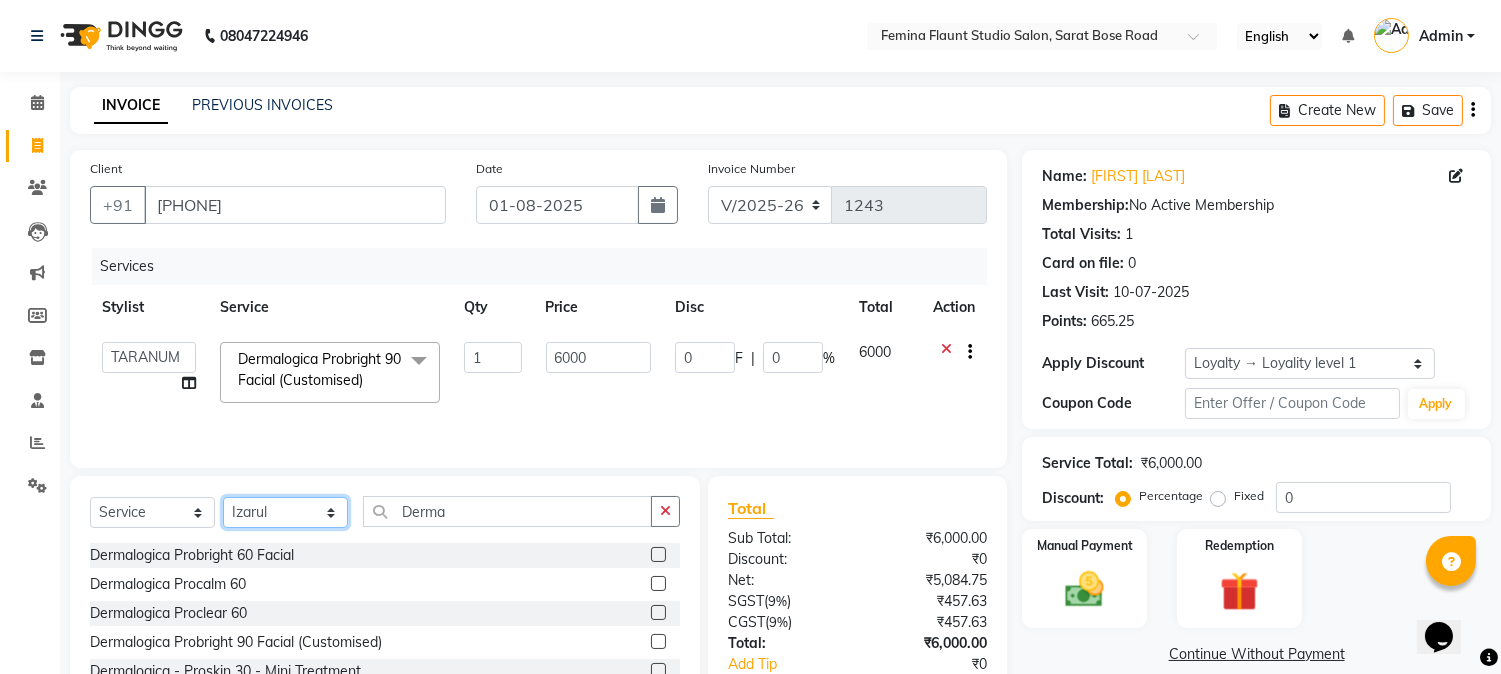 click on "Select Stylist Akram Auditor Christina Izarul jaydip Niyaz prima raj ravi rehan RINKU SHOW TARANUM" 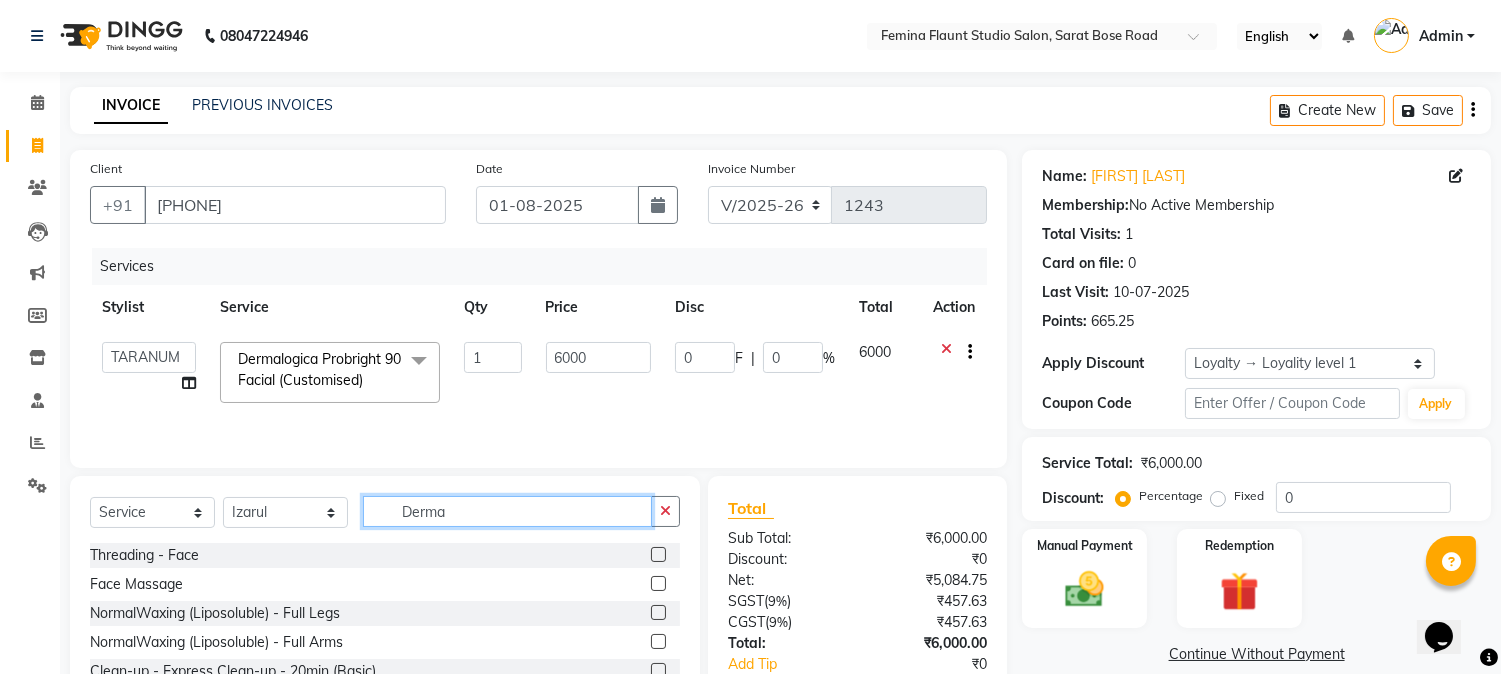 drag, startPoint x: 466, startPoint y: 520, endPoint x: 384, endPoint y: 507, distance: 83.02409 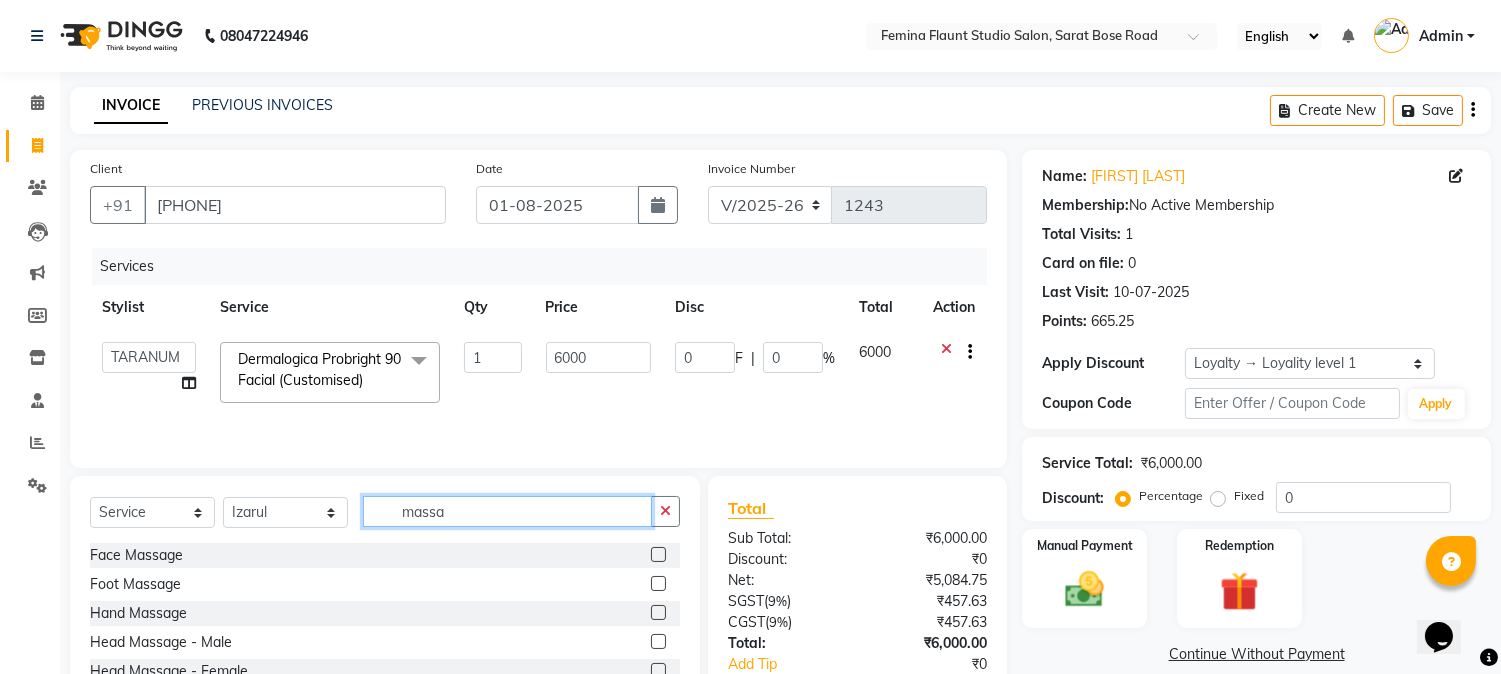type on "massa" 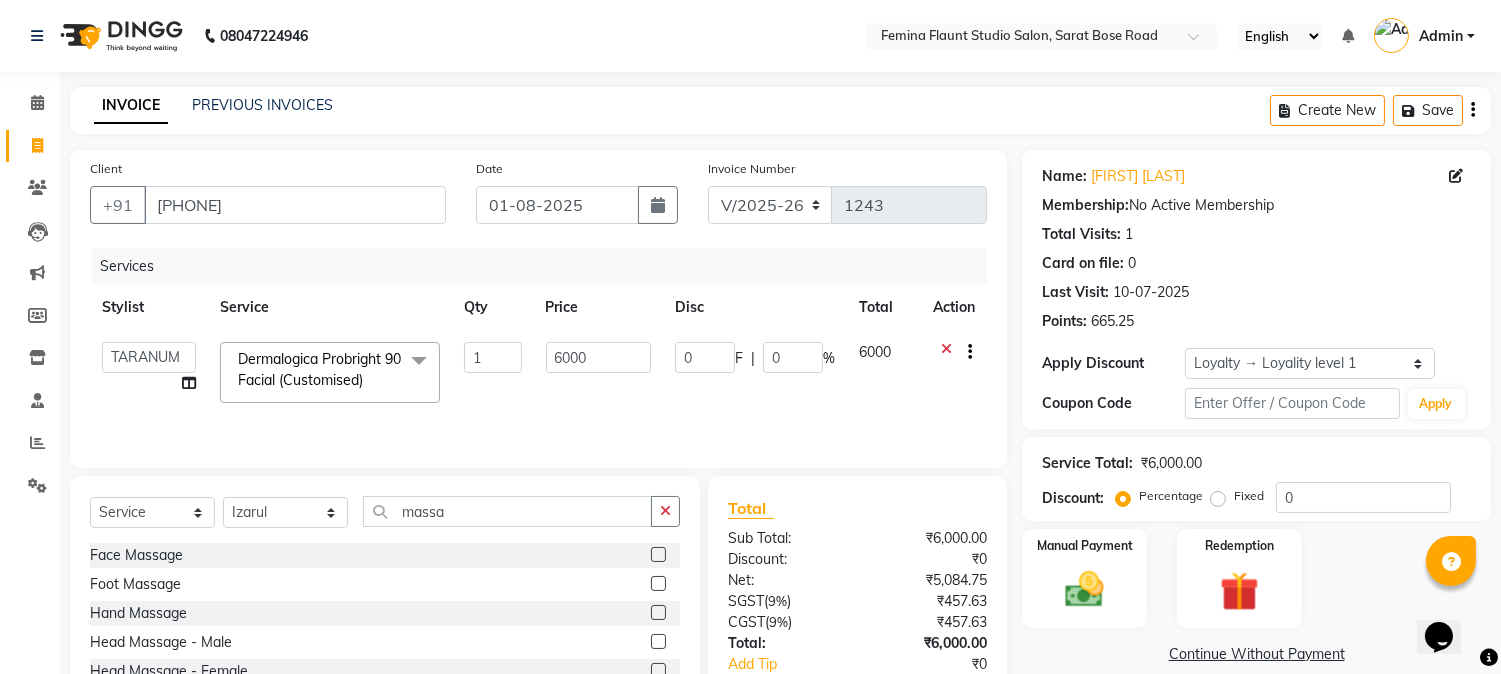 click 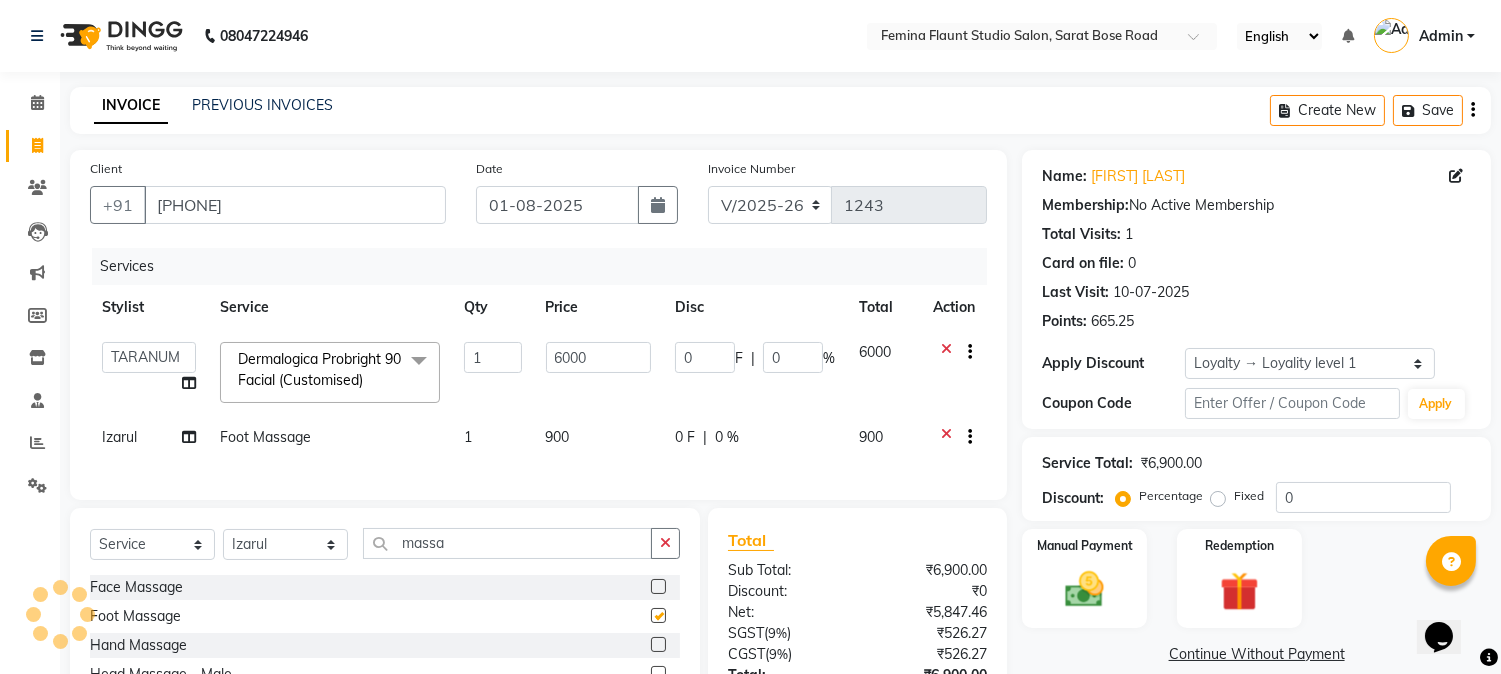 checkbox on "false" 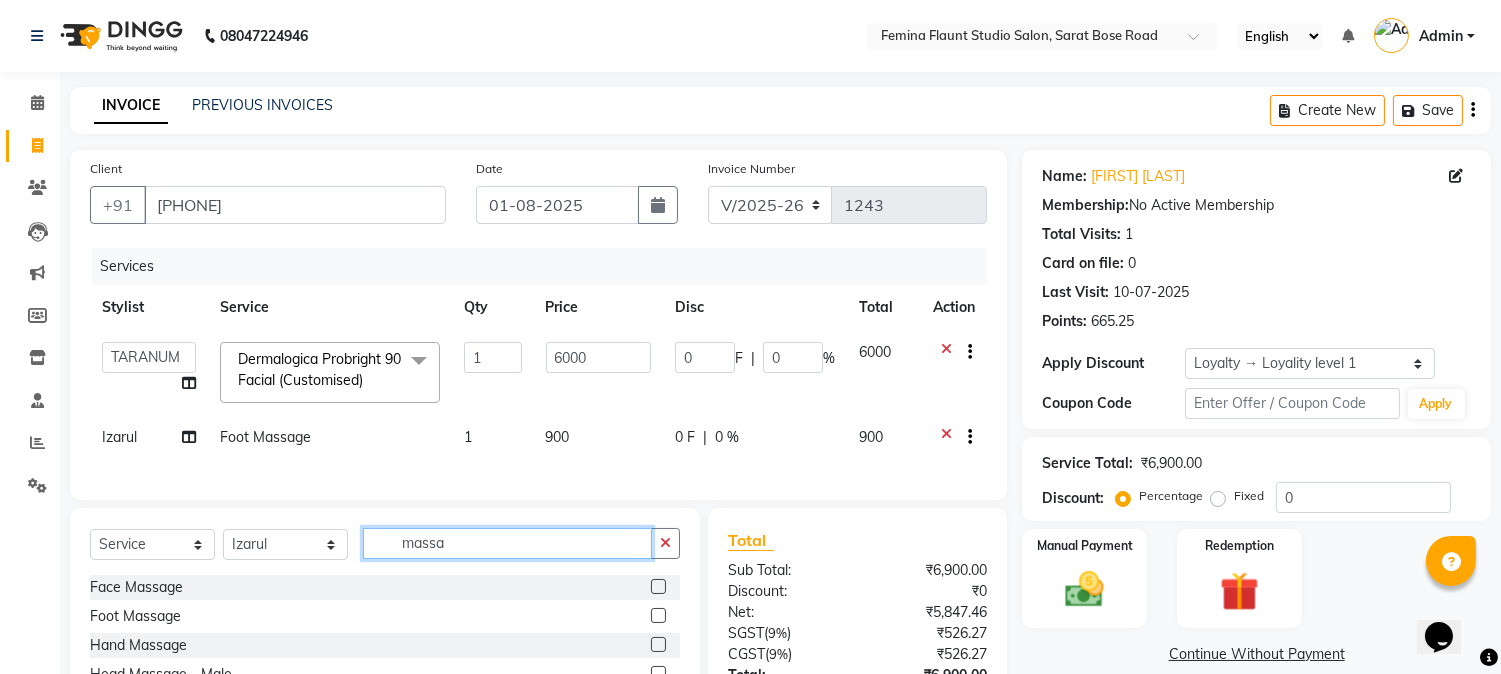 drag, startPoint x: 482, startPoint y: 565, endPoint x: 397, endPoint y: 566, distance: 85.00588 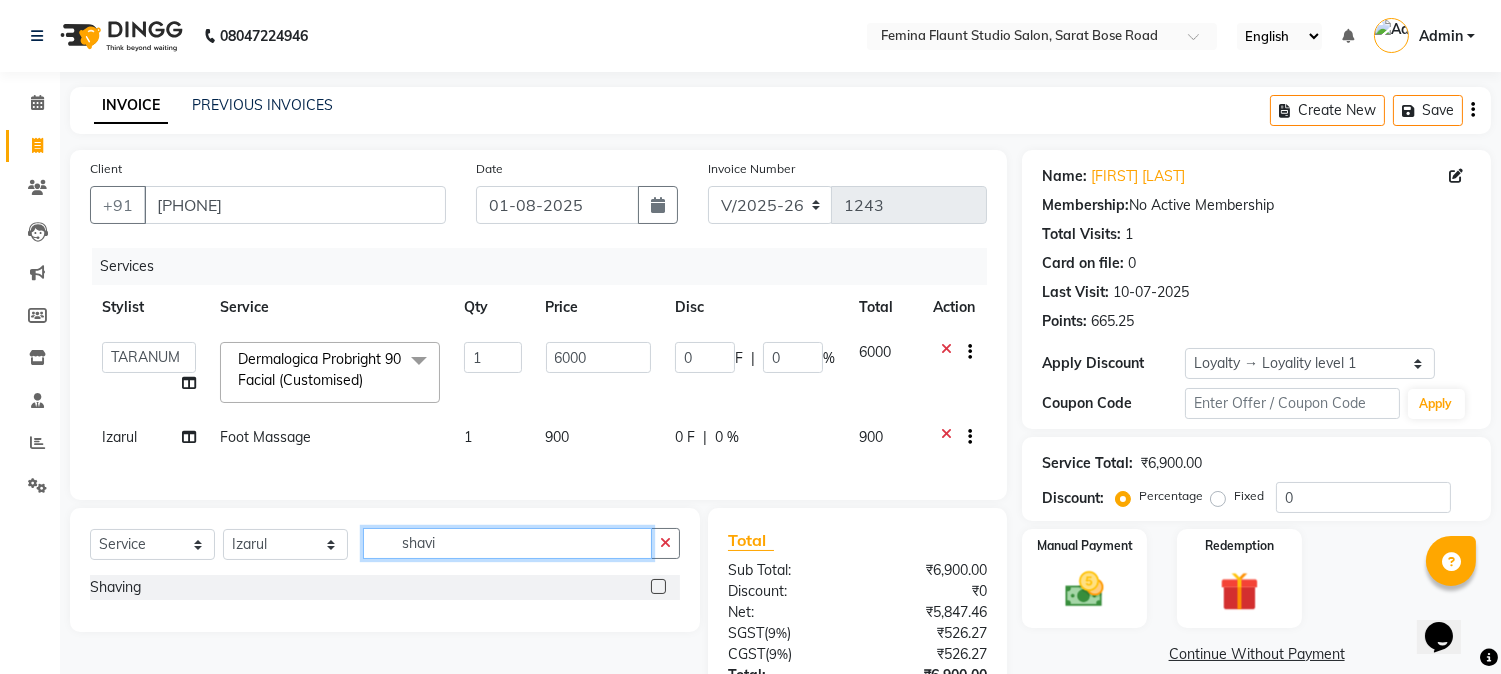 type on "shavi" 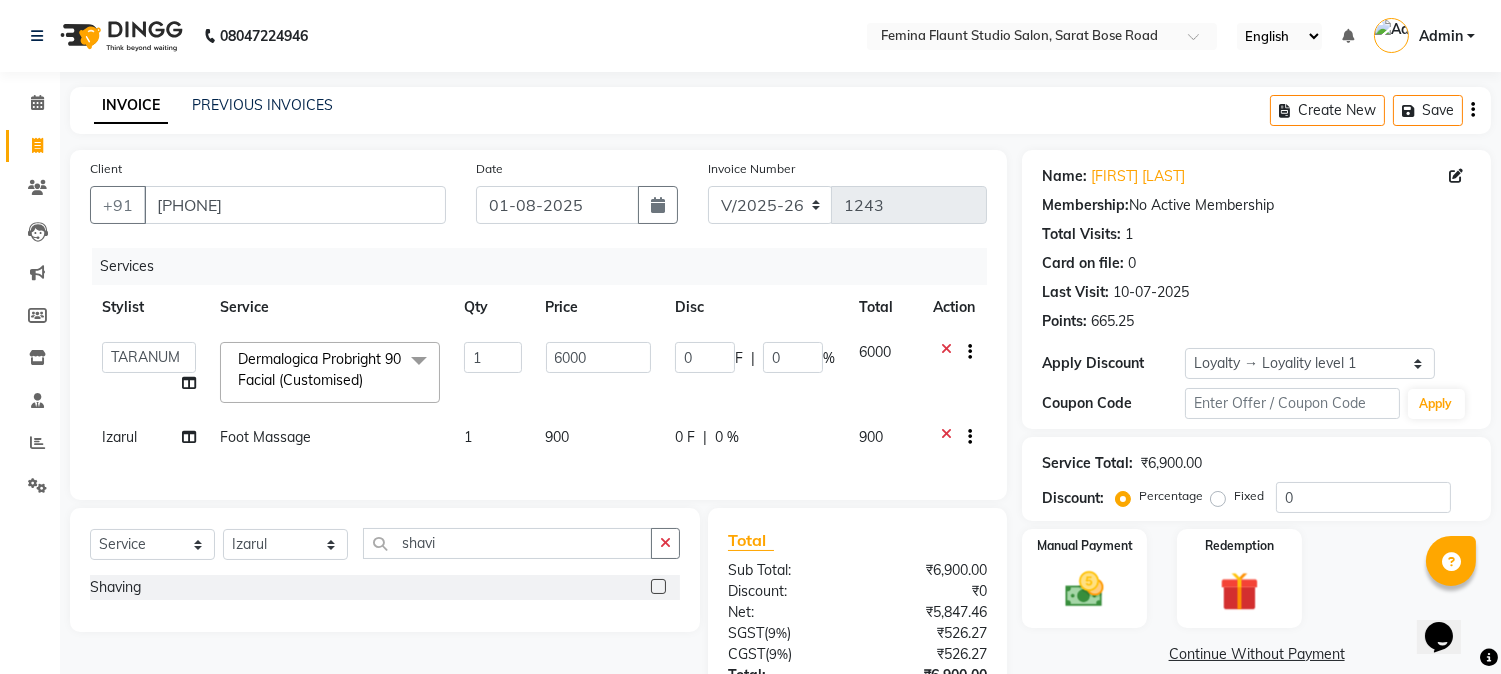 click 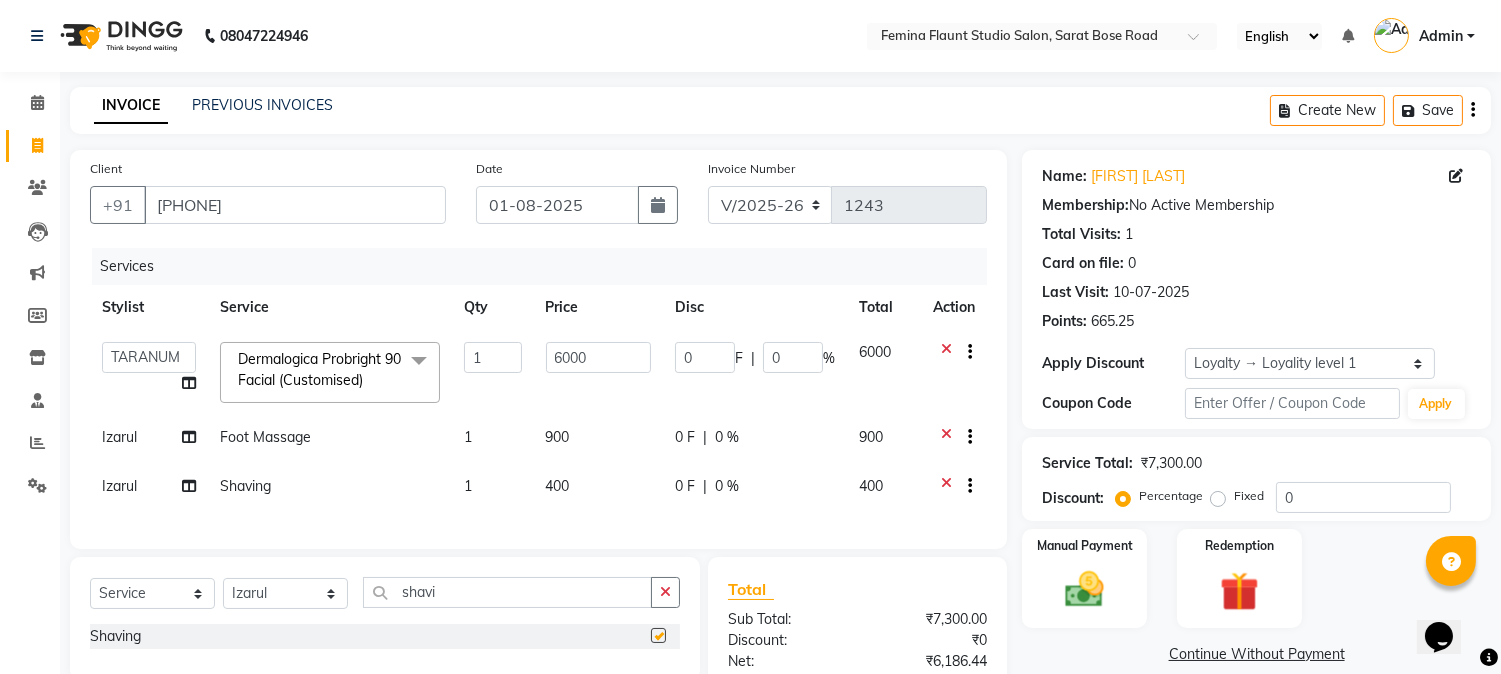checkbox on "false" 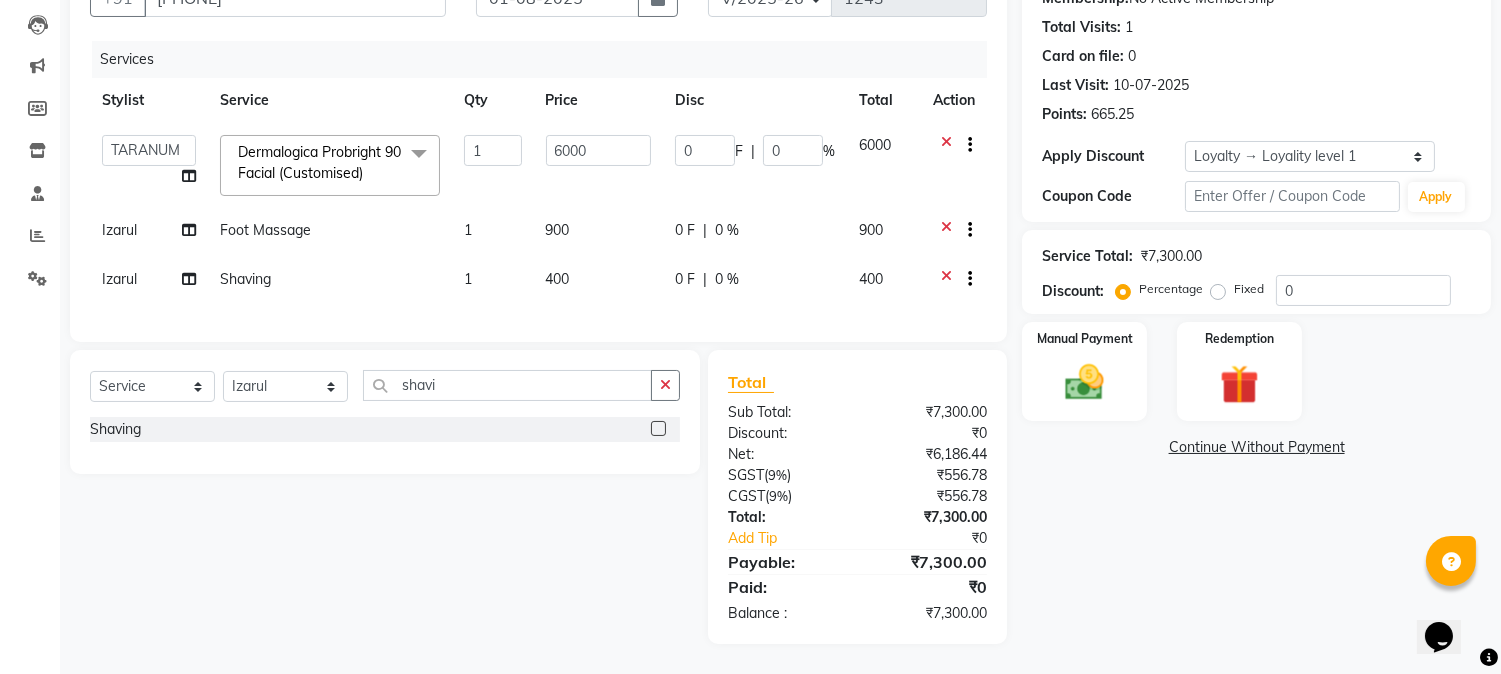 scroll, scrollTop: 112, scrollLeft: 0, axis: vertical 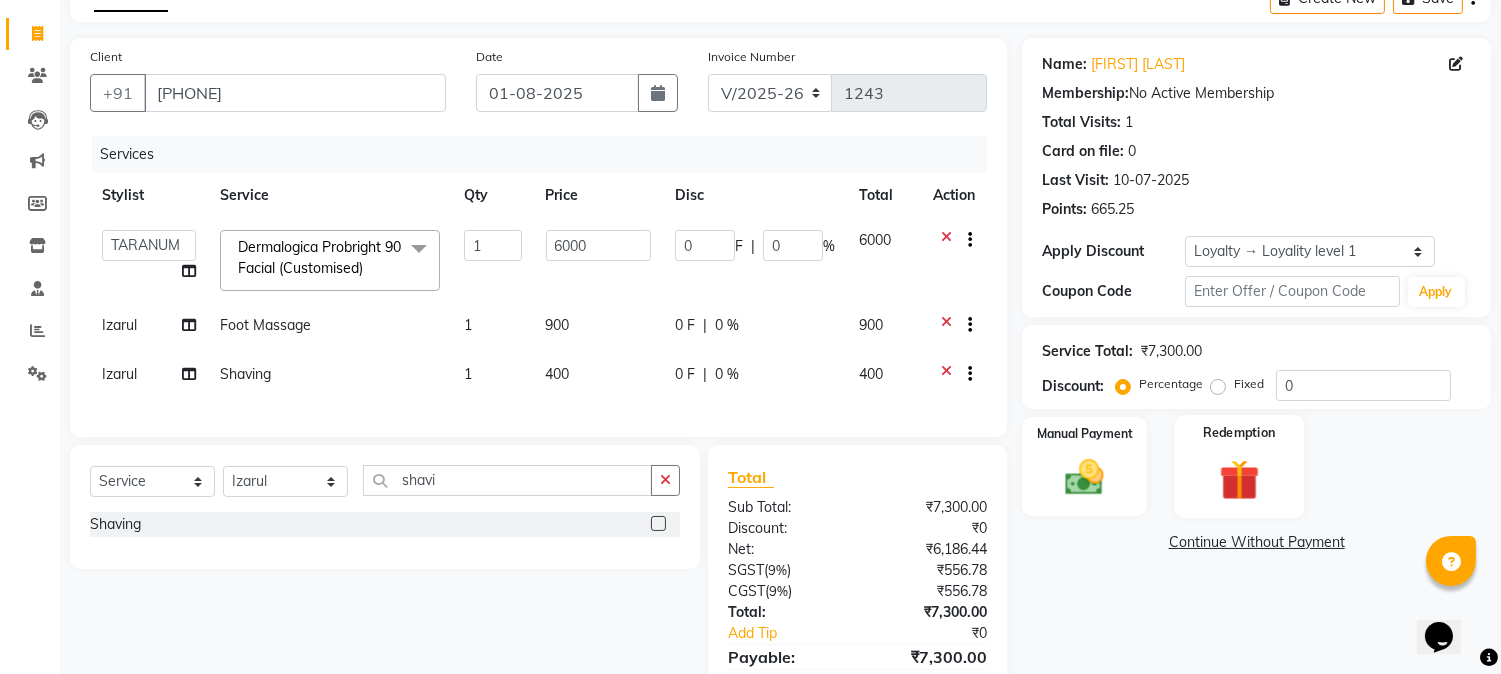 click 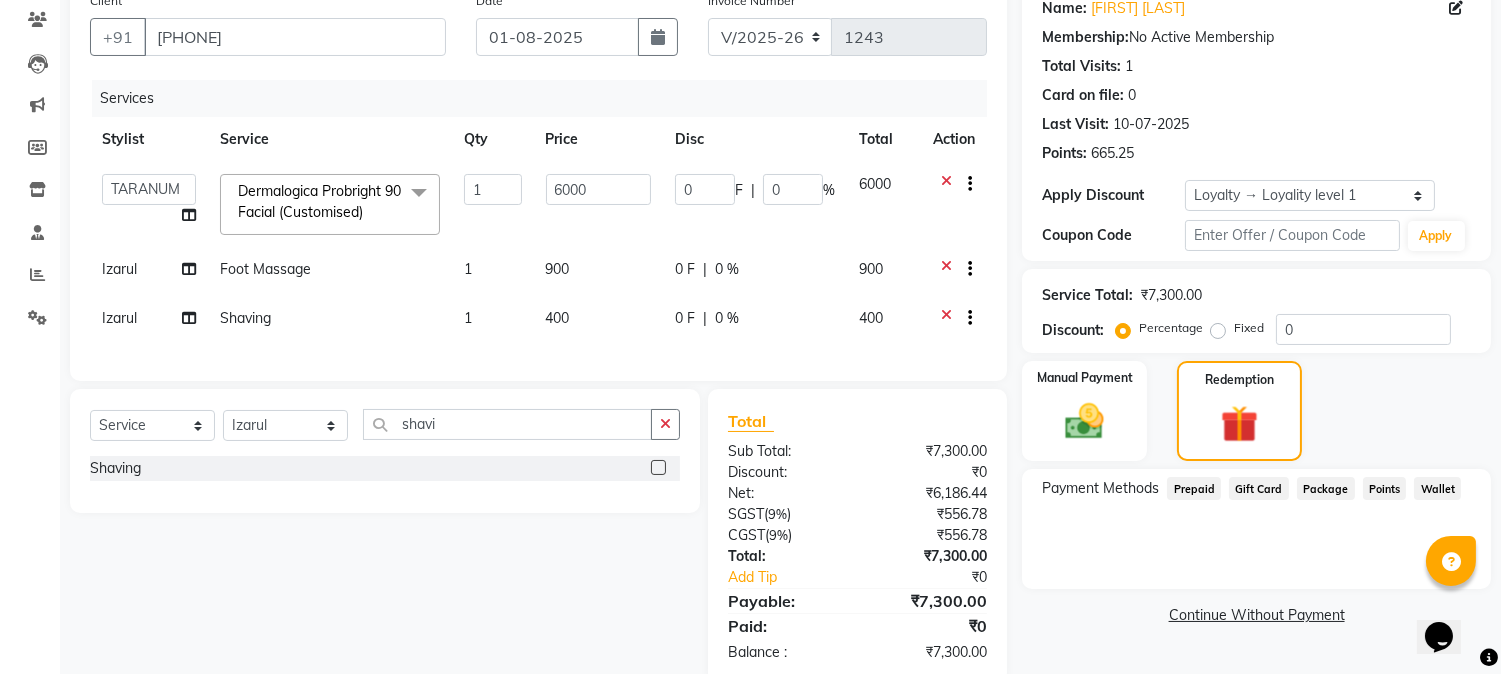 scroll, scrollTop: 223, scrollLeft: 0, axis: vertical 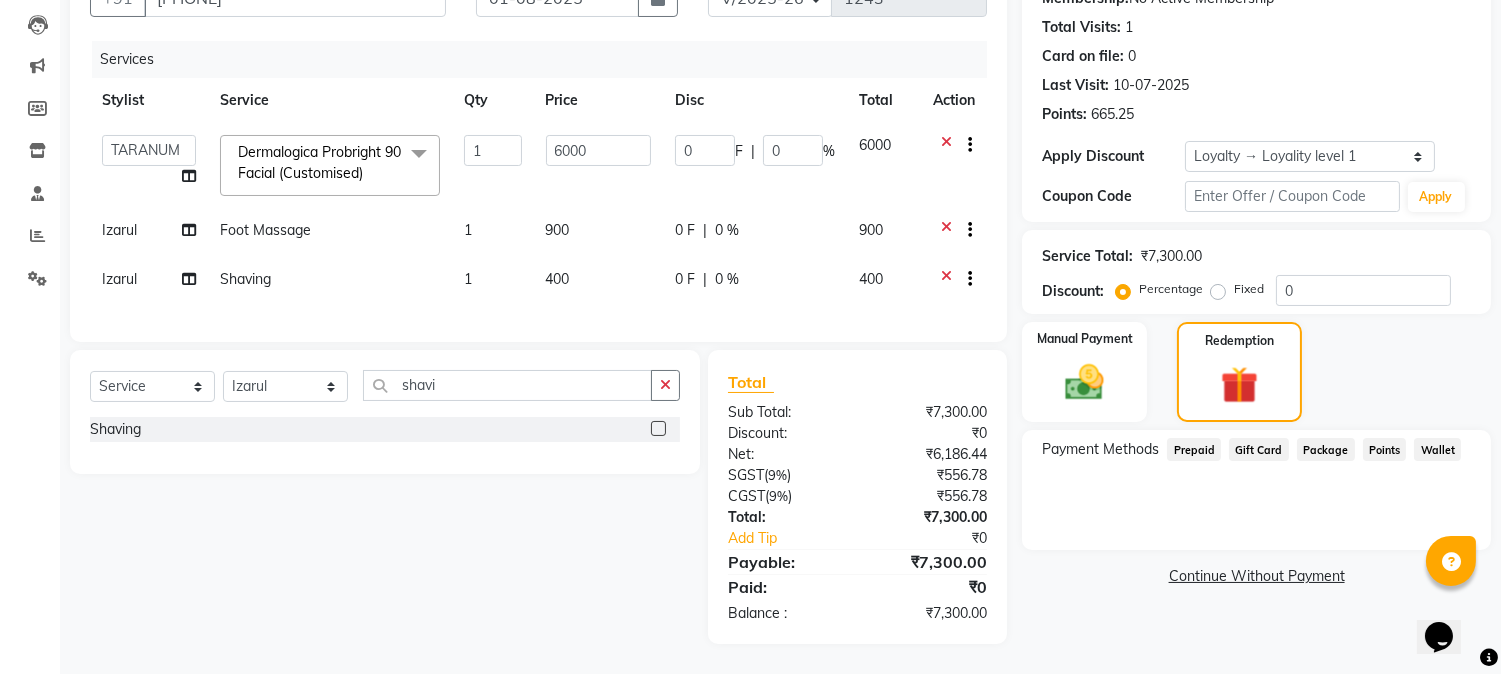 click on "Points" 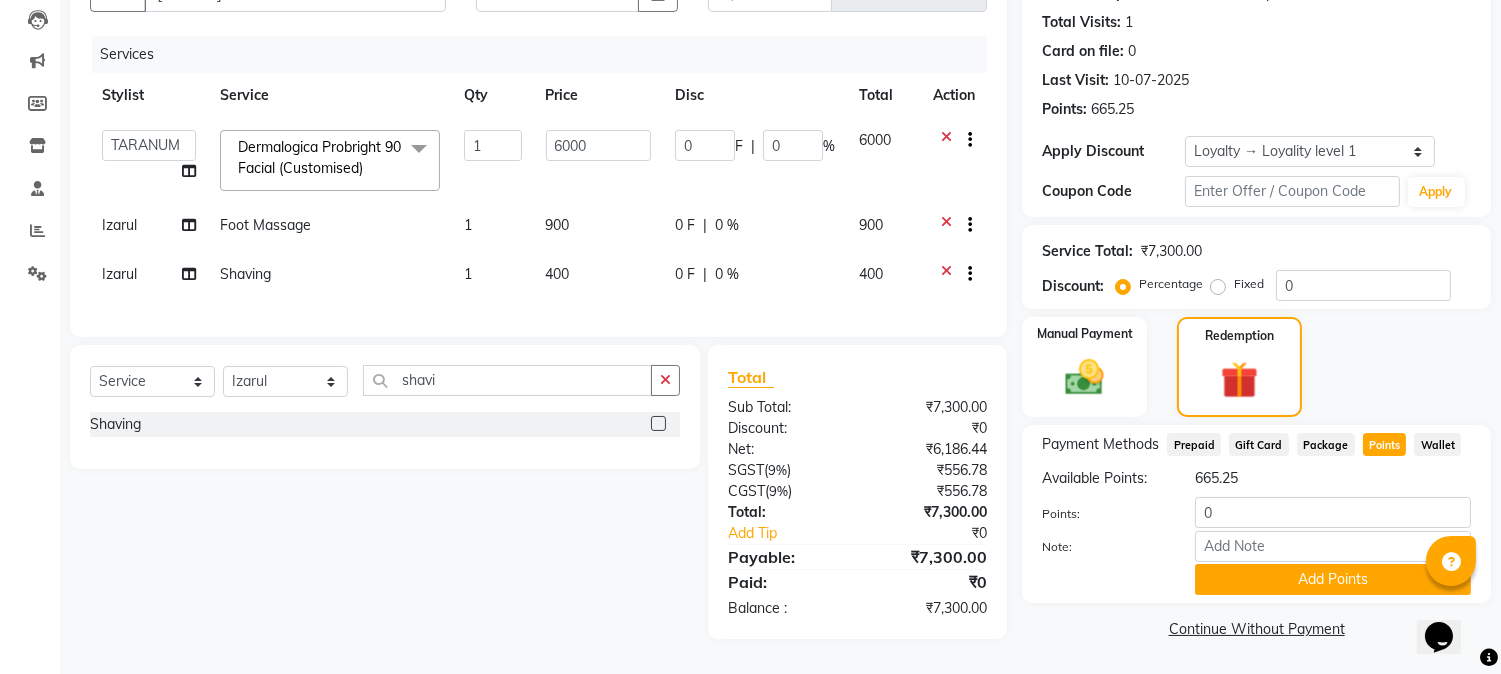 drag, startPoint x: 1206, startPoint y: 474, endPoint x: 1222, endPoint y: 495, distance: 26.400757 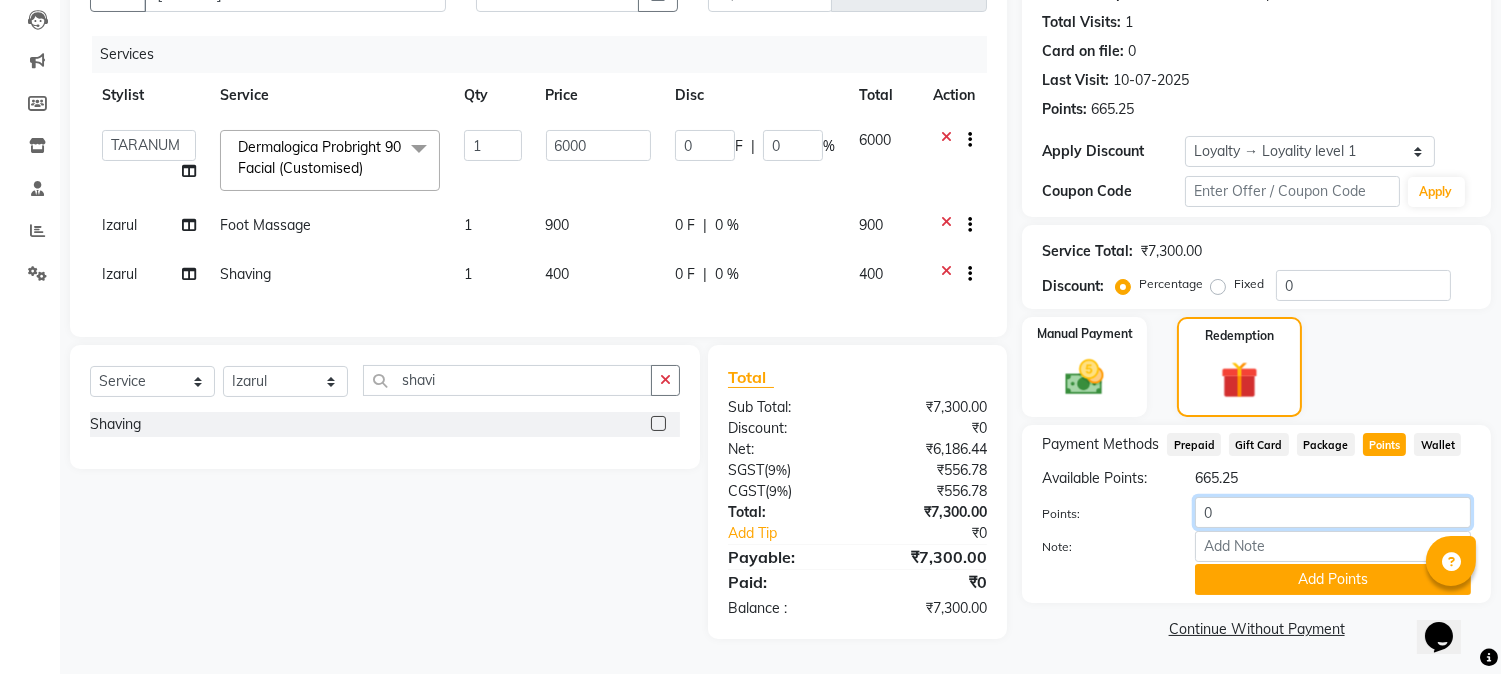 drag, startPoint x: 1216, startPoint y: 507, endPoint x: 1197, endPoint y: 507, distance: 19 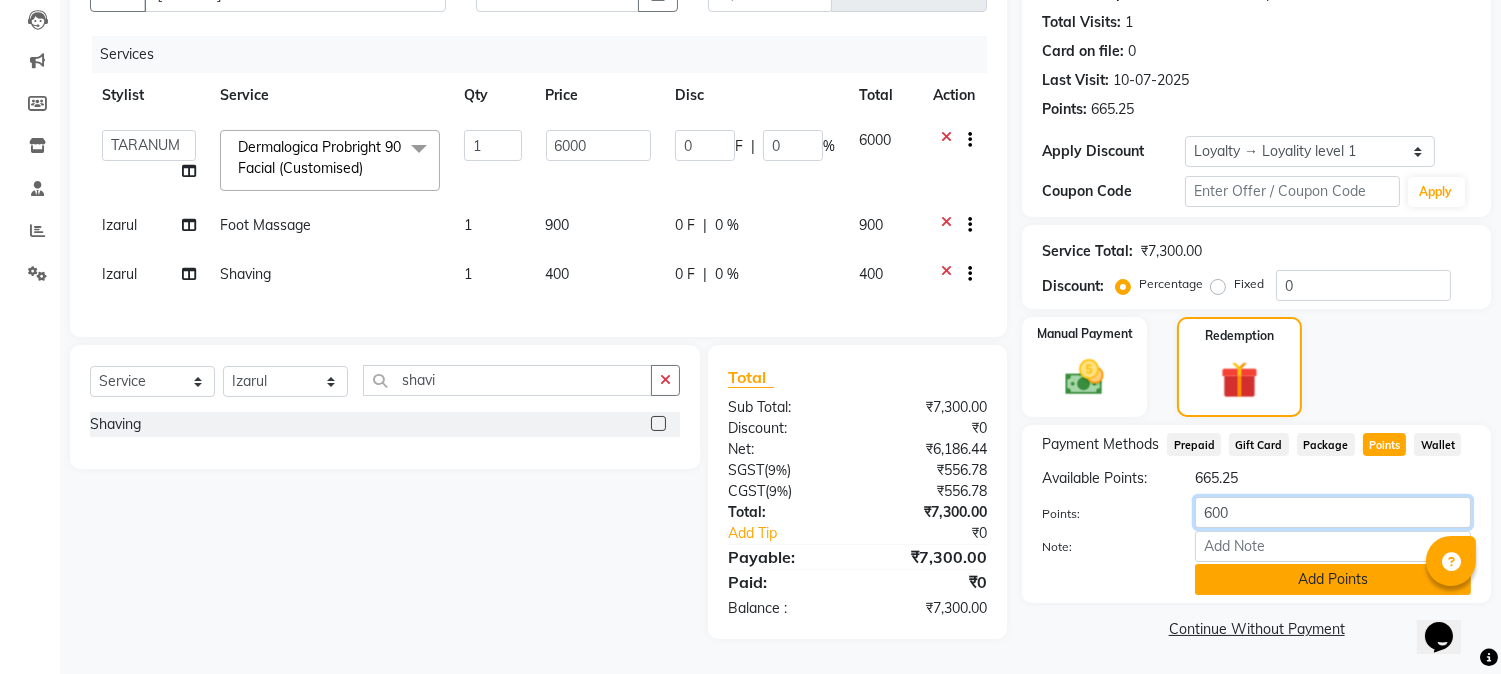 type on "600" 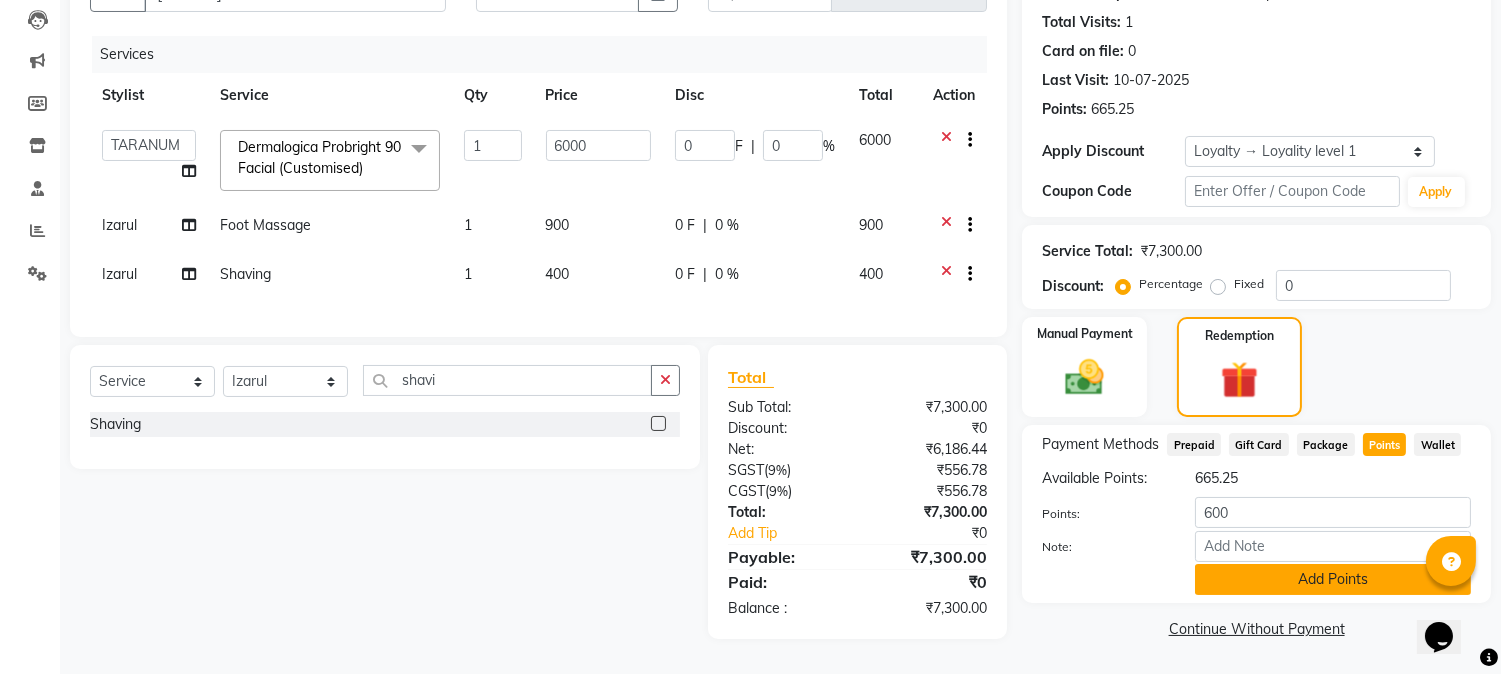 click on "Add Points" 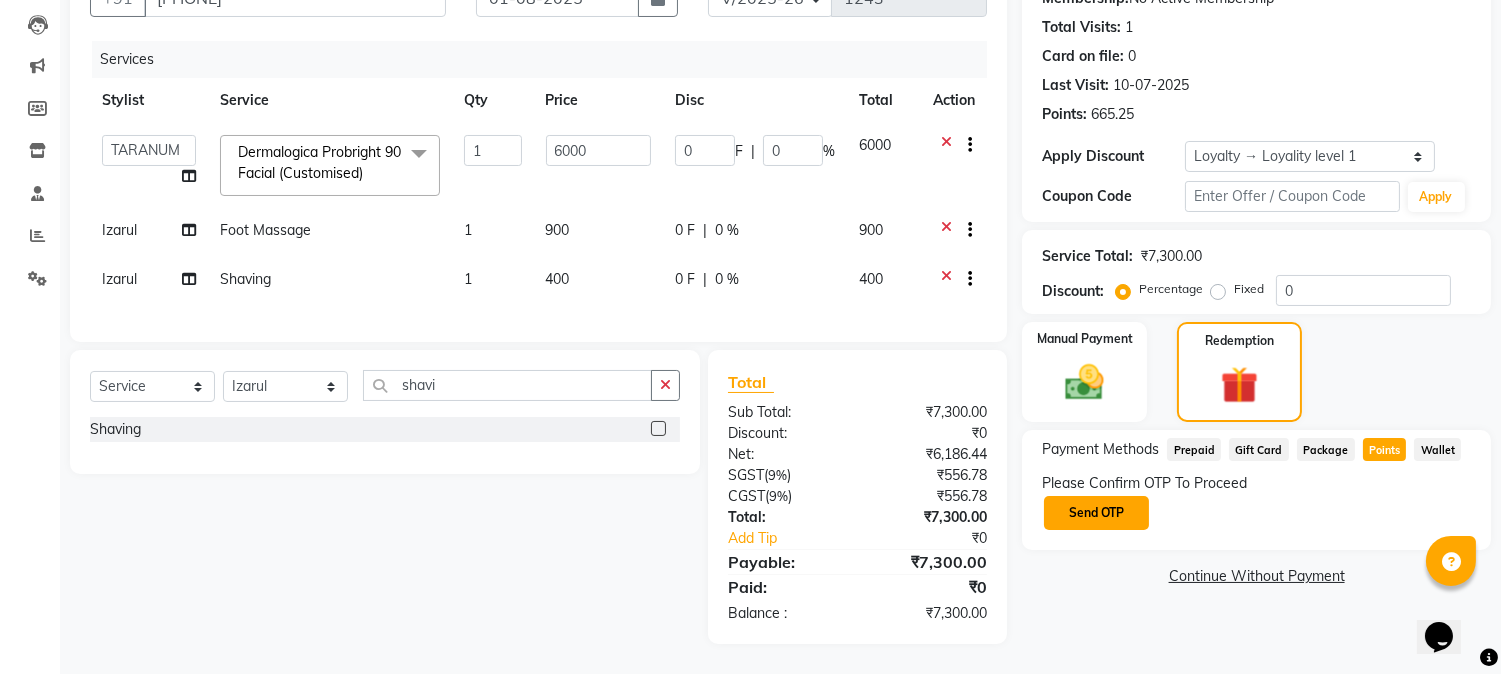 click on "Send OTP" 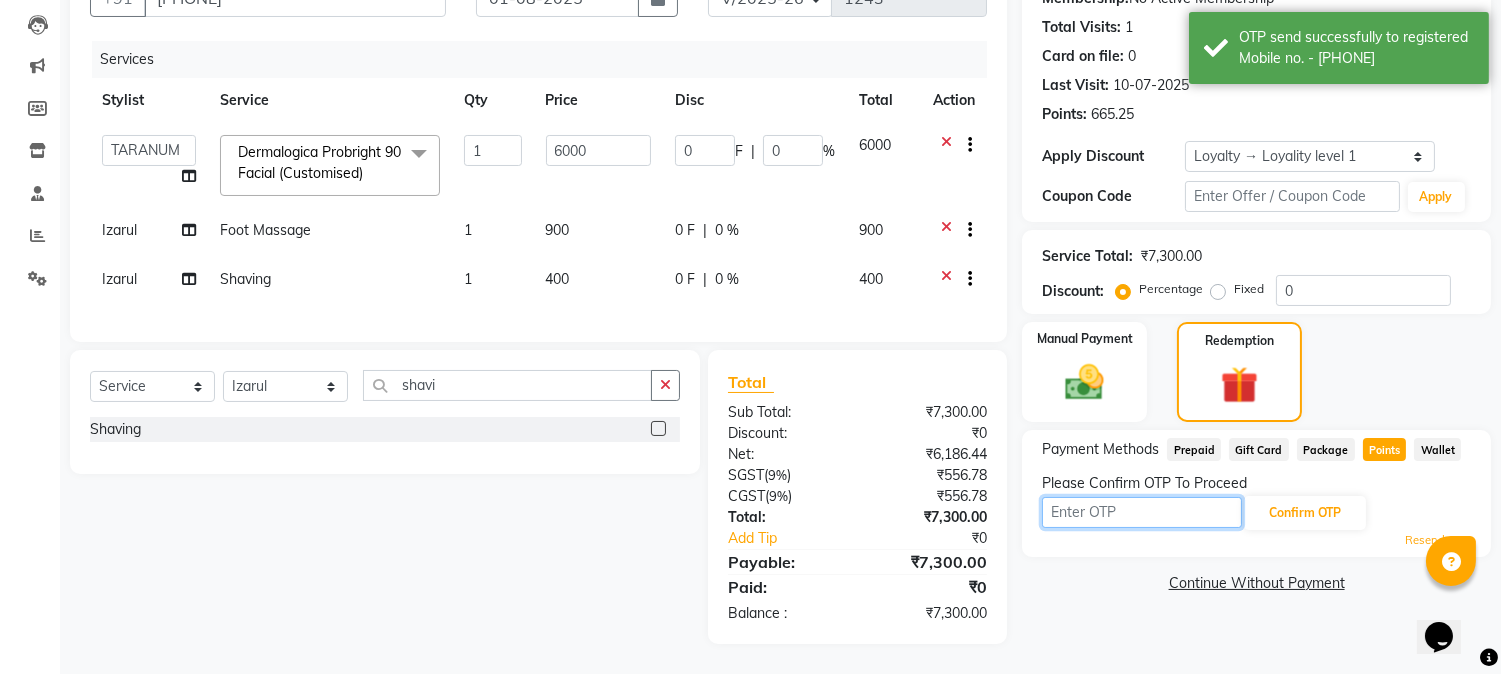 click at bounding box center [1142, 512] 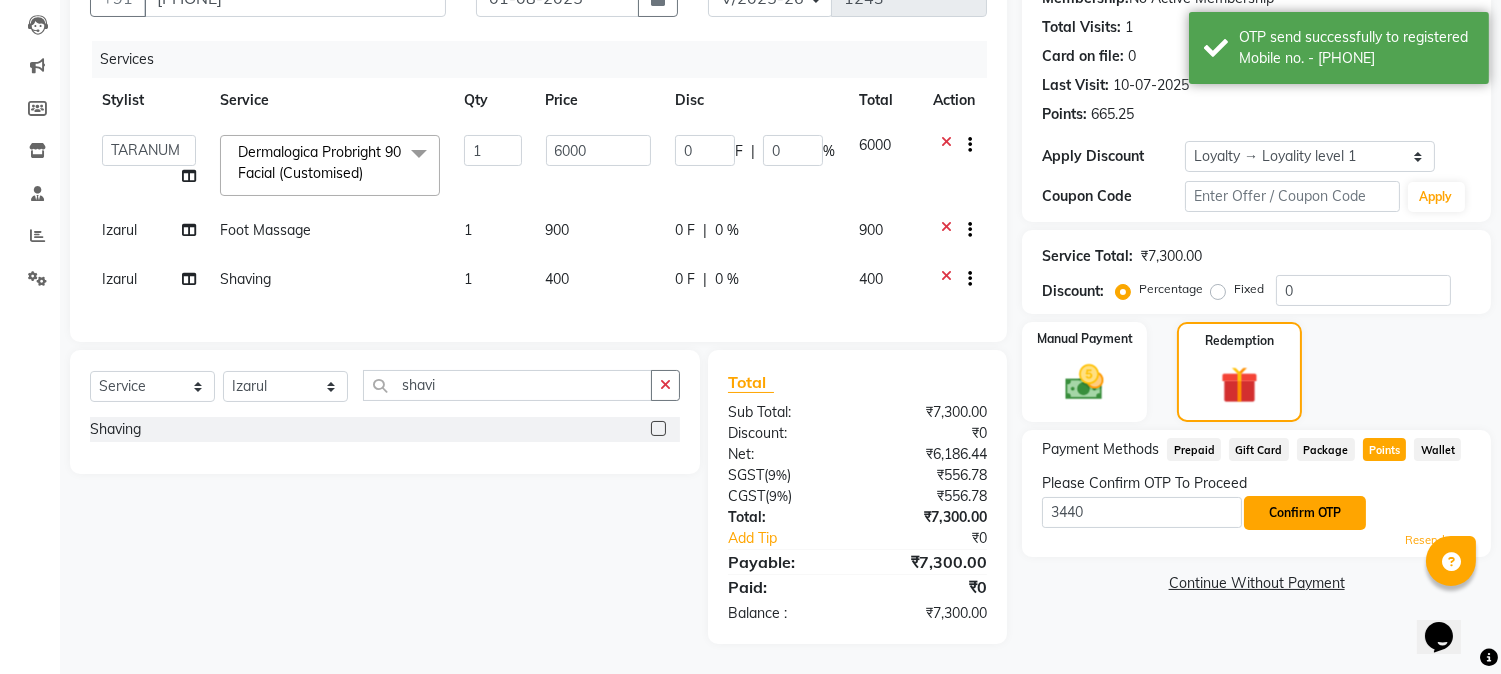 click on "Confirm OTP" 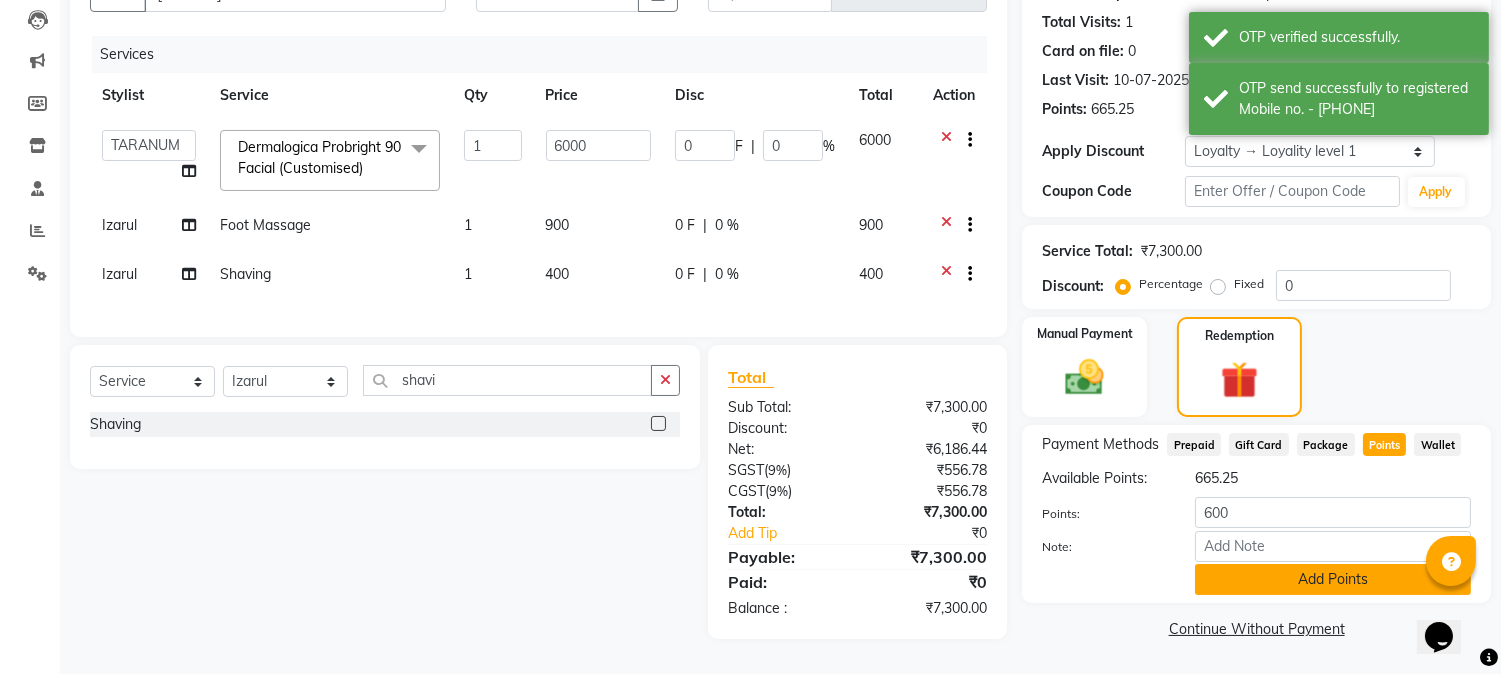 click on "Add Points" 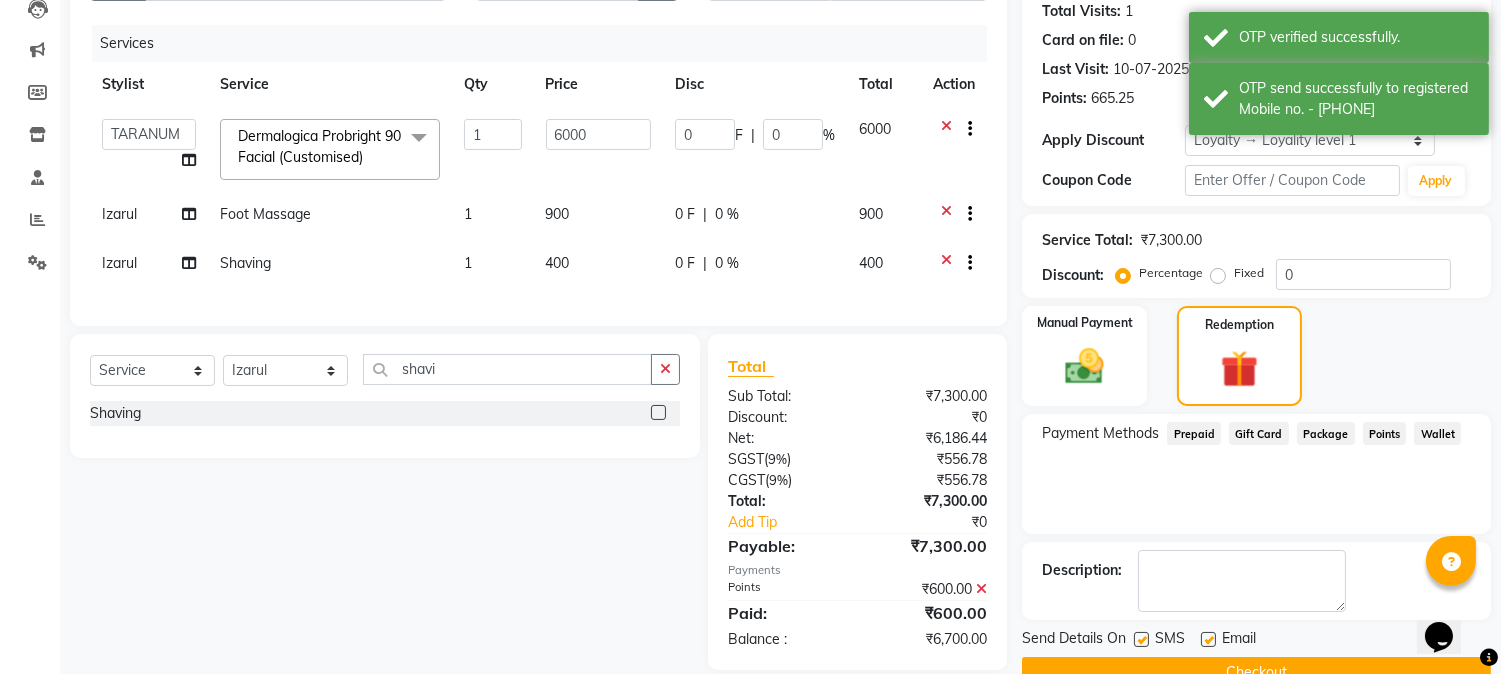scroll, scrollTop: 364, scrollLeft: 0, axis: vertical 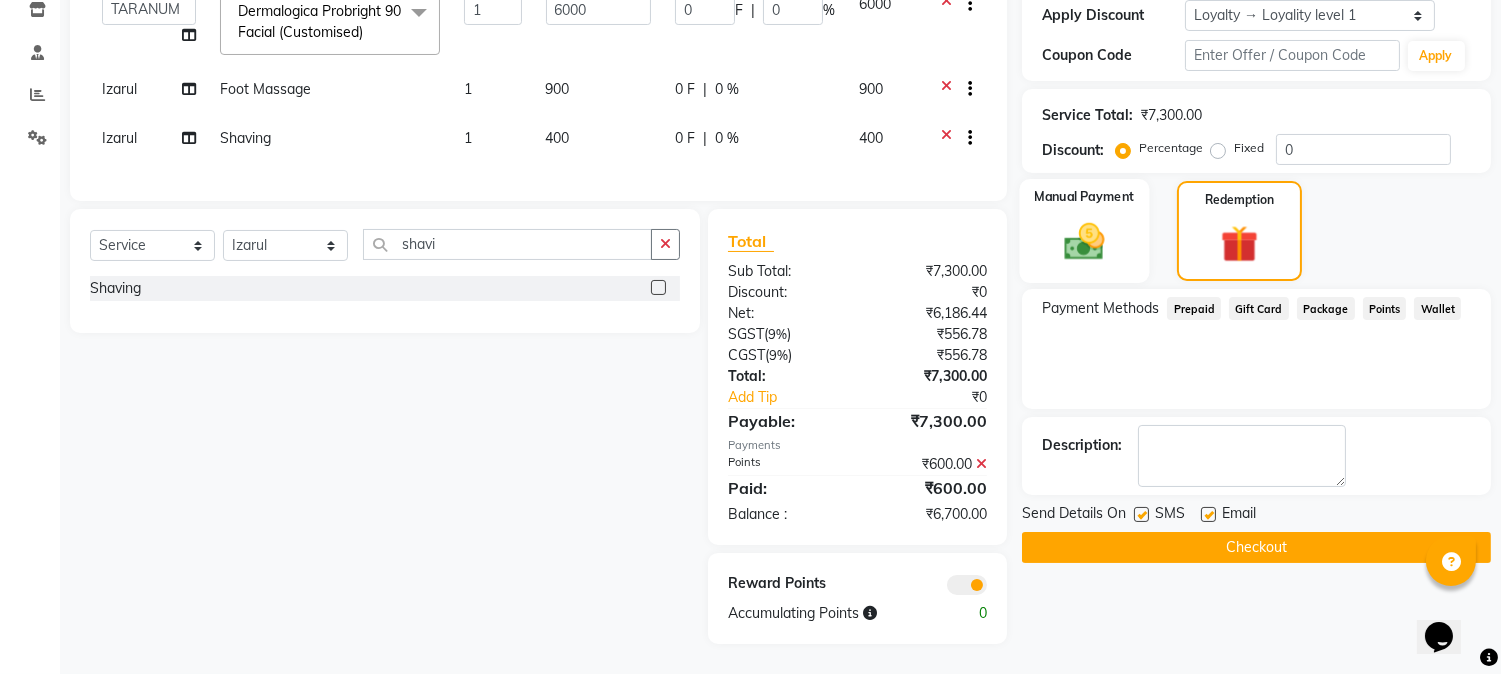 click on "Manual Payment" 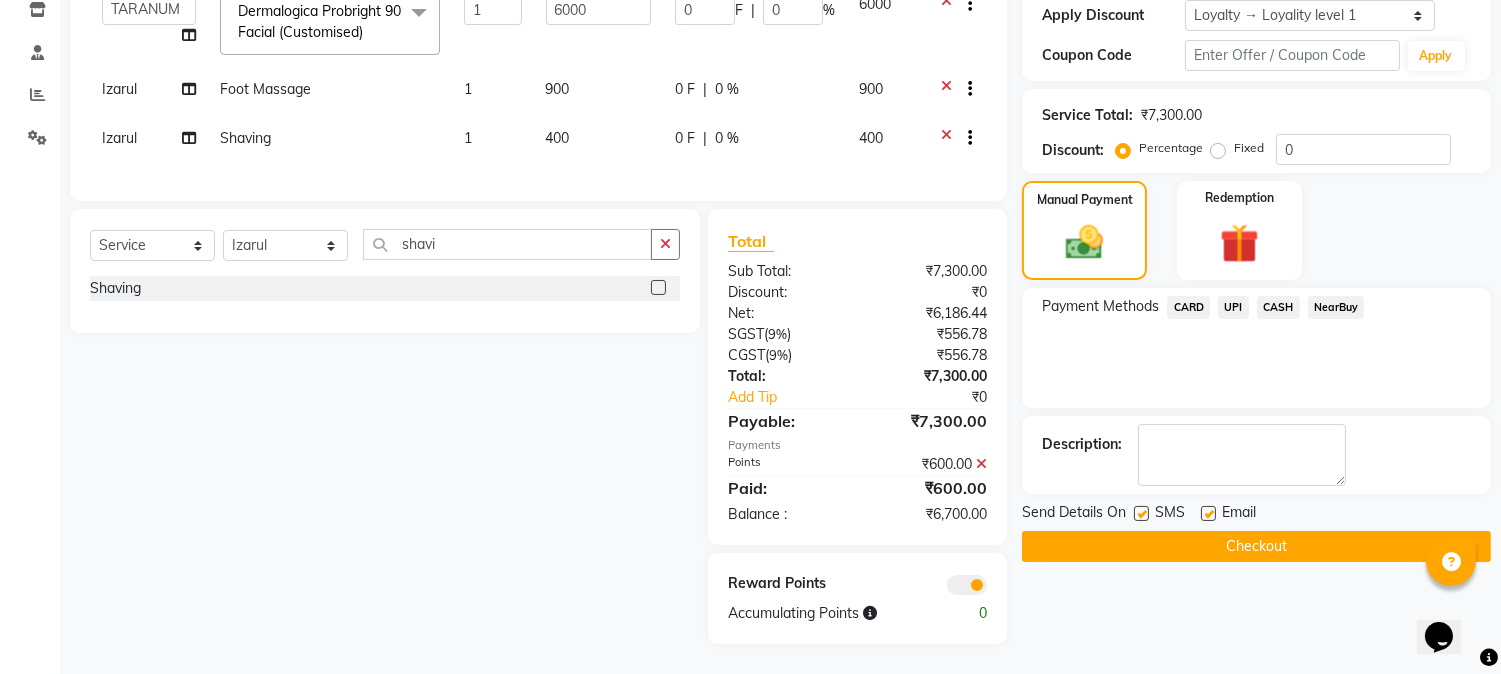 click on "UPI" 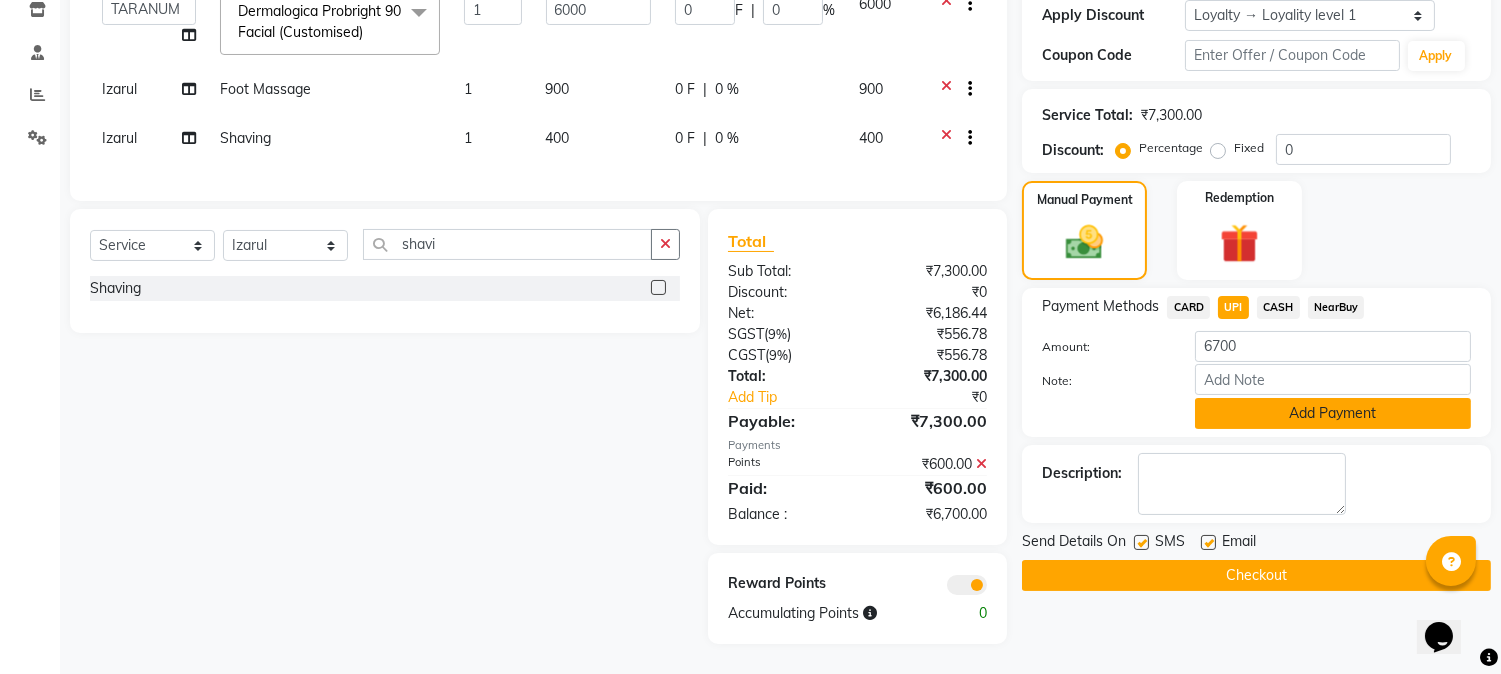 click on "Add Payment" 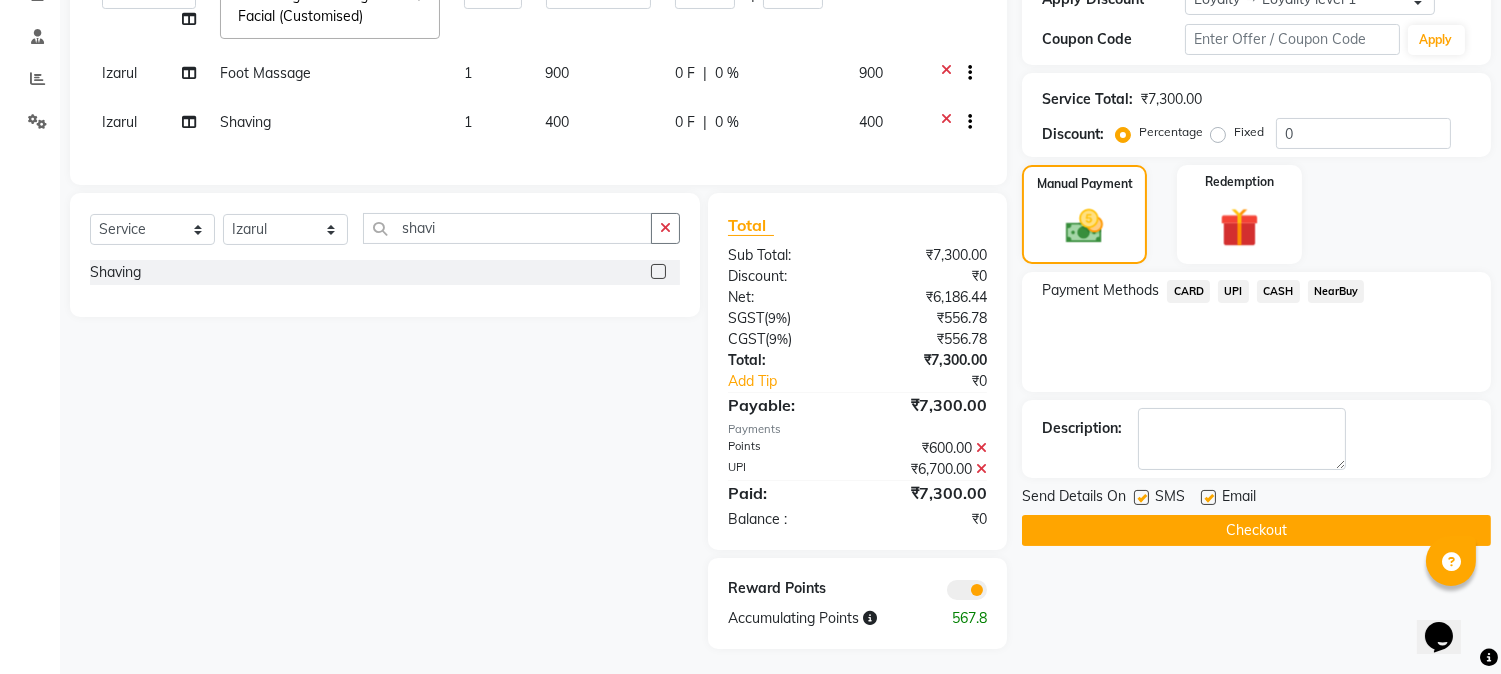 click on "Checkout" 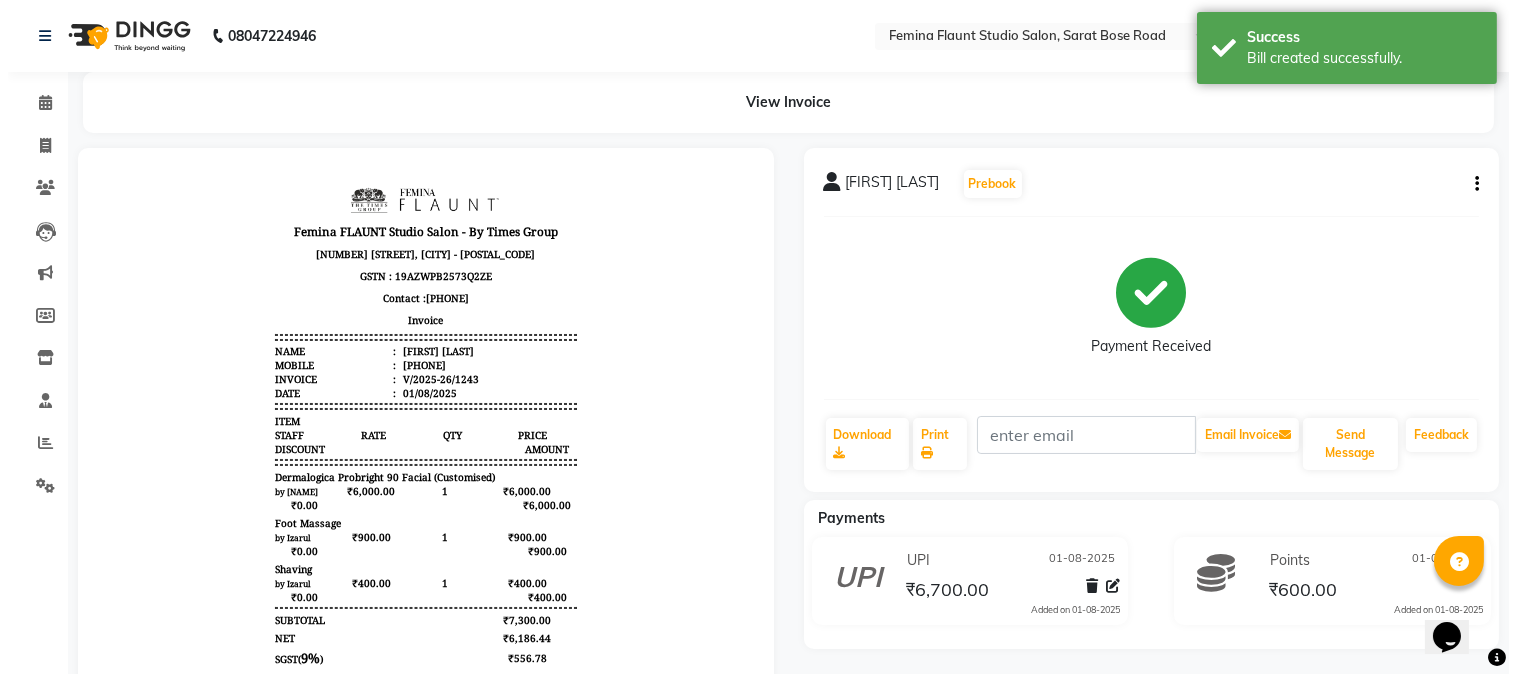 scroll, scrollTop: 16, scrollLeft: 0, axis: vertical 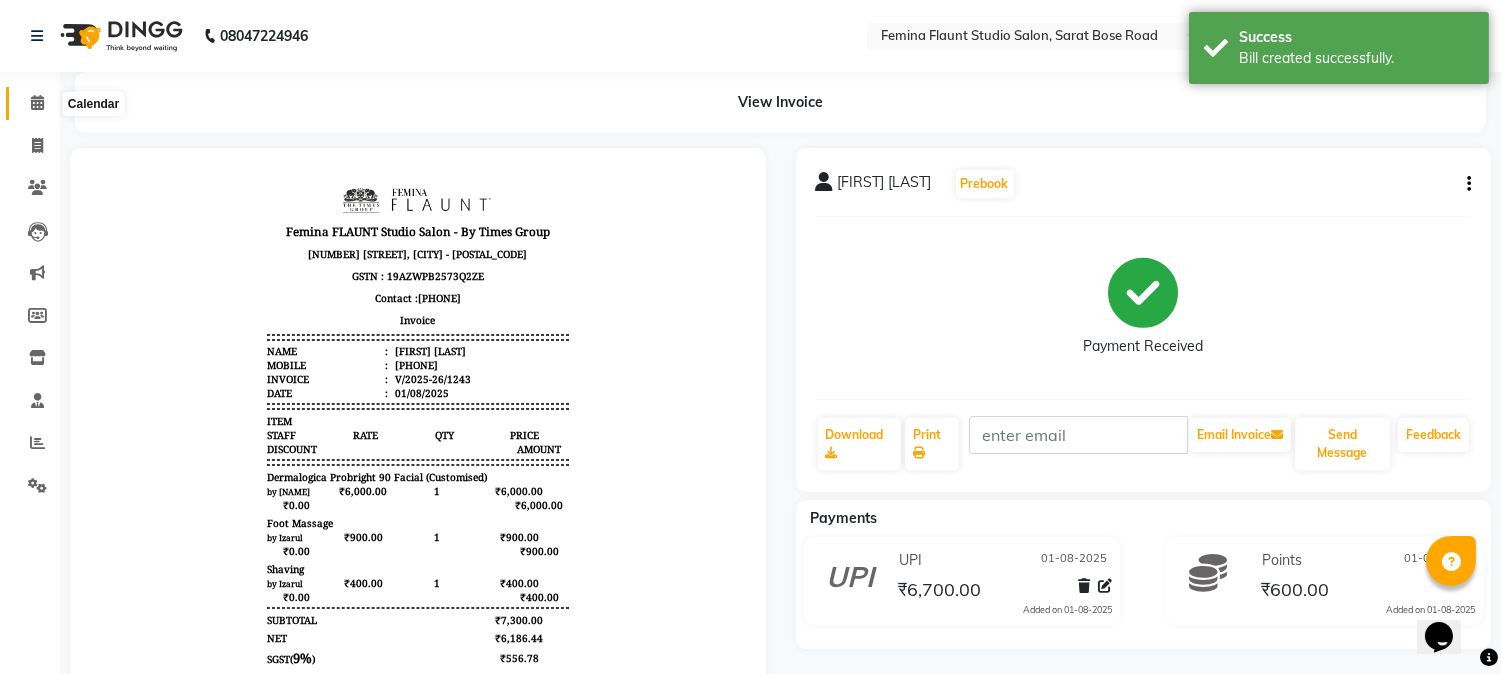 click 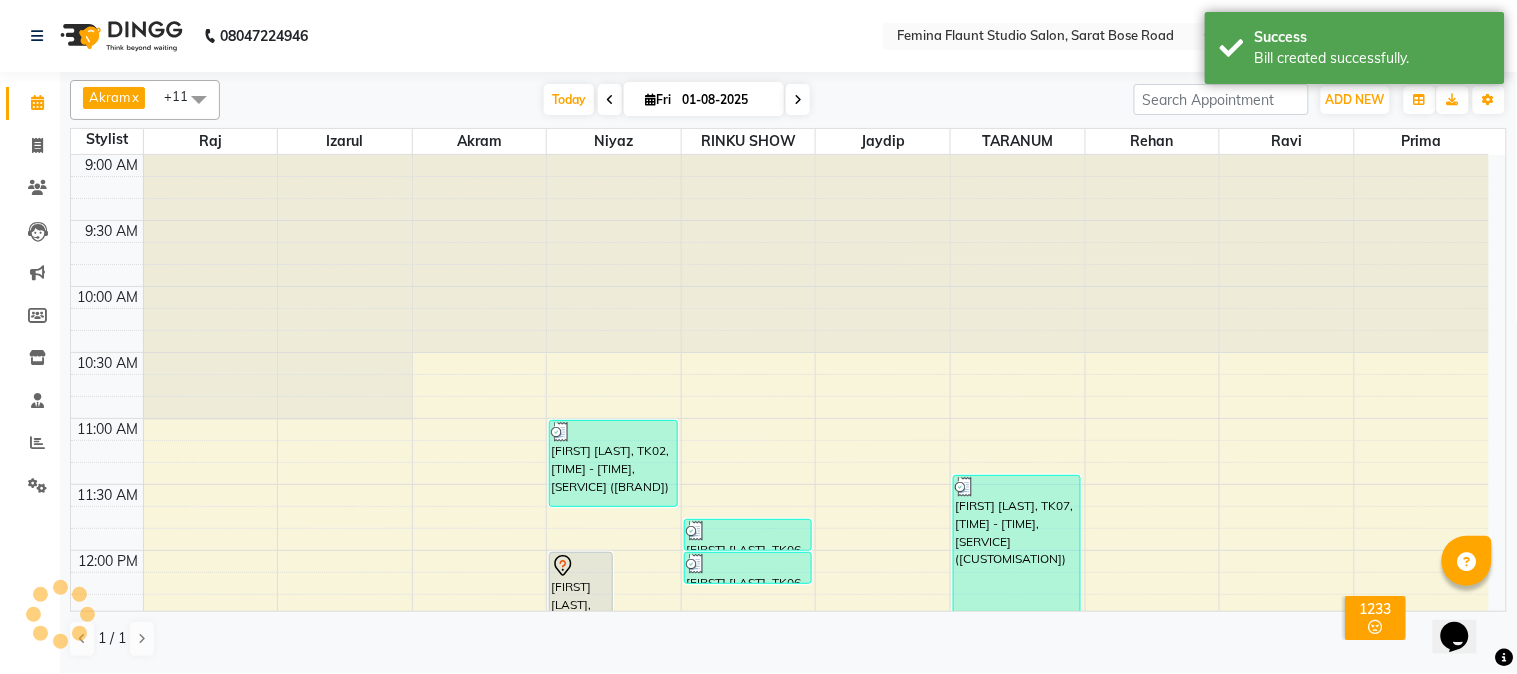 scroll, scrollTop: 0, scrollLeft: 0, axis: both 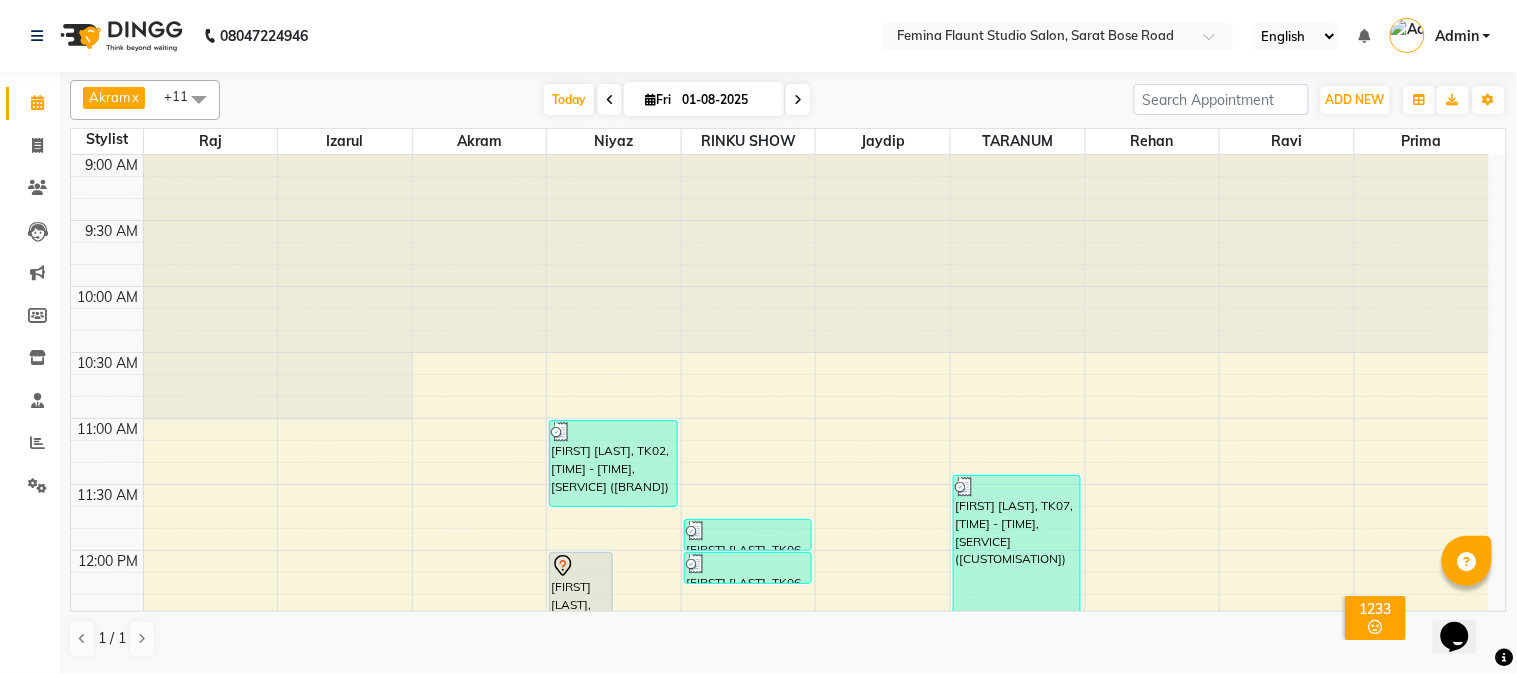 click on "08047224946 Select Location × Femina Flaunt Studio Salon, Sarat Bose Road English ENGLISH Español العربية मराठी हिंदी ગુજરાતી தமிழ் 中文 Notifications nothing to show Admin Manage Profile Change Password Sign out  Version:3.15.11" 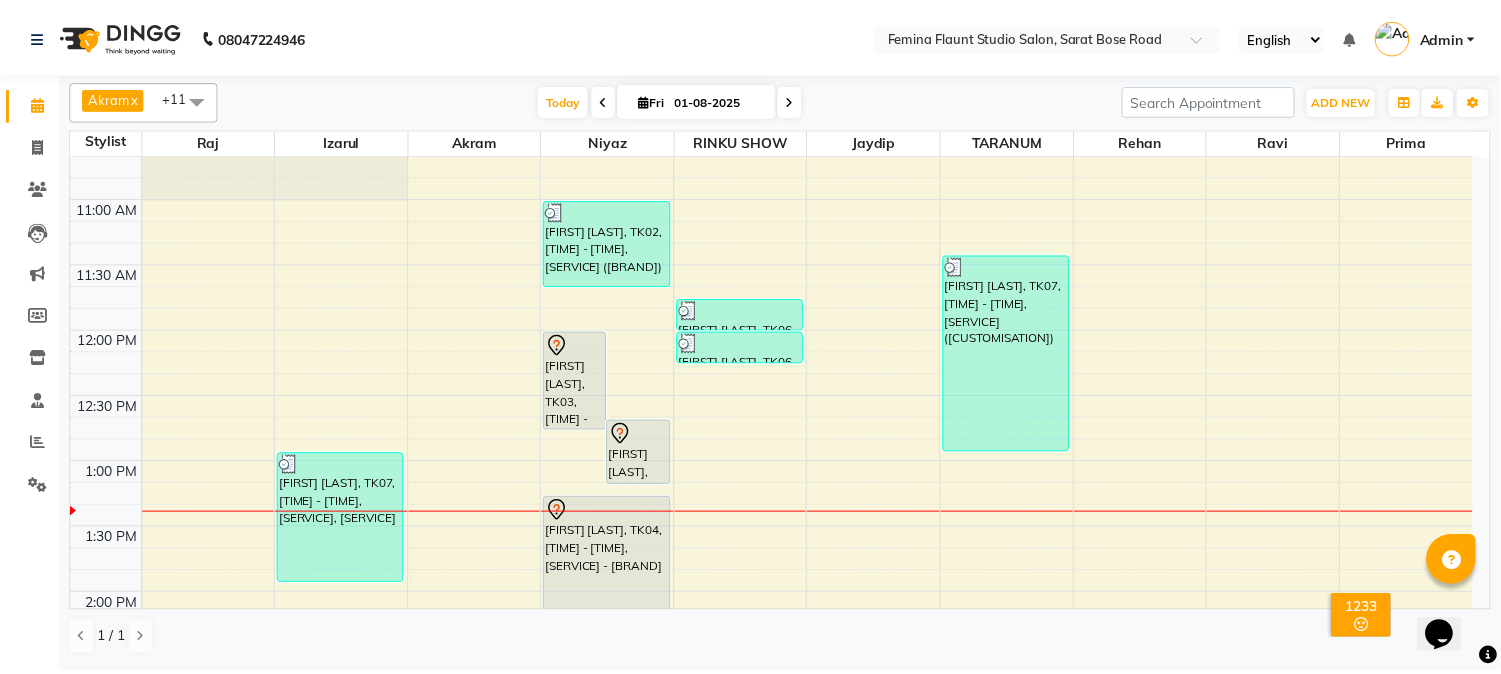 scroll, scrollTop: 222, scrollLeft: 0, axis: vertical 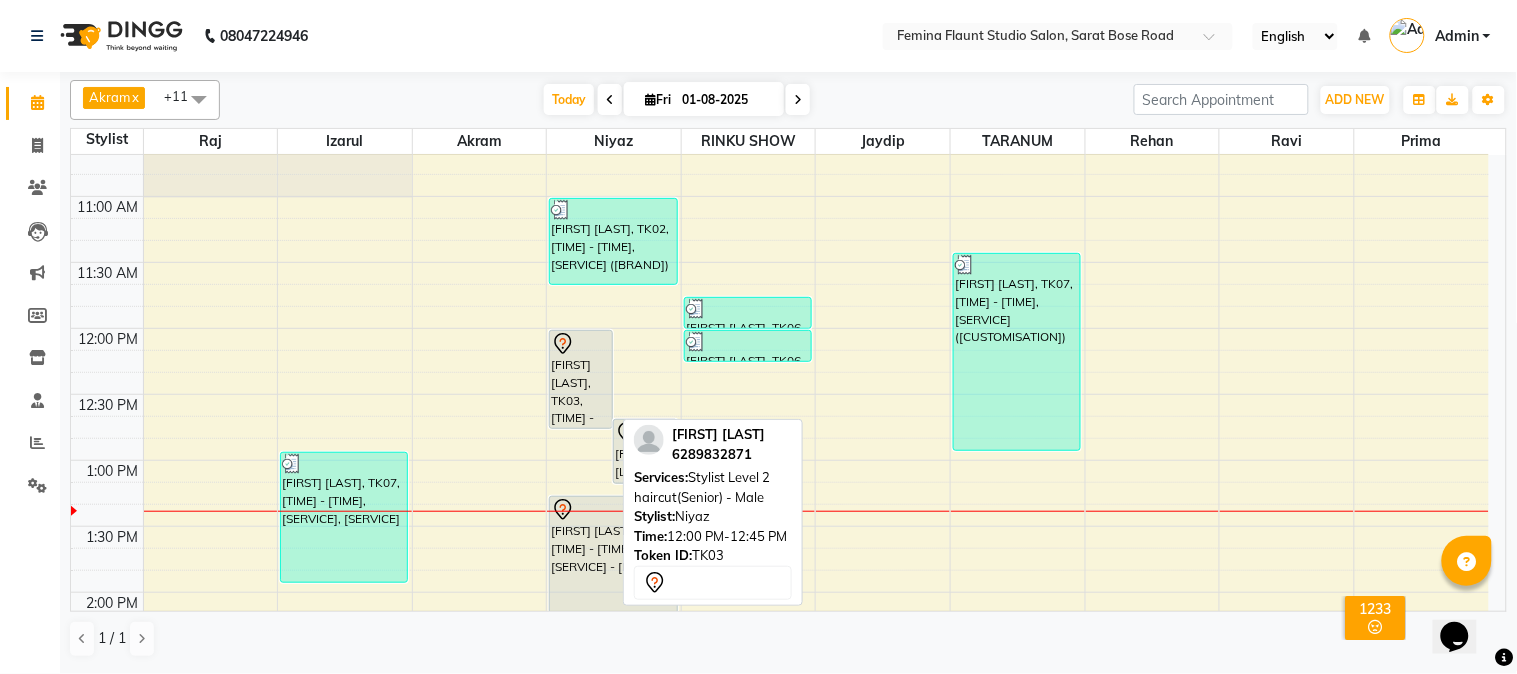 click on "[FIRST] [LAST], TK03, 12:00 PM-12:45 PM, Stylist Level 2 haircut(Senior) - Male" at bounding box center (581, 379) 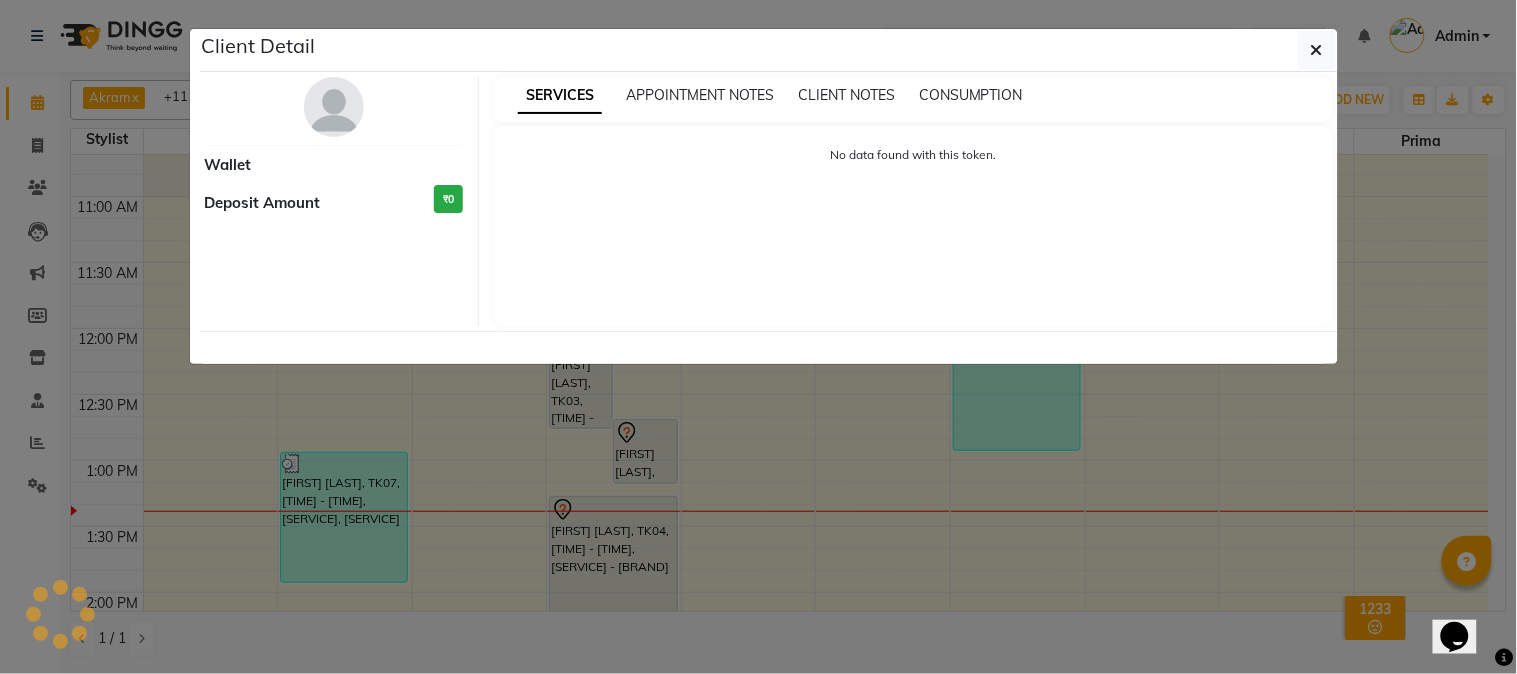 select on "7" 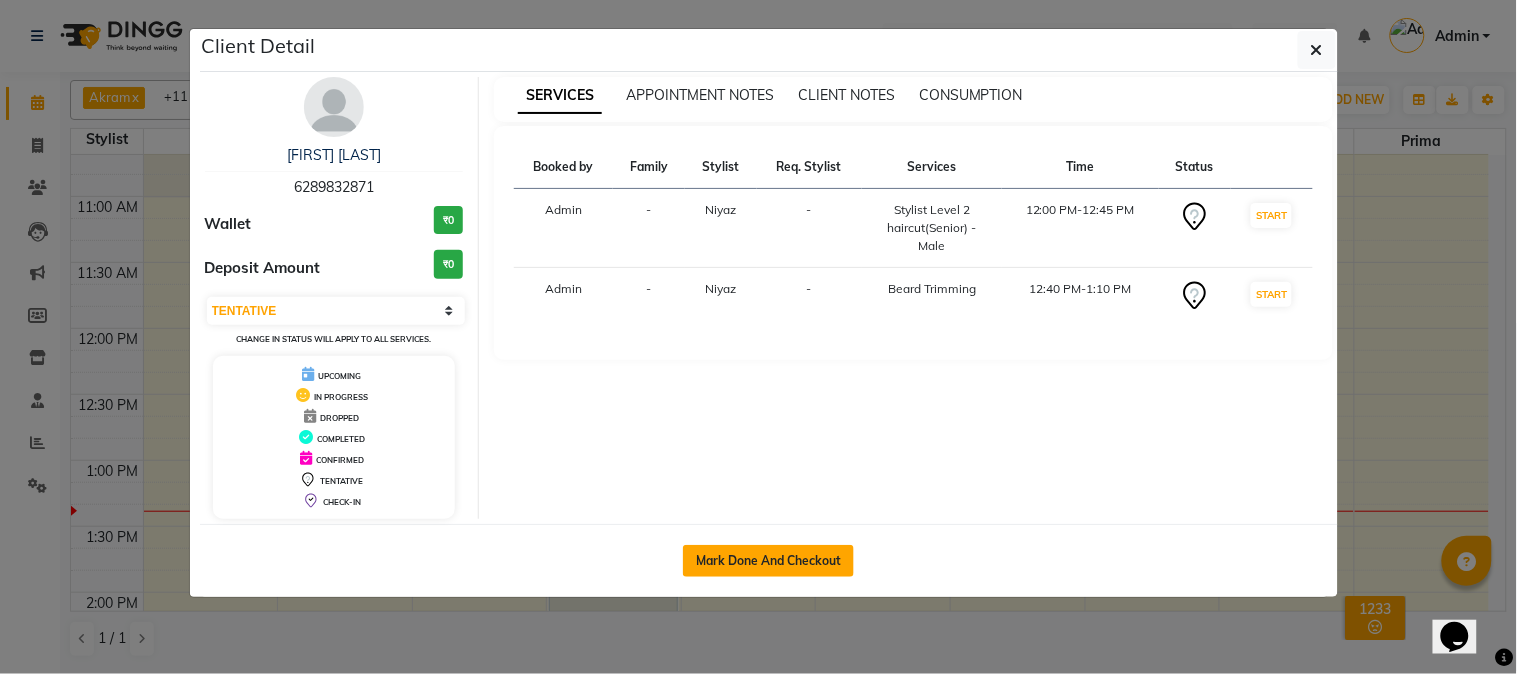 click on "Mark Done And Checkout" 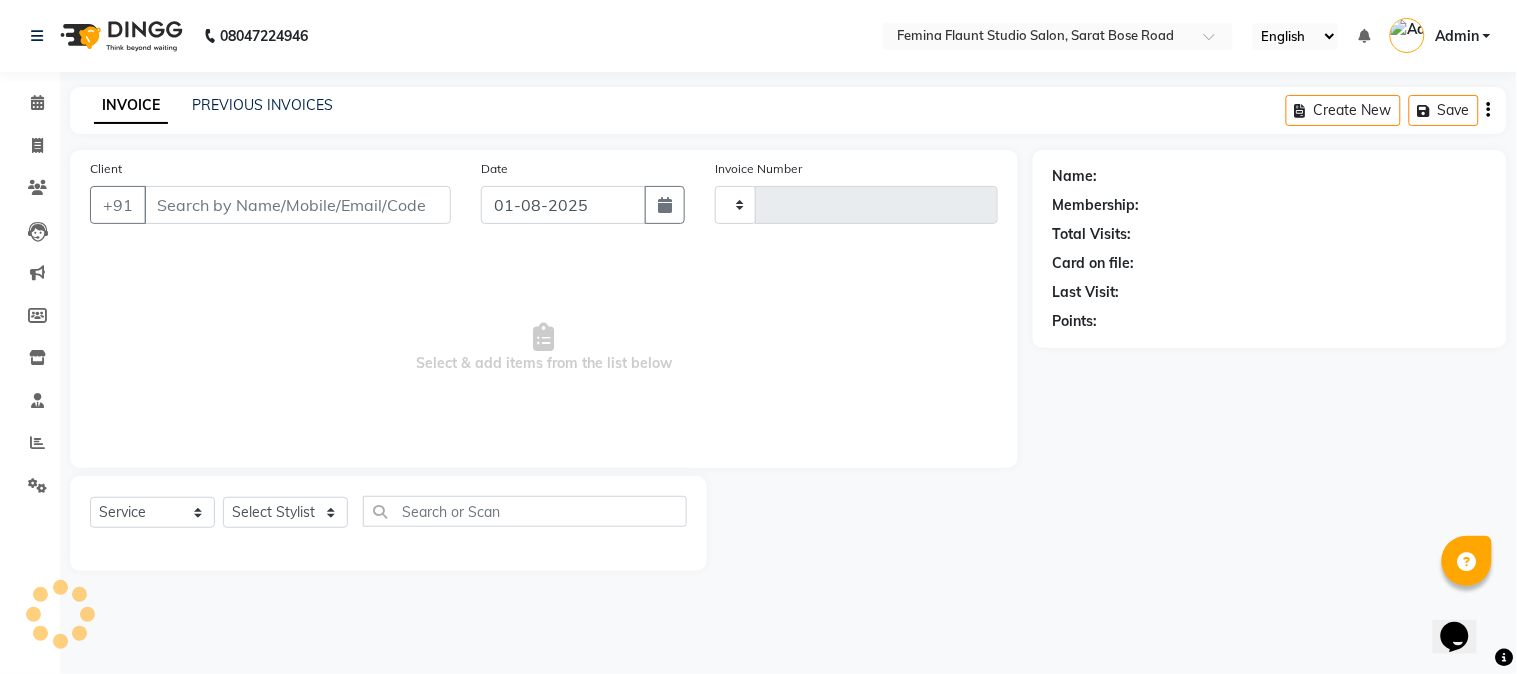type on "1244" 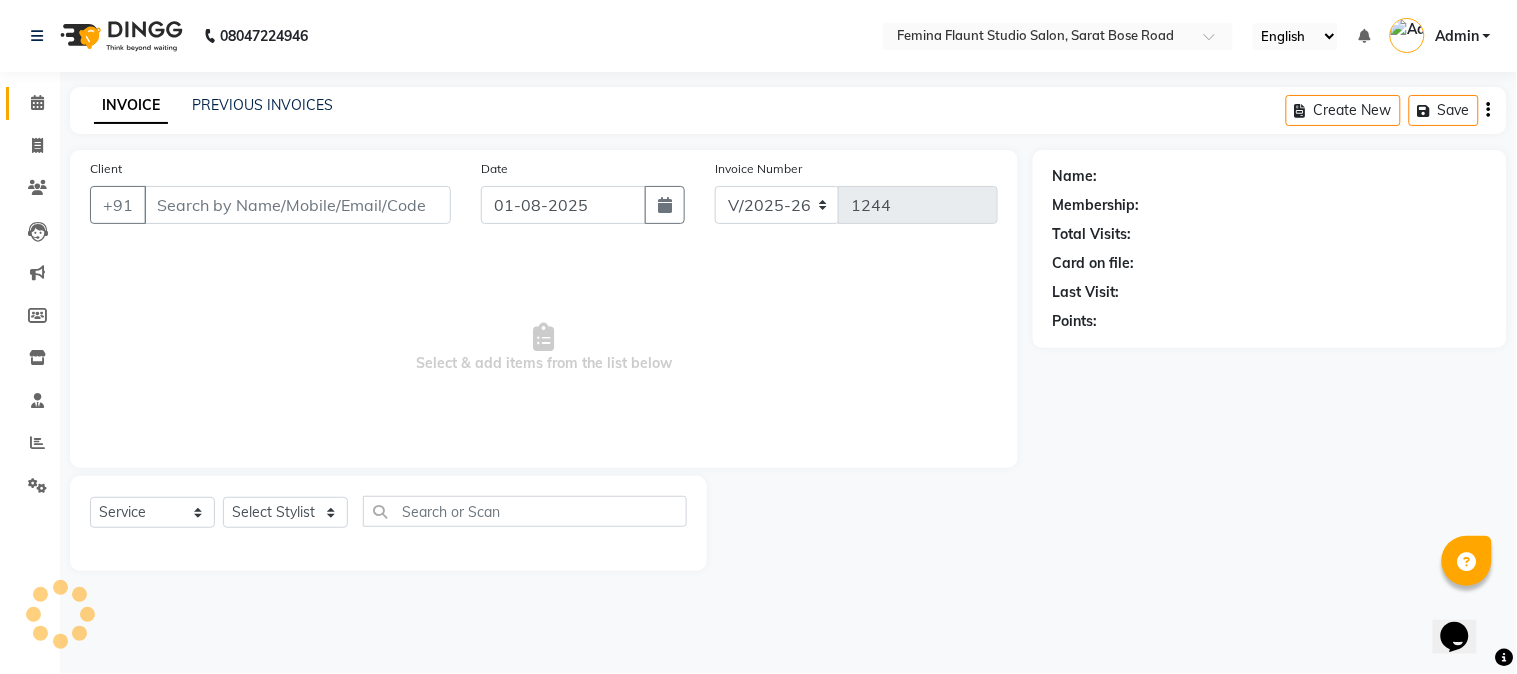 type on "6289832871" 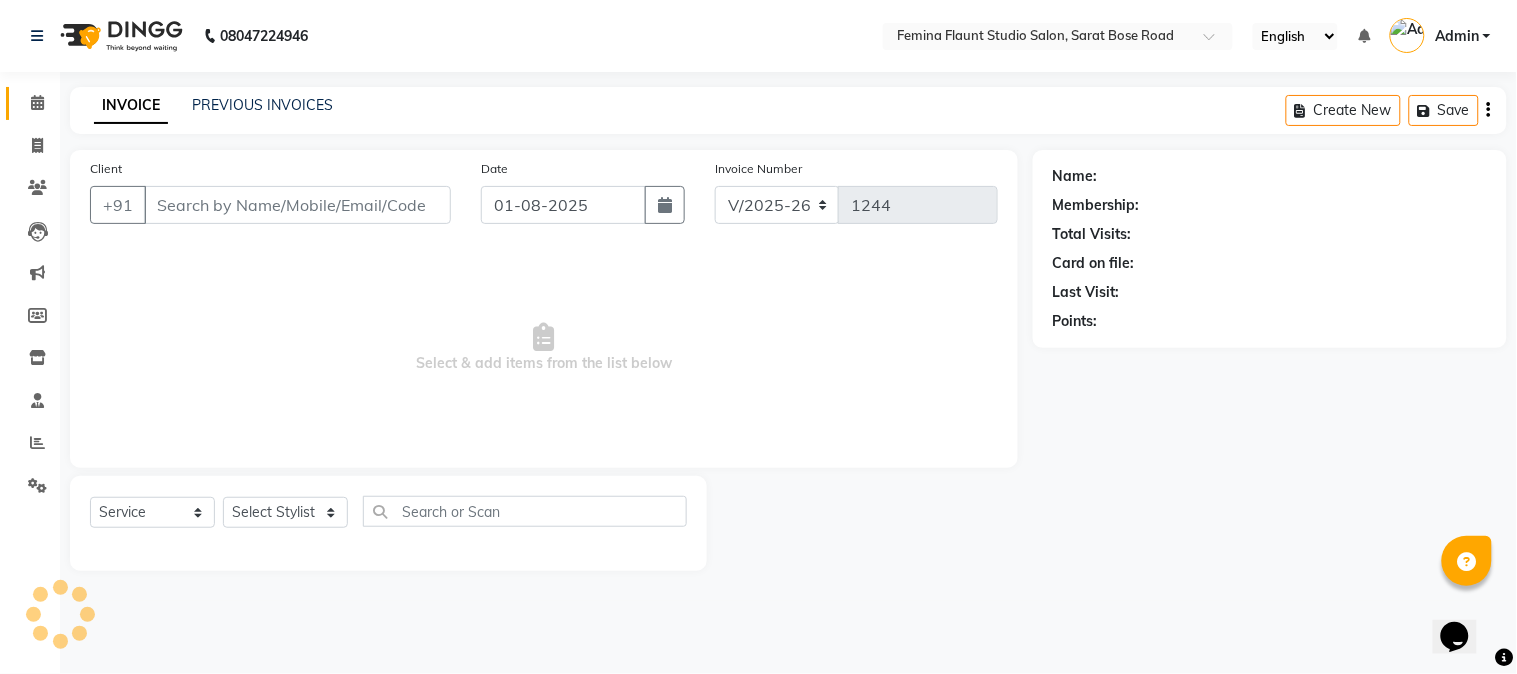 select on "83062" 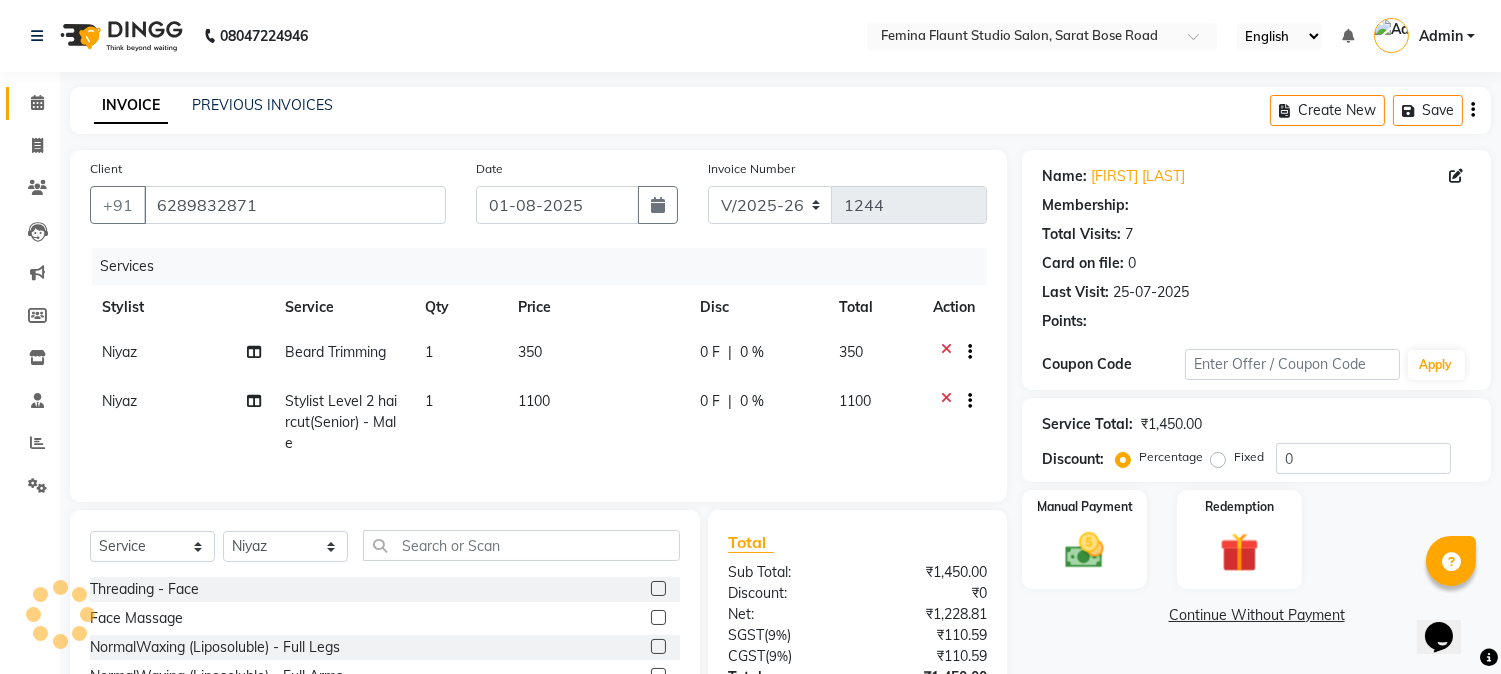 select on "1: Object" 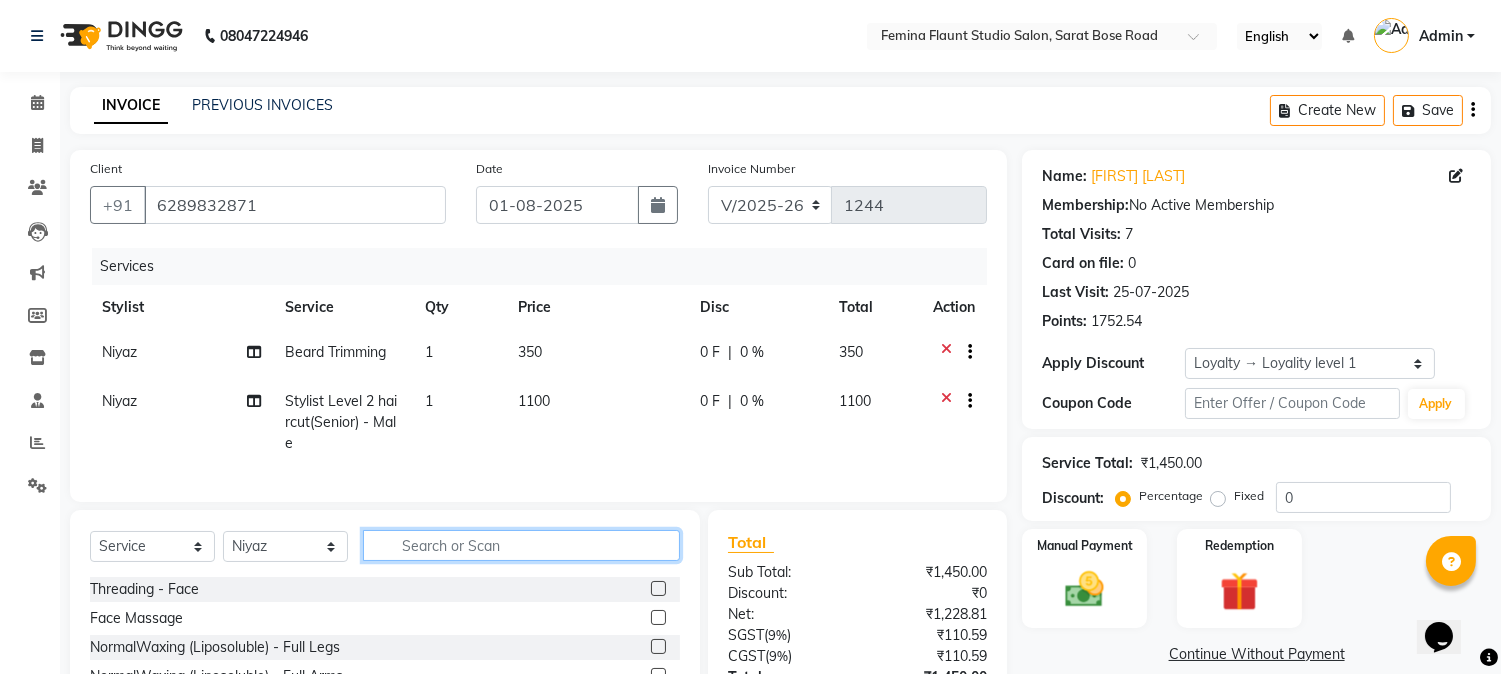 click 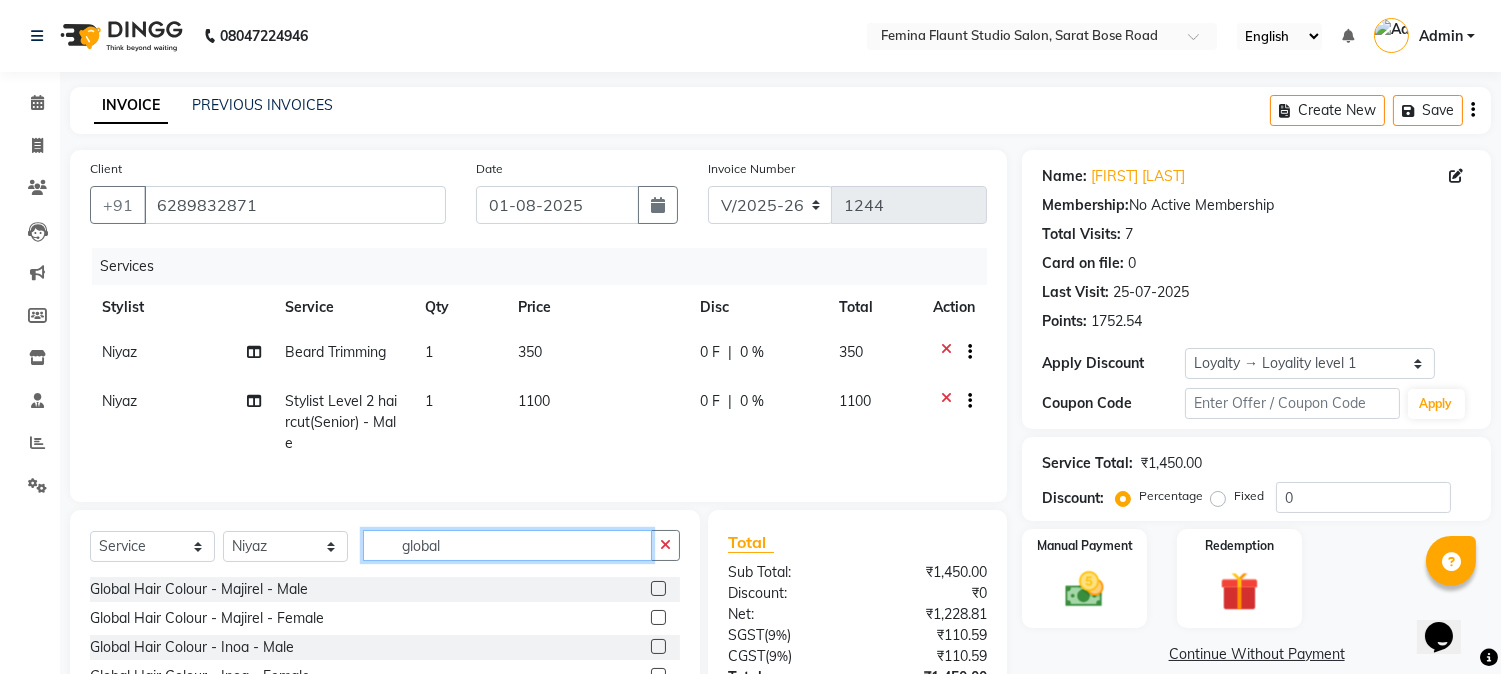 type on "global" 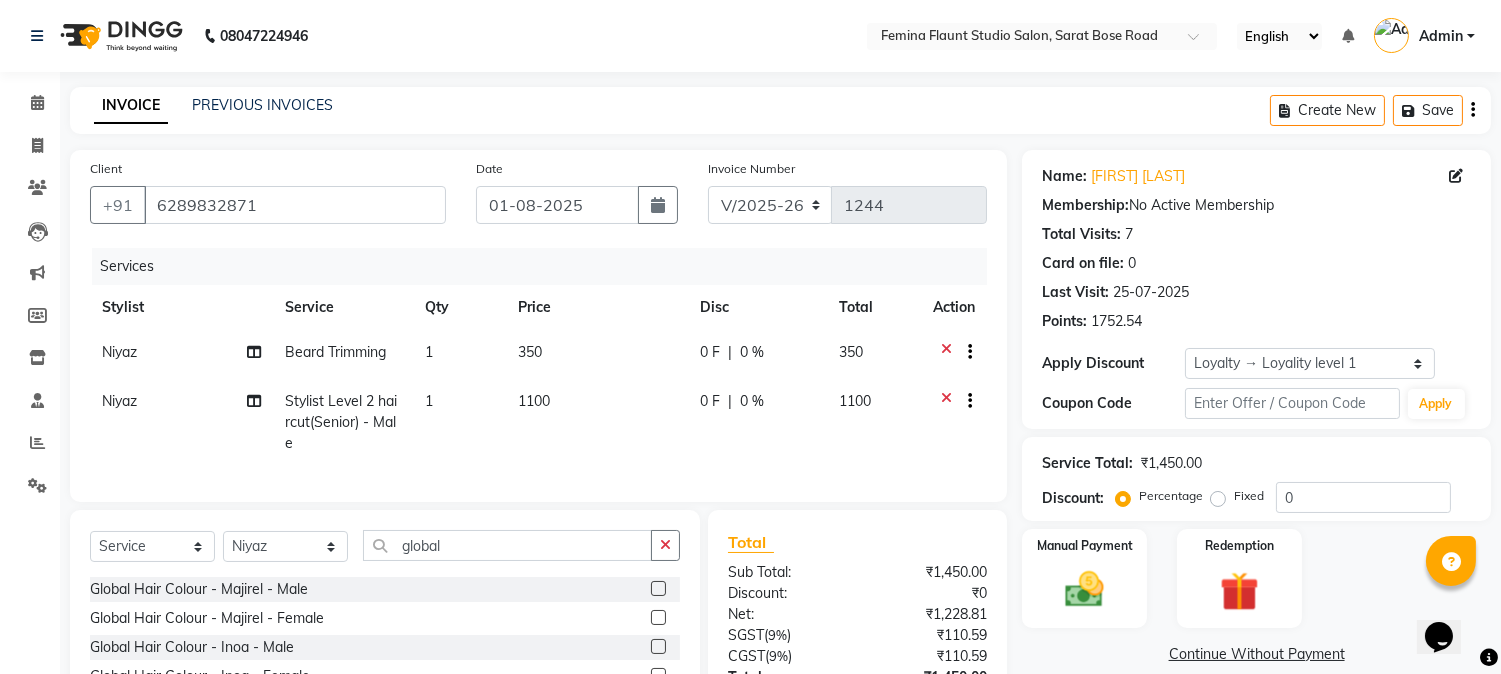 click 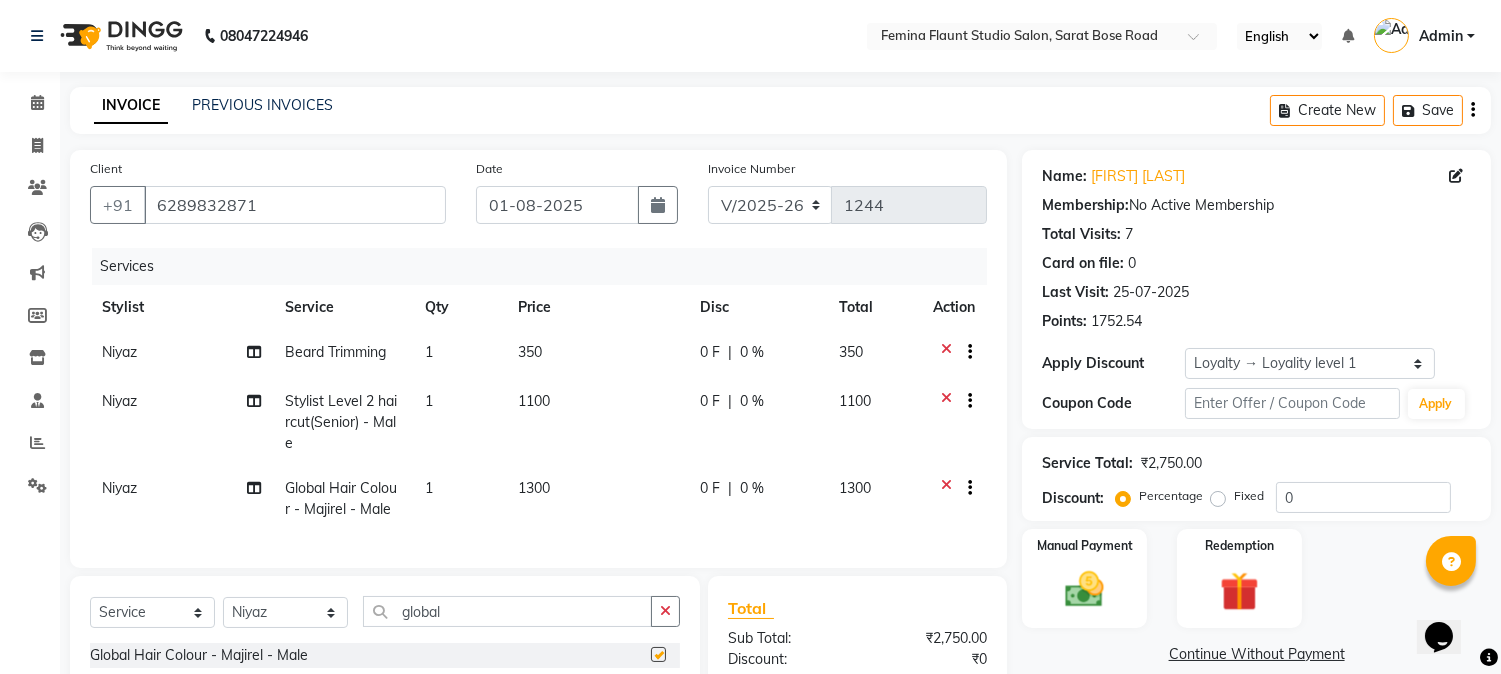 checkbox on "false" 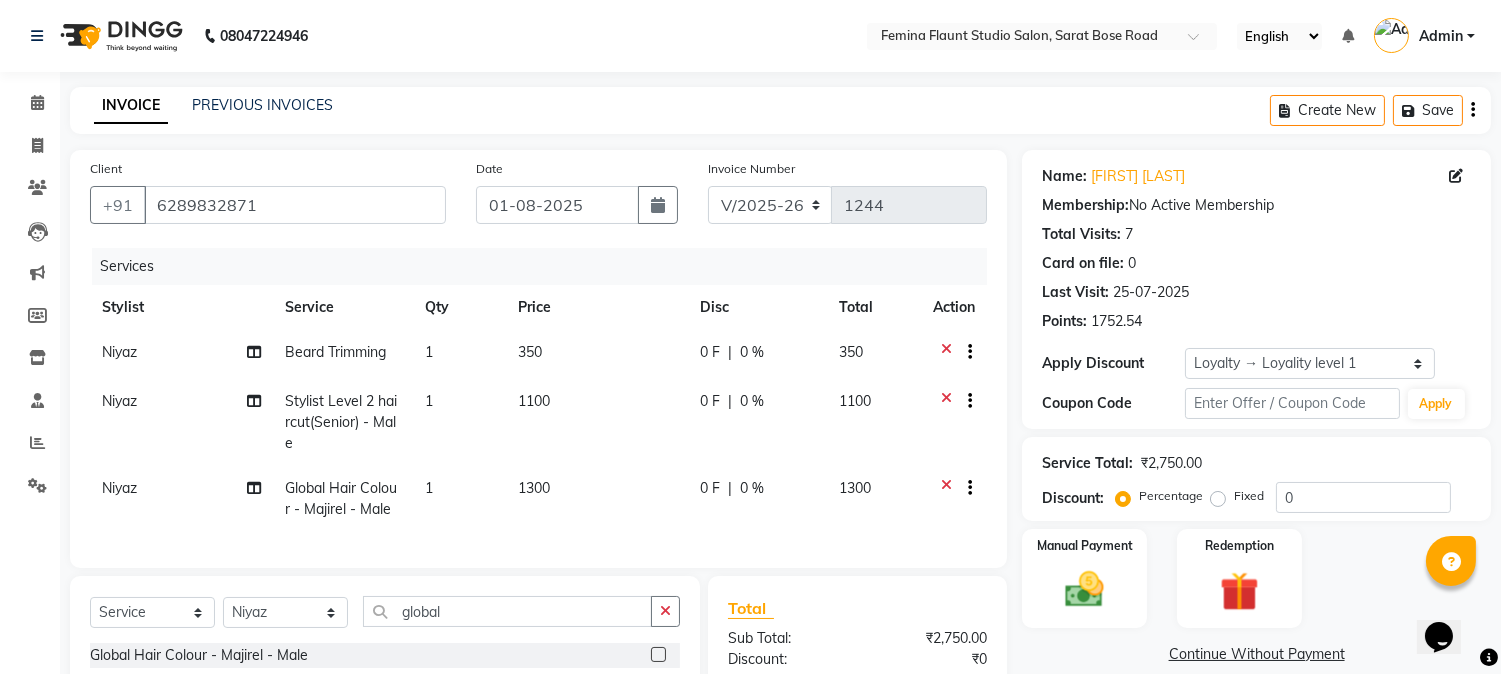 click on "1300" 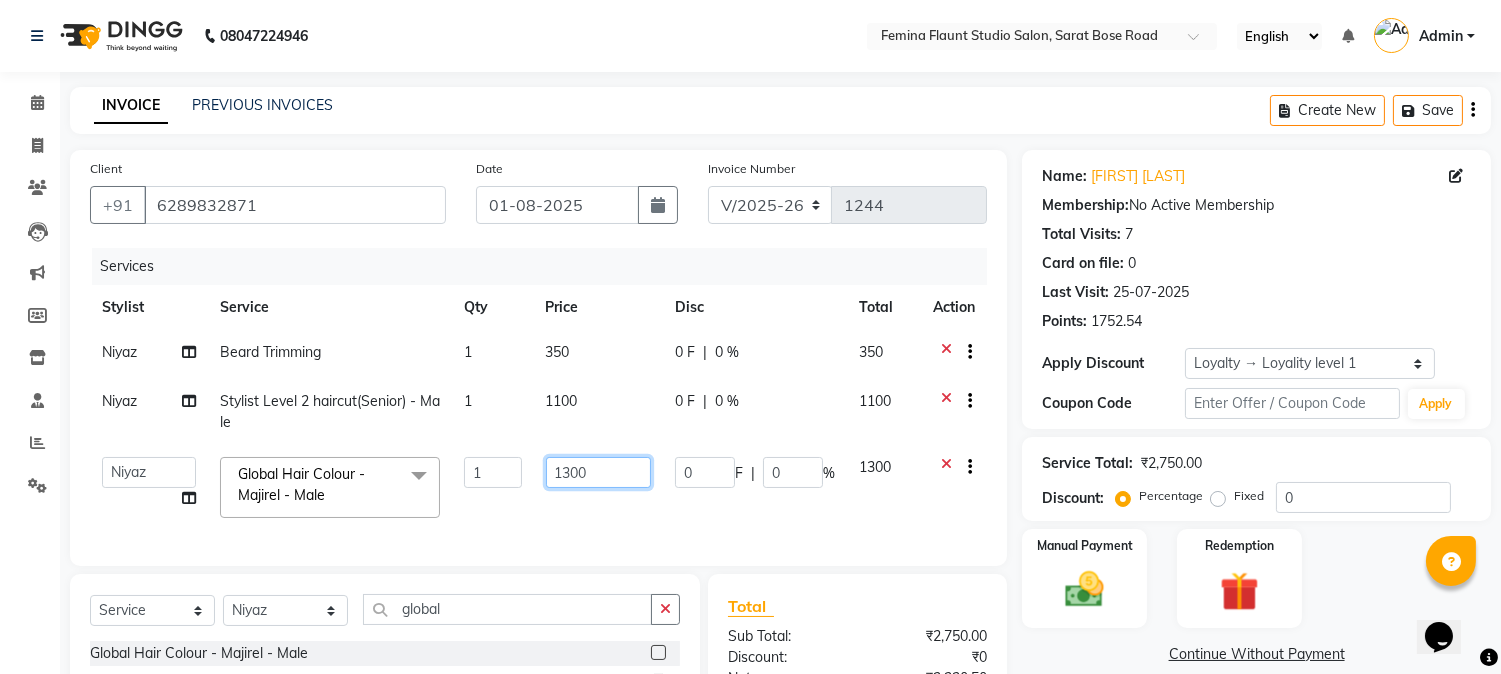 click on "1300" 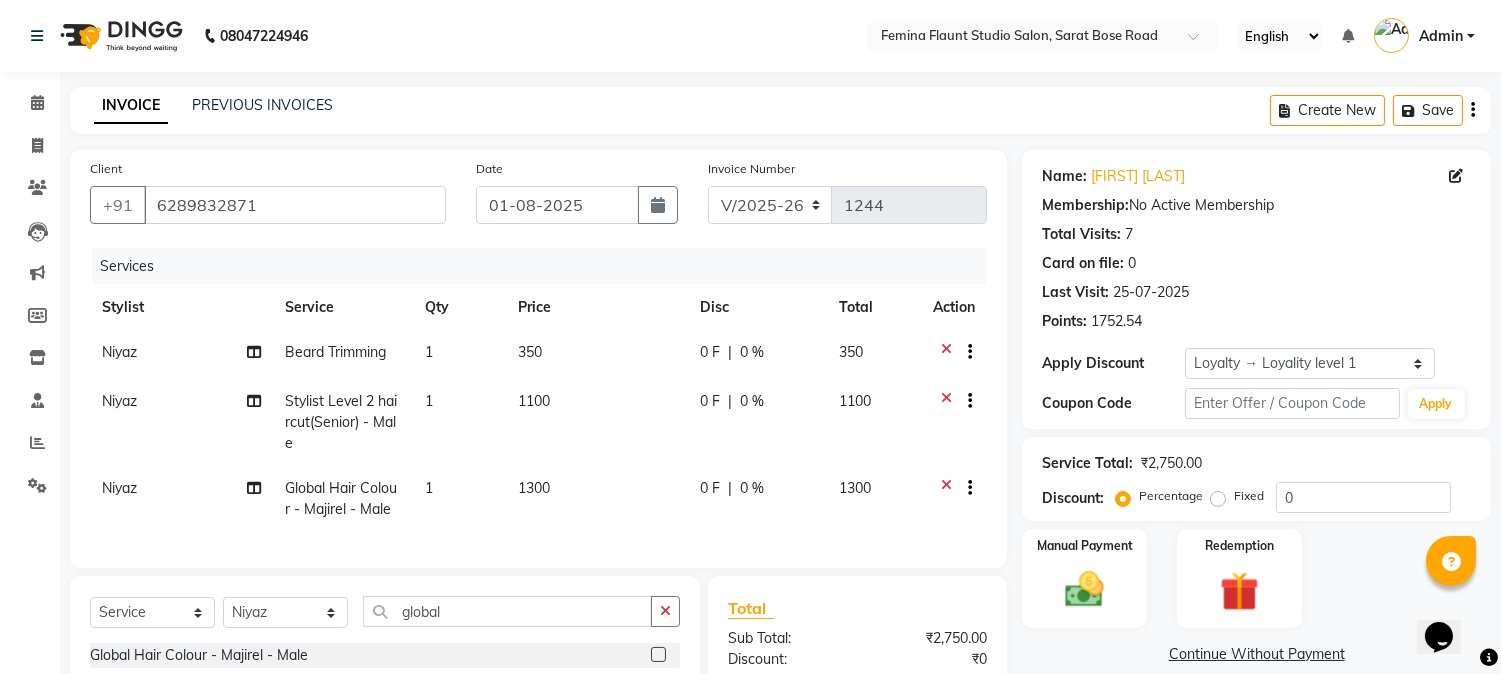 click on "Global Hair Colour - Majirel - Male" 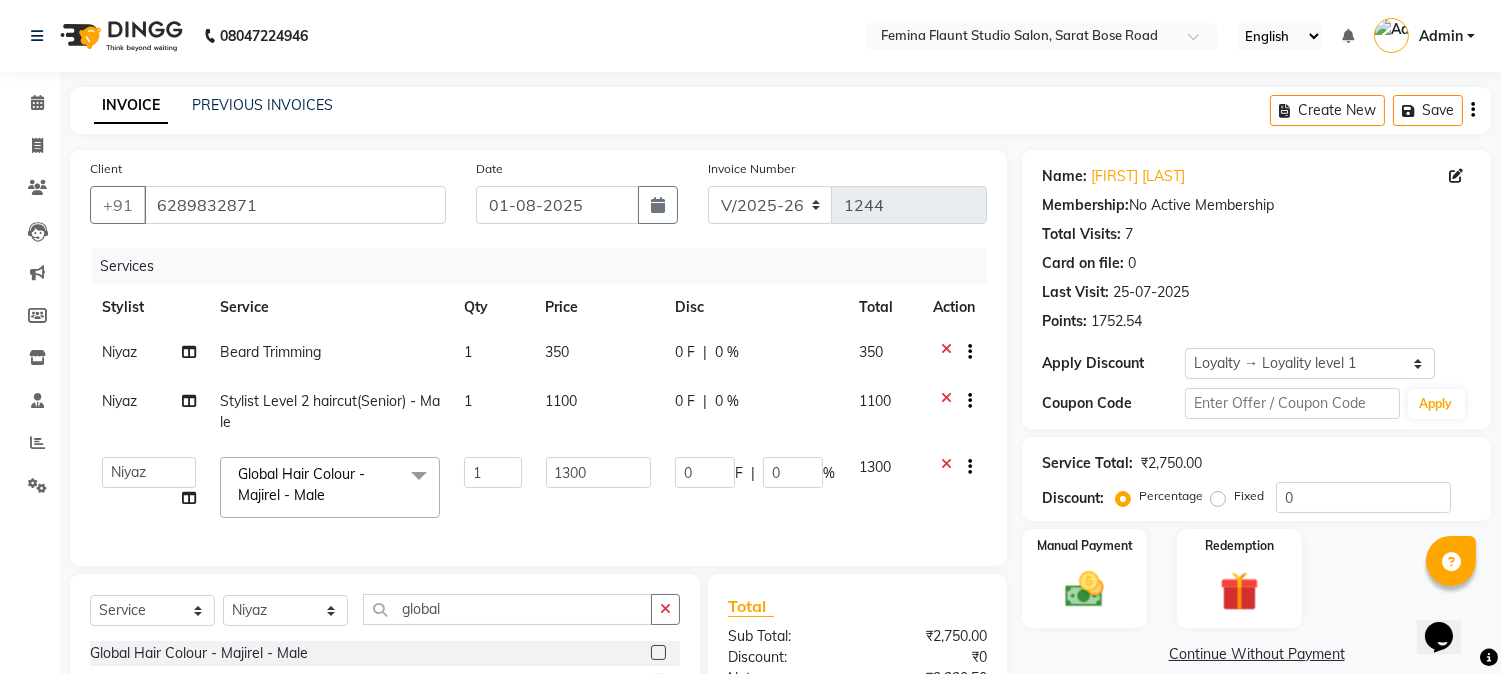 click on "Global Hair Colour - Majirel - Male  x" 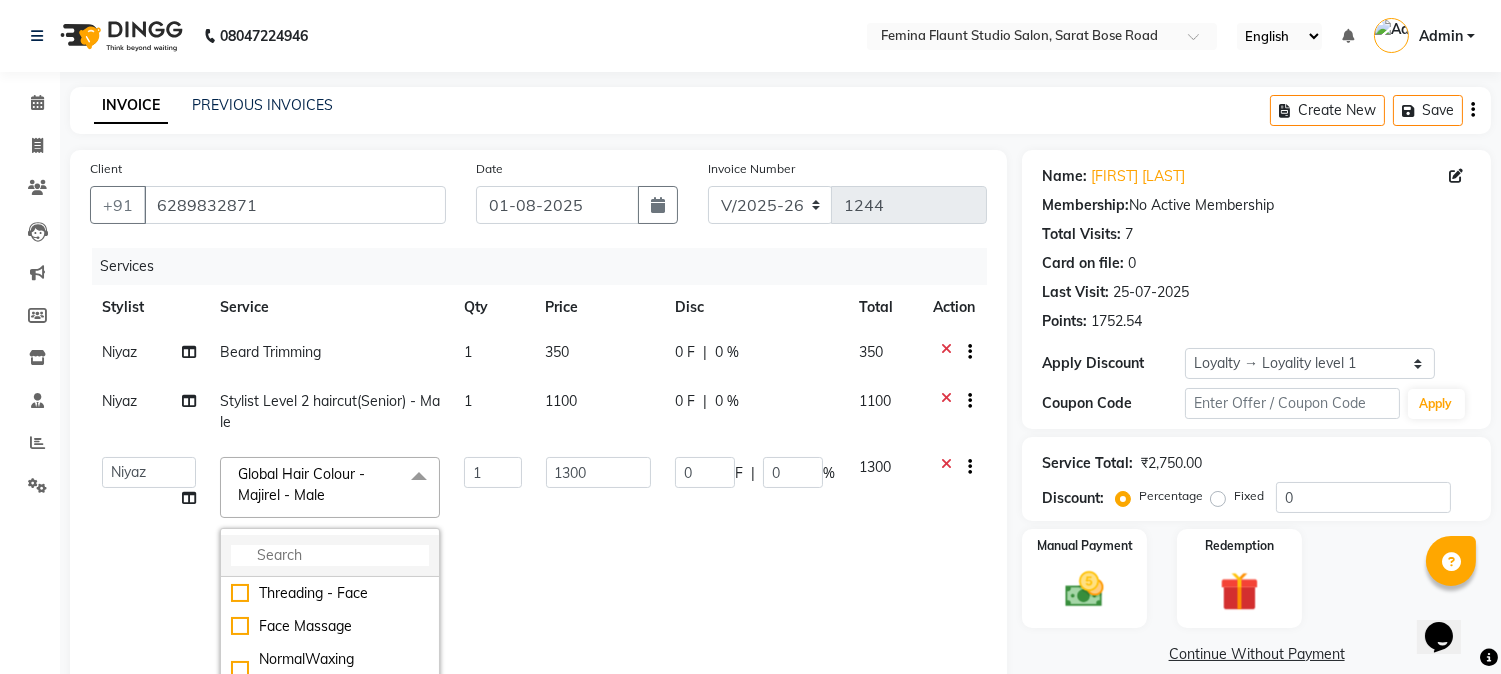 click 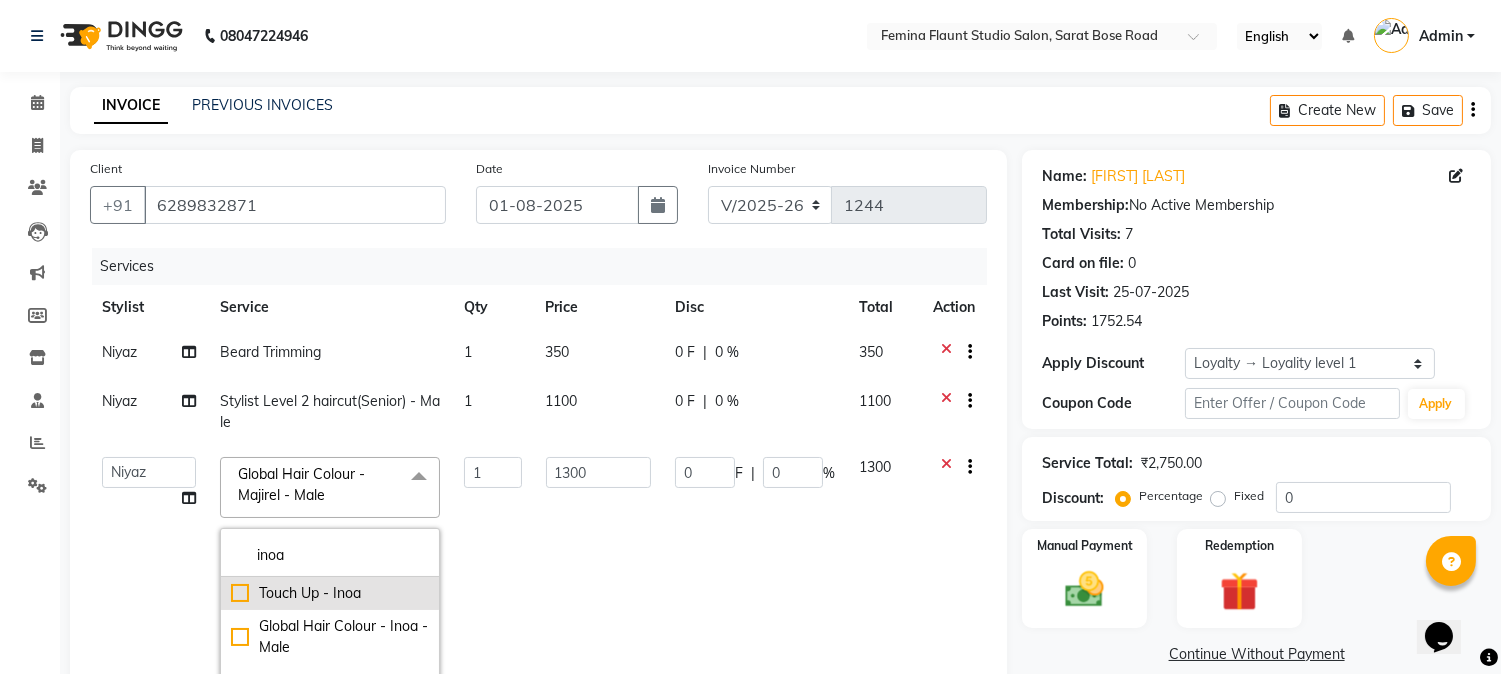 scroll, scrollTop: 15, scrollLeft: 0, axis: vertical 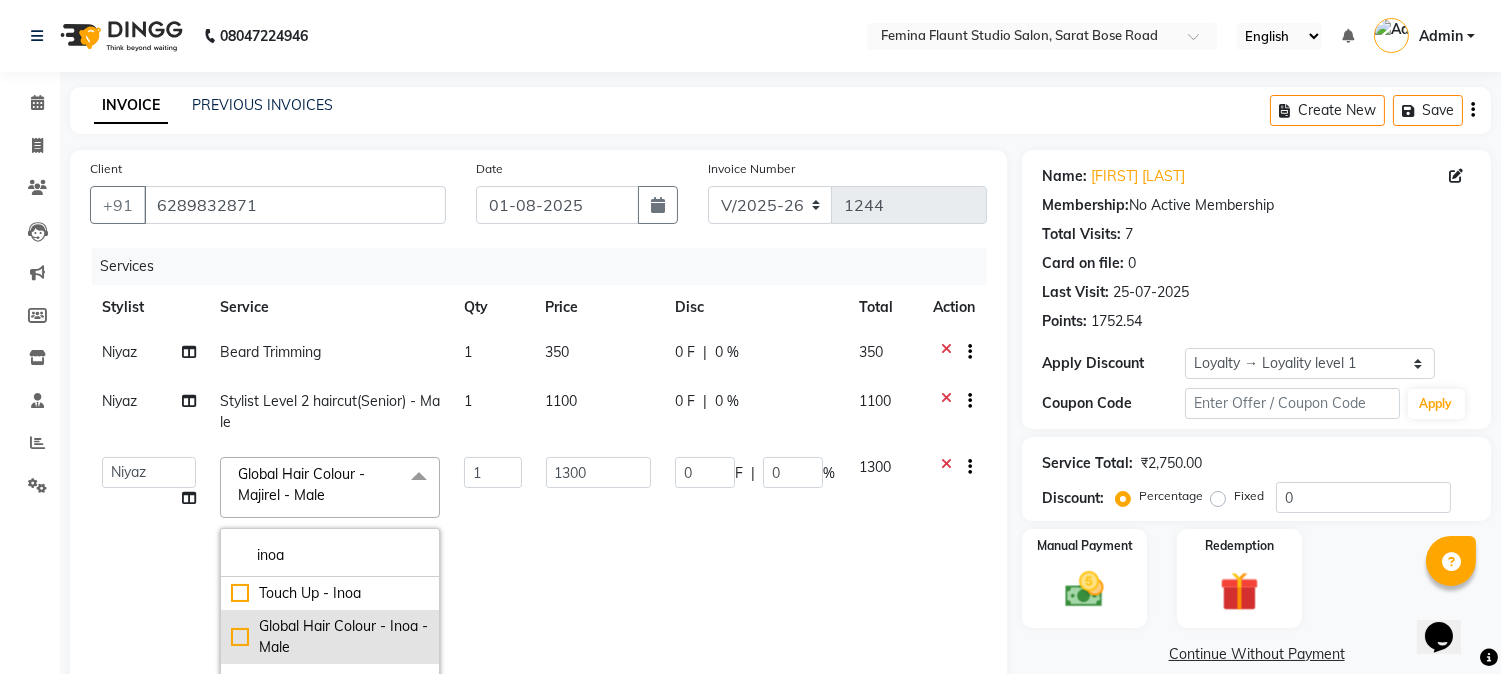 type on "inoa" 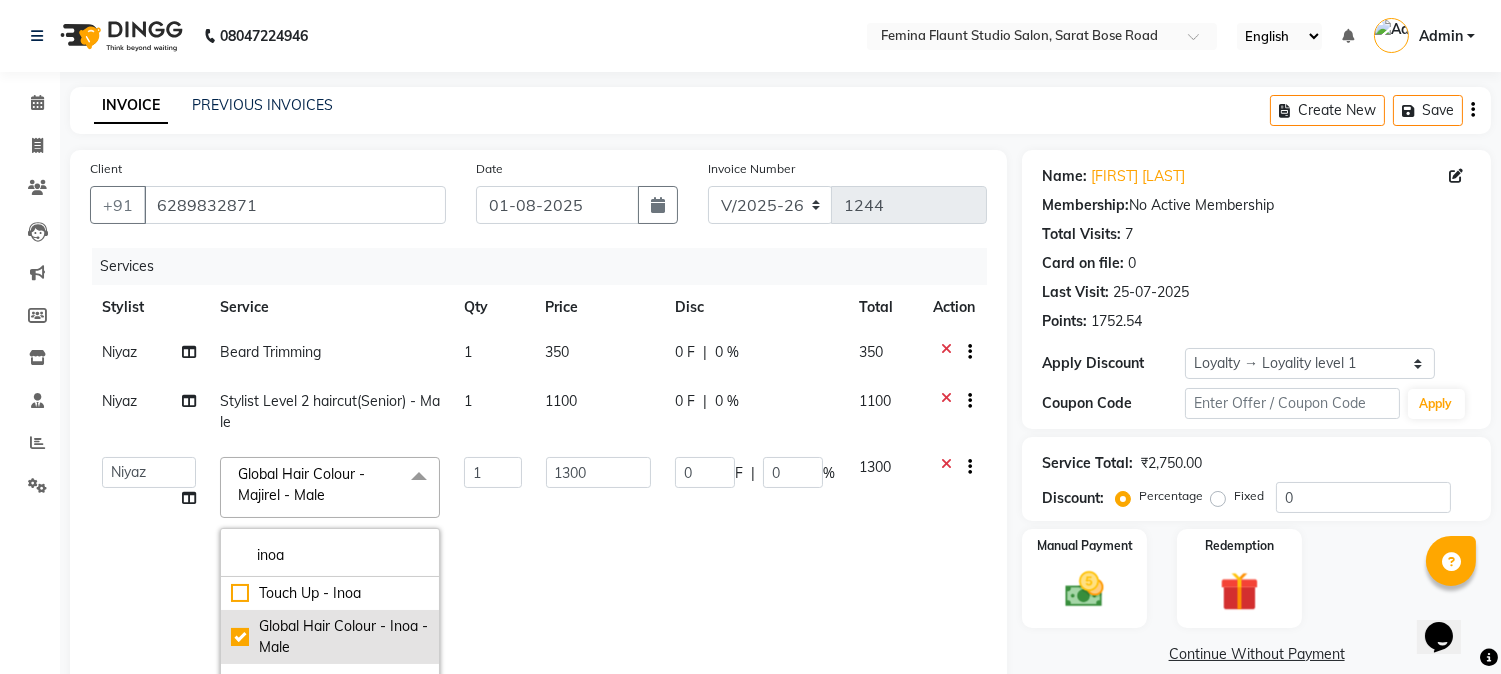 checkbox on "true" 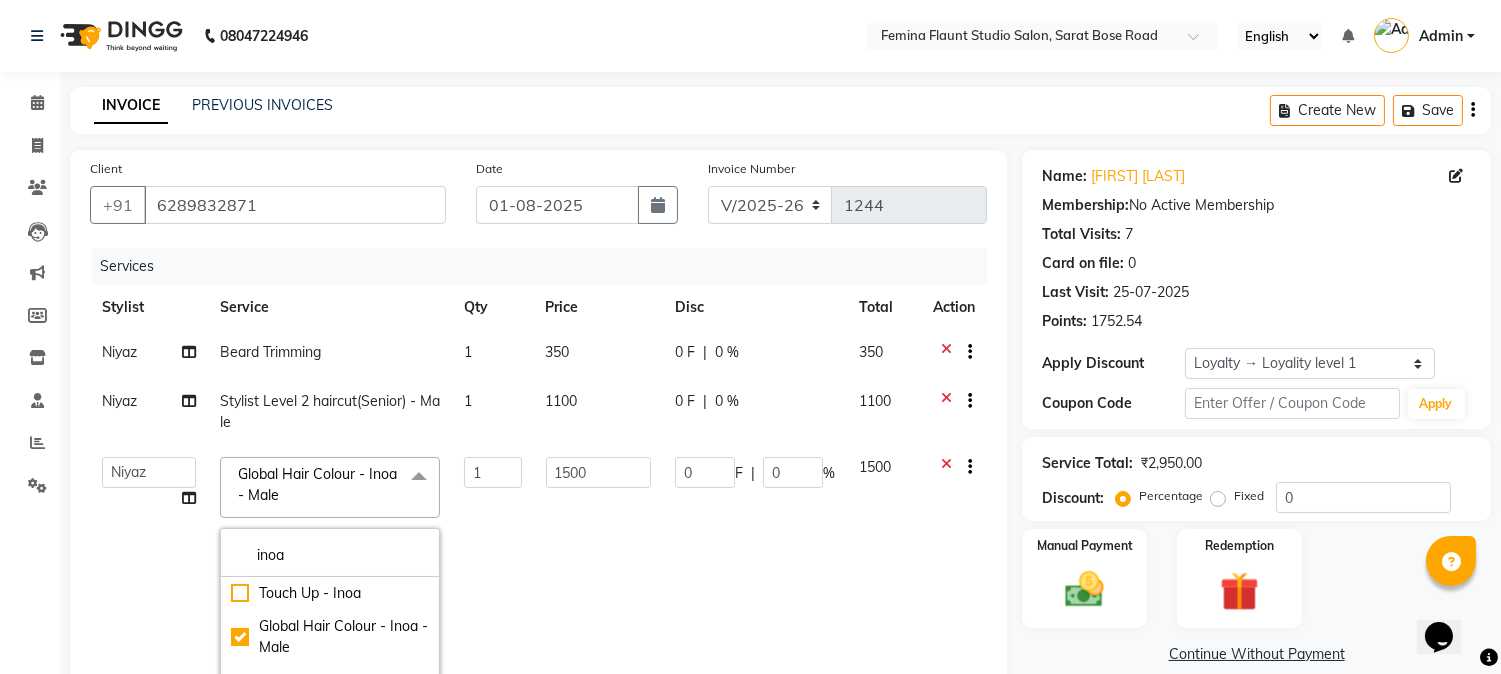 click on "1500" 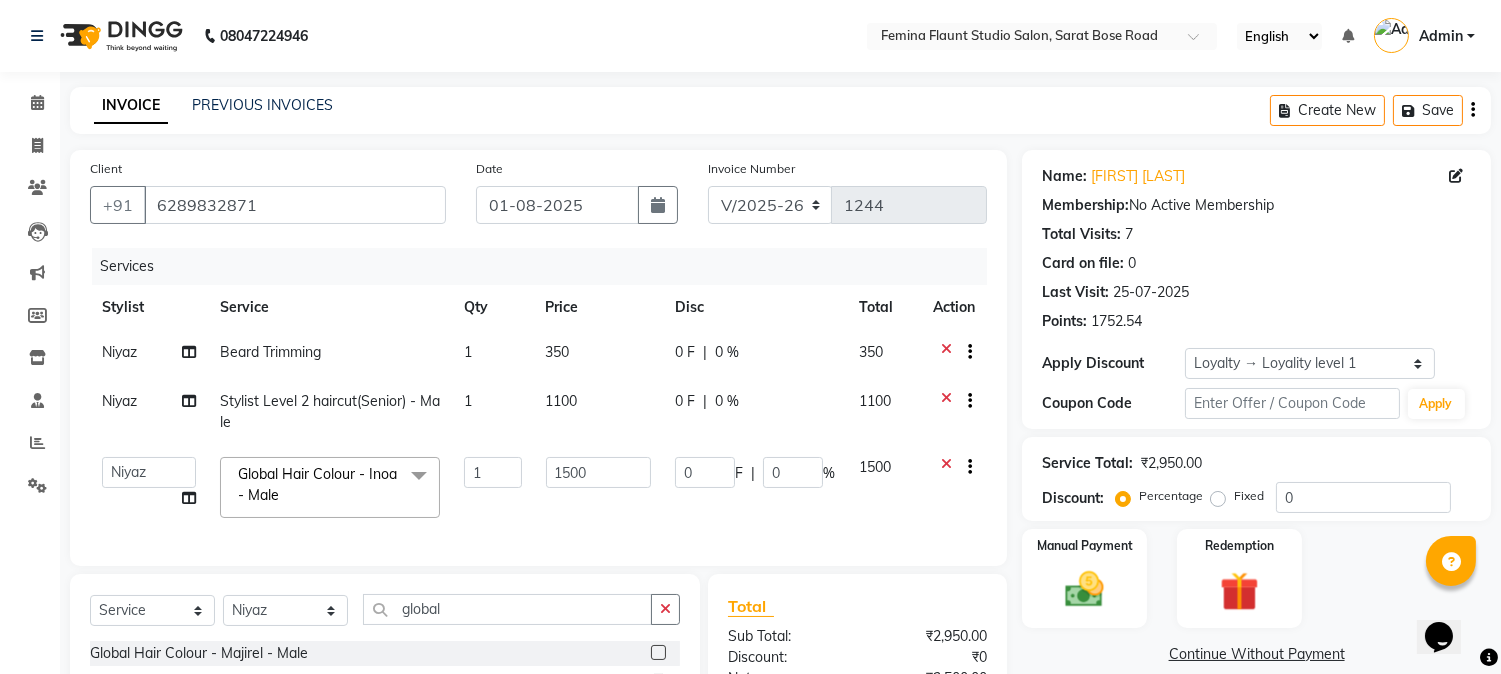 scroll, scrollTop: 0, scrollLeft: 0, axis: both 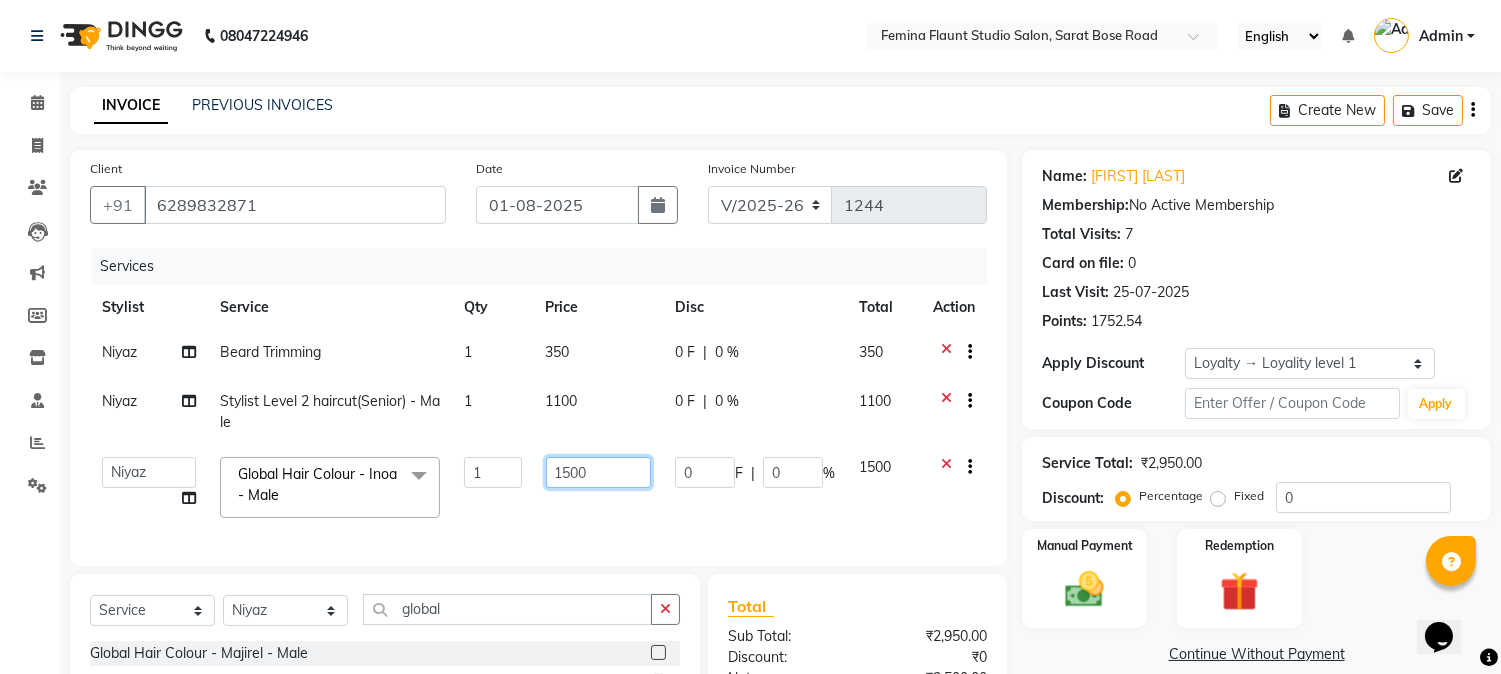 click on "1500" 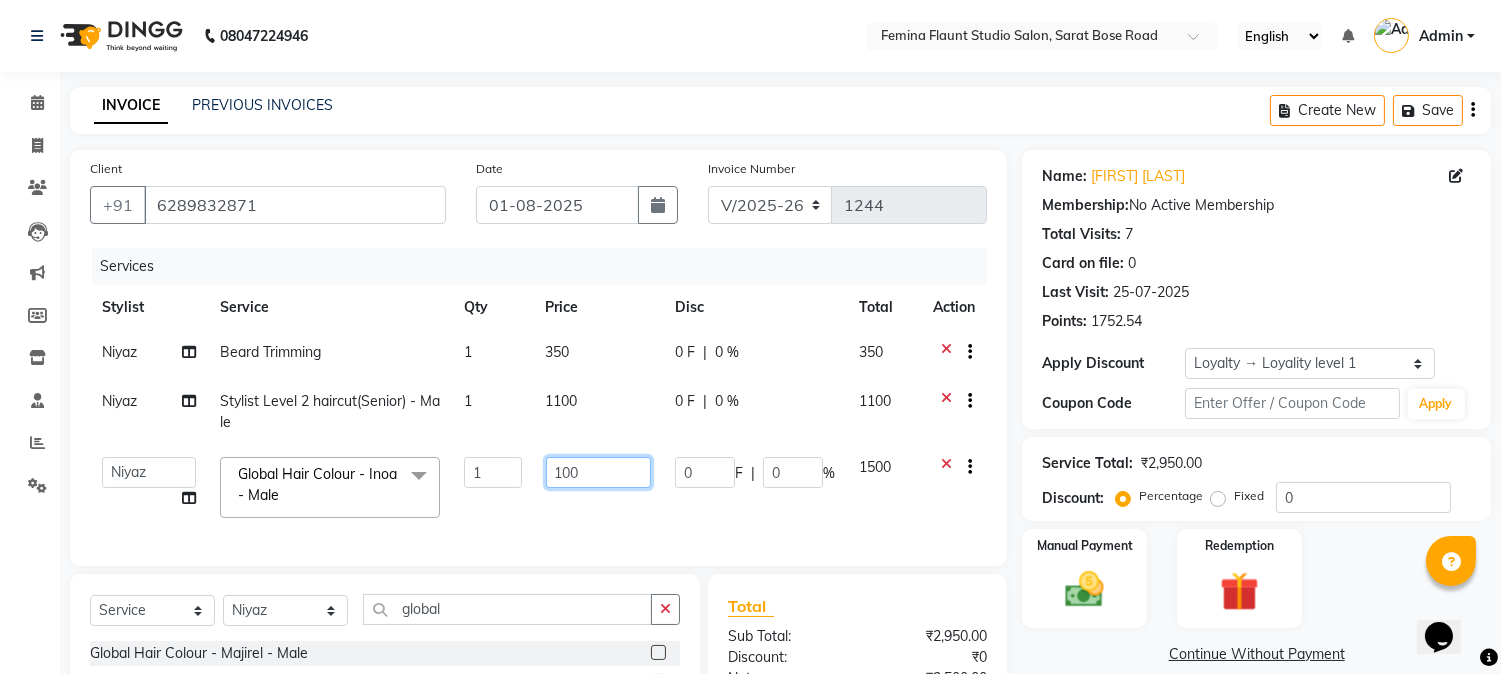 type on "1600" 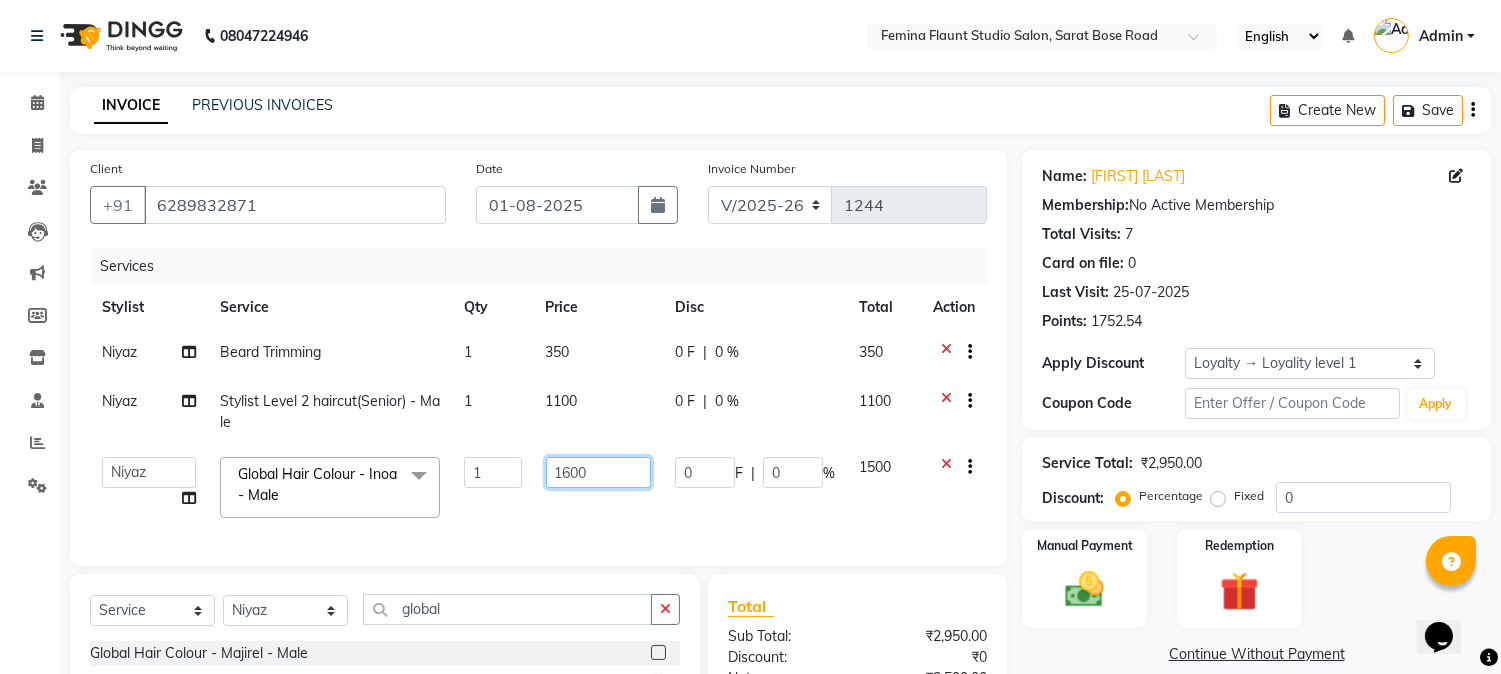 scroll, scrollTop: 0, scrollLeft: 1, axis: horizontal 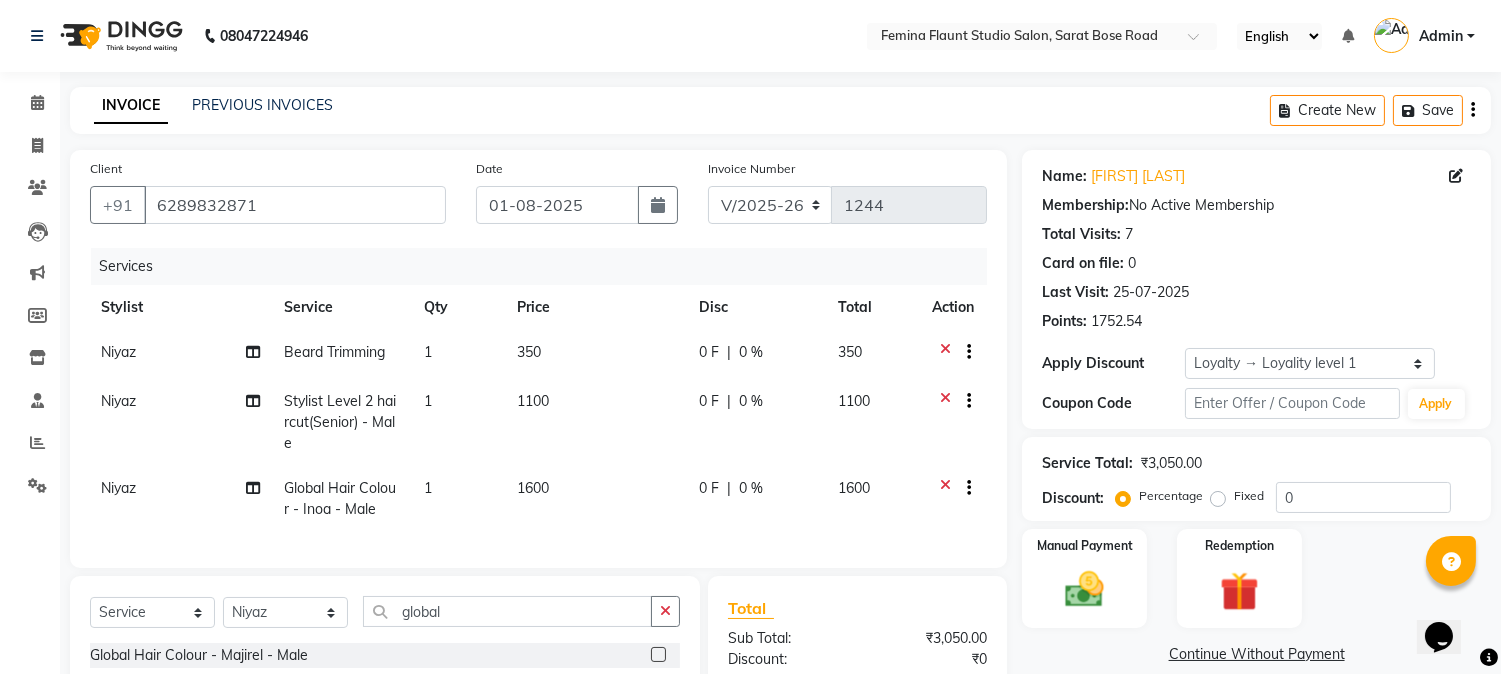 click on "Services Stylist Service Qty Price Disc Total Action Niyaz Beard Trimming 1 350 0 F | 0 % 350 Niyaz Stylist Level 2 haircut(Senior) - Male 1 1100 0 F | 0 % 1100 Niyaz Global Hair Colour - Inoa - Male 1 1600 0 F | 0 % 1600" 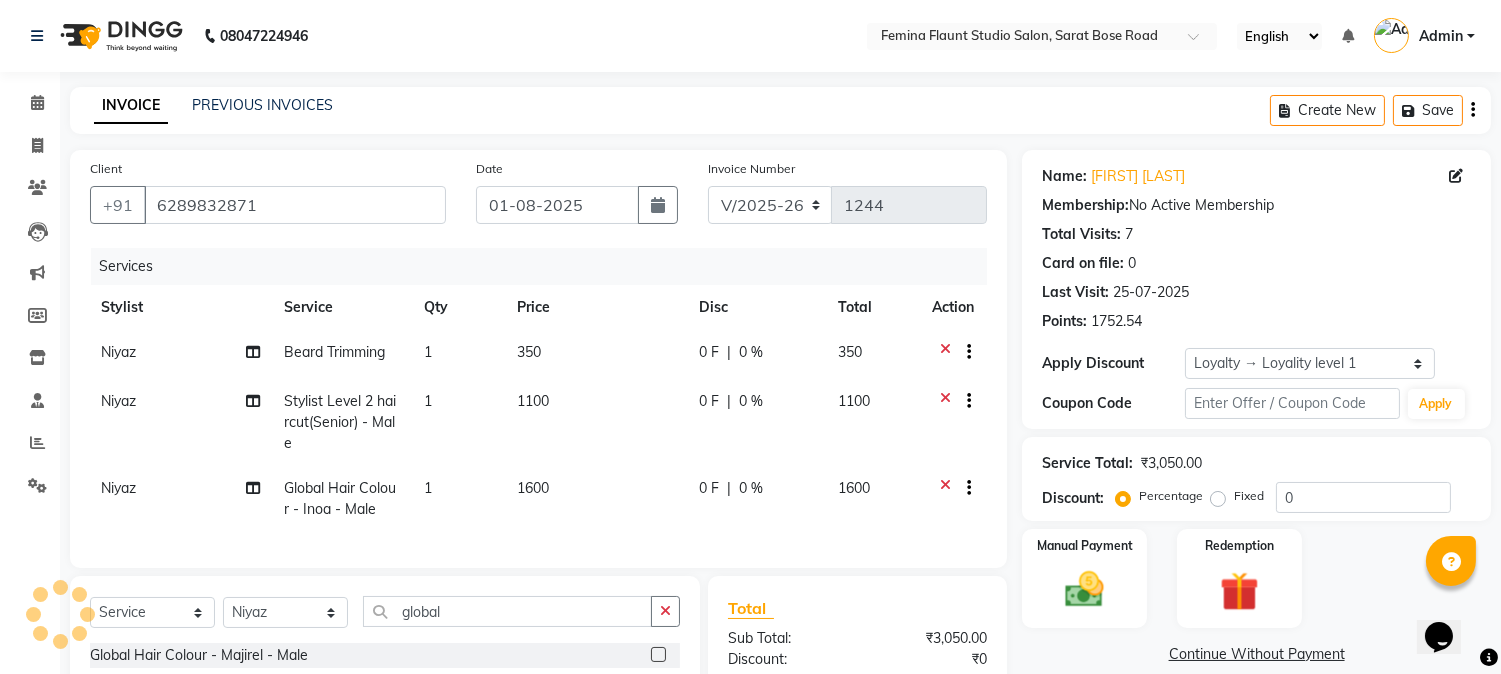 scroll, scrollTop: 242, scrollLeft: 0, axis: vertical 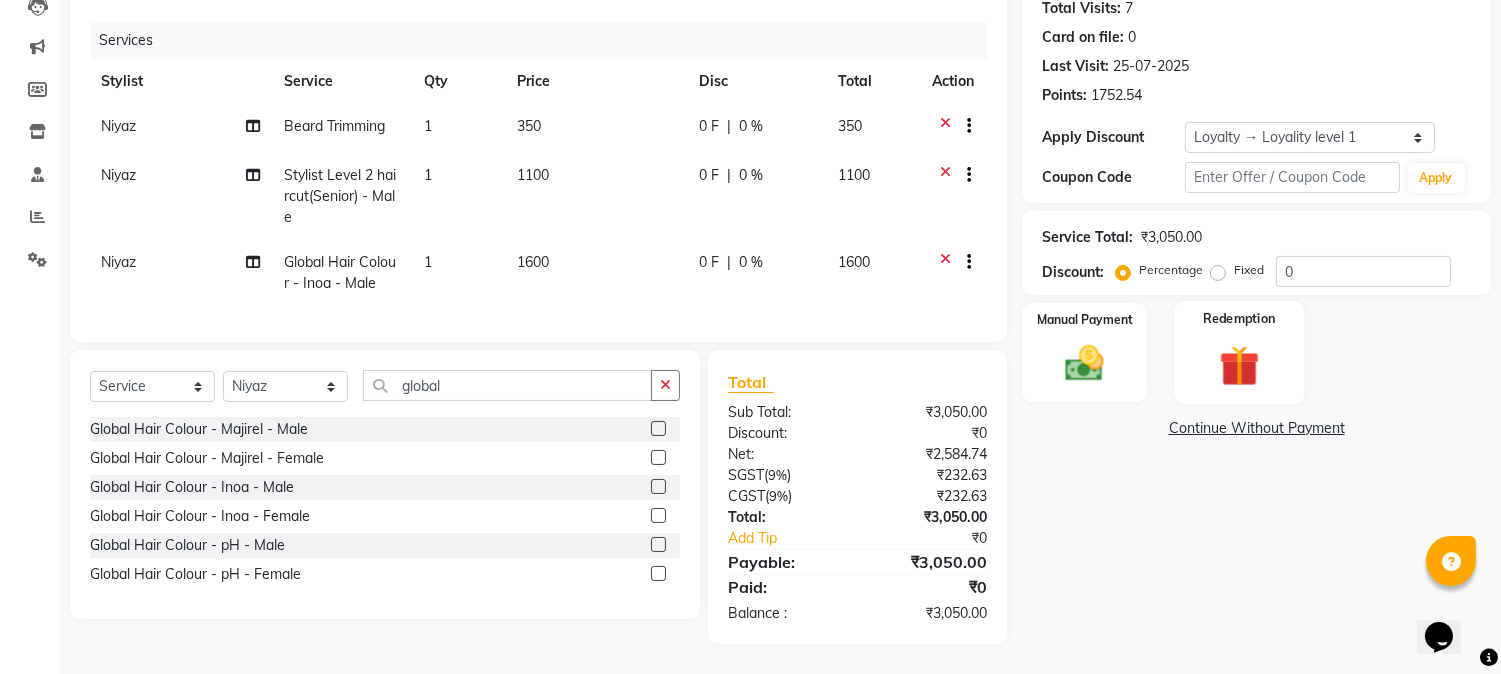 click 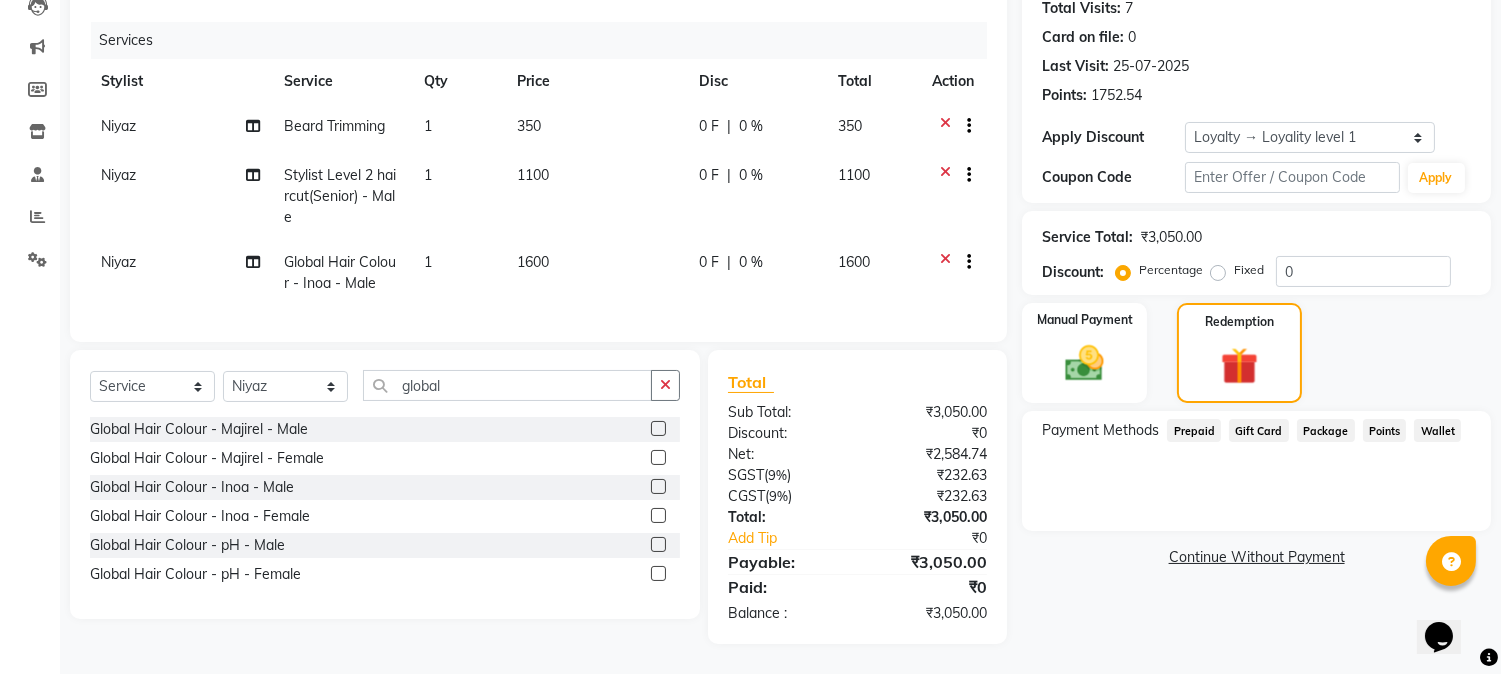 click on "Points" 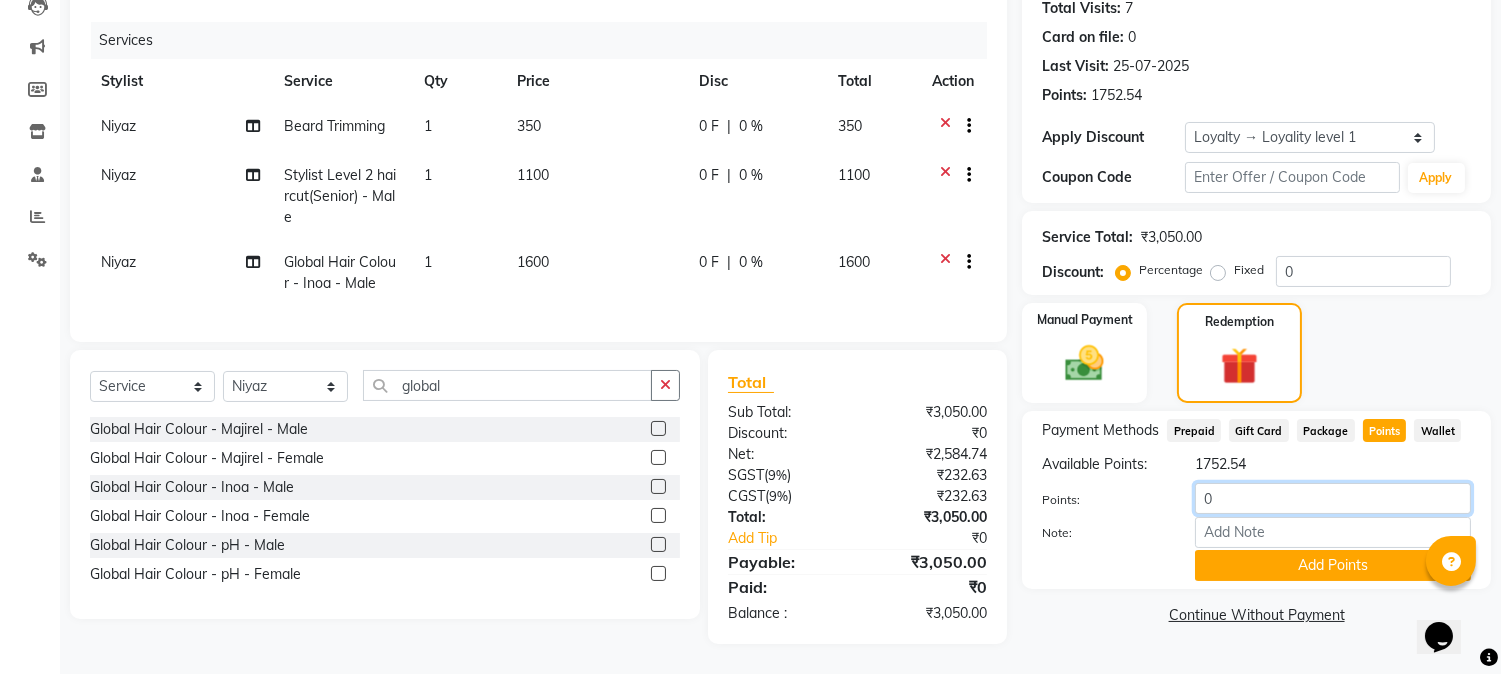 drag, startPoint x: 1238, startPoint y: 476, endPoint x: 1202, endPoint y: 488, distance: 37.94733 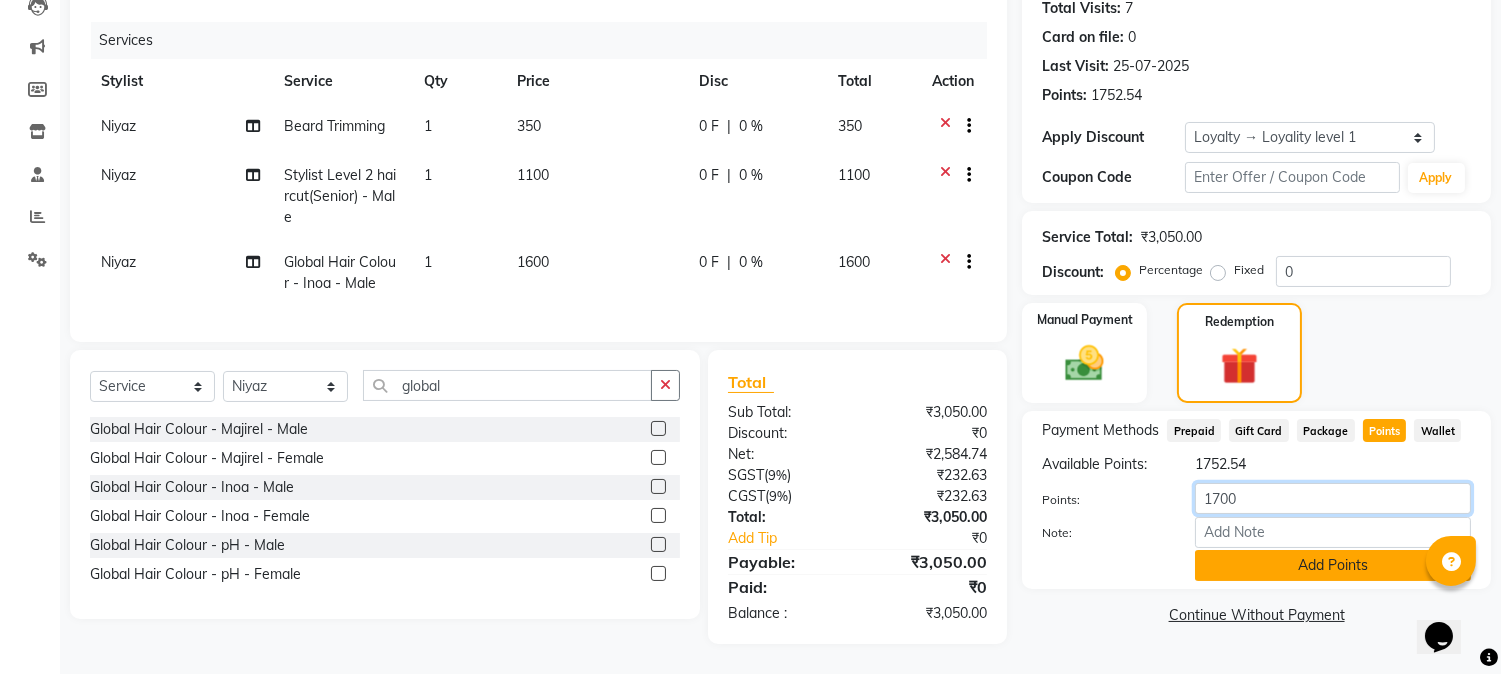 type on "1700" 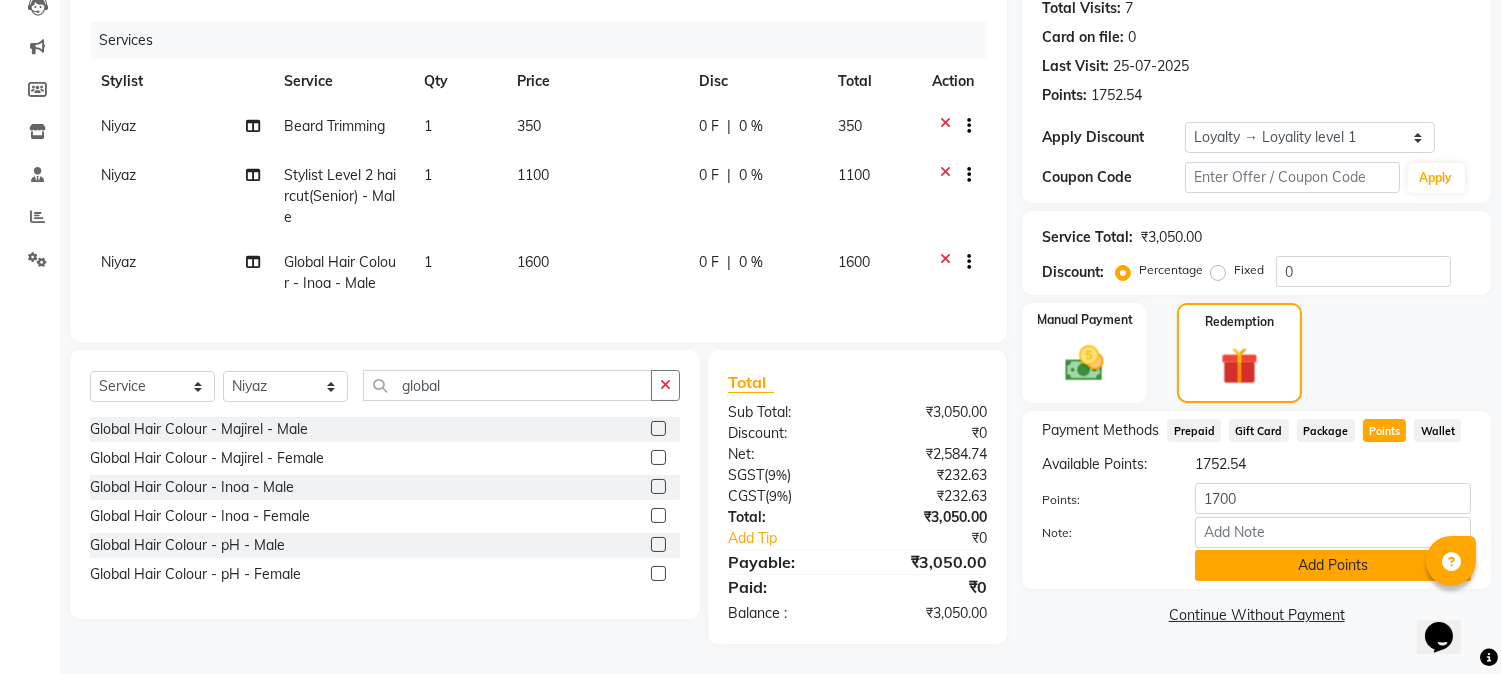 click on "Add Points" 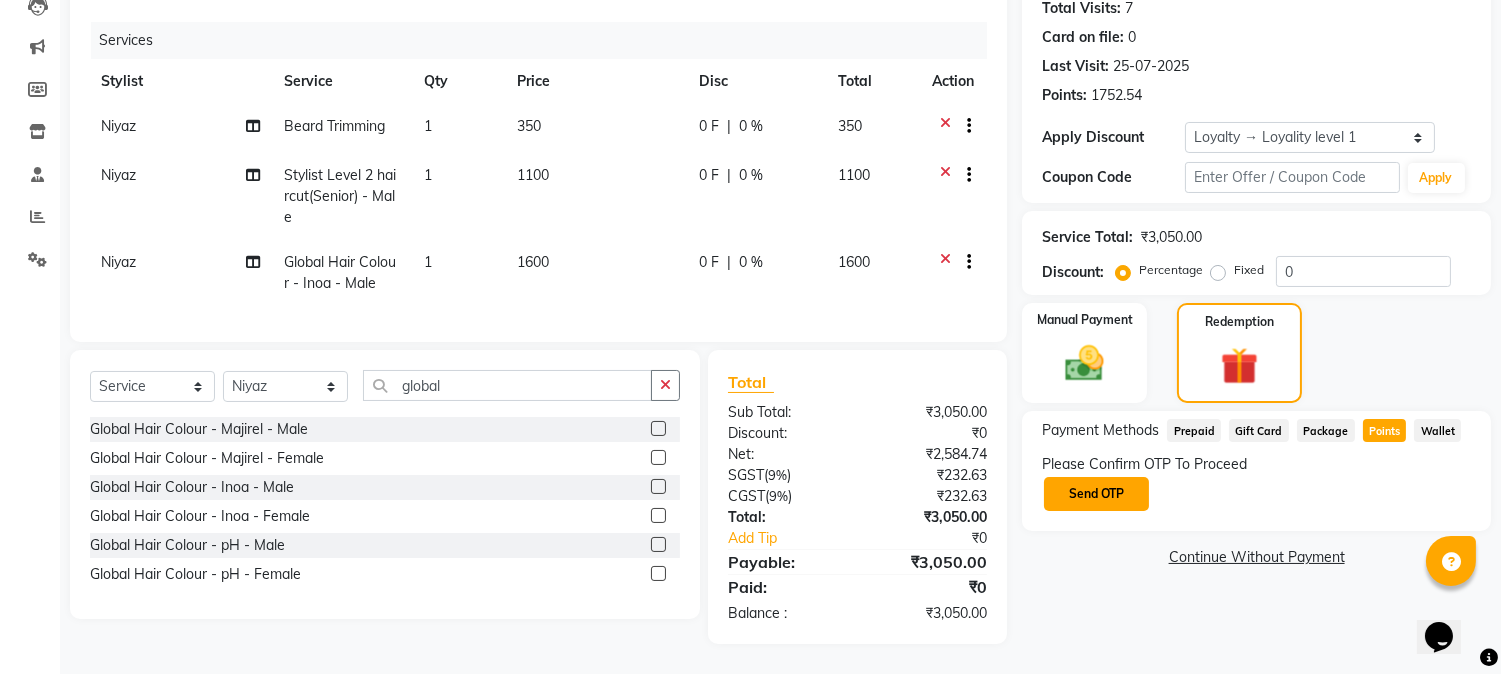 click on "Send OTP" 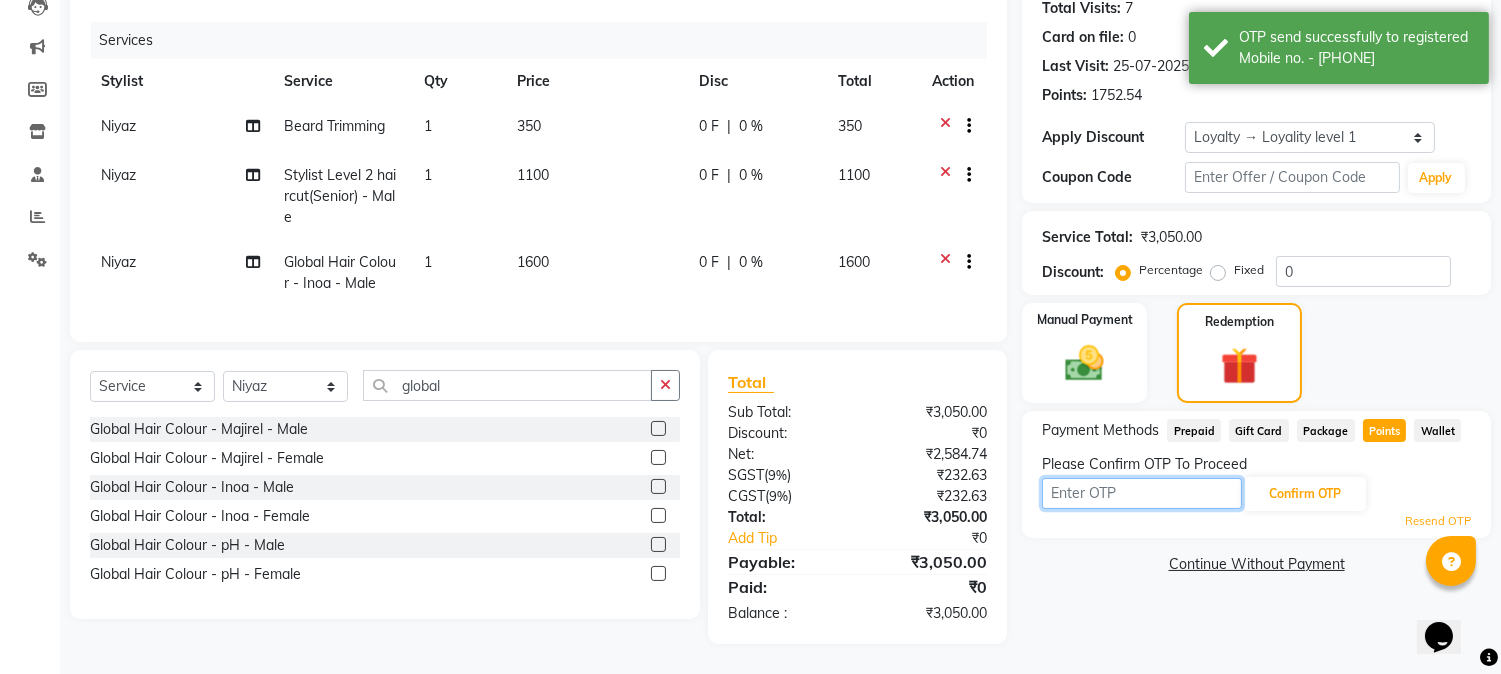 drag, startPoint x: 1111, startPoint y: 484, endPoint x: 1111, endPoint y: 458, distance: 26 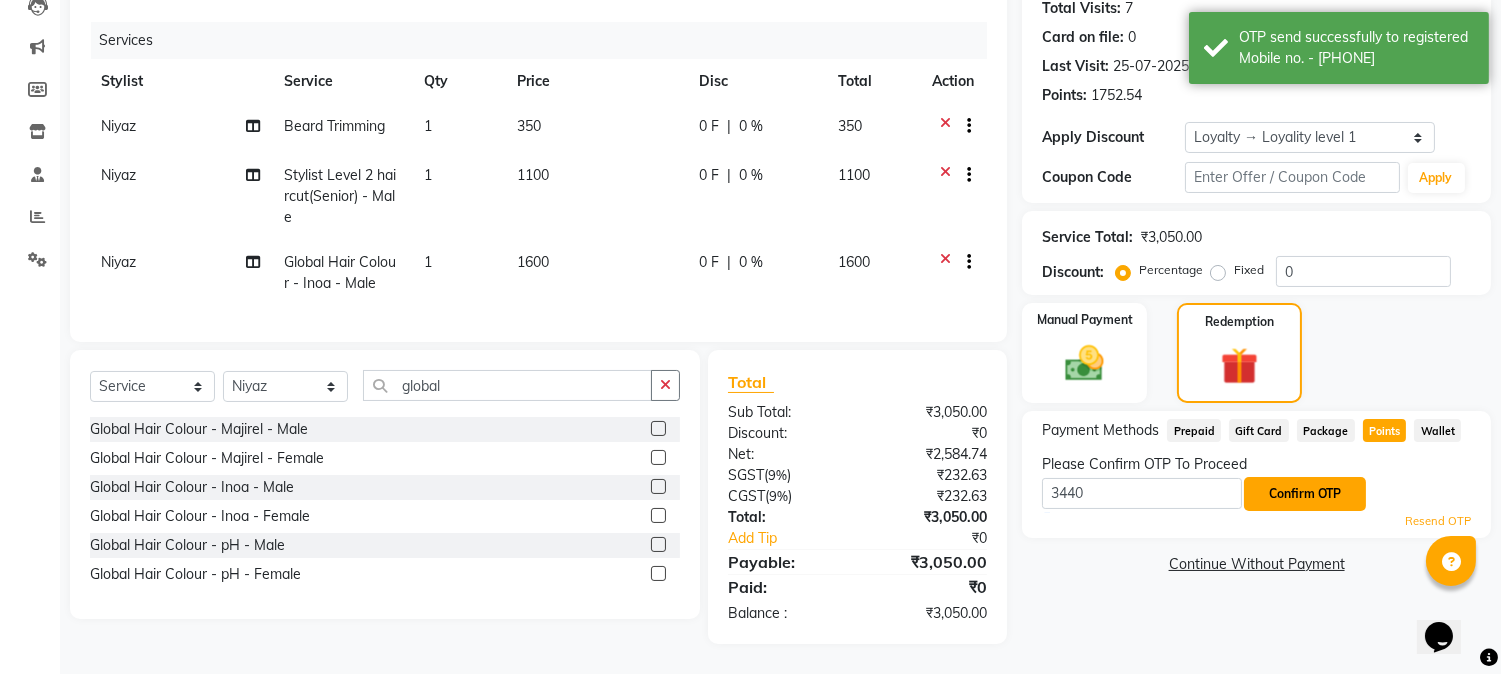 click on "Confirm OTP" 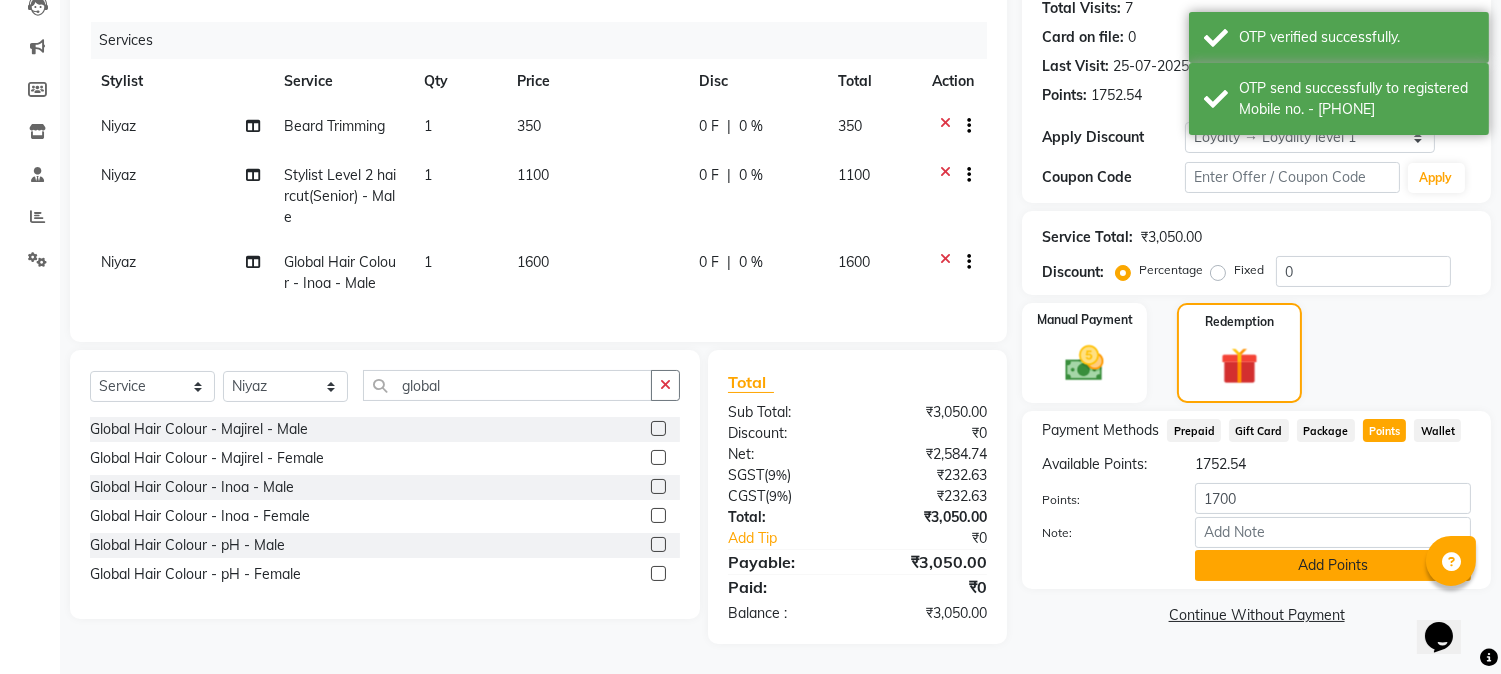 click on "Add Points" 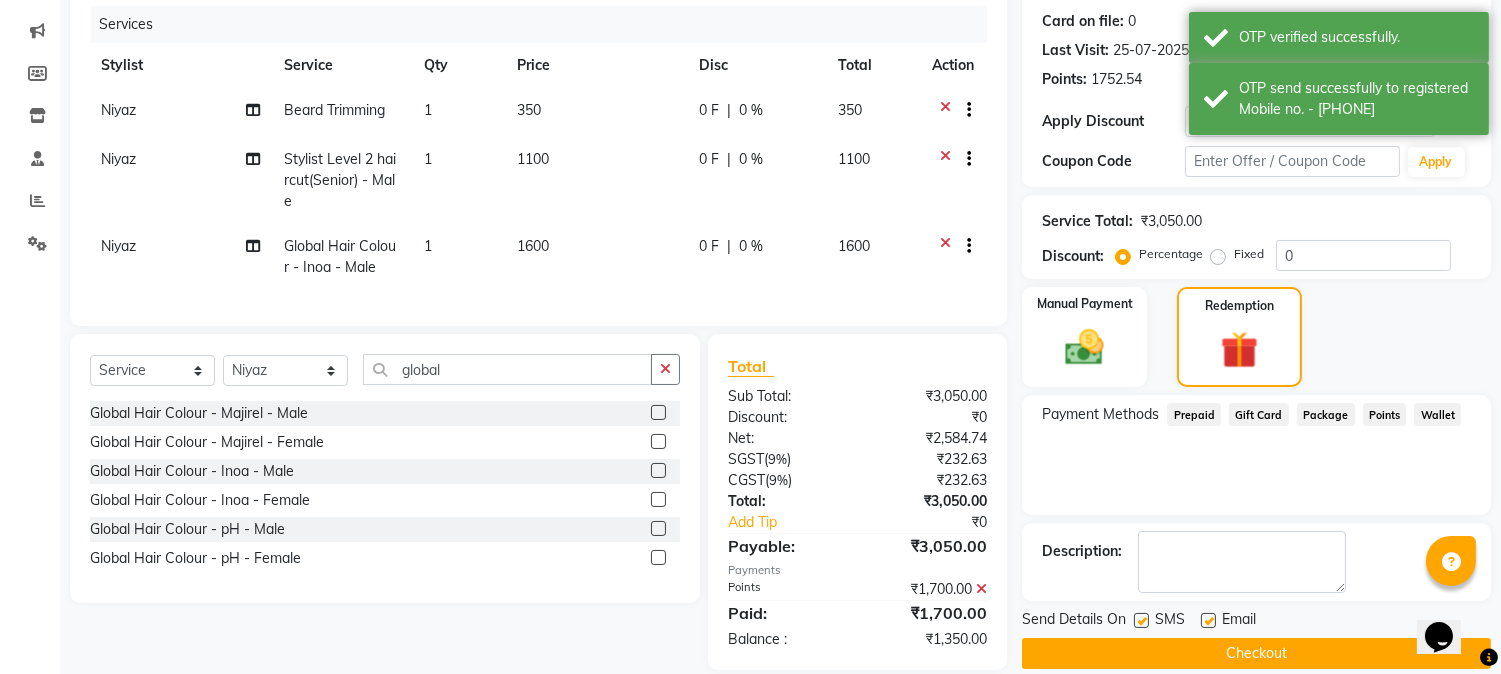 scroll, scrollTop: 383, scrollLeft: 0, axis: vertical 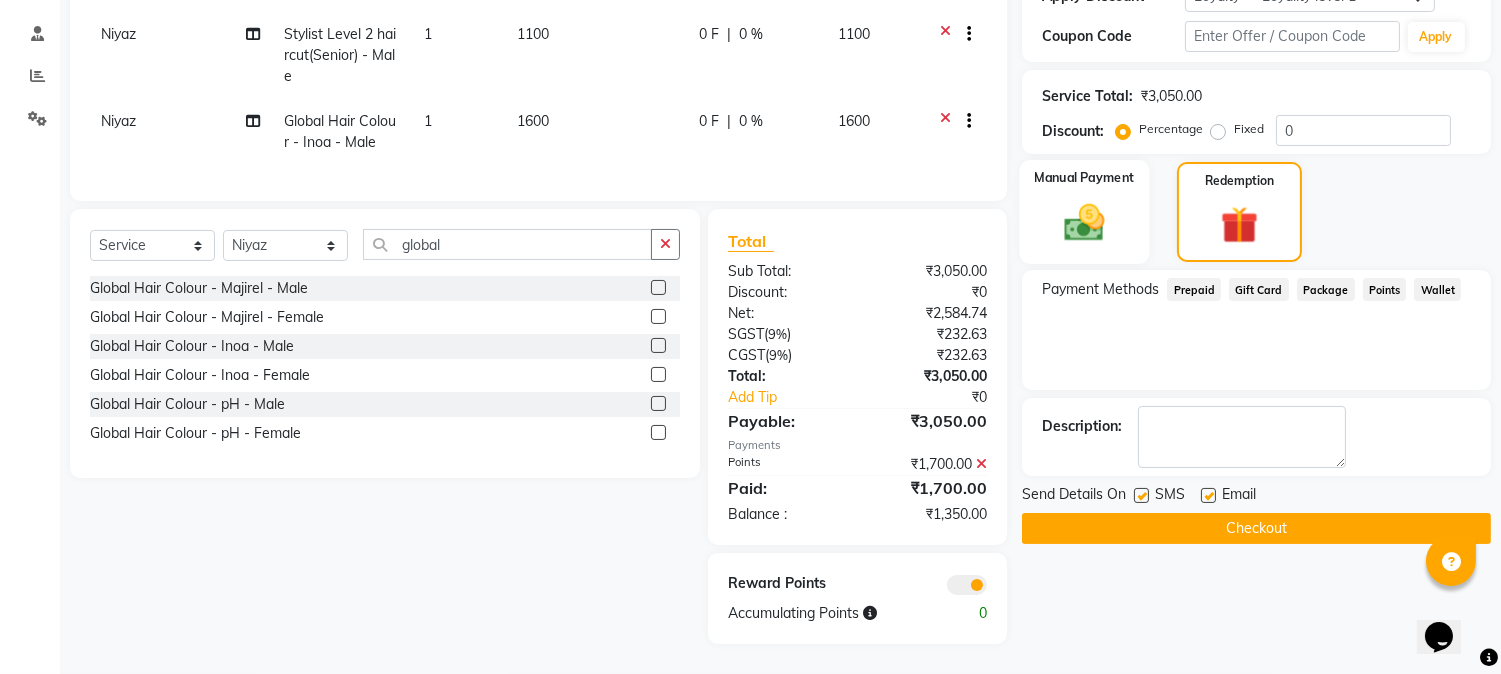 click on "Manual Payment" 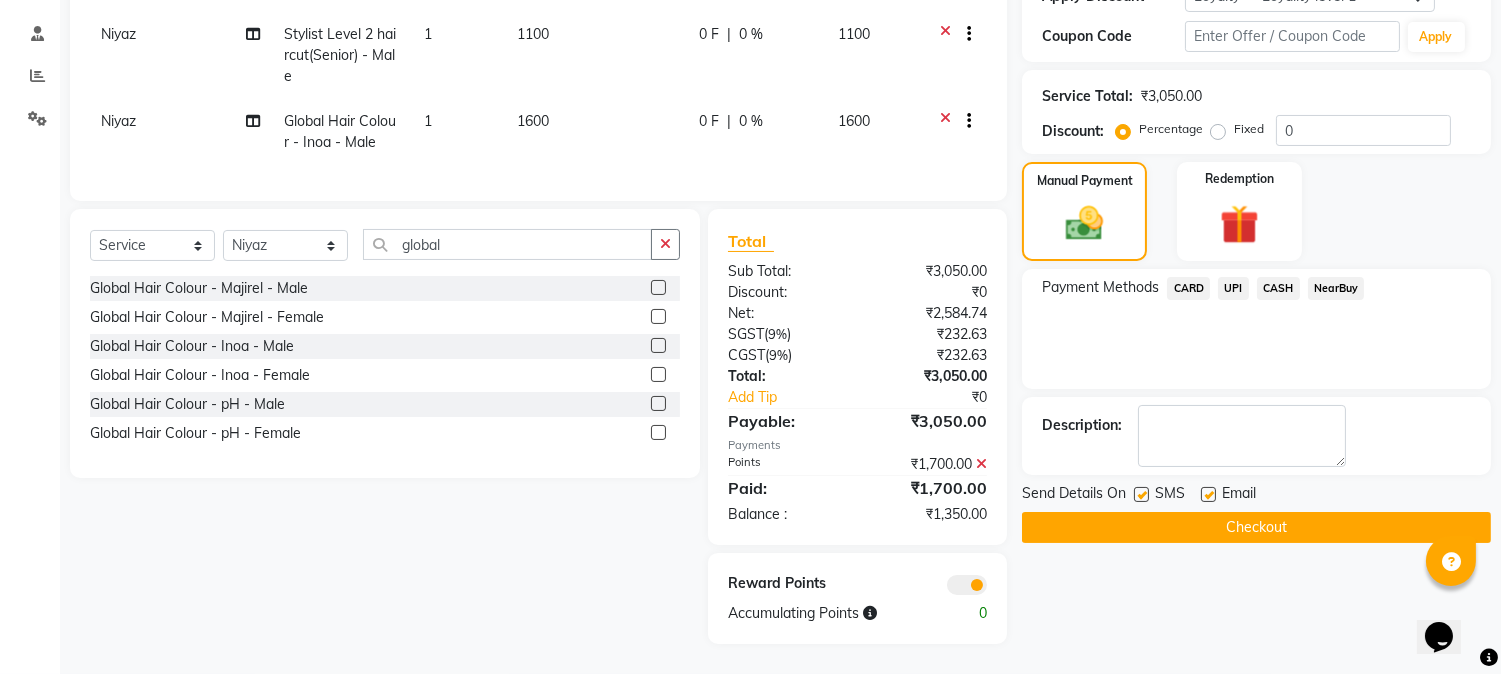 click on "CASH" 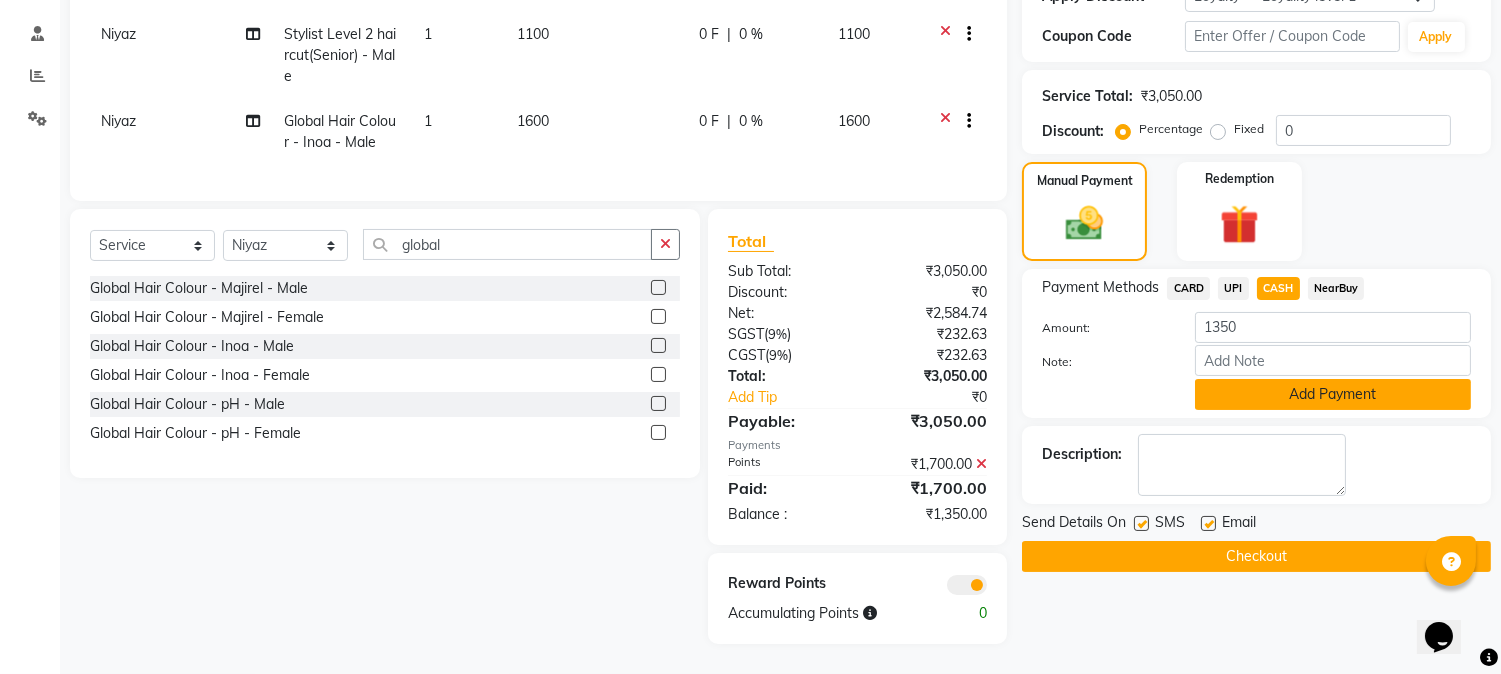 click on "Add Payment" 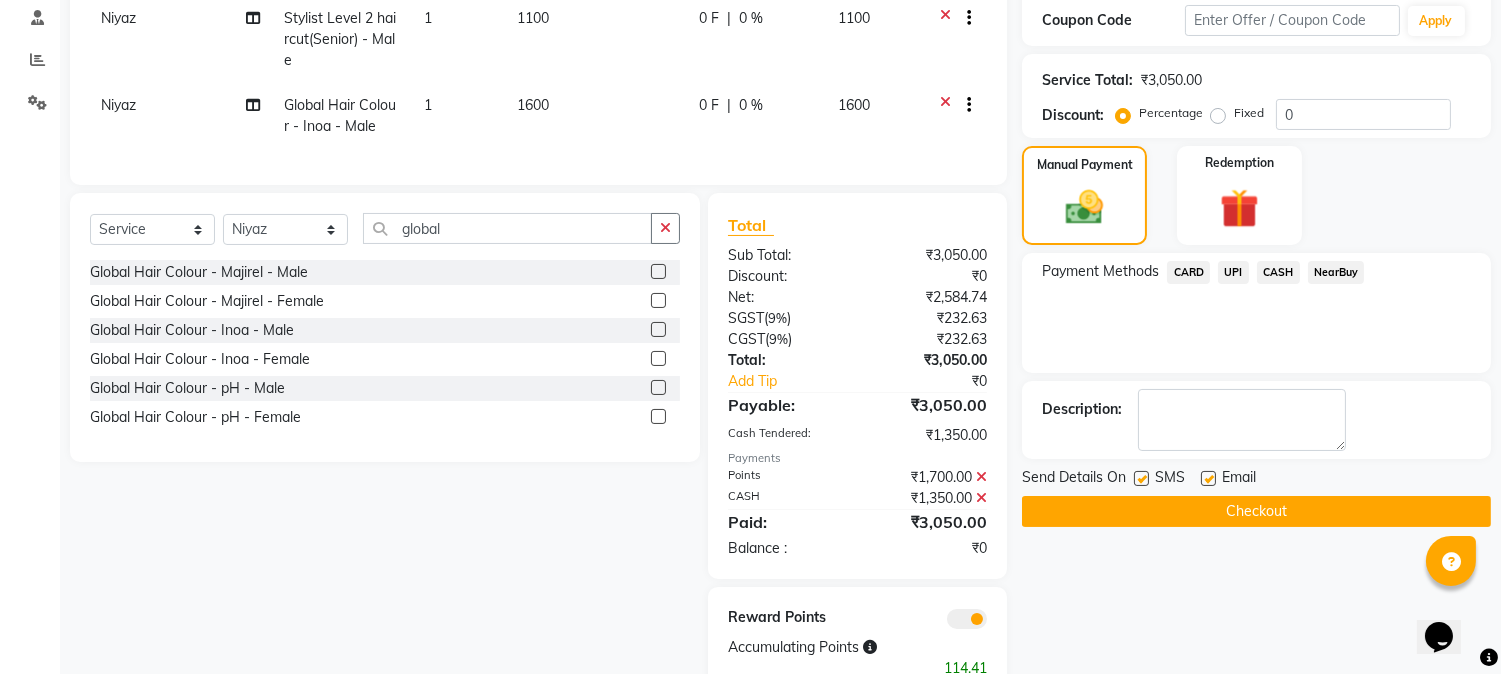 click on "Checkout" 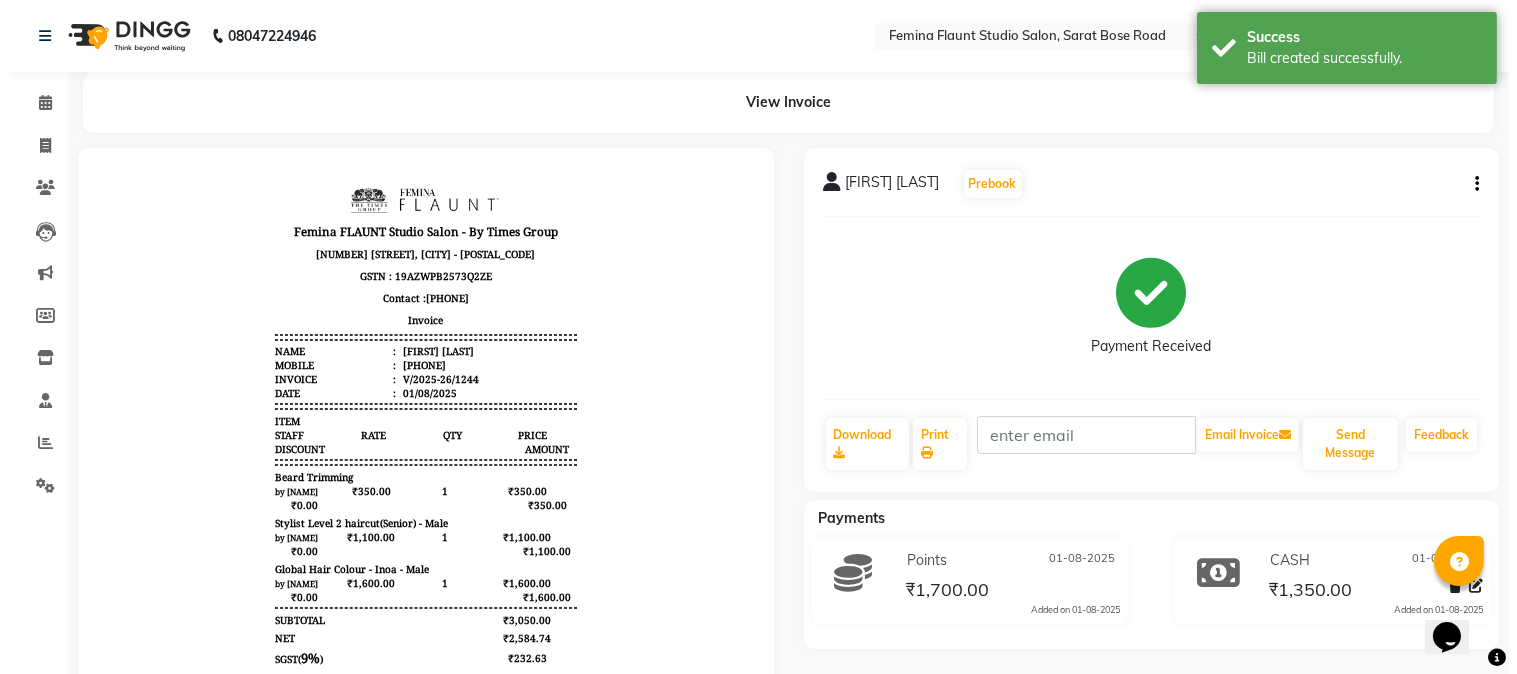 scroll, scrollTop: 0, scrollLeft: 0, axis: both 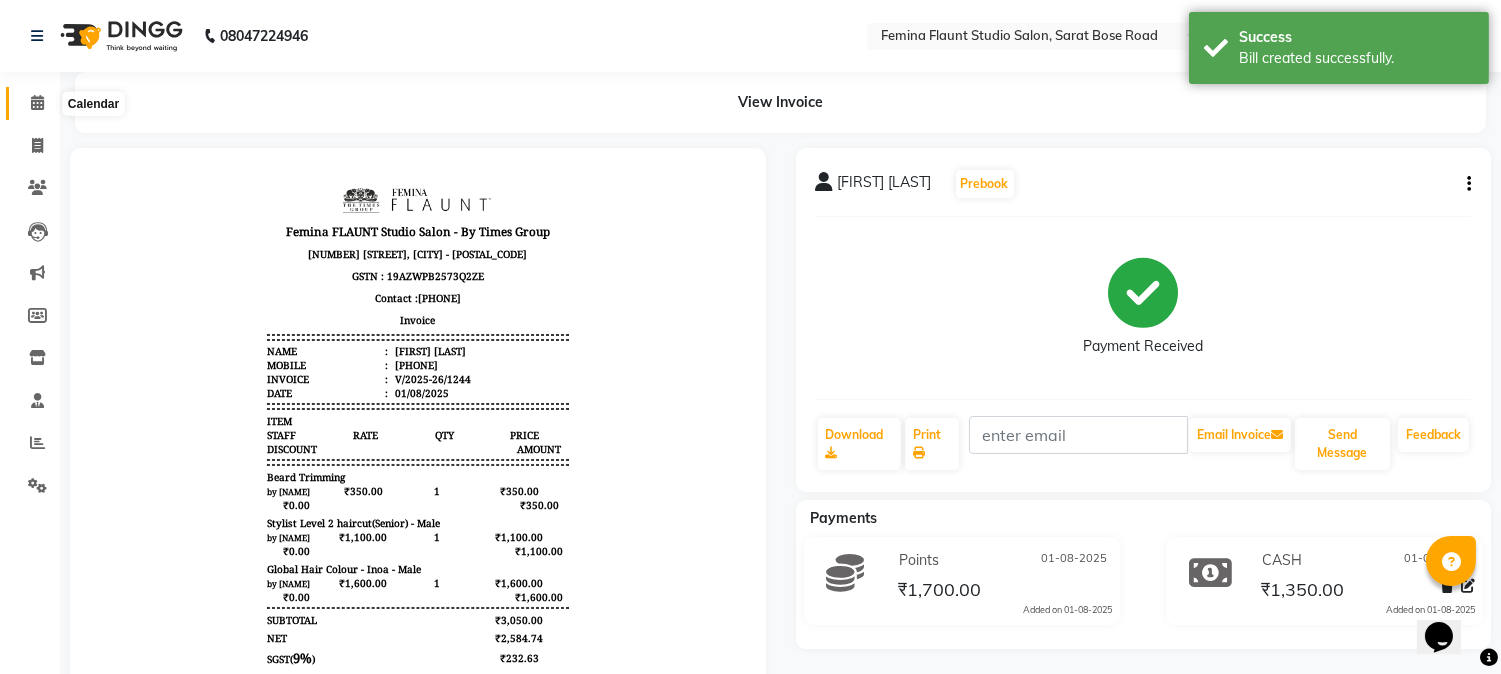 click 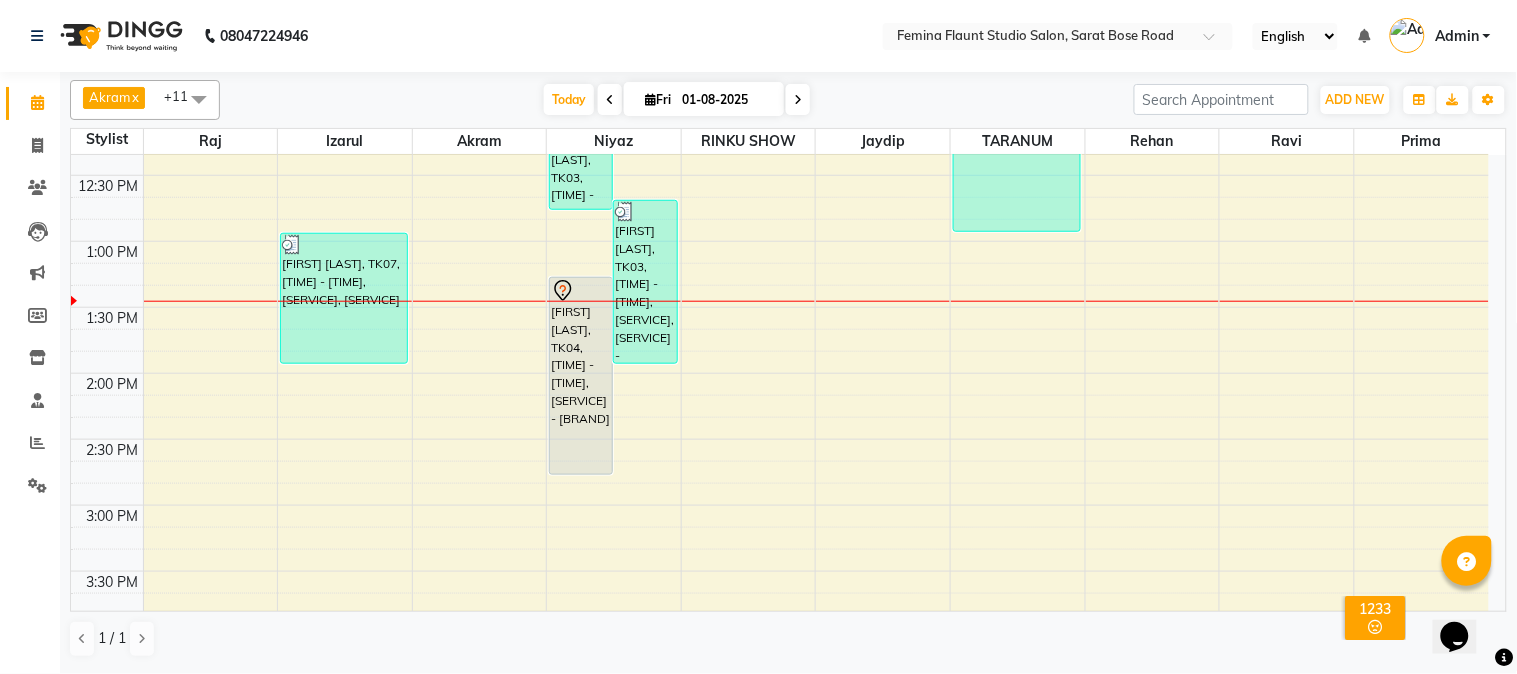 scroll, scrollTop: 444, scrollLeft: 0, axis: vertical 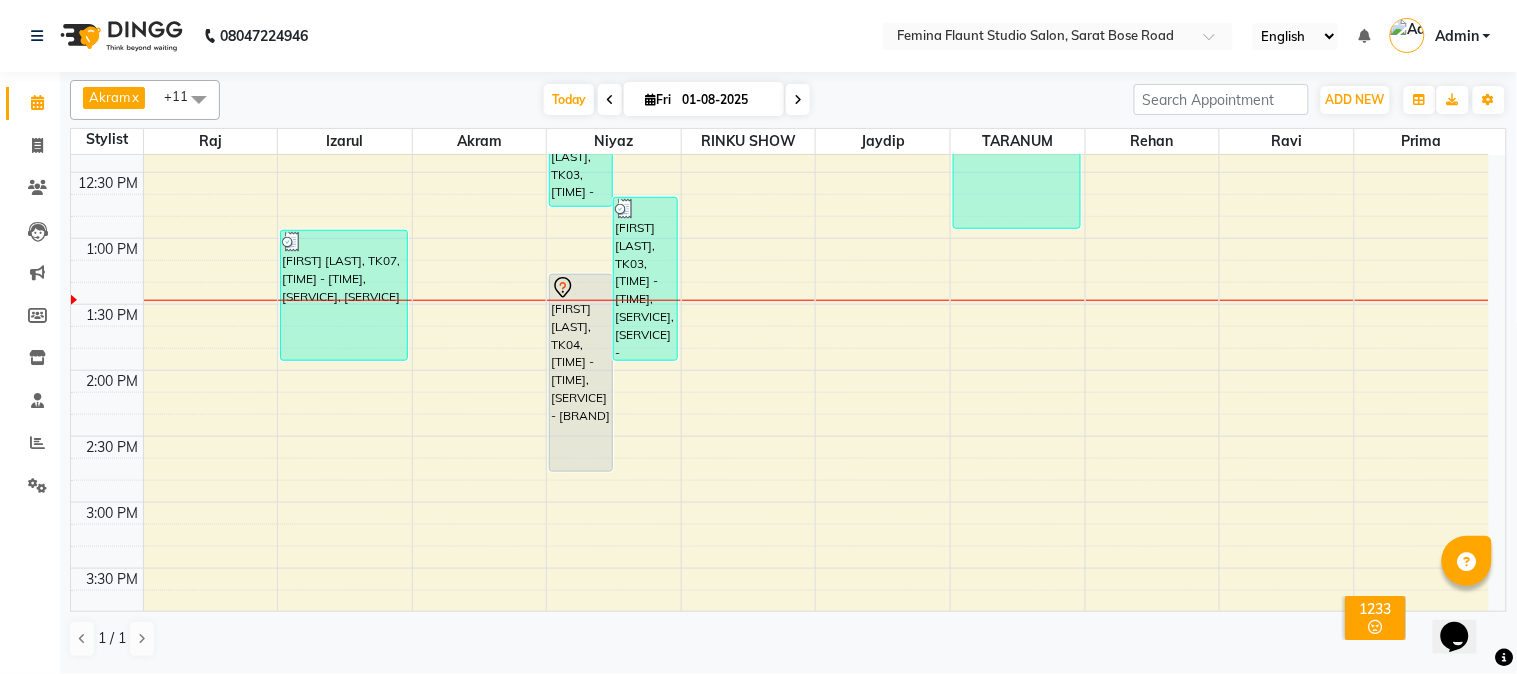 click on "9:00 AM 9:30 AM 10:00 AM 10:30 AM 11:00 AM 11:30 AM 12:00 PM 12:30 PM 1:00 PM 1:30 PM 2:00 PM 2:30 PM 3:00 PM 3:30 PM 4:00 PM 4:30 PM 5:00 PM 5:30 PM 6:00 PM 6:30 PM 7:00 PM 7:30 PM 8:00 PM 8:30 PM 9:00 PM 9:30 PM     amit sen, TK07, 12:55 PM-01:55 PM, Foot Massage,Shaving             lali ghosh, TK05, 05:30 PM-07:00 PM, Global Hair Colour - pH - Female     prateek sharma, TK03, 12:00 PM-12:45 PM, Stylist Level 2 haircut(Senior) - Male     prateek sharma, TK03, 12:40 PM-01:55 PM, Beard Trimming,Stylist Level 2 haircut(Senior) - Male,Global Hair Colour - Inoa - Male             meghna bhatia, TK04, 01:15 PM-02:45 PM, Touch Up - Inoa     sonia dhir, TK02, 11:00 AM-11:40 AM, Blow Dry (Loreal)             arundhuti sahana, TK01, 05:00 PM-06:30 PM, Hair Spa Treatment- Smoothing Spa - Female              arundhuti sahana, TK01, 05:00 PM-05:35 PM, Eyebrows             arundhuti sahana, TK01, 05:10 PM-05:45 PM, Upper Lip     prerna mehta, TK06, 11:45 AM-12:00 PM, Eyebrows" at bounding box center (780, 568) 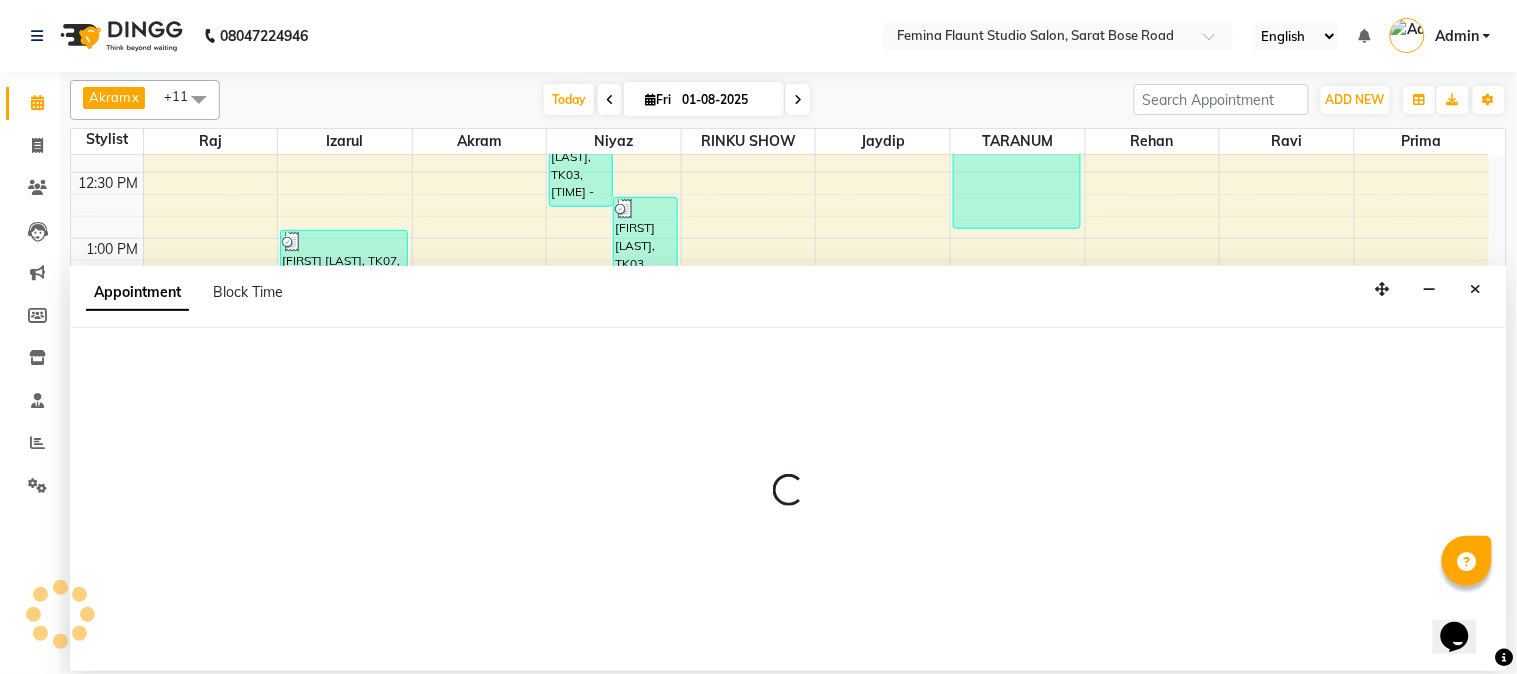 select on "83059" 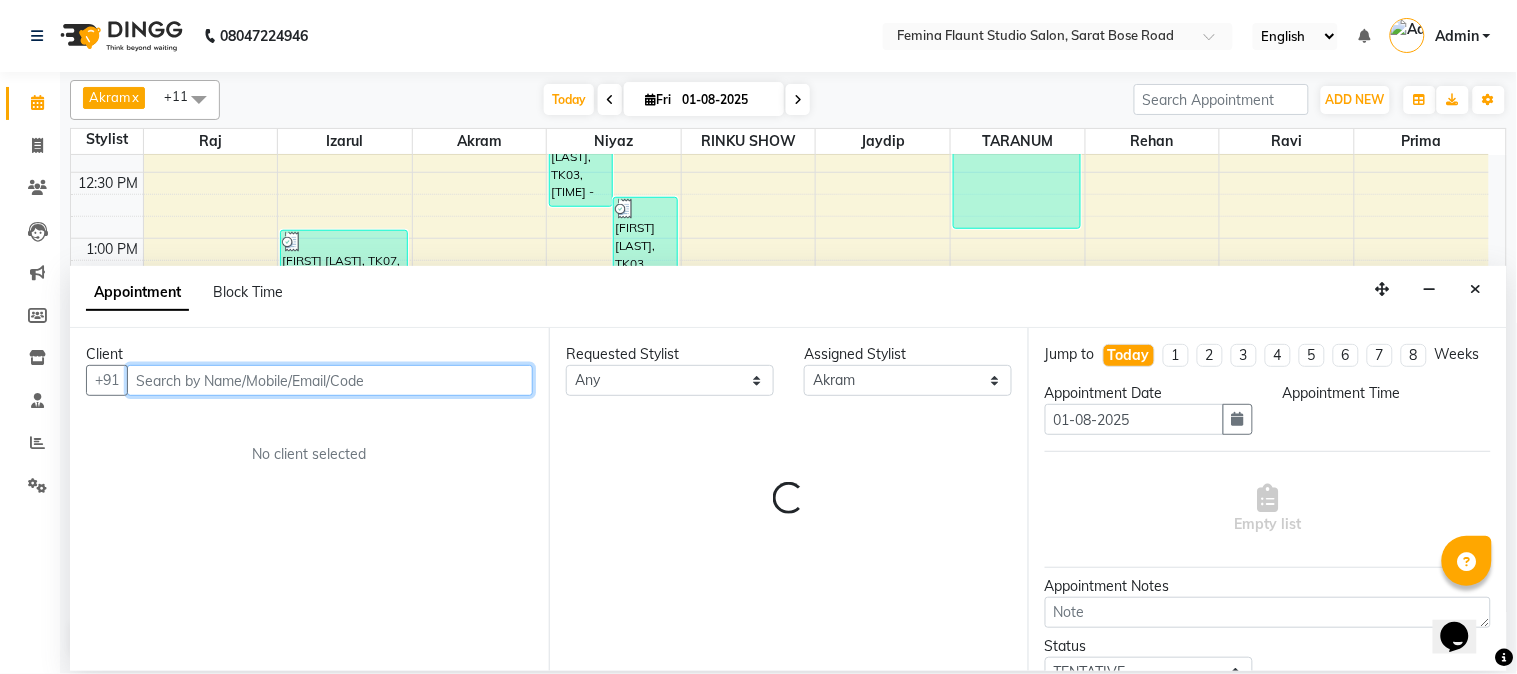 select on "840" 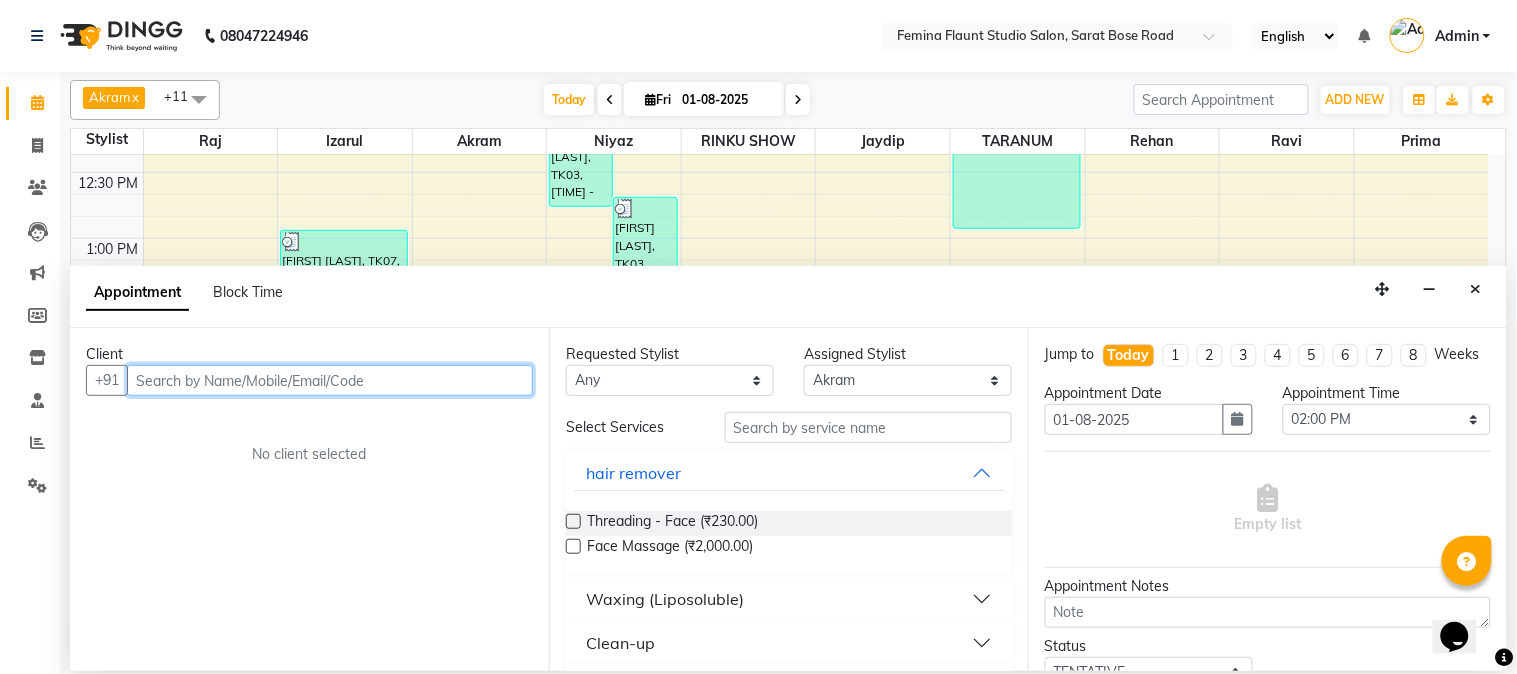 click at bounding box center [330, 380] 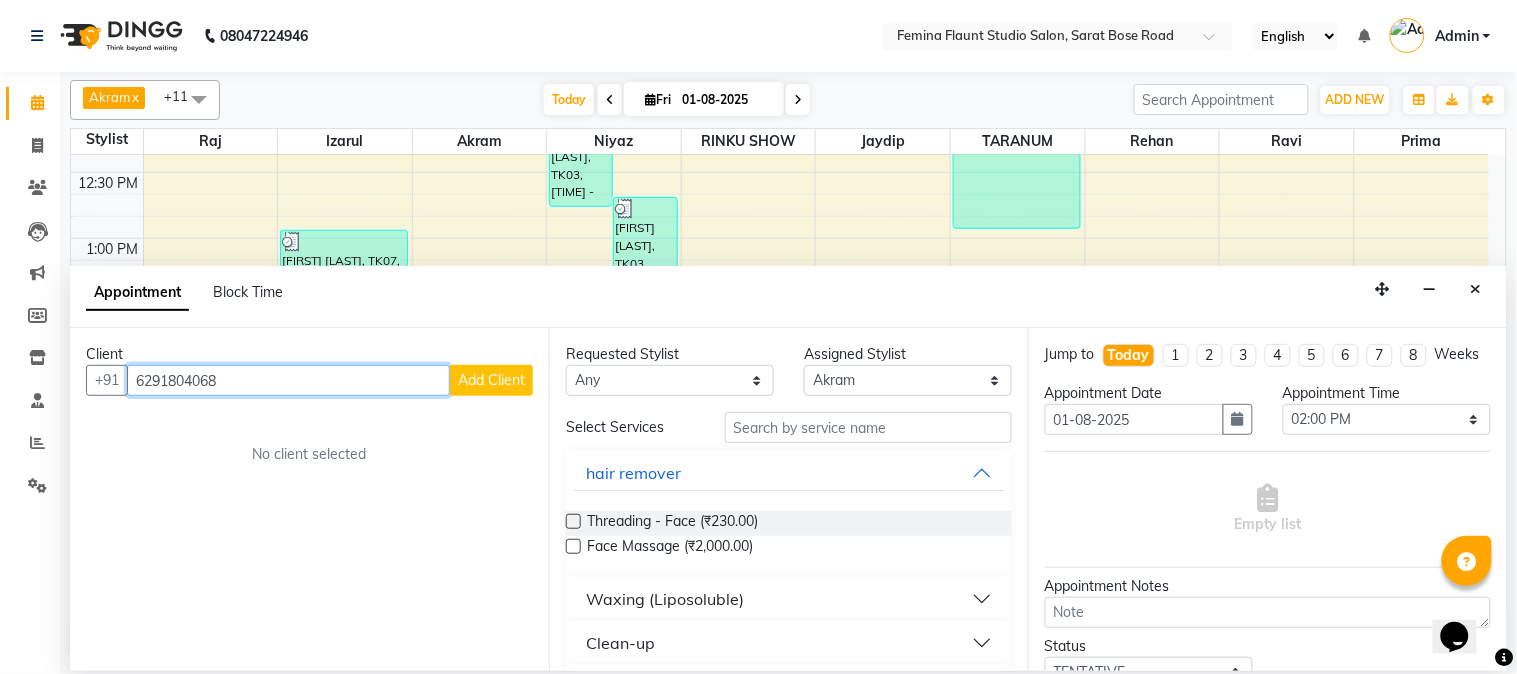 type on "6291804068" 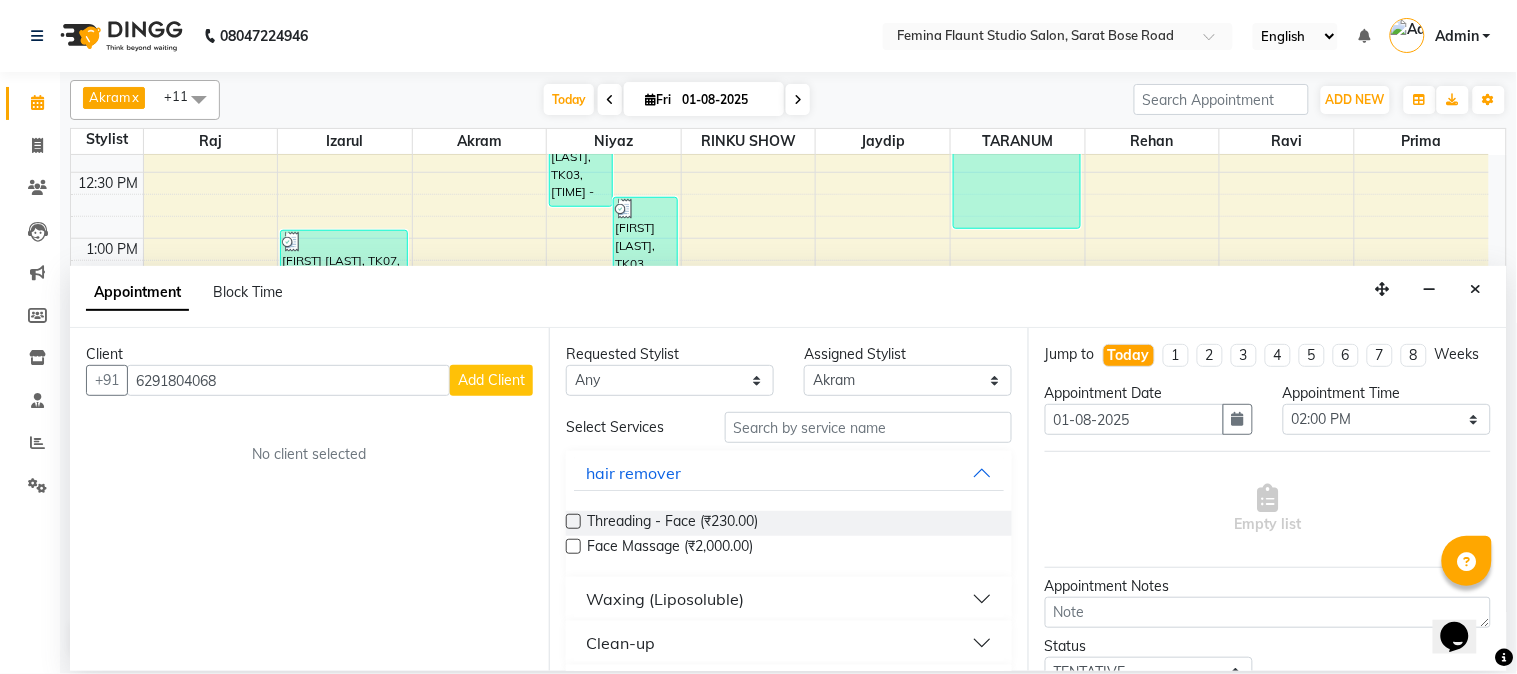 click on "Add Client" at bounding box center [491, 380] 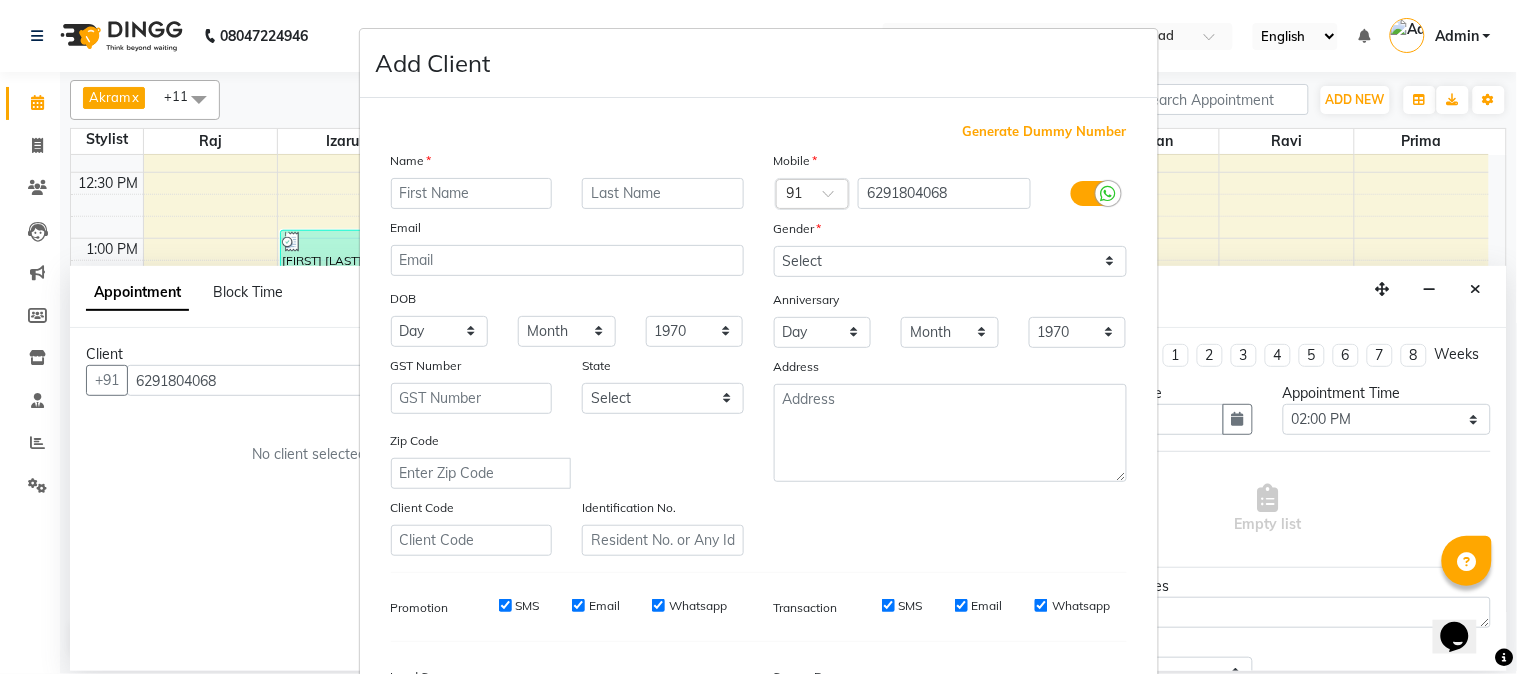 click at bounding box center [472, 193] 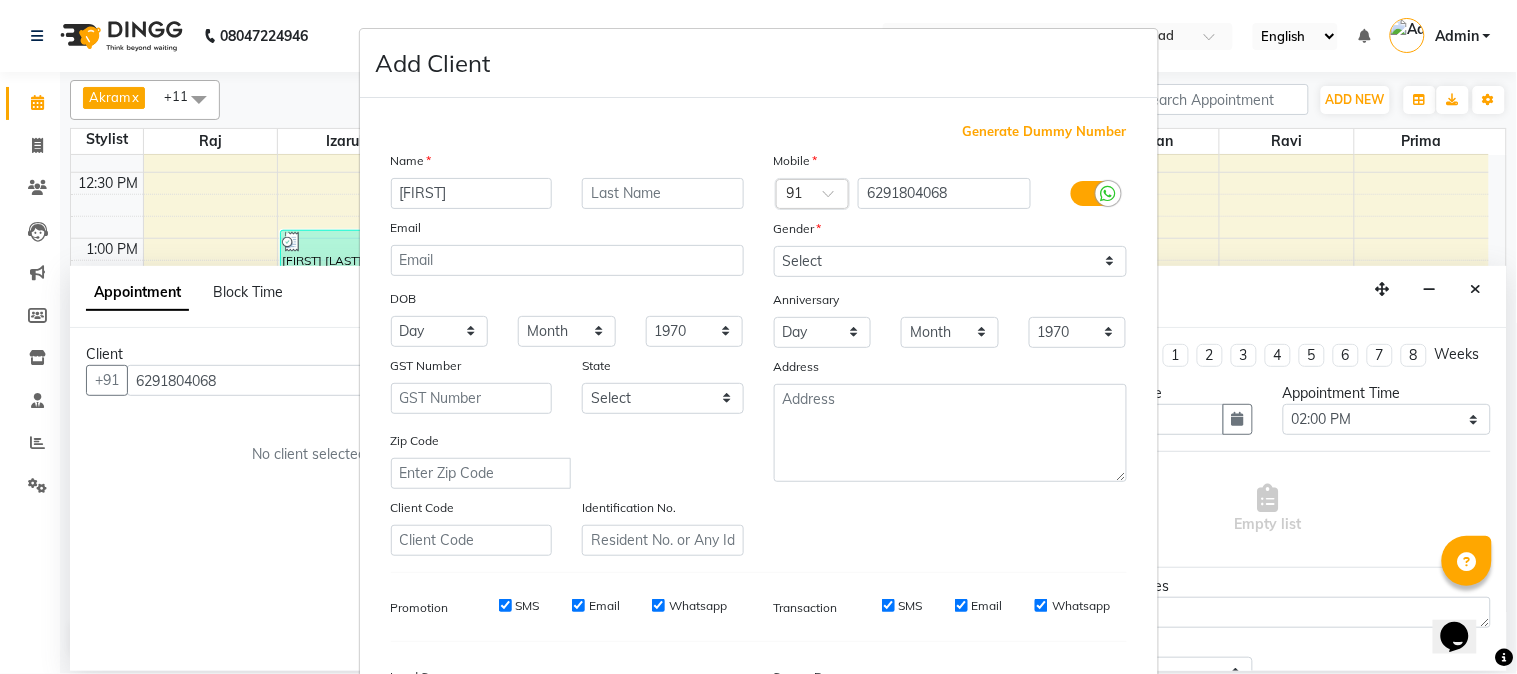 type on "[FIRST] [LAST]" 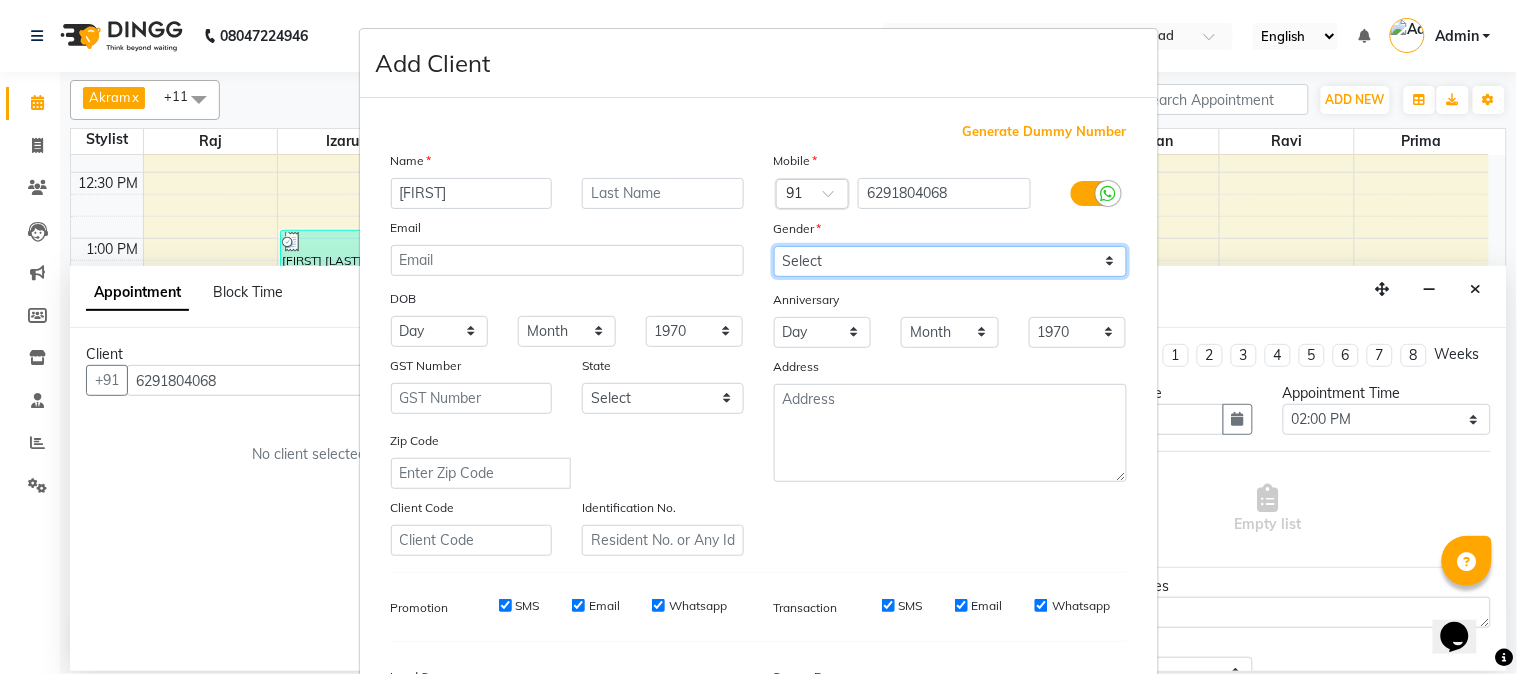 click on "Select Male Female Other Prefer Not To Say" at bounding box center [950, 261] 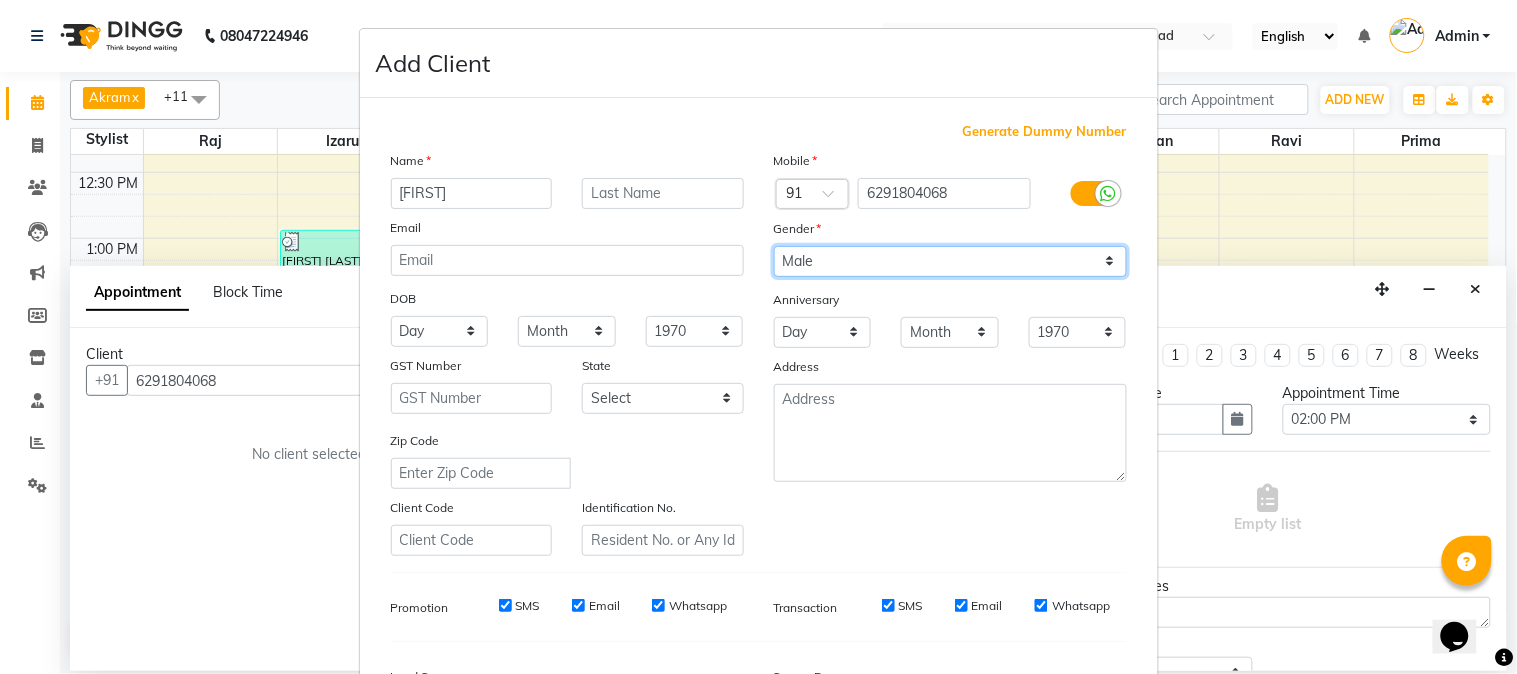 click on "Select Male Female Other Prefer Not To Say" at bounding box center (950, 261) 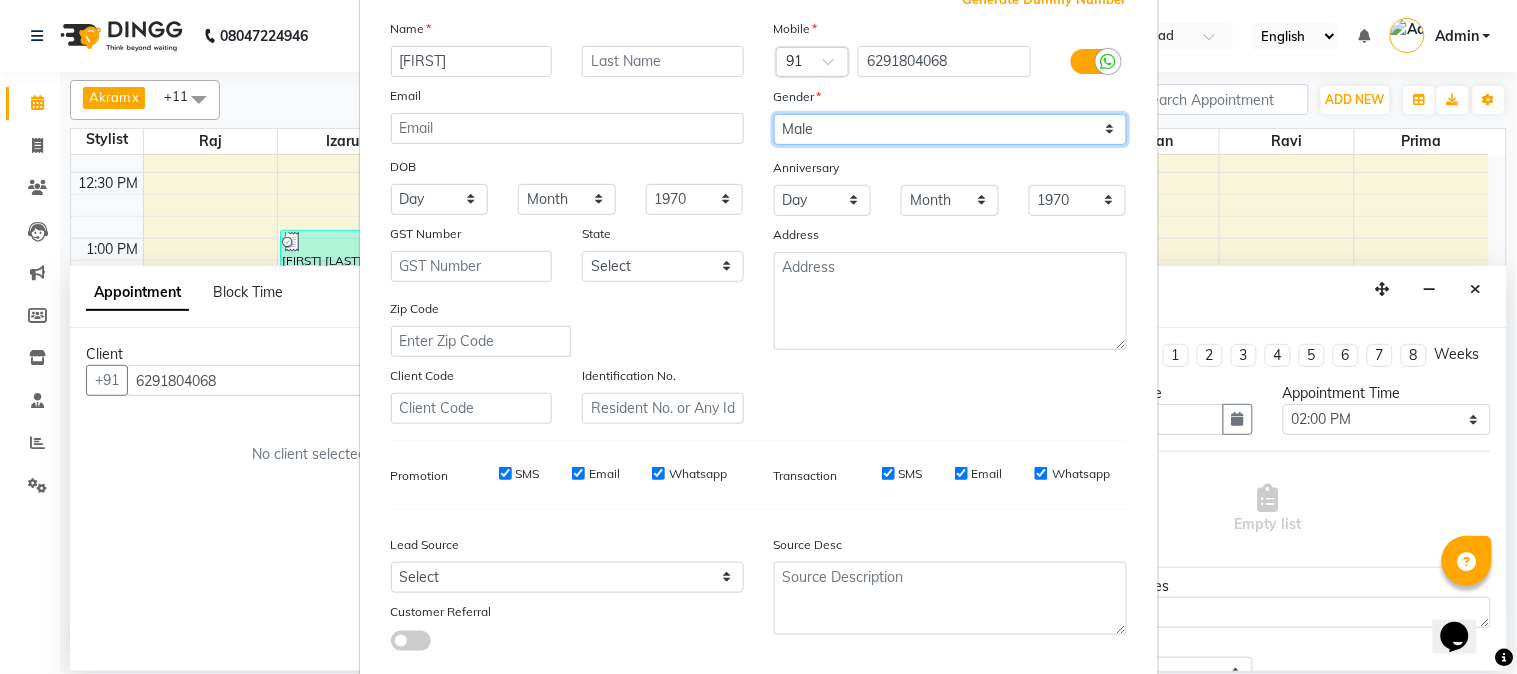 scroll, scrollTop: 250, scrollLeft: 0, axis: vertical 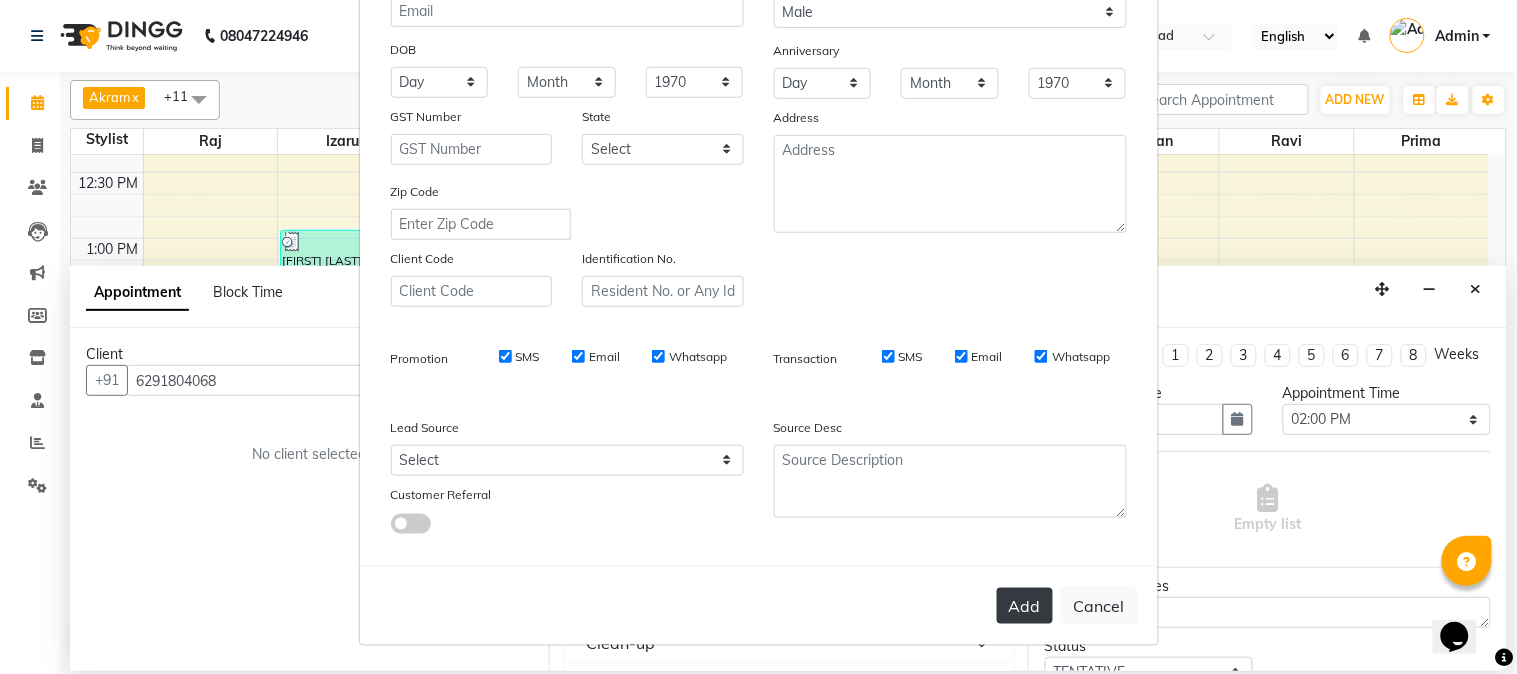click on "Add" at bounding box center [1025, 606] 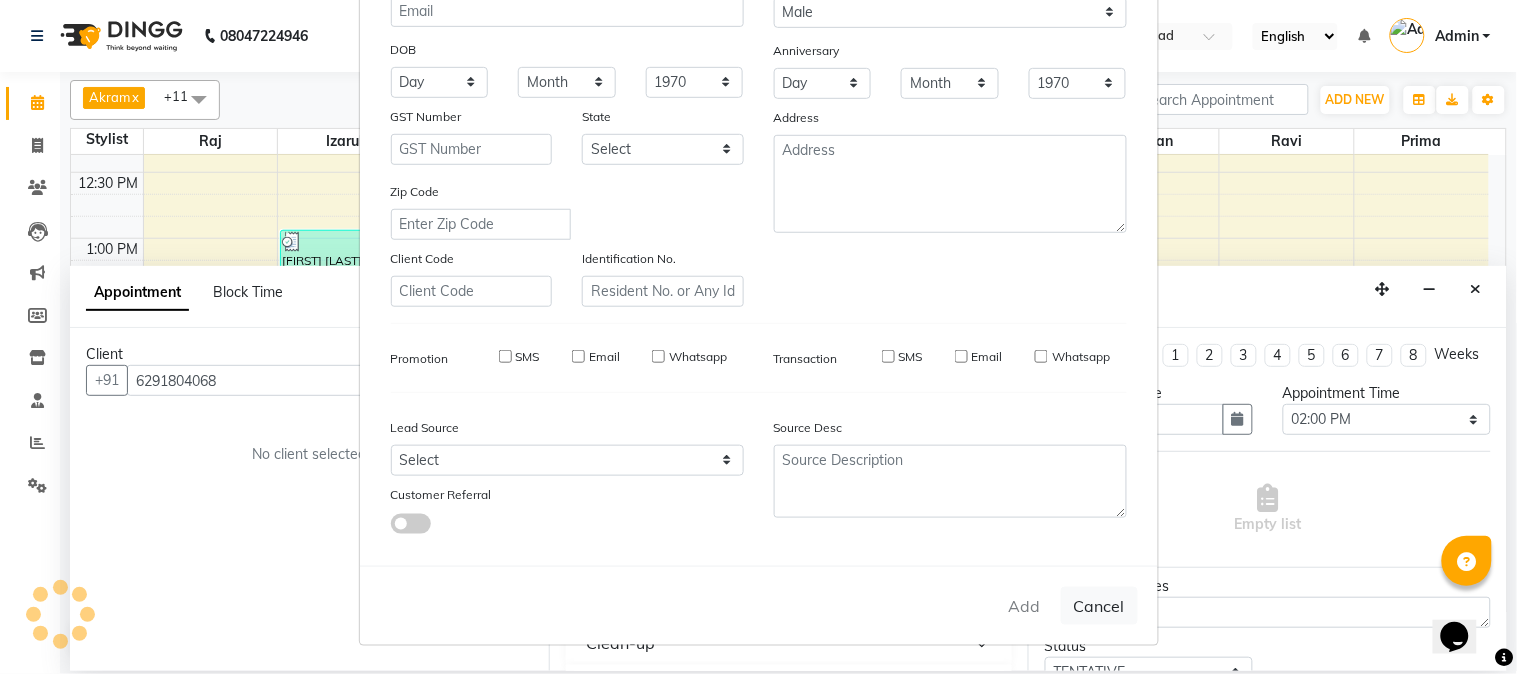 type 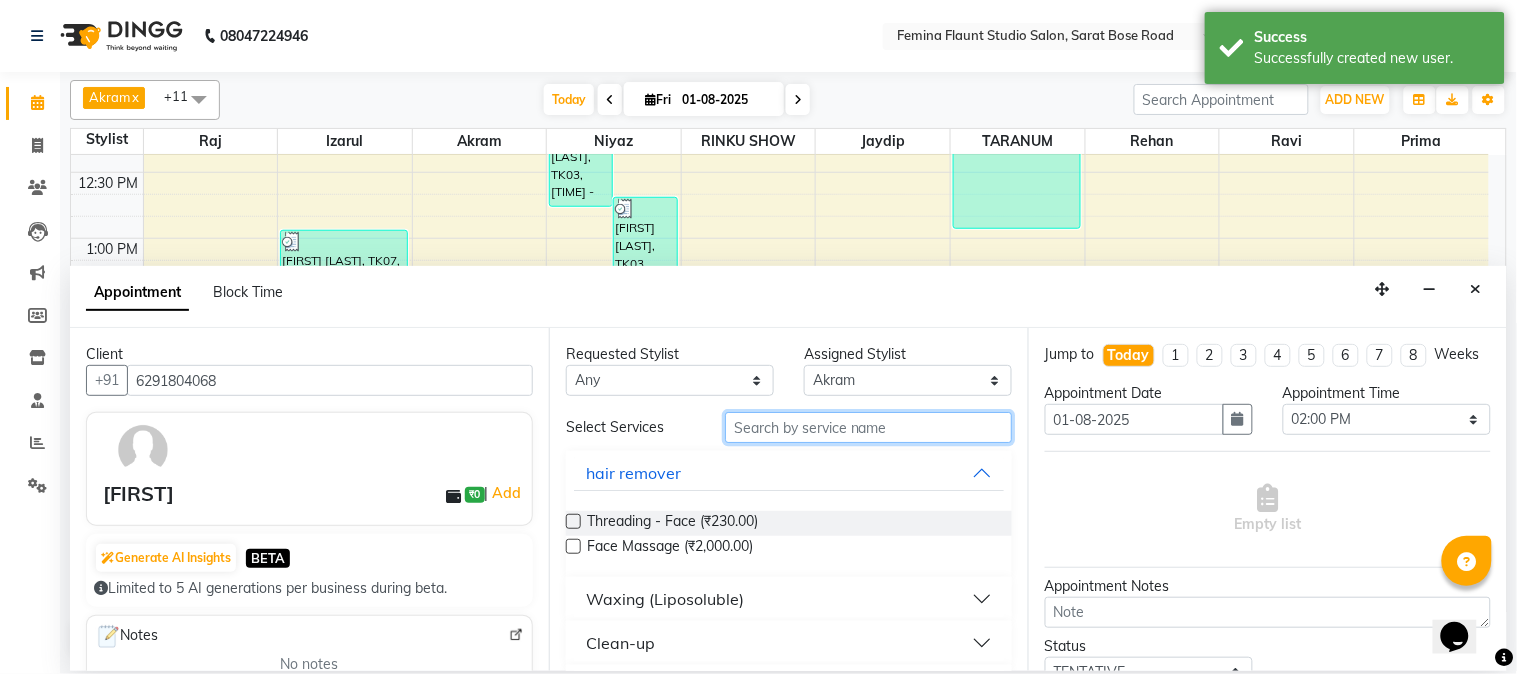 click at bounding box center [868, 427] 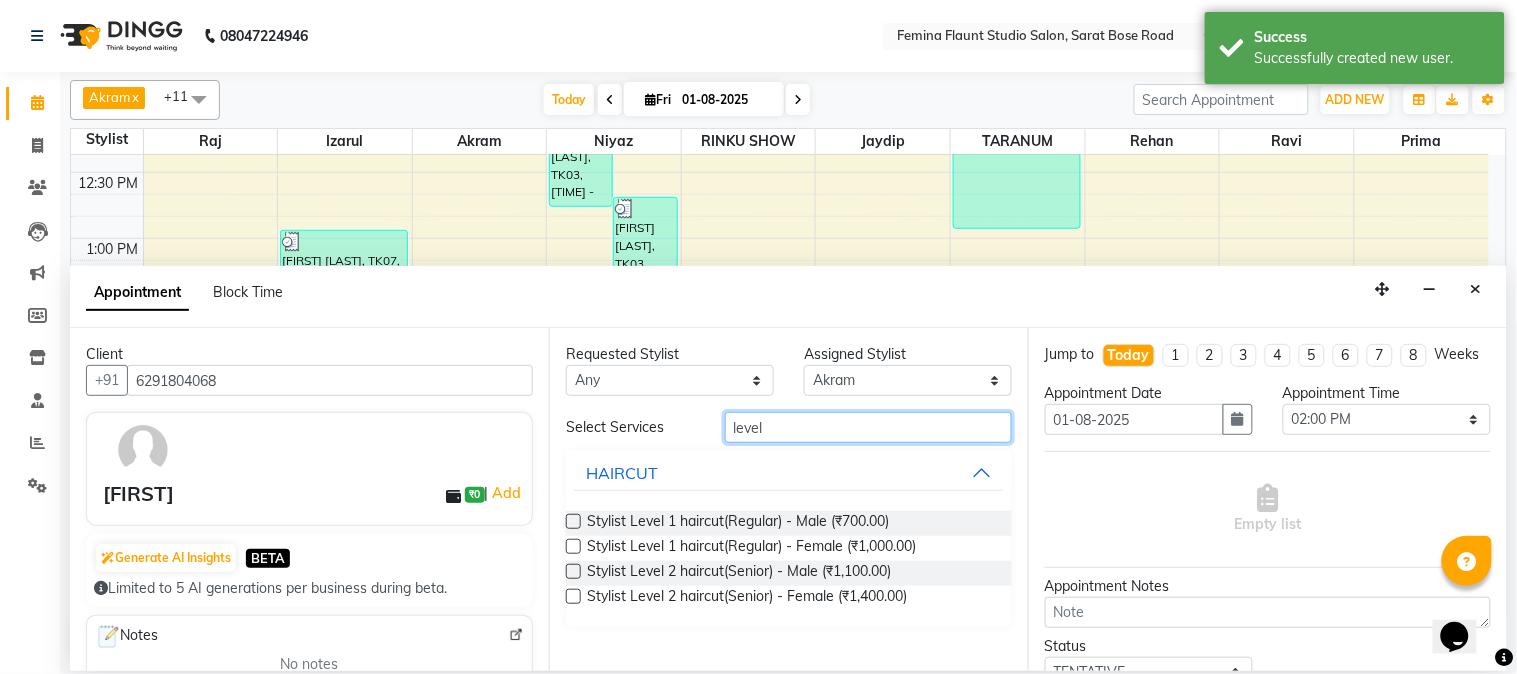 type on "level" 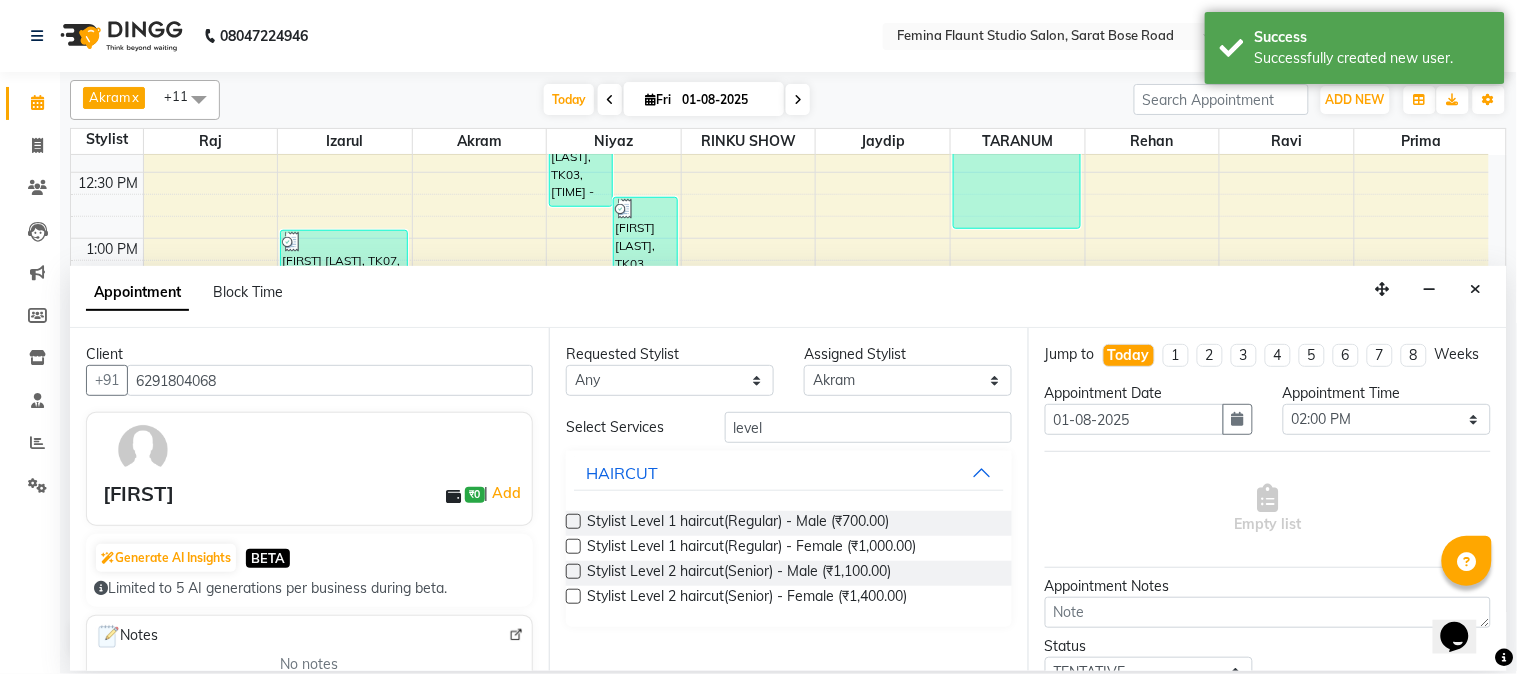 click at bounding box center (573, 571) 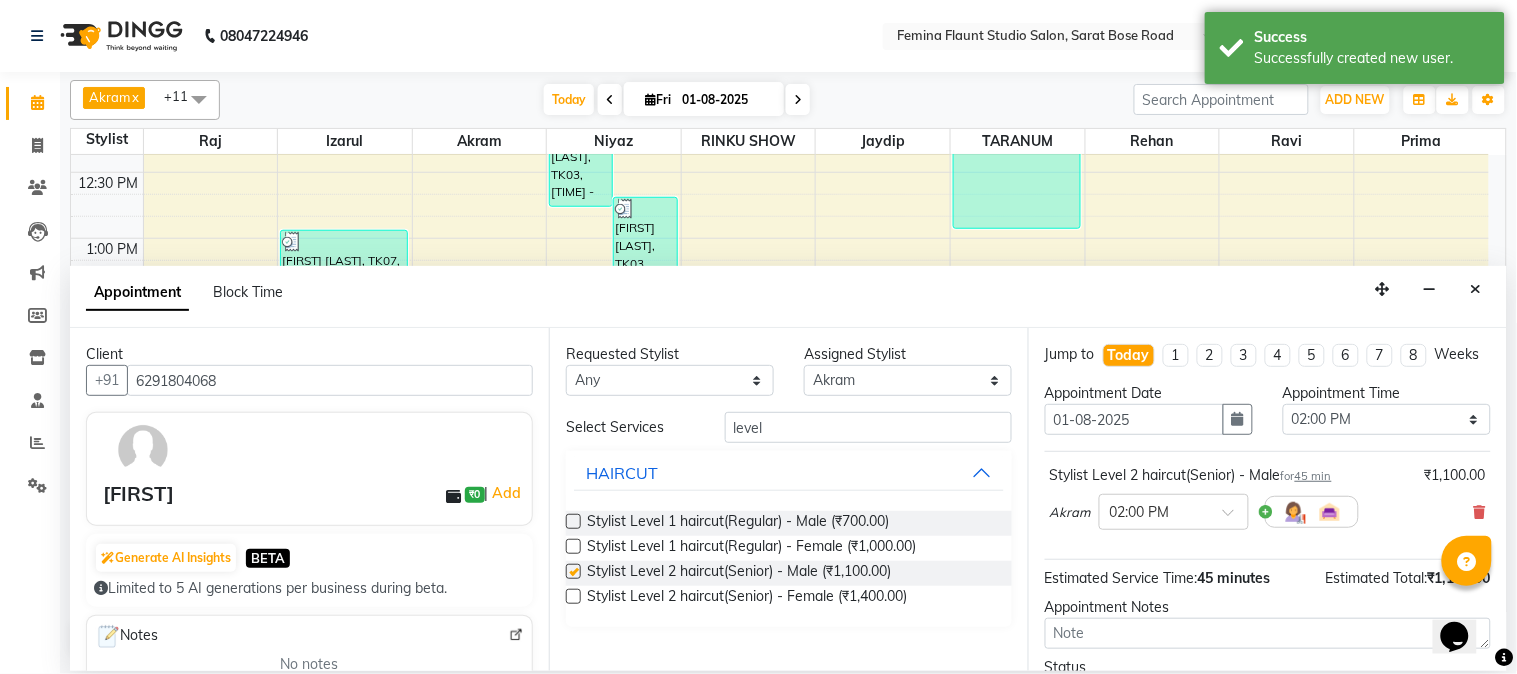checkbox on "false" 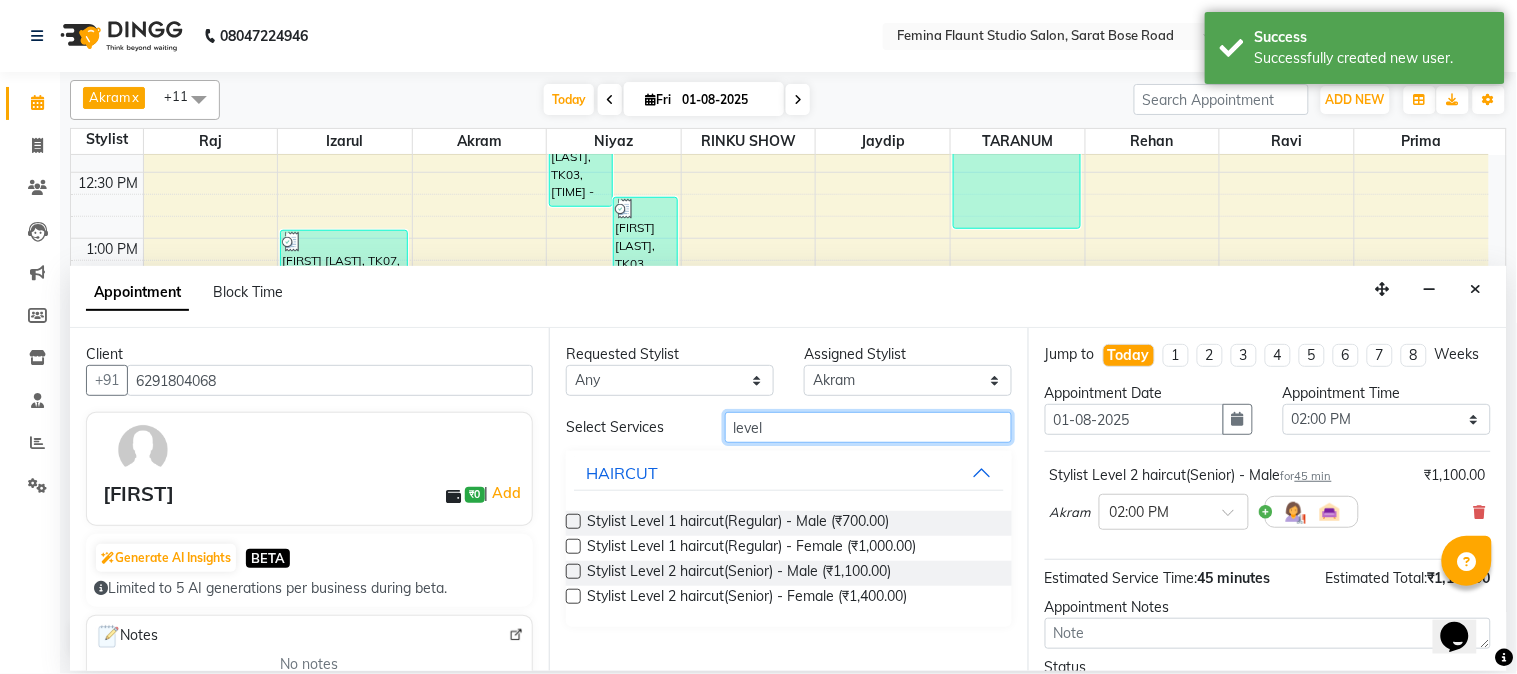 drag, startPoint x: 776, startPoint y: 437, endPoint x: 724, endPoint y: 437, distance: 52 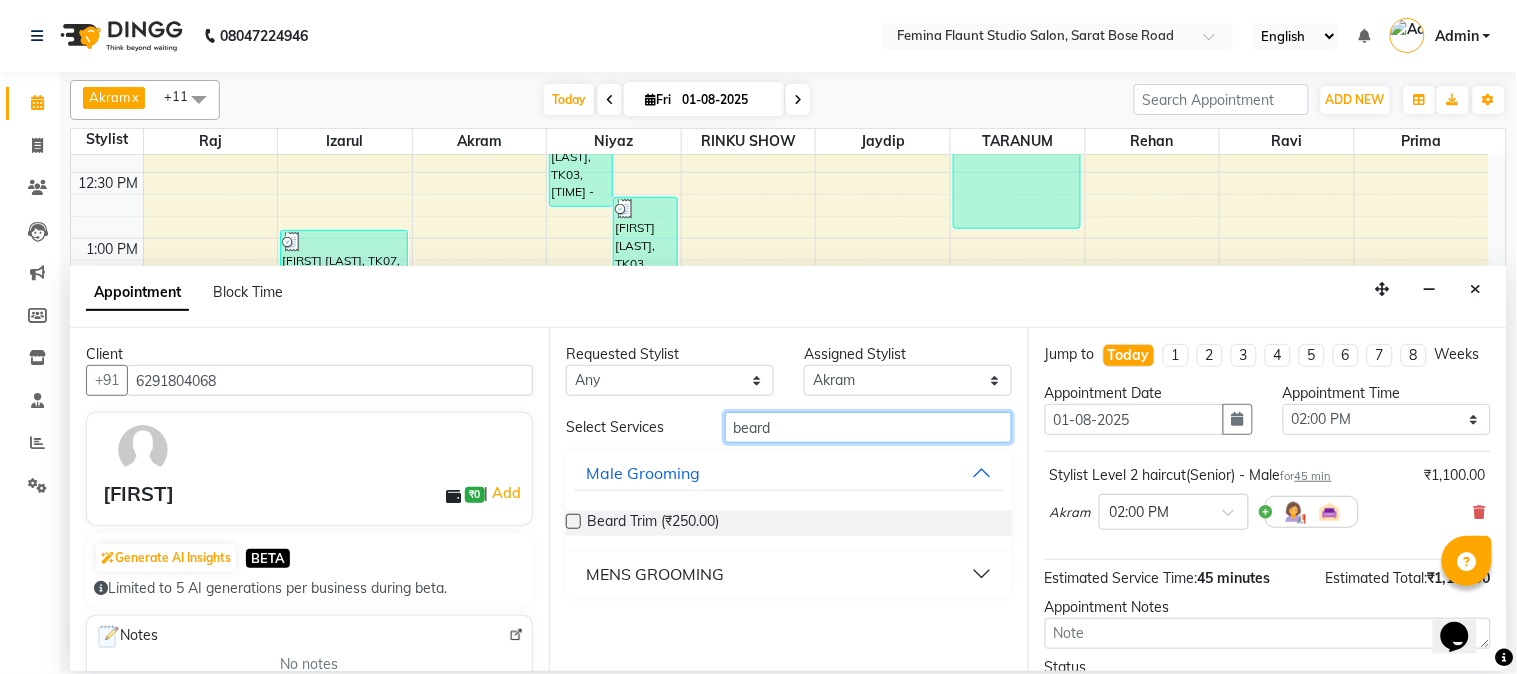 type on "beard" 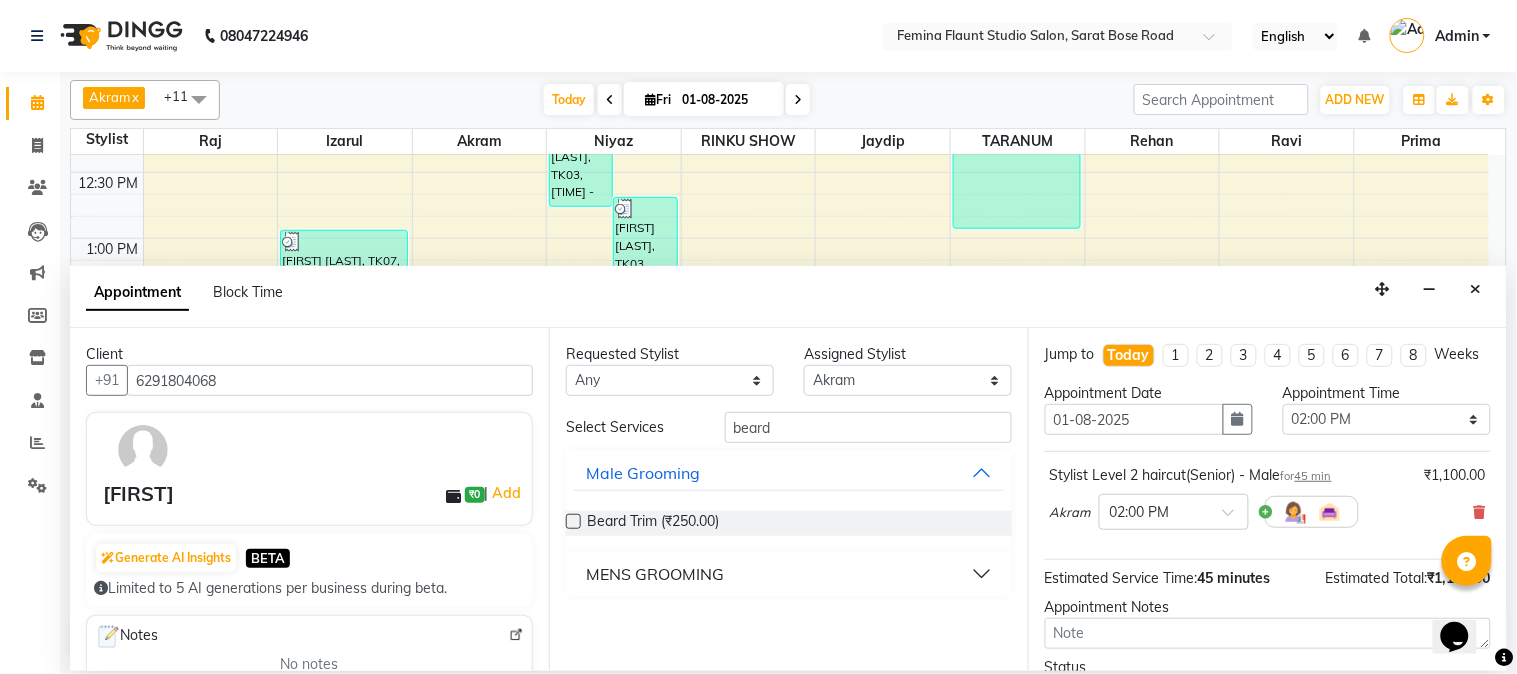 click on "MENS GROOMING" at bounding box center (655, 574) 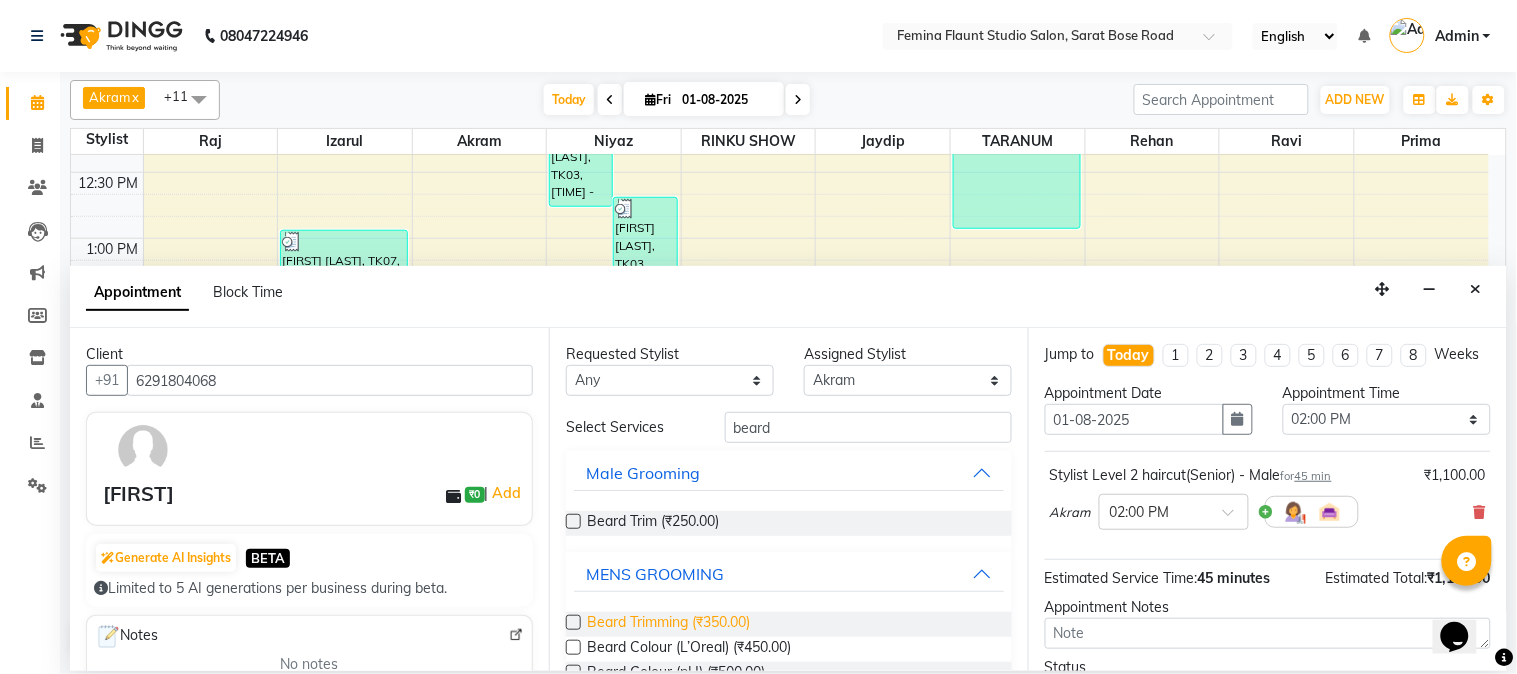 click on "Beard Trimming (₹350.00)" at bounding box center (668, 624) 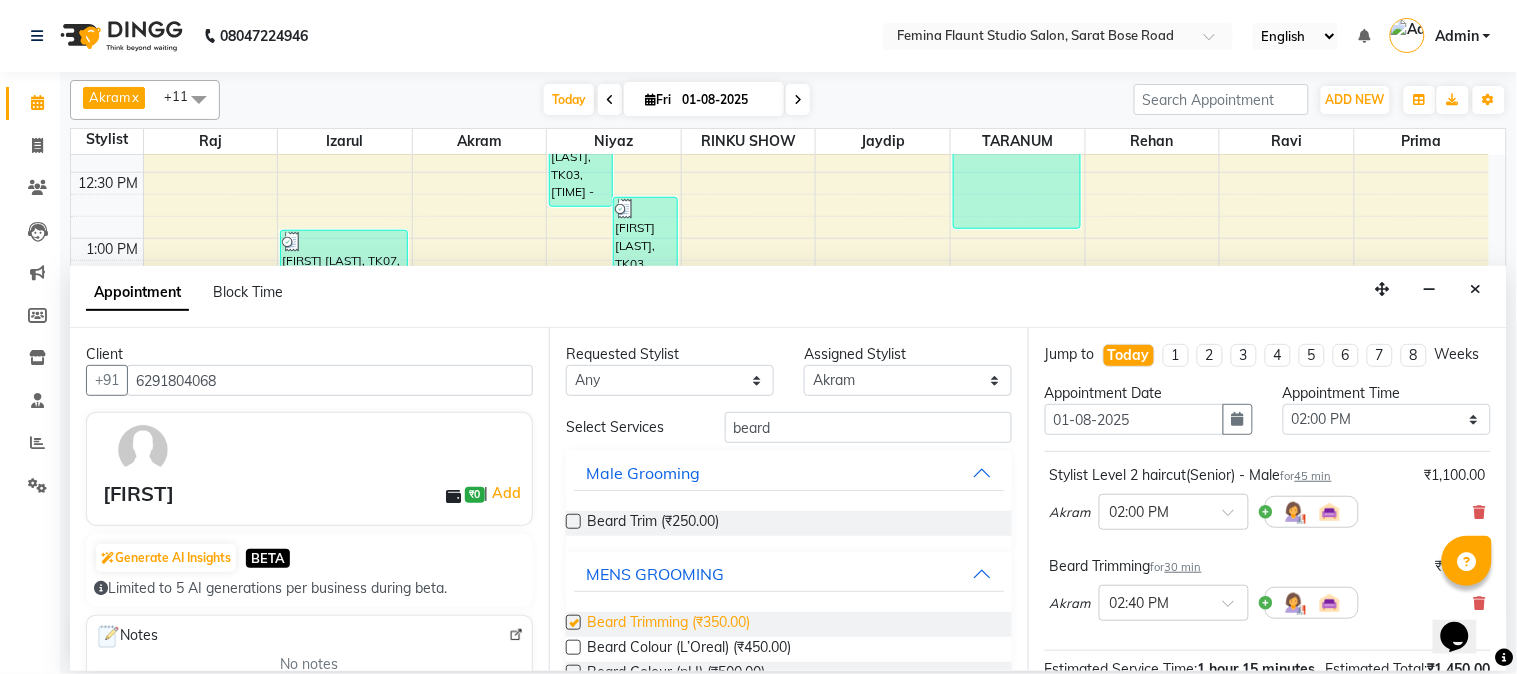 checkbox on "false" 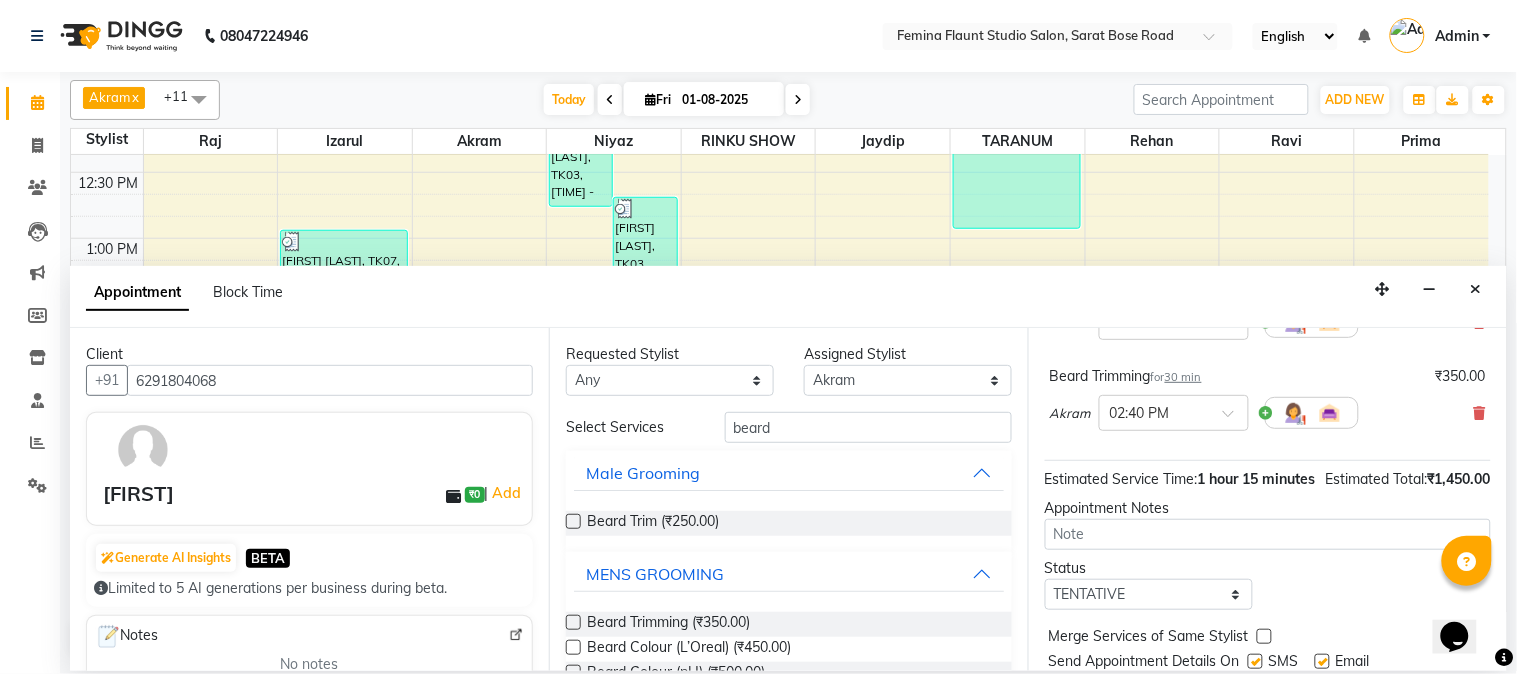 scroll, scrollTop: 295, scrollLeft: 0, axis: vertical 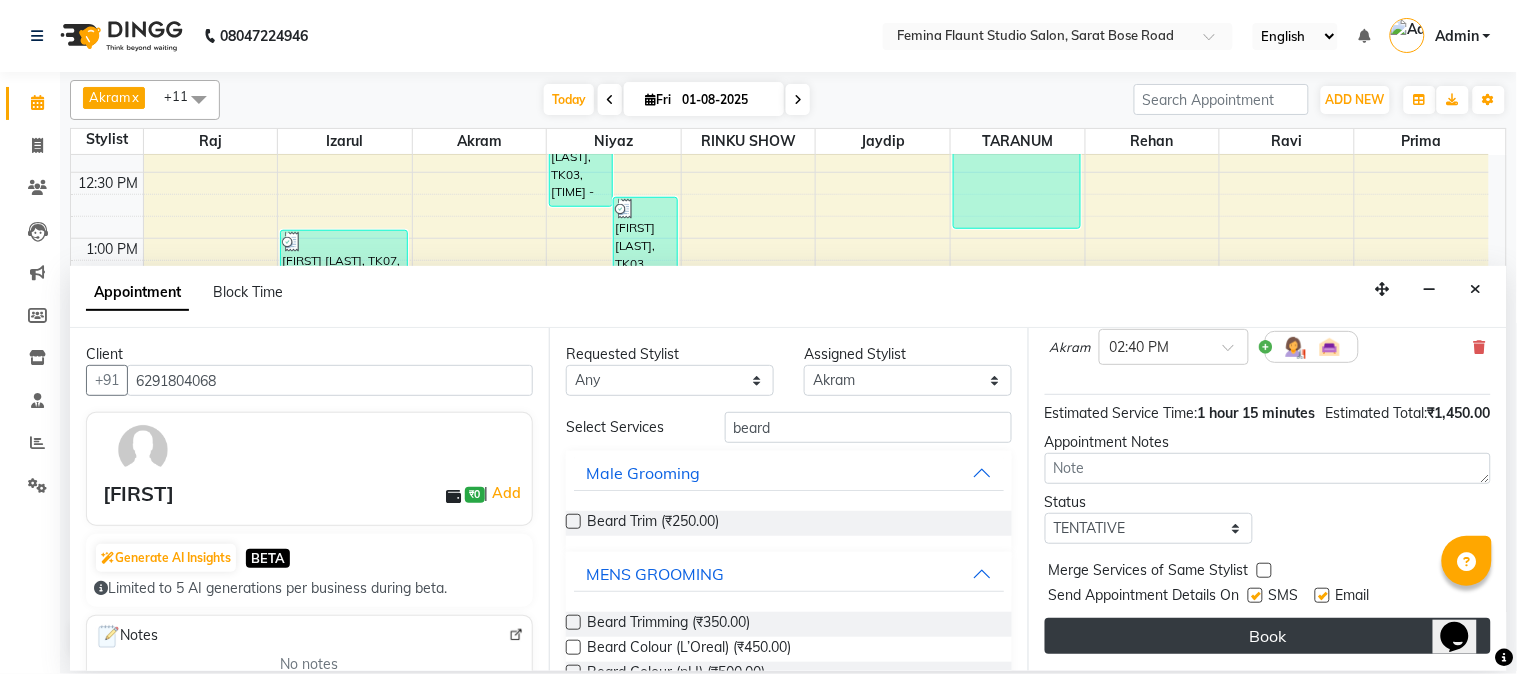 click on "Book" at bounding box center (1268, 636) 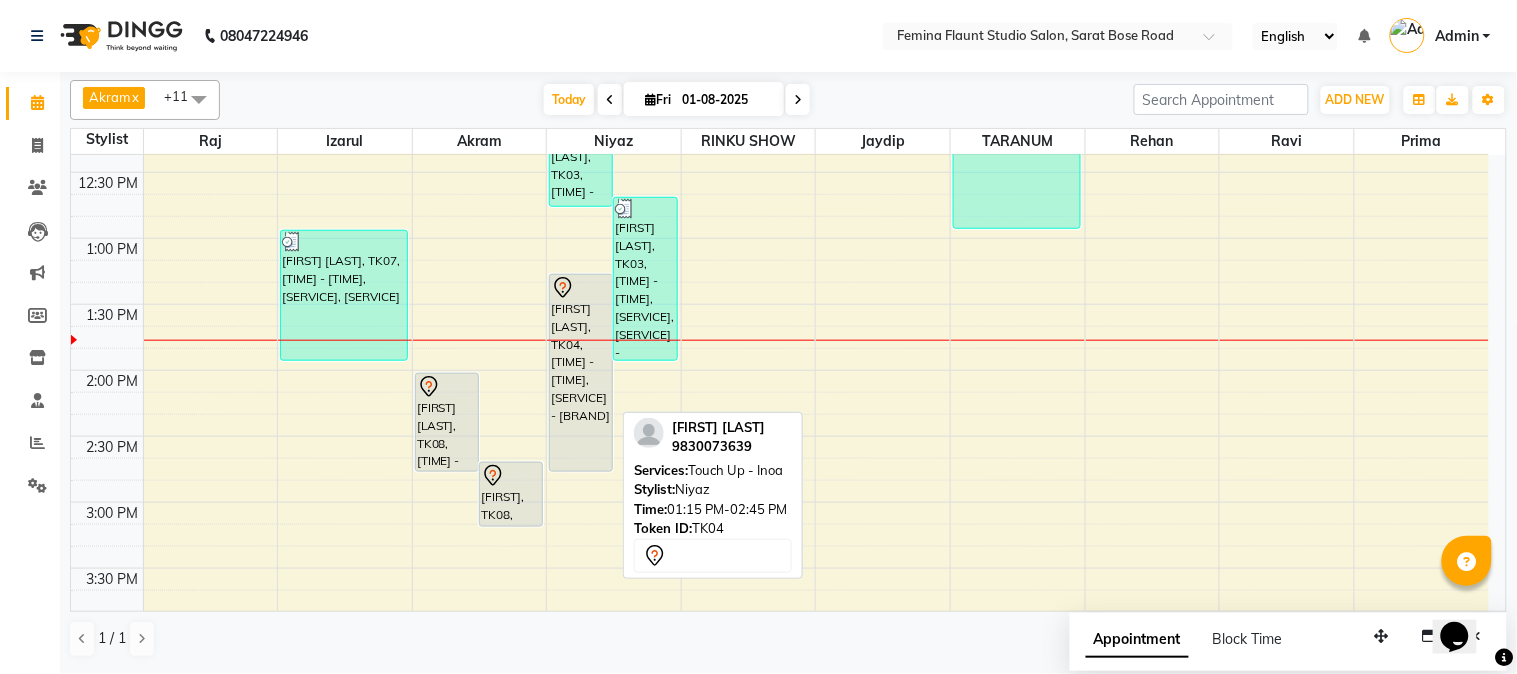 click on "9:00 AM 9:30 AM 10:00 AM 10:30 AM 11:00 AM 11:30 AM 12:00 PM 12:30 PM 1:00 PM 1:30 PM 2:00 PM 2:30 PM 3:00 PM 3:30 PM 4:00 PM 4:30 PM 5:00 PM 5:30 PM 6:00 PM 6:30 PM 7:00 PM 7:30 PM 8:00 PM 8:30 PM 9:00 PM 9:30 PM     amit sen, TK07, 12:55 PM-01:55 PM, Foot Massage,Shaving             niwesh, TK08, 02:00 PM-02:45 PM, Stylist Level 2 haircut(Senior) - Male             niwesh, TK08, 02:40 PM-03:10 PM, Beard Trimming             lali ghosh, TK05, 05:30 PM-07:00 PM, Global Hair Colour - pH - Female     prateek sharma, TK03, 12:00 PM-12:45 PM, Stylist Level 2 haircut(Senior) - Male     prateek sharma, TK03, 12:40 PM-01:55 PM, Beard Trimming,Stylist Level 2 haircut(Senior) - Male,Global Hair Colour - Inoa - Male             meghna bhatia, TK04, 01:15 PM-02:45 PM, Touch Up - Inoa     sonia dhir, TK02, 11:00 AM-11:40 AM, Blow Dry (Loreal)             arundhuti sahana, TK01, 05:00 PM-06:30 PM, Hair Spa Treatment- Smoothing Spa - Female              arundhuti sahana, TK01, 05:00 PM-05:35 PM, Eyebrows" at bounding box center (780, 568) 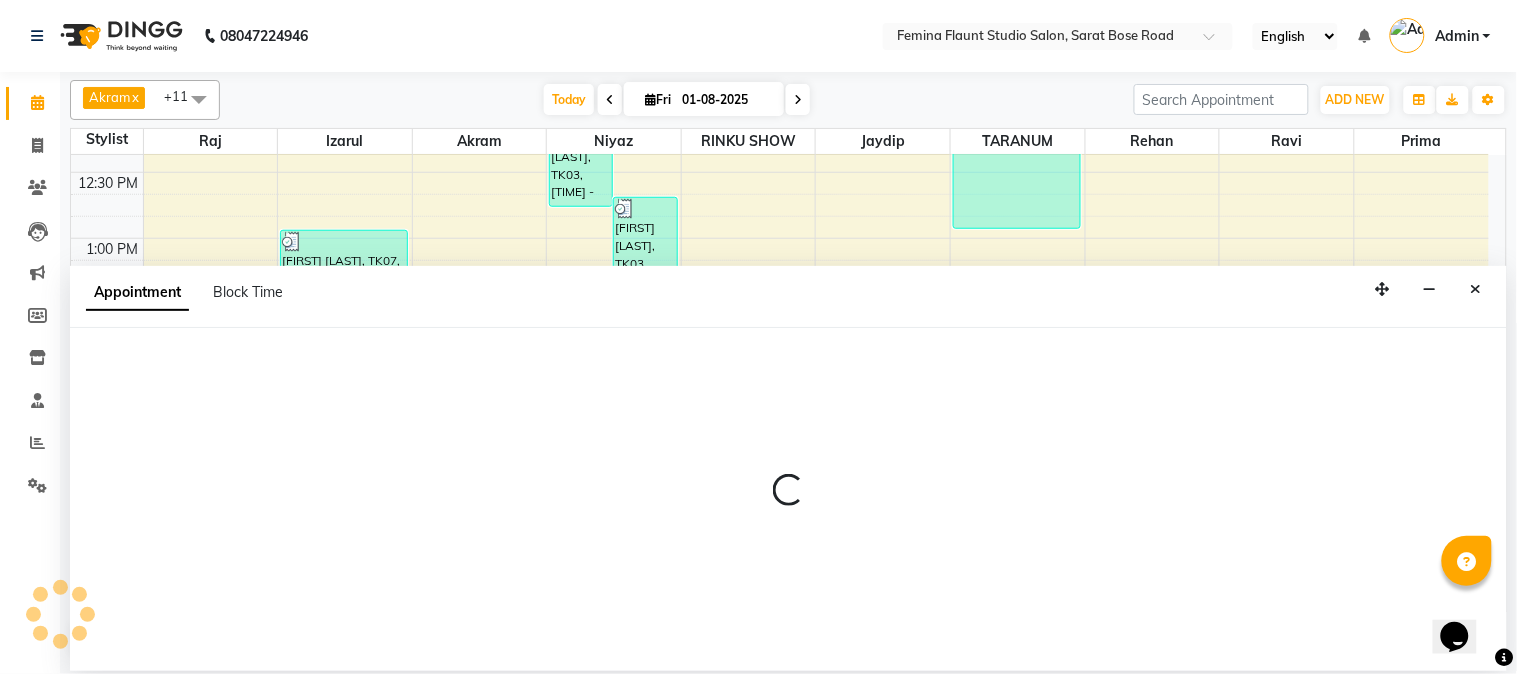 select on "83062" 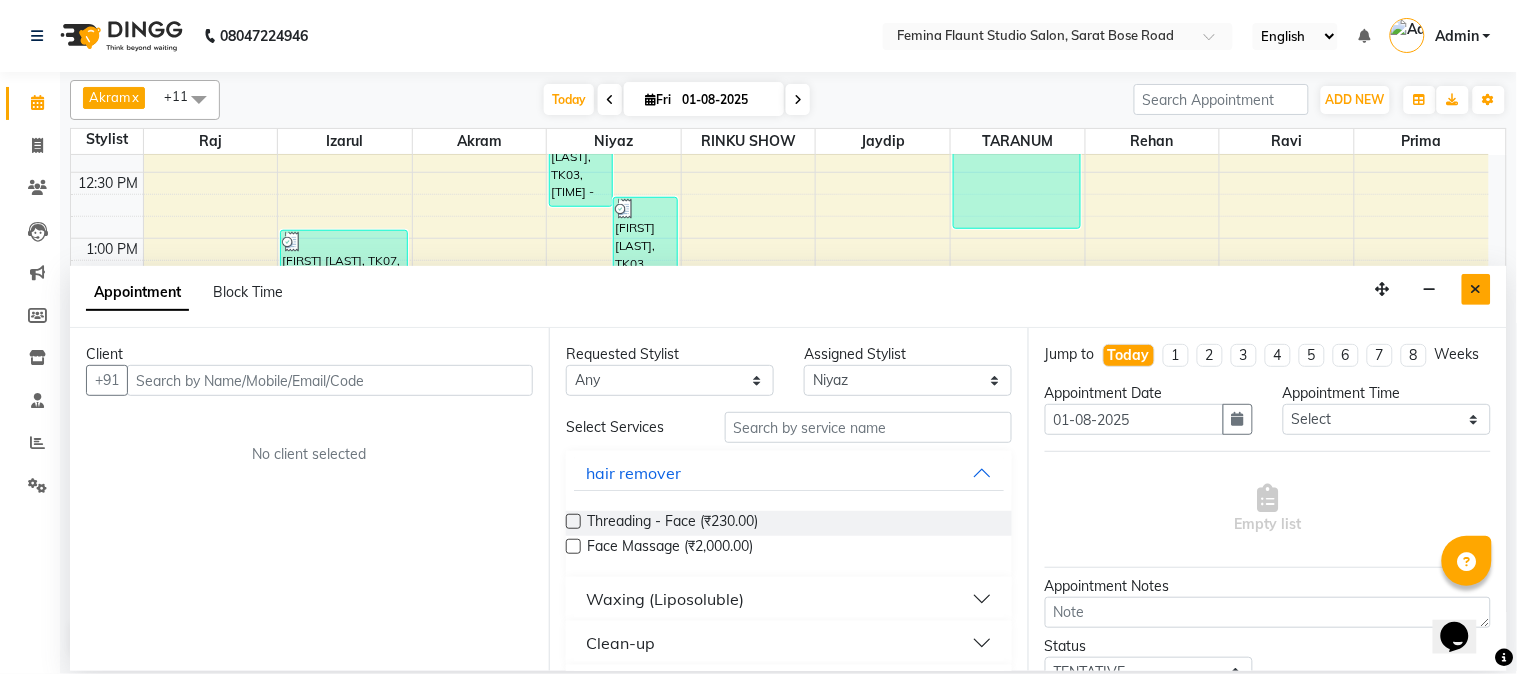 click at bounding box center (1476, 289) 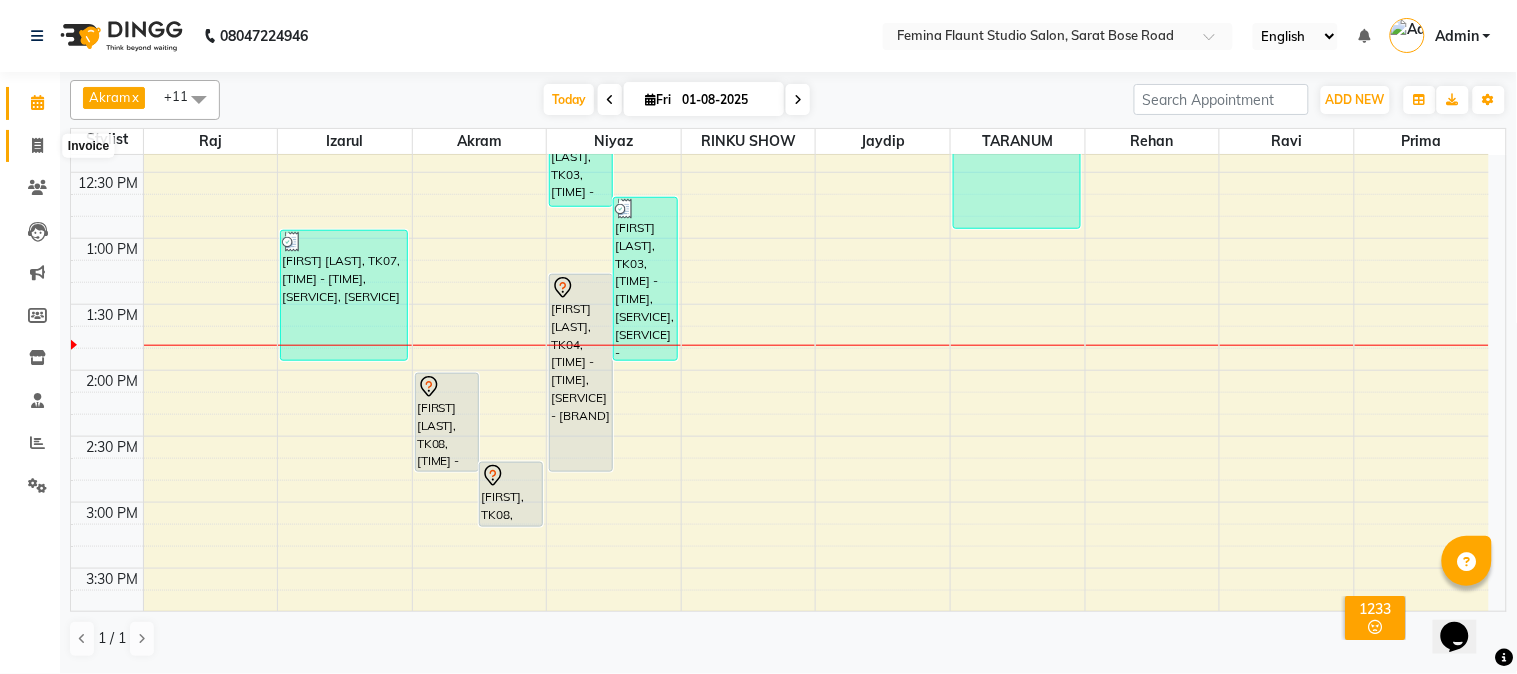 click 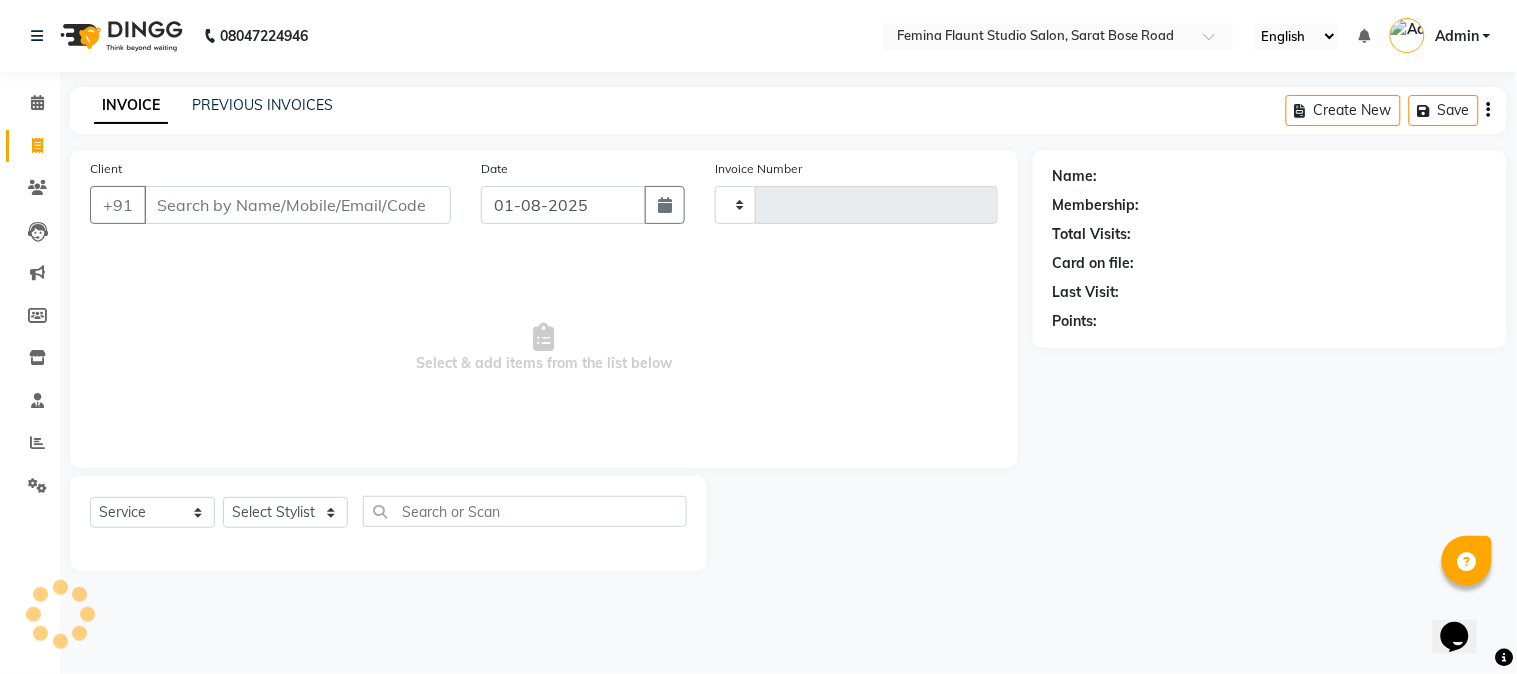 type on "1245" 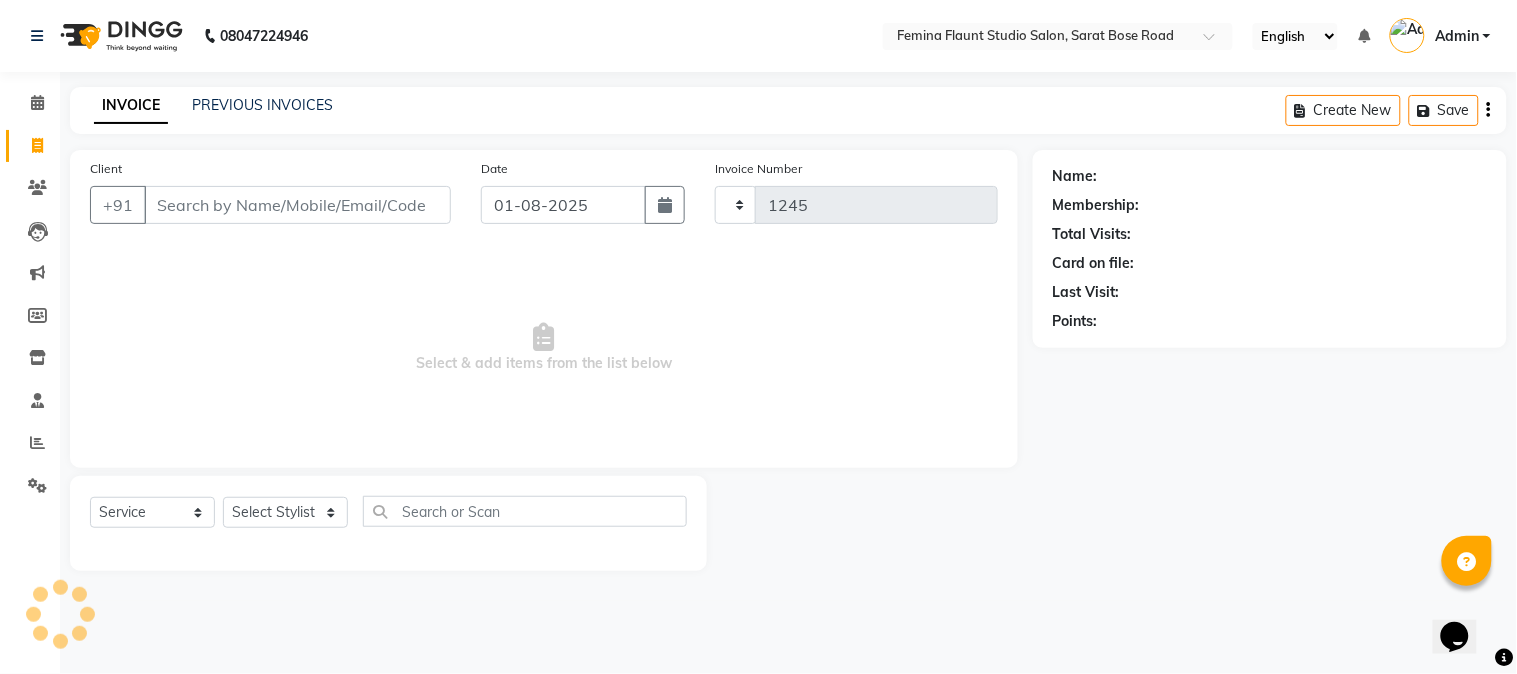 select on "5231" 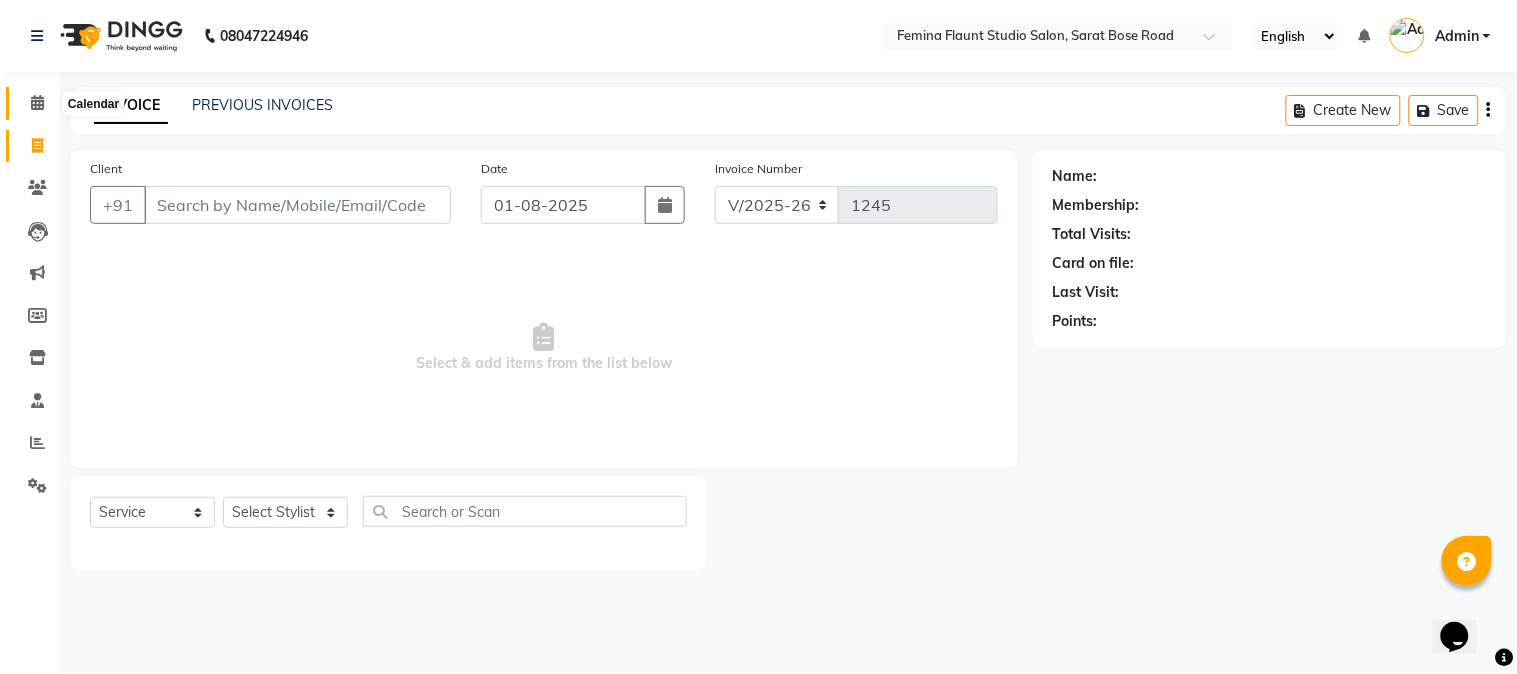 click 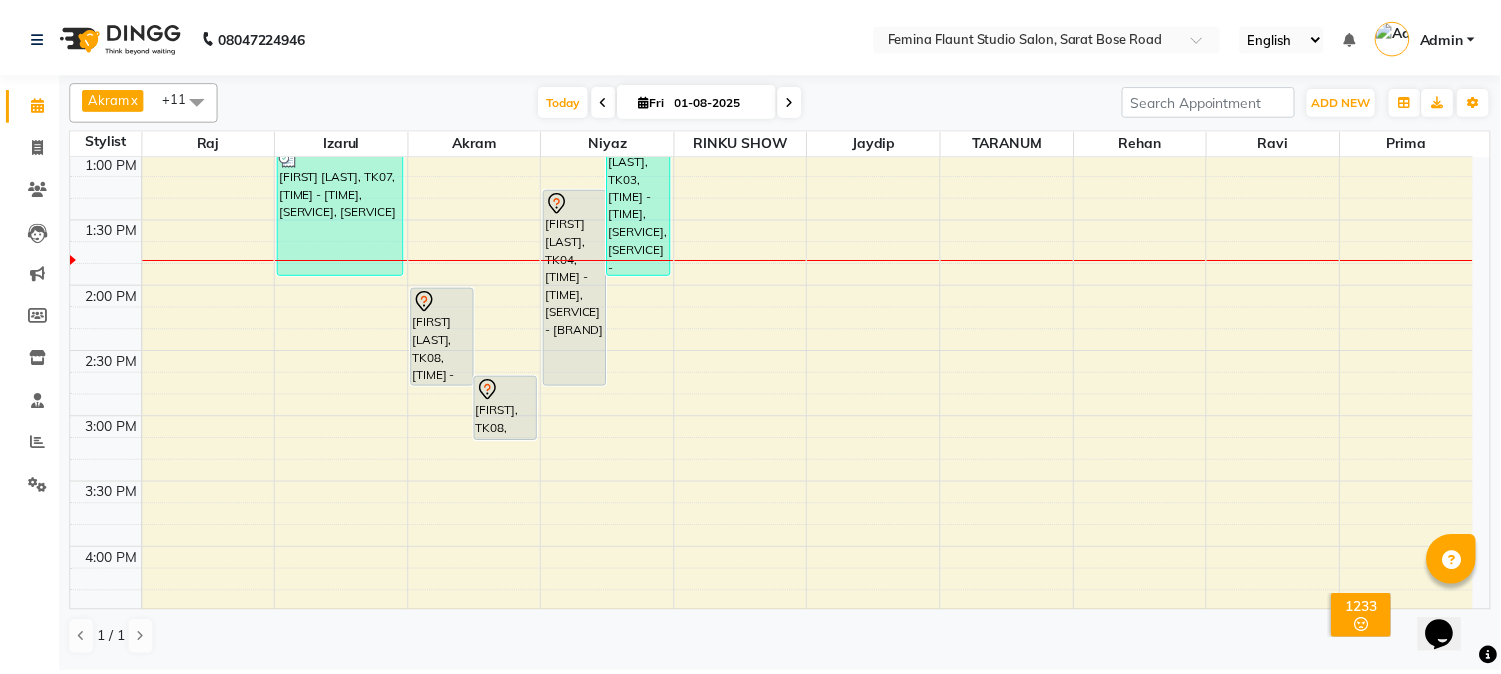 scroll, scrollTop: 555, scrollLeft: 0, axis: vertical 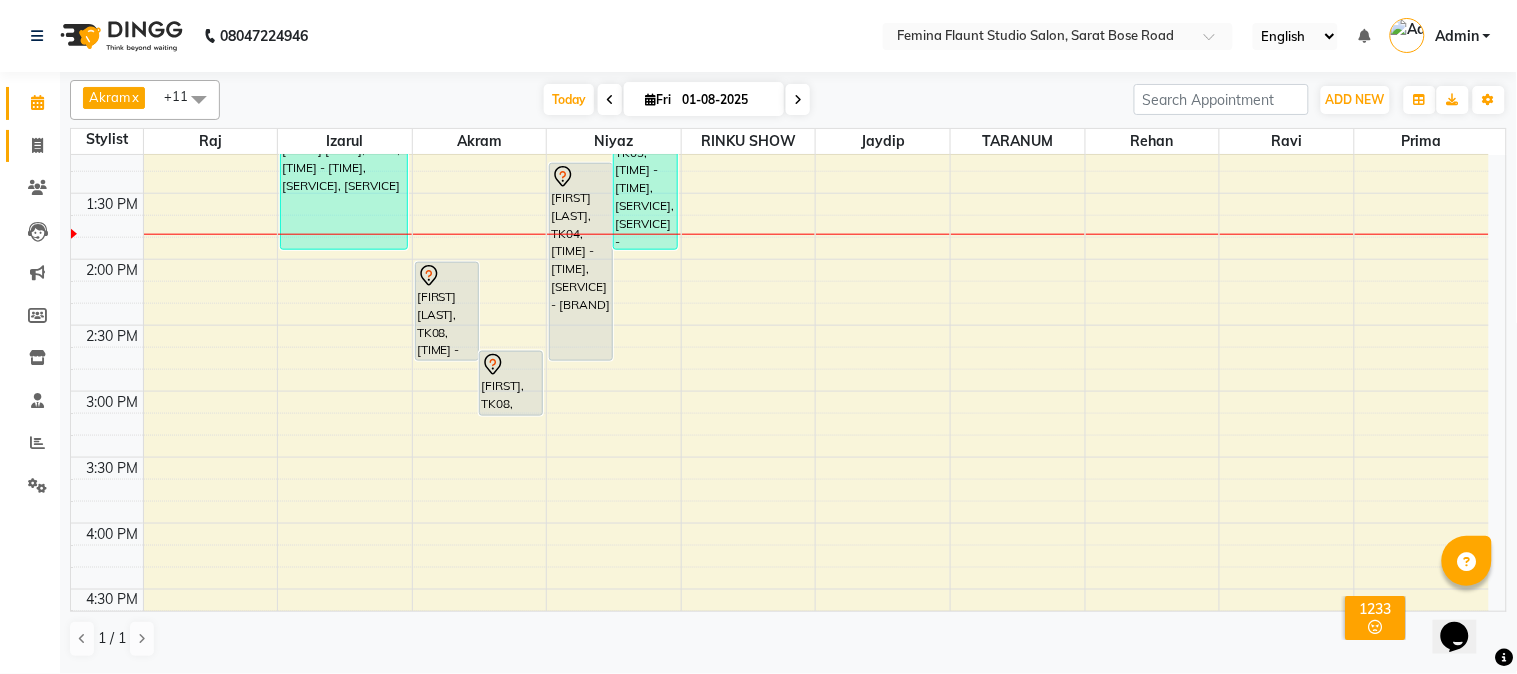 click 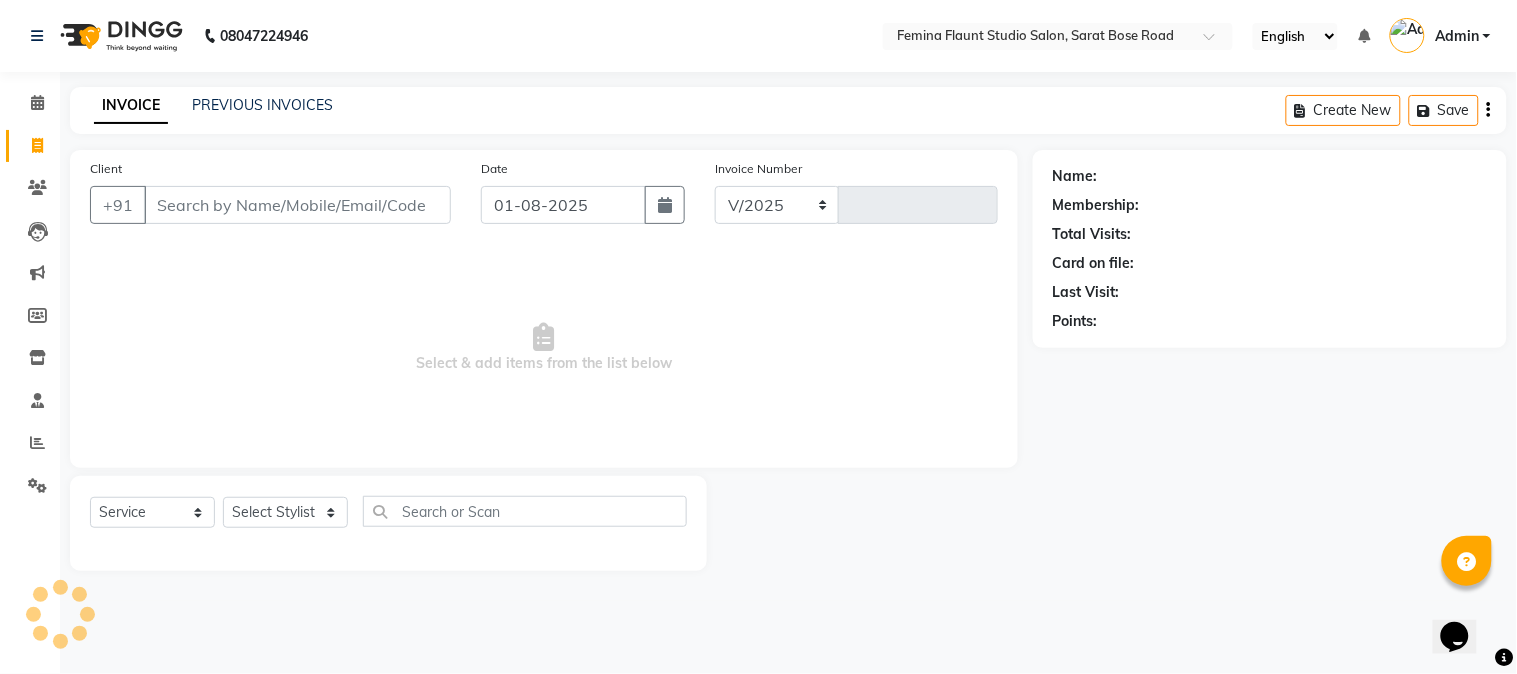 select on "5231" 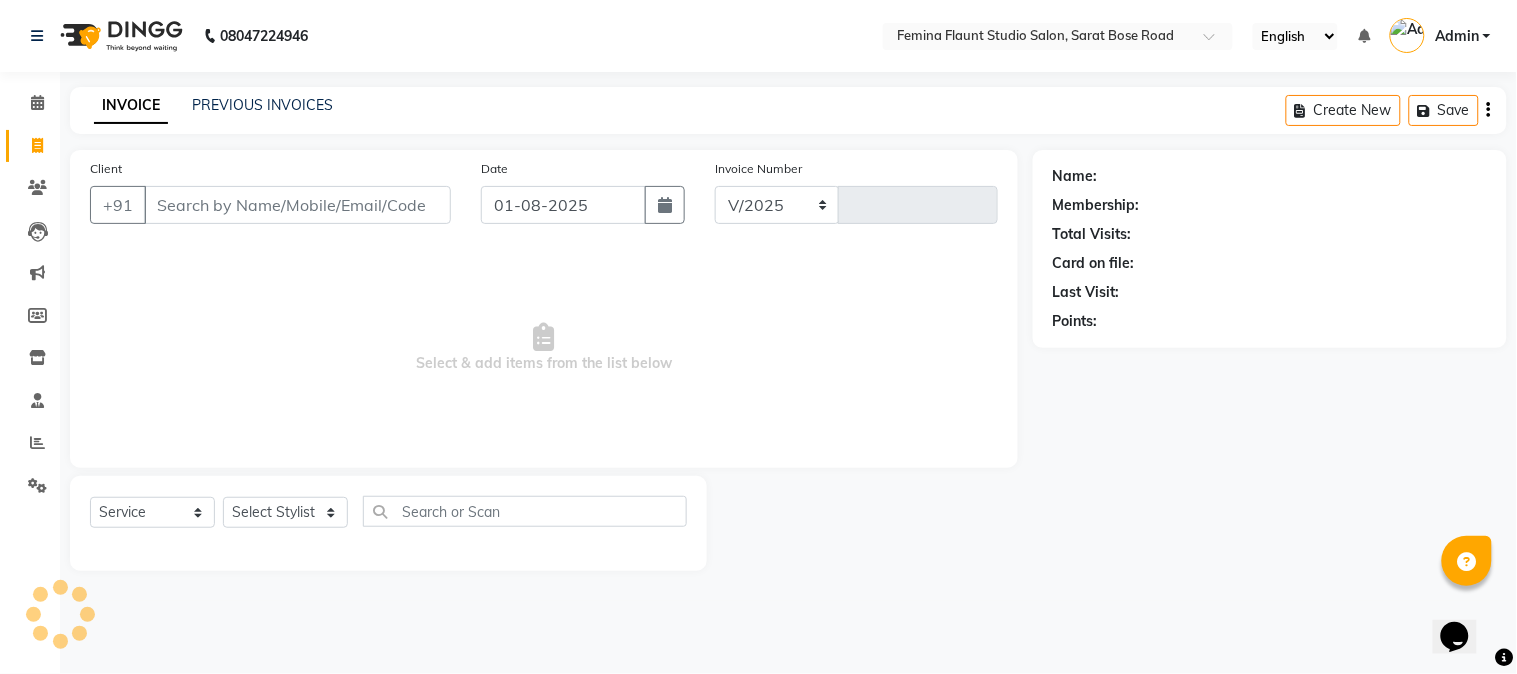 type on "1245" 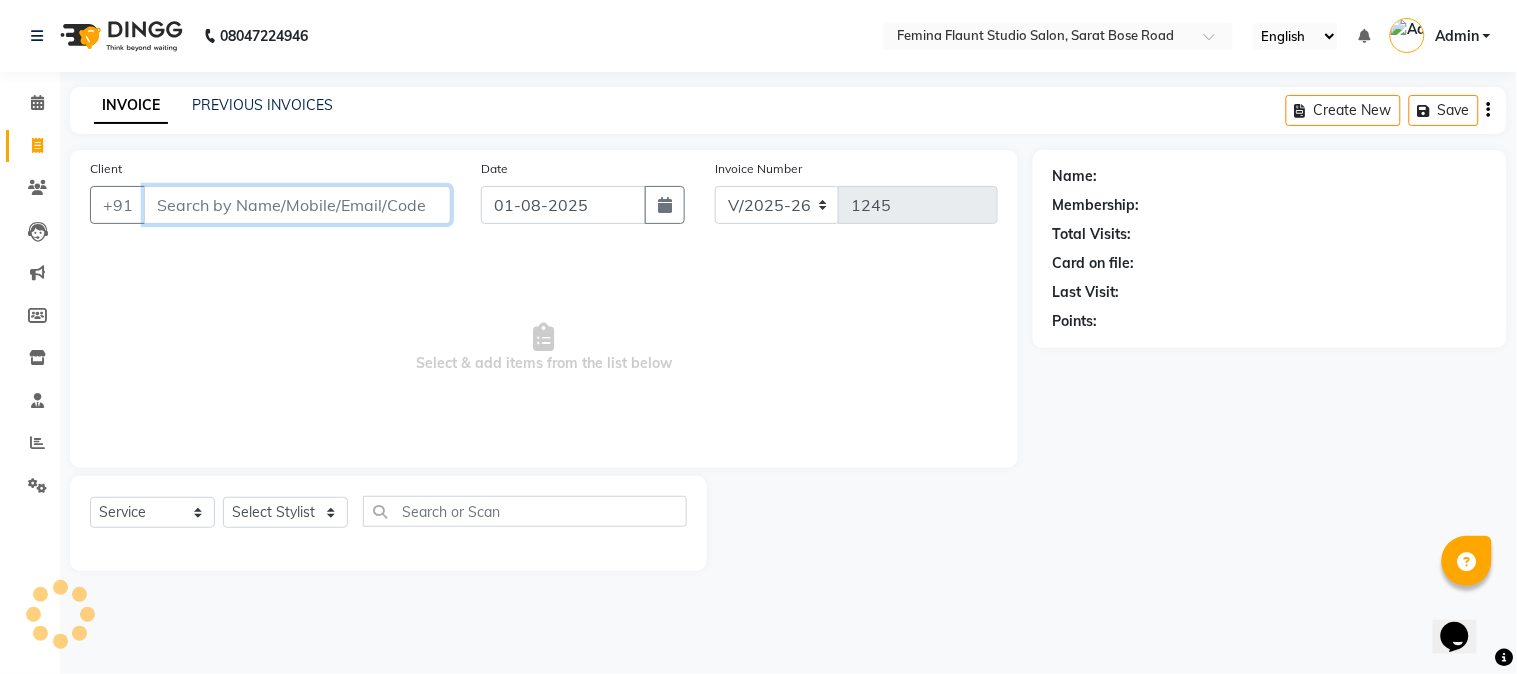 click on "Client" at bounding box center [297, 205] 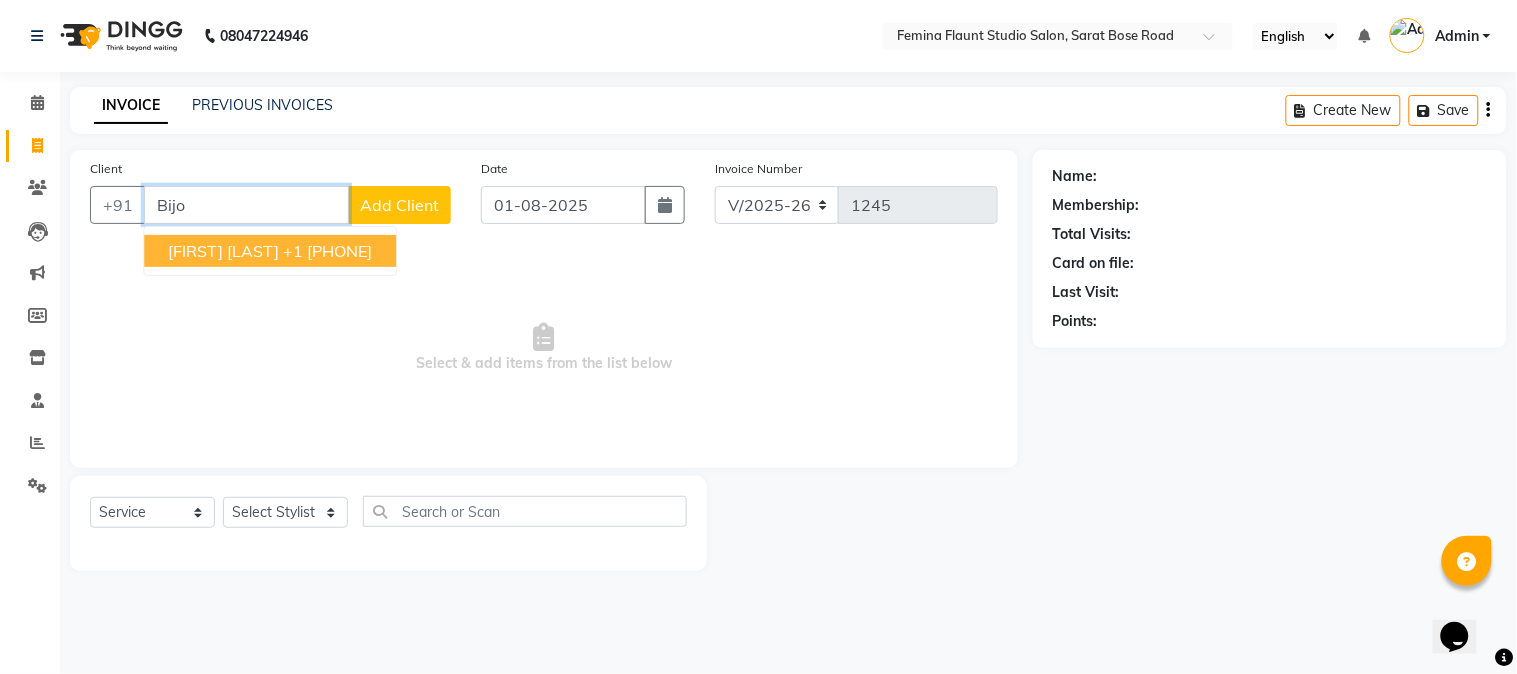 click on "[PHONE]" at bounding box center [327, 251] 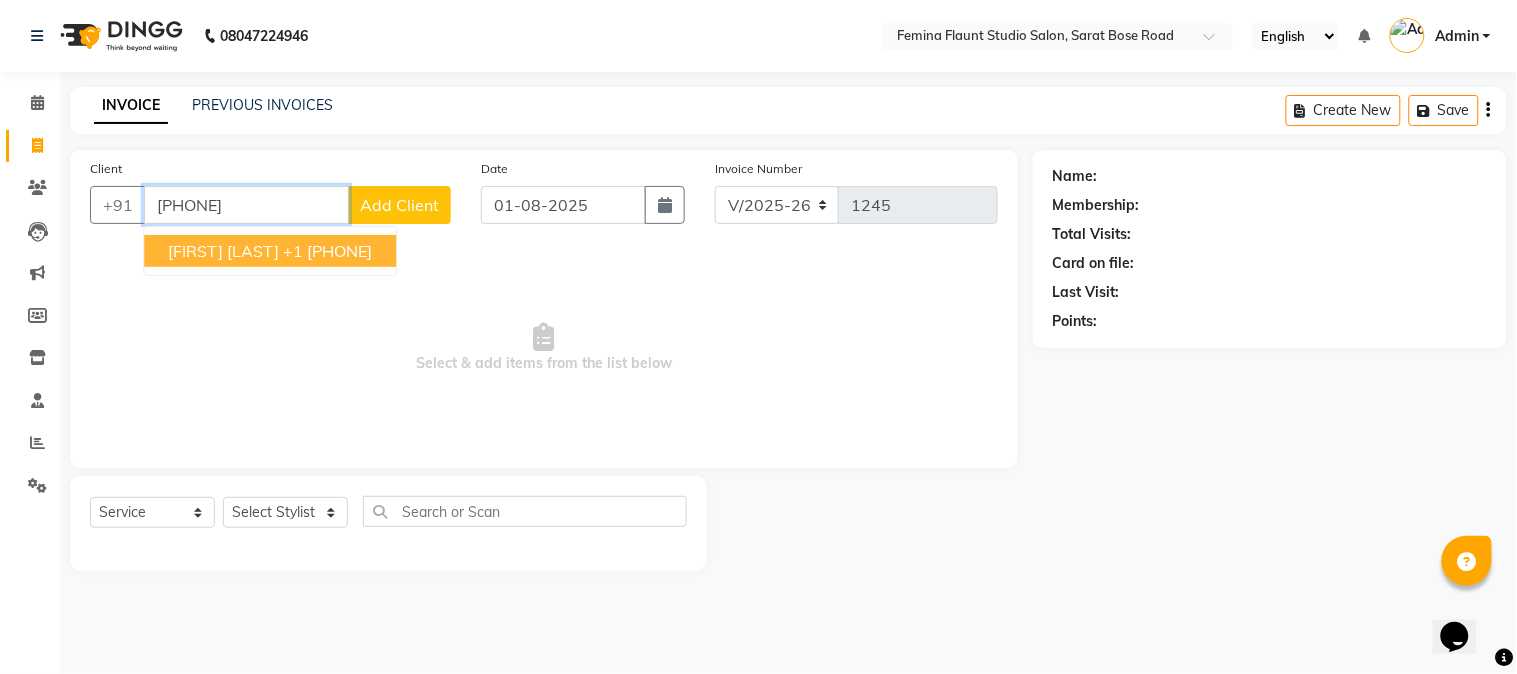 type on "2818511639" 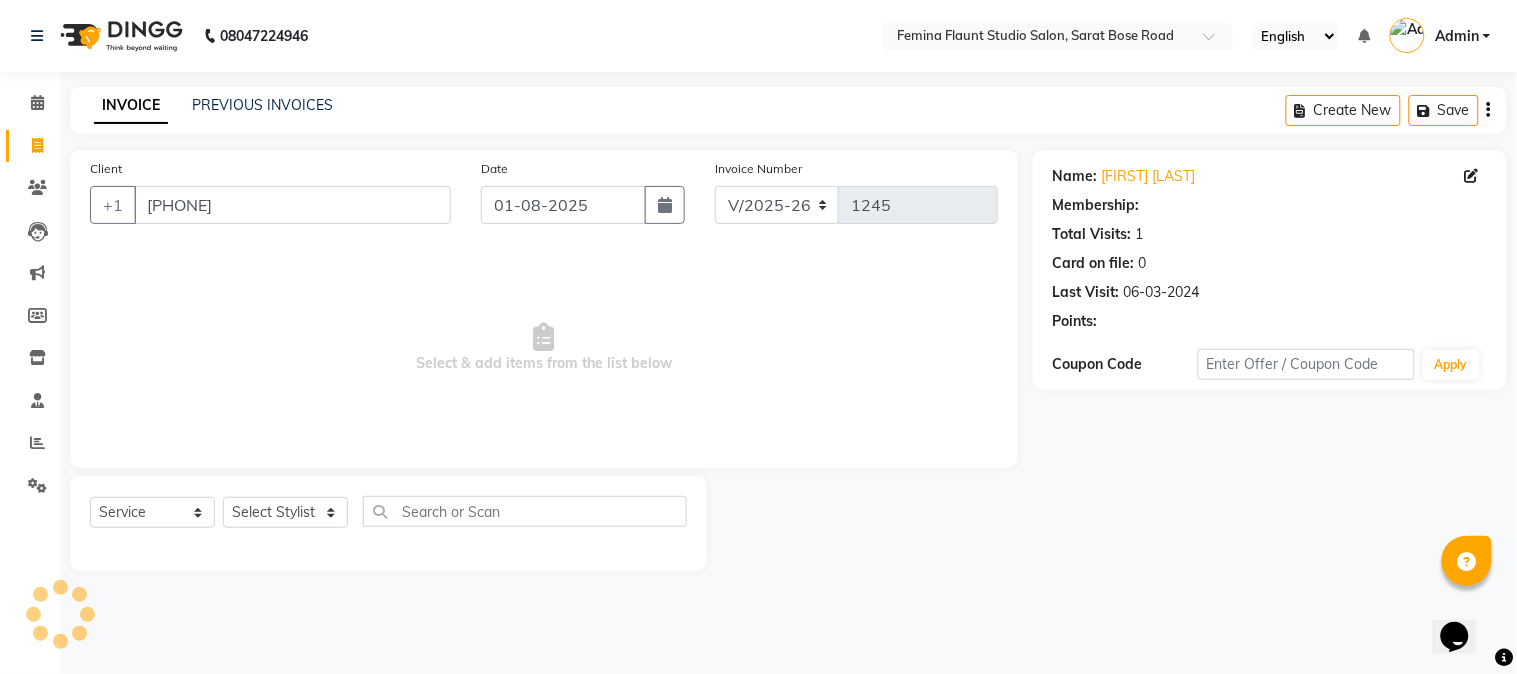 select on "1: Object" 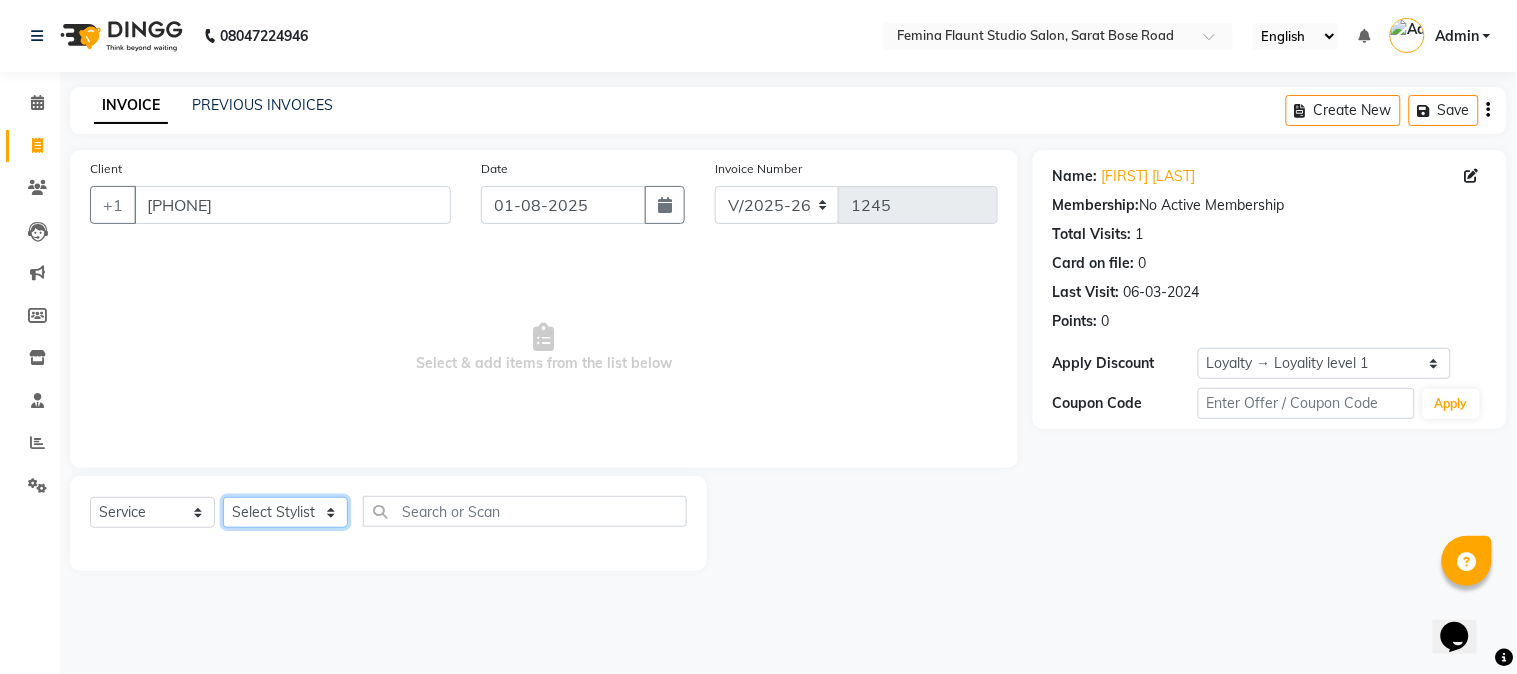 click on "Select Stylist Akram Auditor Christina Izarul jaydip Niyaz prima raj ravi rehan RINKU SHOW TARANUM" 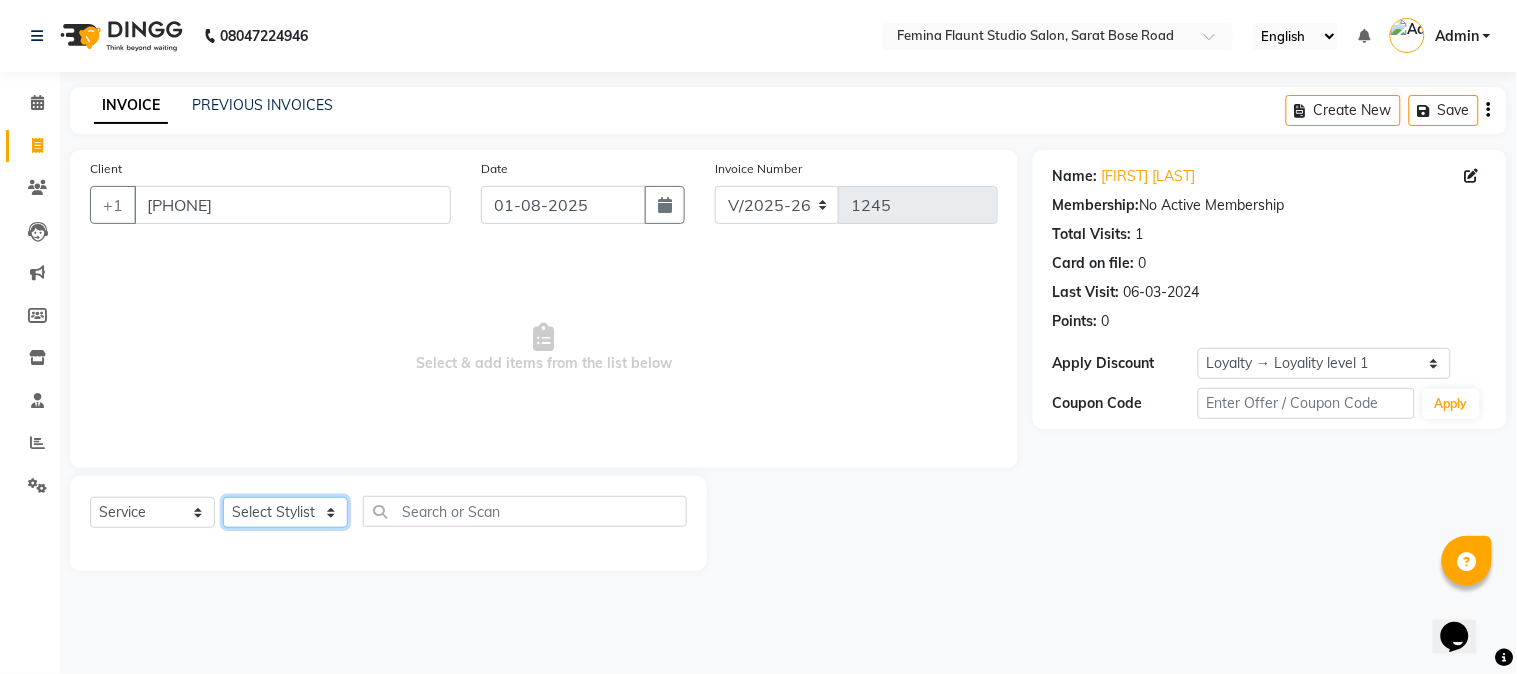 select on "83121" 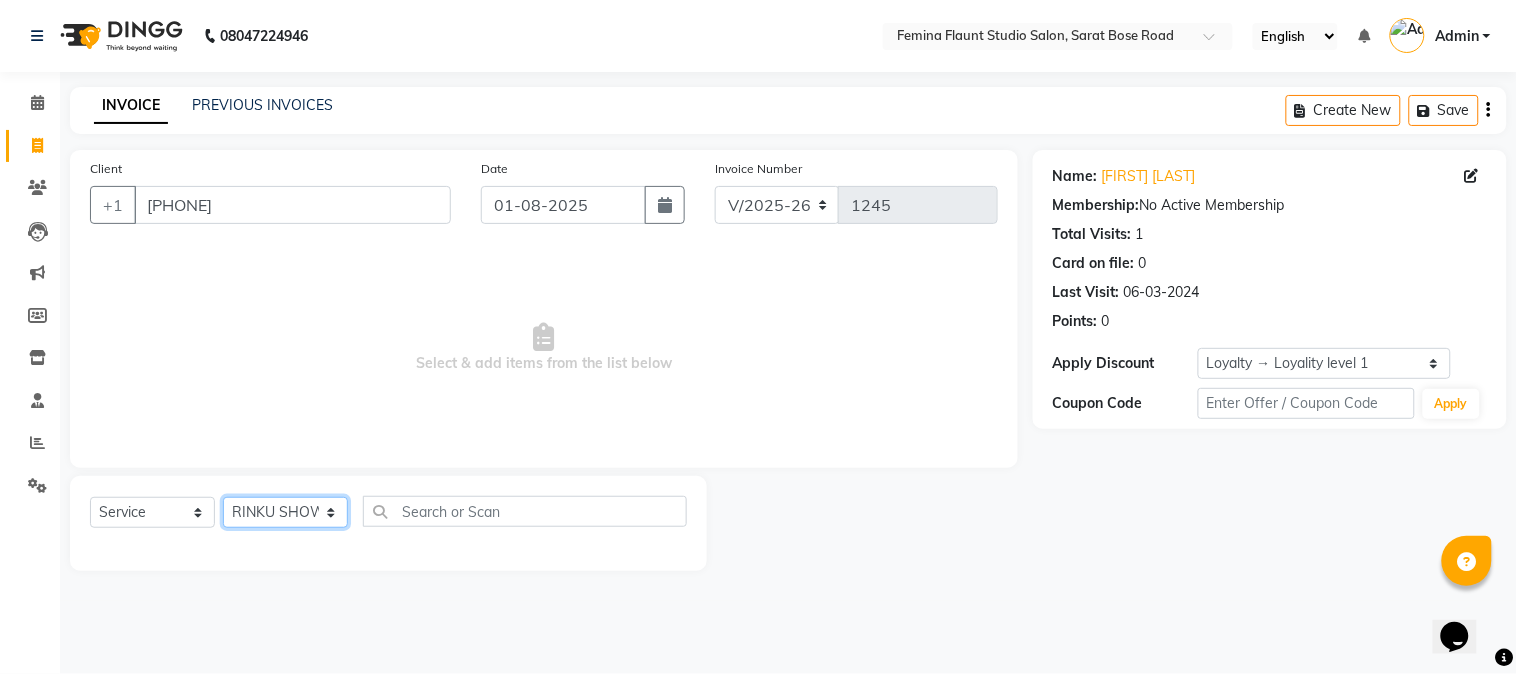 click on "Select Stylist Akram Auditor Christina Izarul jaydip Niyaz prima raj ravi rehan RINKU SHOW TARANUM" 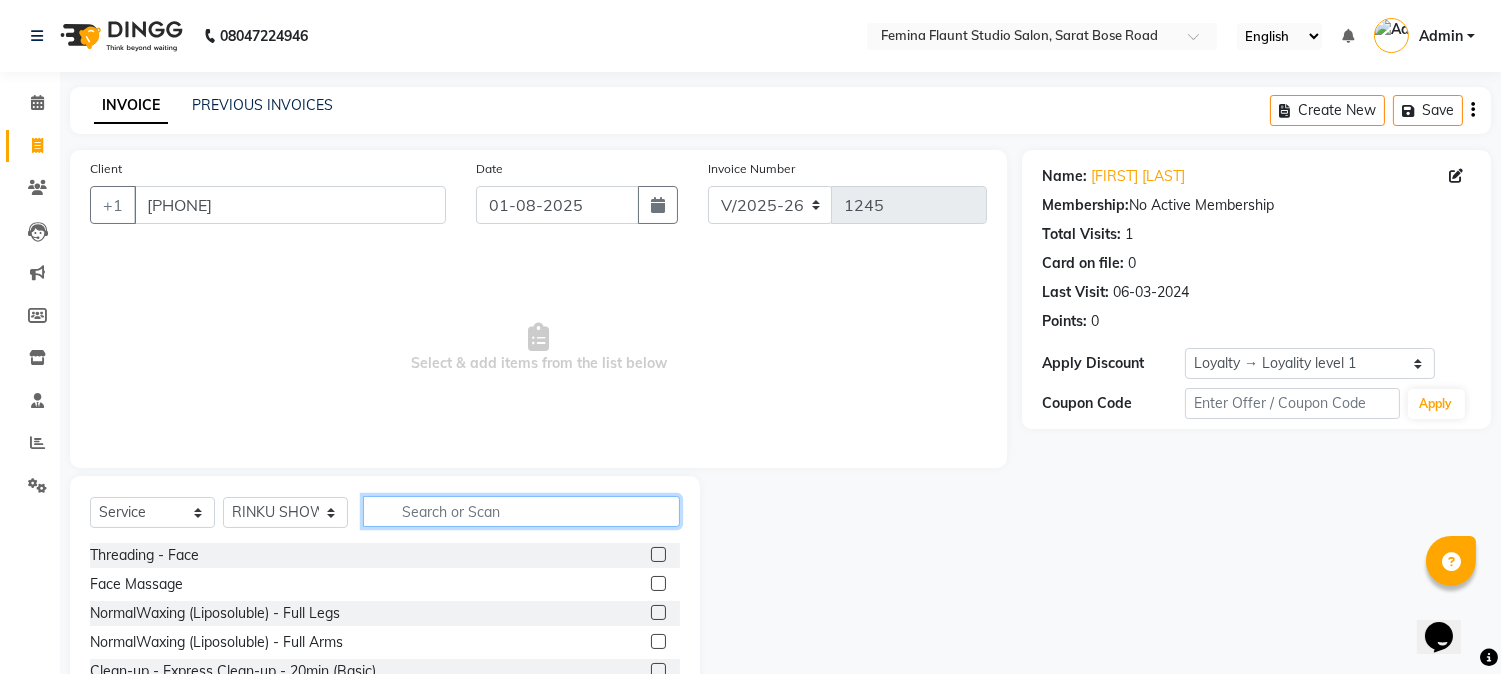 click 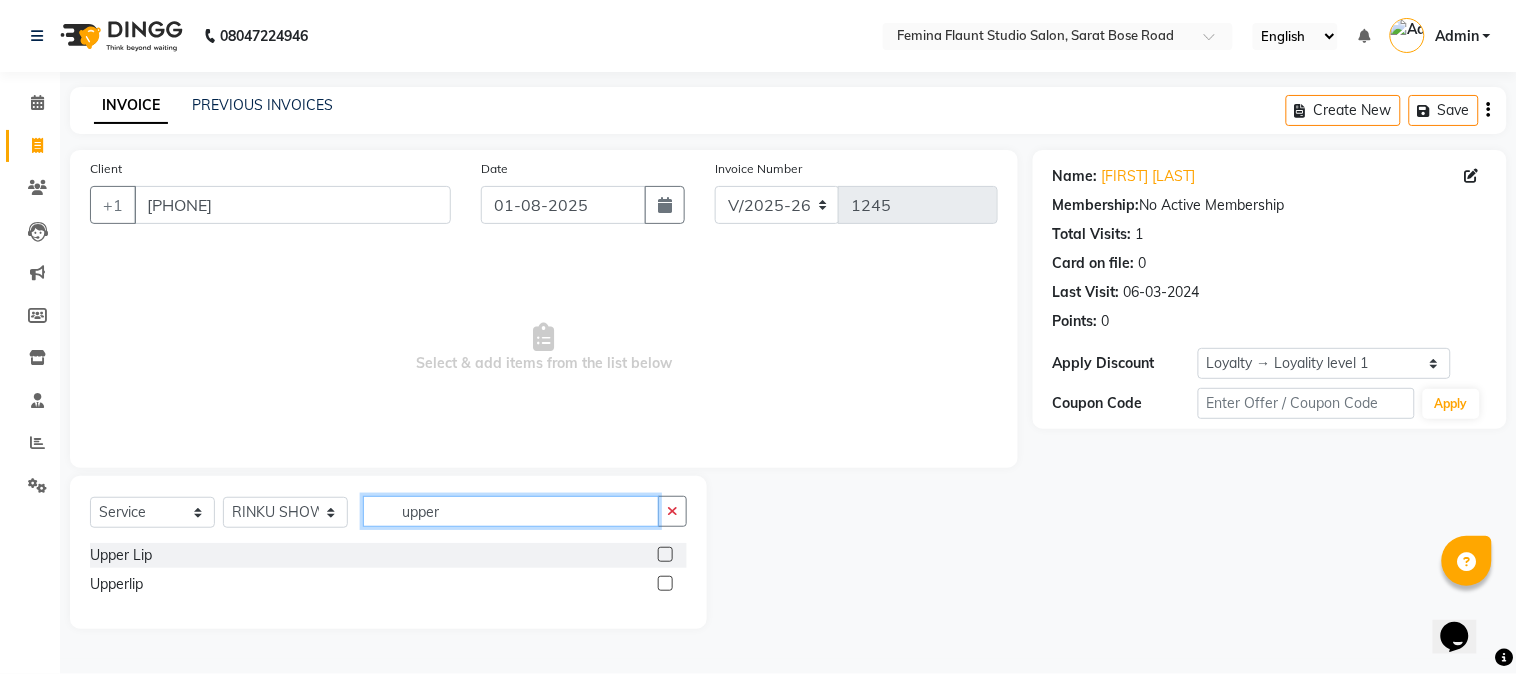 type on "upper" 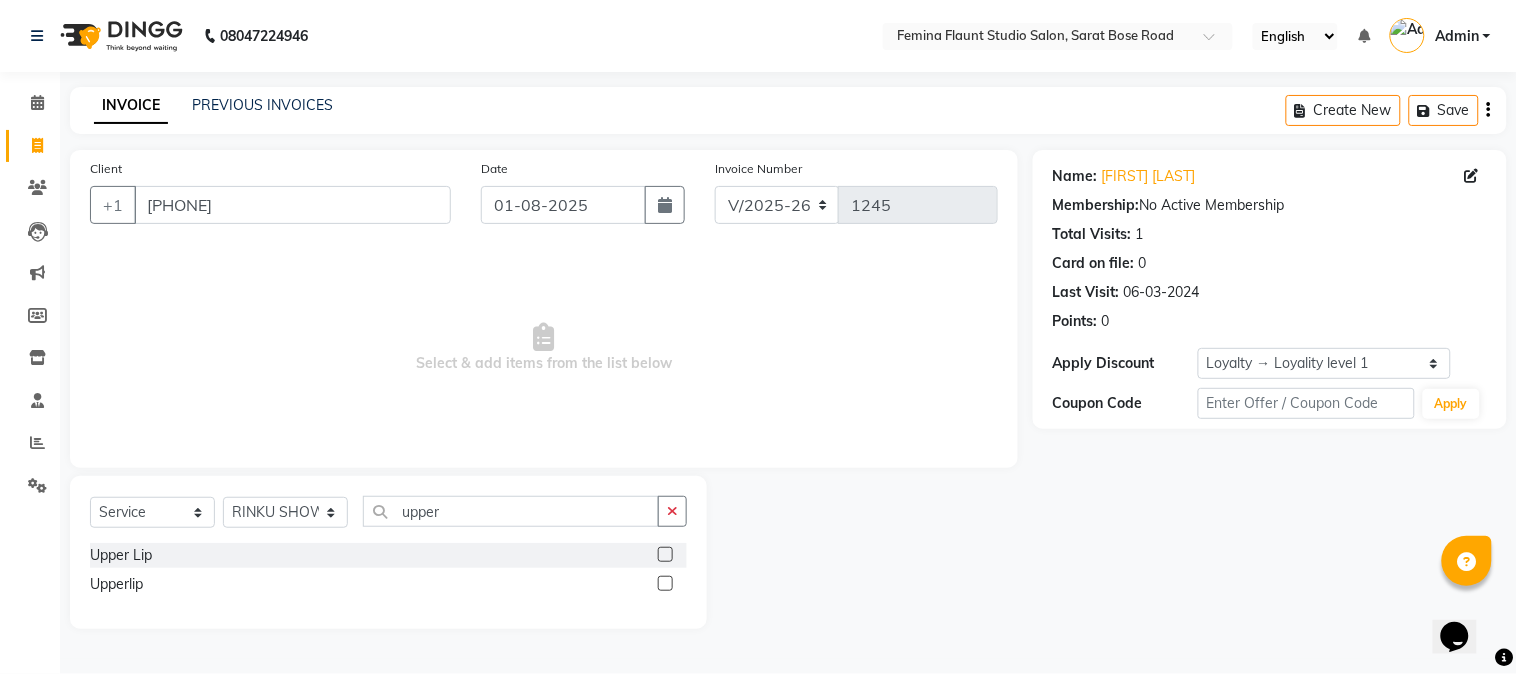 click 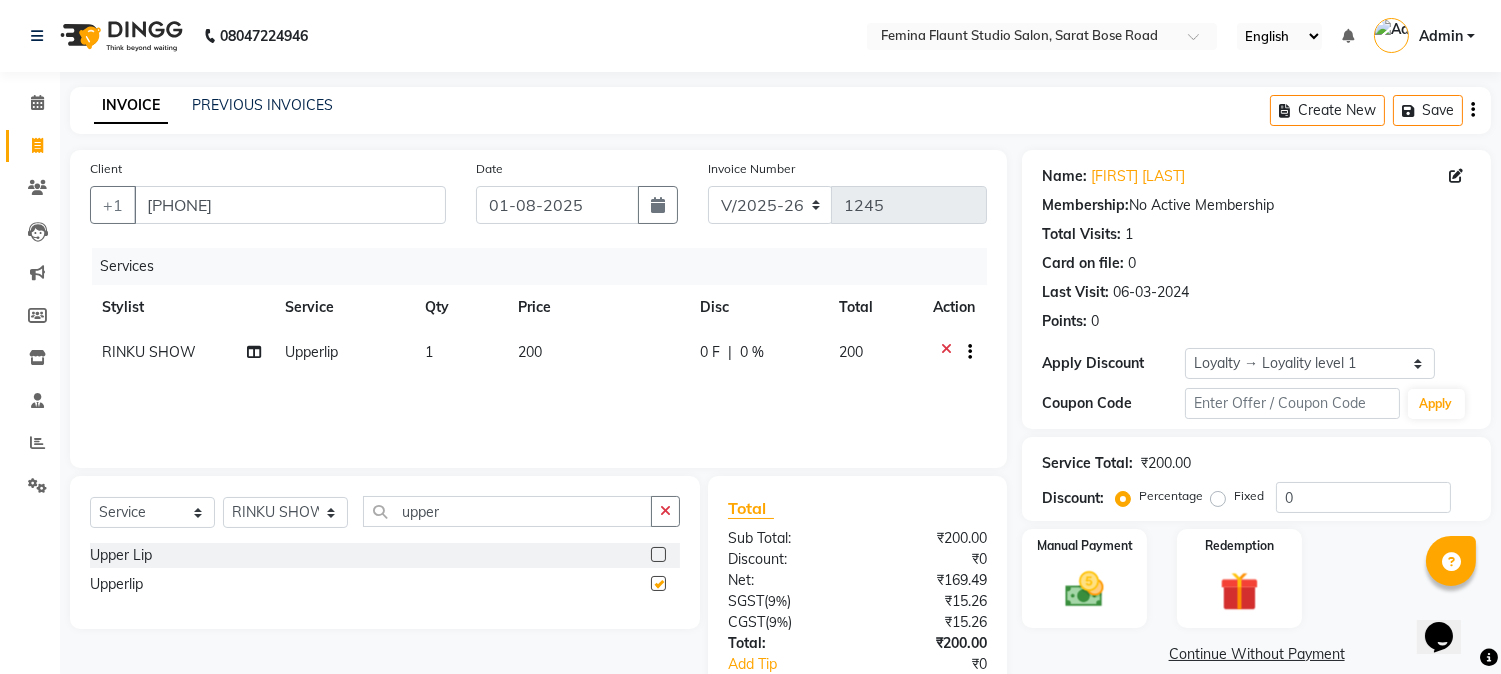 checkbox on "false" 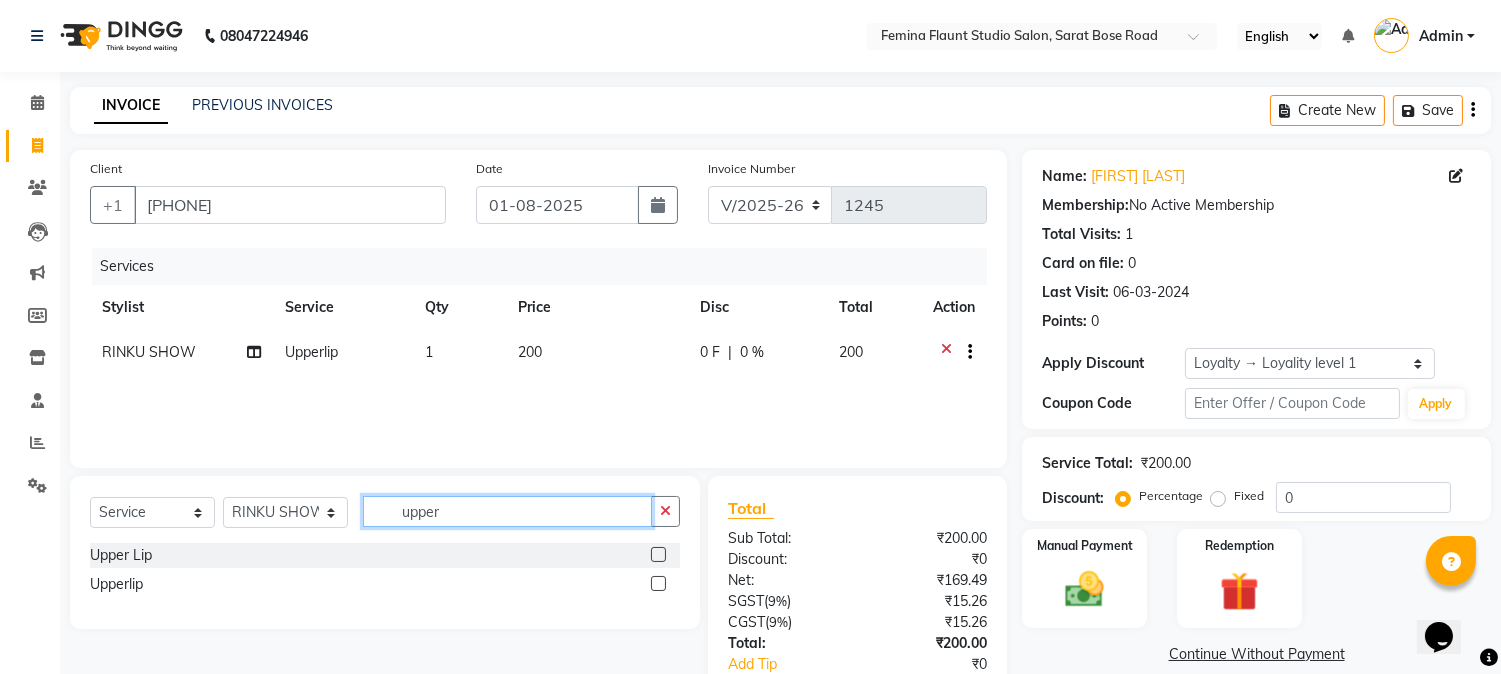 drag, startPoint x: 461, startPoint y: 515, endPoint x: 387, endPoint y: 515, distance: 74 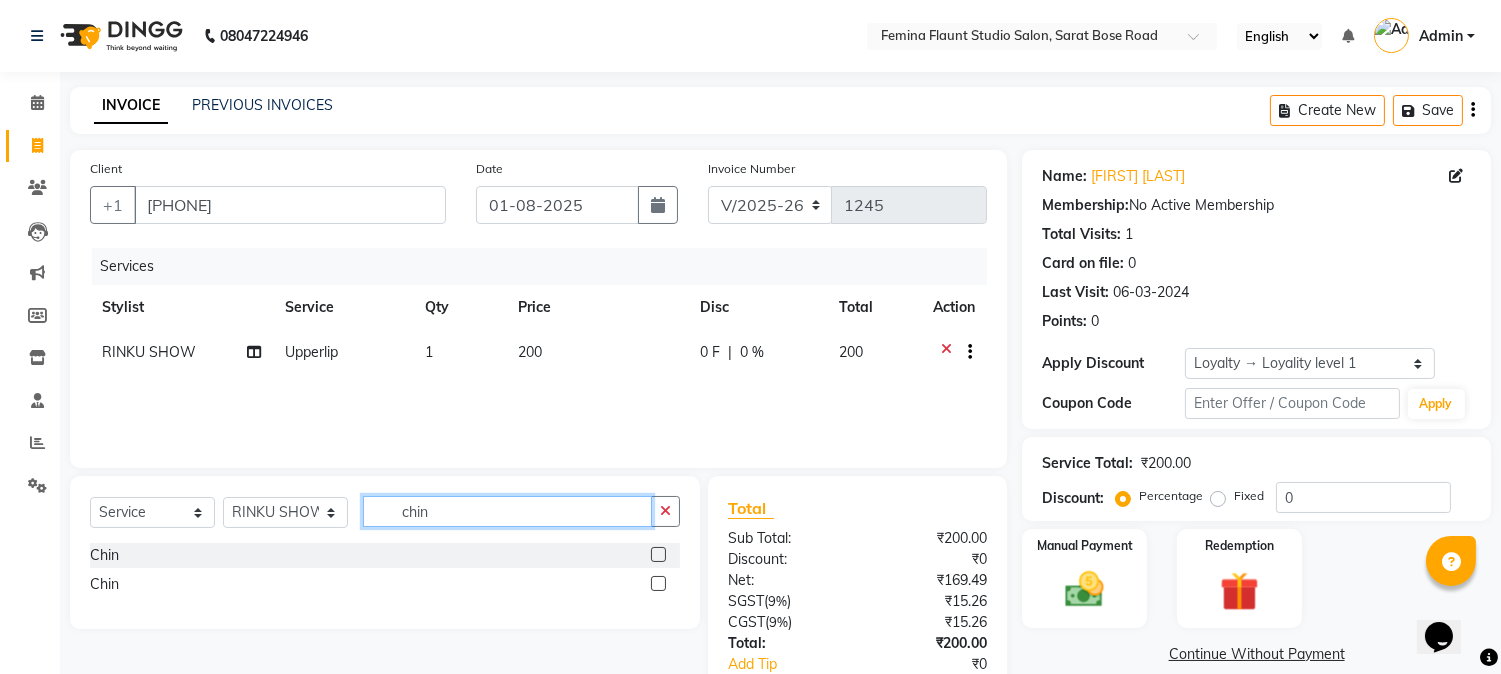 type on "chin" 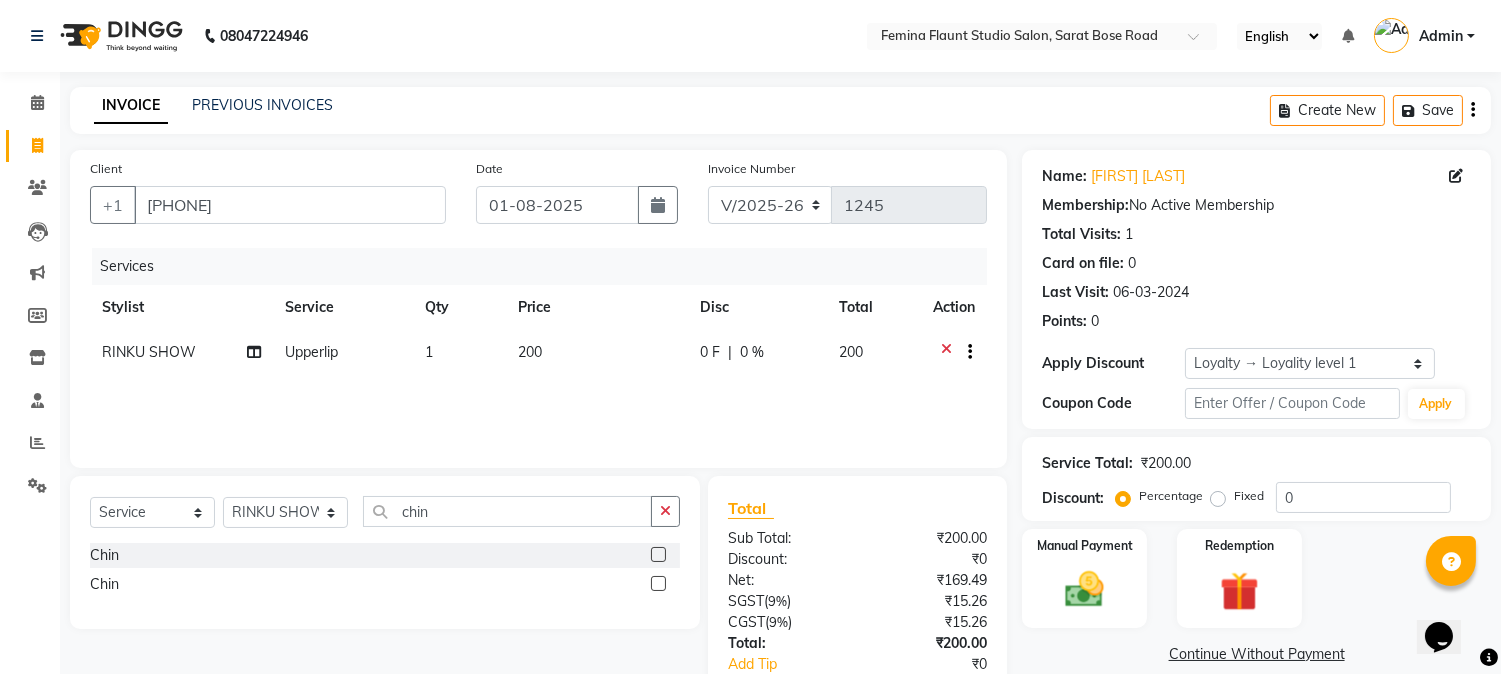click 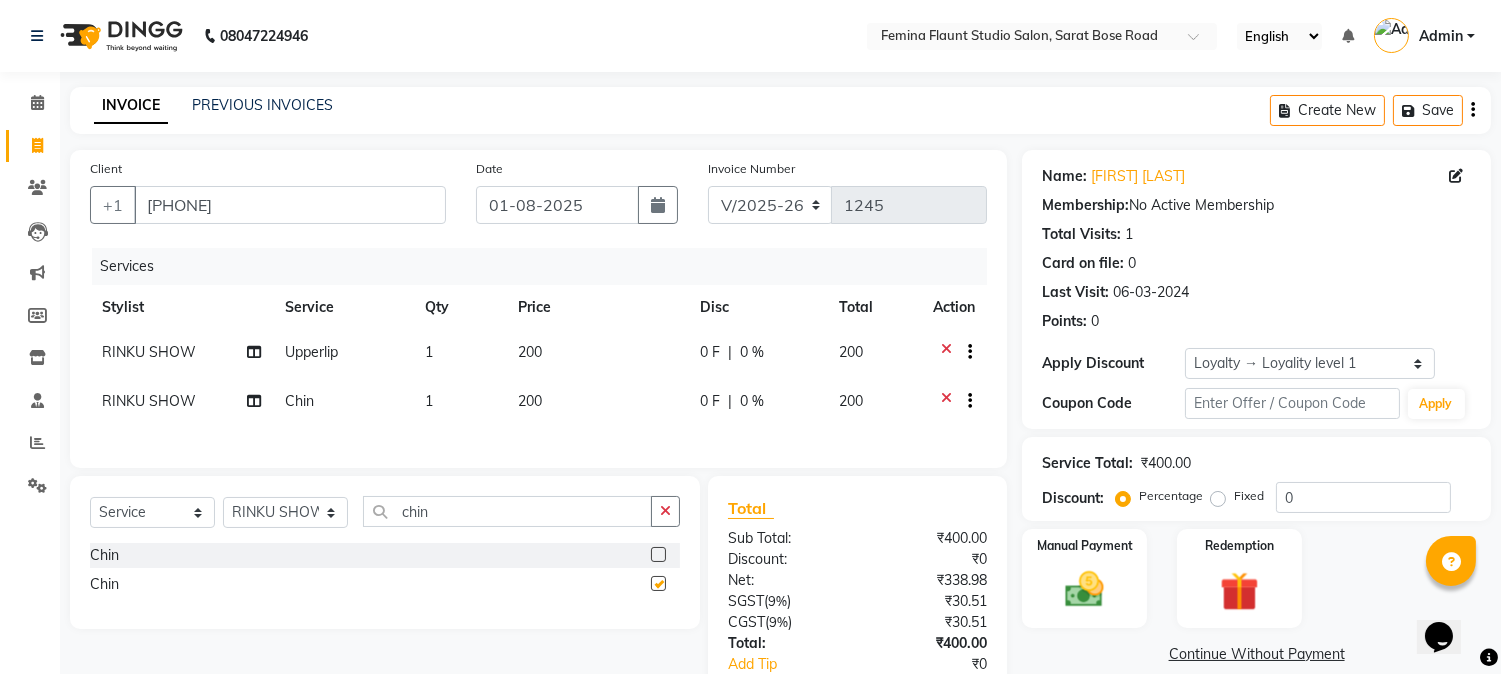 checkbox on "false" 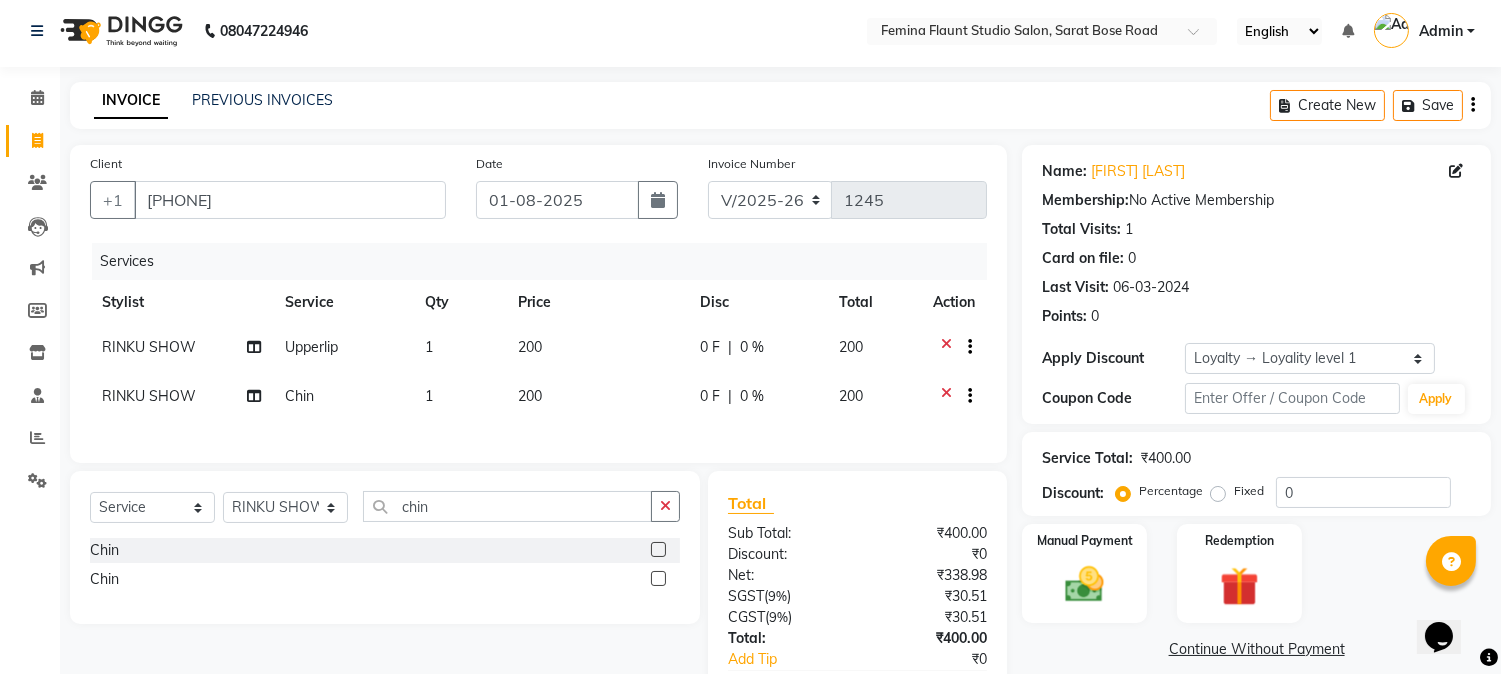 scroll, scrollTop: 0, scrollLeft: 0, axis: both 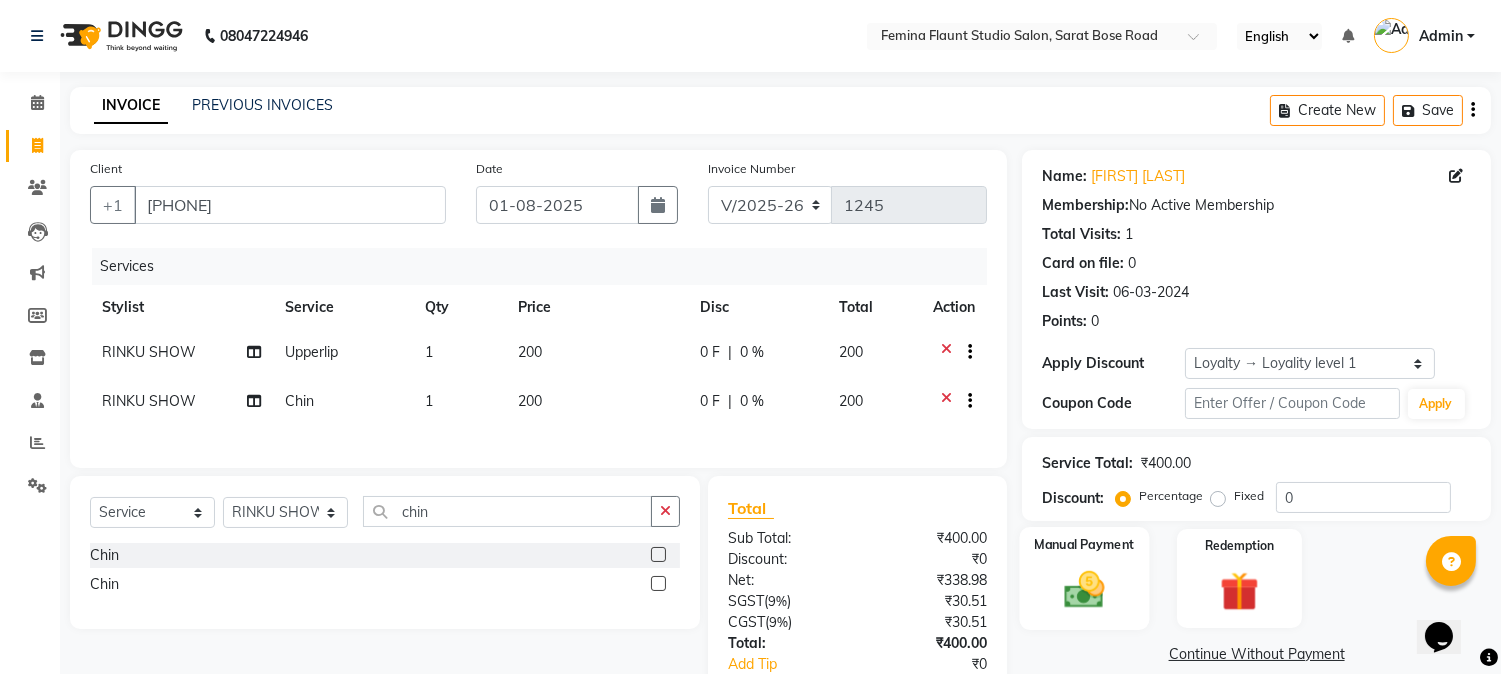 click on "Manual Payment" 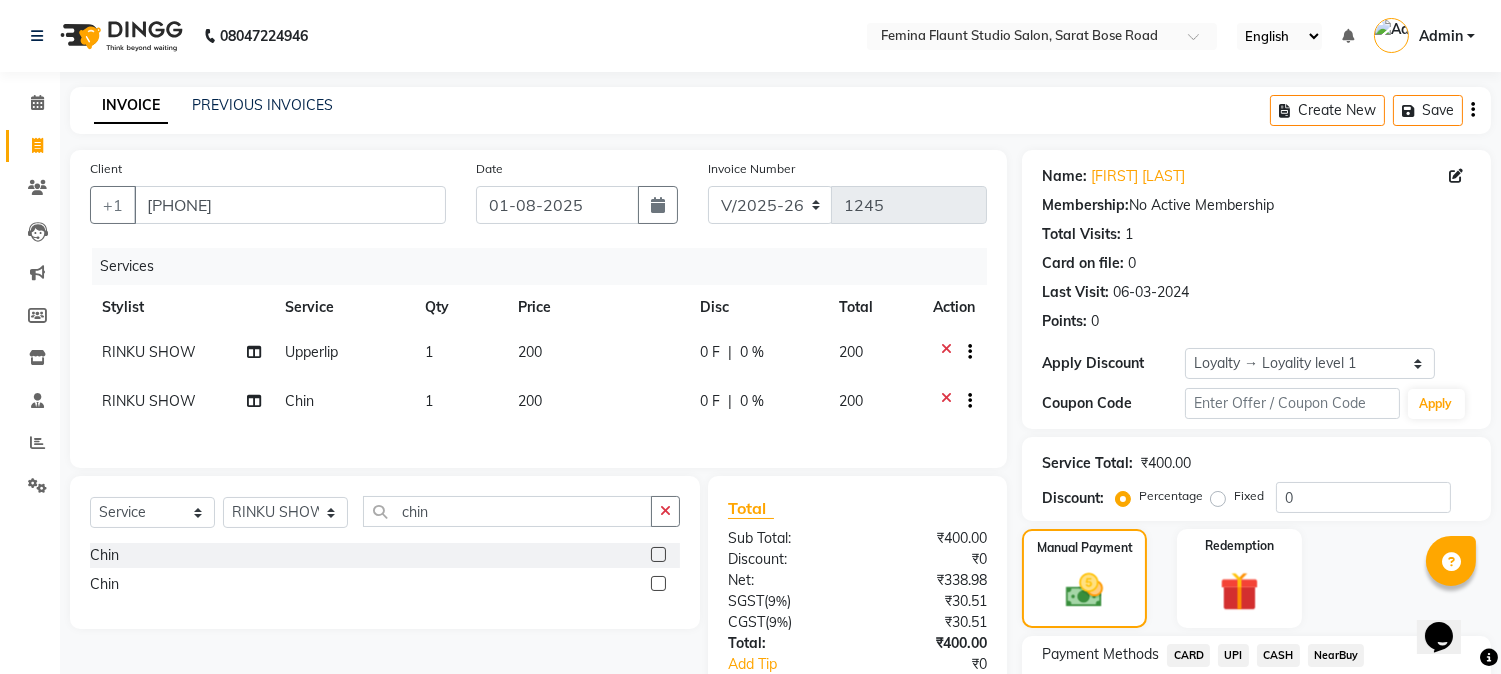 scroll, scrollTop: 152, scrollLeft: 0, axis: vertical 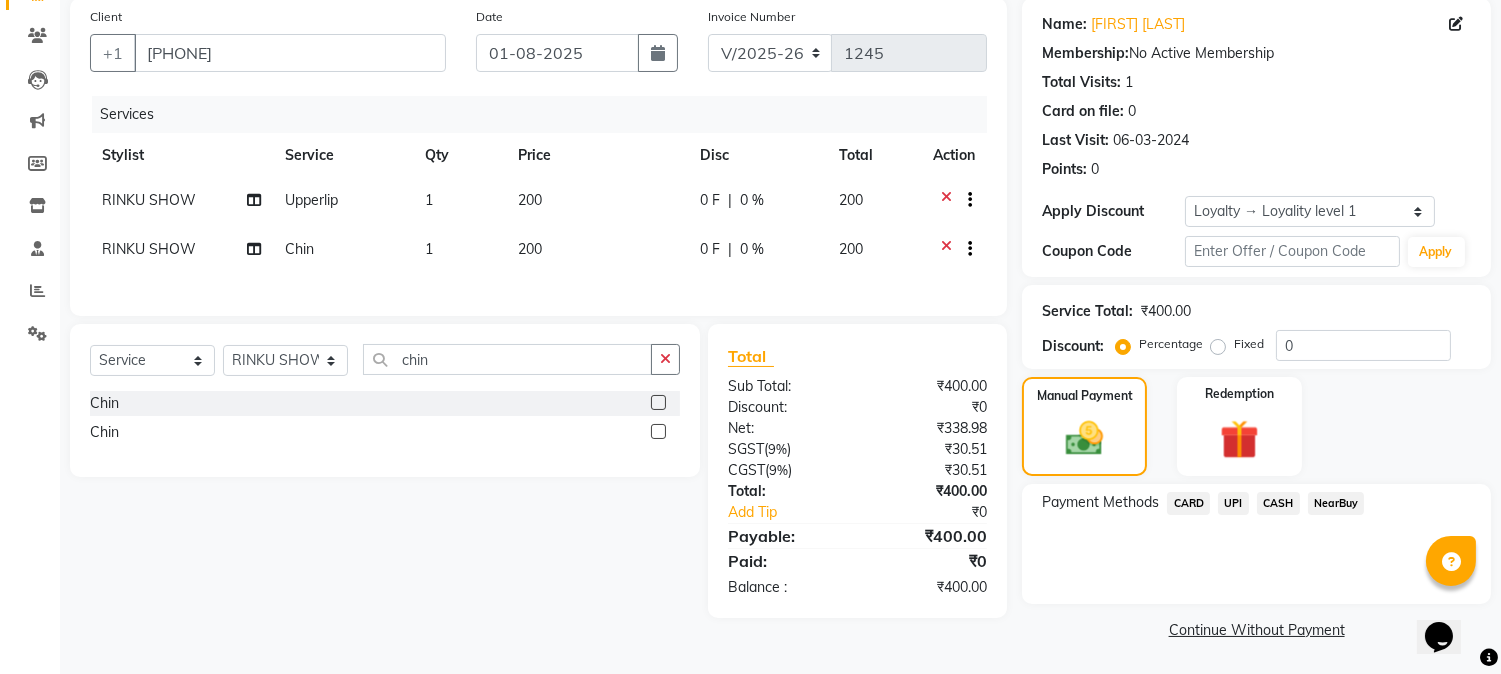 click on "CASH" 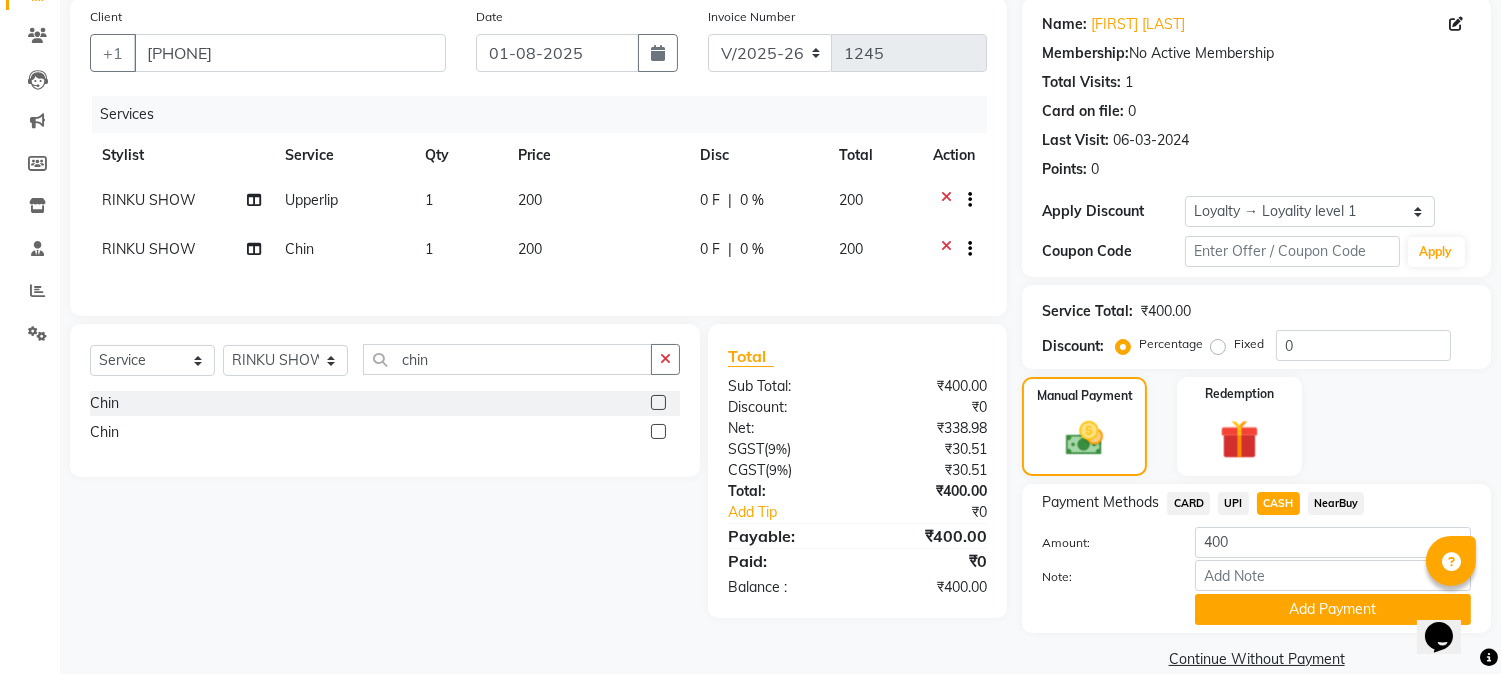 scroll, scrollTop: 181, scrollLeft: 0, axis: vertical 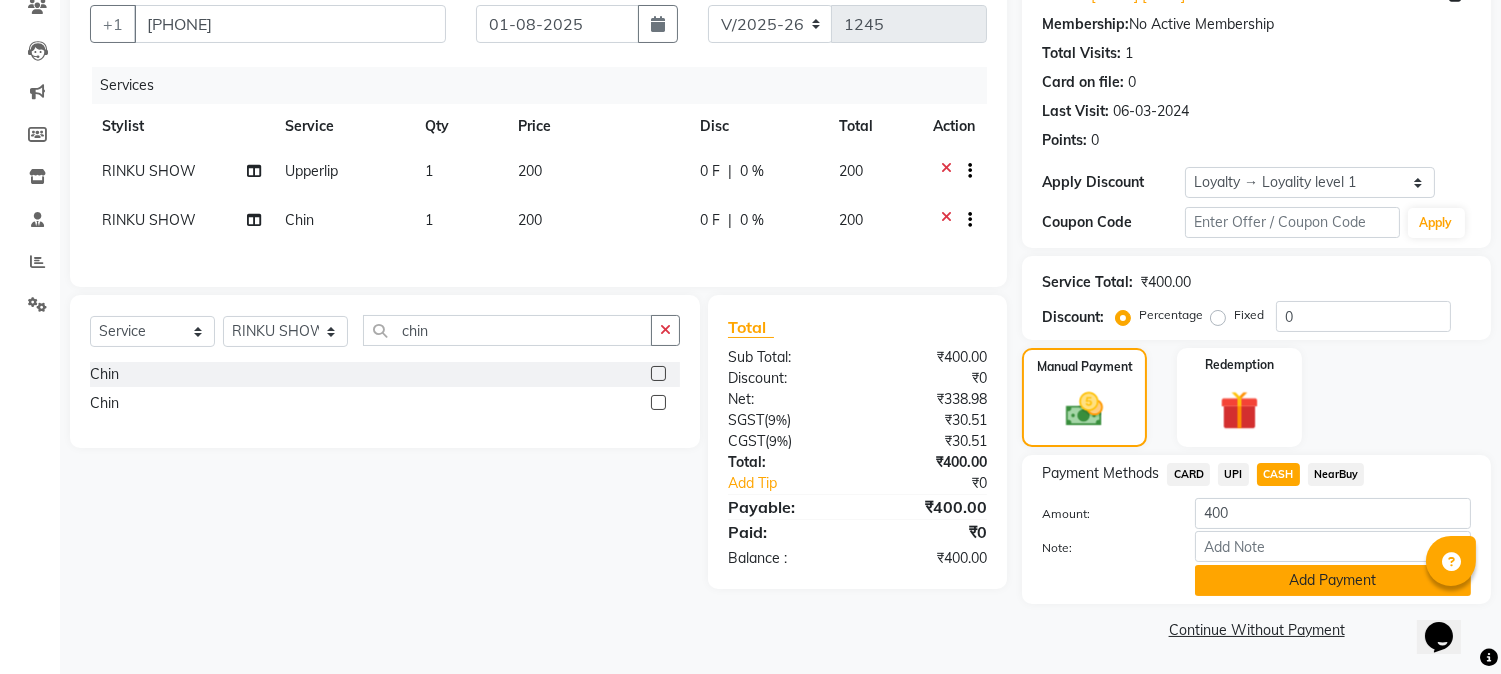 click on "Add Payment" 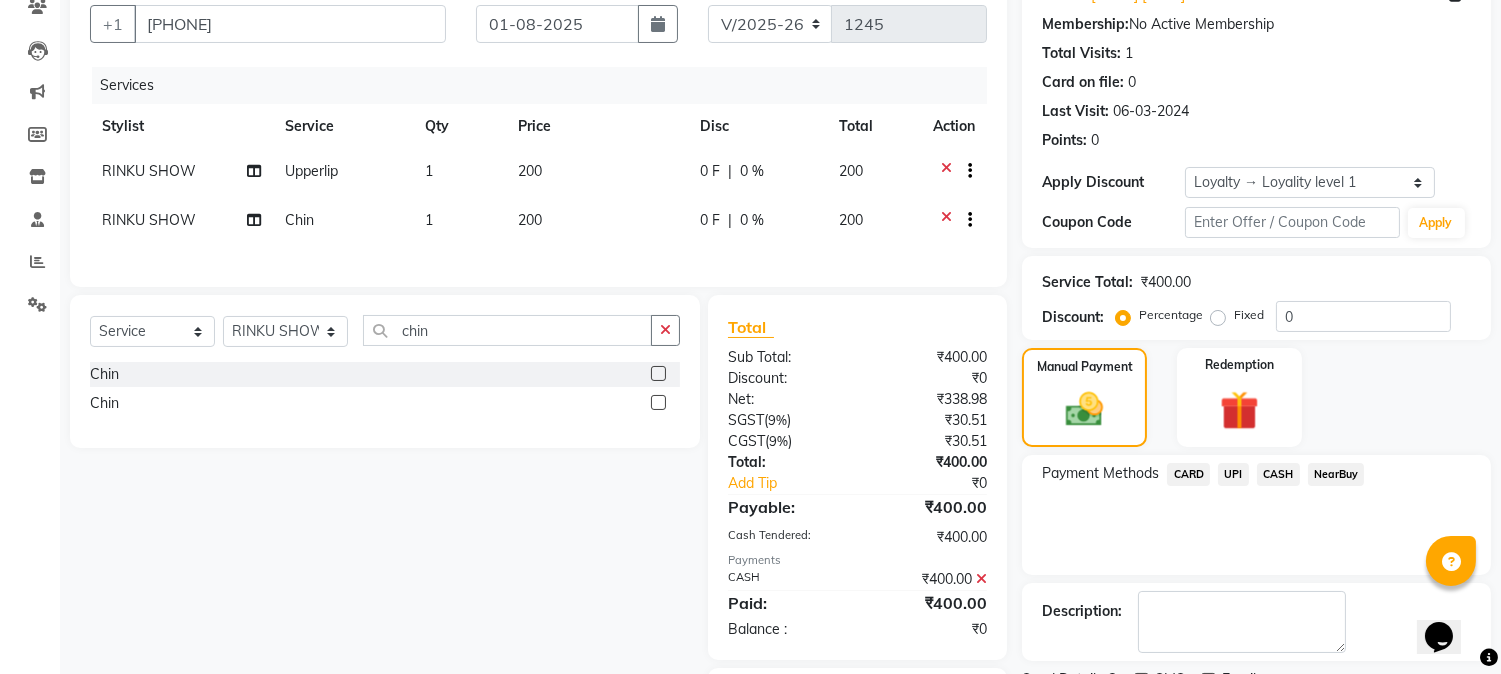 scroll, scrollTop: 308, scrollLeft: 0, axis: vertical 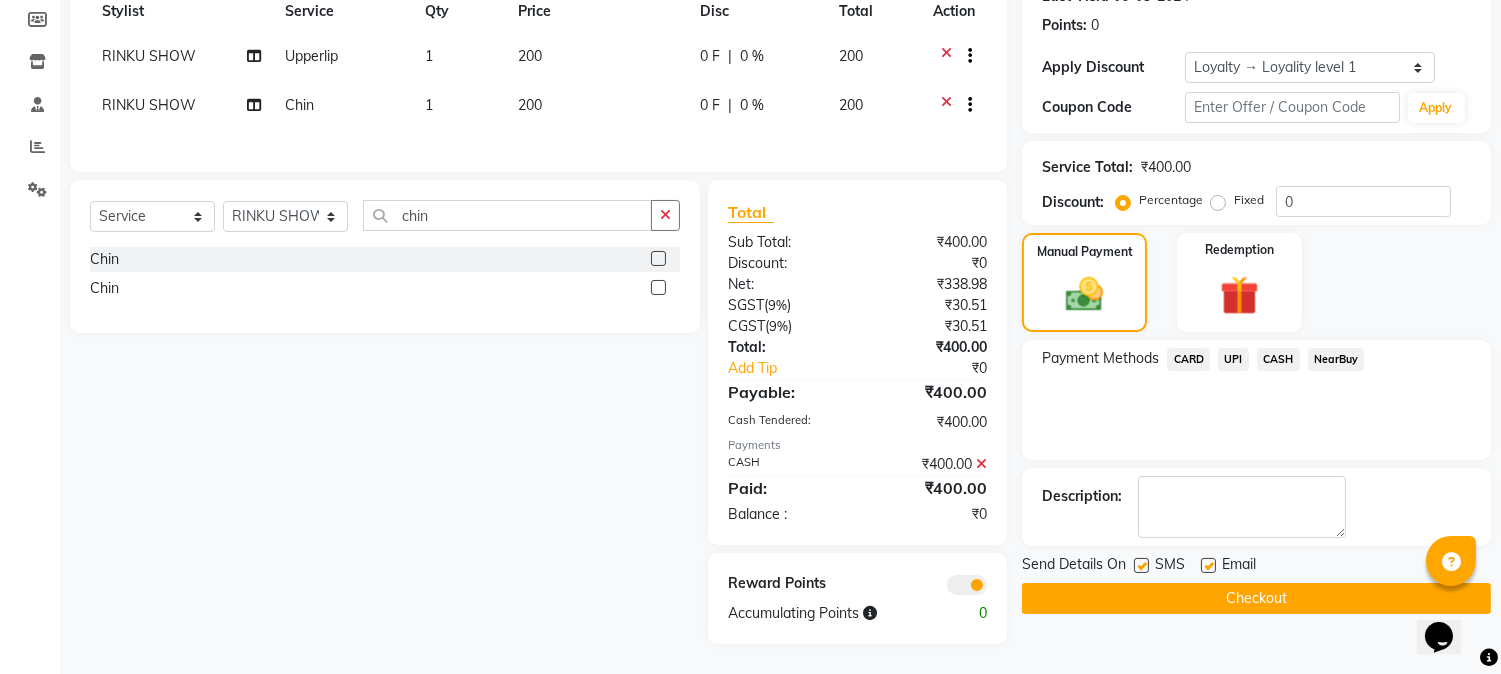 click on "Checkout" 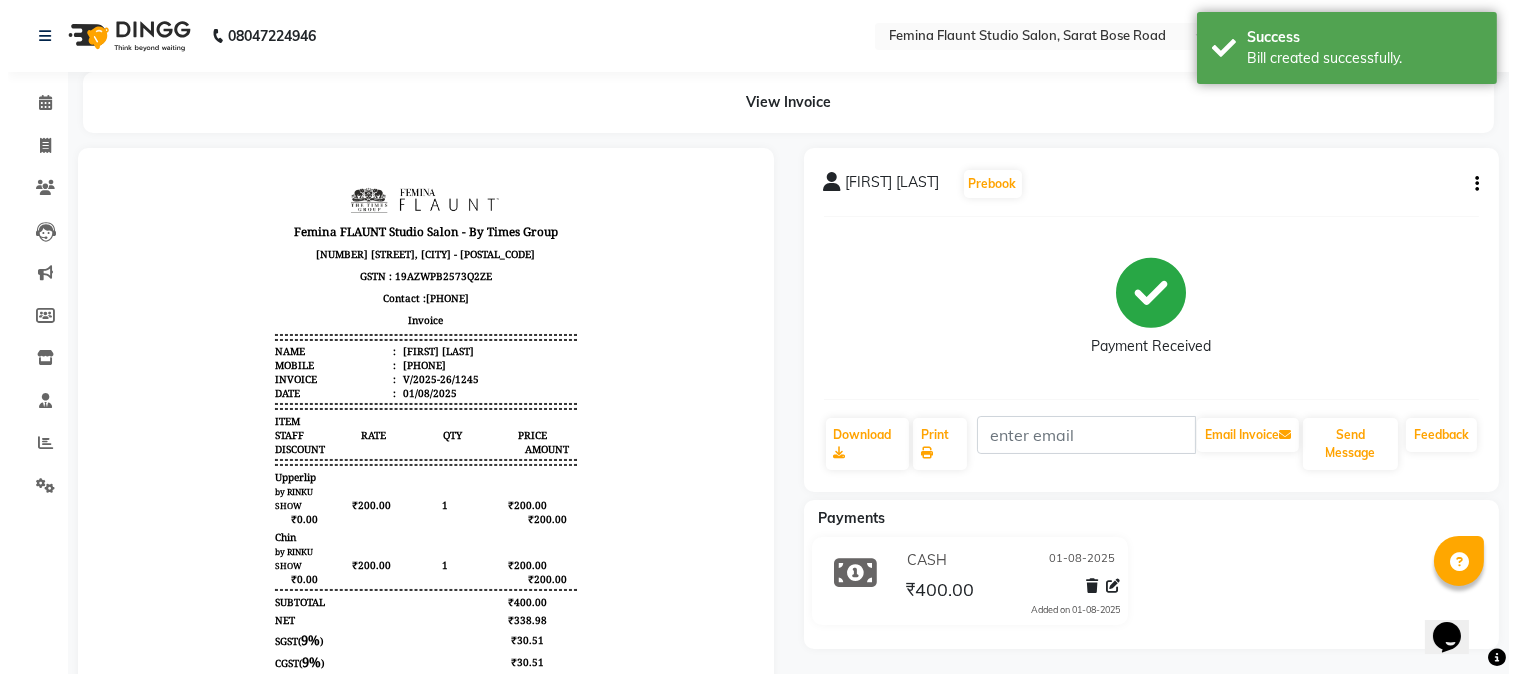 scroll, scrollTop: 0, scrollLeft: 0, axis: both 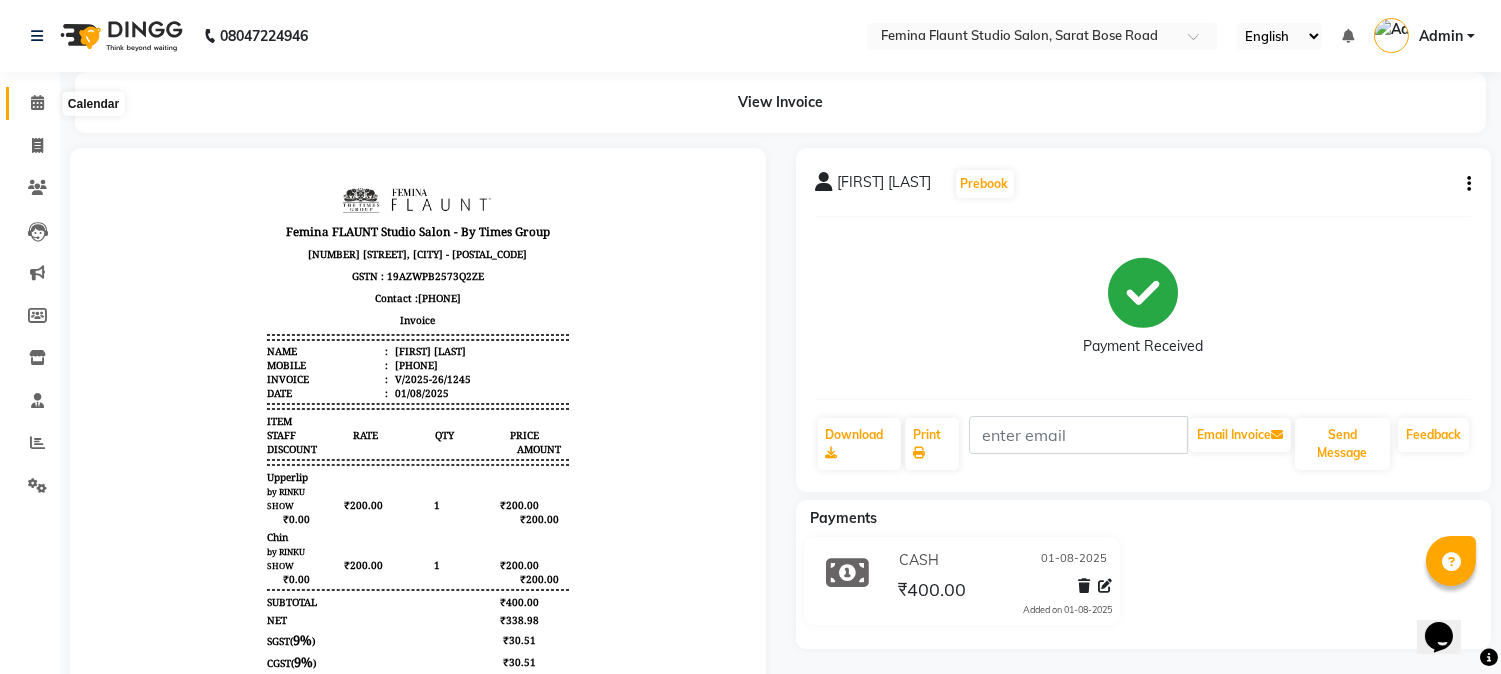 click 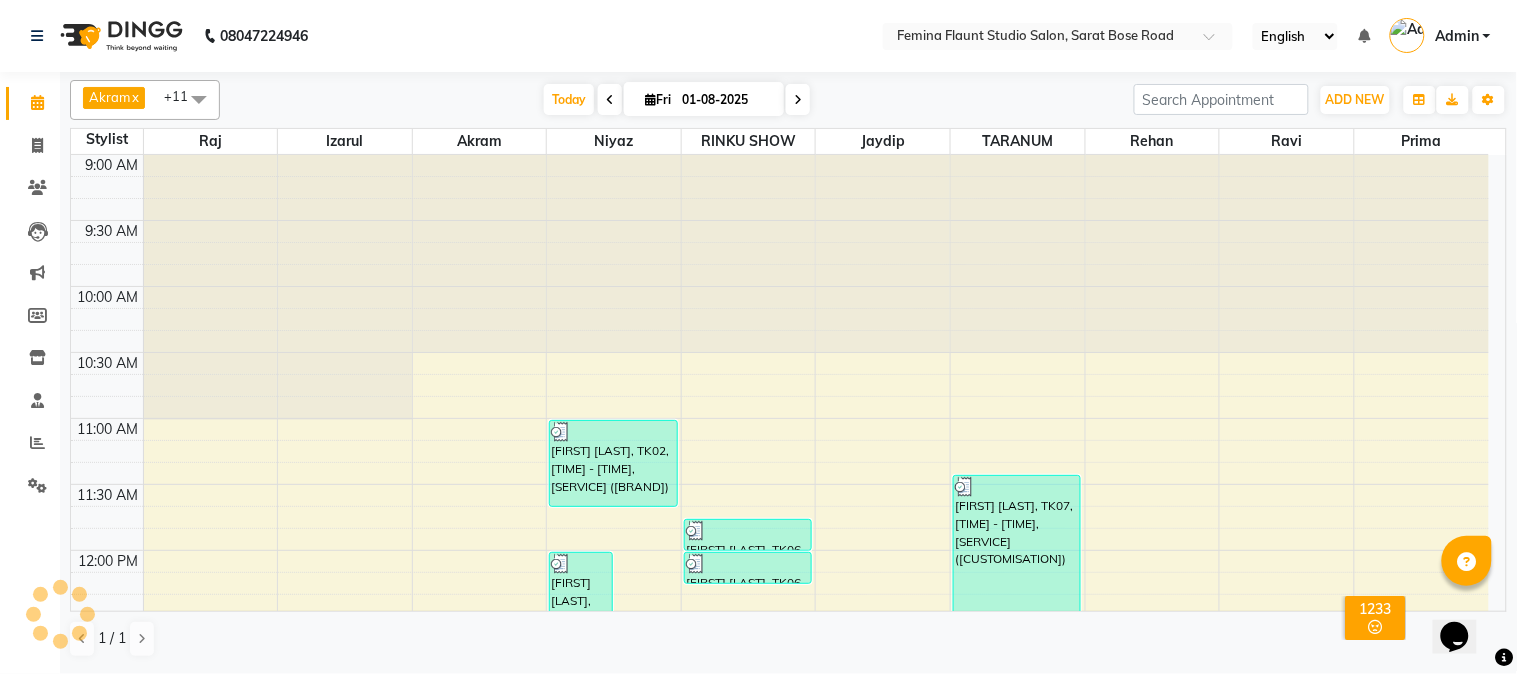 scroll, scrollTop: 0, scrollLeft: 0, axis: both 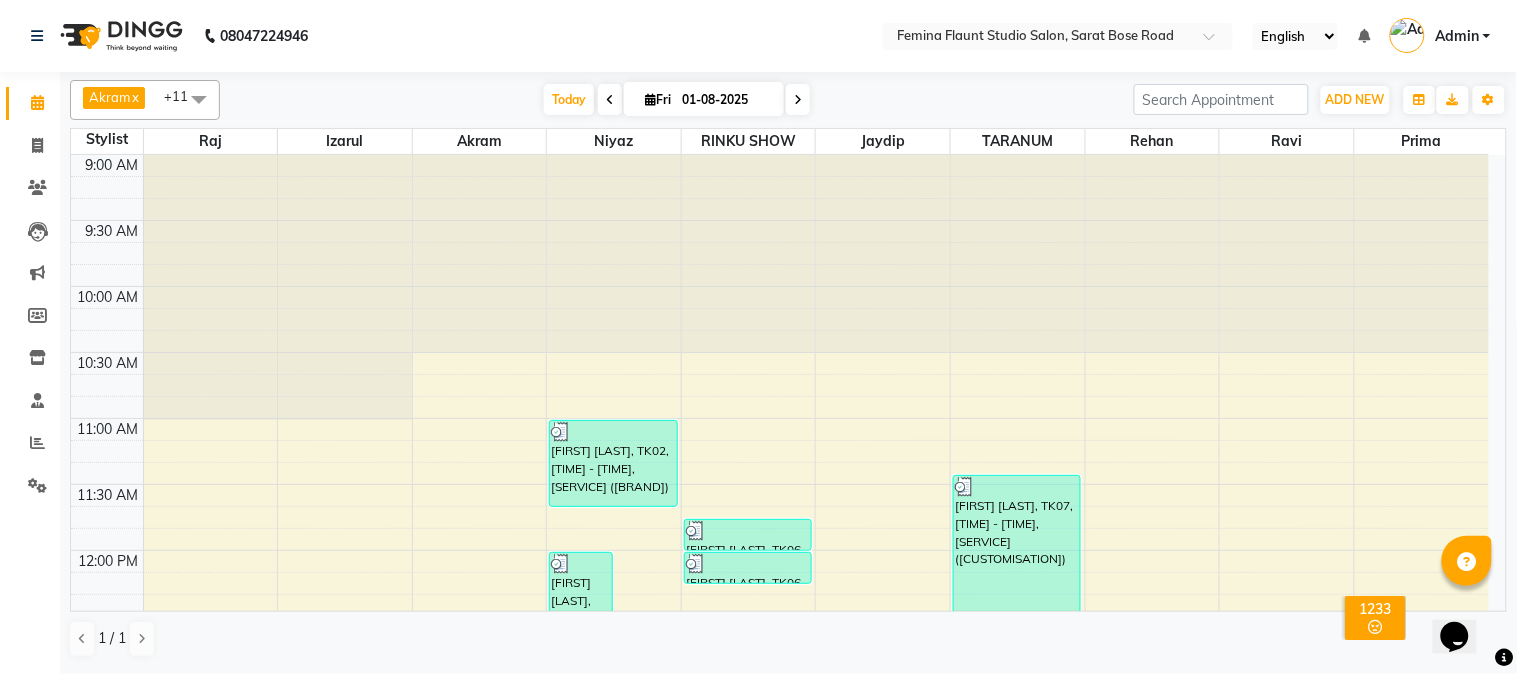 click on "Calendar" 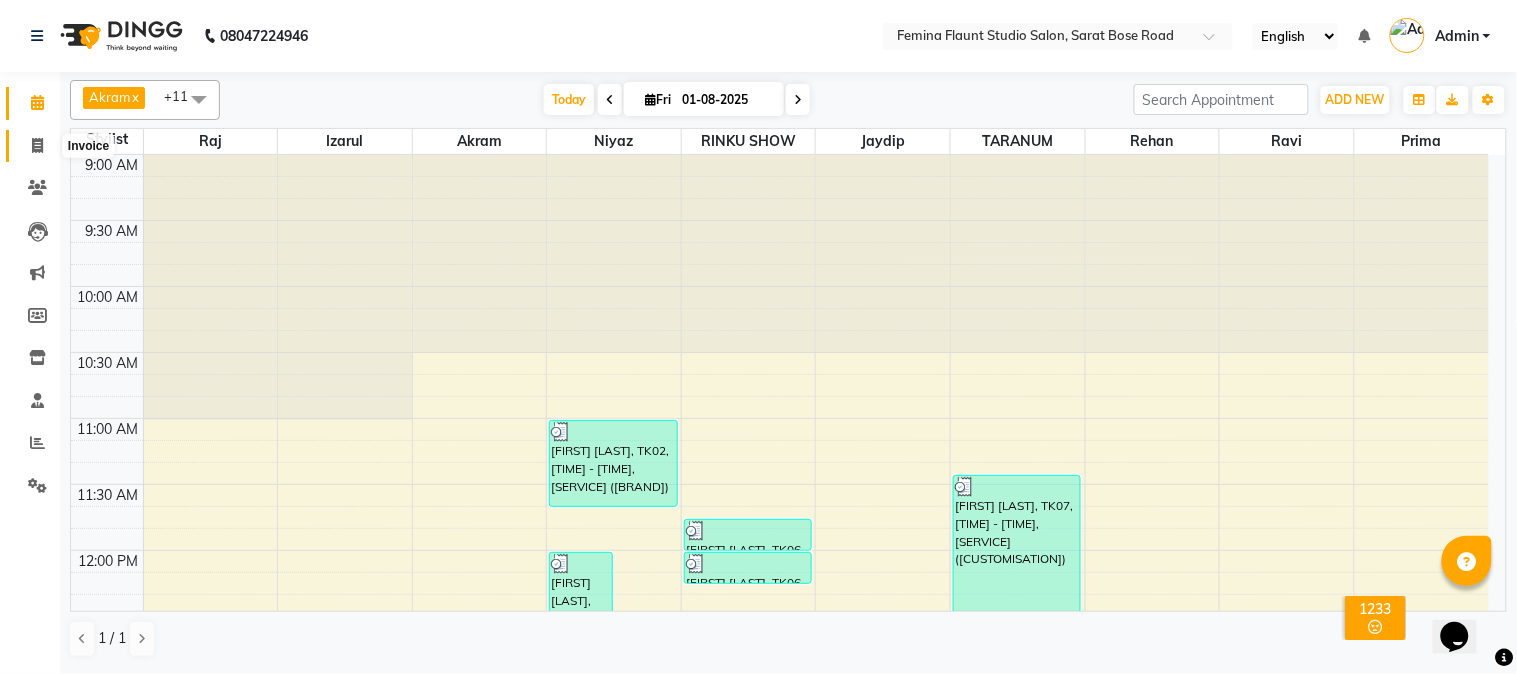 click 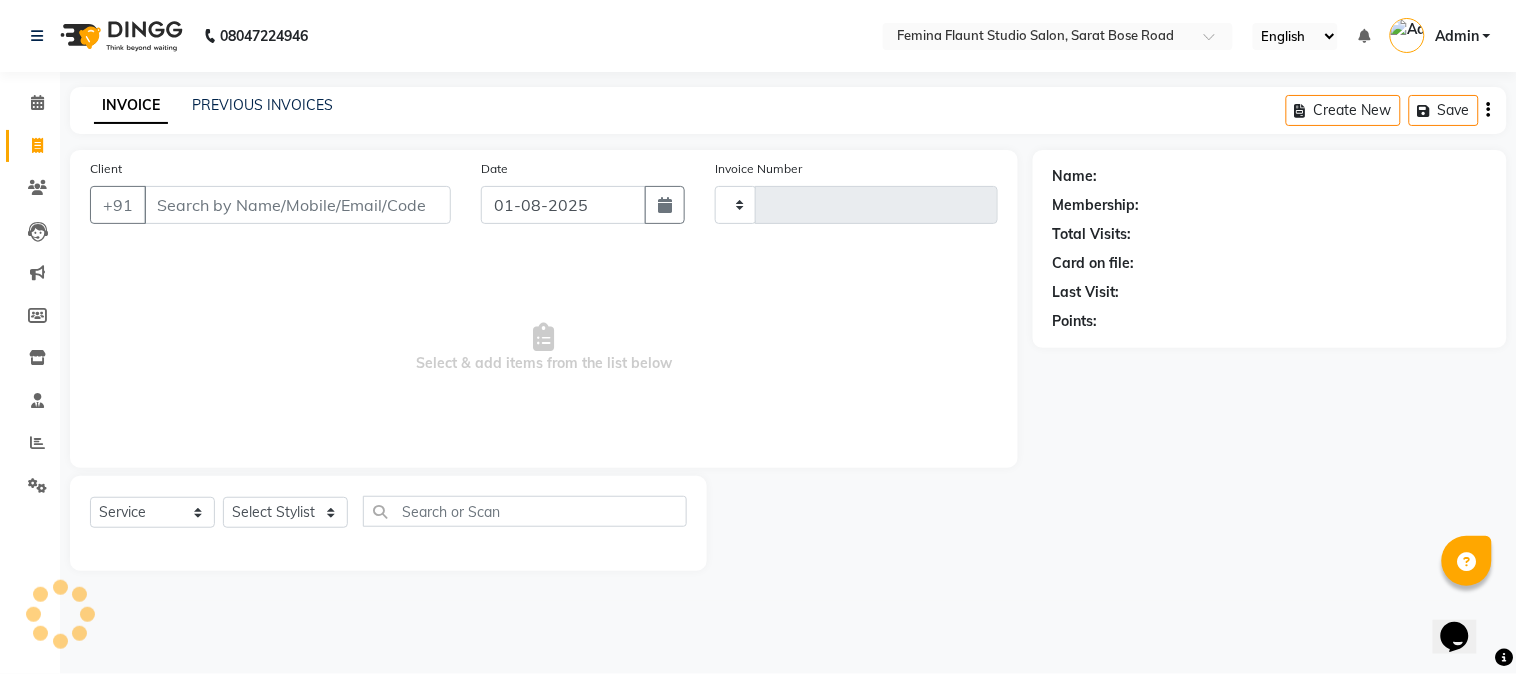 type on "1246" 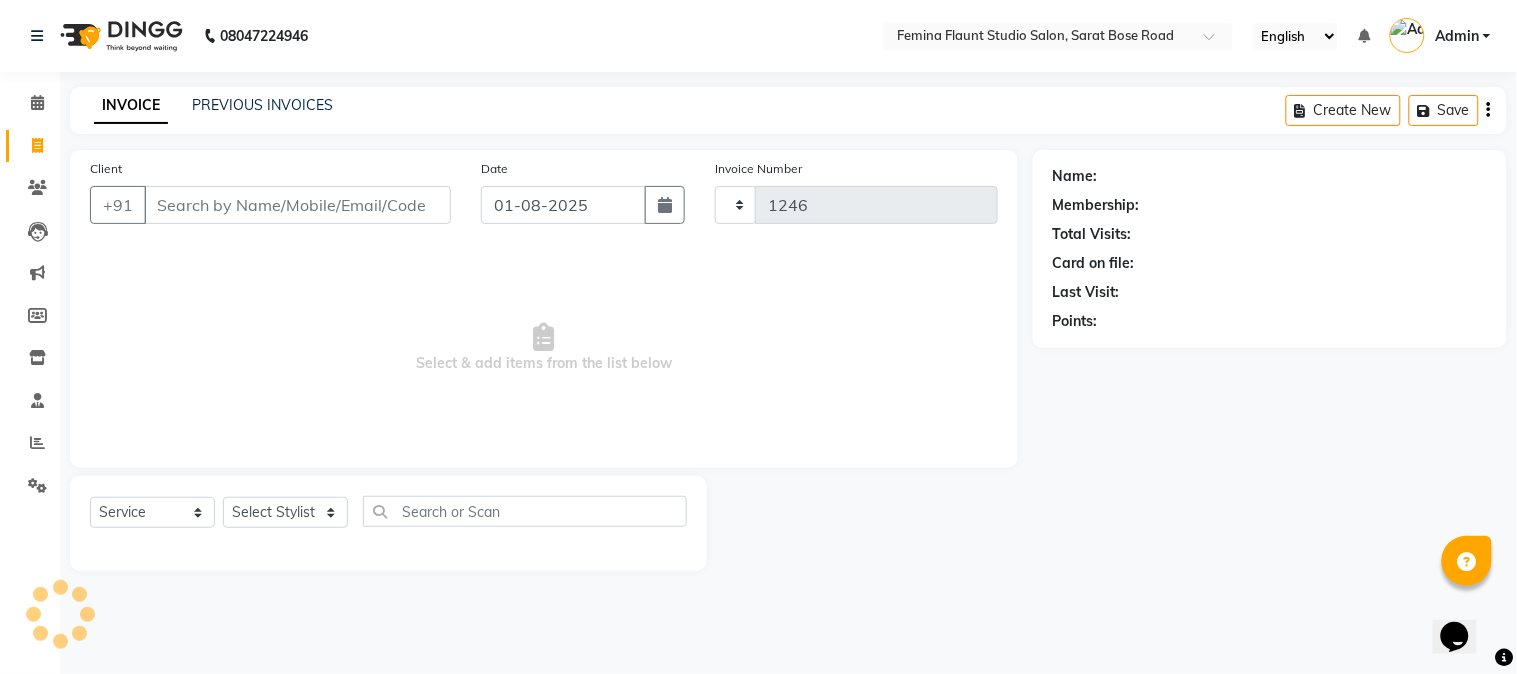 select on "5231" 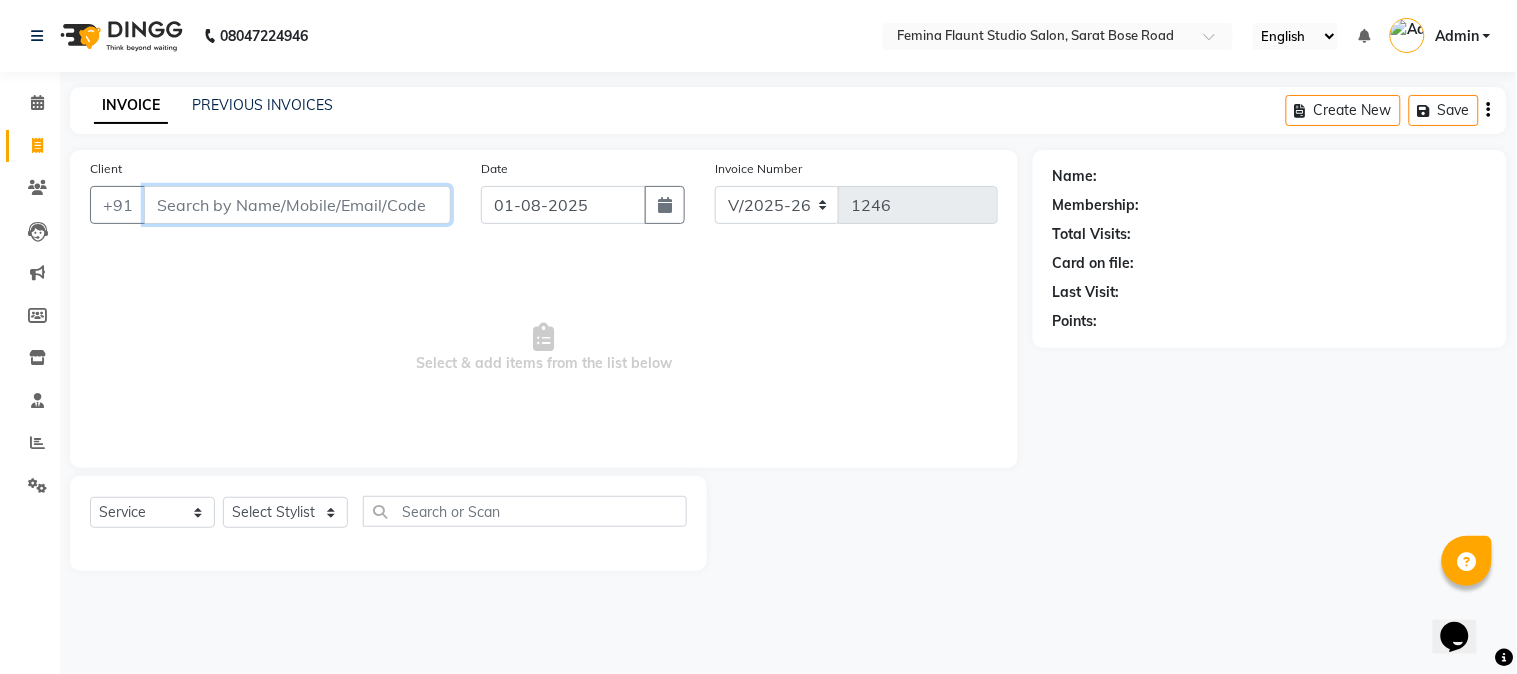 click on "Client" at bounding box center (297, 205) 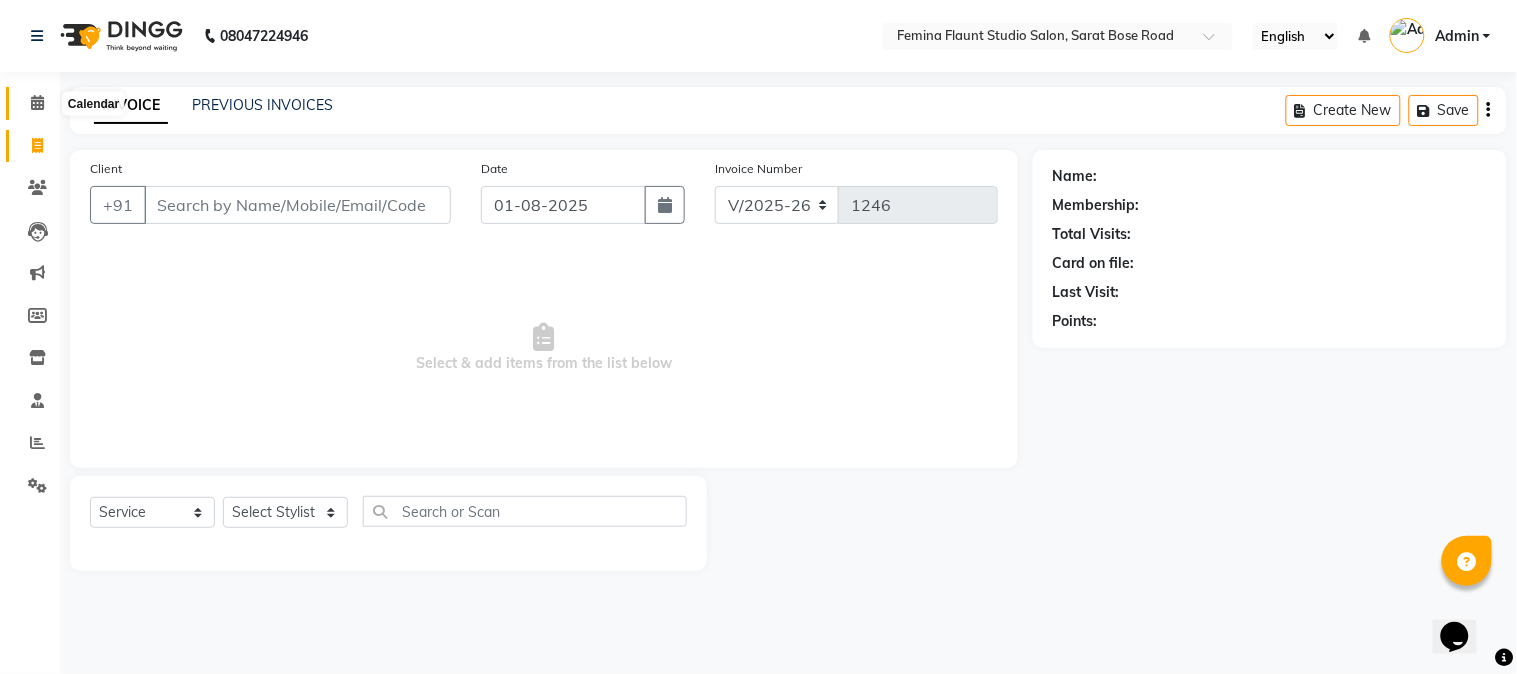 click 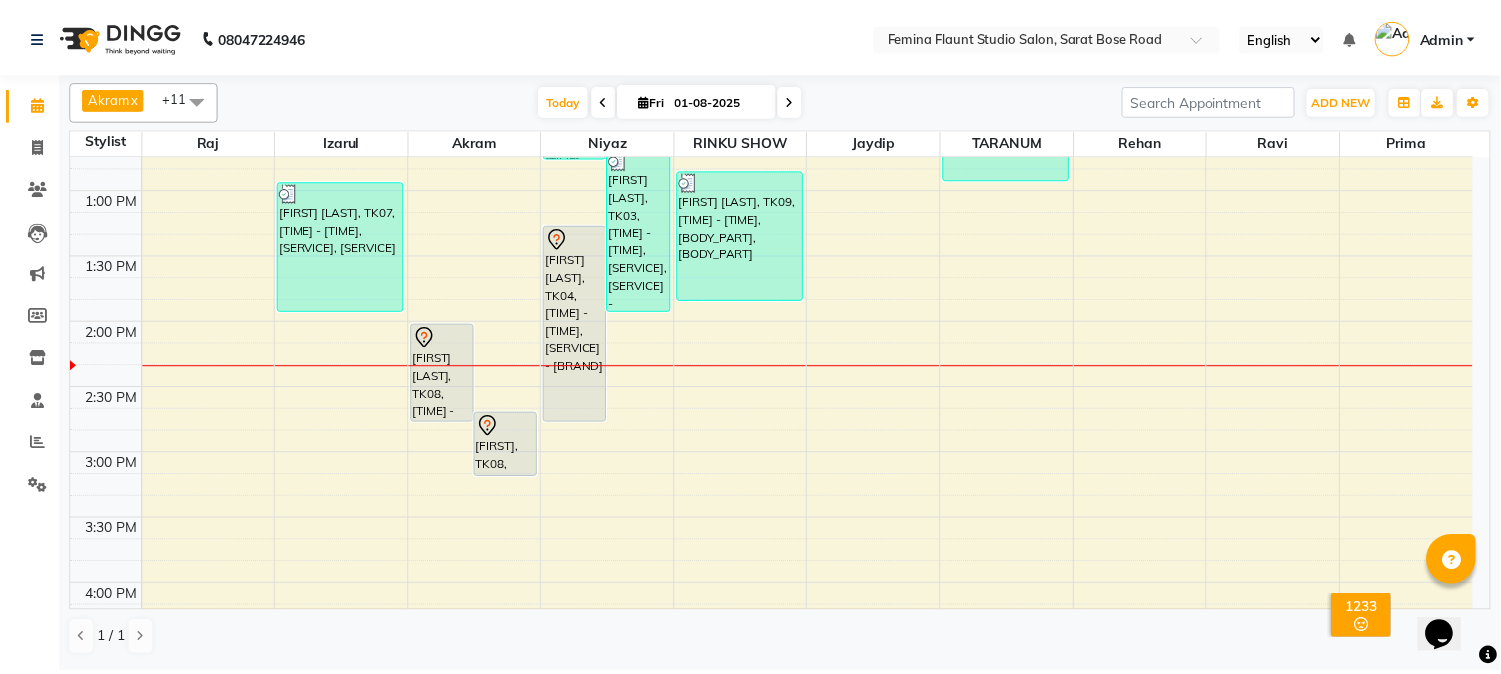 scroll, scrollTop: 444, scrollLeft: 0, axis: vertical 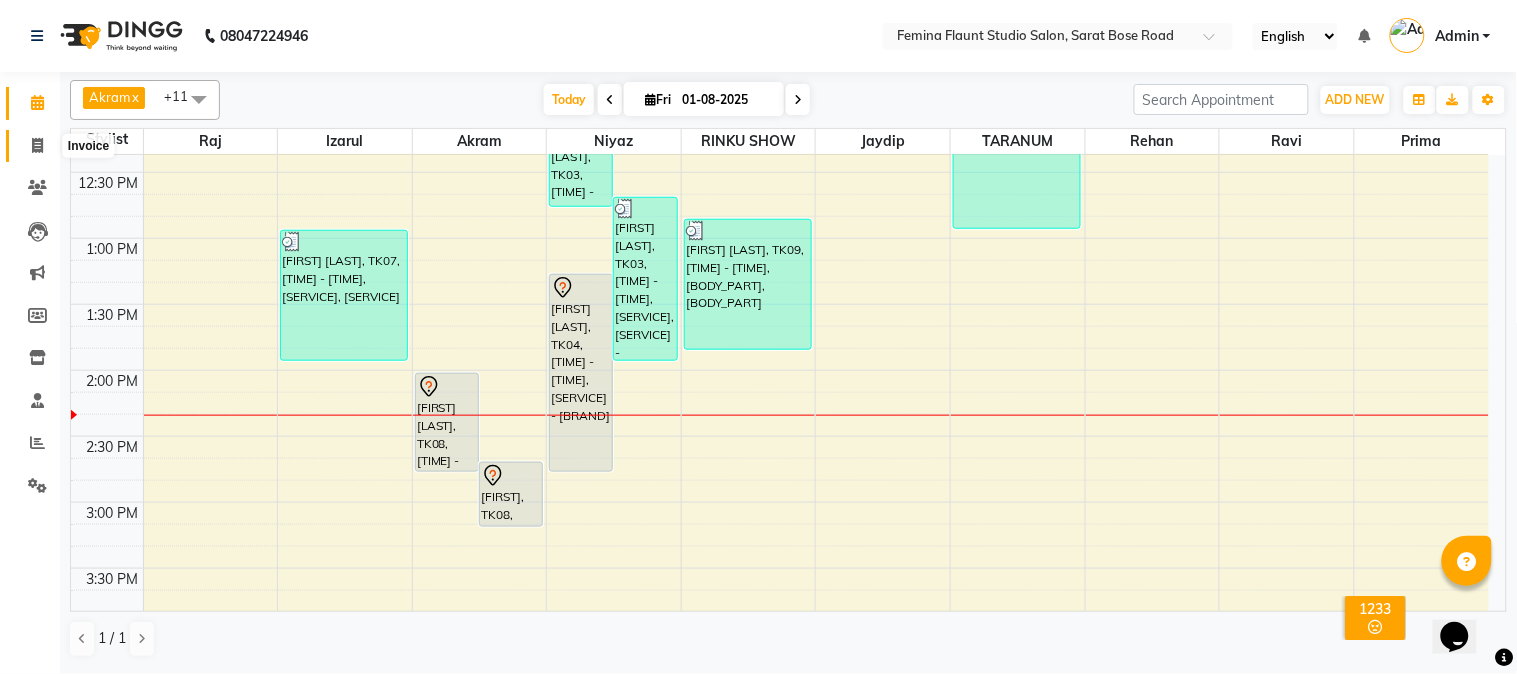 click 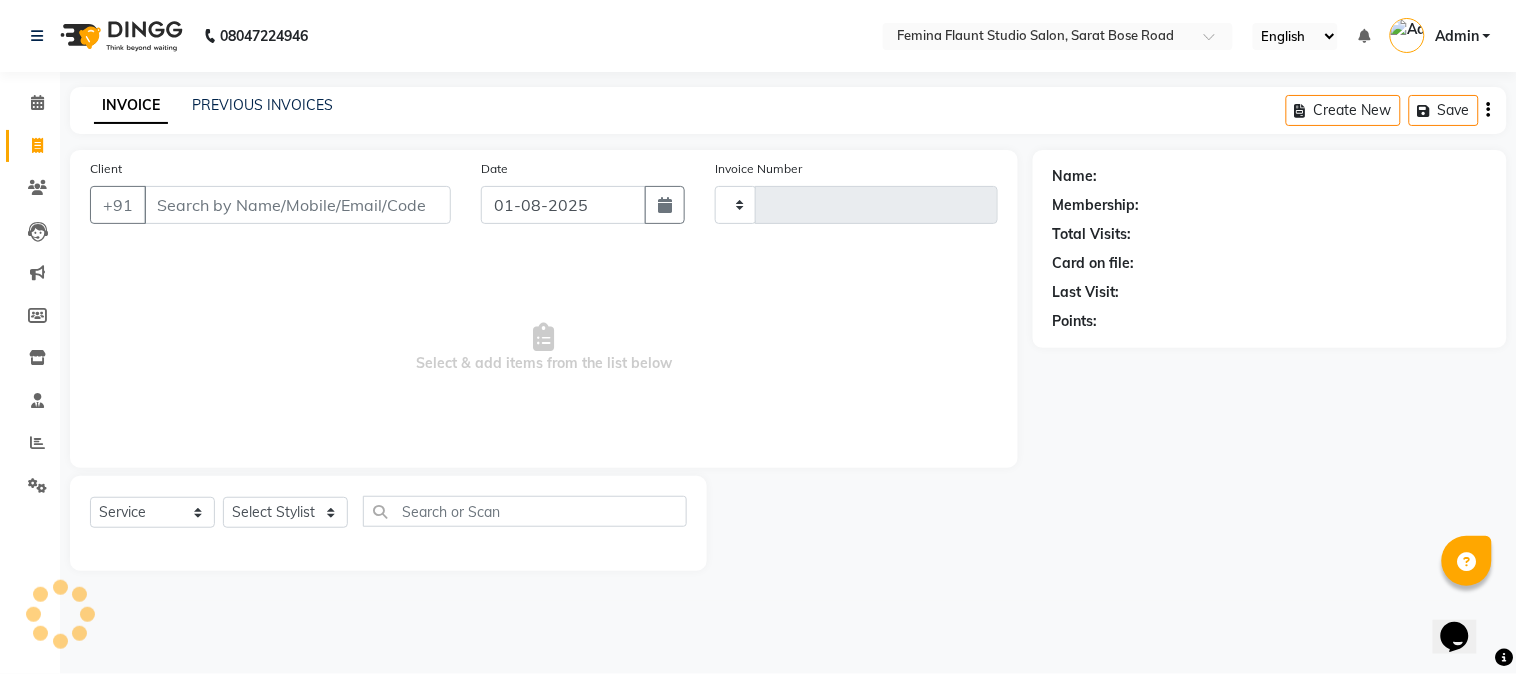type on "1246" 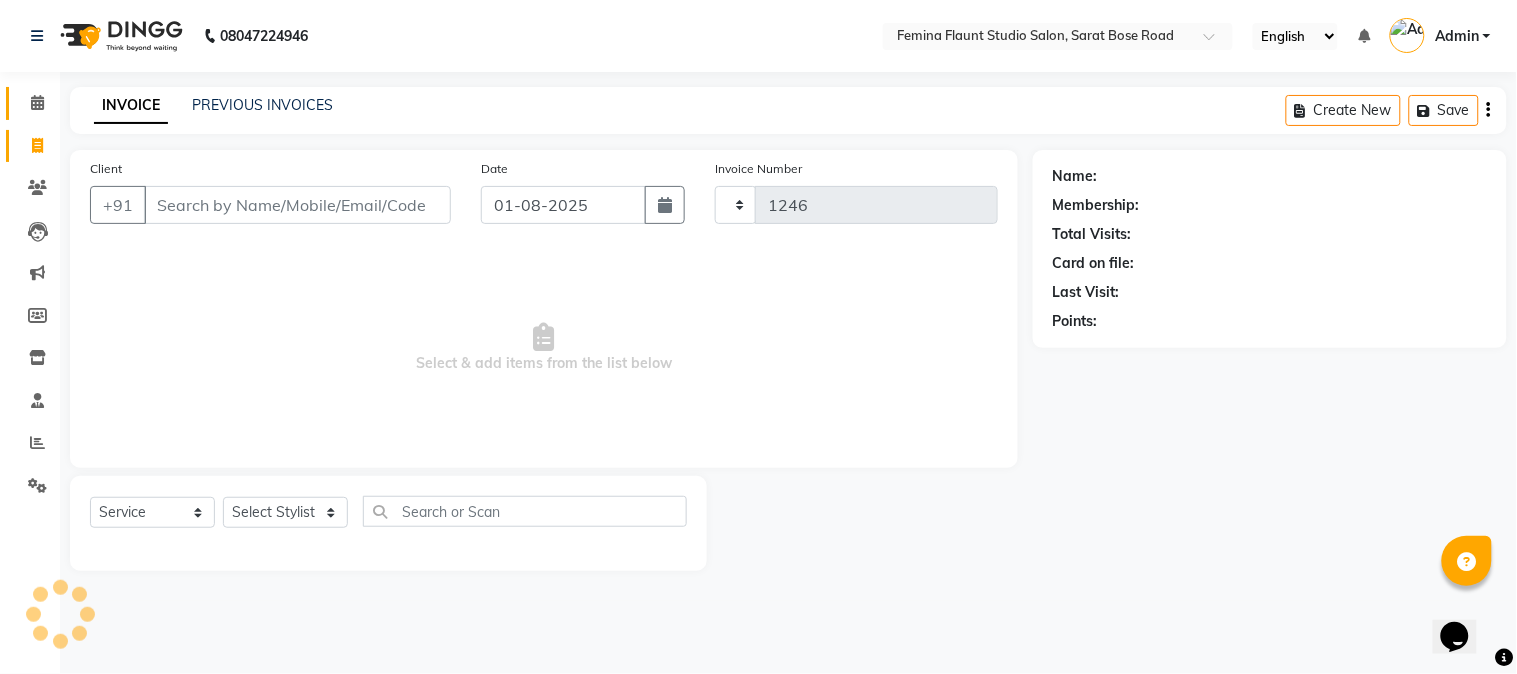 select on "5231" 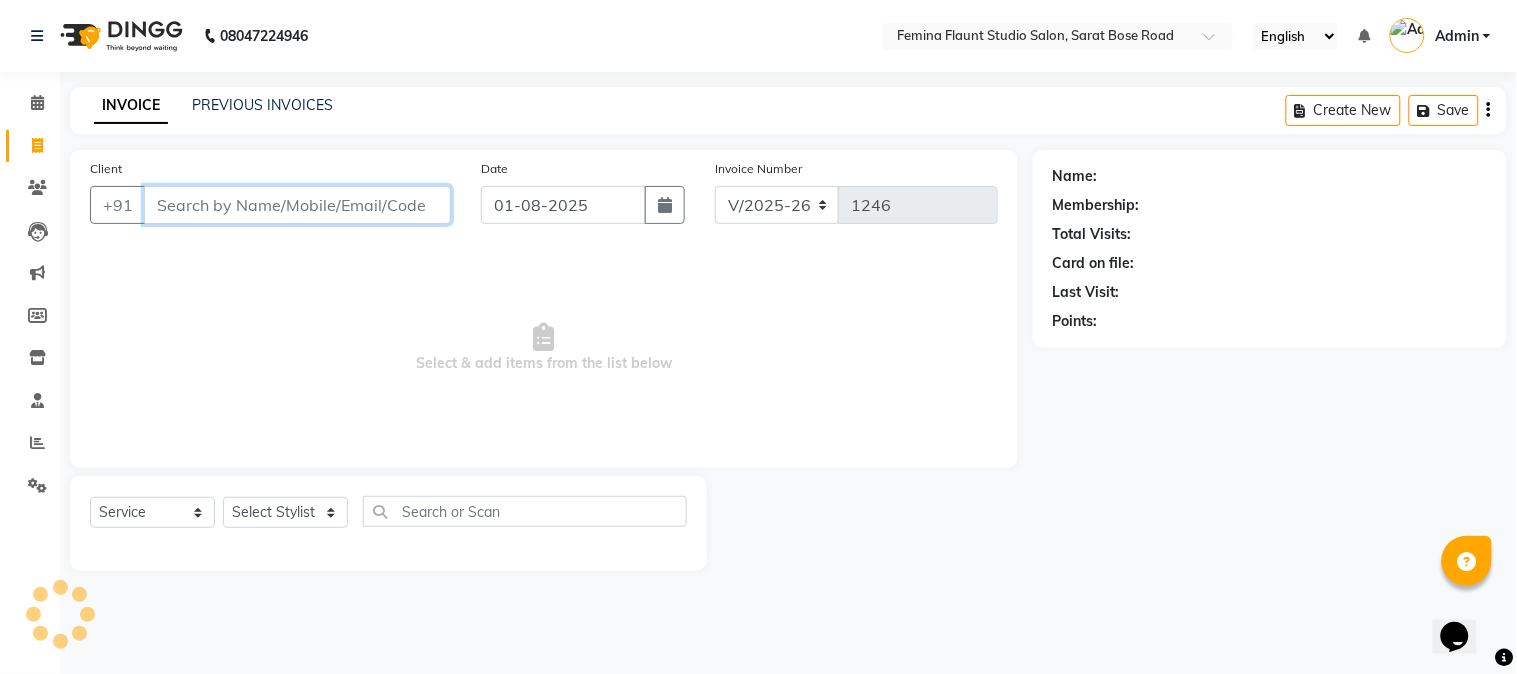 click on "Client" at bounding box center (297, 205) 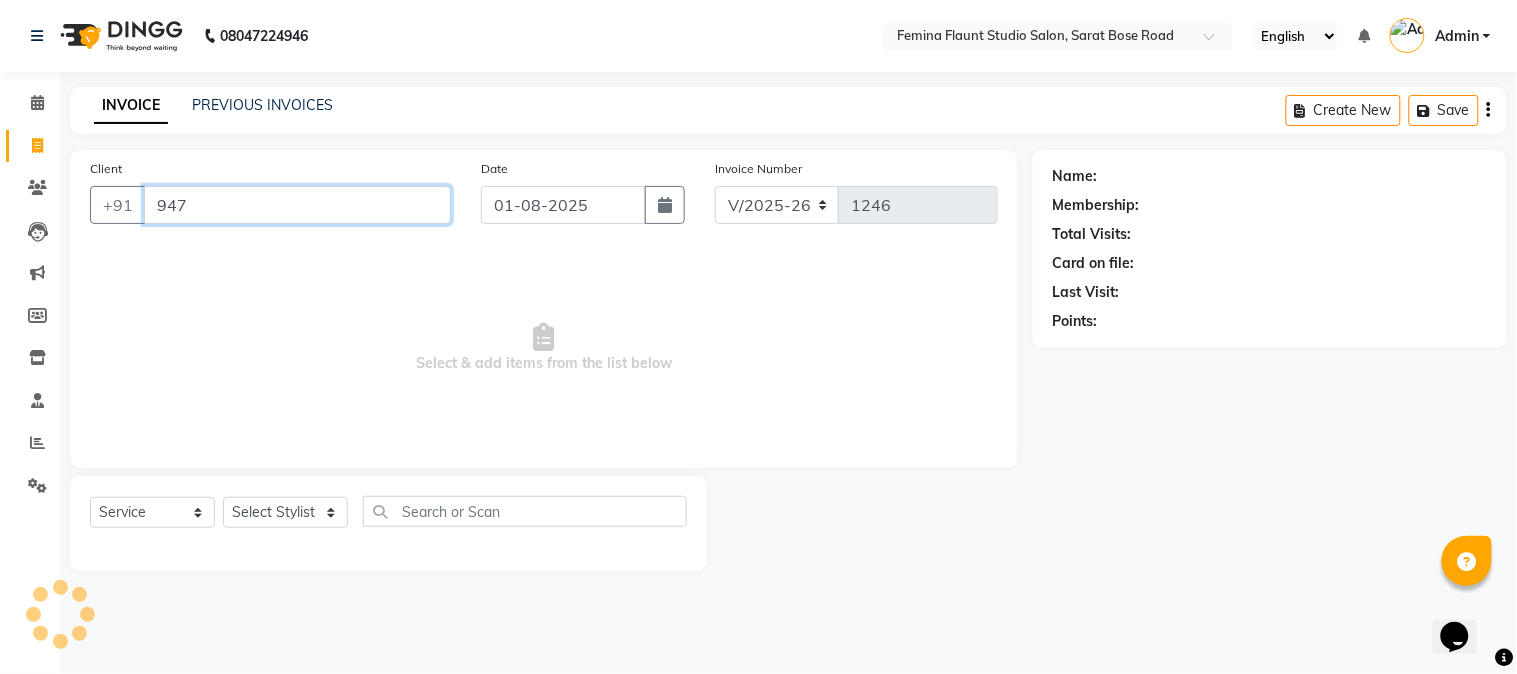 type on "9477" 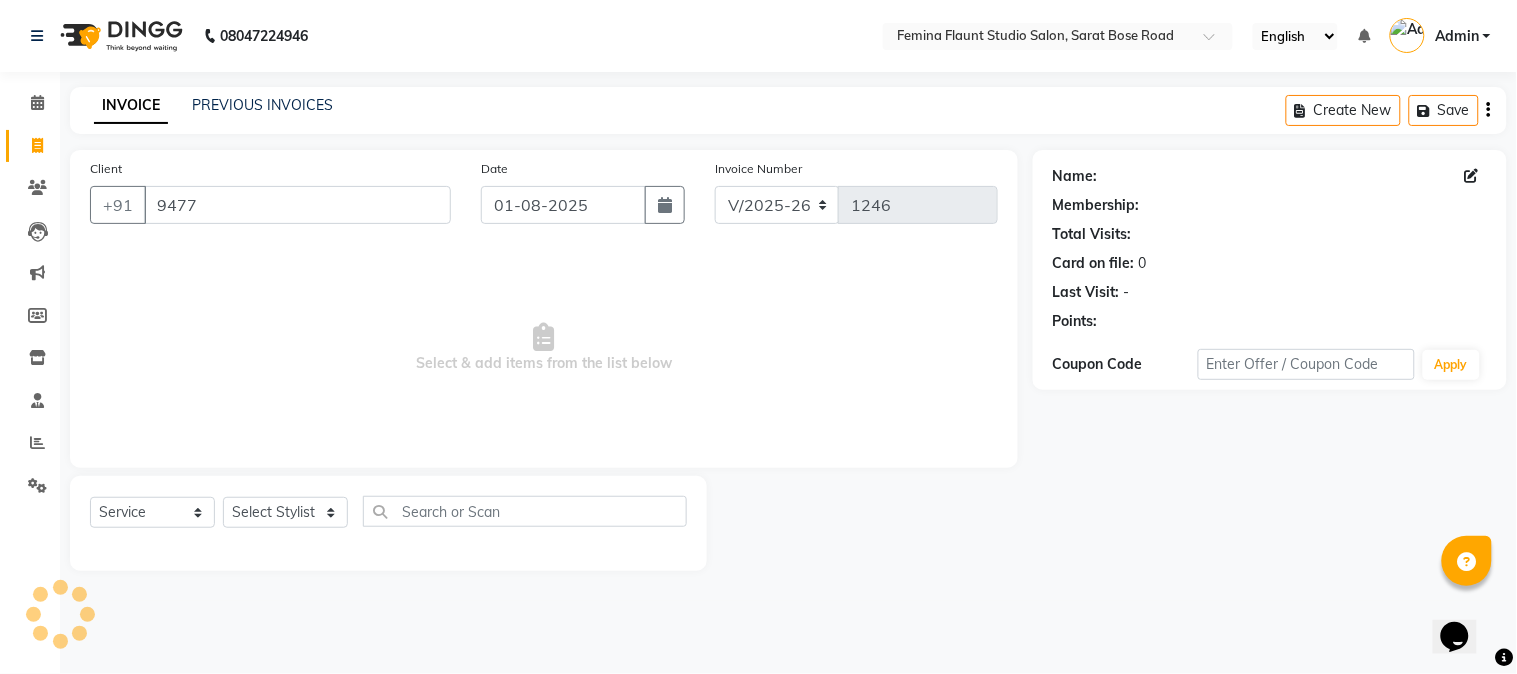 select on "1: Object" 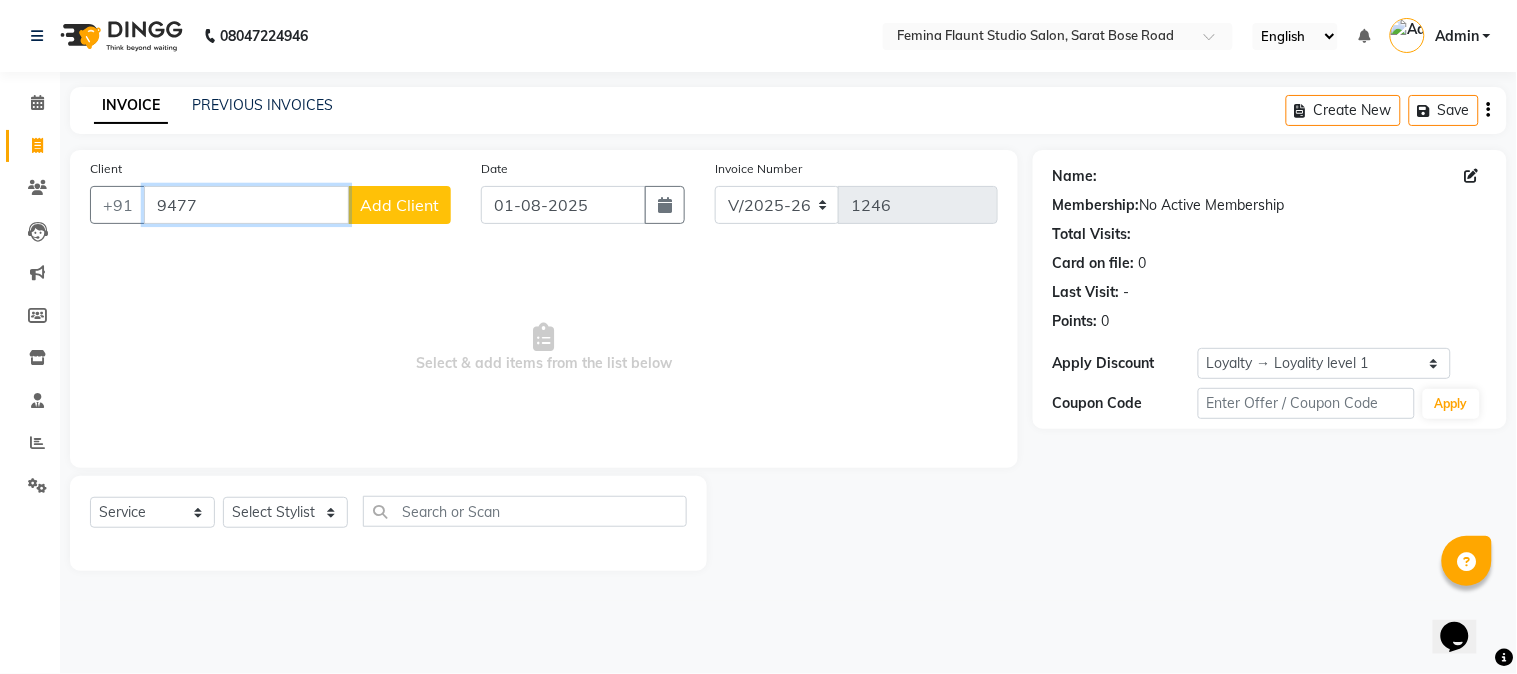 click on "9477" at bounding box center [246, 205] 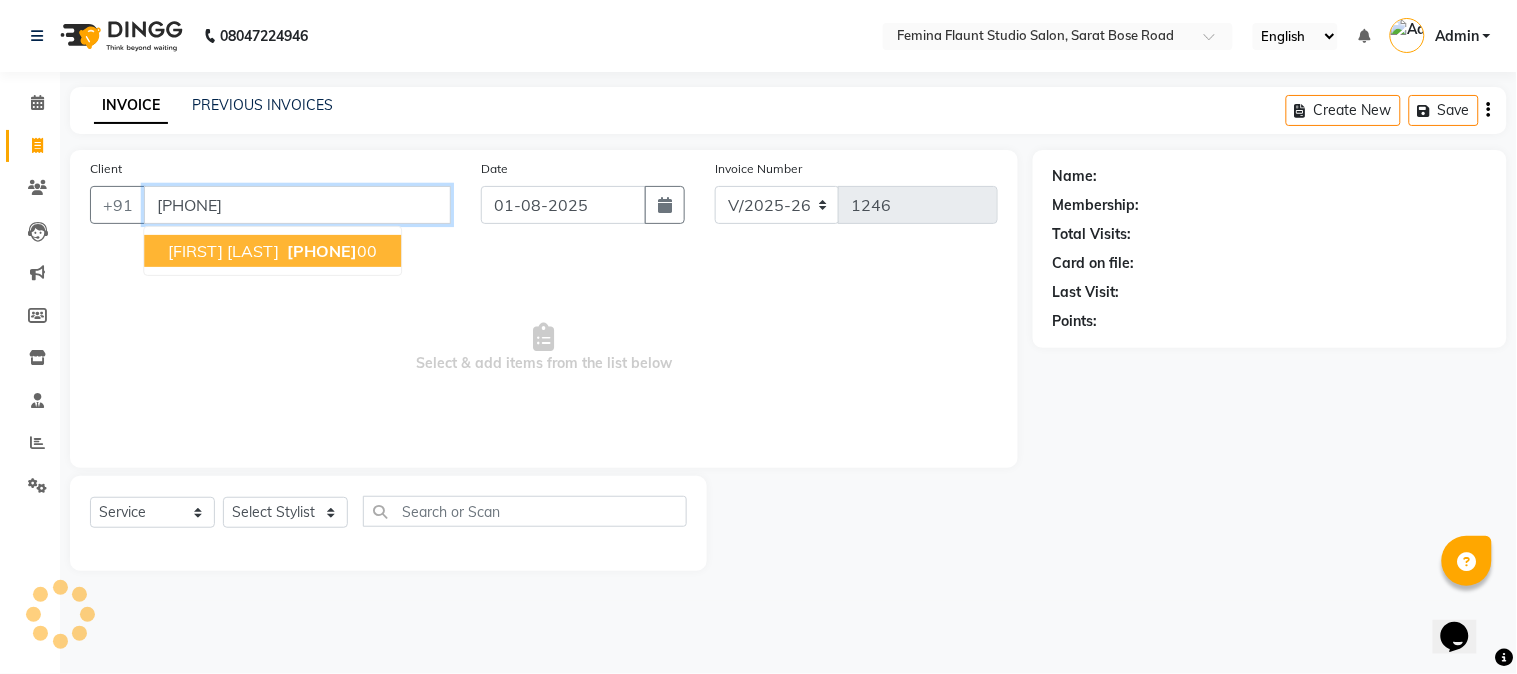 type on "[PHONE]" 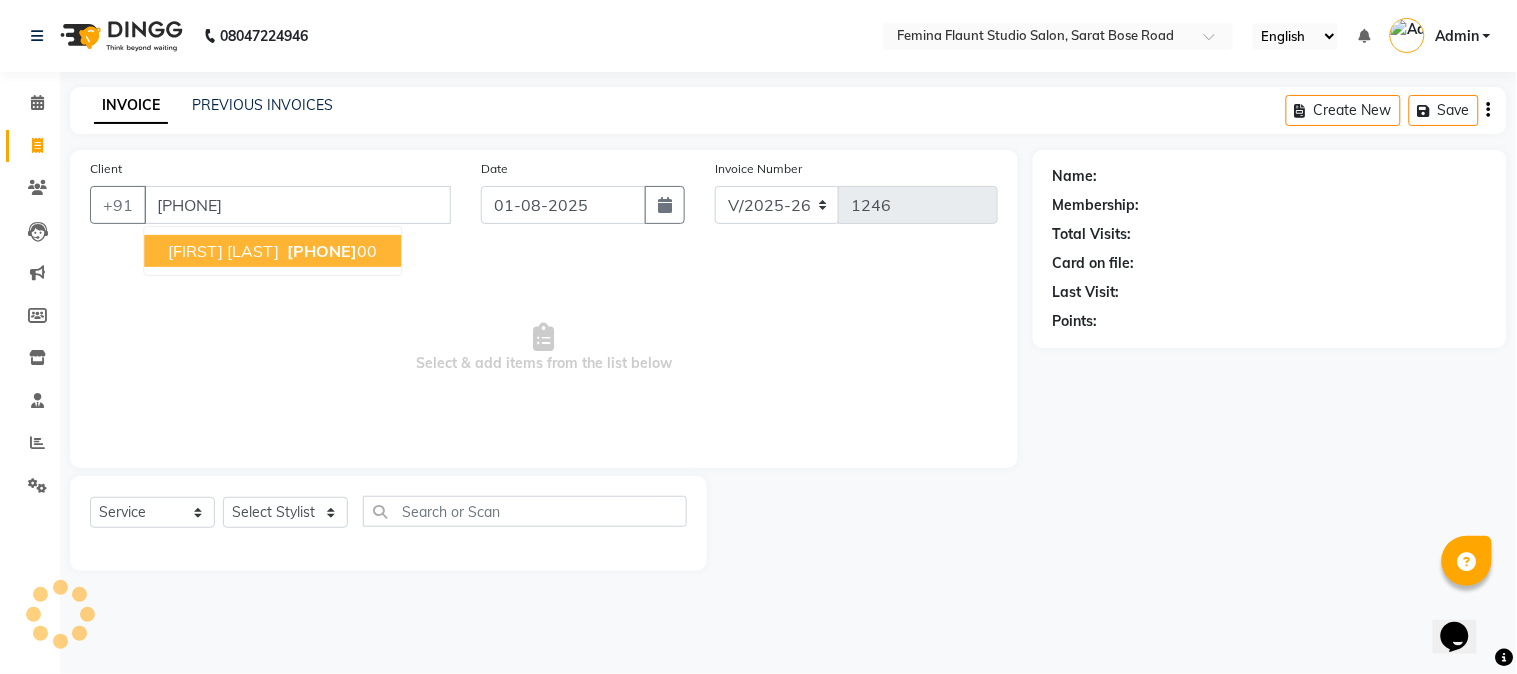 select on "1: Object" 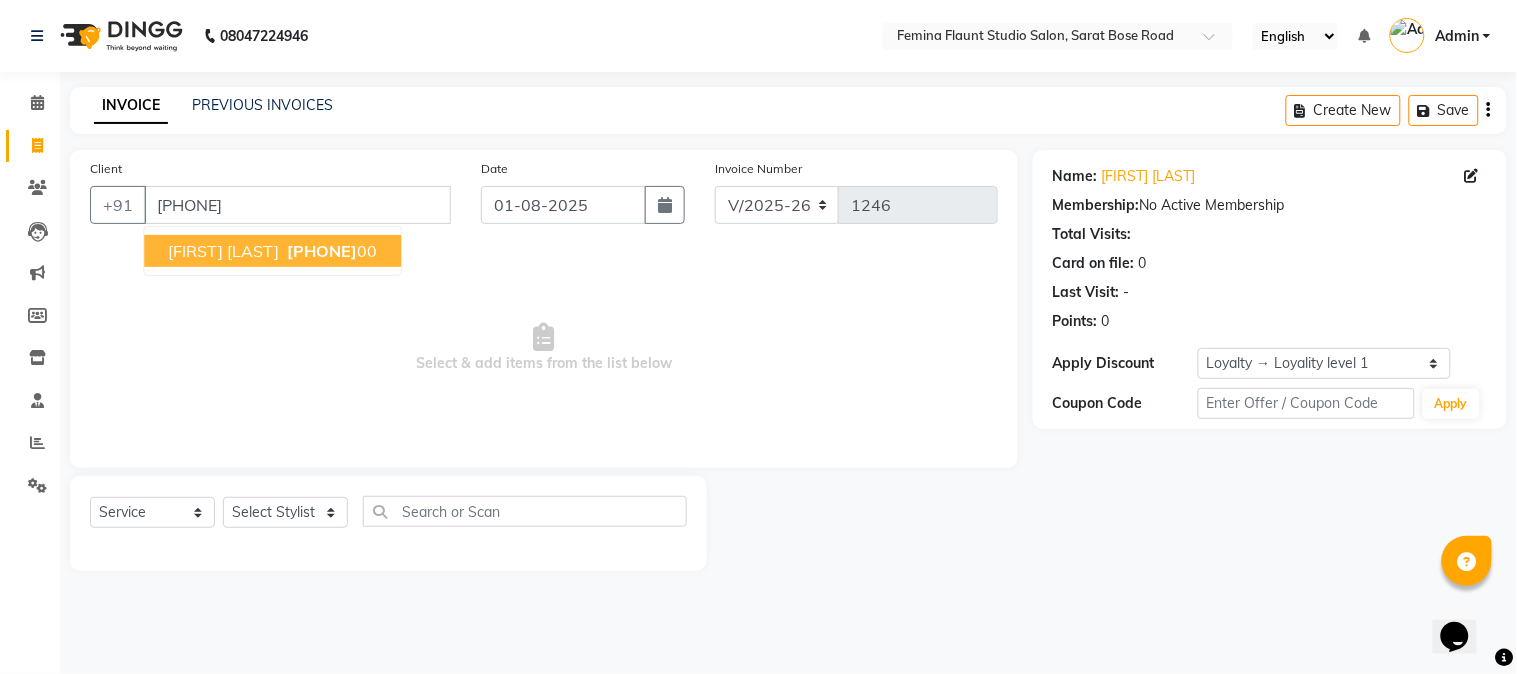 click on "[FIRST] [LAST]" at bounding box center (223, 251) 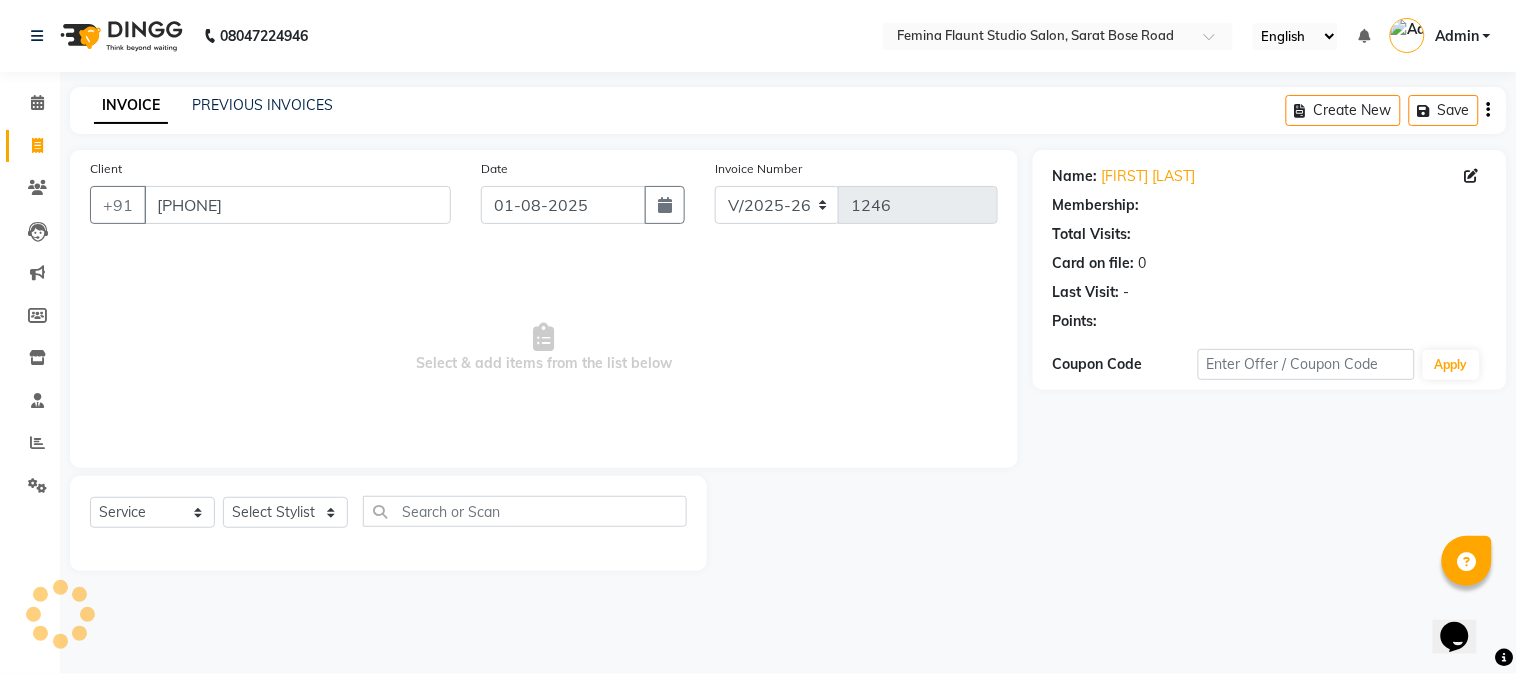select on "1: Object" 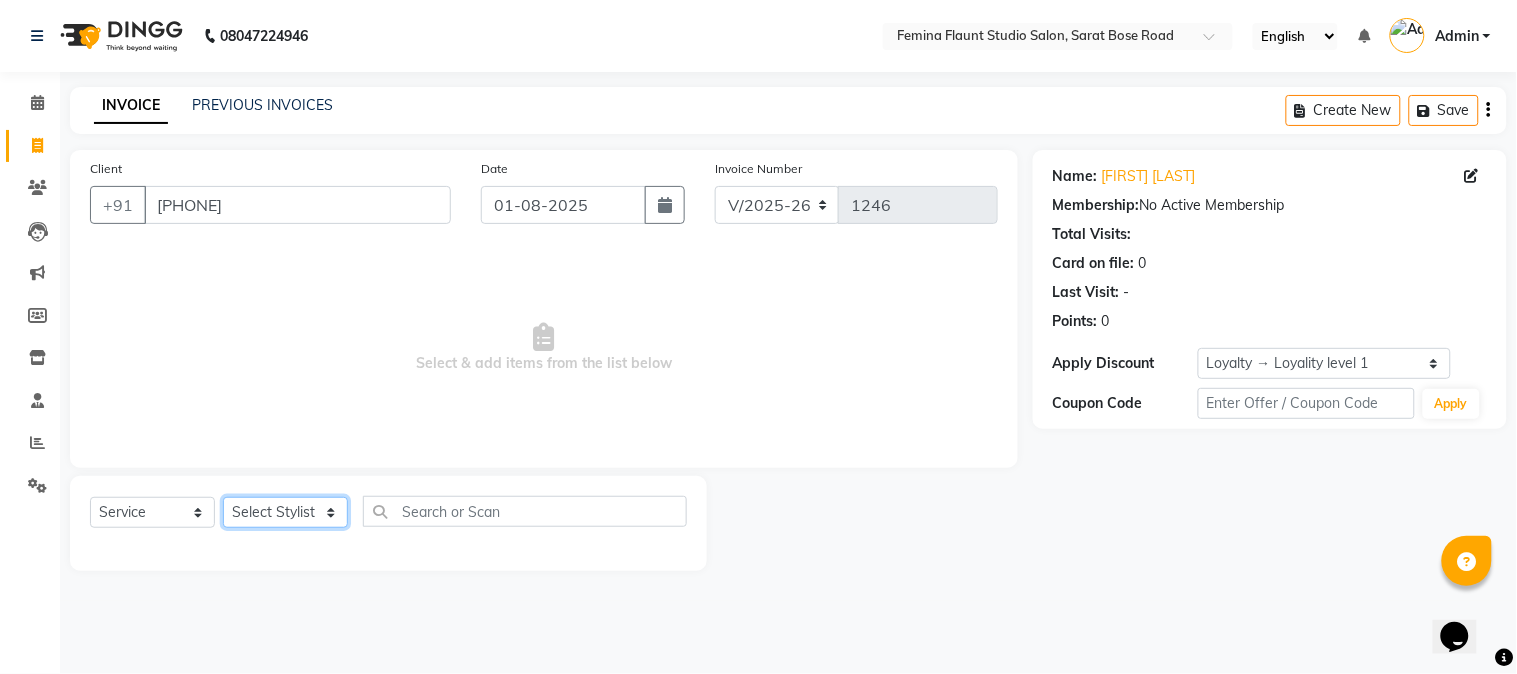 click on "Select Stylist Akram Auditor Christina Izarul jaydip Niyaz prima raj ravi rehan RINKU SHOW TARANUM" 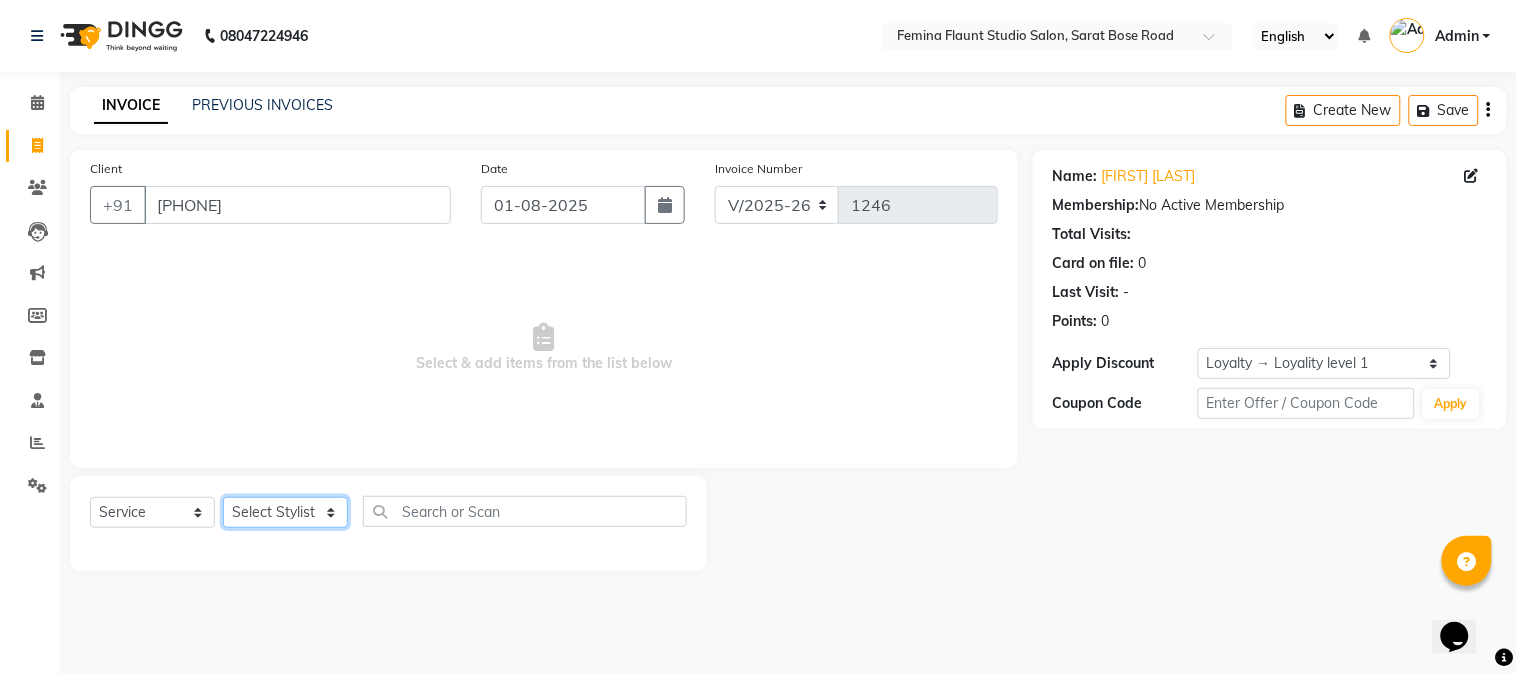 select on "83062" 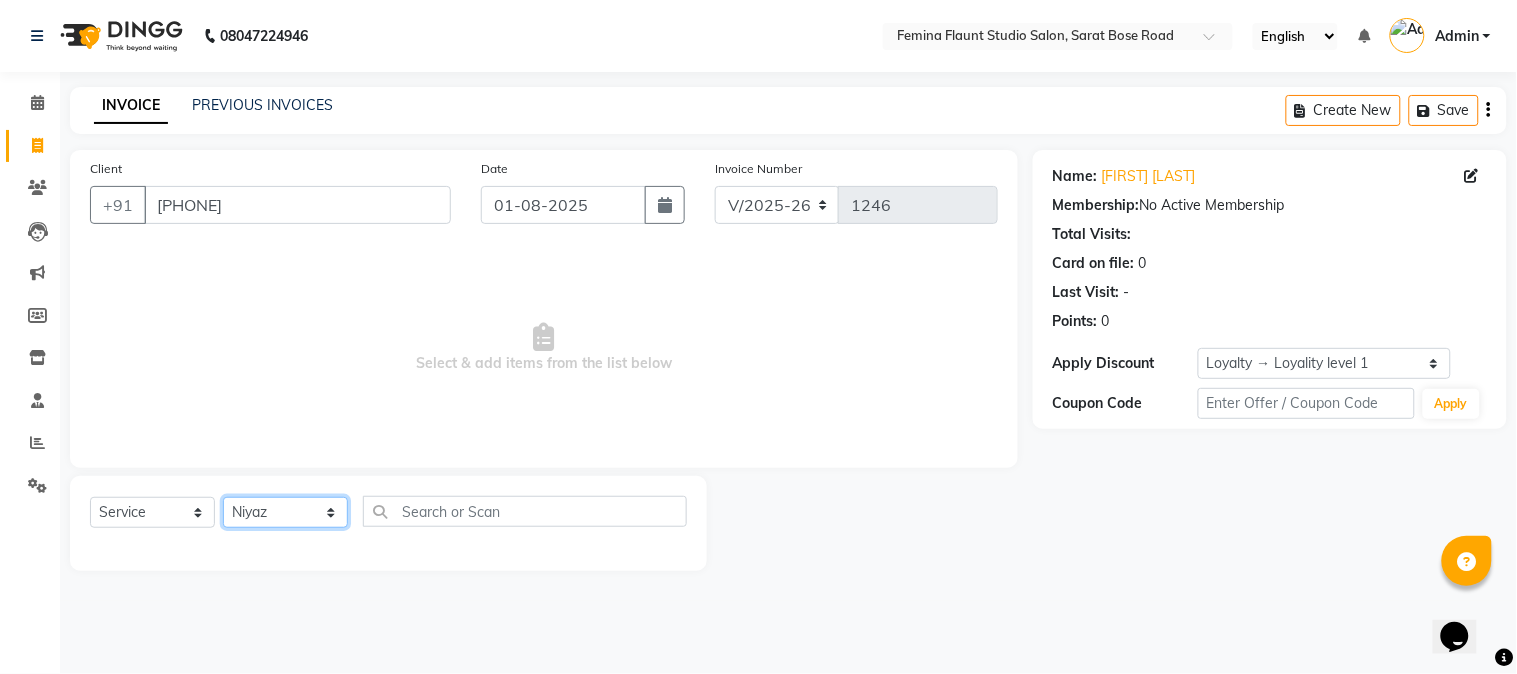 click on "Select Stylist Akram Auditor Christina Izarul jaydip Niyaz prima raj ravi rehan RINKU SHOW TARANUM" 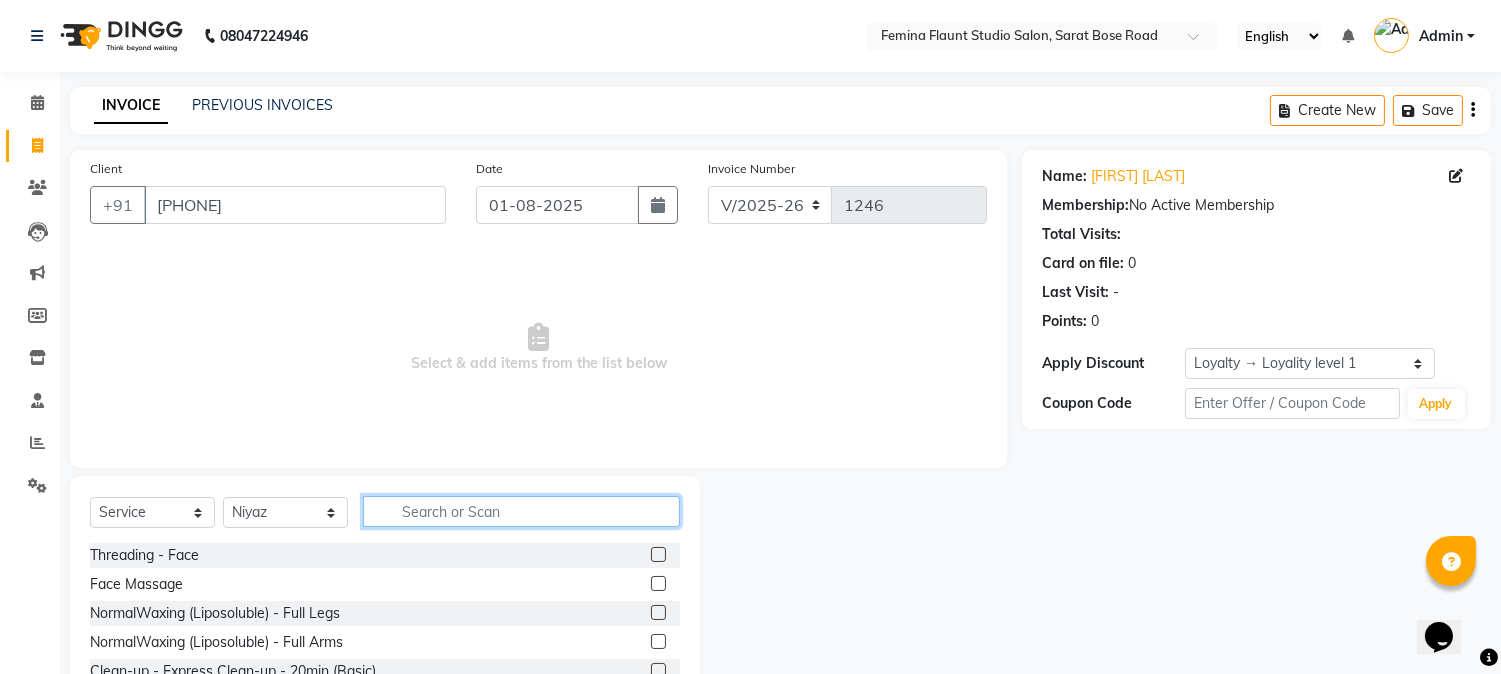 click 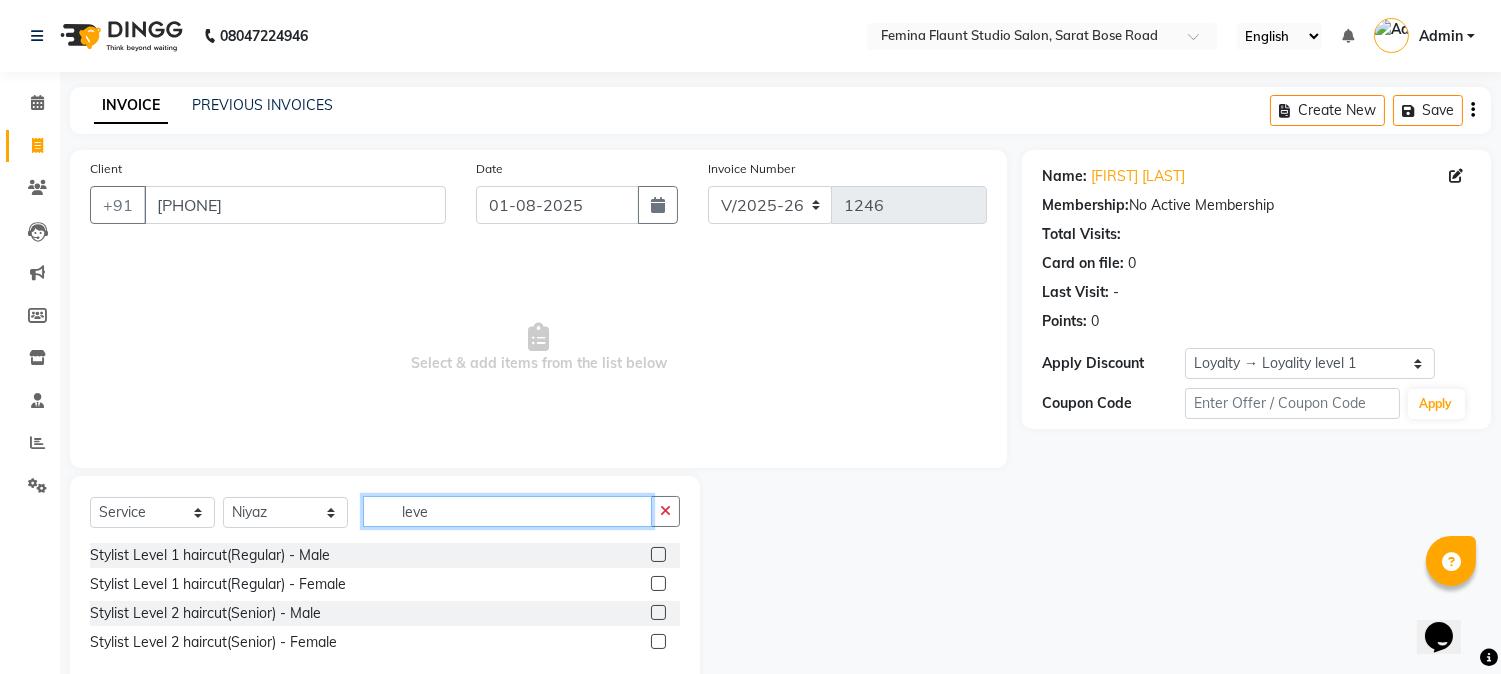 type on "leve" 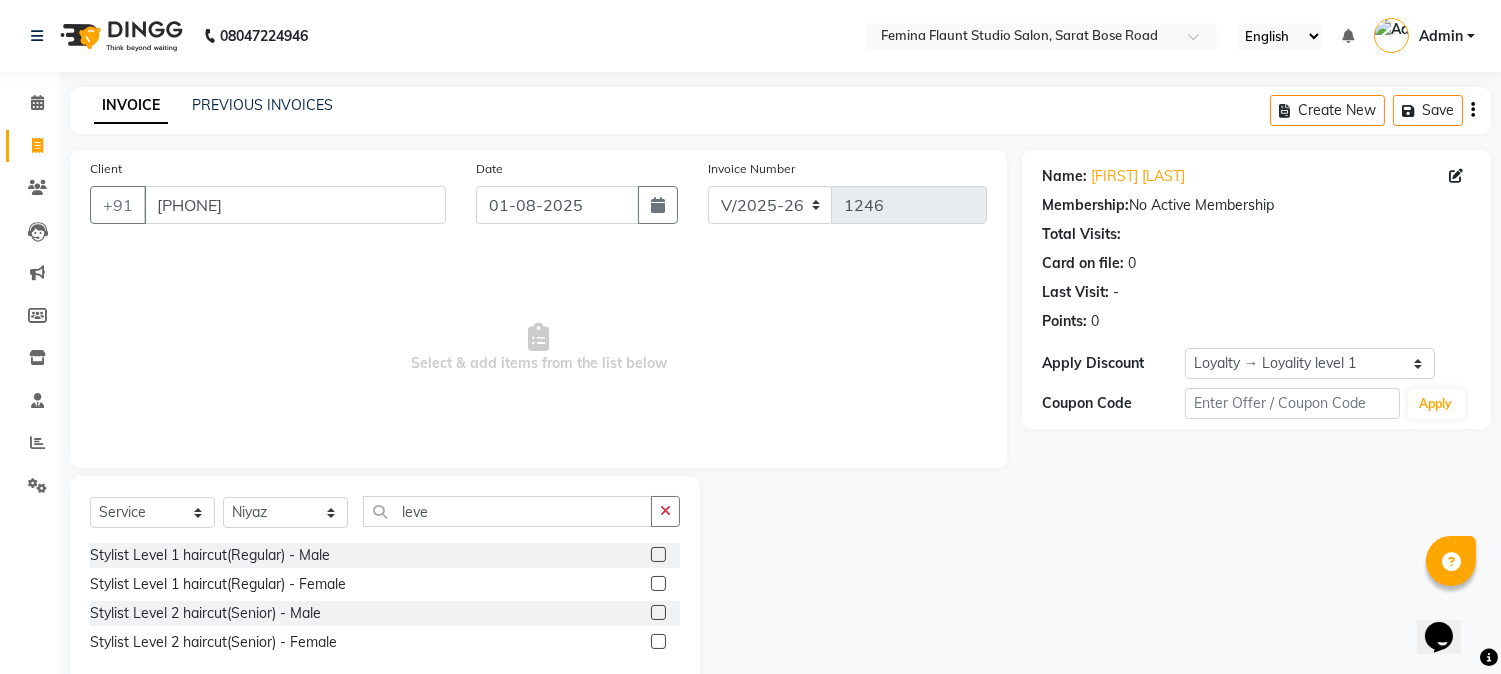 click 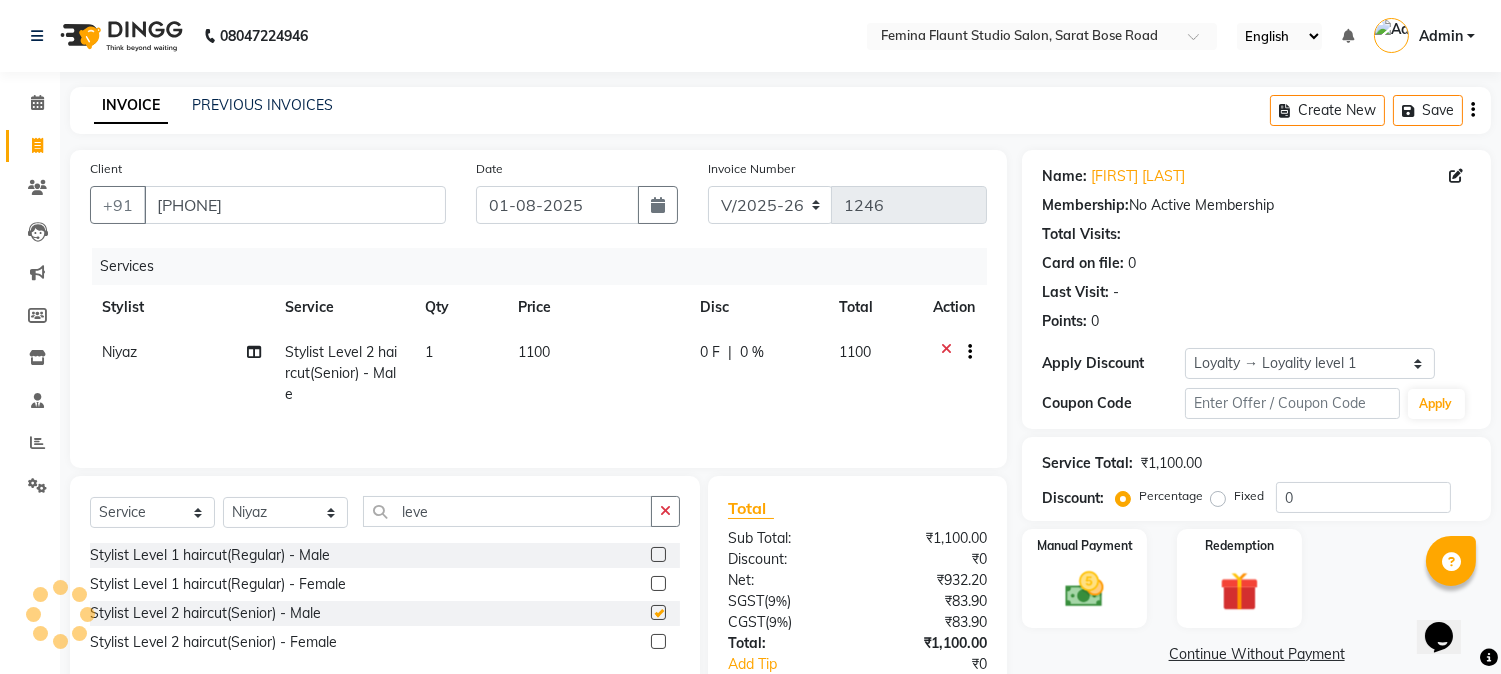 checkbox on "false" 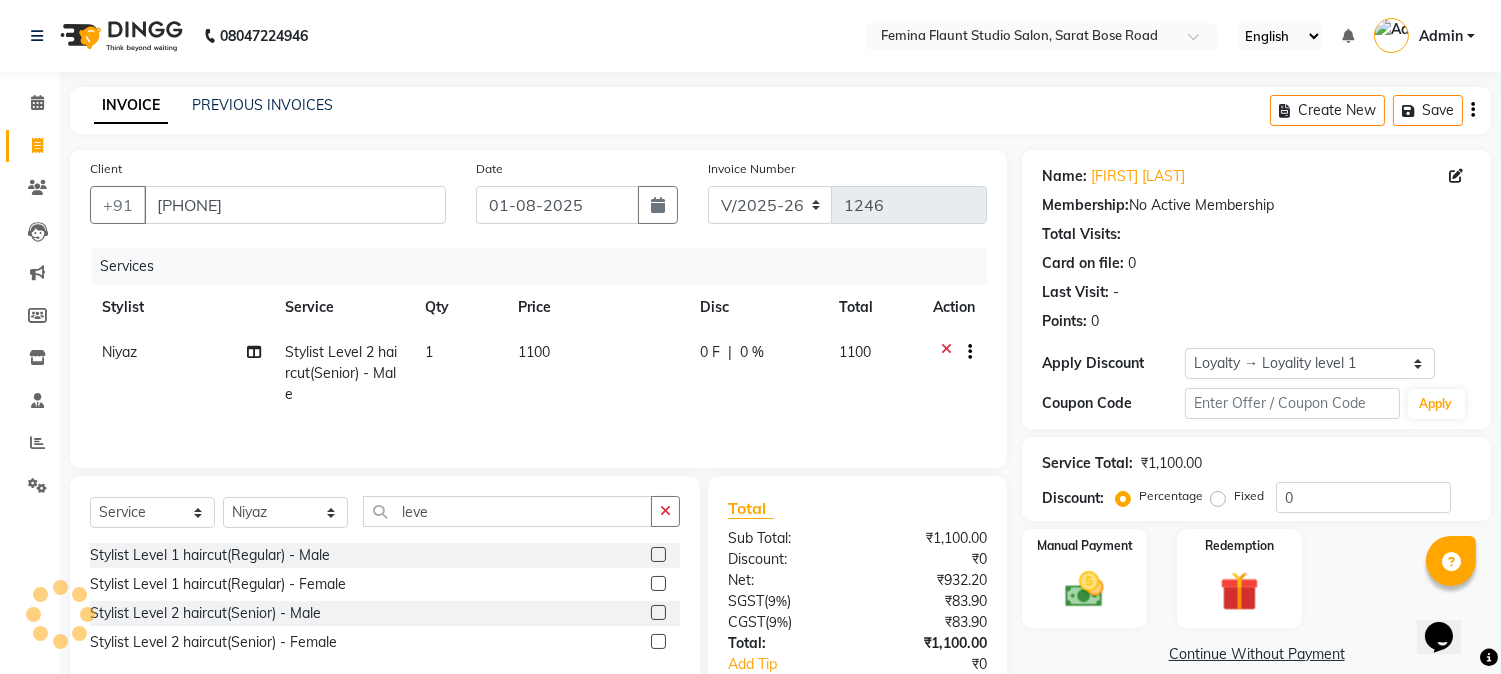 scroll, scrollTop: 127, scrollLeft: 0, axis: vertical 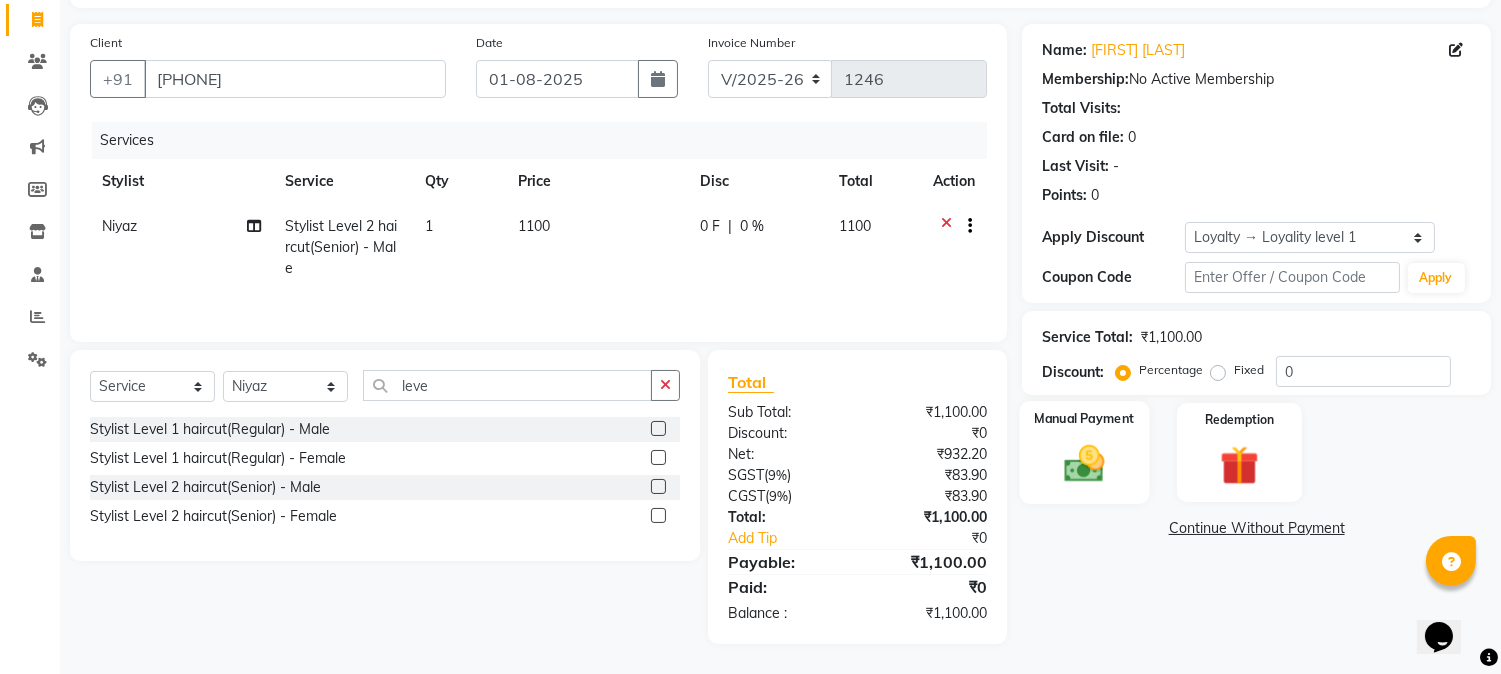 click on "Manual Payment" 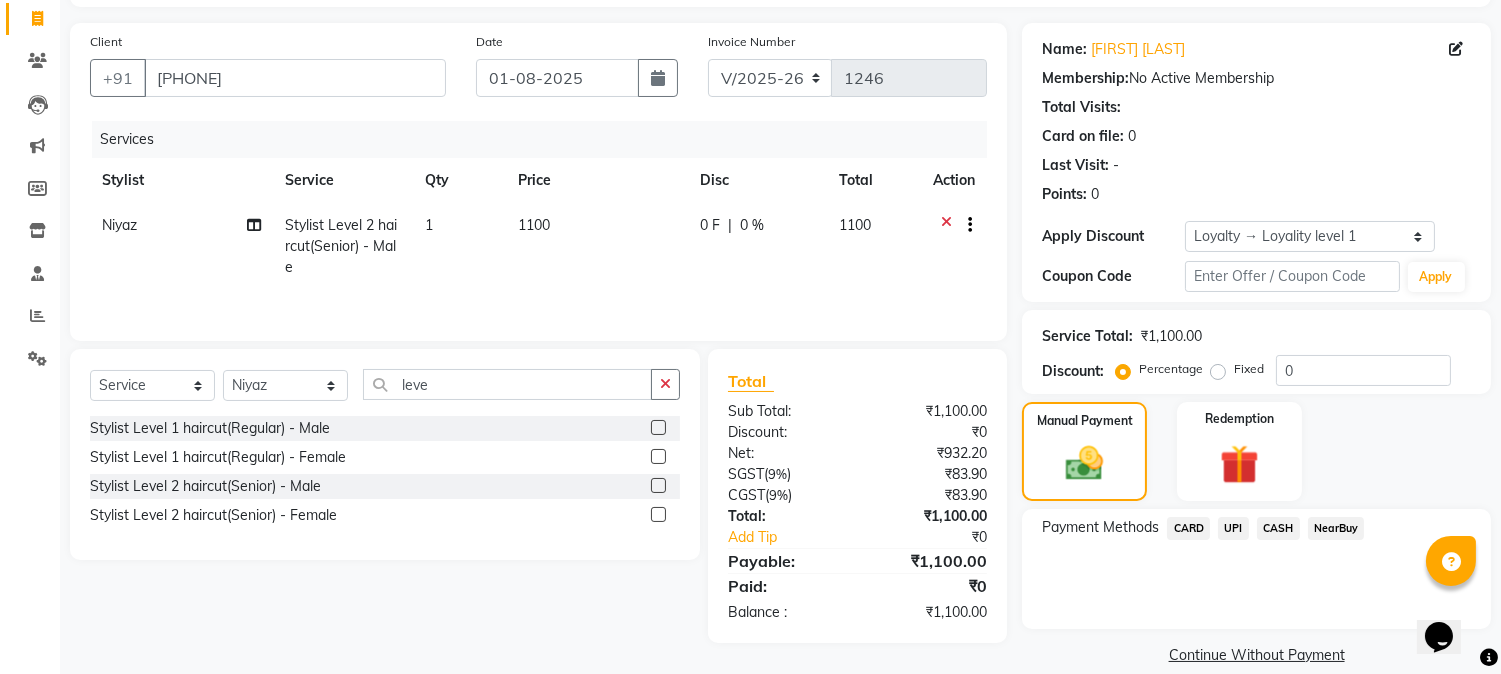 click on "CASH" 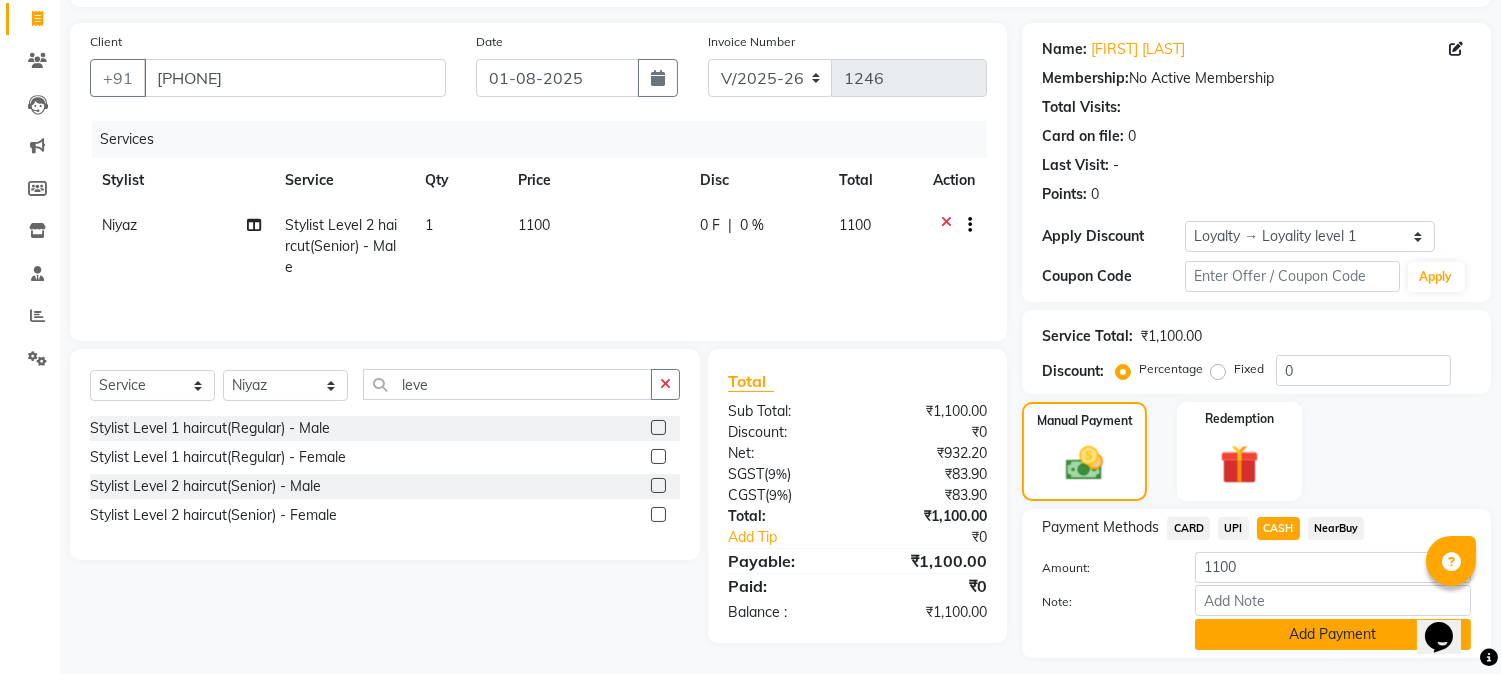 scroll, scrollTop: 181, scrollLeft: 0, axis: vertical 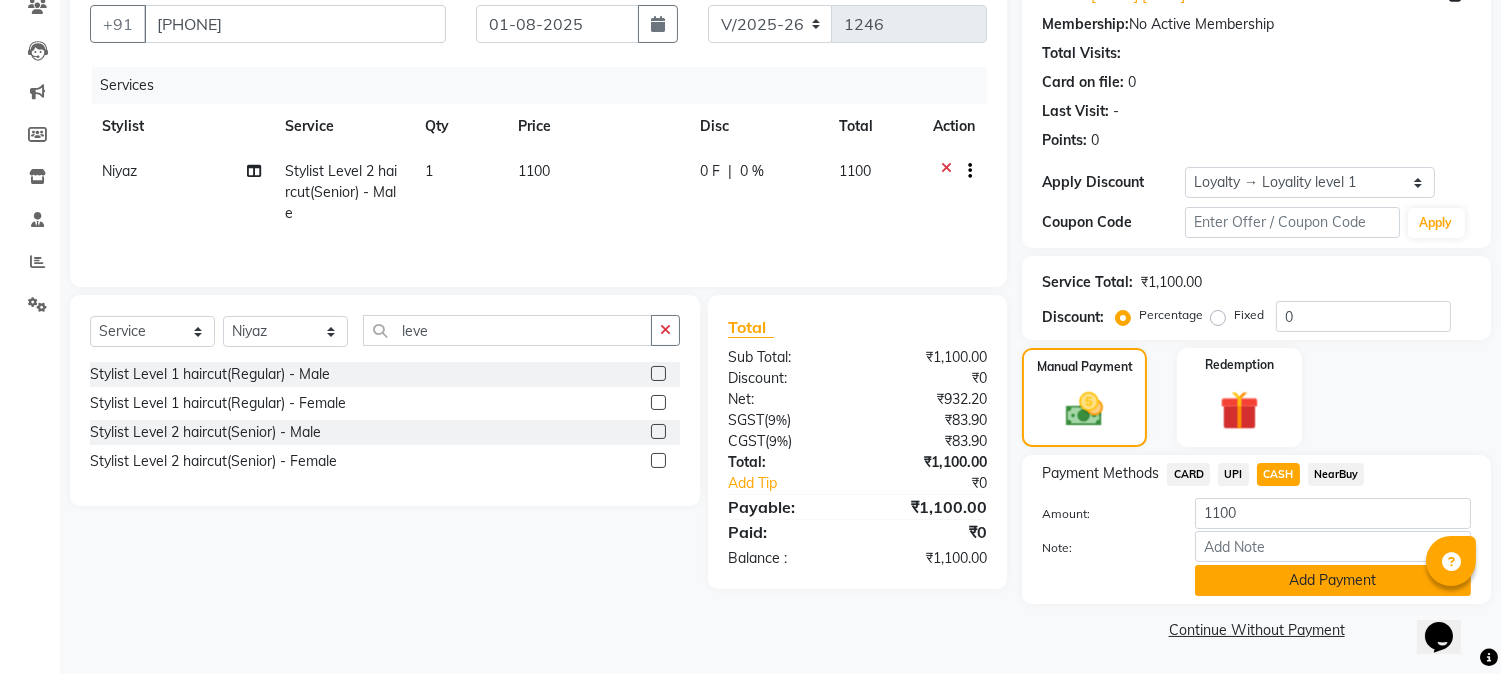 click on "Add Payment" 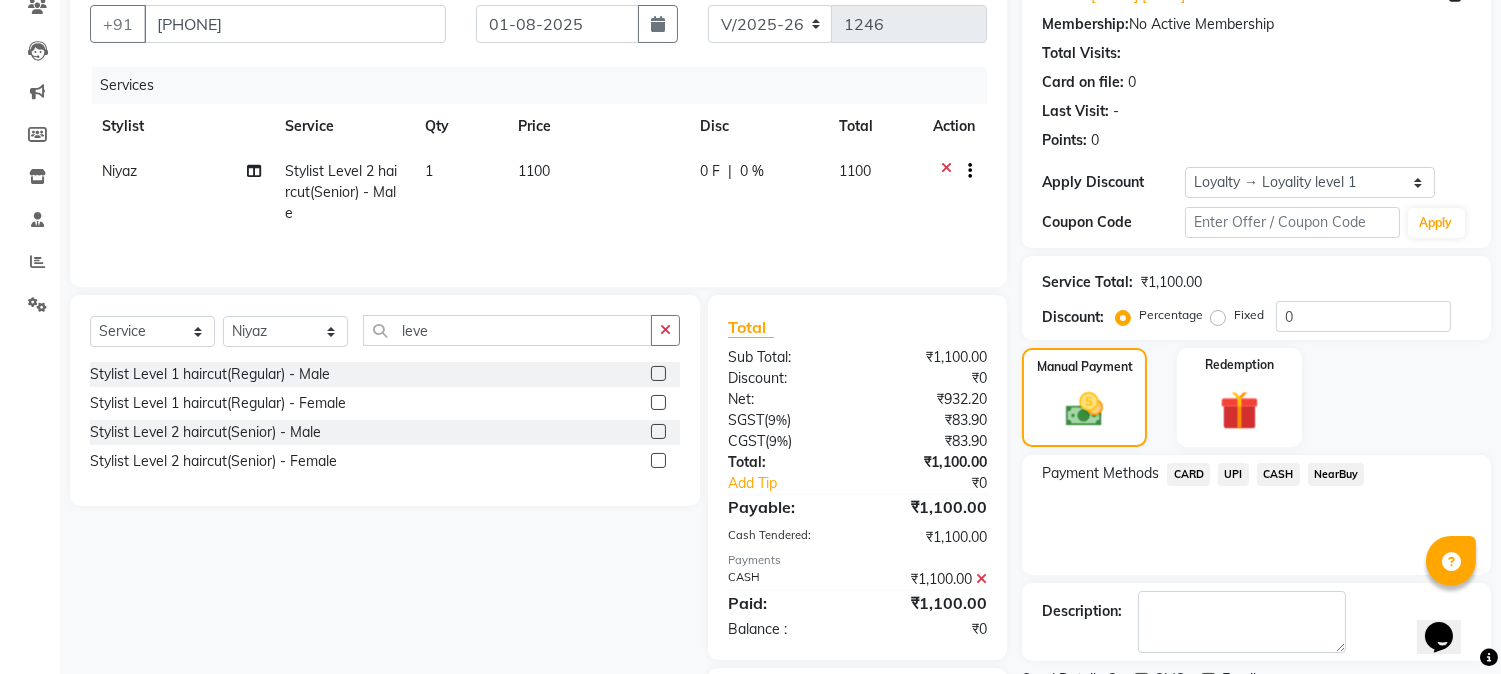 scroll, scrollTop: 297, scrollLeft: 0, axis: vertical 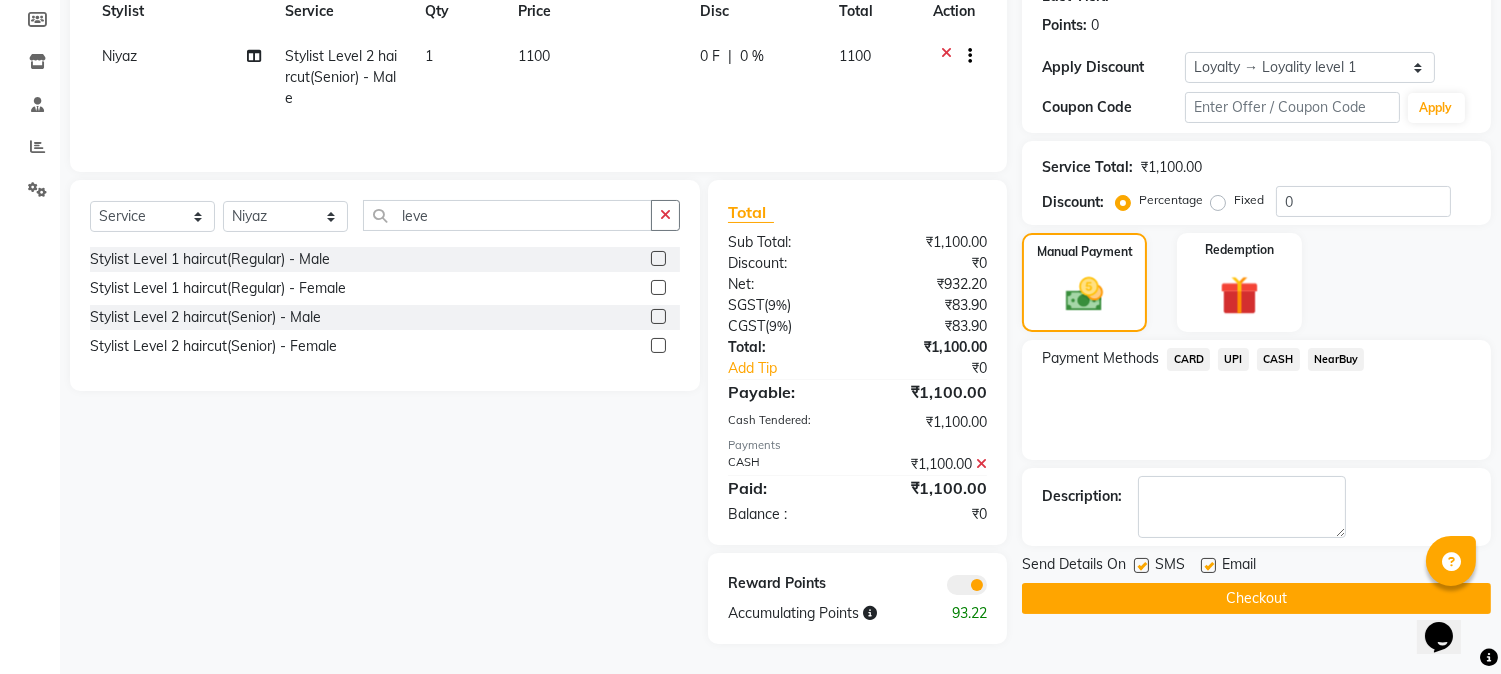 click on "Checkout" 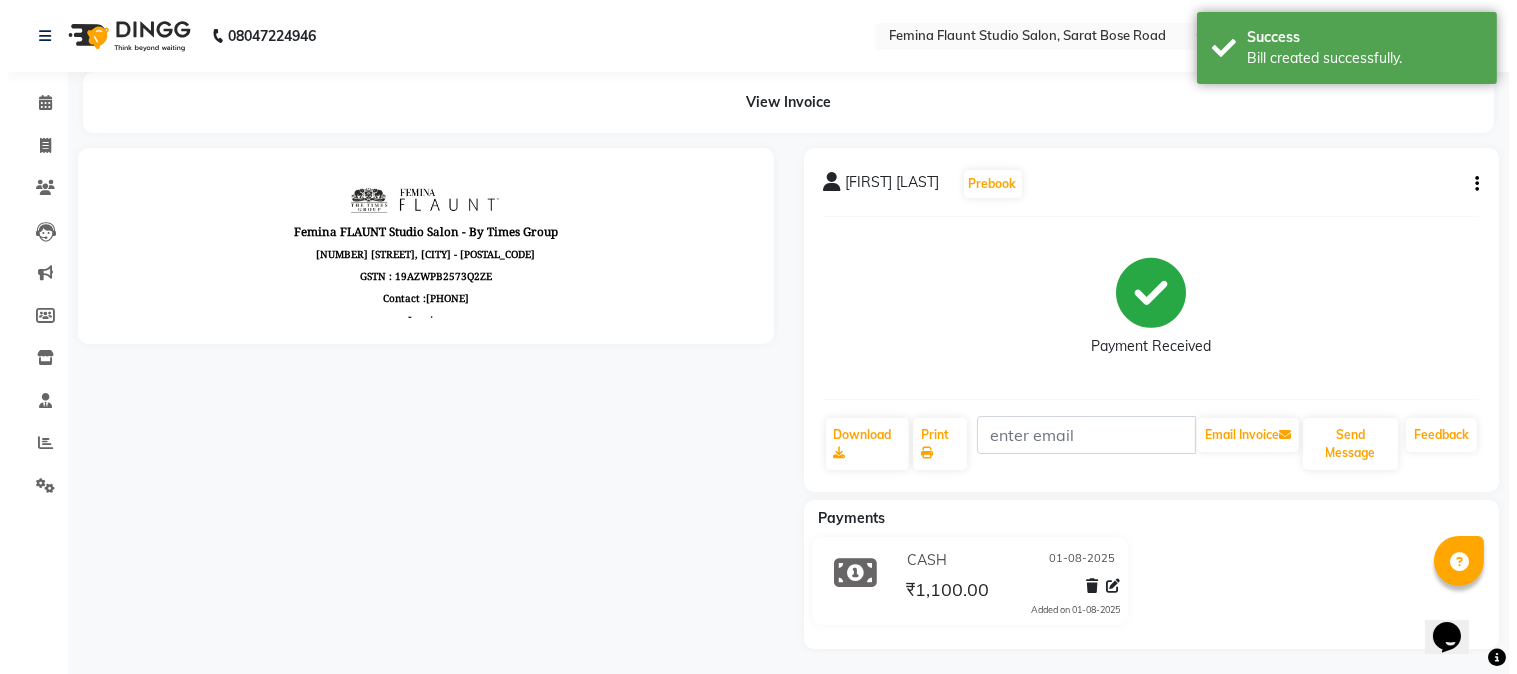 scroll, scrollTop: 0, scrollLeft: 0, axis: both 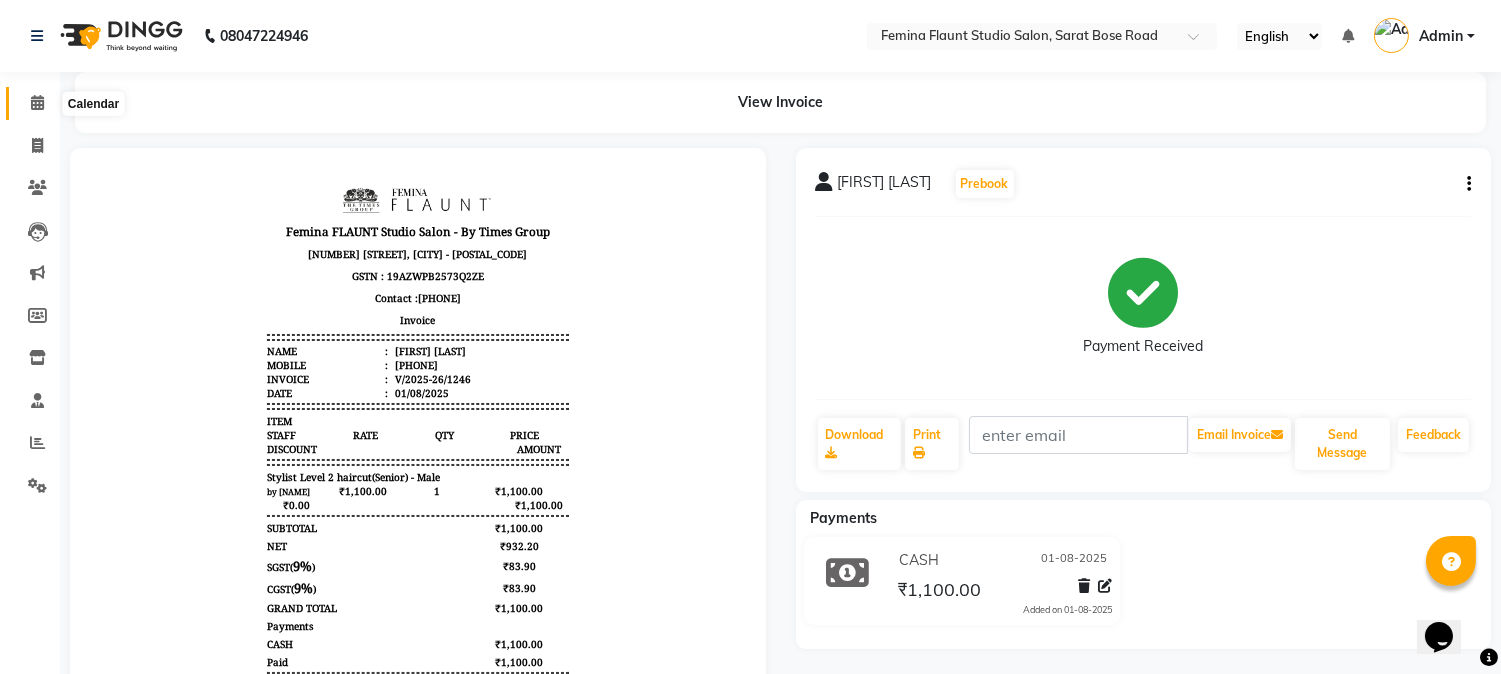 click 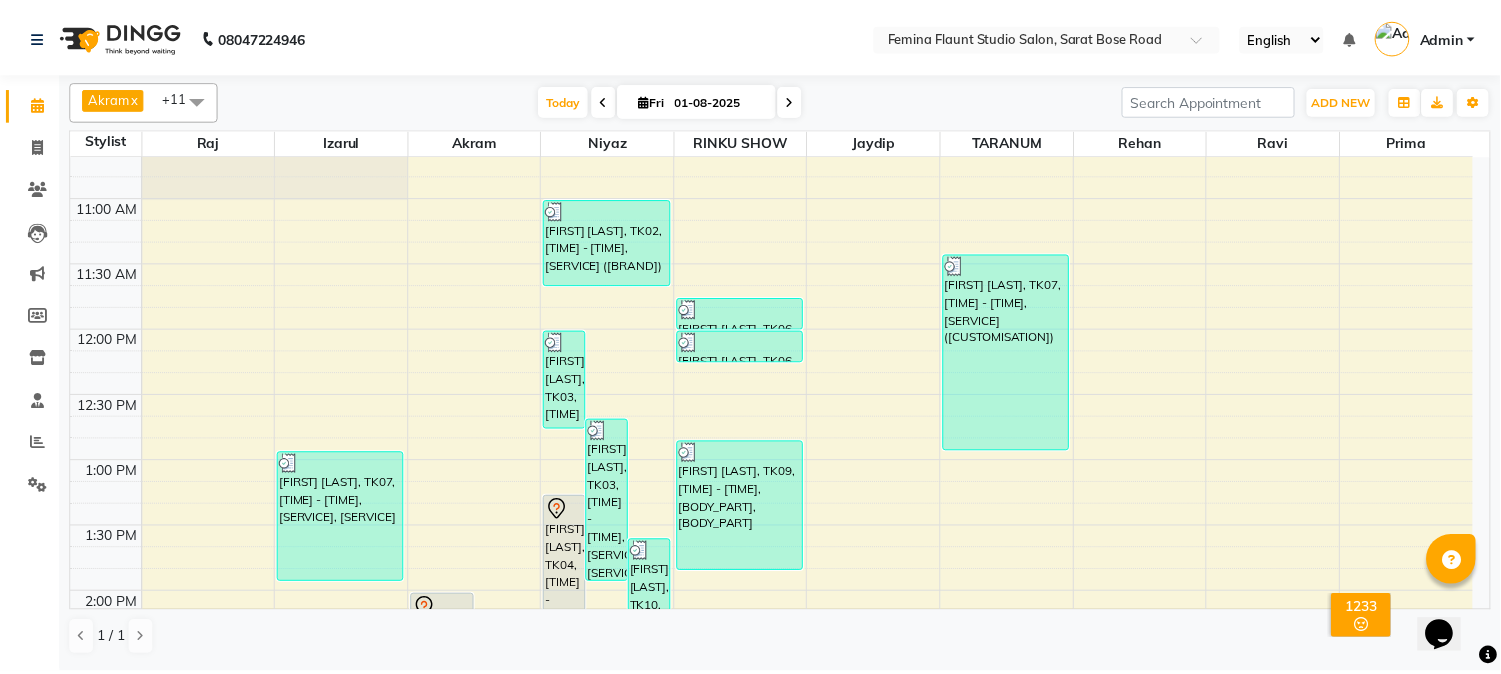 scroll, scrollTop: 111, scrollLeft: 0, axis: vertical 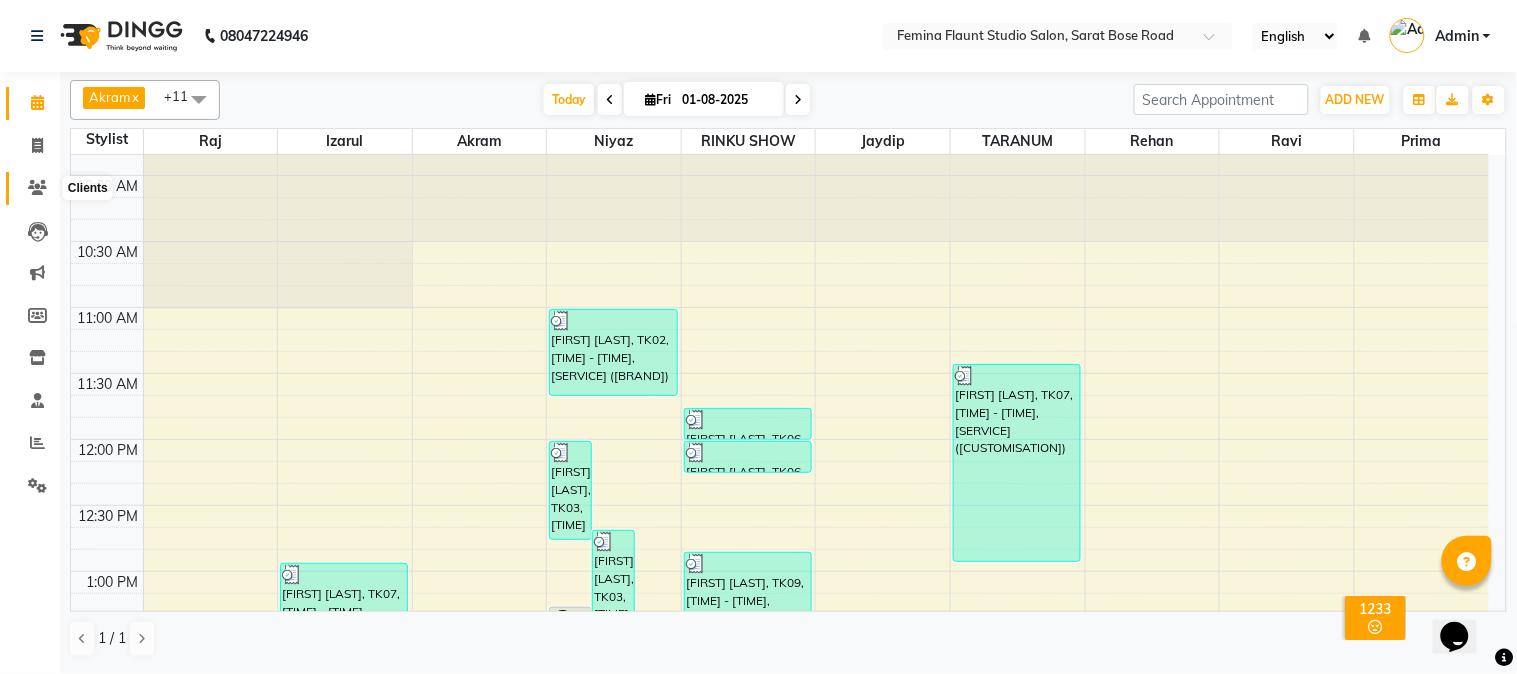 click 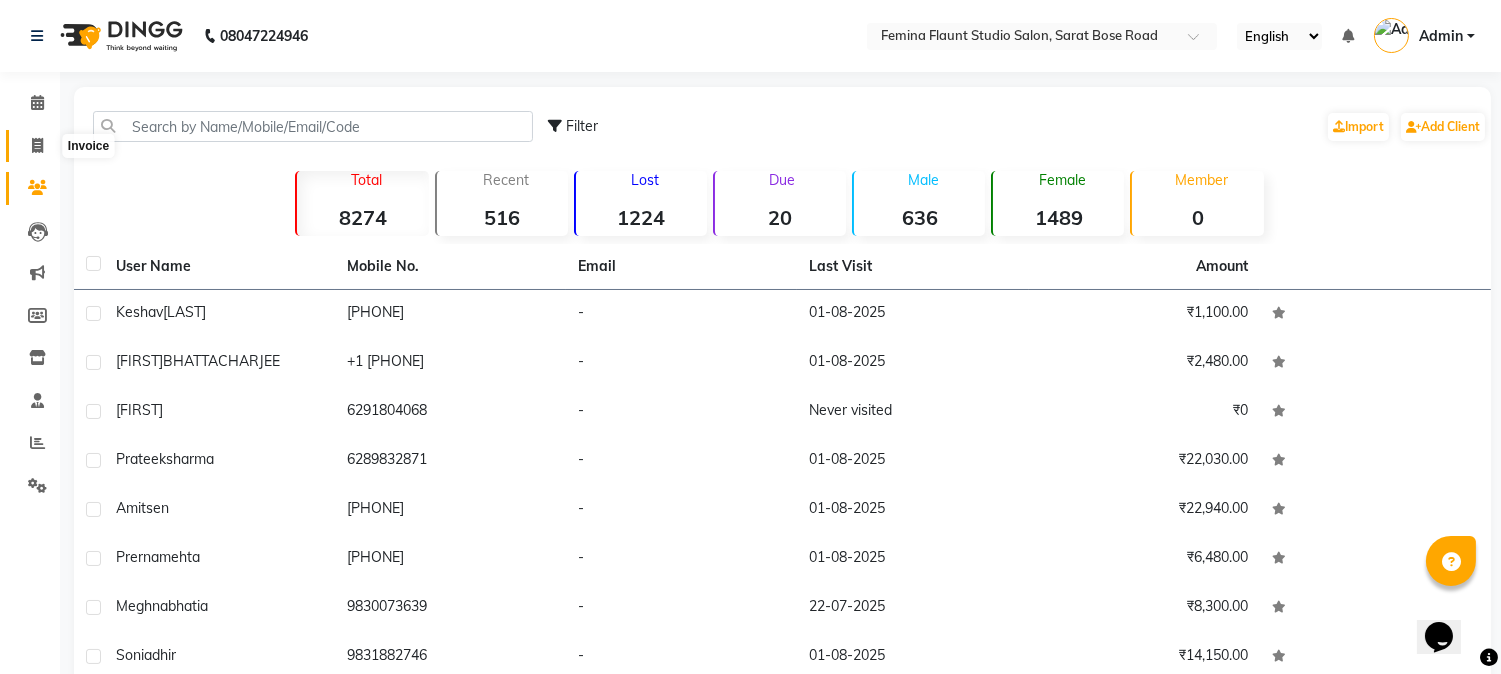 click 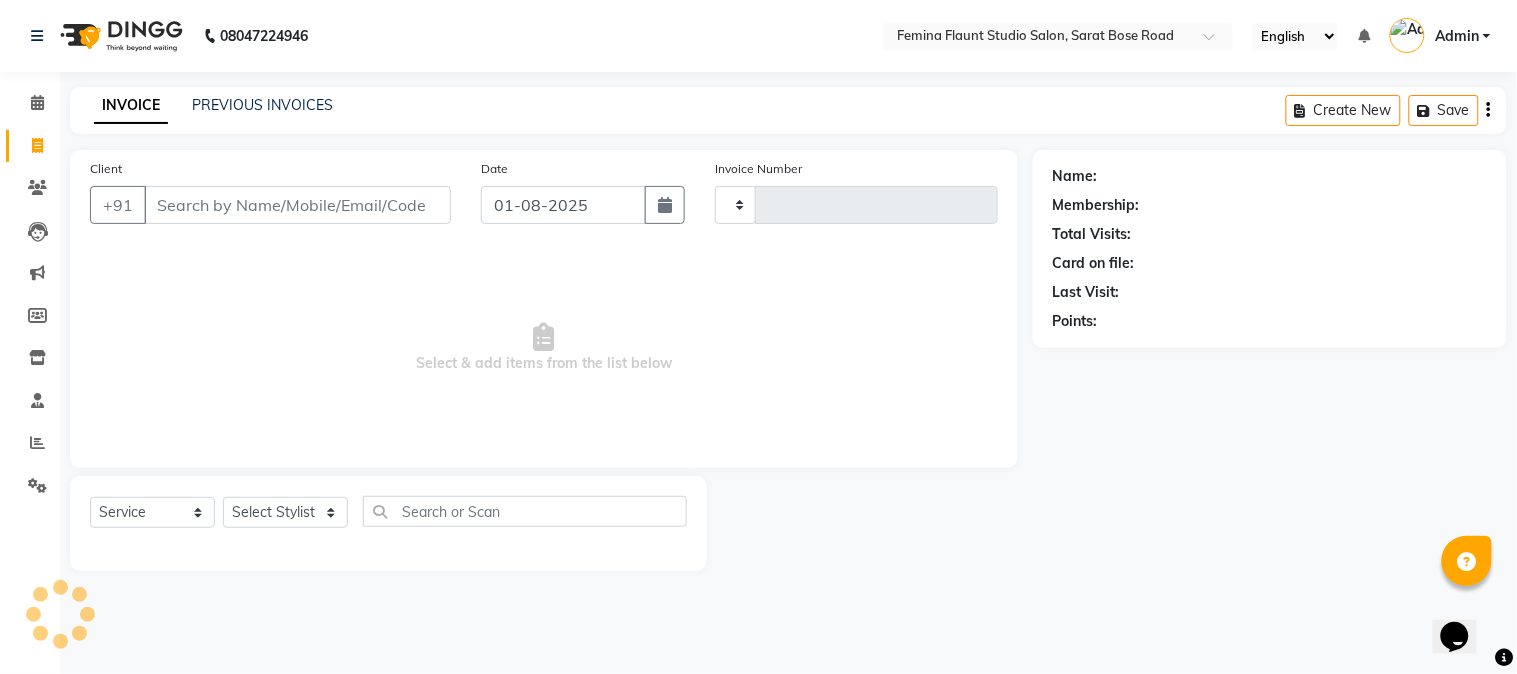 type on "1247" 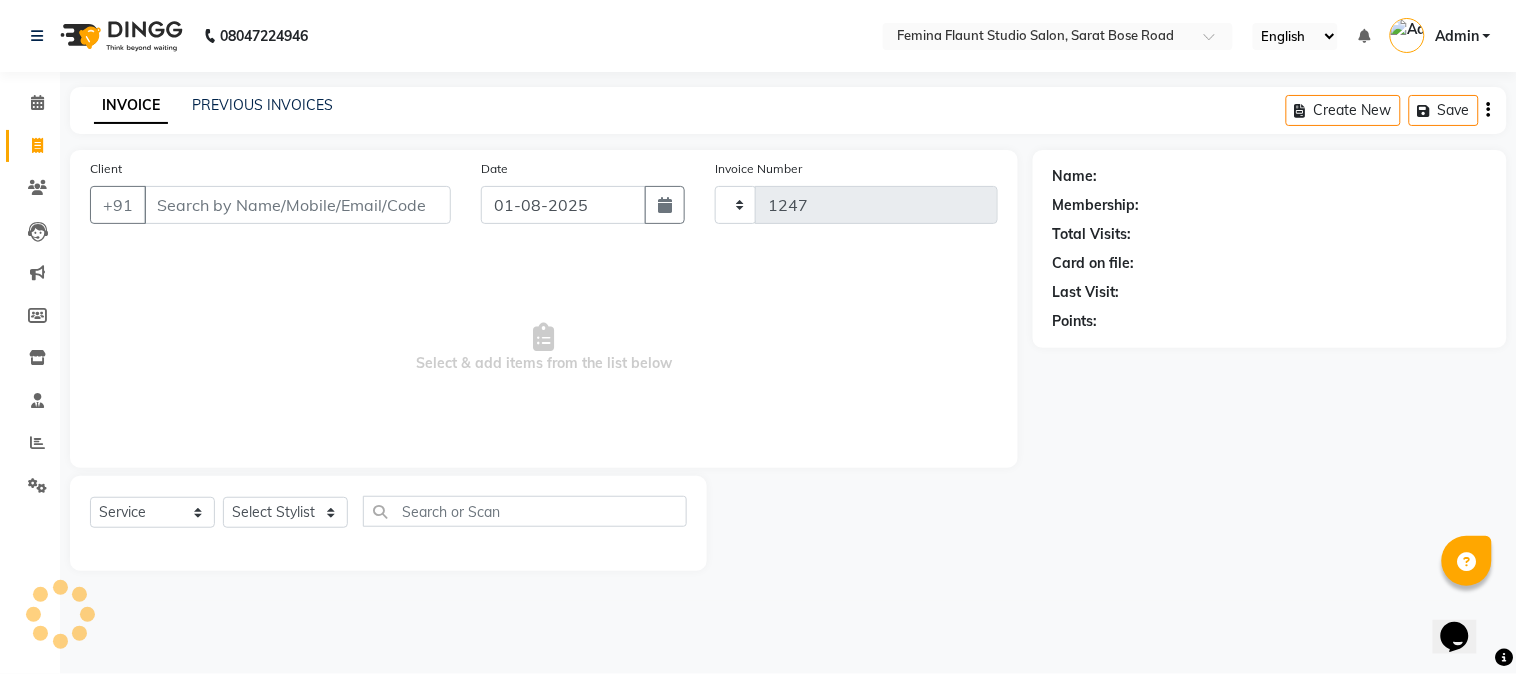 select on "5231" 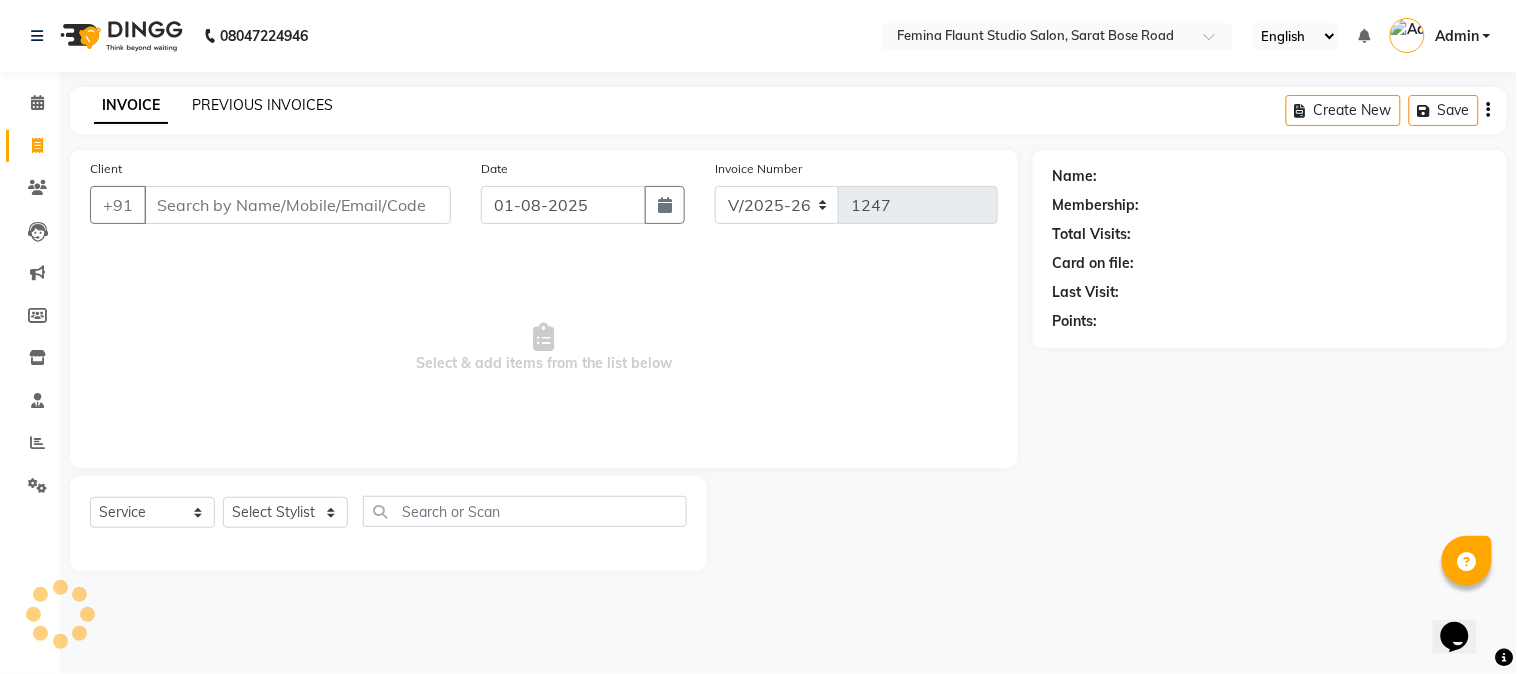 click on "PREVIOUS INVOICES" 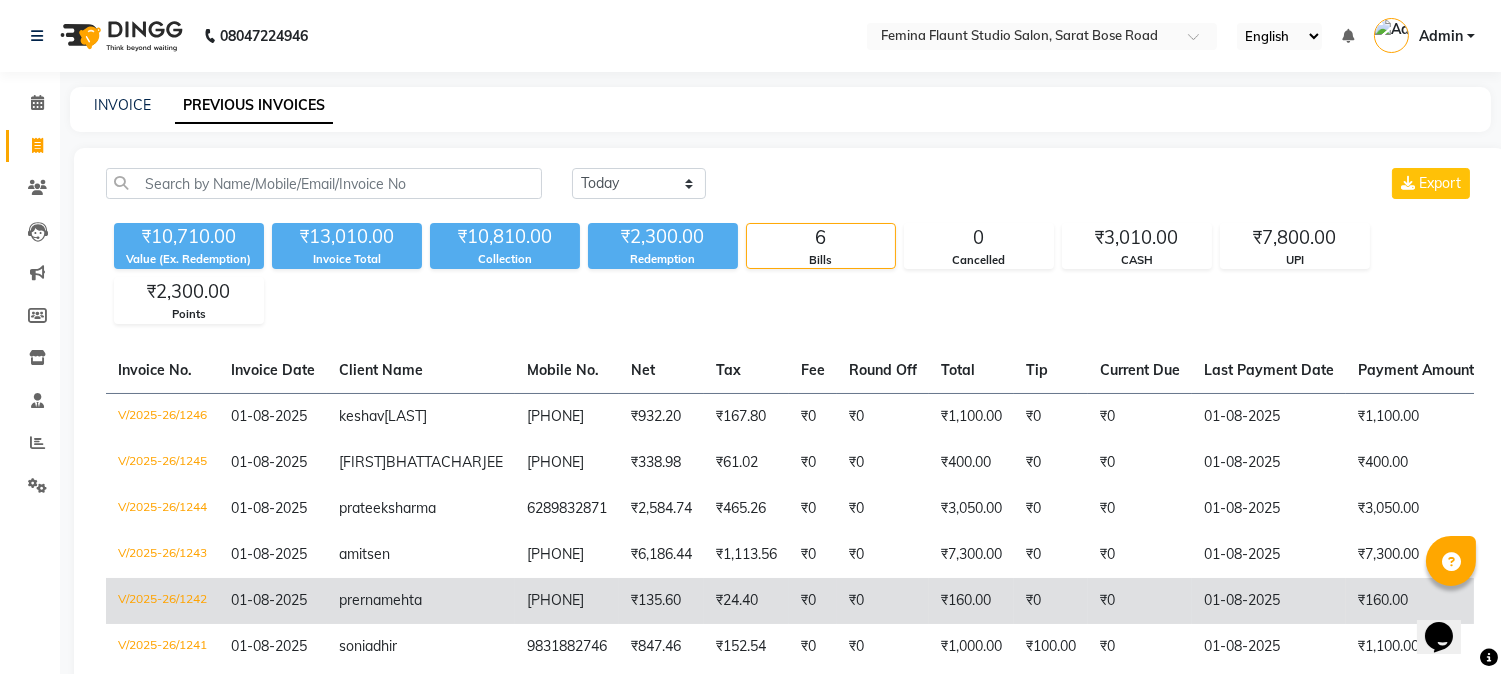 scroll, scrollTop: 140, scrollLeft: 0, axis: vertical 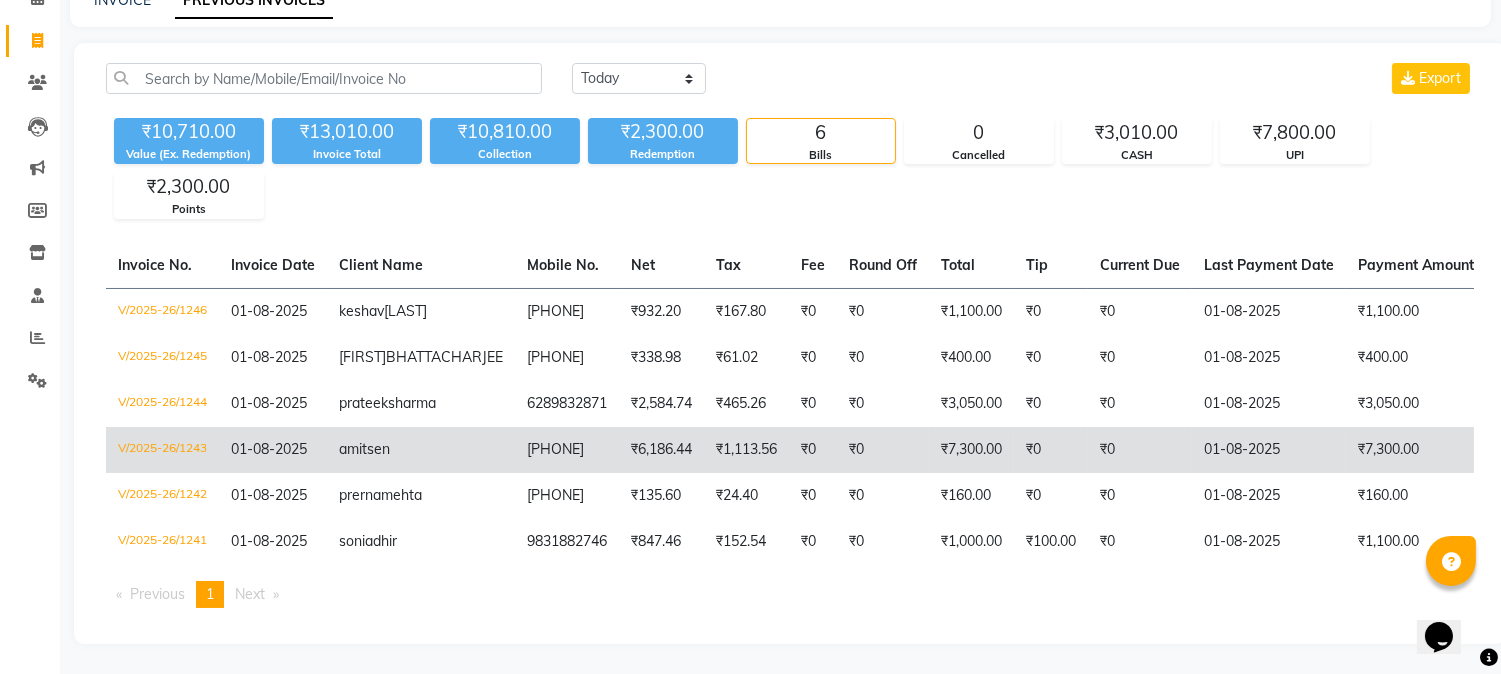 click on "amit" 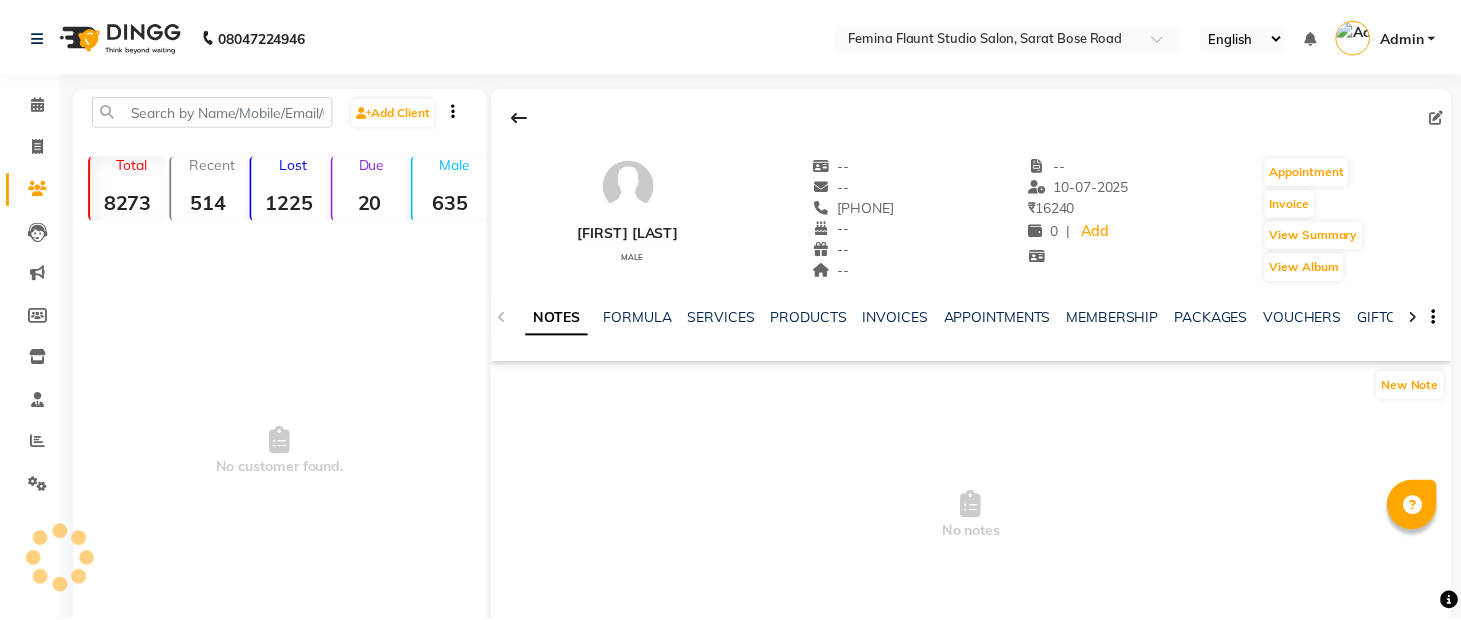 scroll, scrollTop: 0, scrollLeft: 0, axis: both 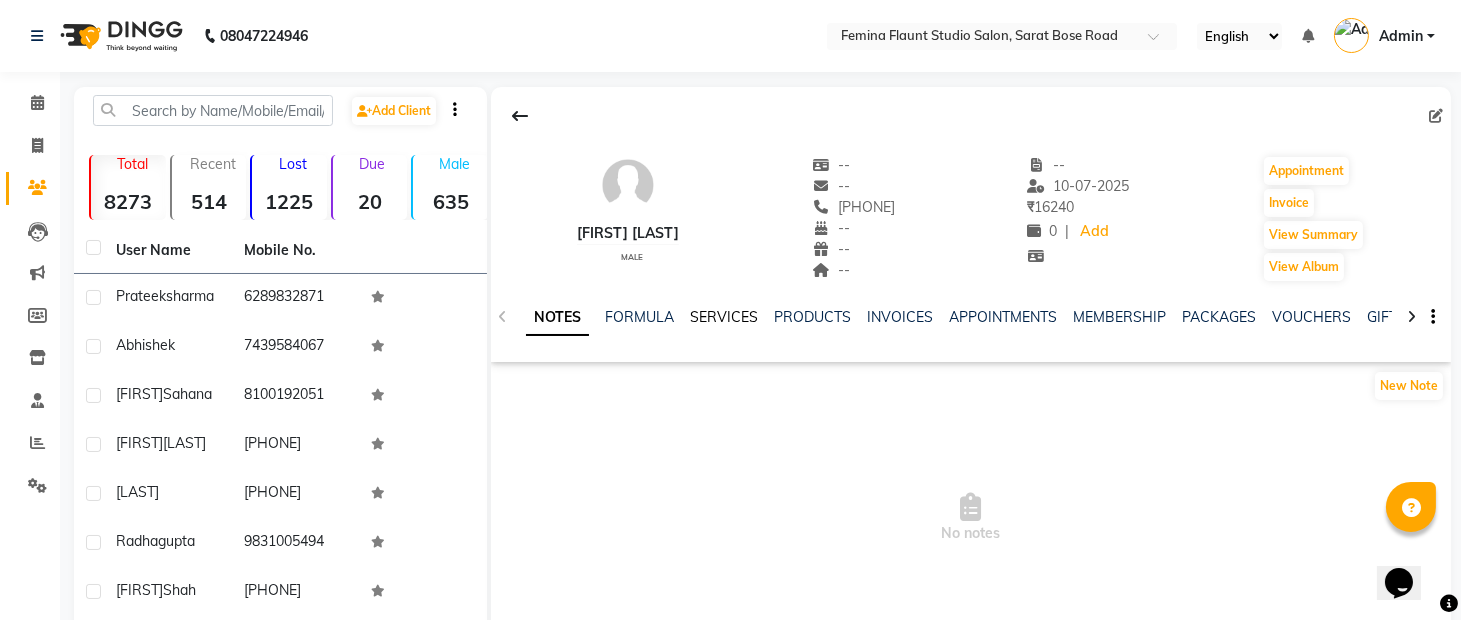 click on "SERVICES" 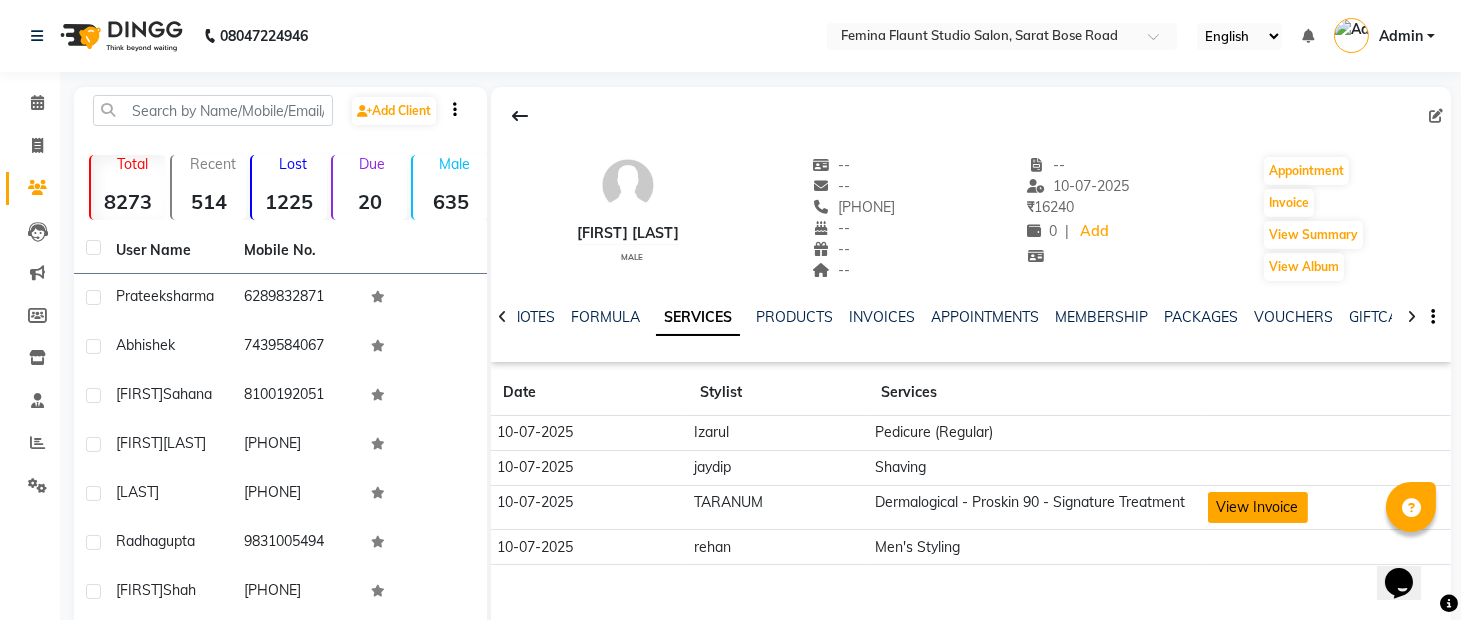 click on "View Invoice" 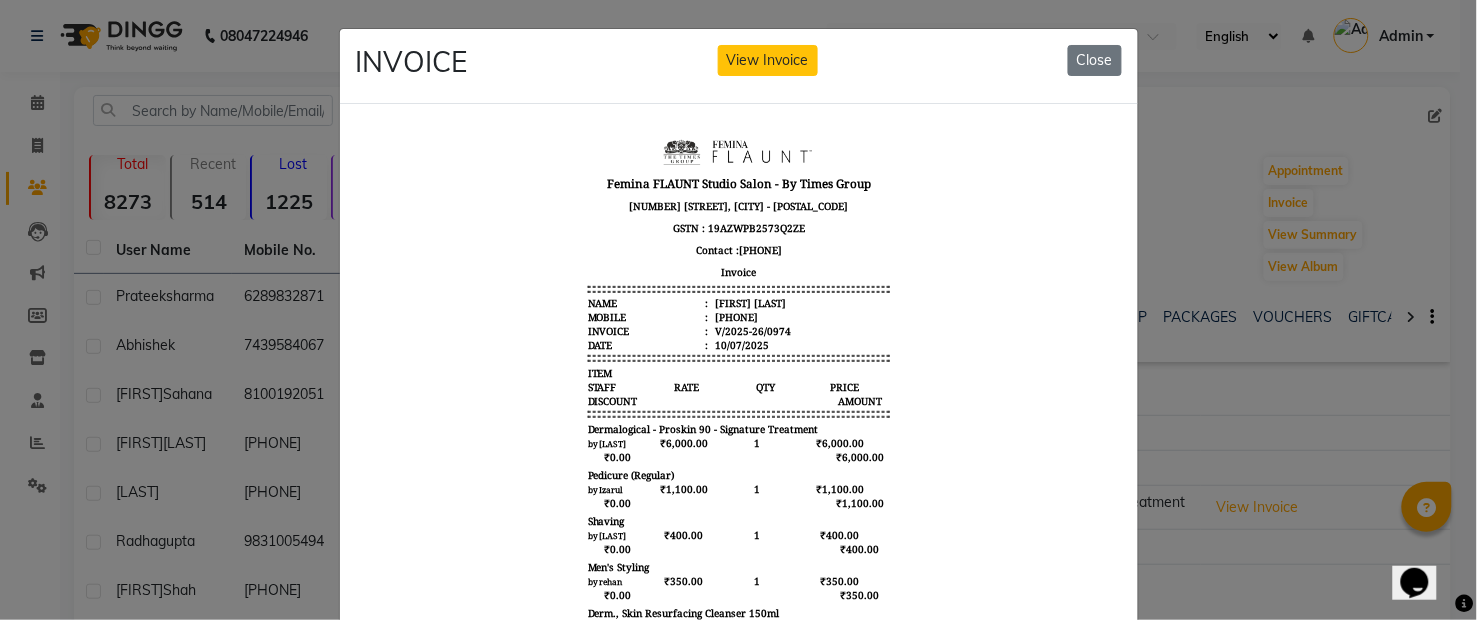 scroll, scrollTop: 15, scrollLeft: 0, axis: vertical 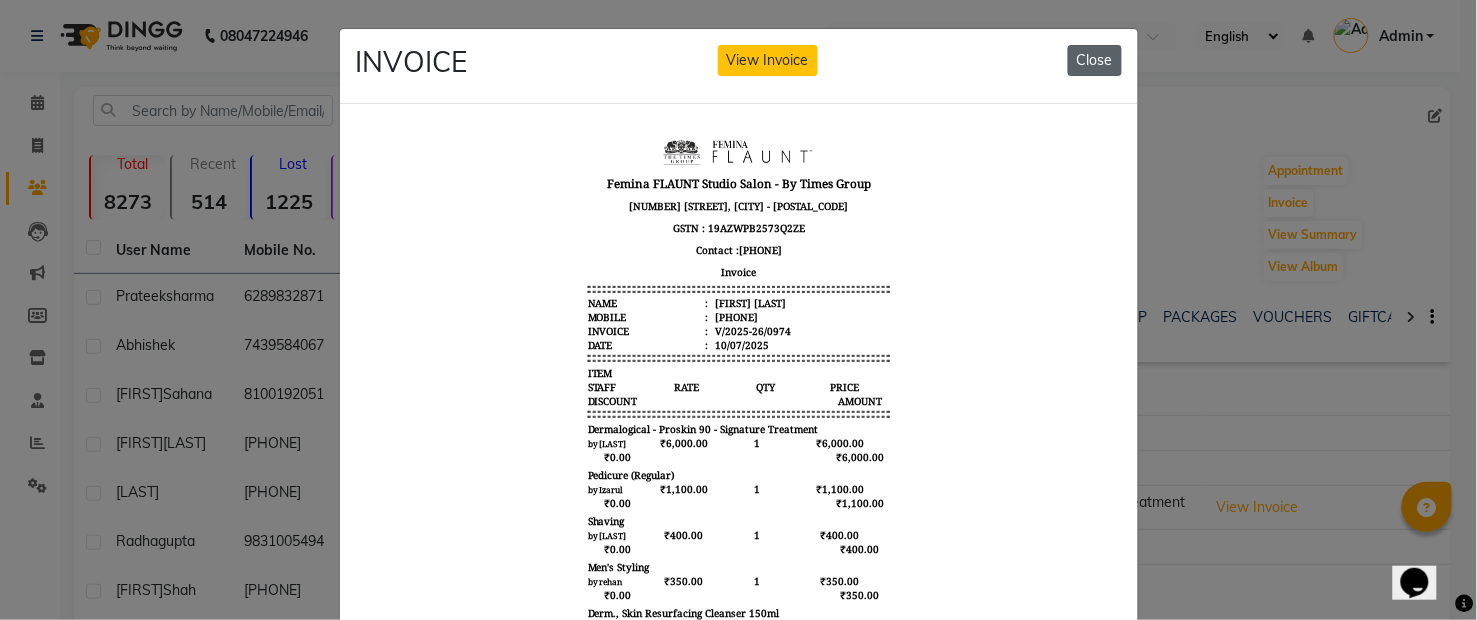 click on "Close" 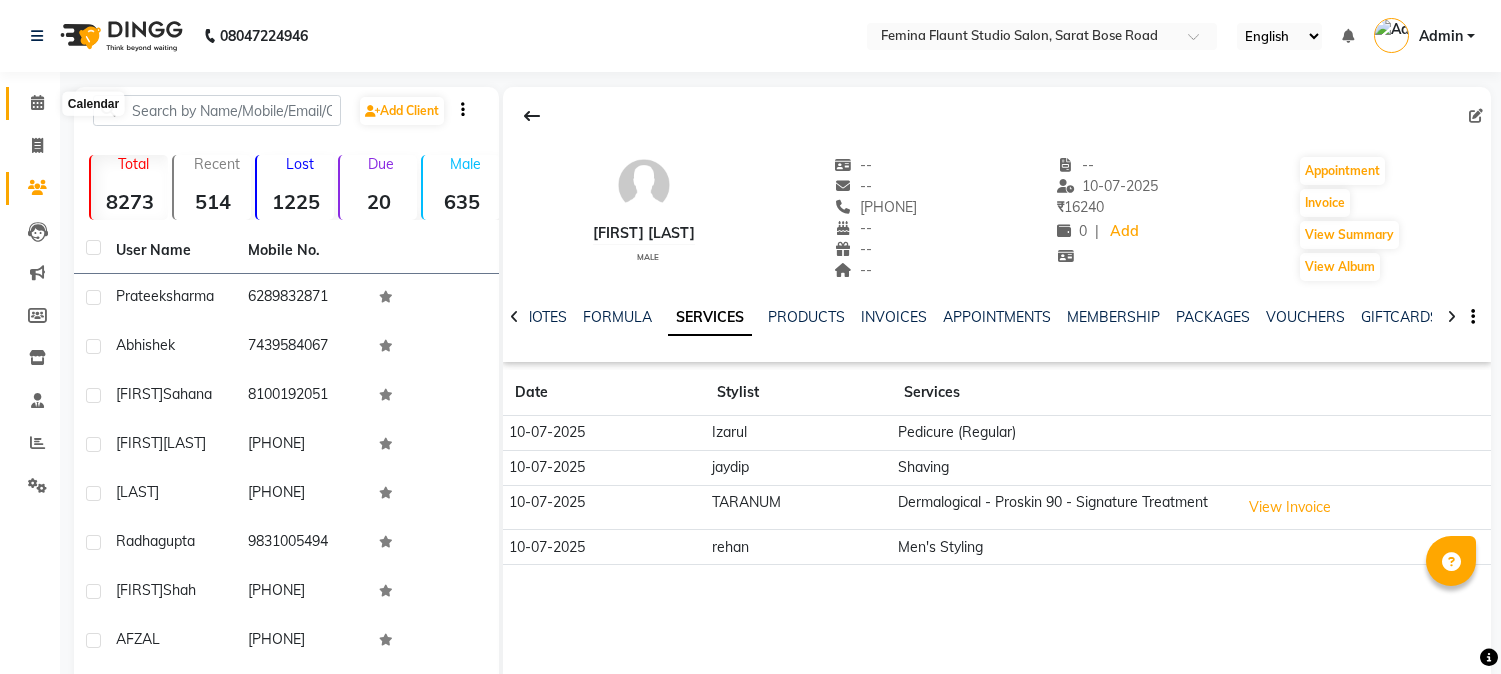 scroll, scrollTop: 0, scrollLeft: 0, axis: both 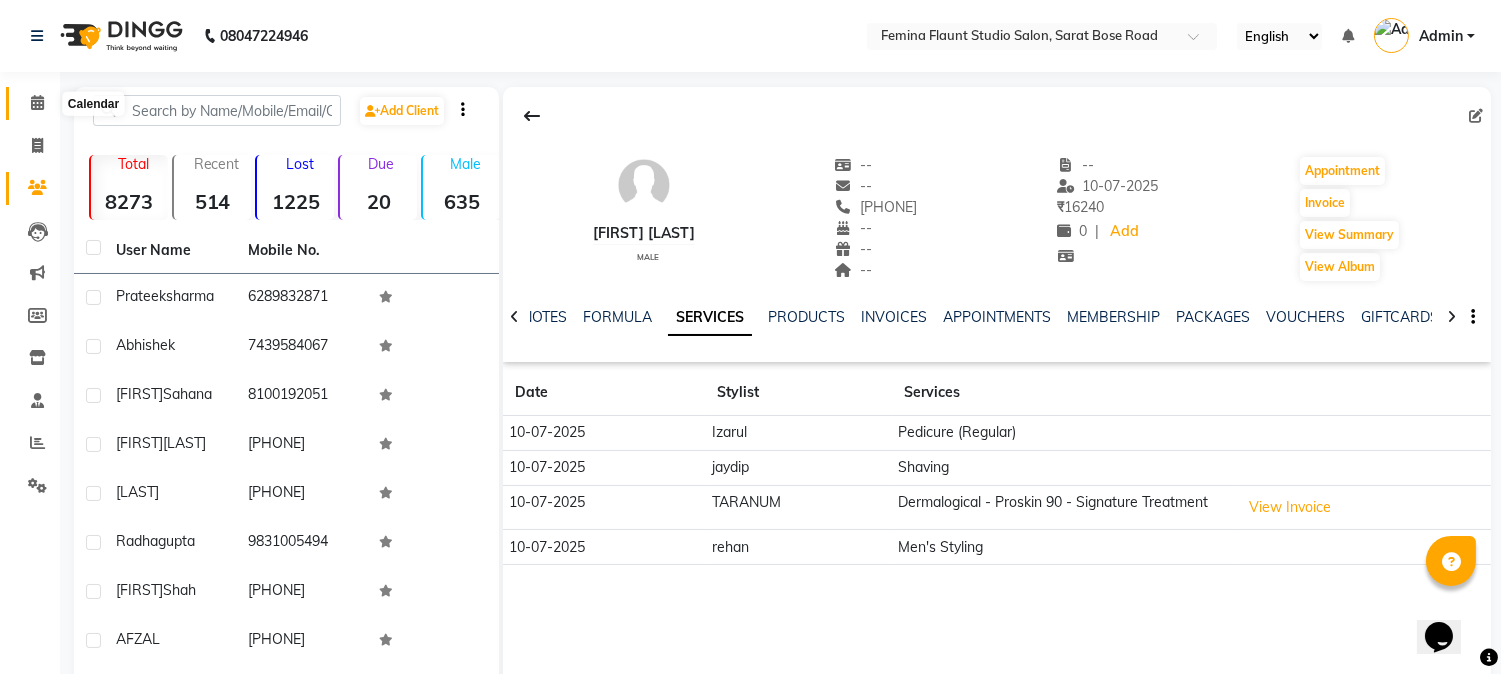 click 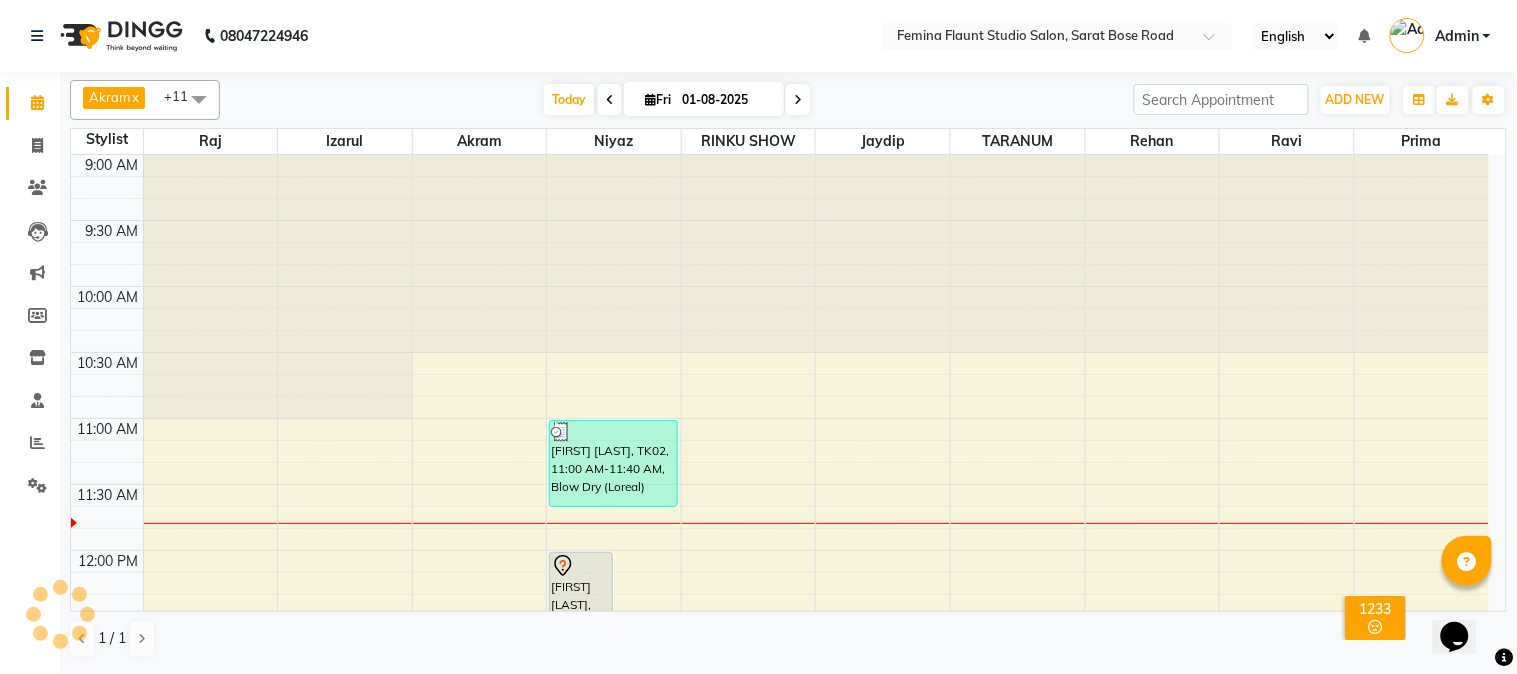 scroll, scrollTop: 0, scrollLeft: 0, axis: both 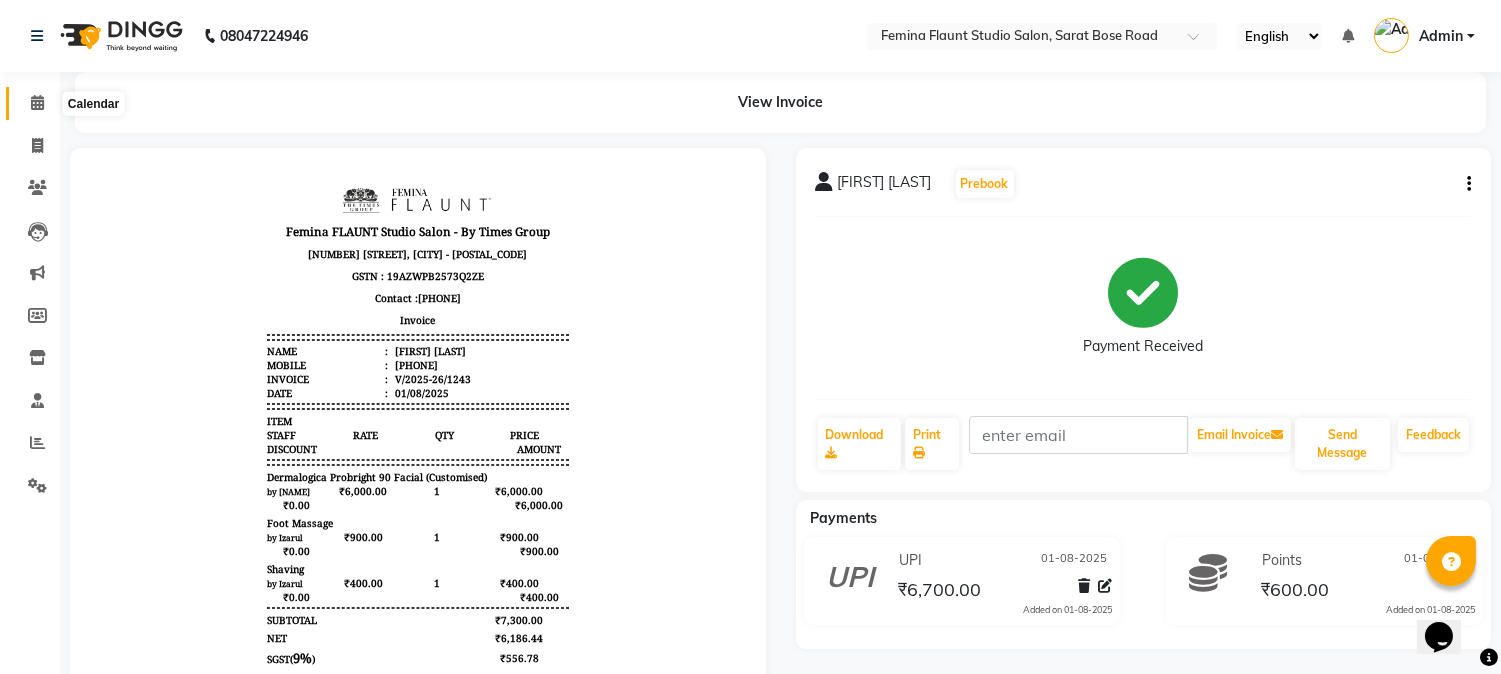 click 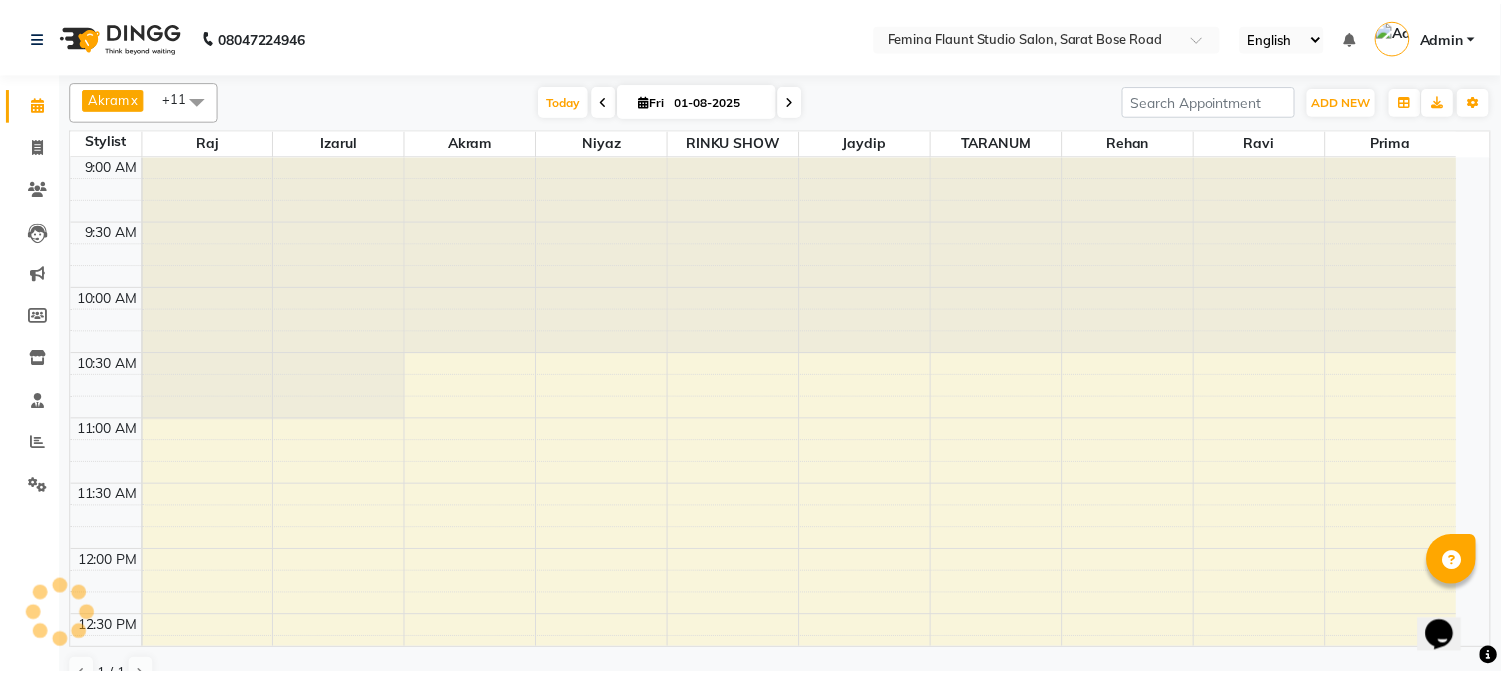 scroll, scrollTop: 0, scrollLeft: 0, axis: both 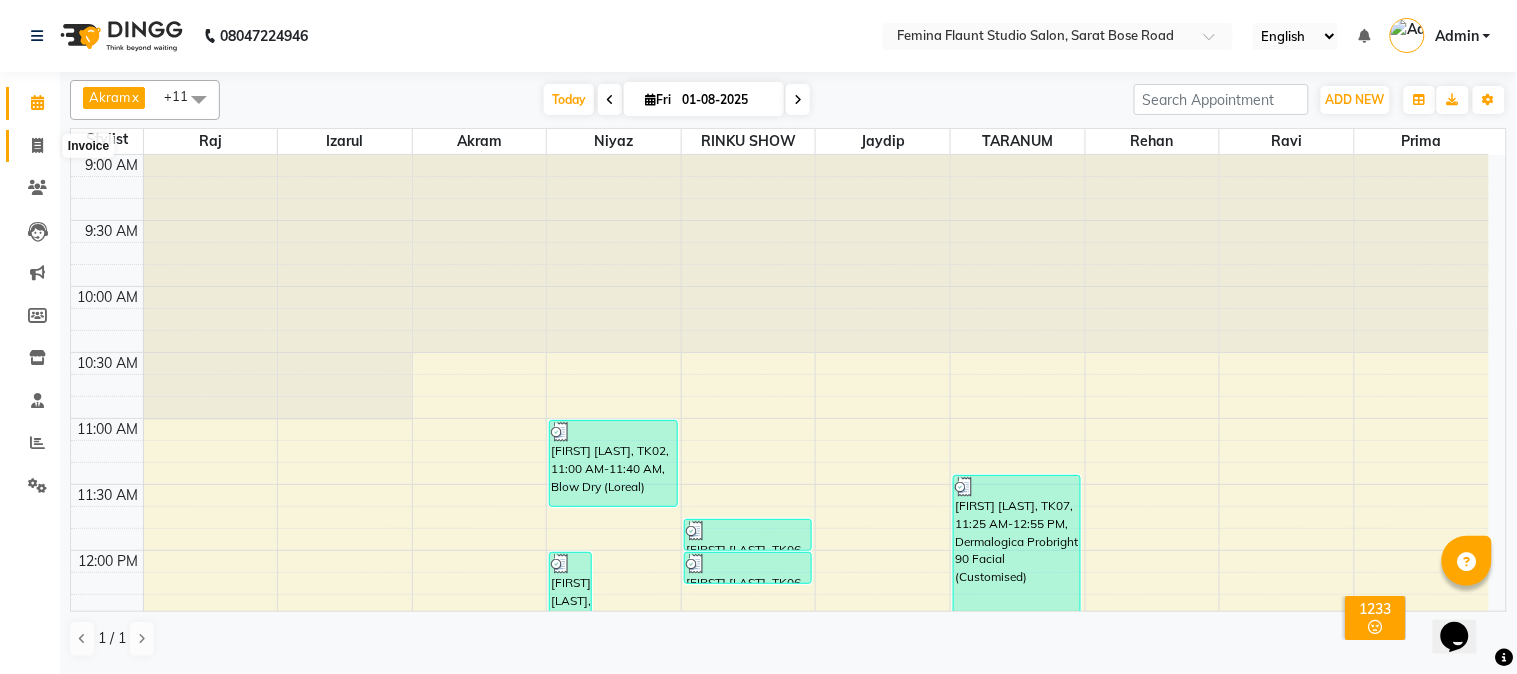 click 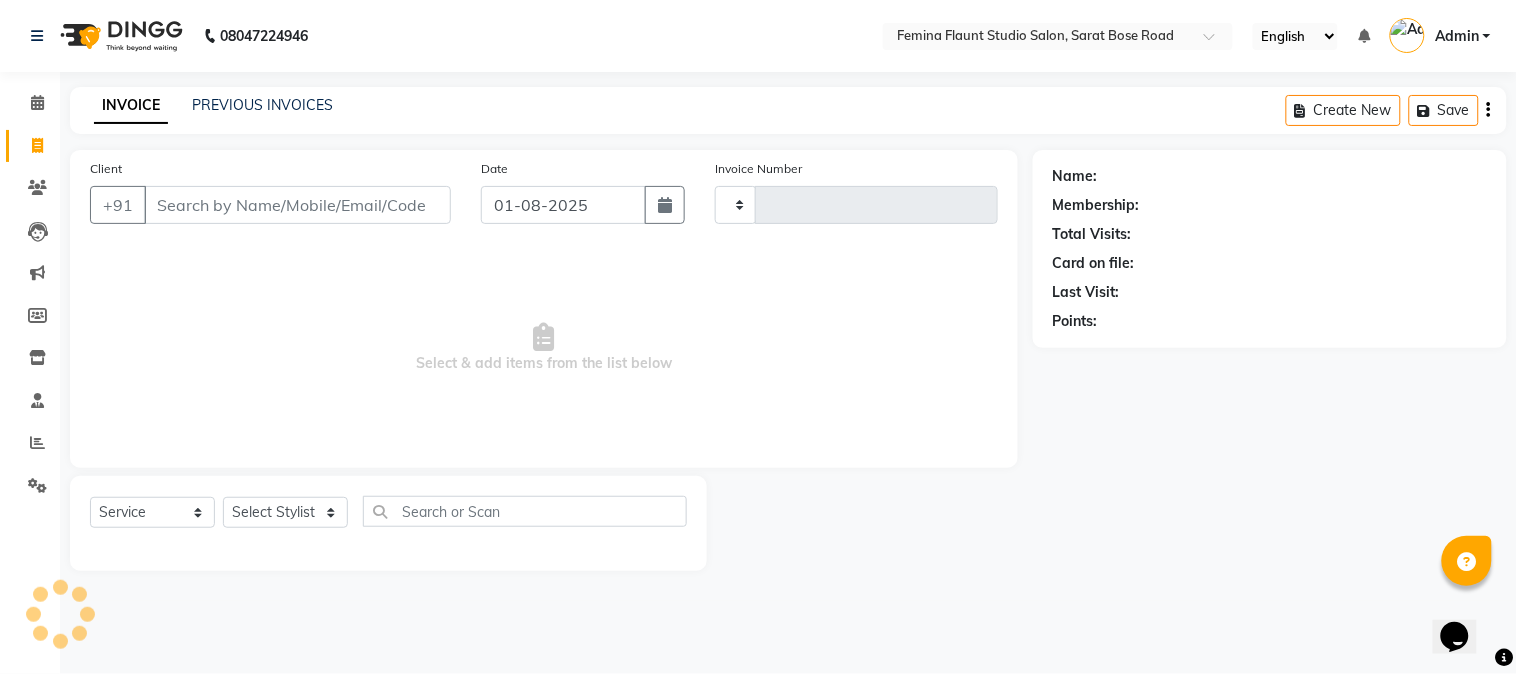 type on "1247" 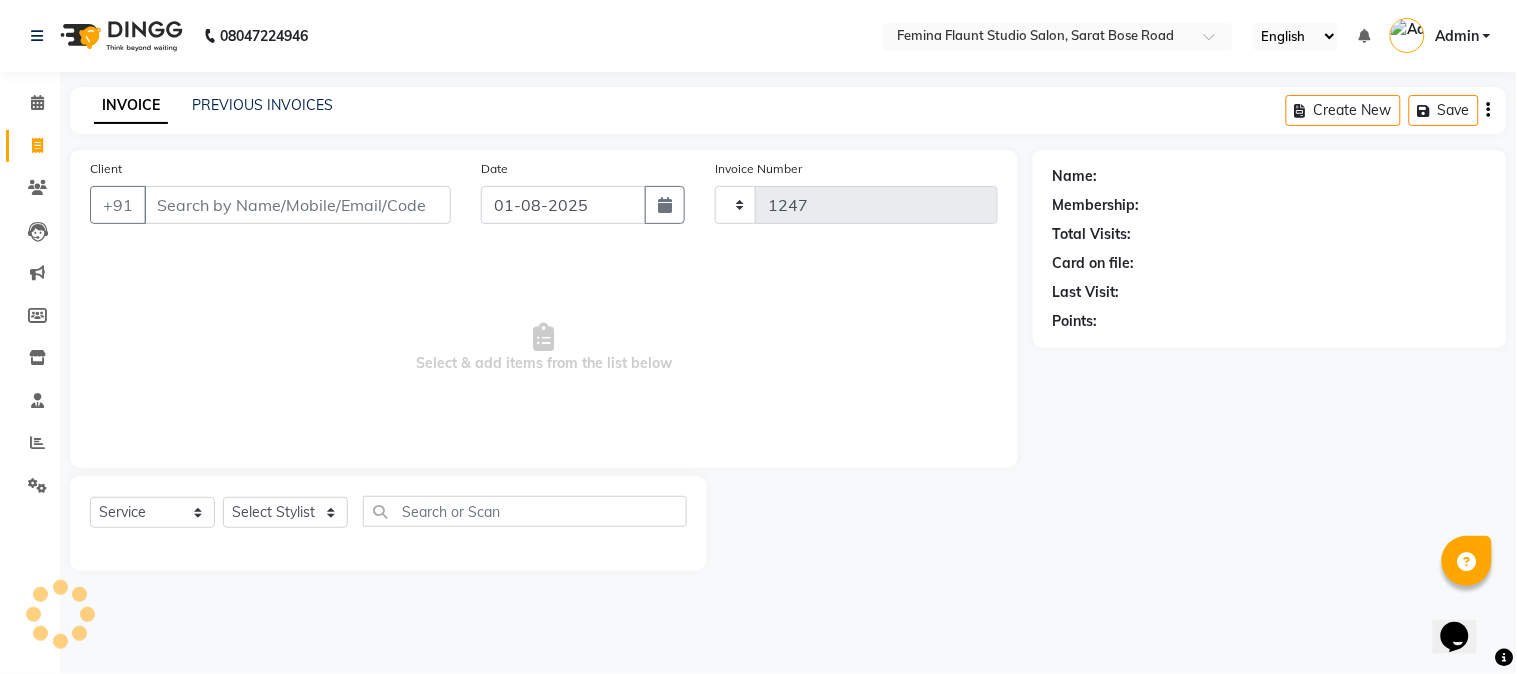 select on "5231" 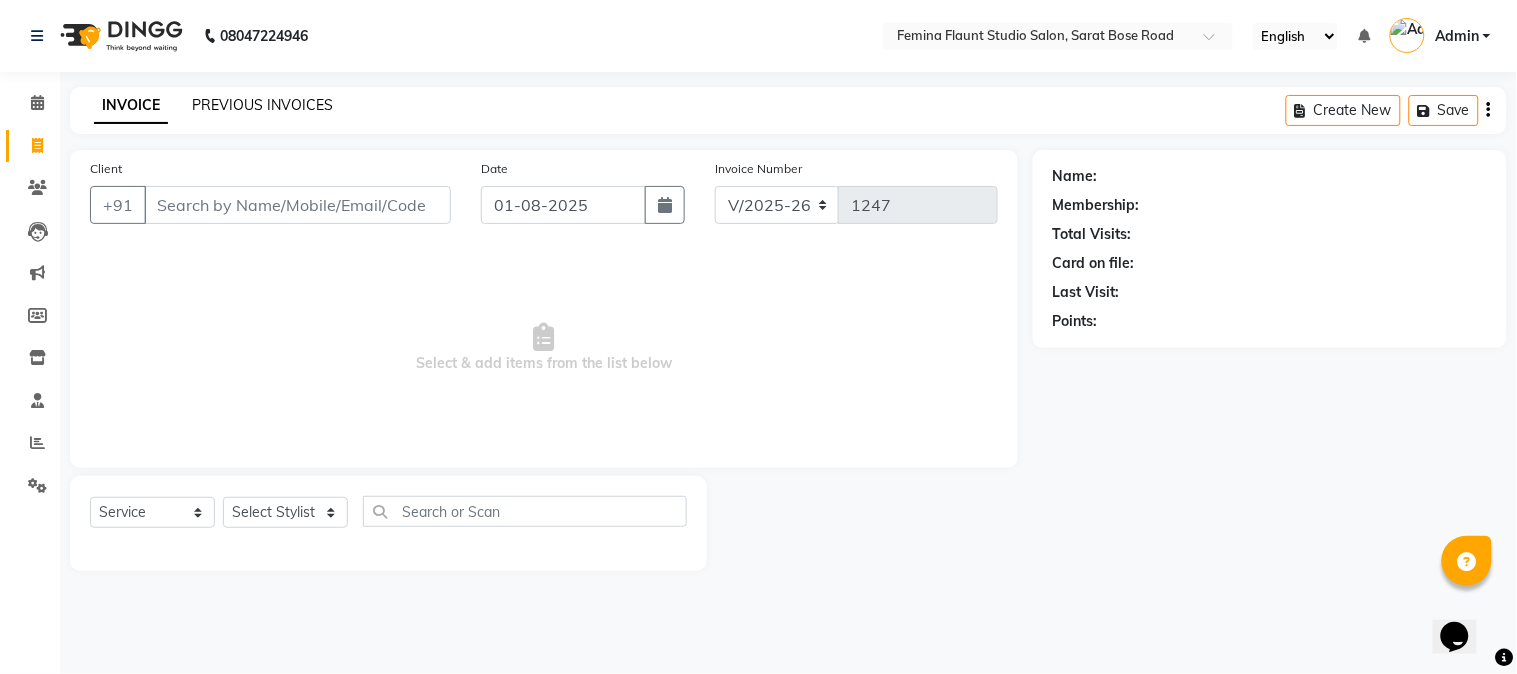 click on "PREVIOUS INVOICES" 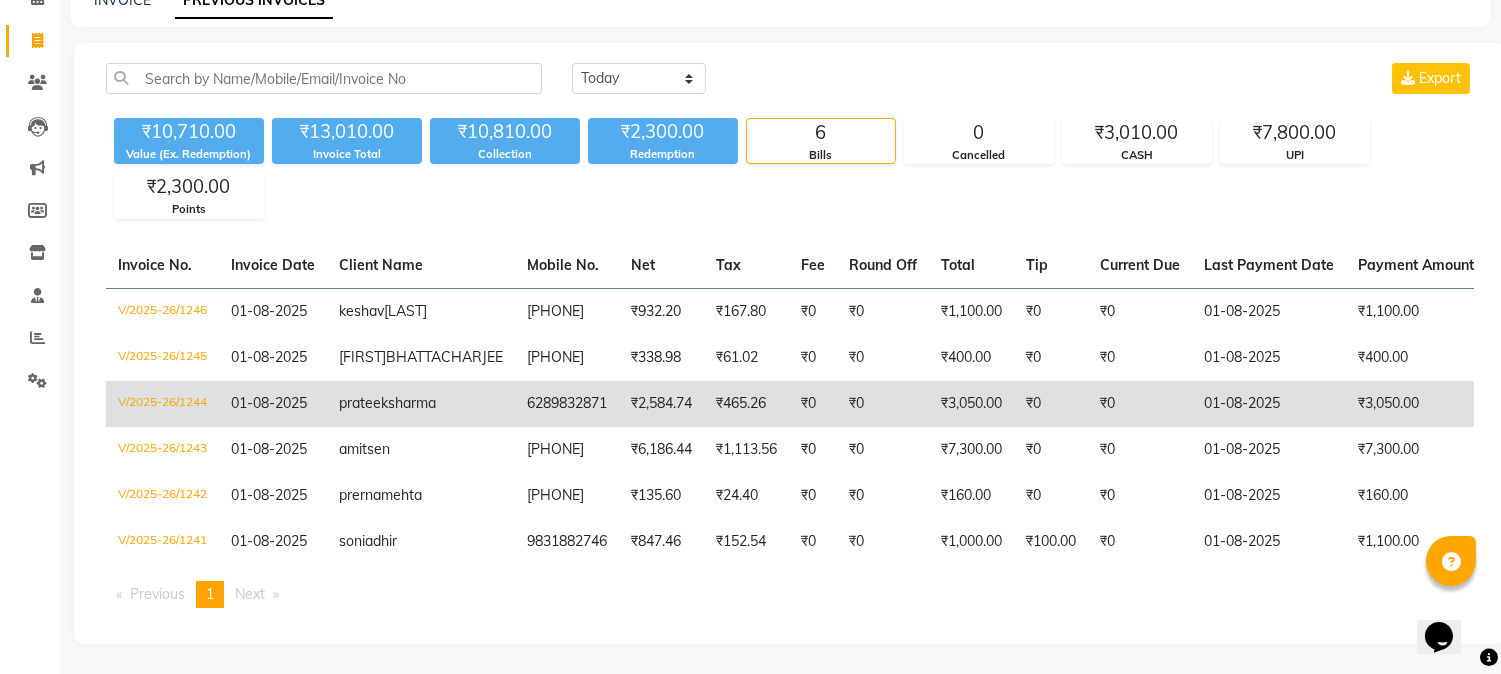 scroll, scrollTop: 140, scrollLeft: 0, axis: vertical 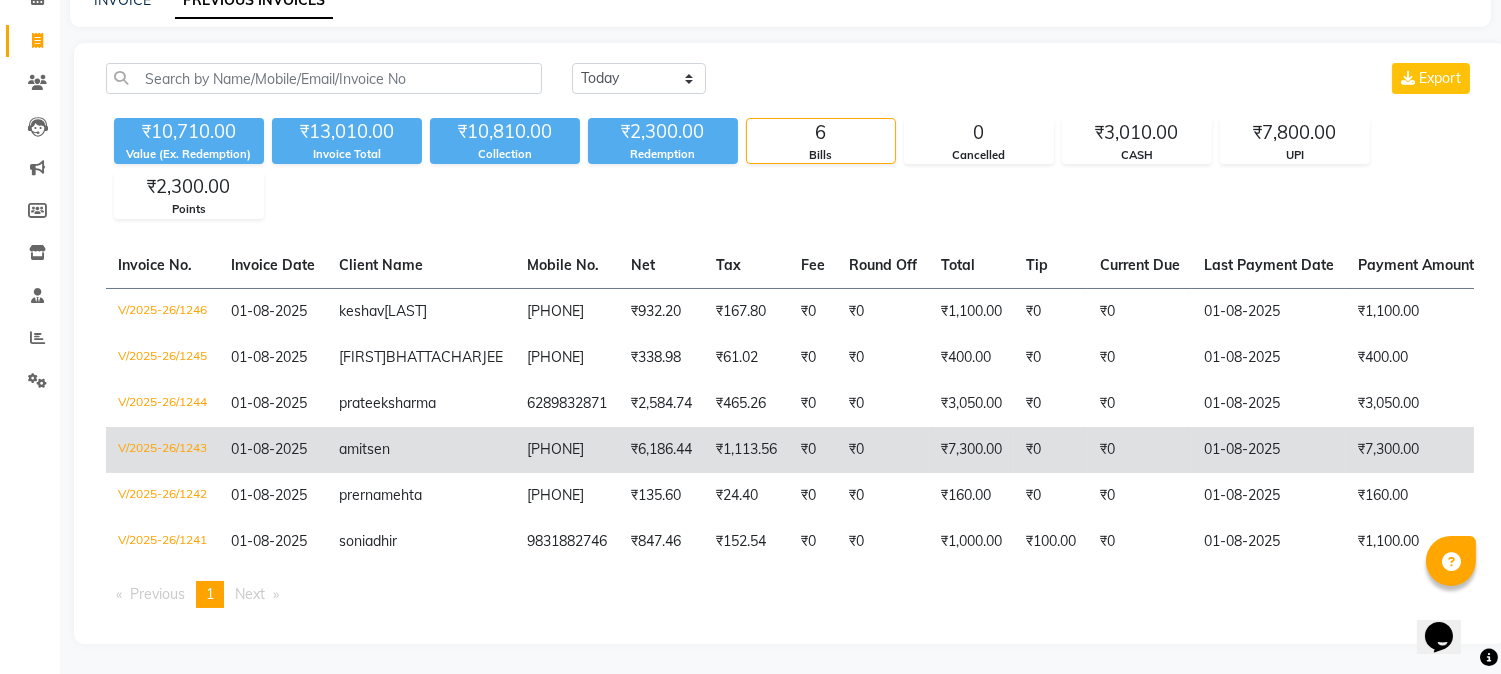click on "amit" 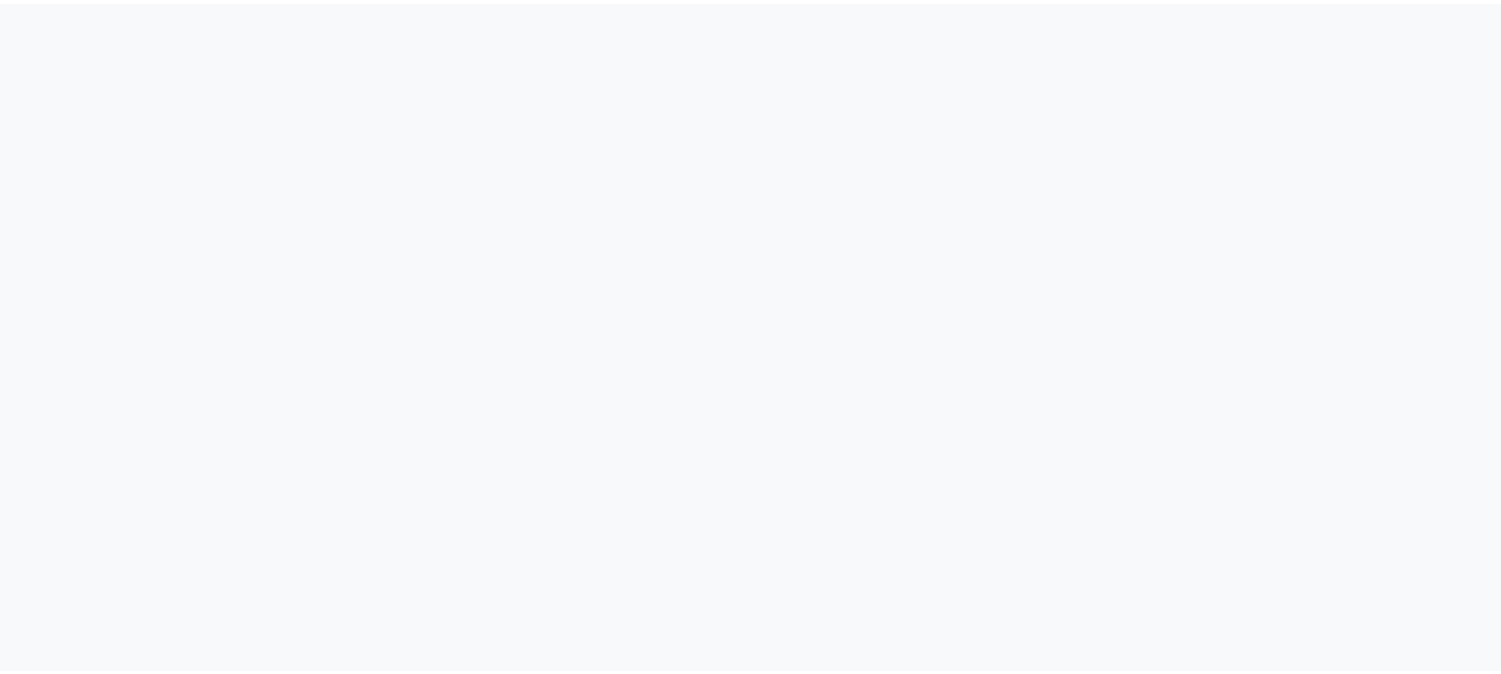 scroll, scrollTop: 0, scrollLeft: 0, axis: both 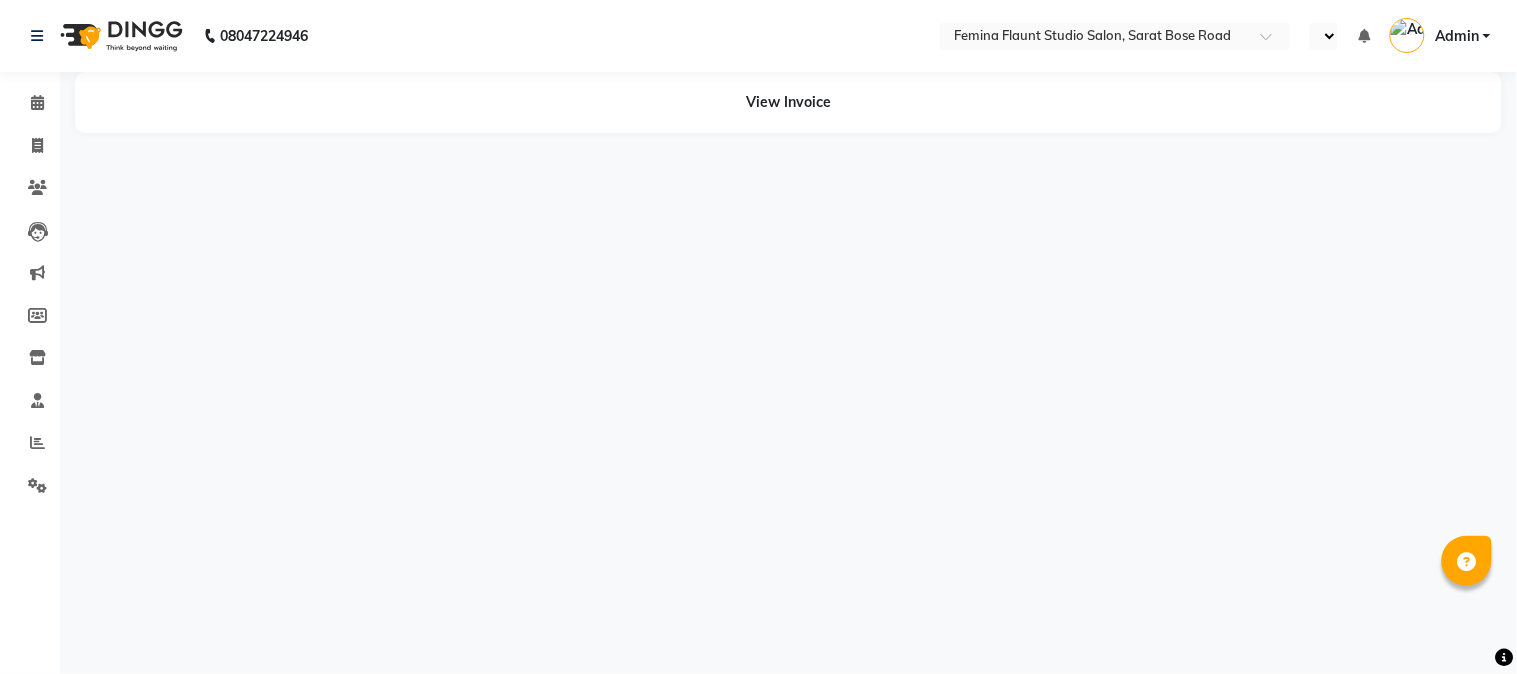 select on "en" 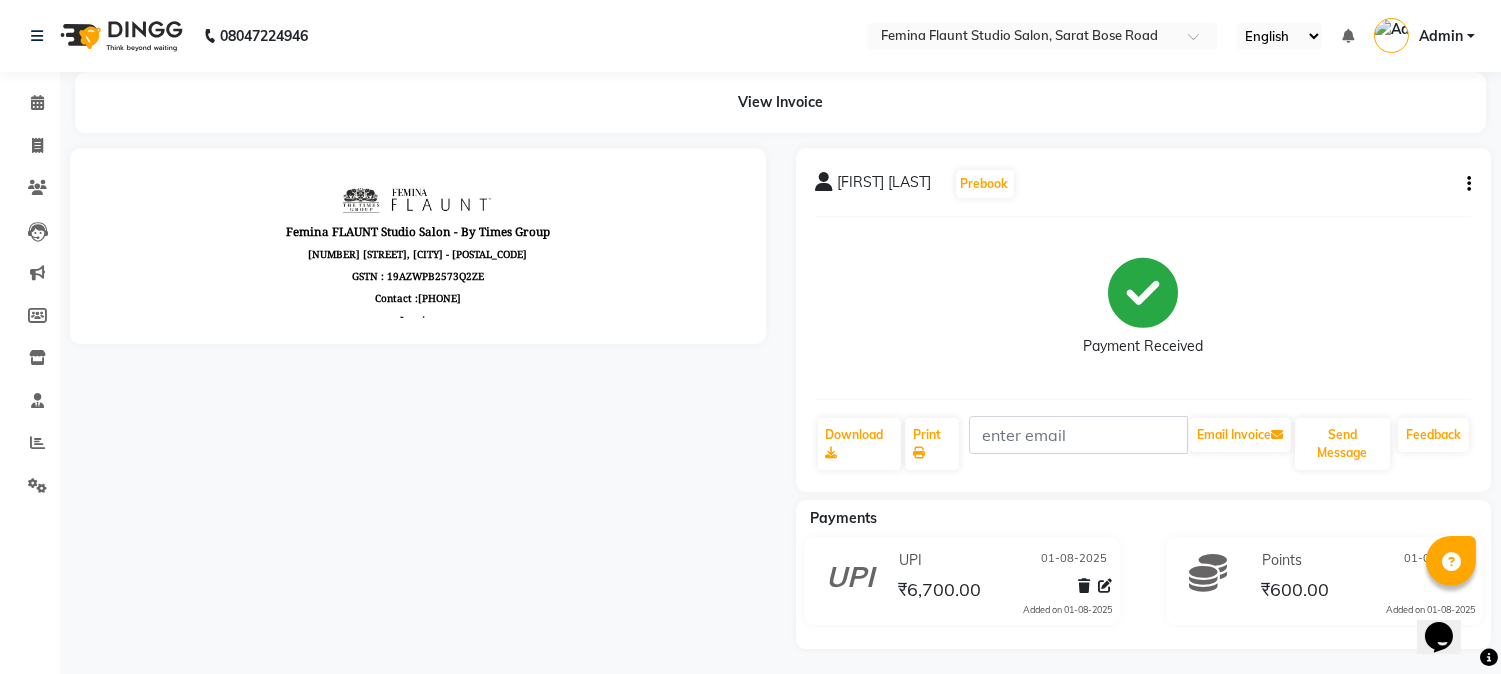 scroll, scrollTop: 0, scrollLeft: 0, axis: both 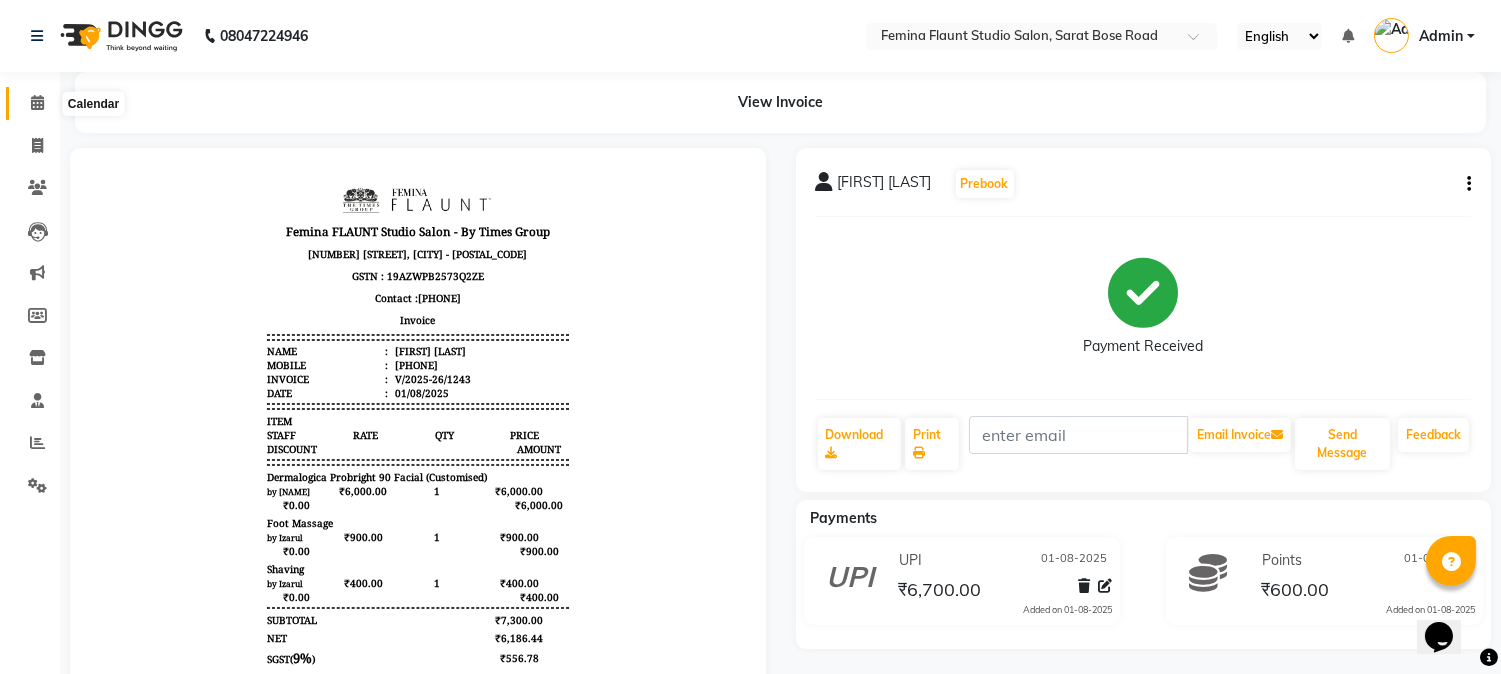 drag, startPoint x: 28, startPoint y: 95, endPoint x: 54, endPoint y: 166, distance: 75.61085 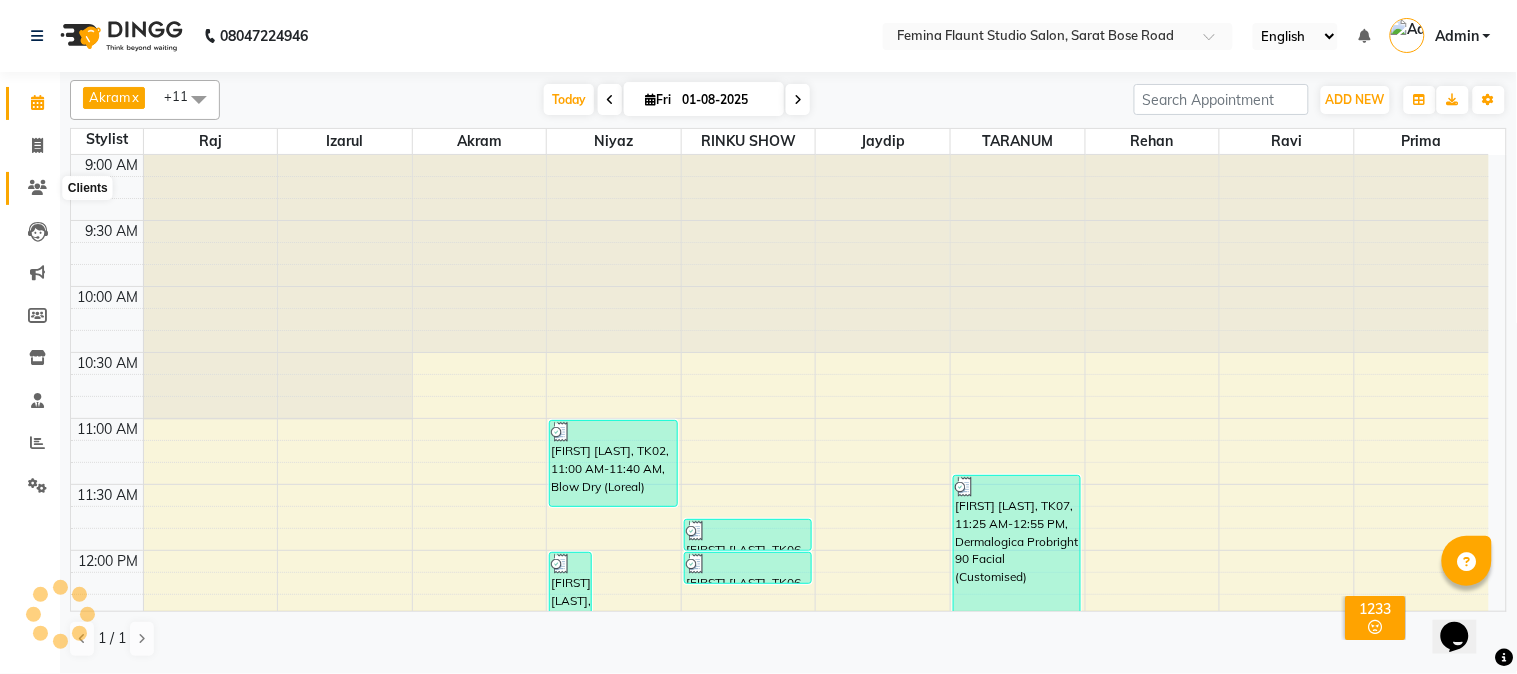 click 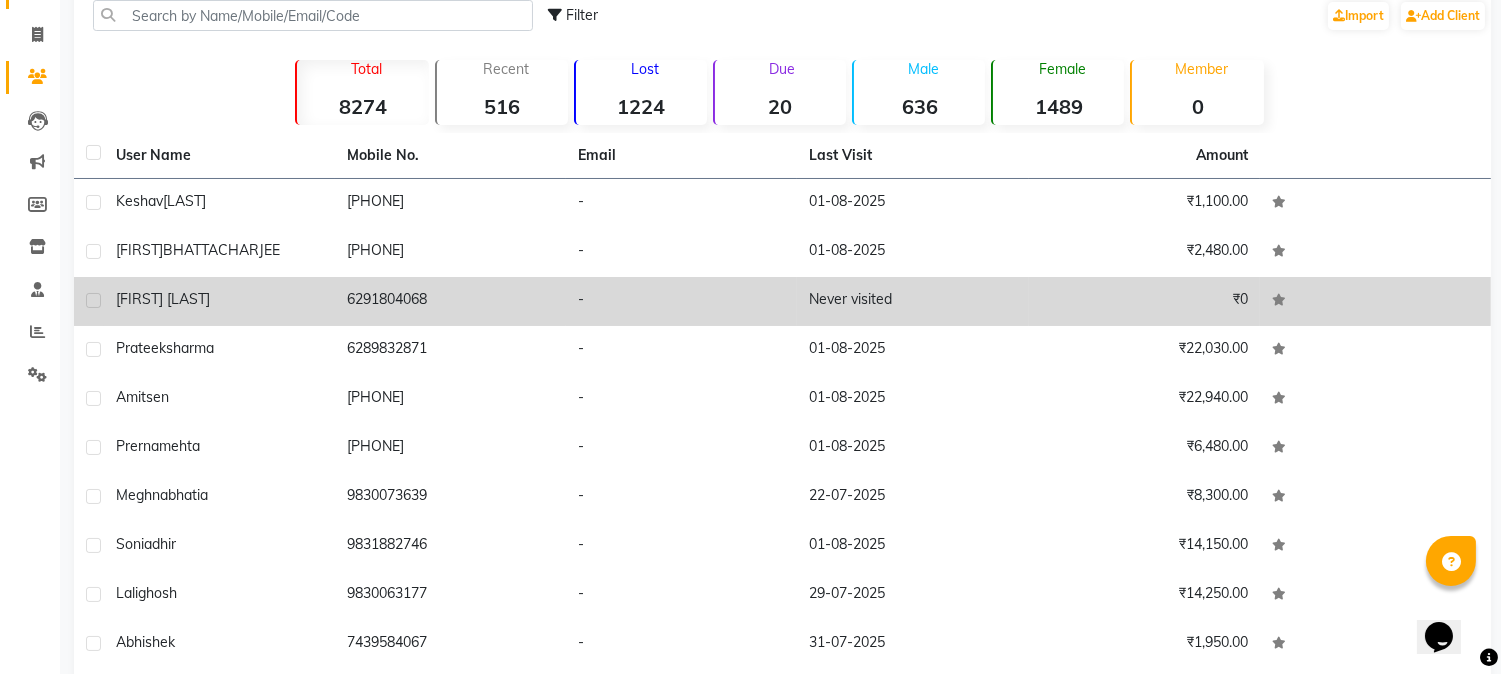 scroll, scrollTop: 191, scrollLeft: 0, axis: vertical 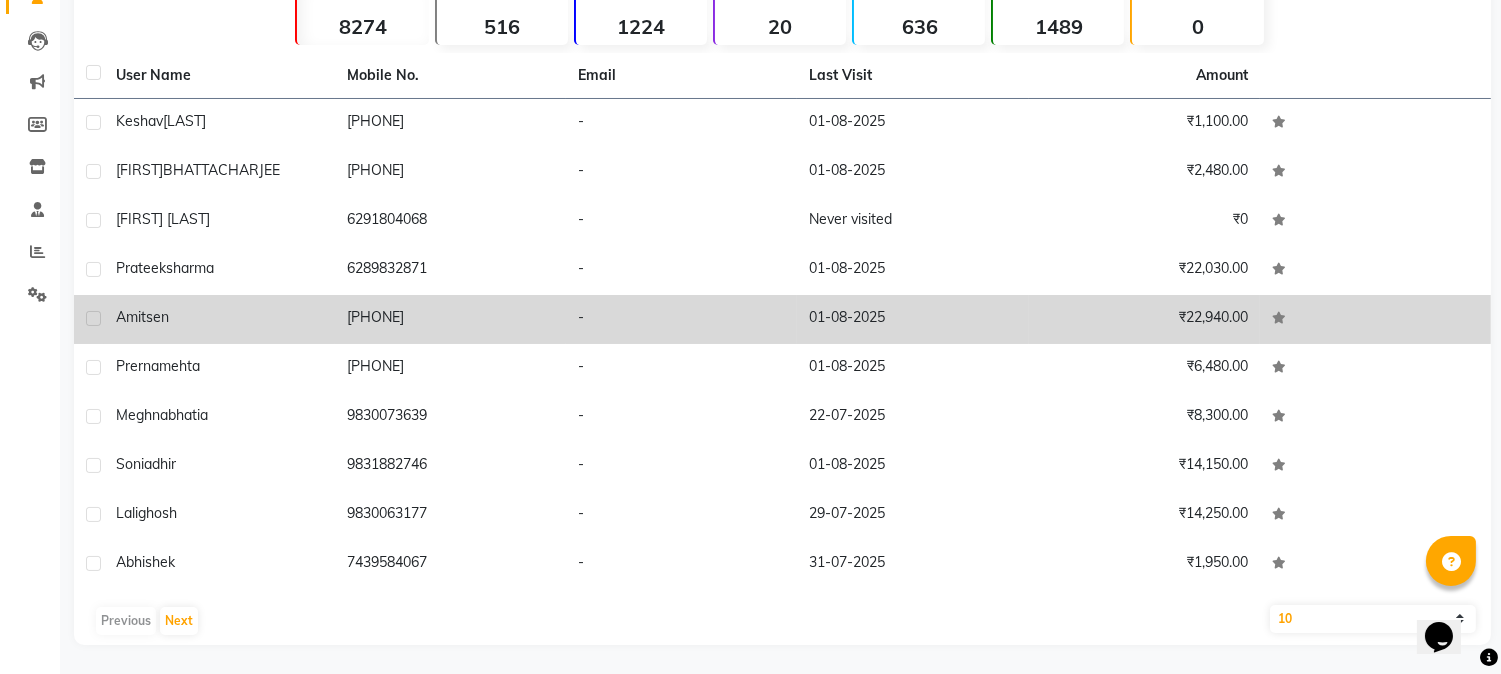 click on "[FIRST] [LAST]" 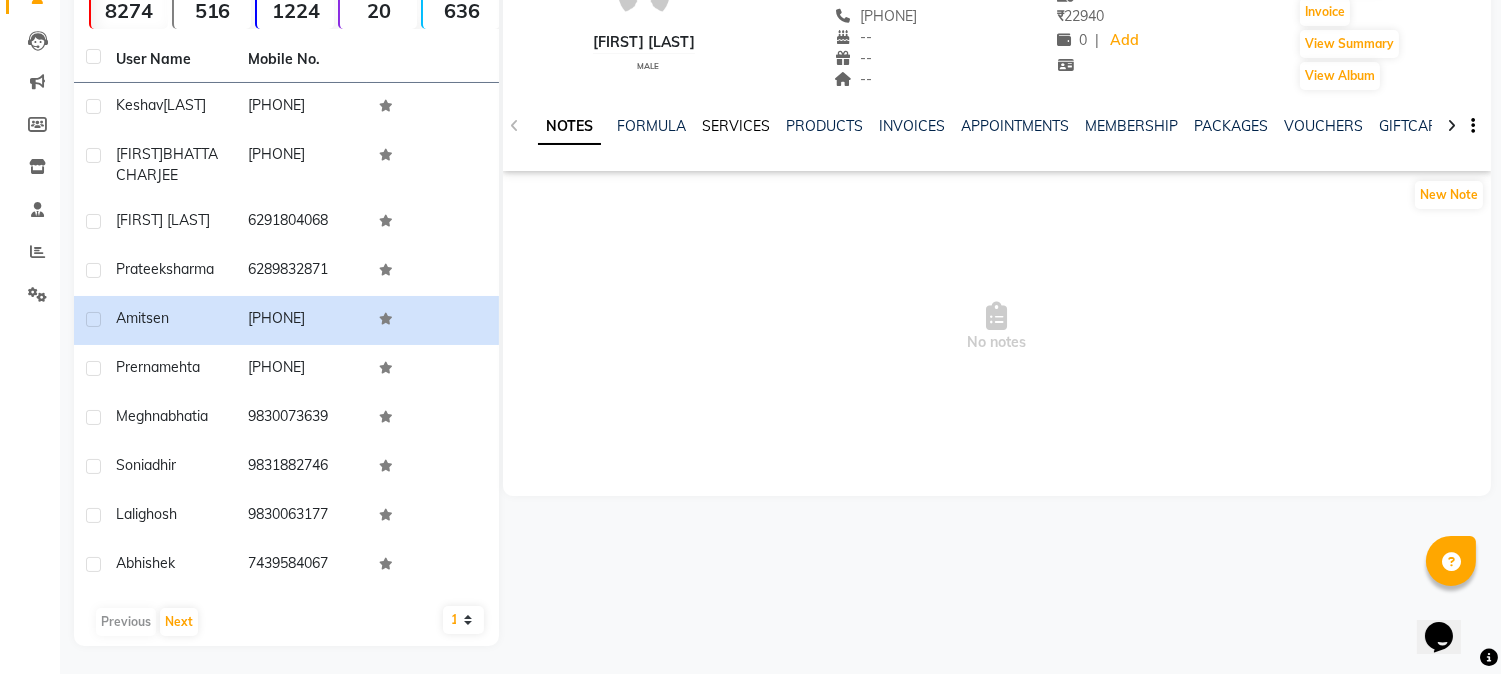 click on "SERVICES" 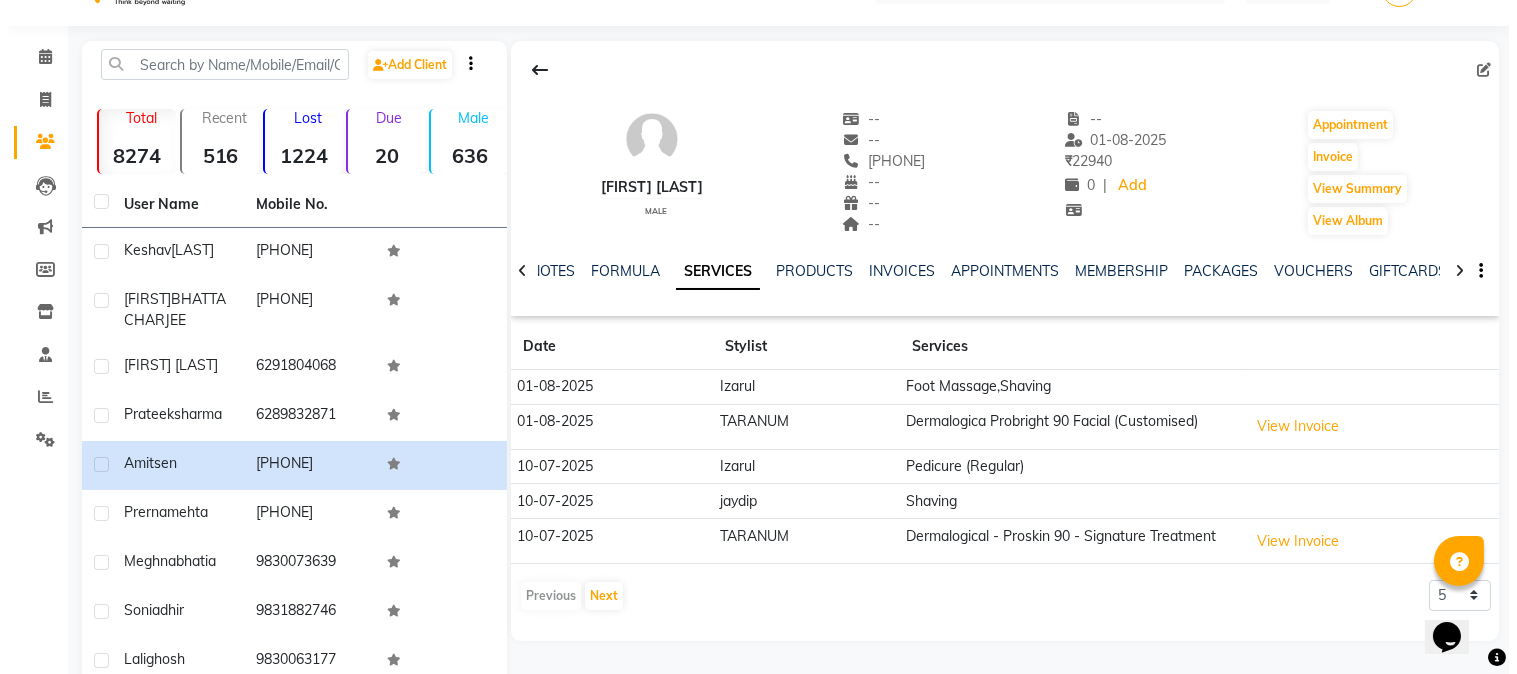 scroll, scrollTop: 0, scrollLeft: 0, axis: both 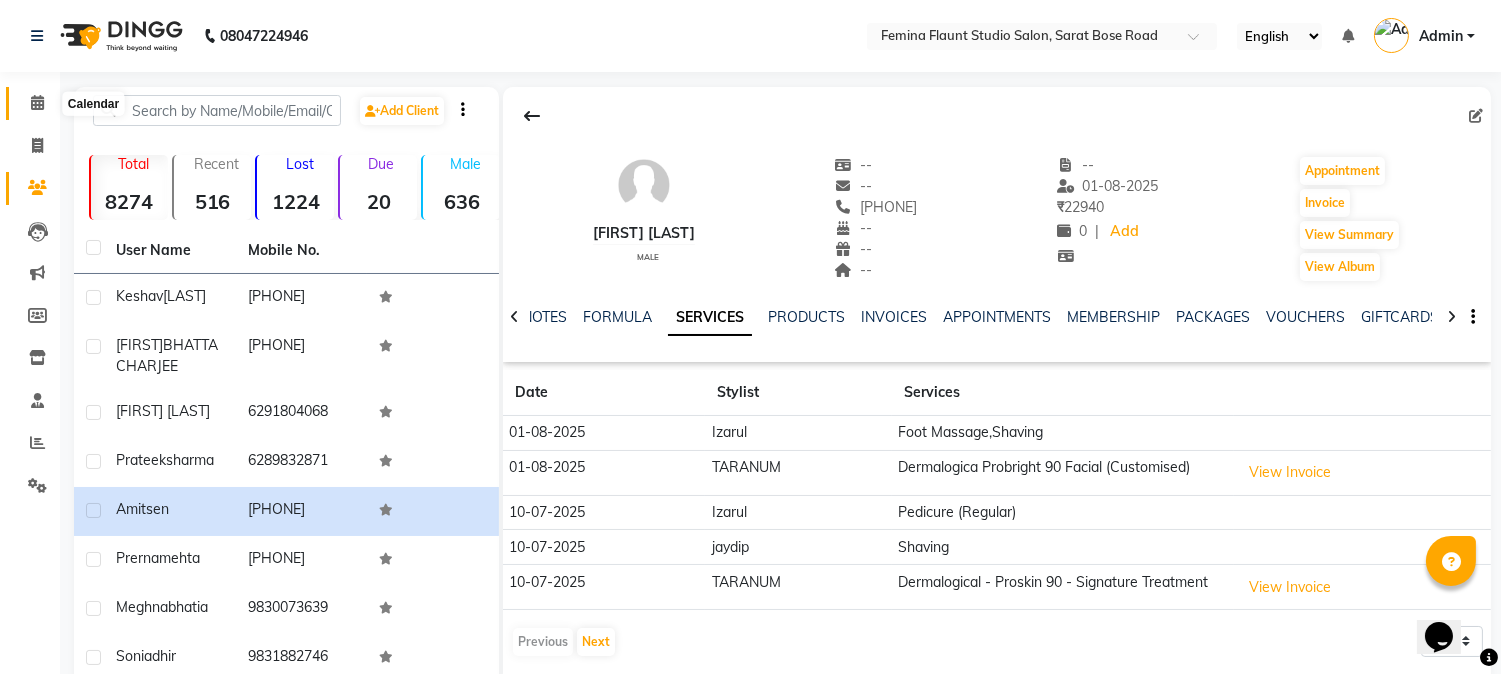 click 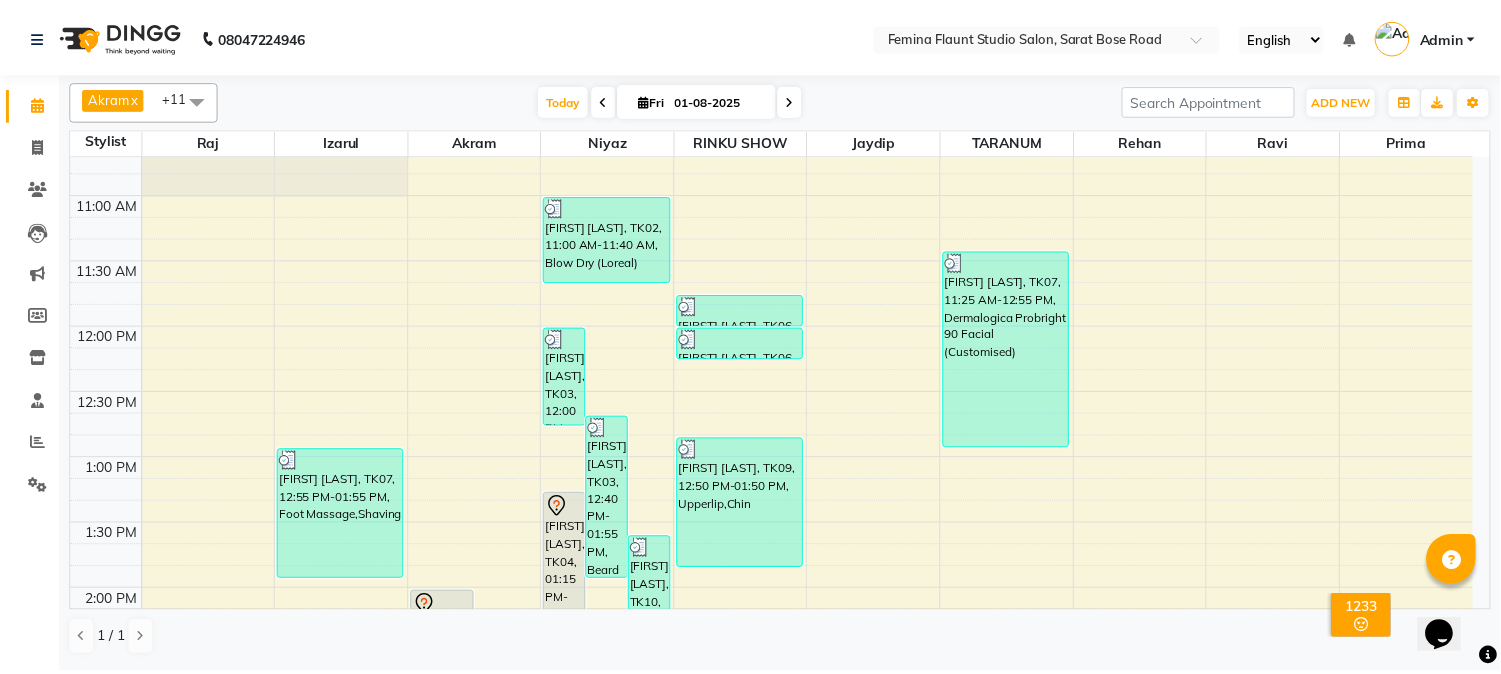 scroll, scrollTop: 222, scrollLeft: 0, axis: vertical 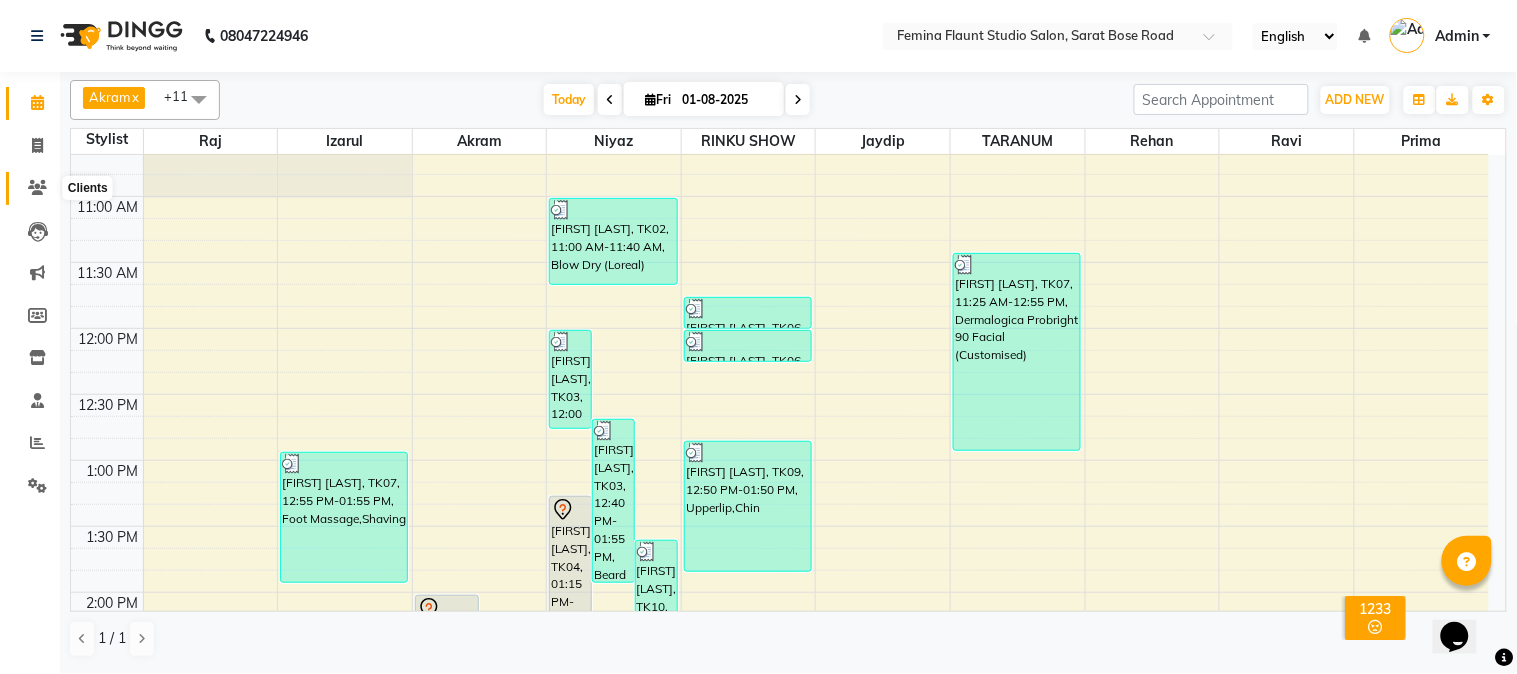 click 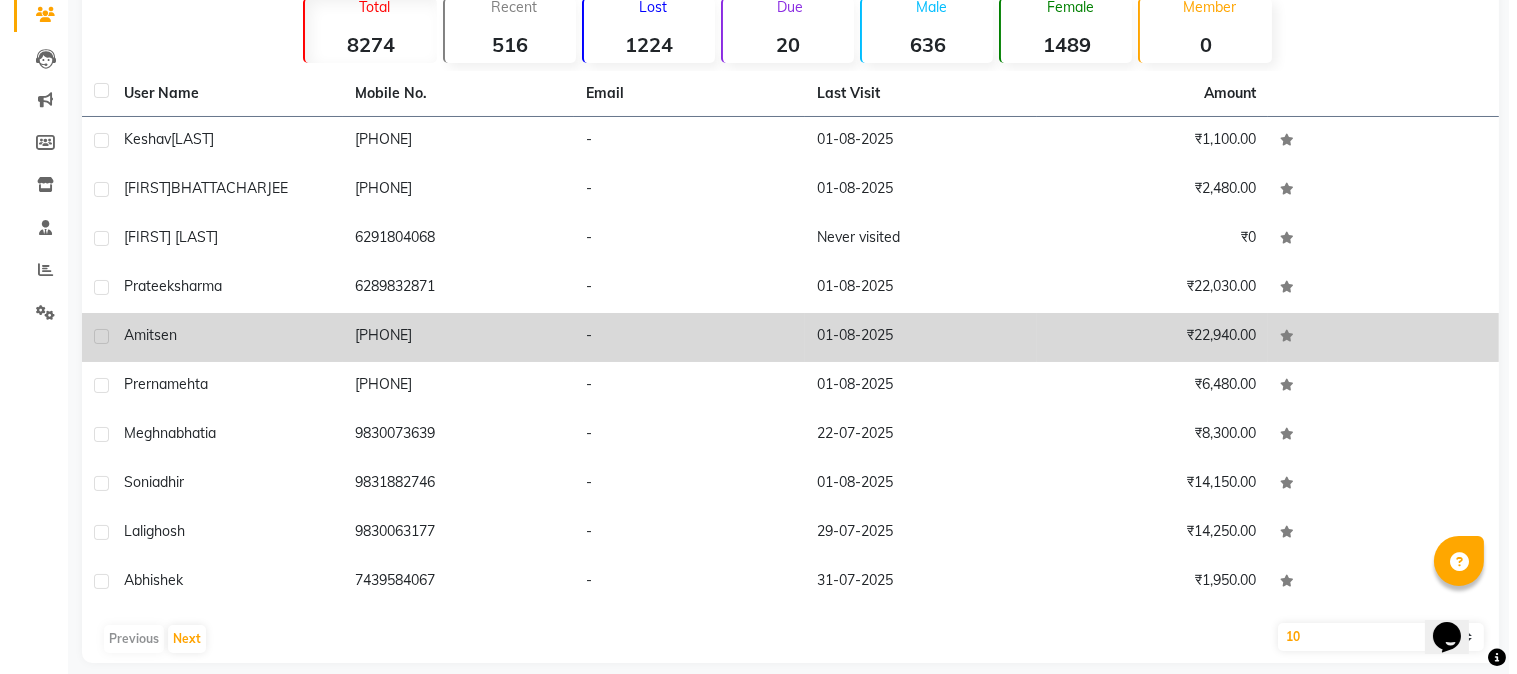 scroll, scrollTop: 191, scrollLeft: 0, axis: vertical 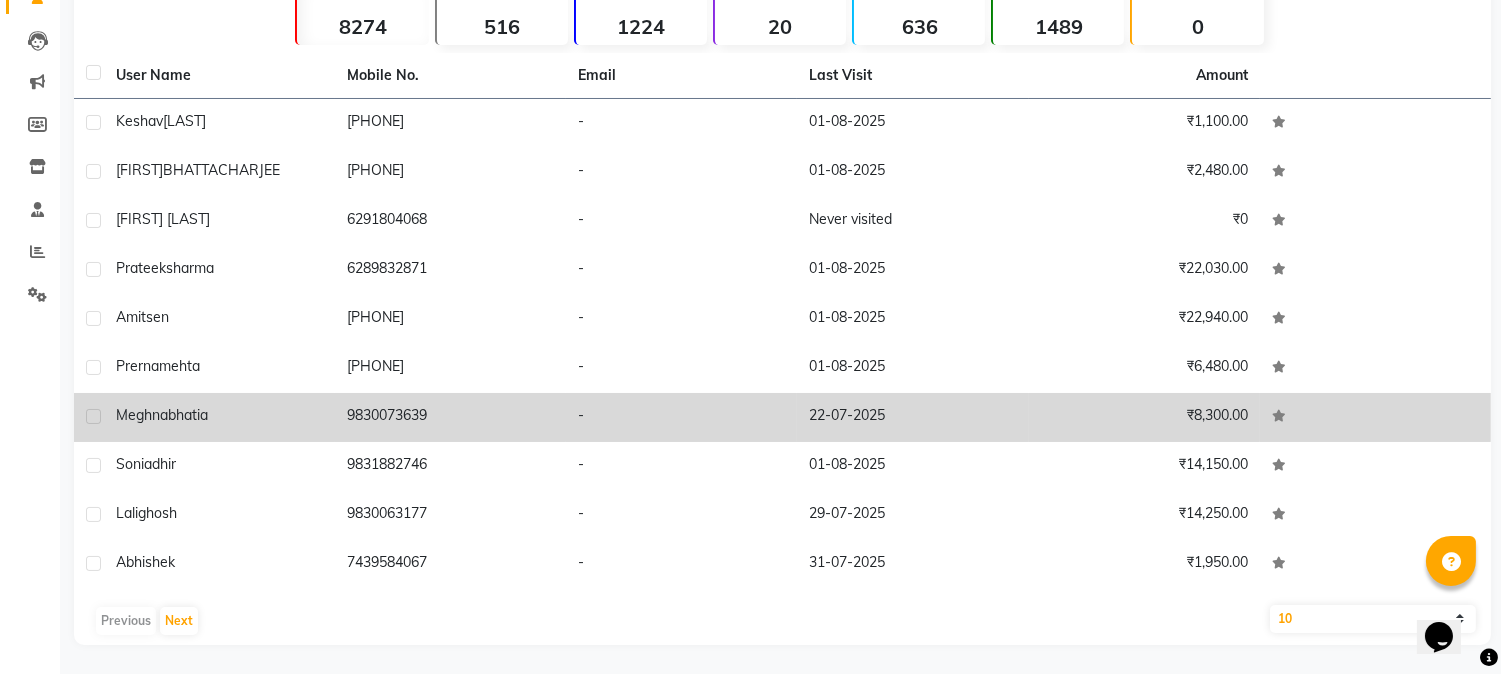 click on "9830073639" 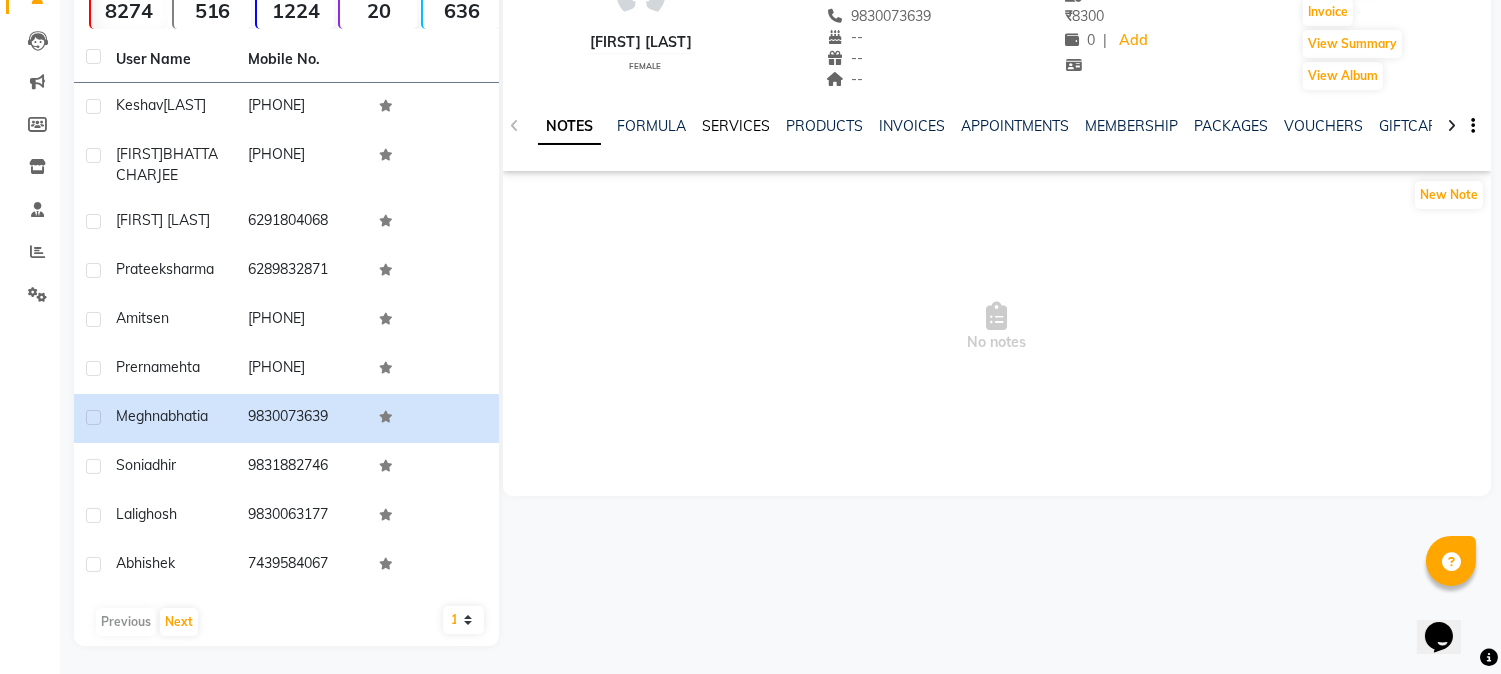 click on "SERVICES" 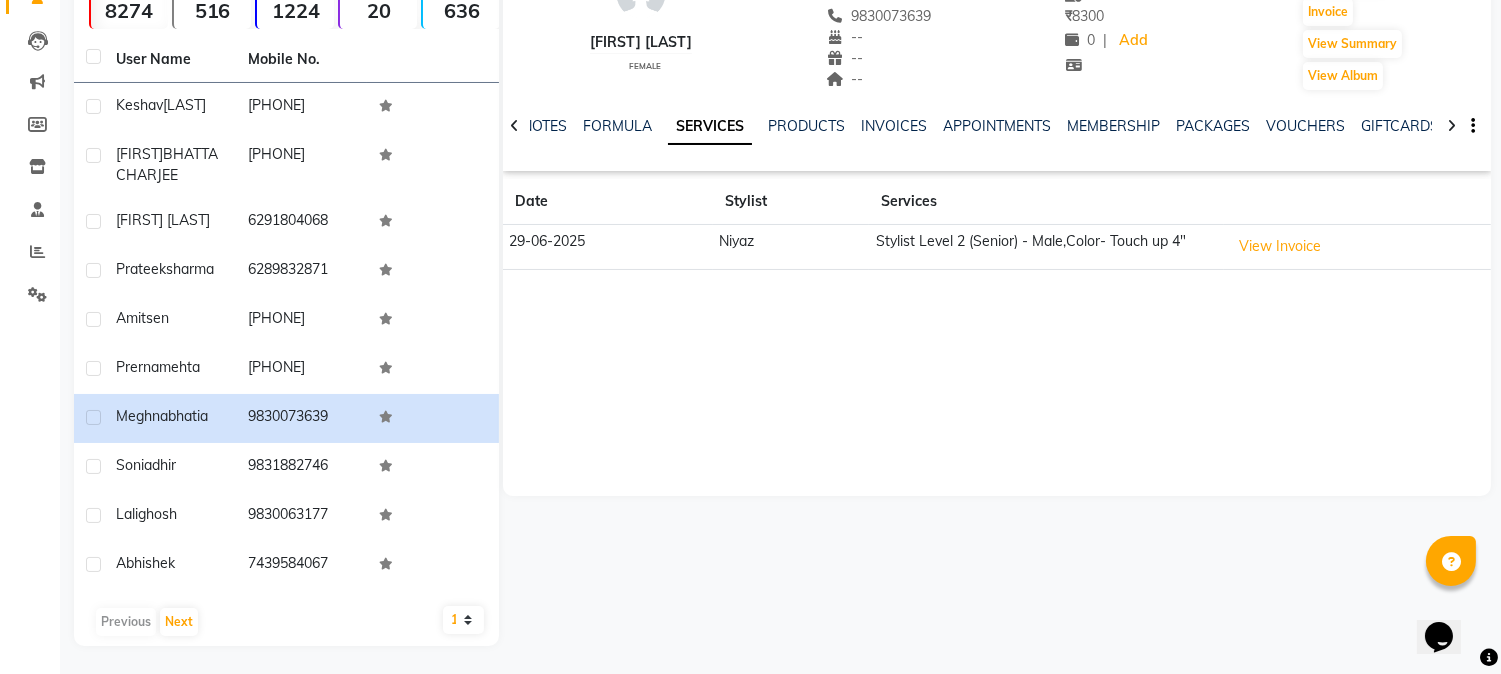 click on "Stylist Level 2 (Senior) - Male,Color-  Touch up 4"" 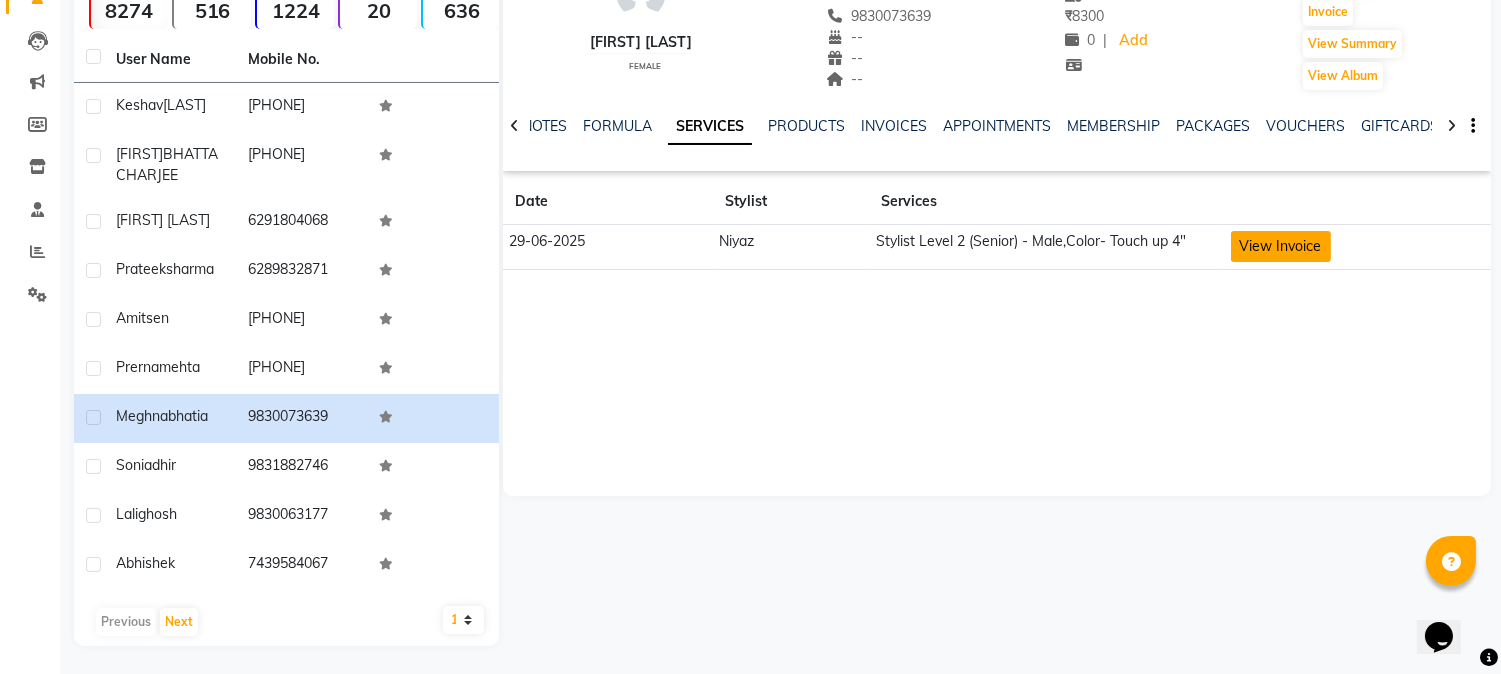 click on "View Invoice" 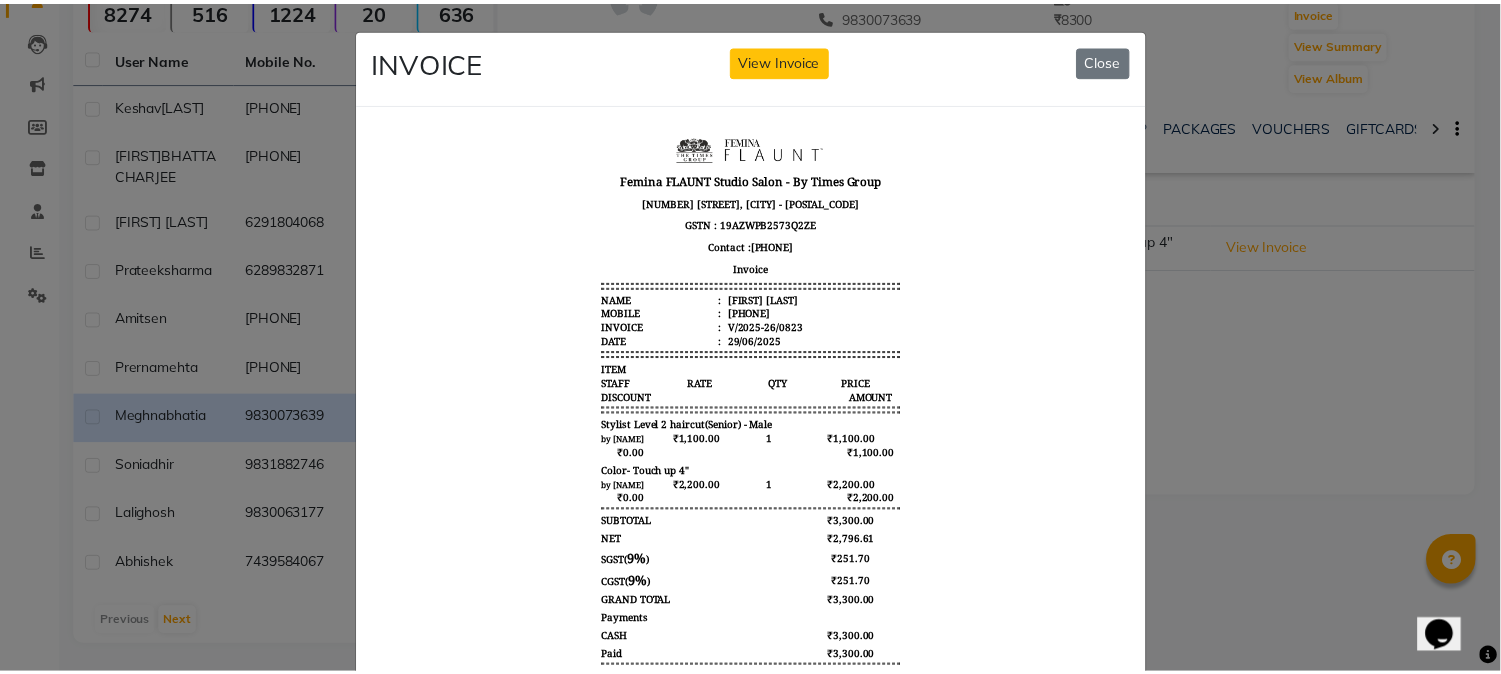scroll, scrollTop: 16, scrollLeft: 0, axis: vertical 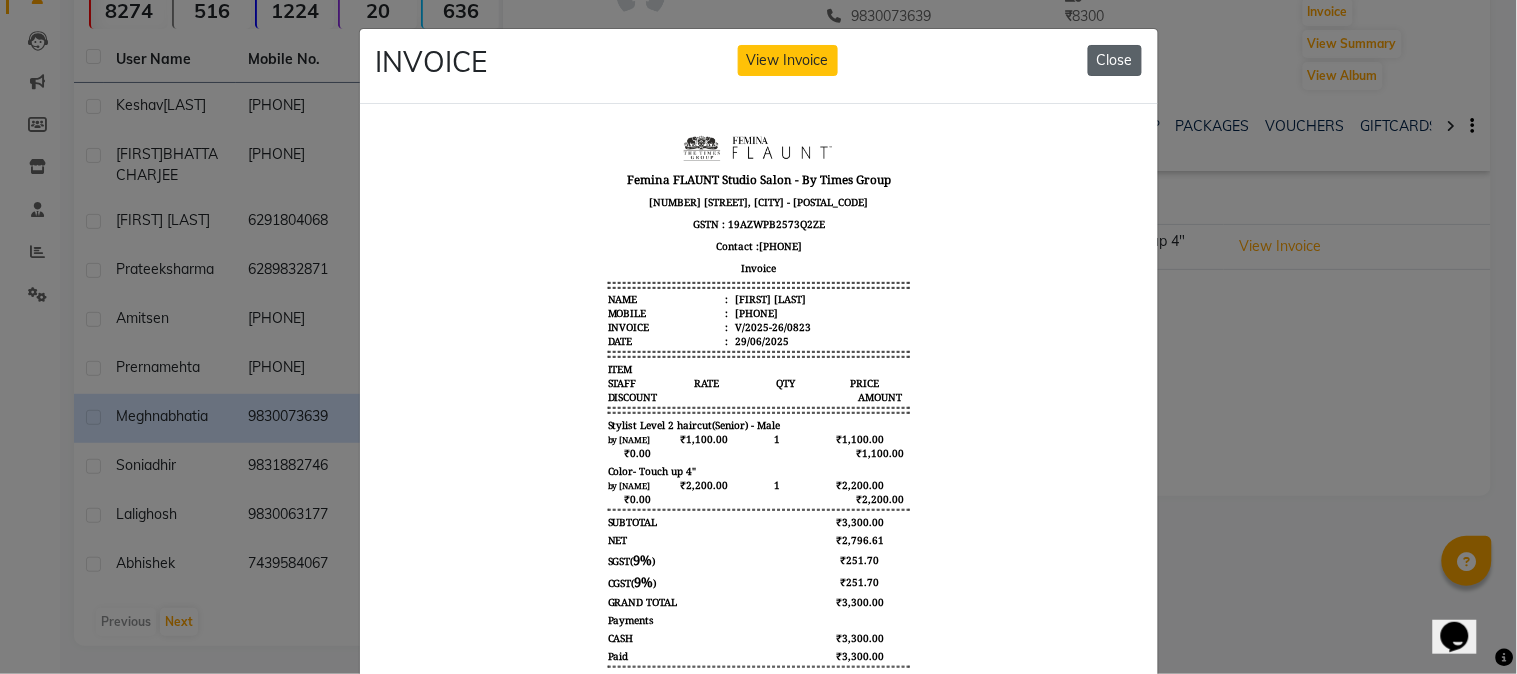 click on "Close" 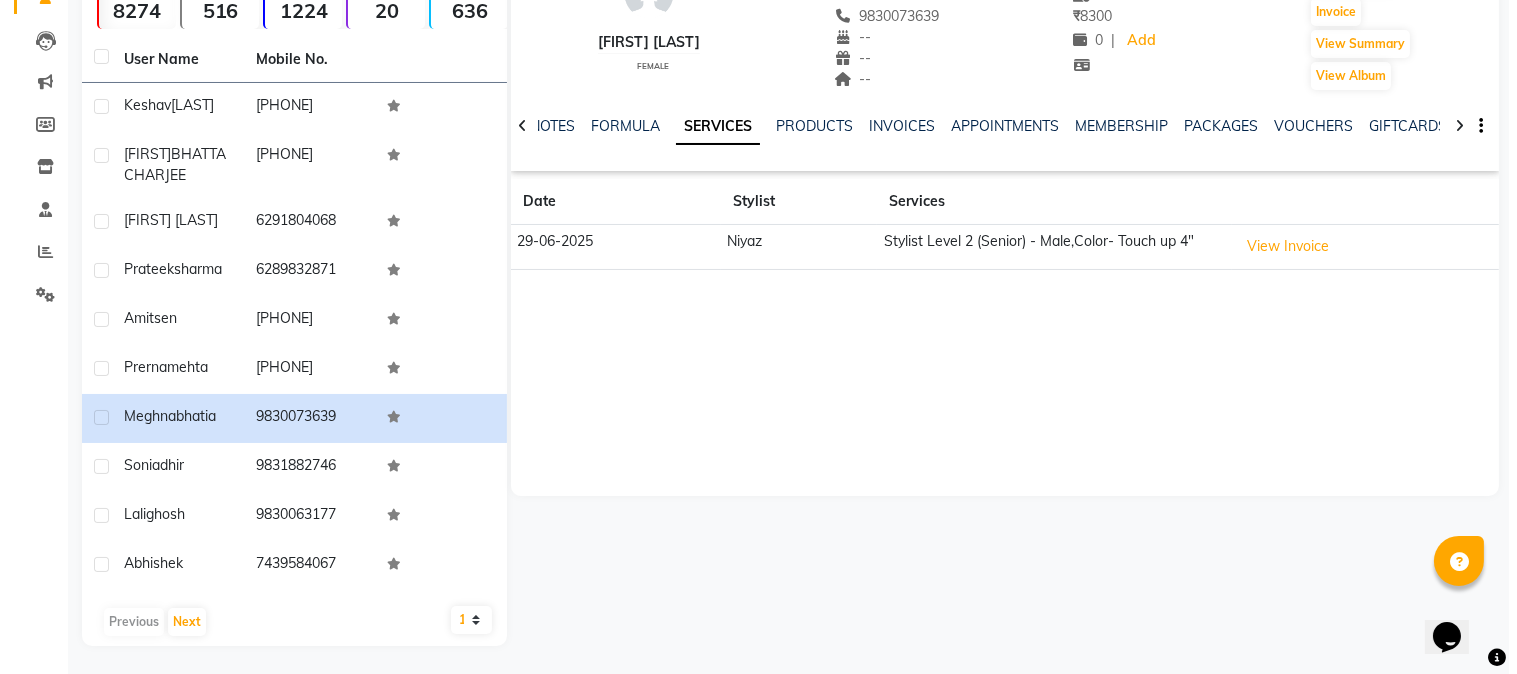 scroll, scrollTop: 0, scrollLeft: 0, axis: both 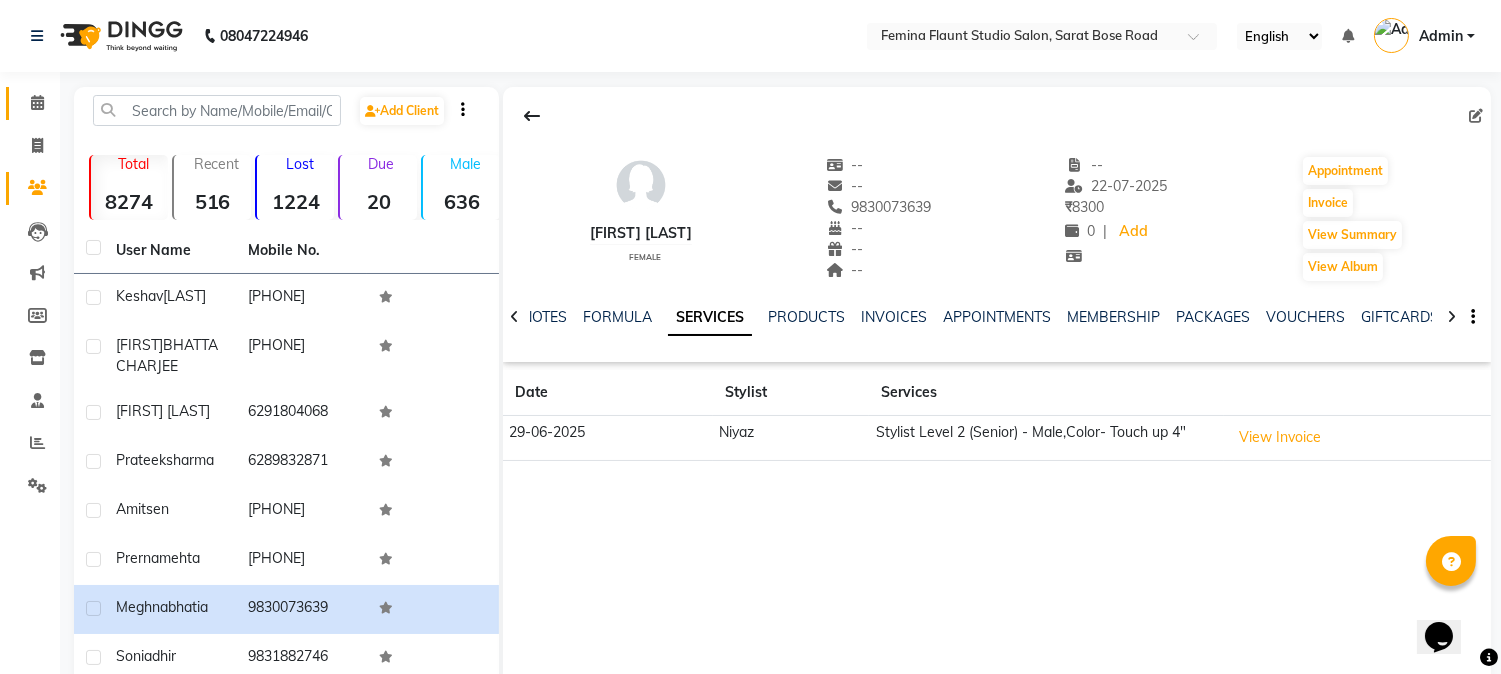 click 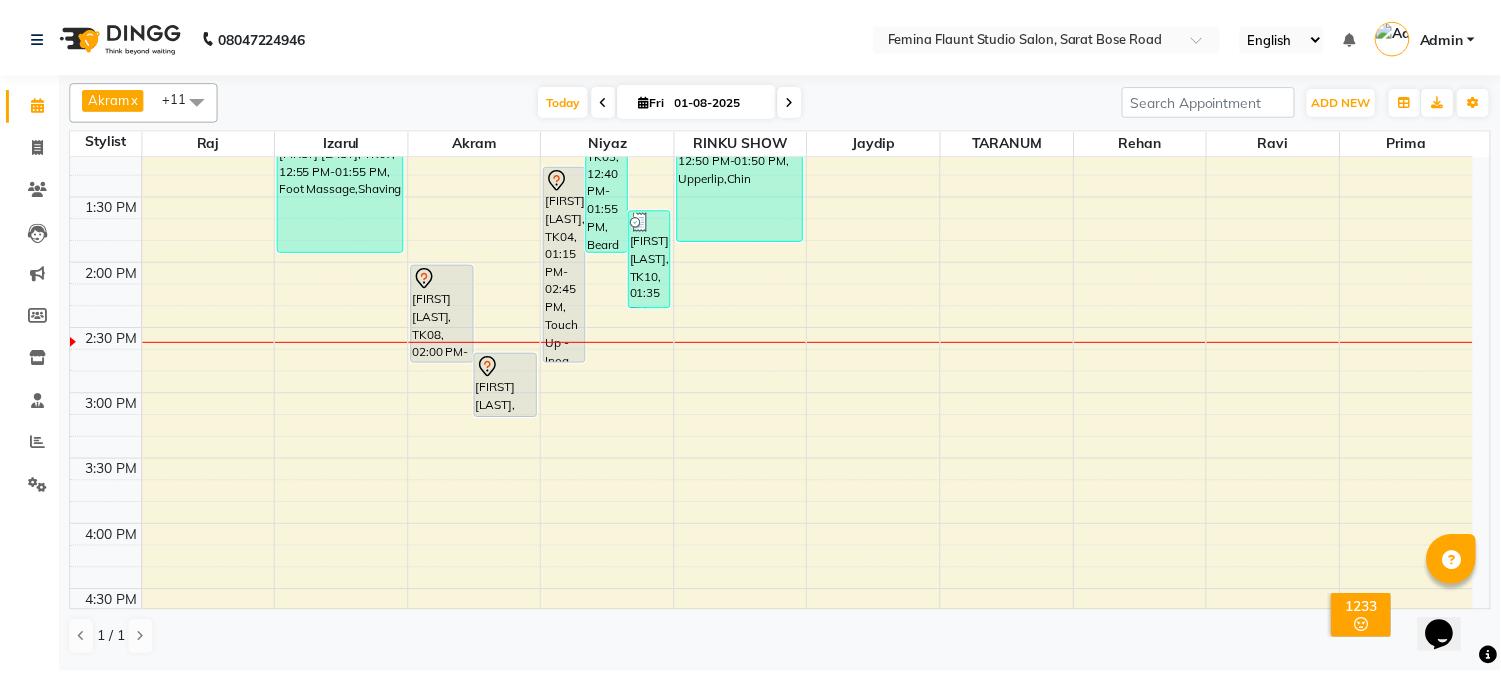 scroll, scrollTop: 555, scrollLeft: 0, axis: vertical 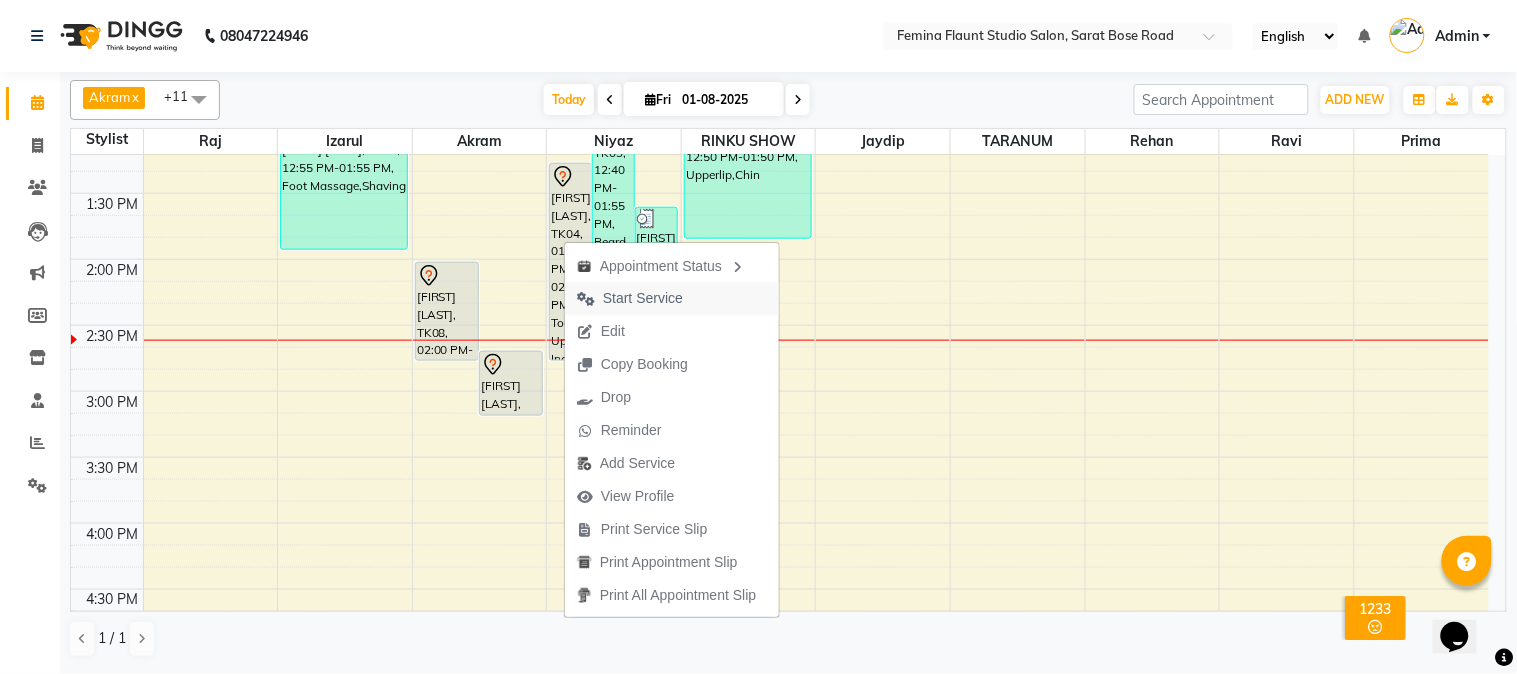 click on "Start Service" at bounding box center [643, 298] 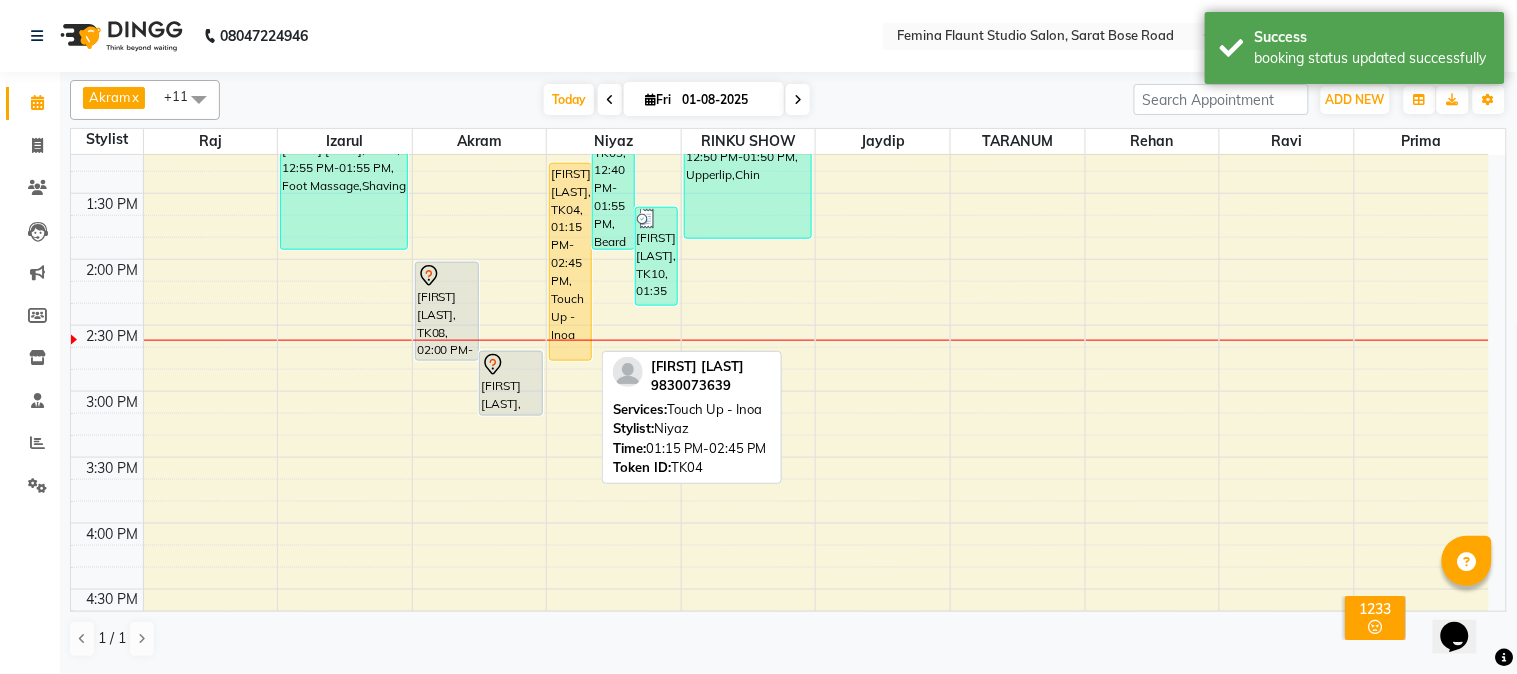 click on "[FIRST] [LAST], TK04, 01:15 PM-02:45 PM, Touch Up - Inoa" at bounding box center (570, 262) 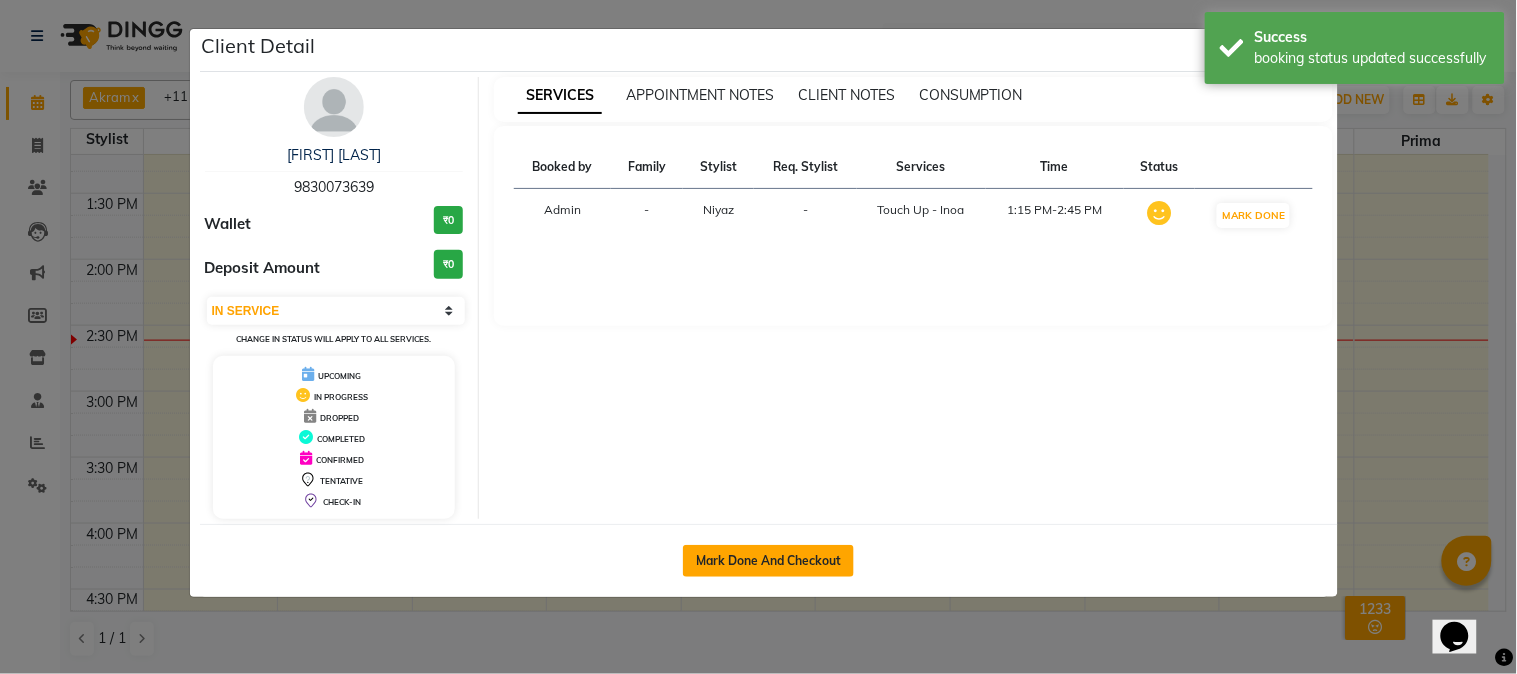 click on "Mark Done And Checkout" 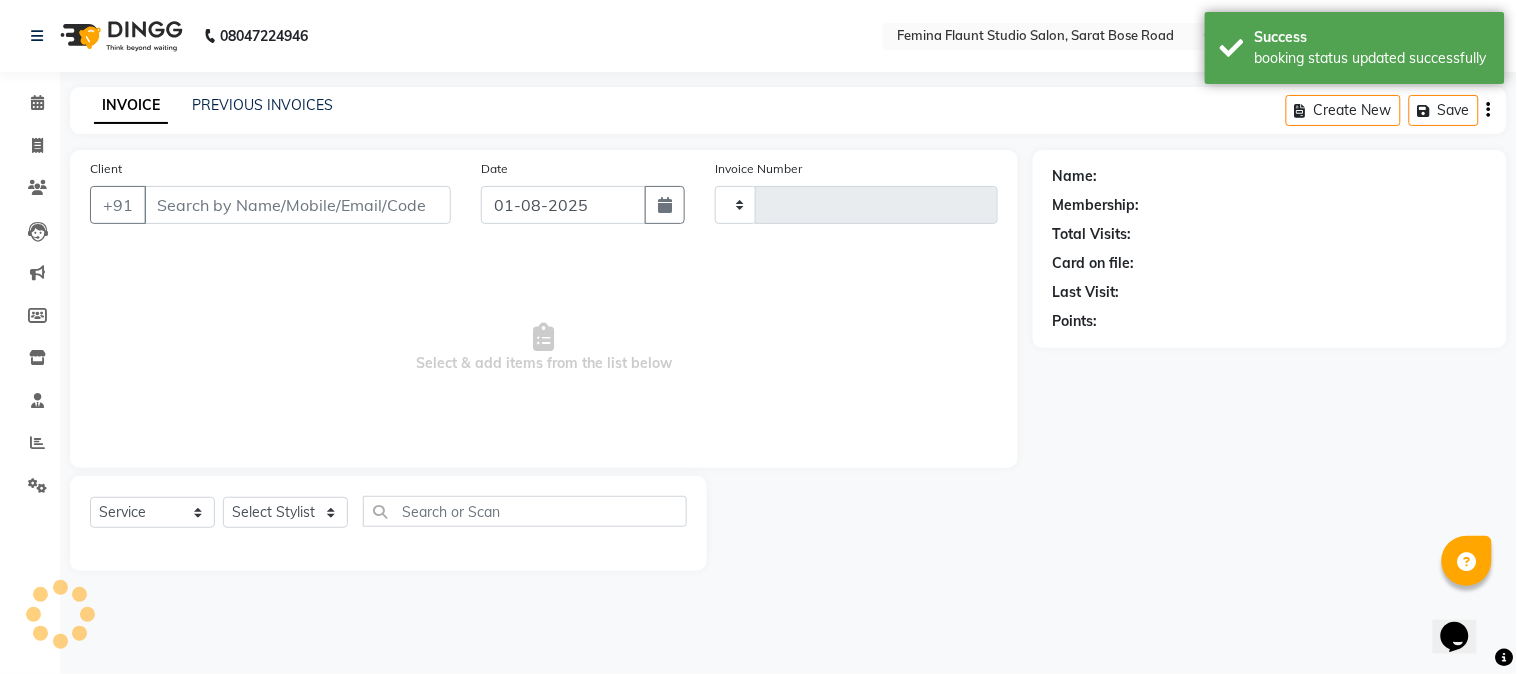 type on "1247" 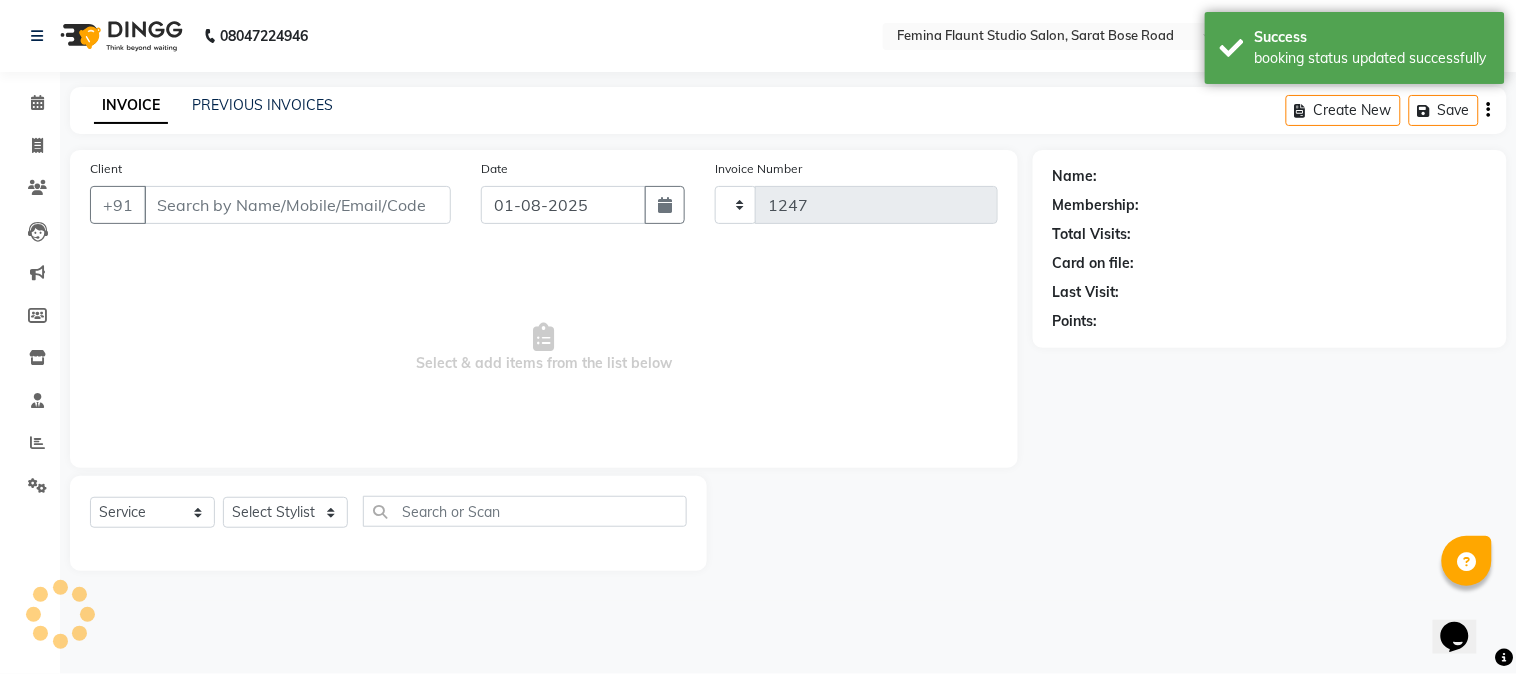 select on "5231" 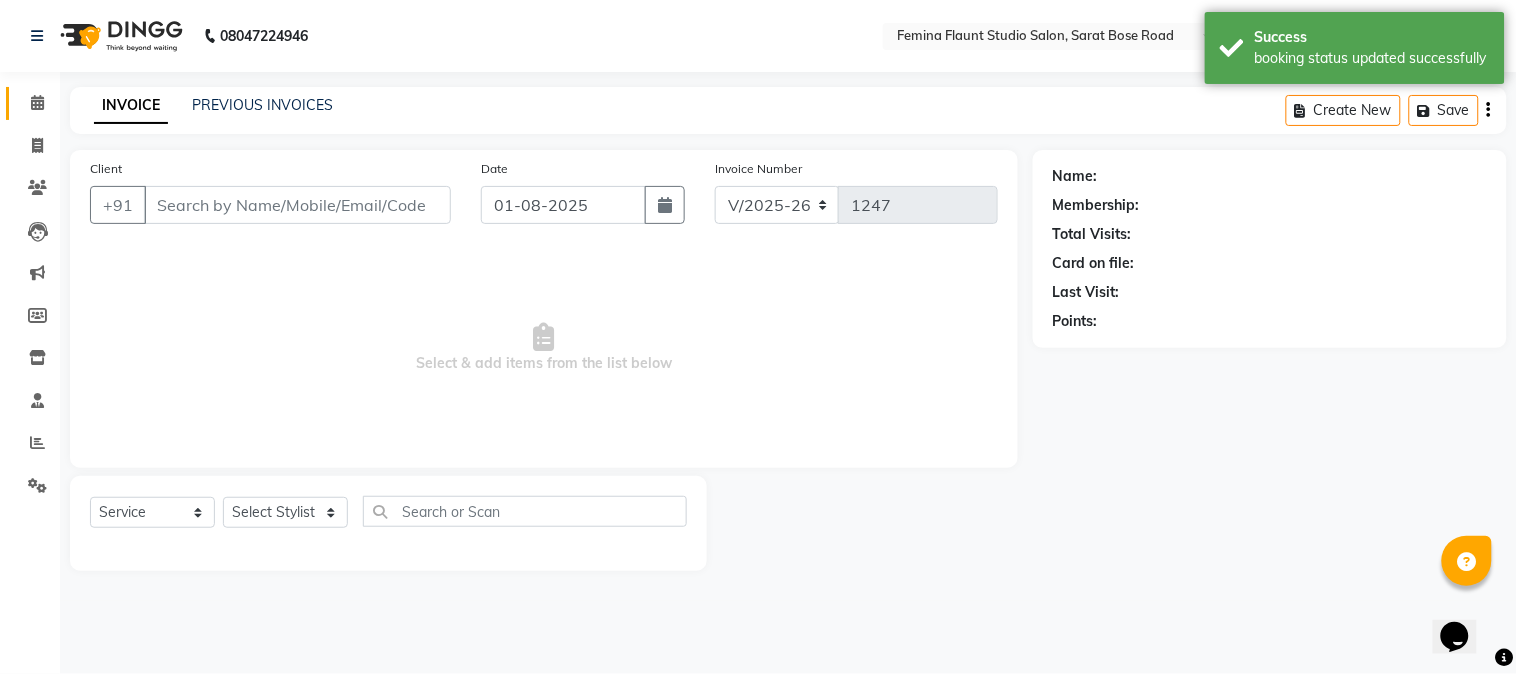 type on "9830073639" 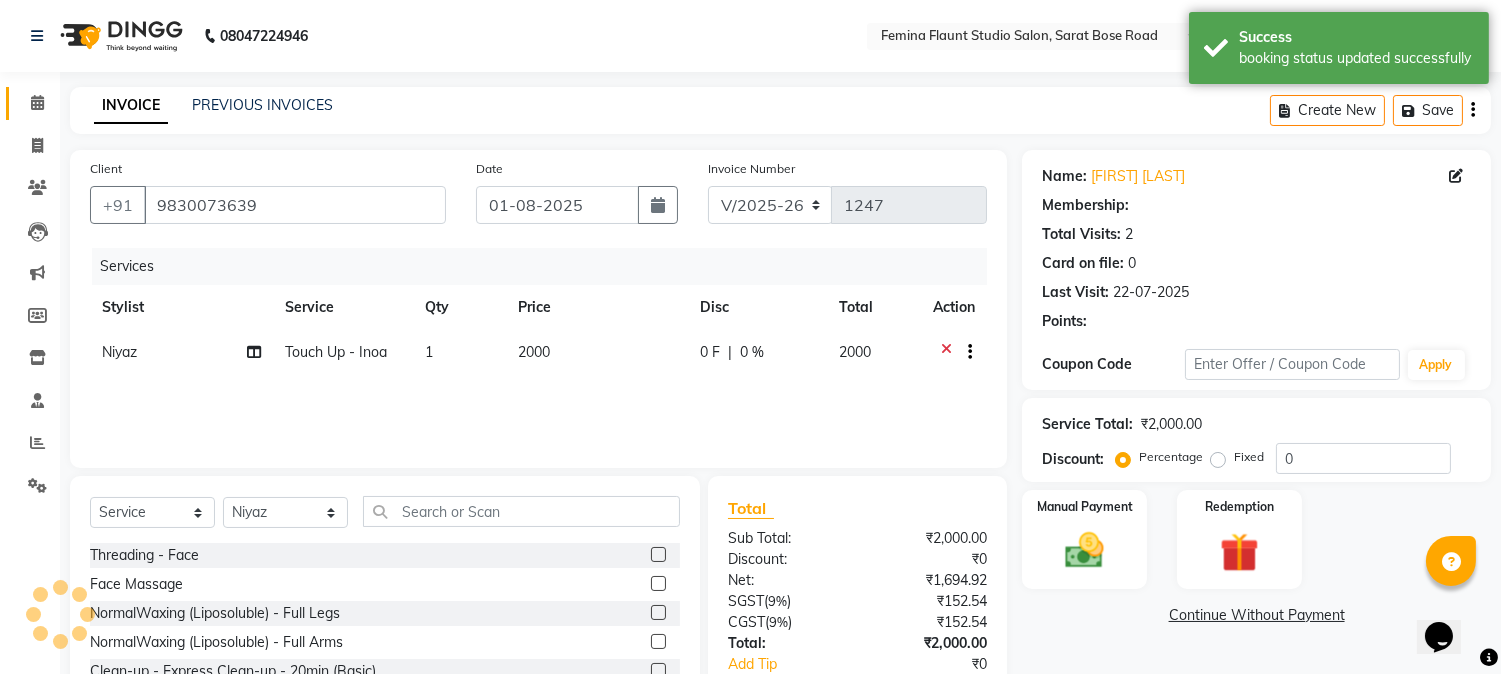 select on "1: Object" 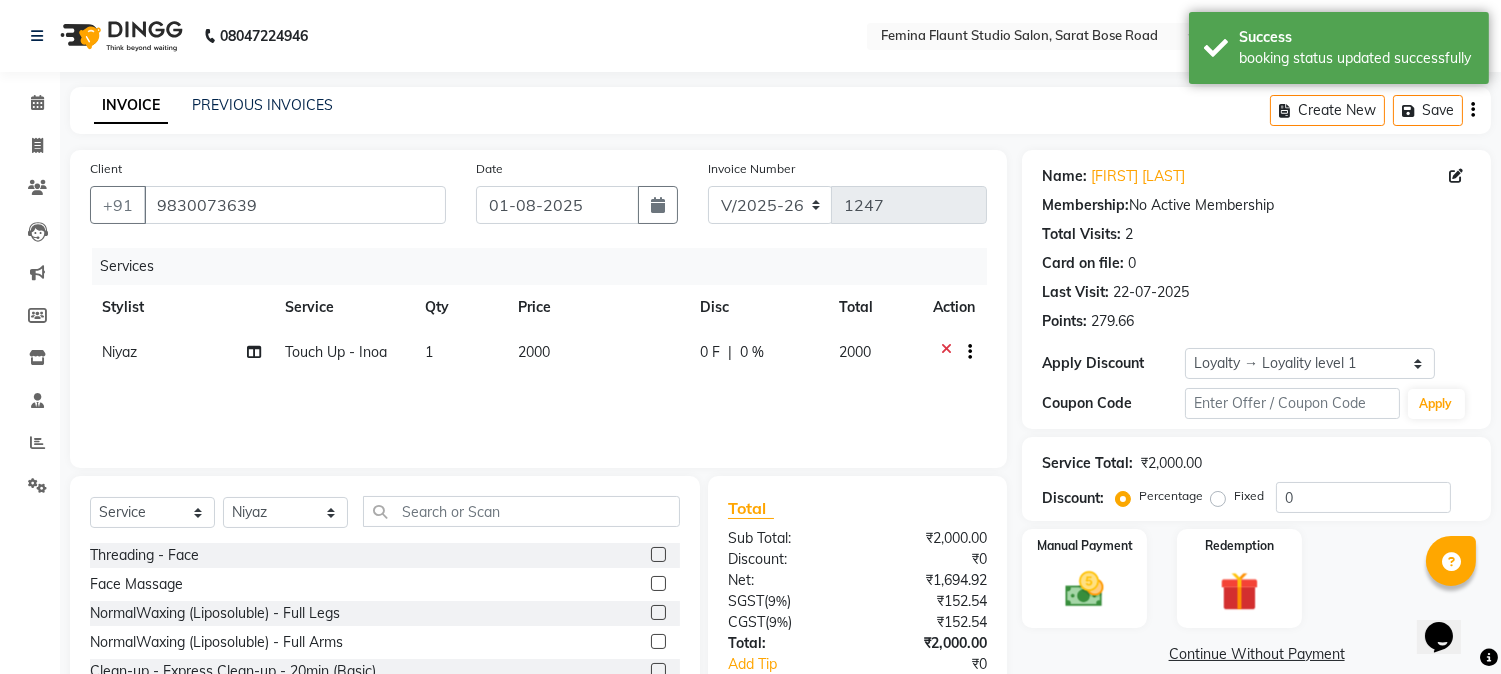click on "2000" 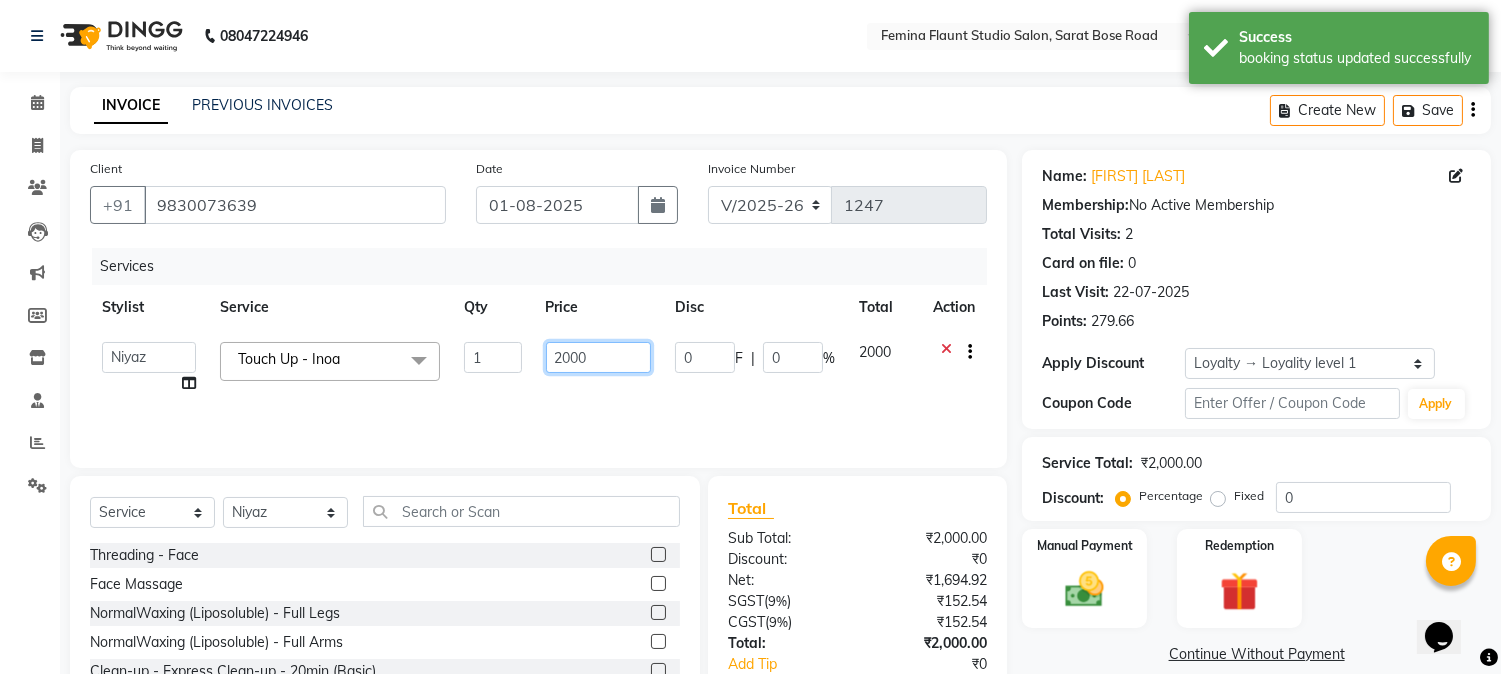 click on "2000" 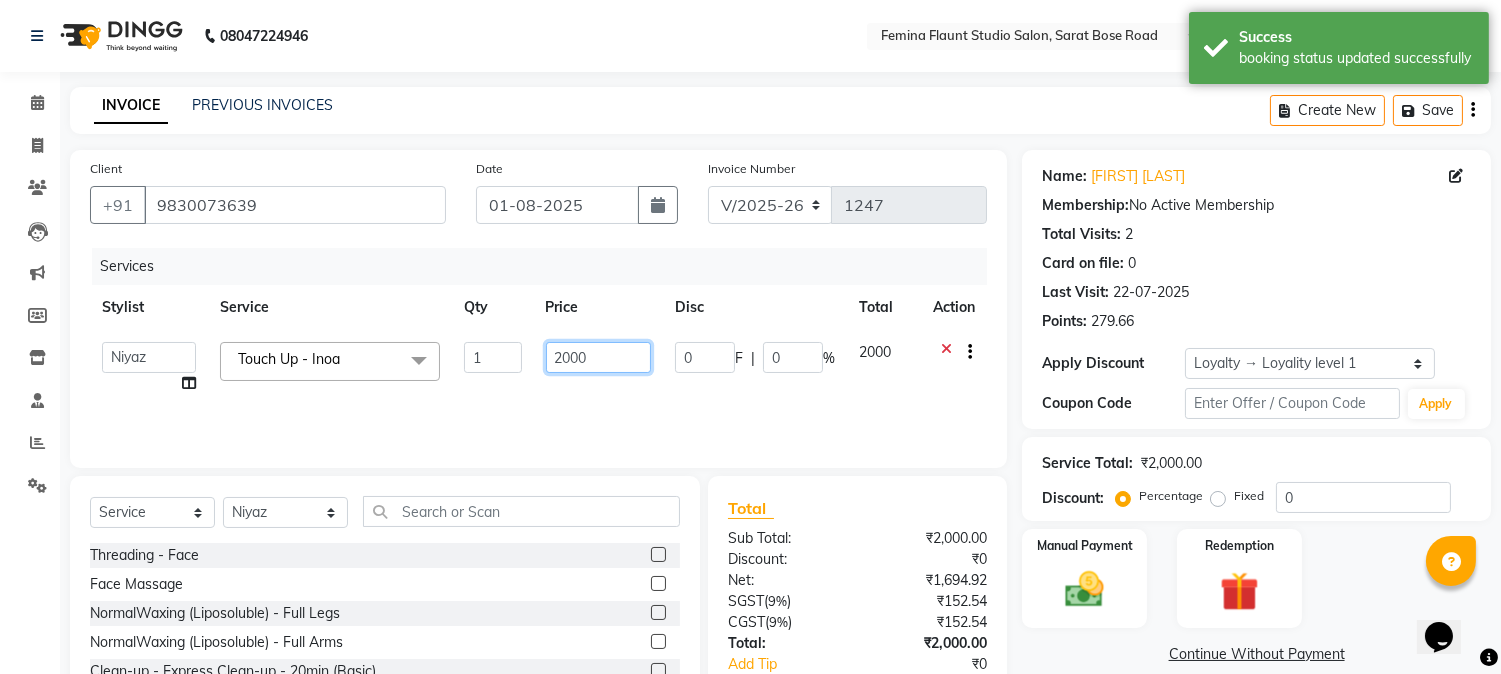 click on "2000" 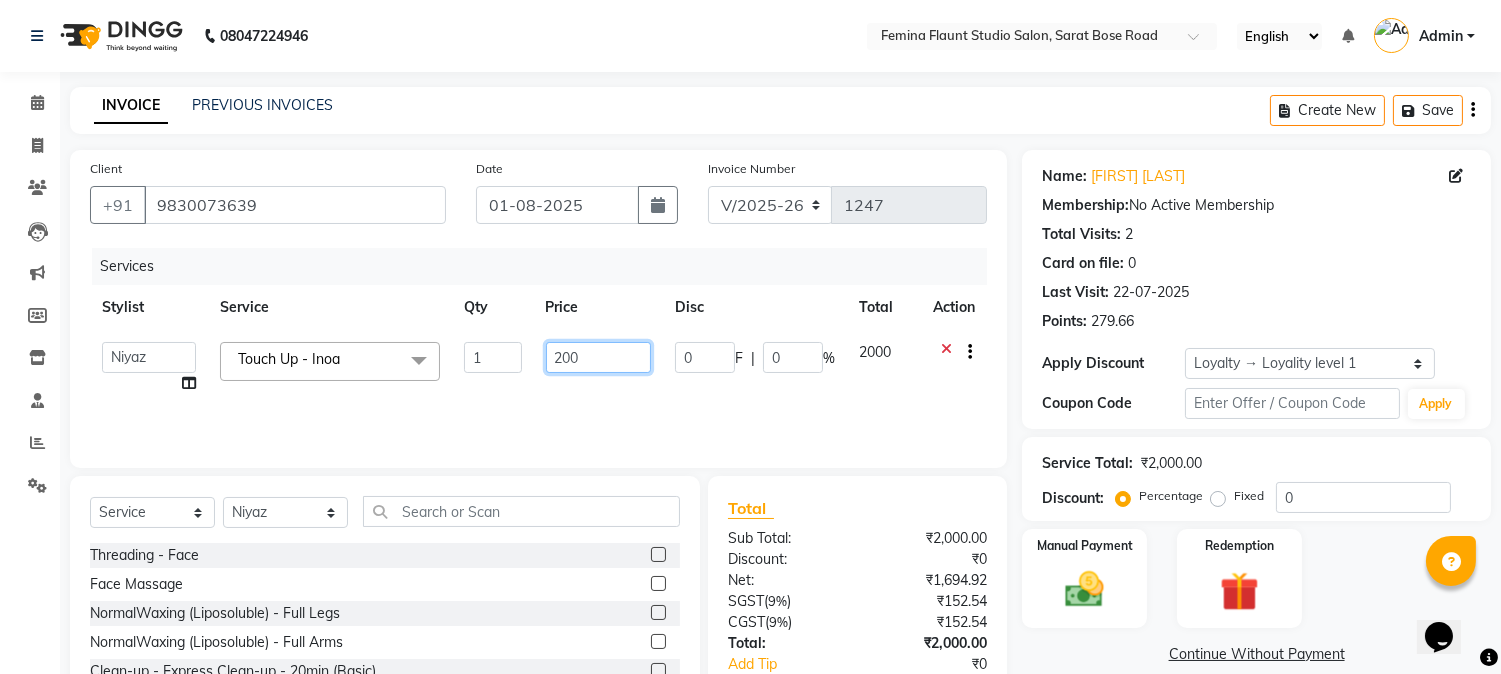 type on "2200" 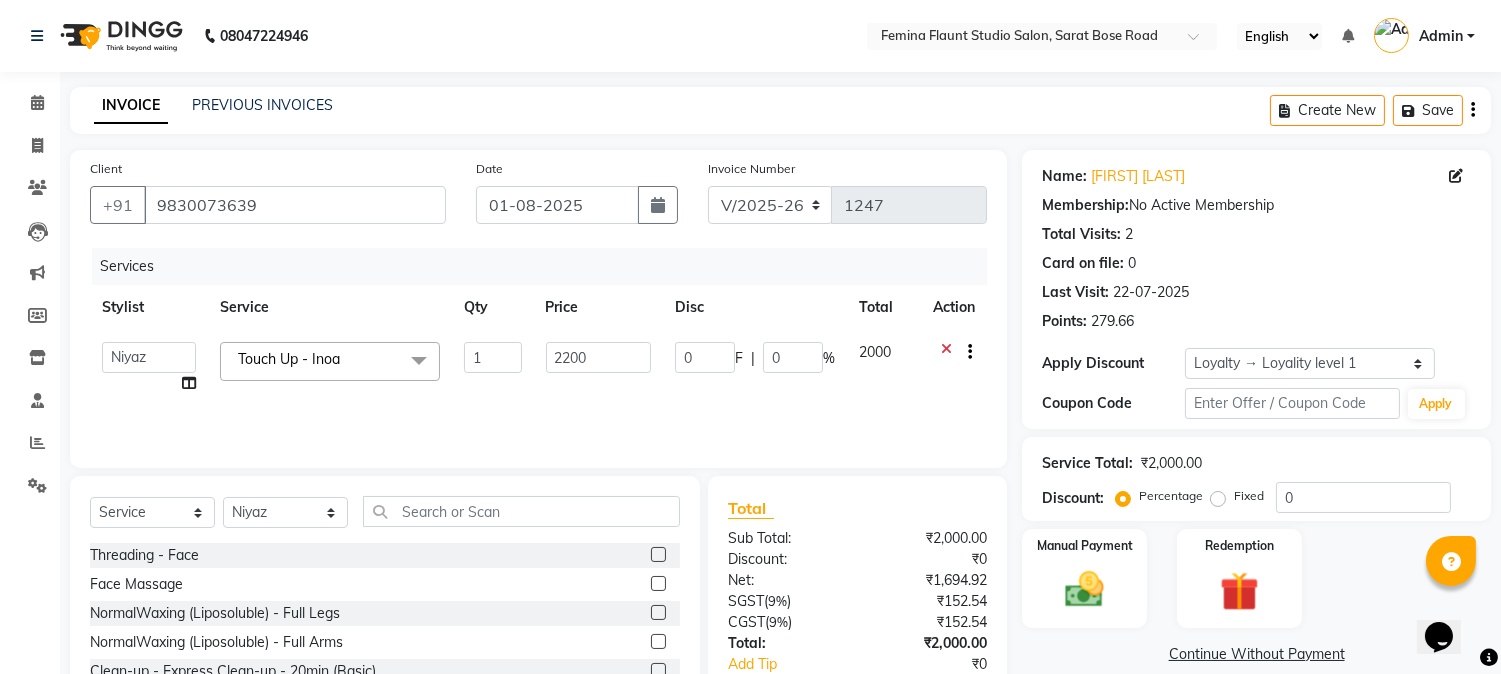 click on "Services Stylist Service Qty Price Disc Total Action  Akram   Auditor   Christina   Izarul   jaydip   Niyaz   prima   raj   ravi   rehan   RINKU SHOW   TARANUM  Touch Up - Inoa  x  Threading - Face Face Massage NormalWaxing (Liposoluble) - Full Legs NormalWaxing (Liposoluble) - Full Arms  Clean-up  - Express Clean-up - 20min (Basic) Haircut with Wash- Hair cut - Top ( Male ) Haircut with Wash- Hair cut - Top (Female) Haircut with Wash- Hair cut - Star ( Male ) Beard Trim  Nails - Gel Polish Application (Basic) Nails - Gel Polish Removal (Basic) Nails - Gel Extension Removal (Basic) Nails - Nail Art- Basic(10 Tips) (Basic) Nails - Nail Art Per Tip (Basic) 1 Nails - Refill Extension Gel/Acrylic (Advanced) Nails - Nail Extension Gel (Advanced) Nails - Nail Extension Acrylic (Advanced) Nails - Inbuild Extension Gel (Advanced) Nails - Inbuild Extension Acrylic (Advanced) Nails - 3D Nail Art(10 Tips) (Advanced) Nails - Cat Eye Design Gel Polish(10 Tips) (Advanced) Nails - Chrome Gel Polish(10 Tips) (Advanced) Tong" 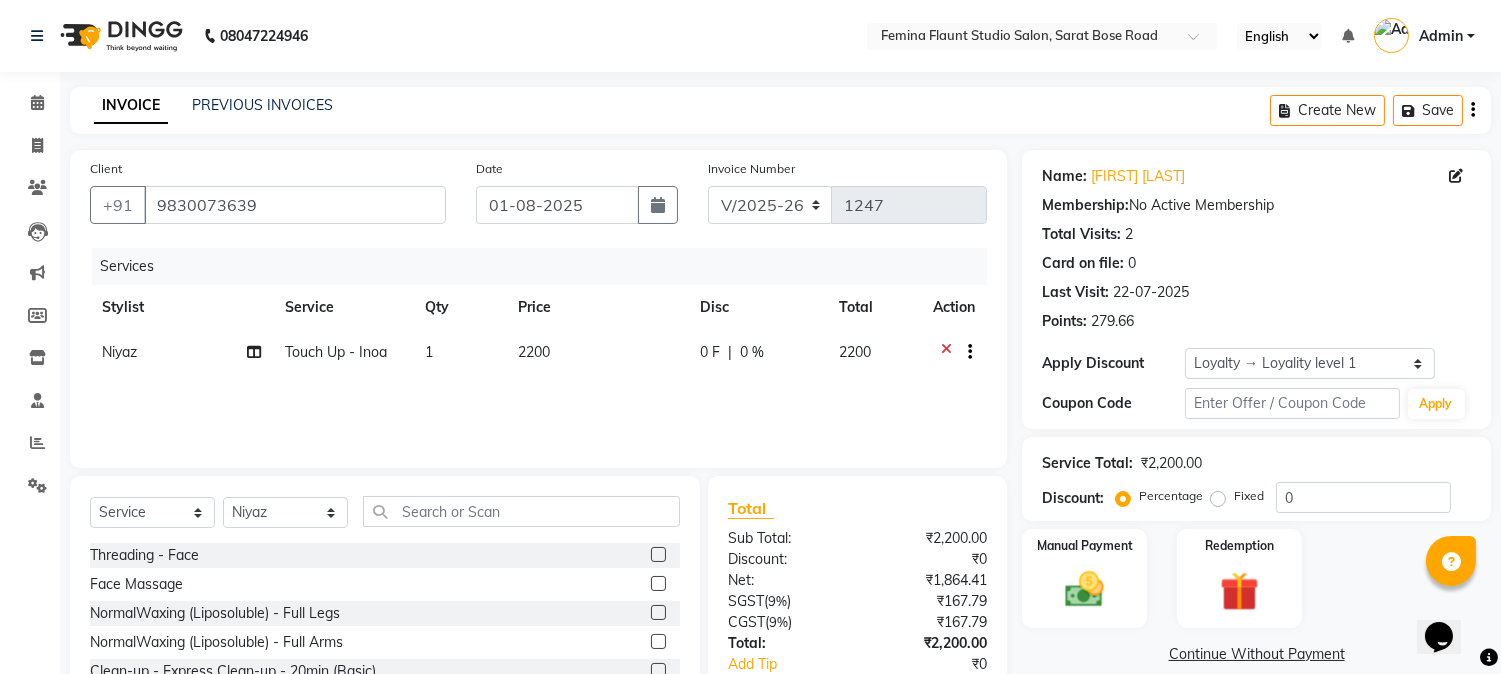 click 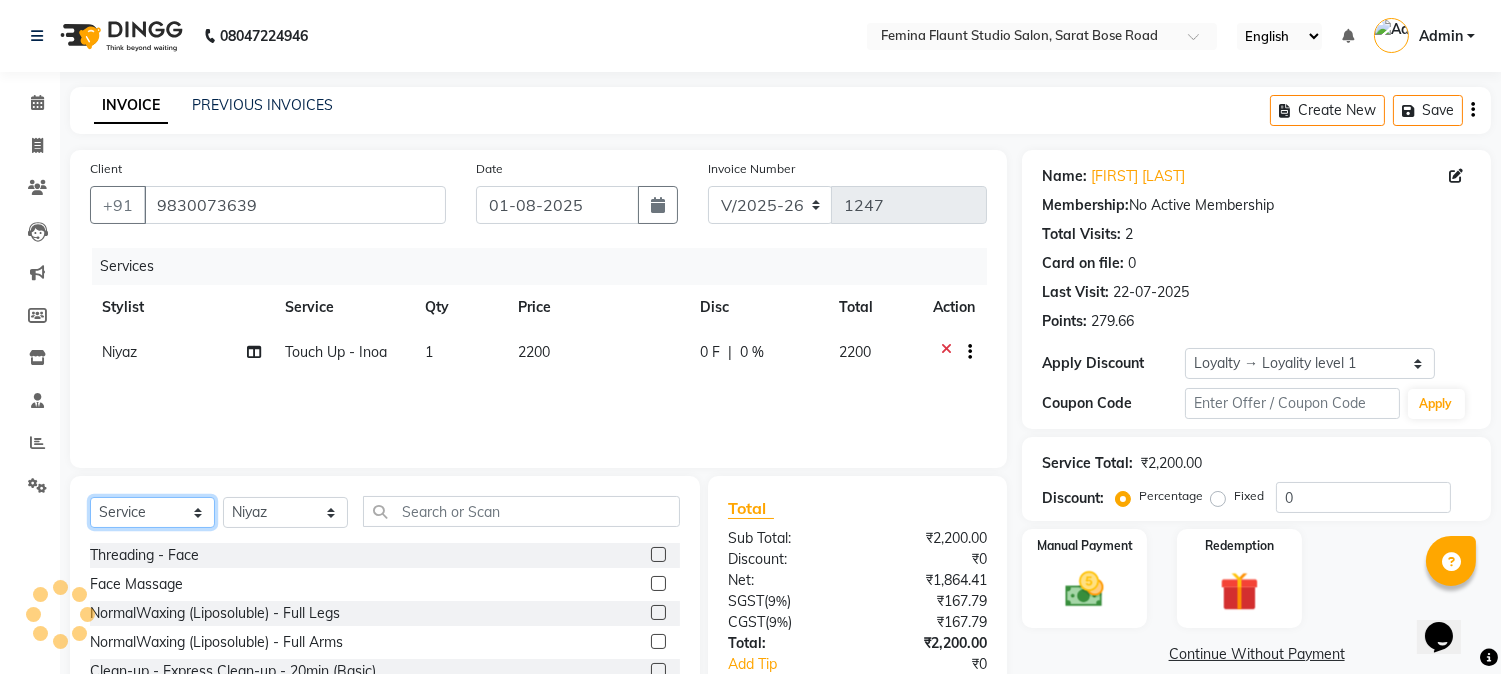 click on "Select  Service  Product  Membership  Package Voucher Prepaid Gift Card" 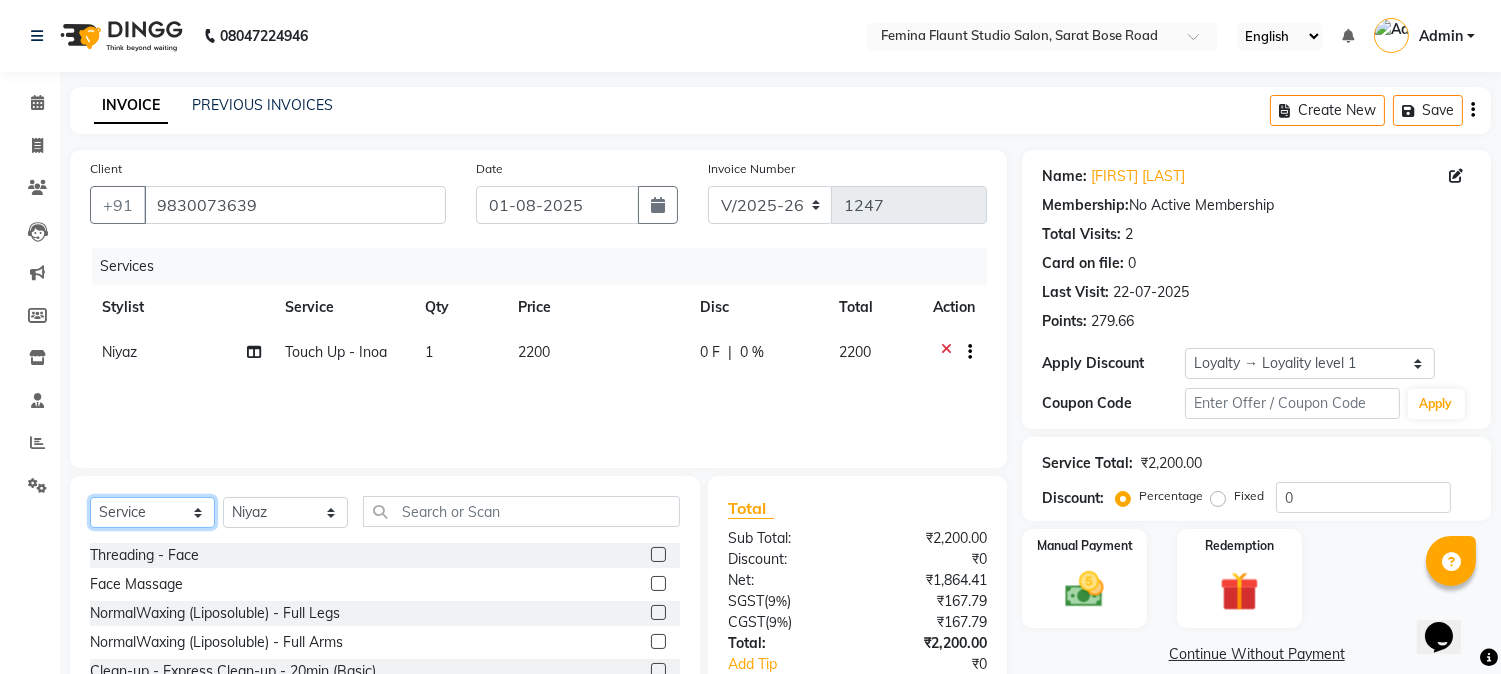 select on "product" 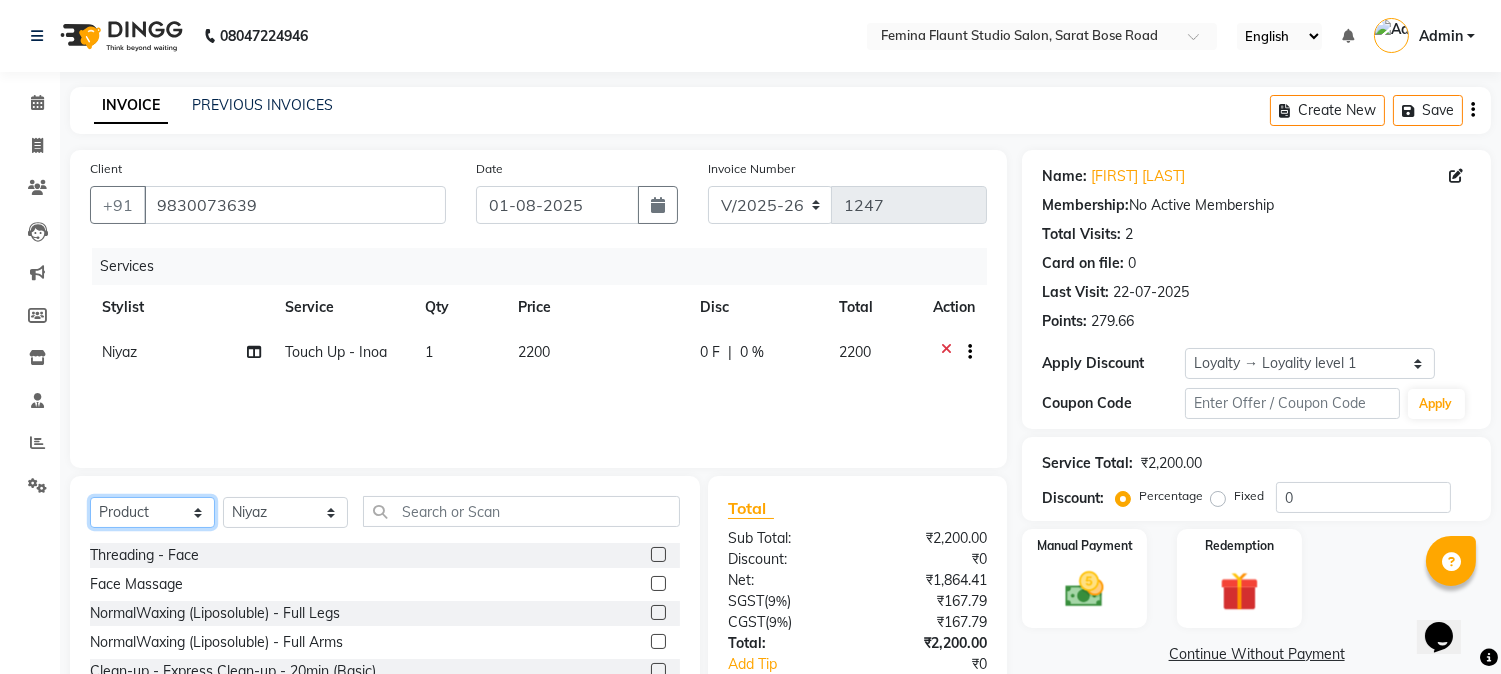 click on "Select  Service  Product  Membership  Package Voucher Prepaid Gift Card" 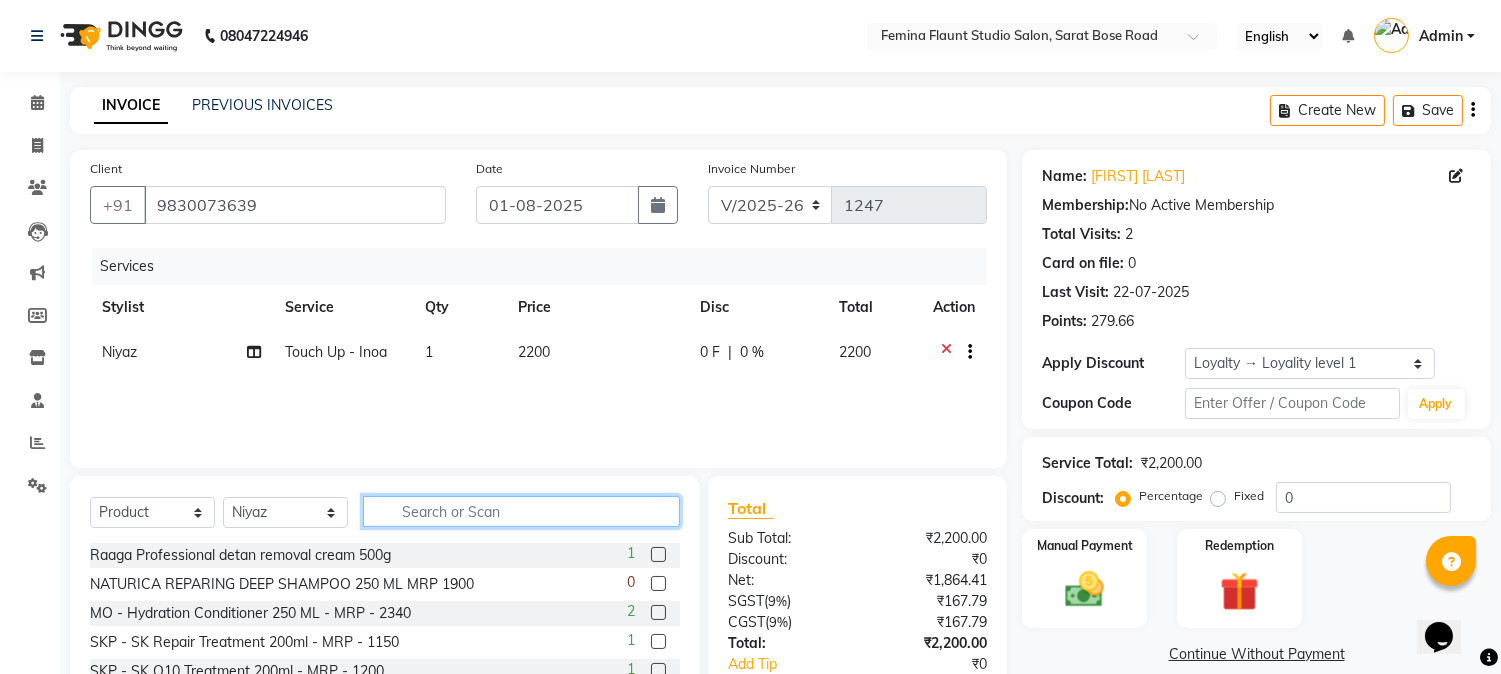 click 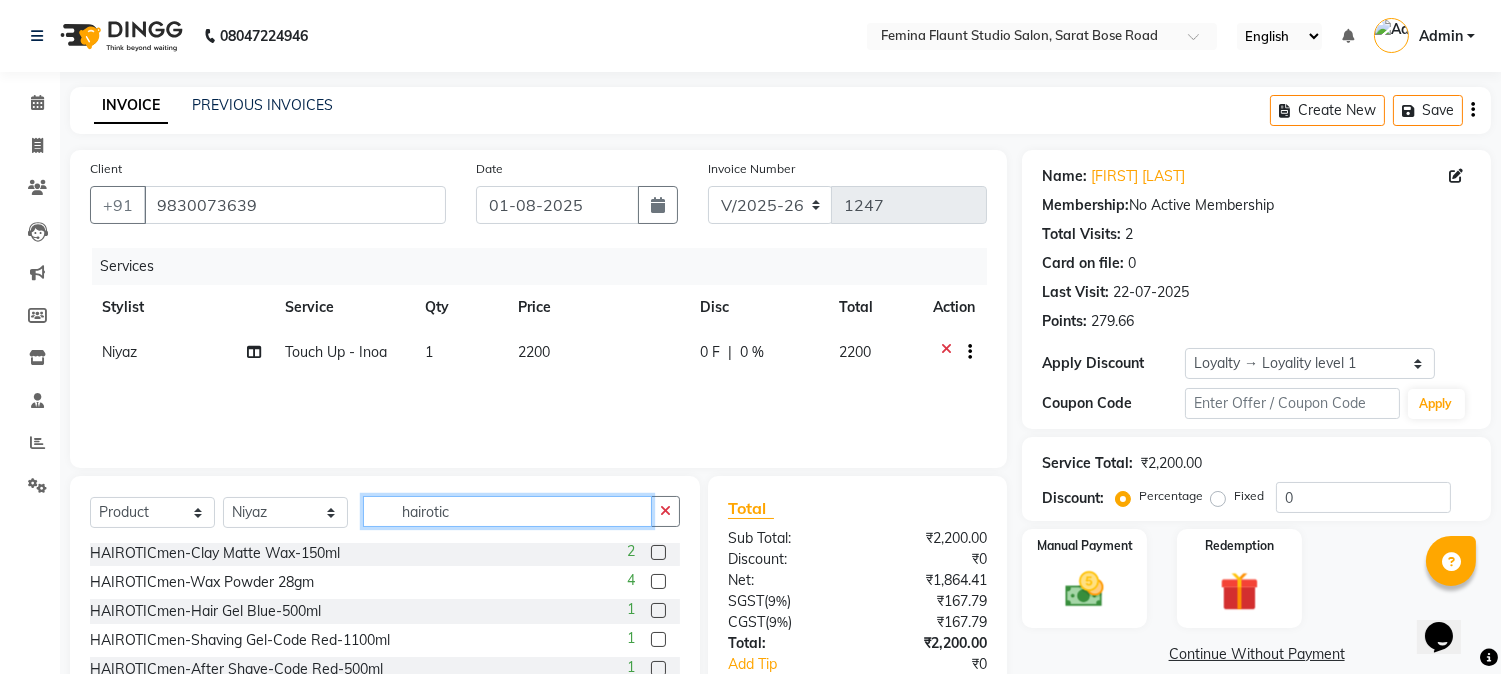 scroll, scrollTop: 65, scrollLeft: 0, axis: vertical 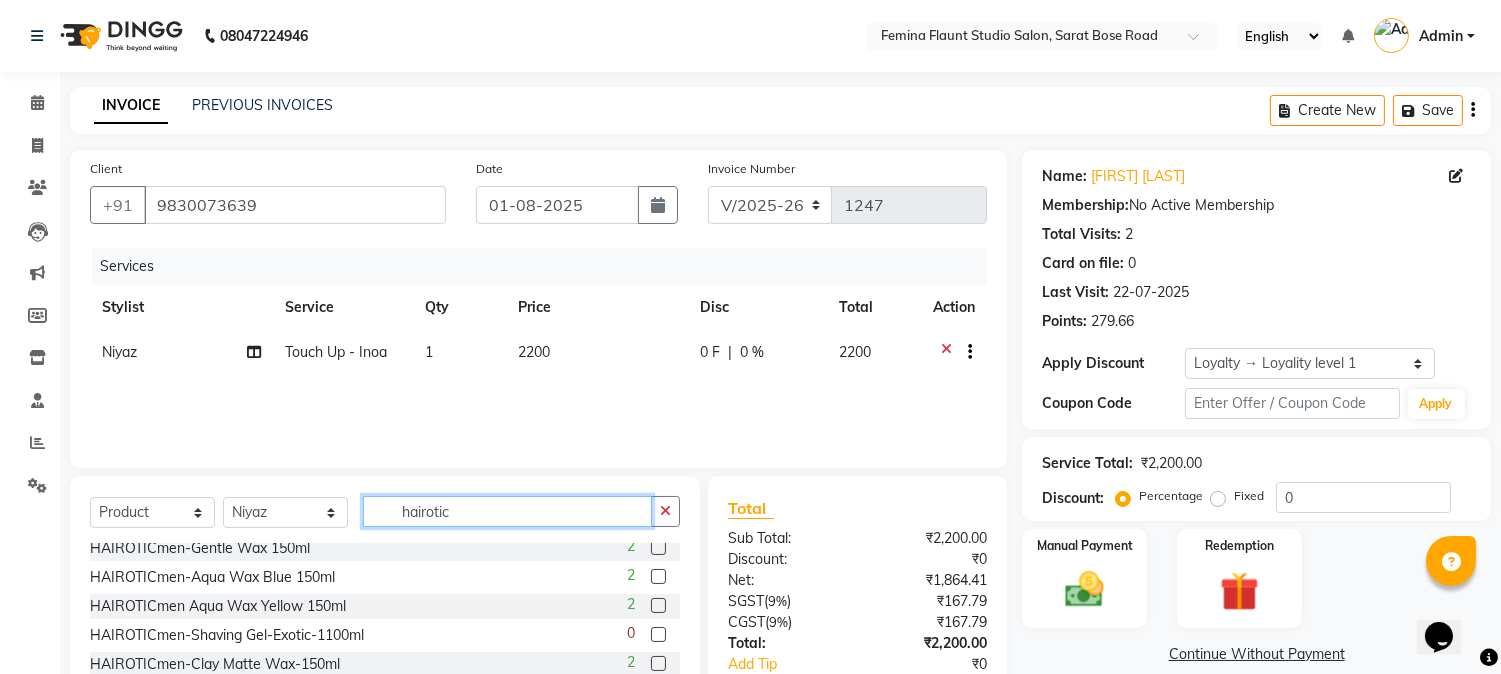 type on "hairotic" 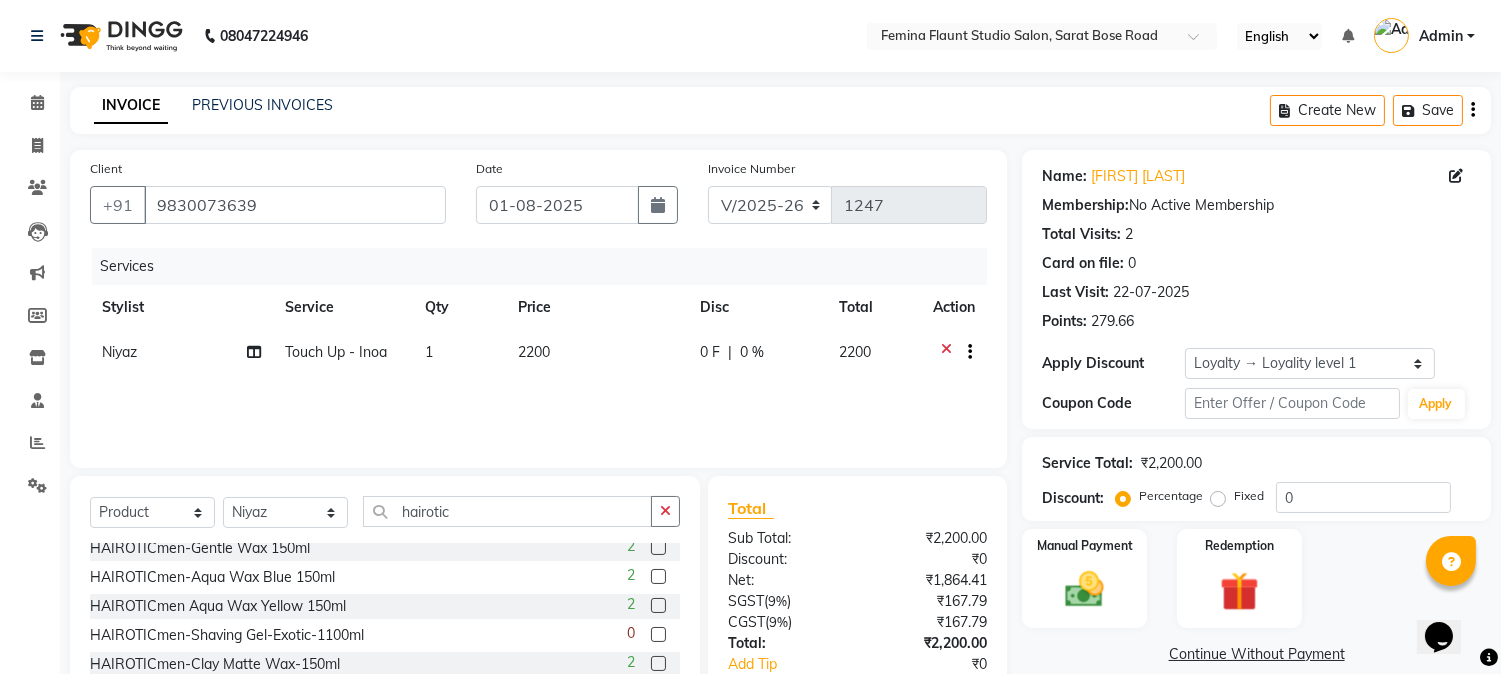 click 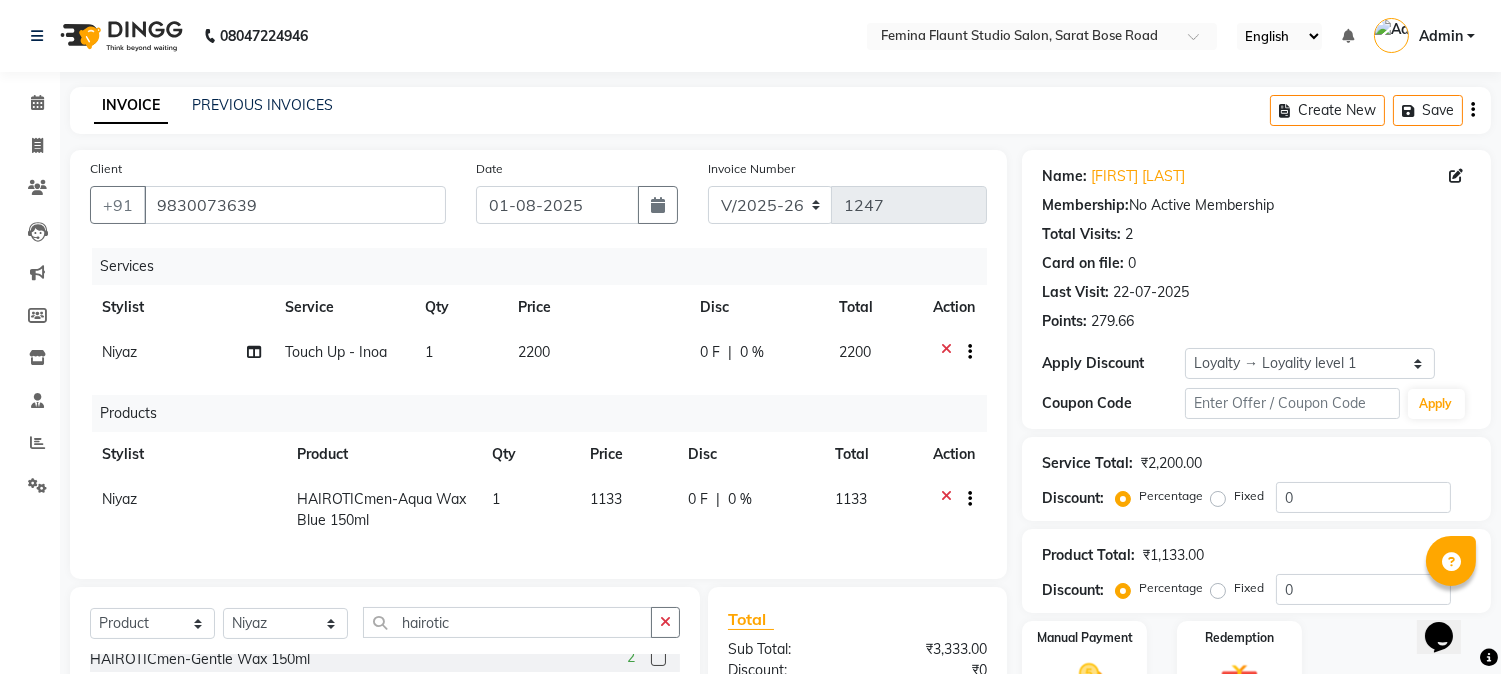 checkbox on "false" 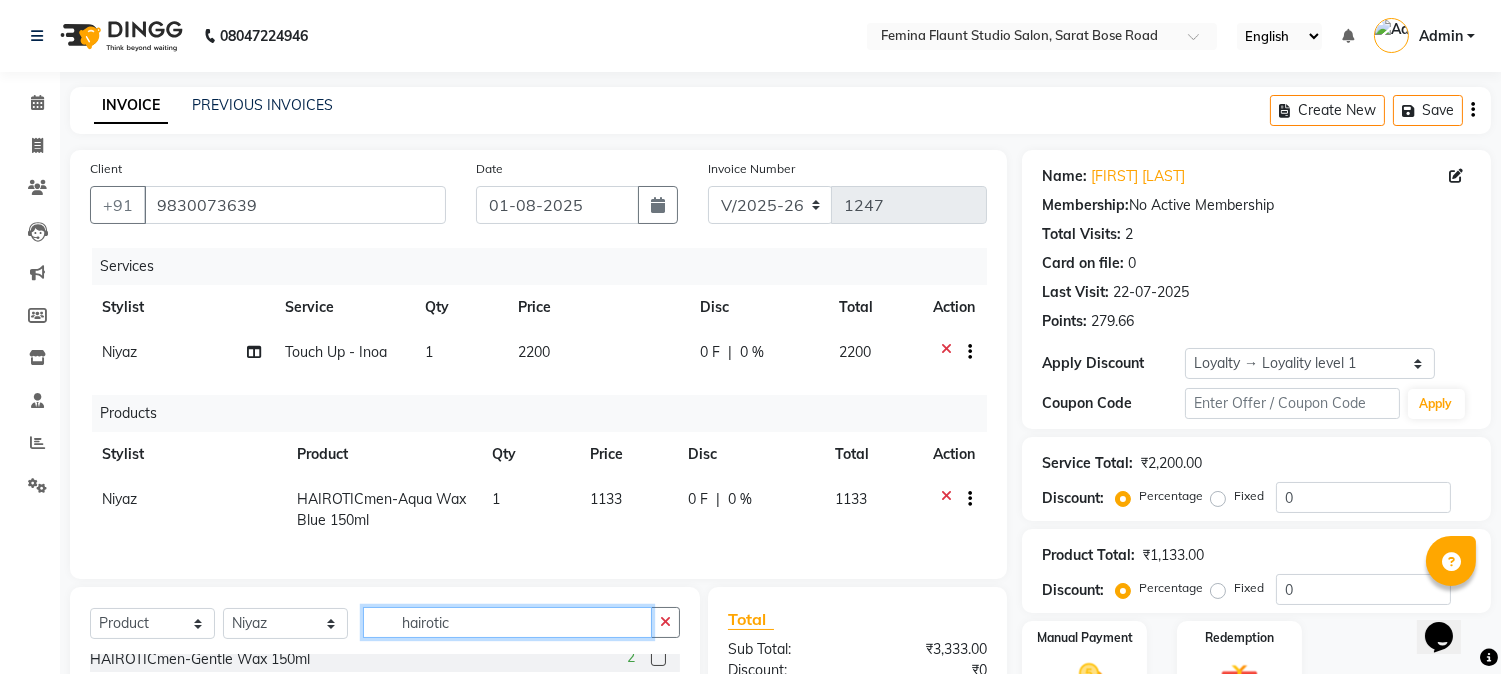 click on "hairotic" 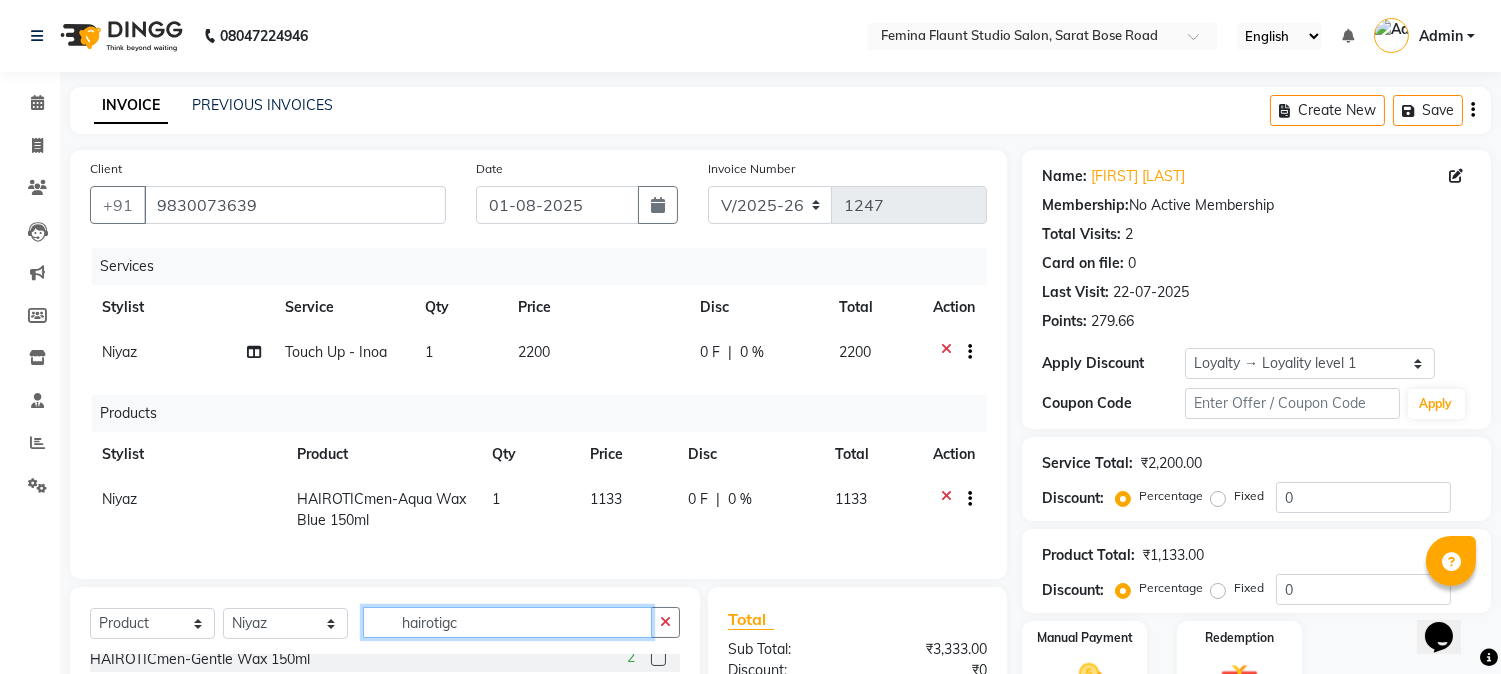 scroll, scrollTop: 0, scrollLeft: 0, axis: both 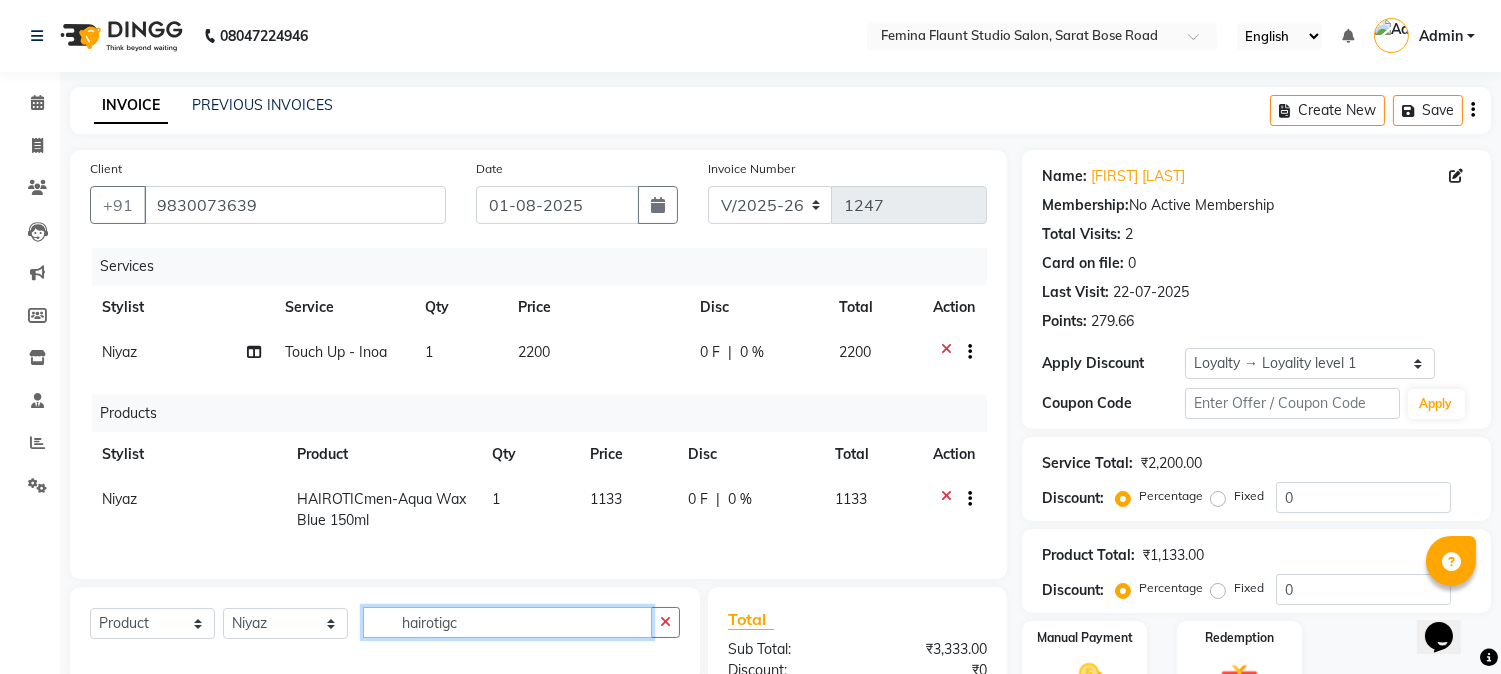 type on "hairotigkc" 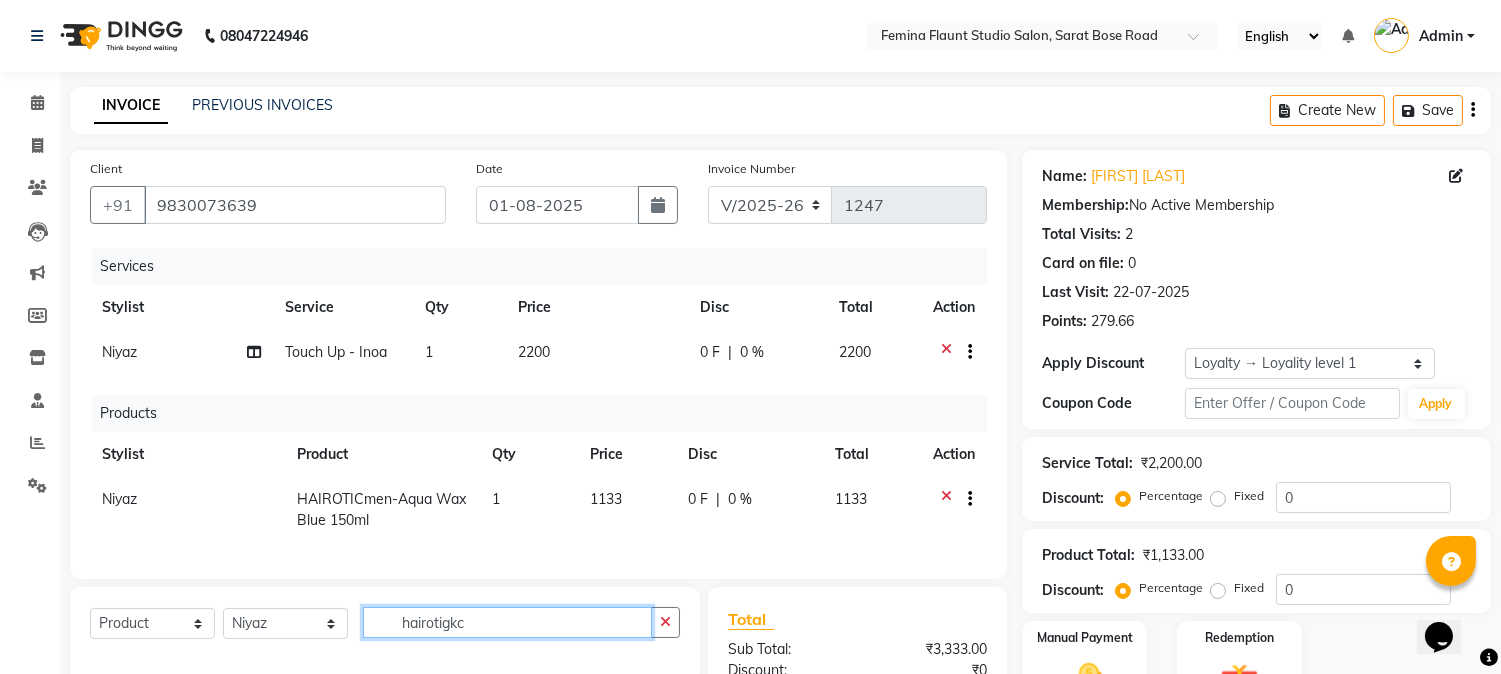 drag, startPoint x: 496, startPoint y: 640, endPoint x: 338, endPoint y: 647, distance: 158.15498 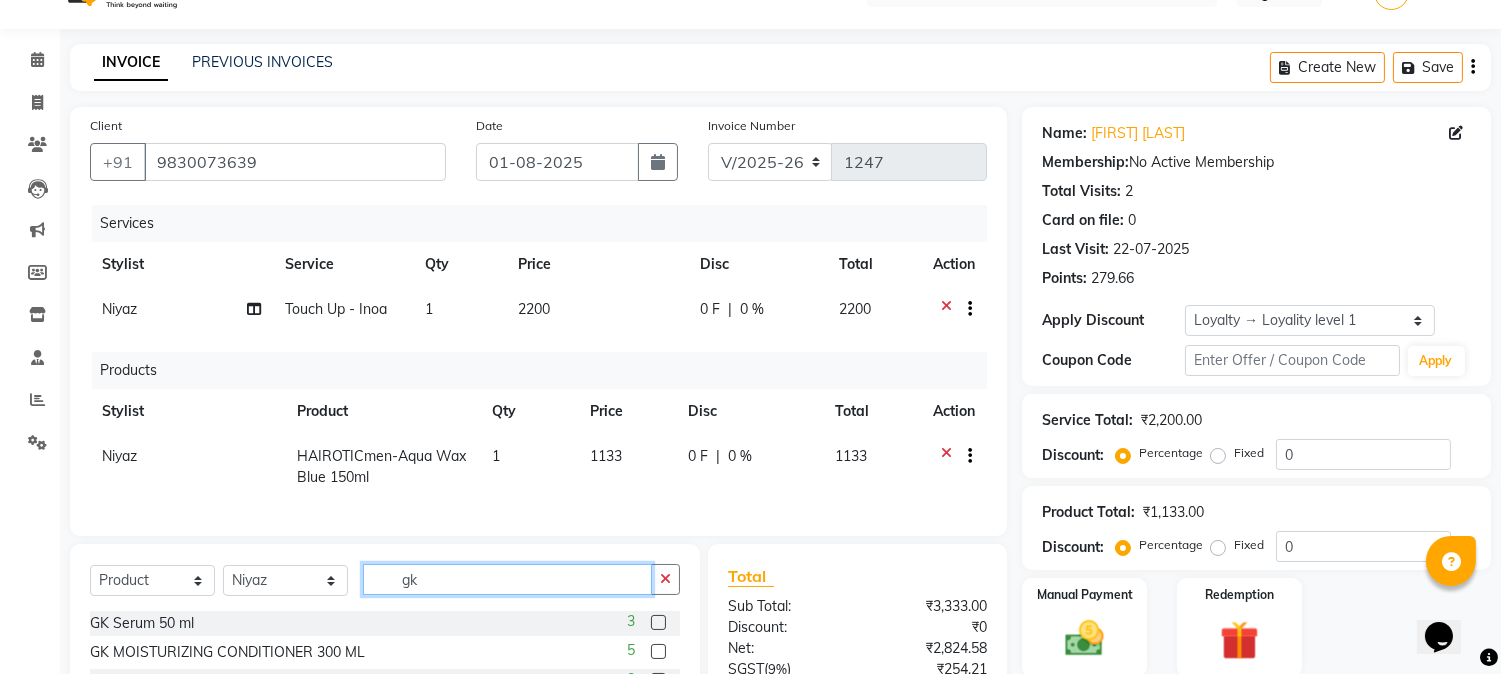 scroll, scrollTop: 254, scrollLeft: 0, axis: vertical 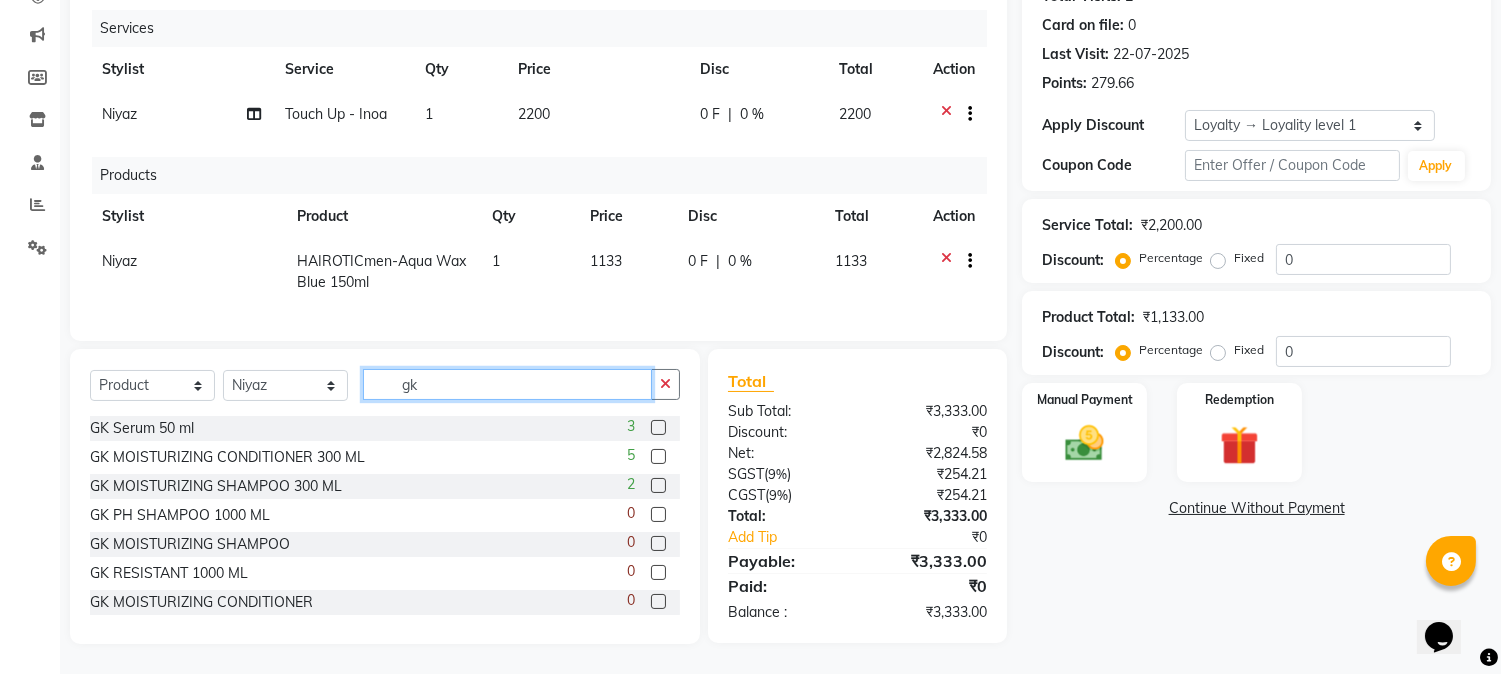 type on "gk" 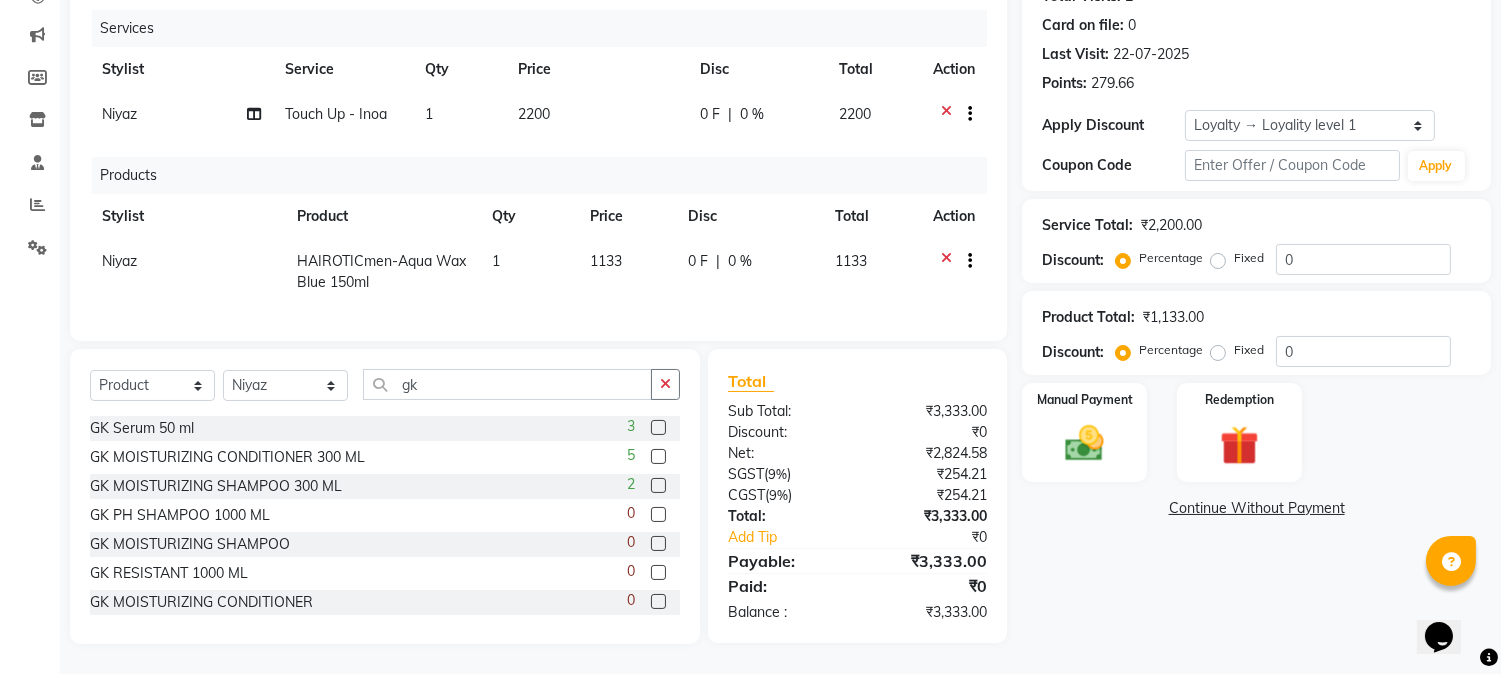 click 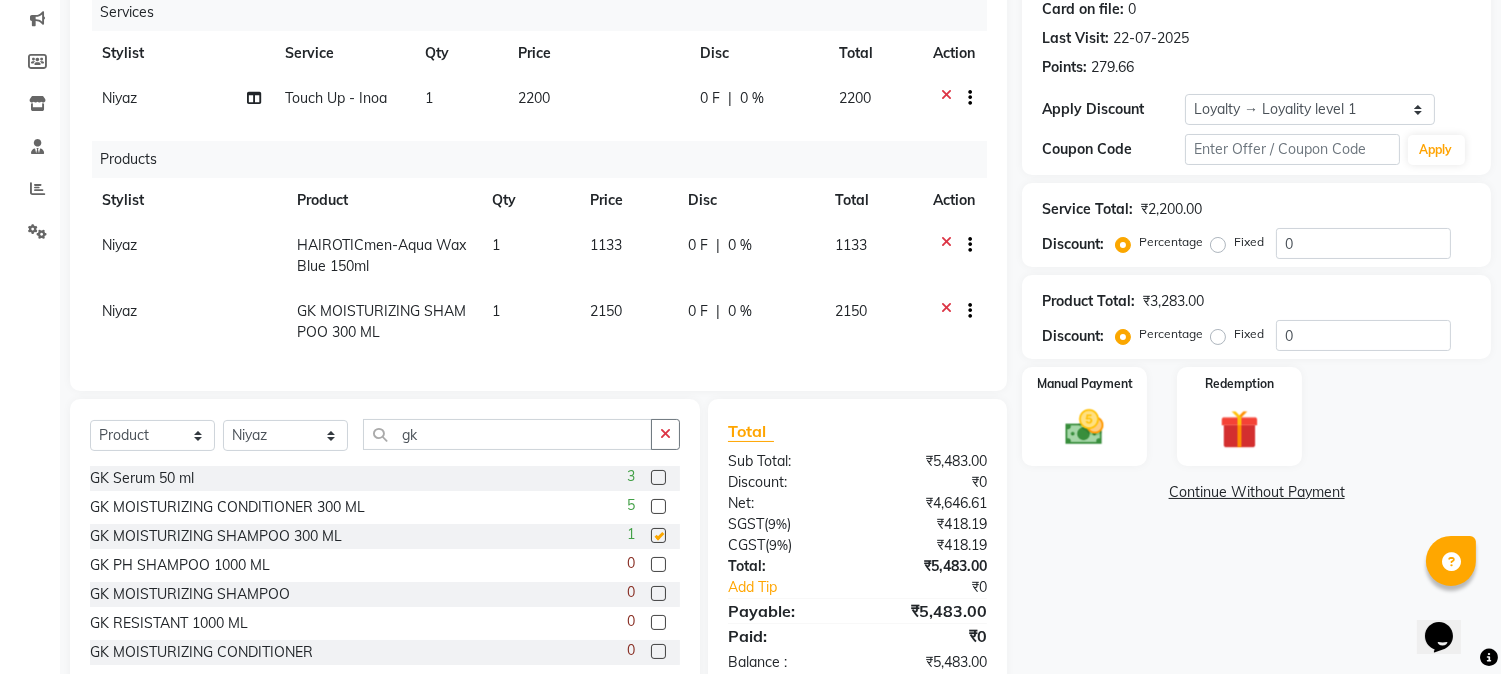 checkbox on "false" 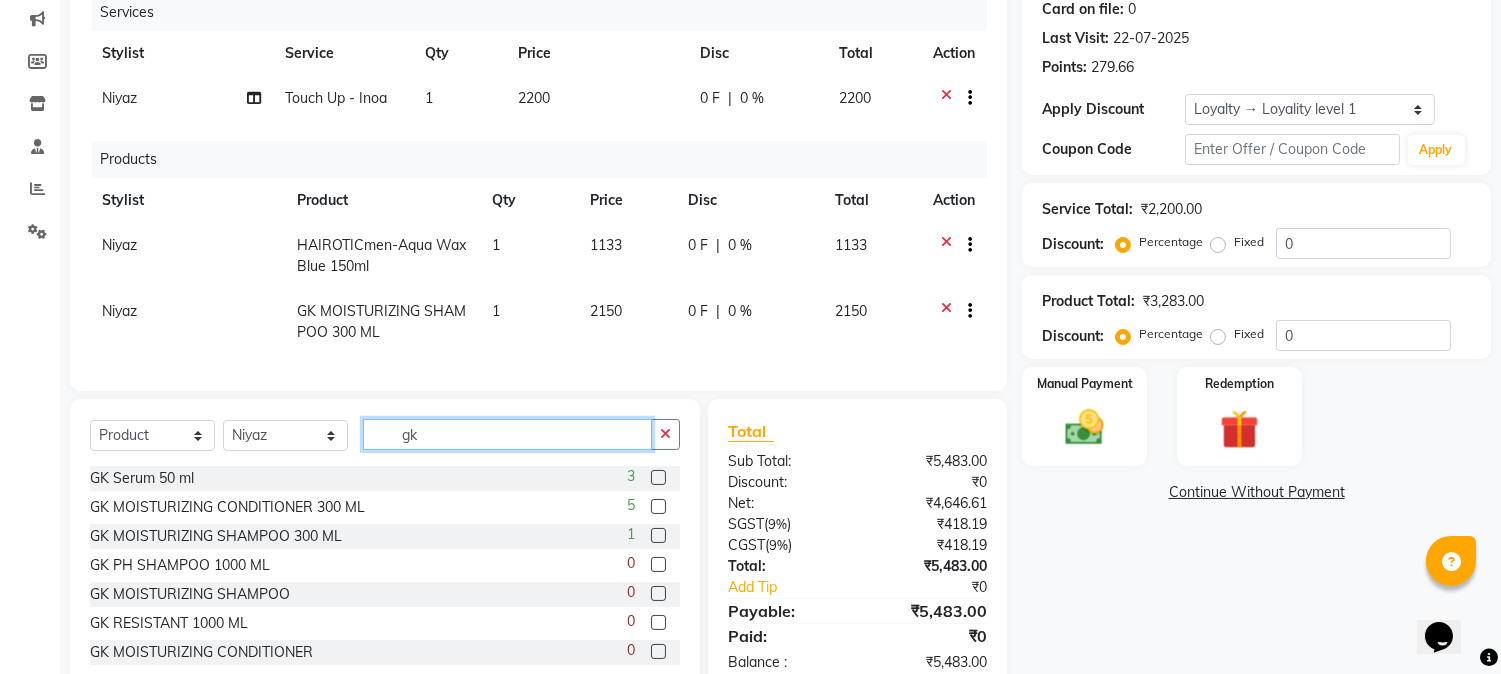 drag, startPoint x: 403, startPoint y: 451, endPoint x: 390, endPoint y: 451, distance: 13 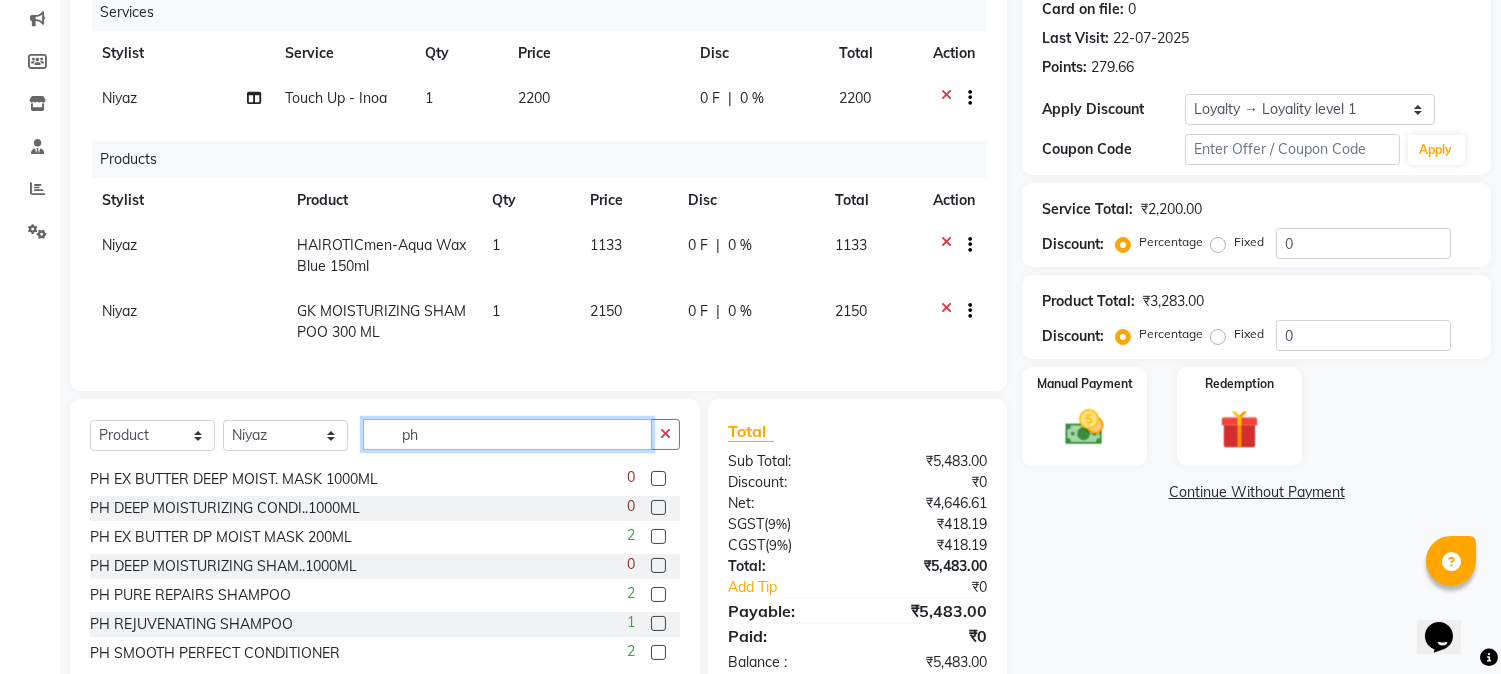 scroll, scrollTop: 777, scrollLeft: 0, axis: vertical 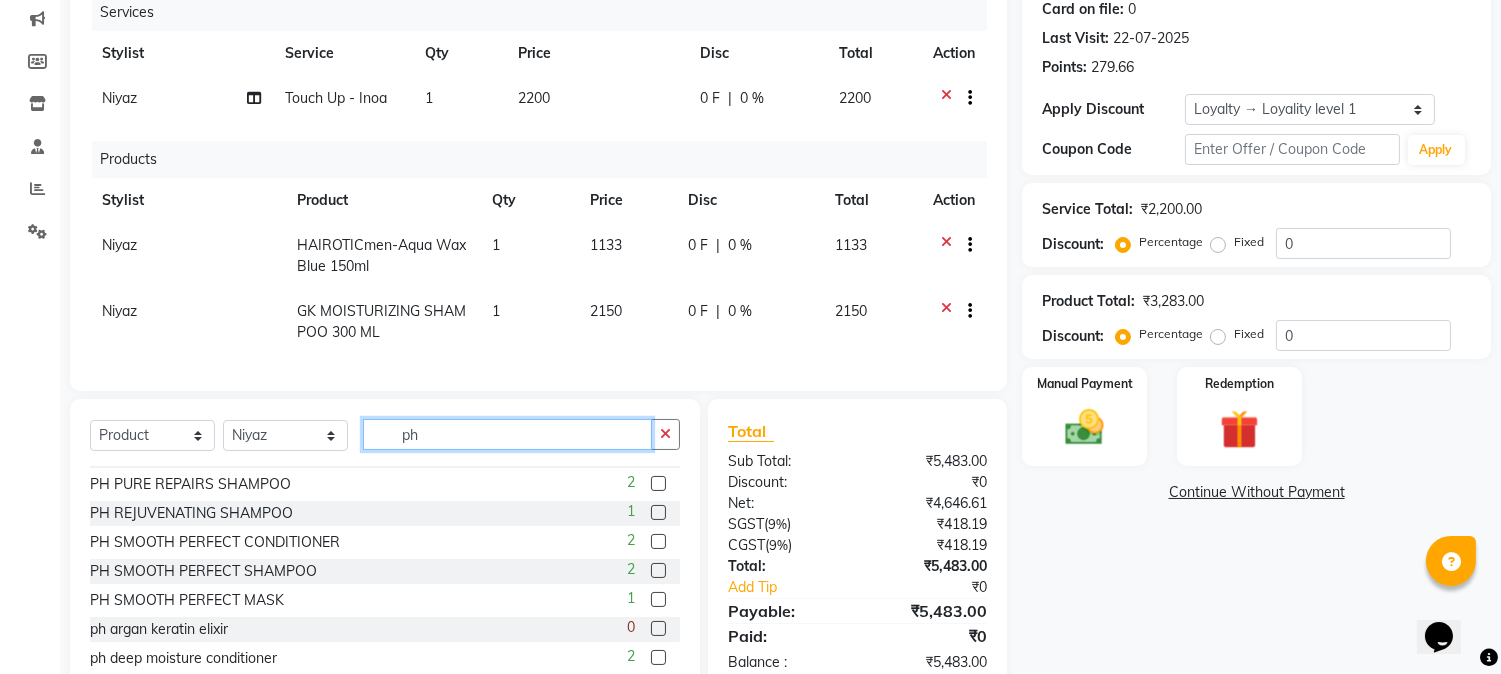 type on "ph" 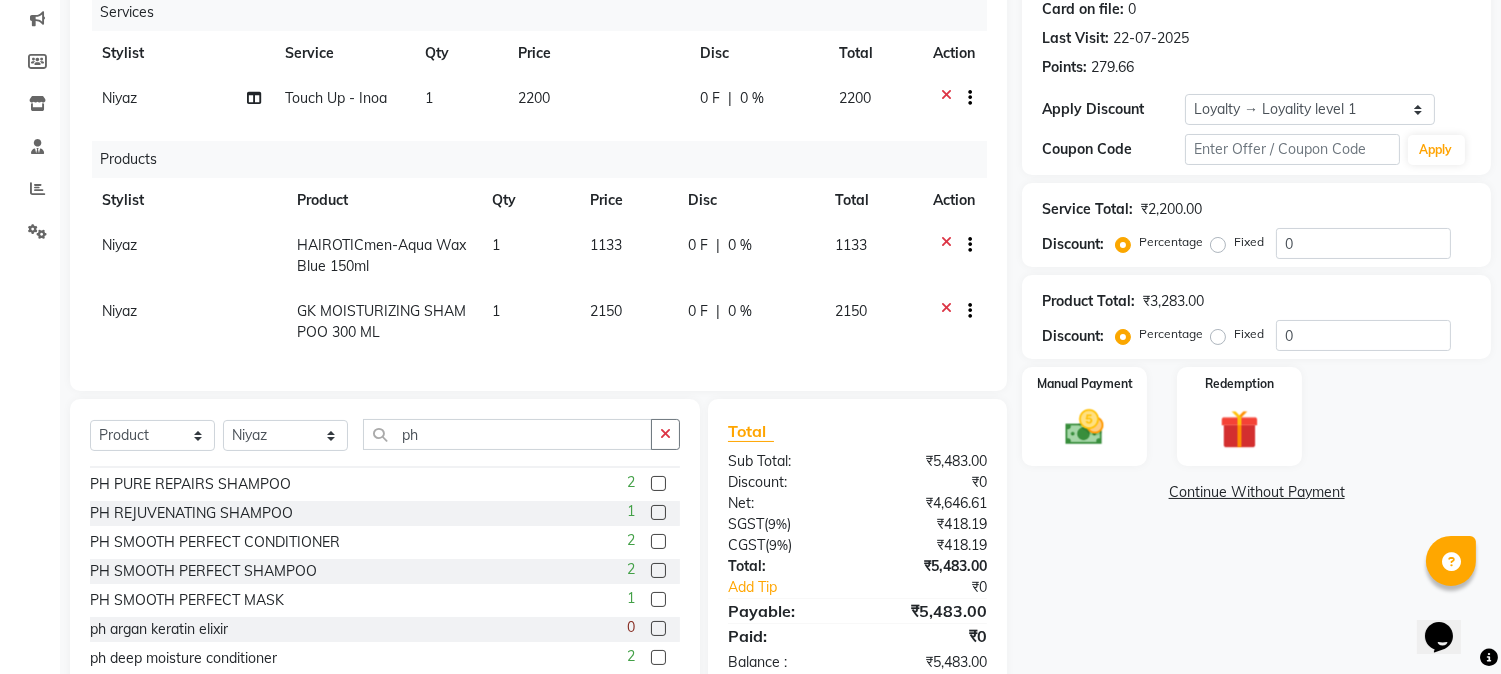 click 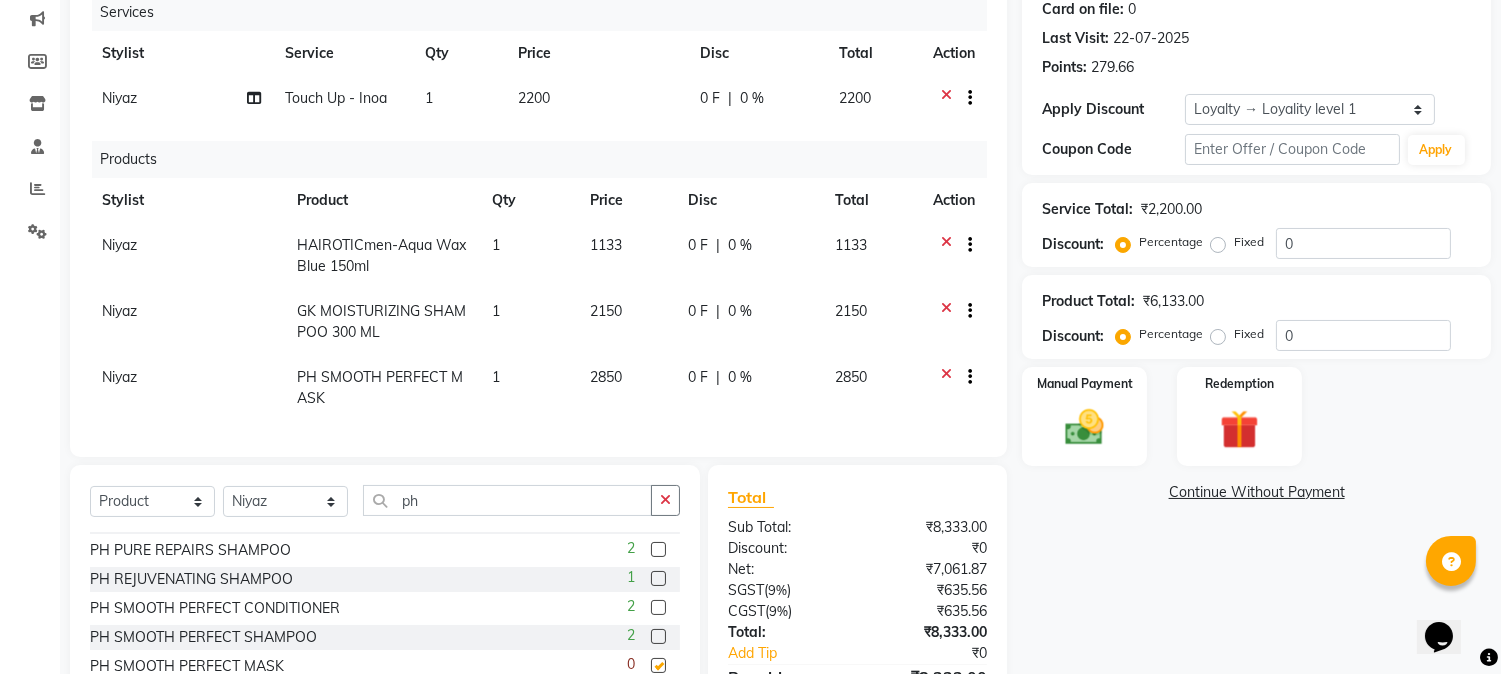 checkbox on "false" 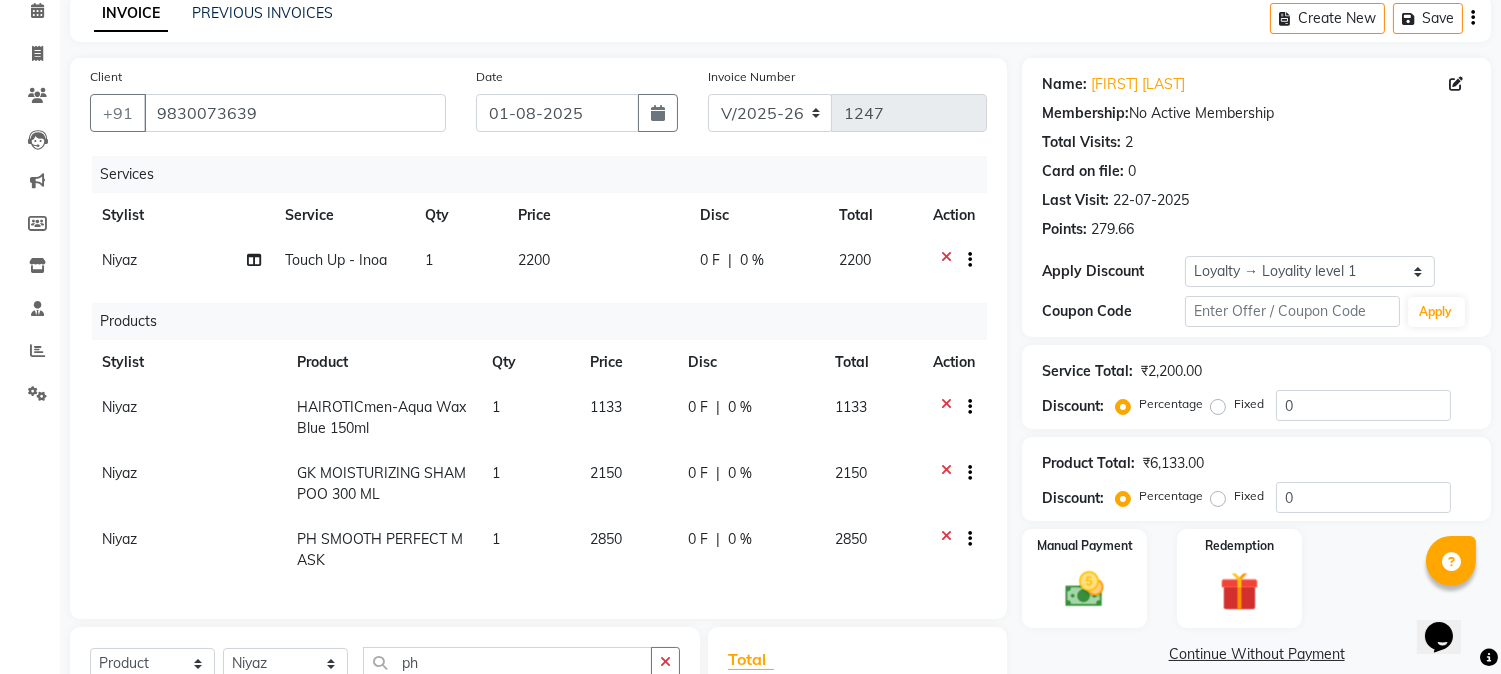 scroll, scrollTop: 0, scrollLeft: 0, axis: both 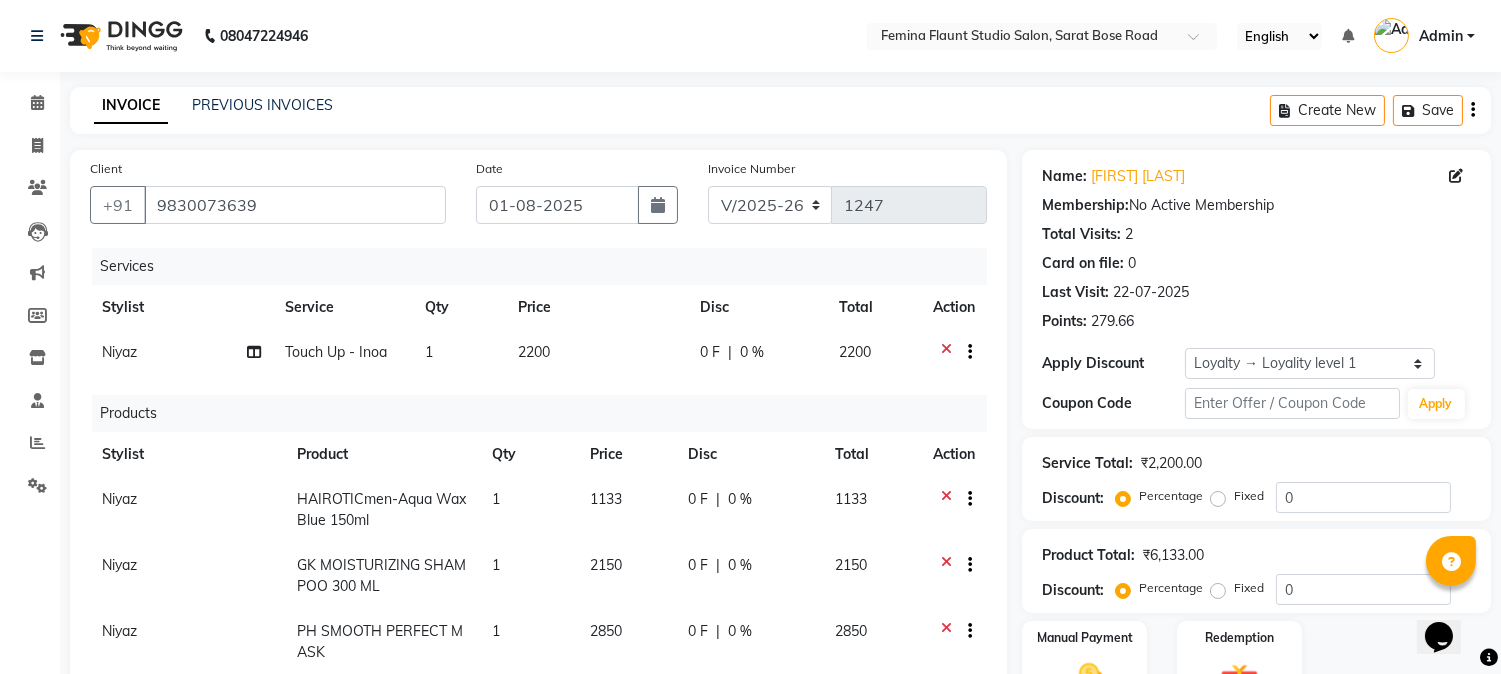 click on "2200" 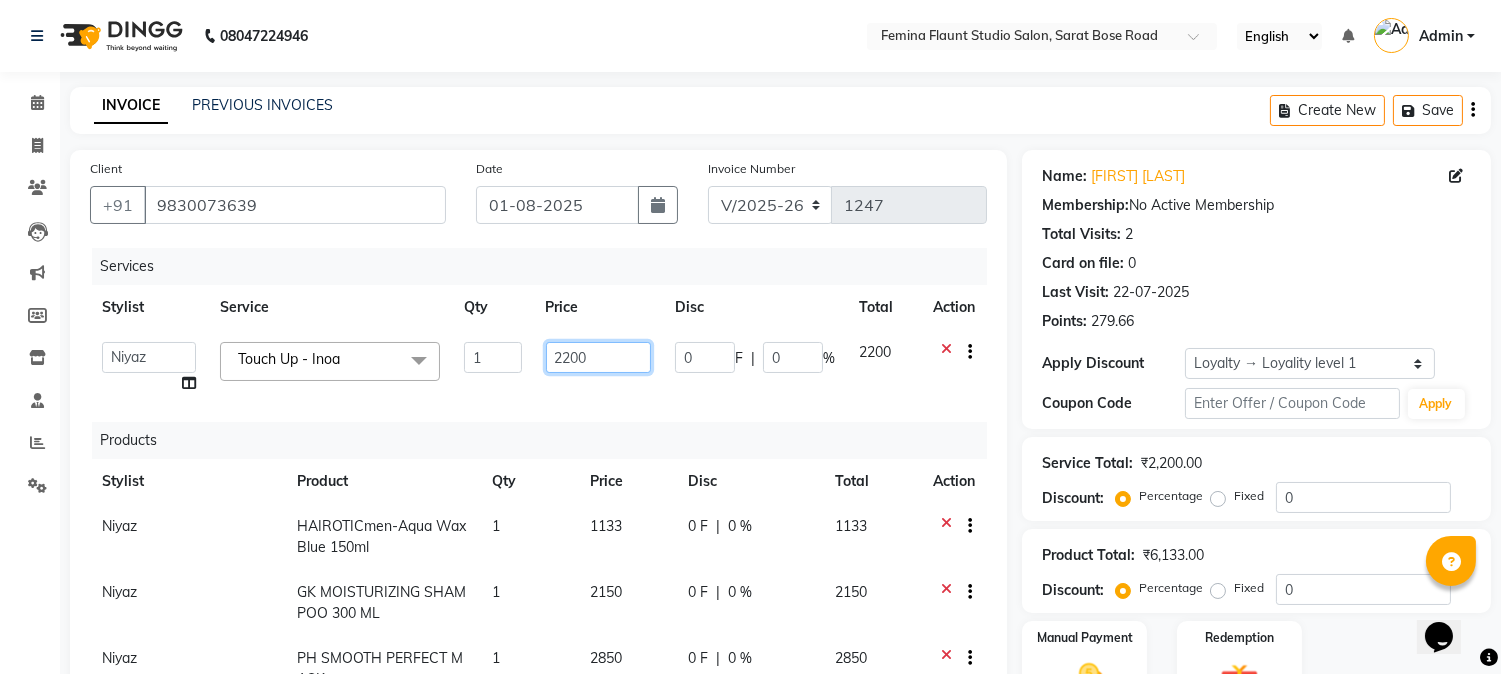 click on "2200" 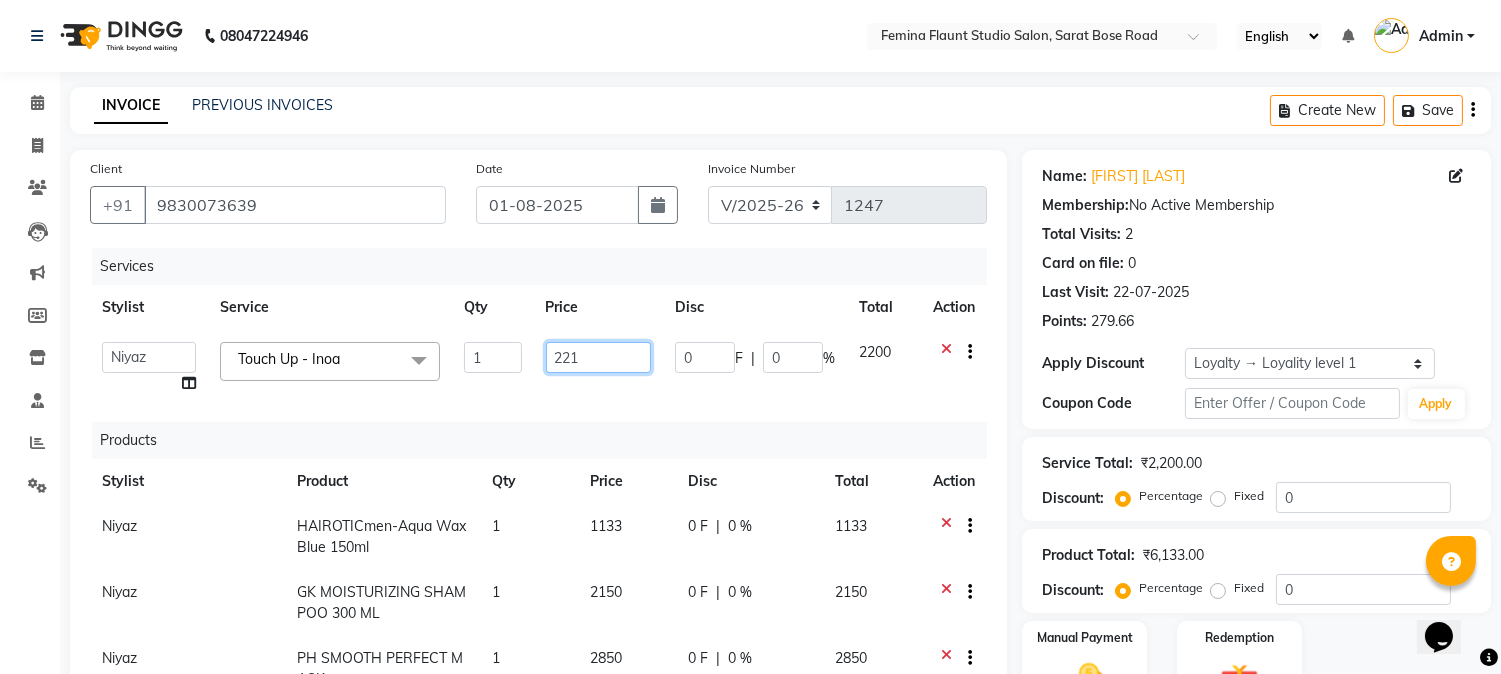 type on "2217" 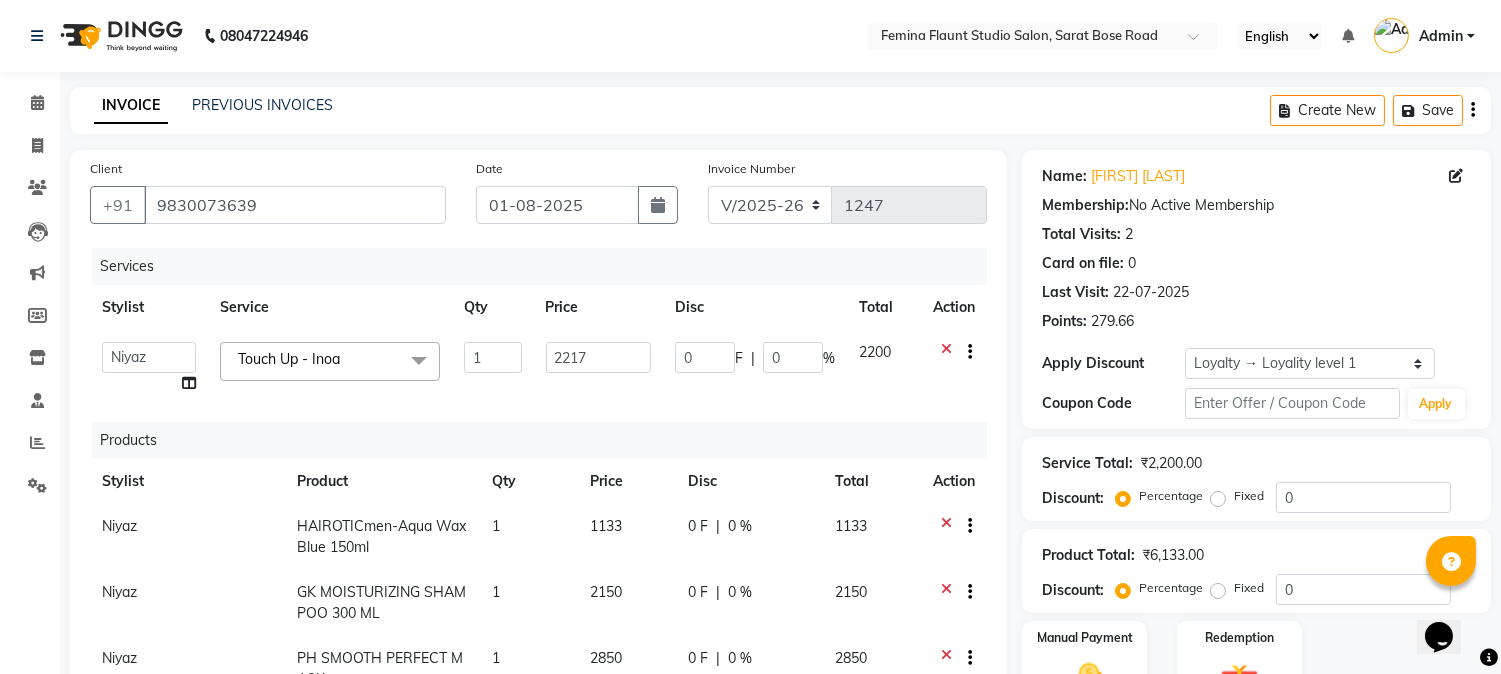 click on "Services Stylist Service Qty Price Disc Total Action  Akram   Auditor   Christina   Izarul   jaydip   Niyaz   prima   raj   ravi   rehan   RINKU SHOW   TARANUM  Touch Up - Inoa  x  Threading - Face Face Massage NormalWaxing (Liposoluble) - Full Legs NormalWaxing (Liposoluble) - Full Arms  Clean-up  - Express Clean-up - 20min (Basic) Haircut with Wash- Hair cut - Top ( Male ) Haircut with Wash- Hair cut - Top (Female) Haircut with Wash- Hair cut - Star ( Male ) Beard Trim  Nails - Gel Polish Application (Basic) Nails - Gel Polish Removal (Basic) Nails - Gel Extension Removal (Basic) Nails - Nail Art- Basic(10 Tips) (Basic) Nails - Nail Art Per Tip (Basic) 1 Nails - Refill Extension Gel/Acrylic (Advanced) Nails - Nail Extension Gel (Advanced) Nails - Nail Extension Acrylic (Advanced) Nails - Inbuild Extension Gel (Advanced) Nails - Inbuild Extension Acrylic (Advanced) Nails - 3D Nail Art(10 Tips) (Advanced) Nails - Cat Eye Design Gel Polish(10 Tips) (Advanced) Nails - Chrome Gel Polish(10 Tips) (Advanced) Tong" 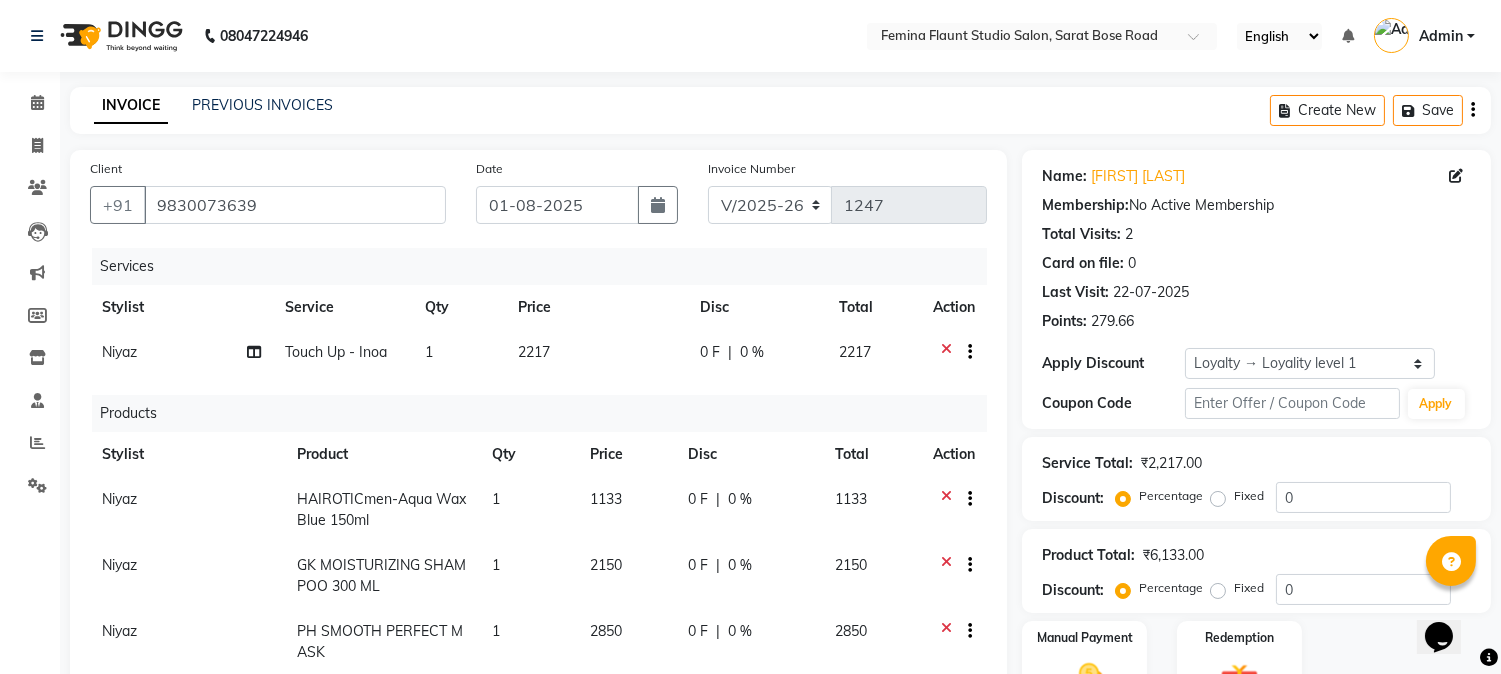 scroll, scrollTop: 386, scrollLeft: 0, axis: vertical 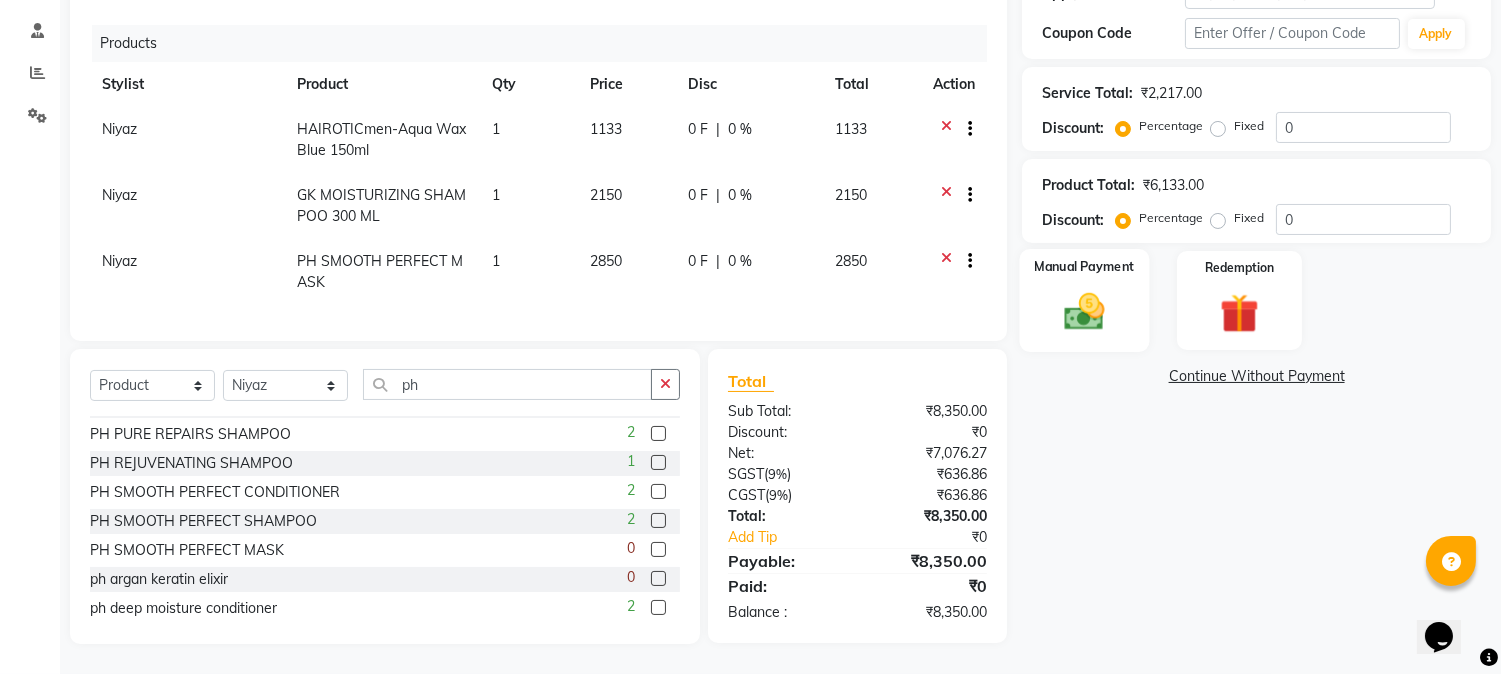 click 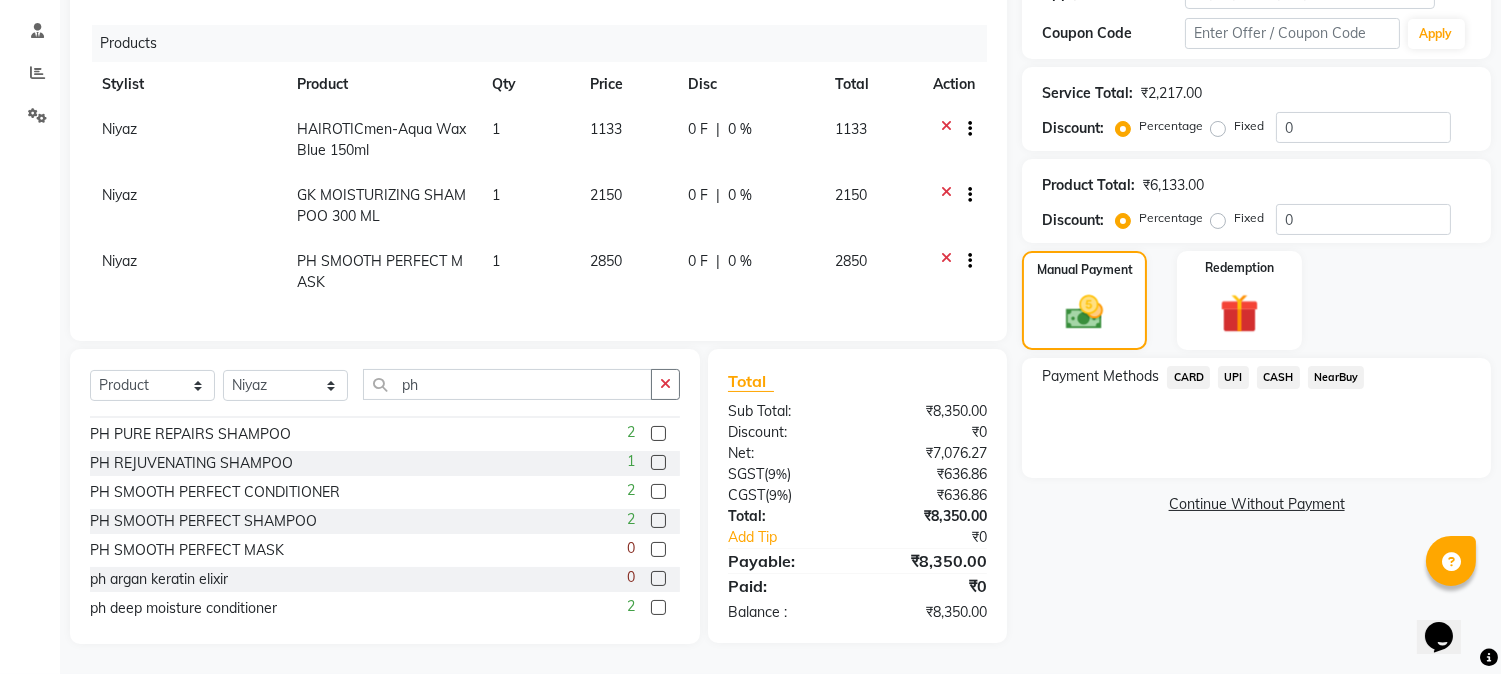 click on "CASH" 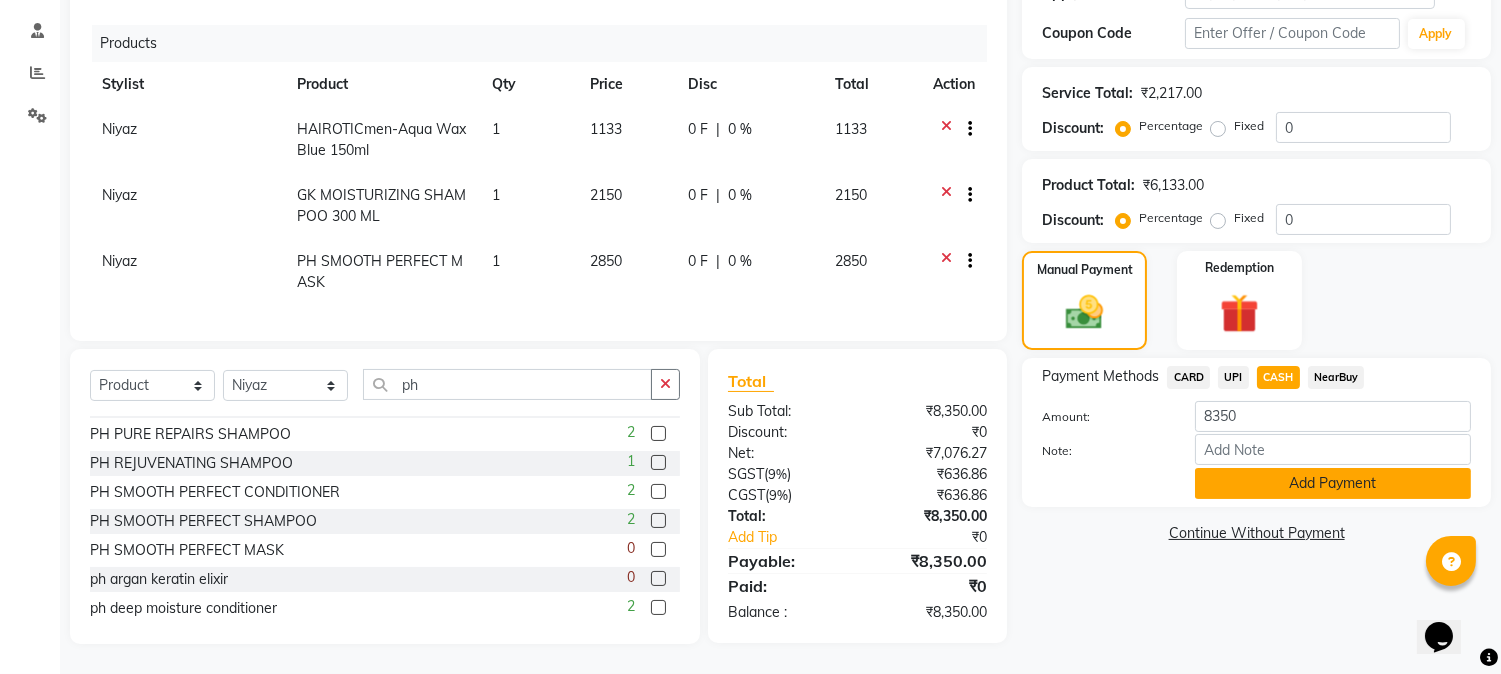 click on "Add Payment" 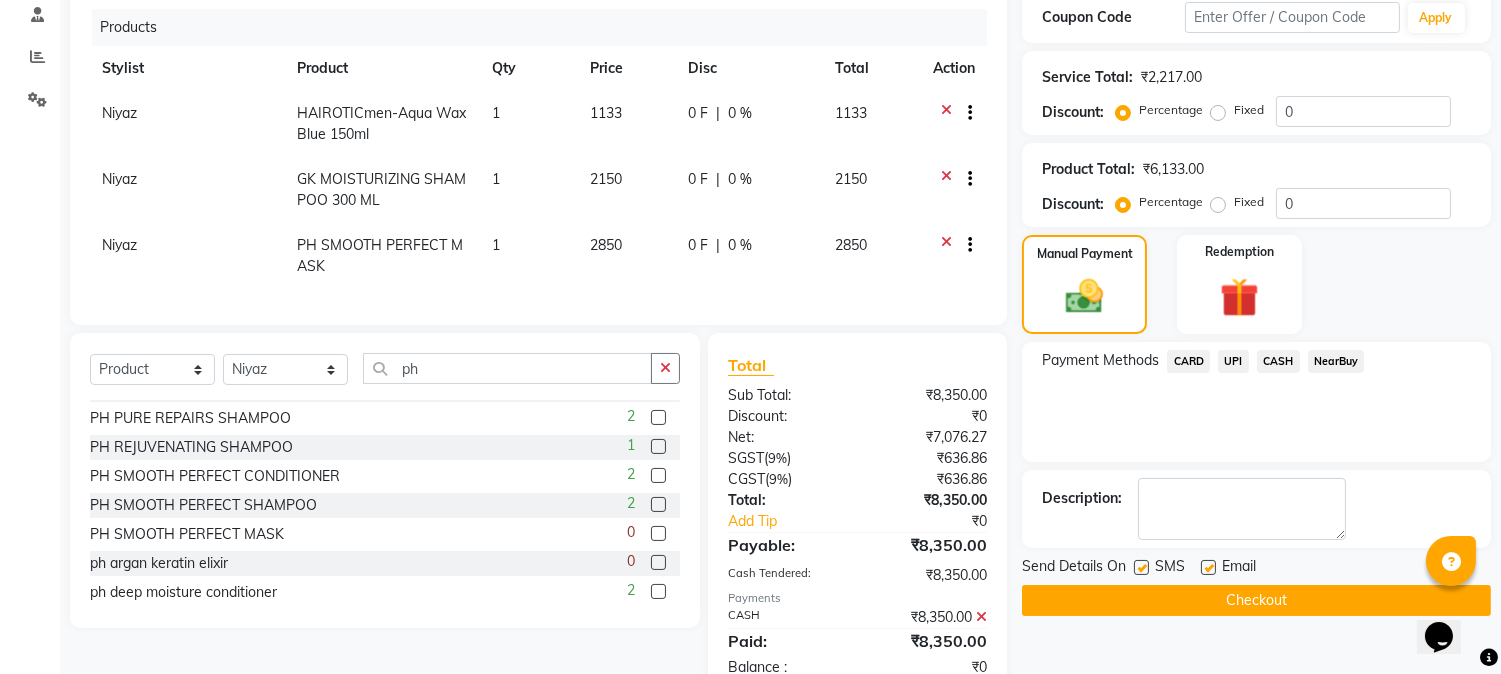 scroll, scrollTop: 576, scrollLeft: 0, axis: vertical 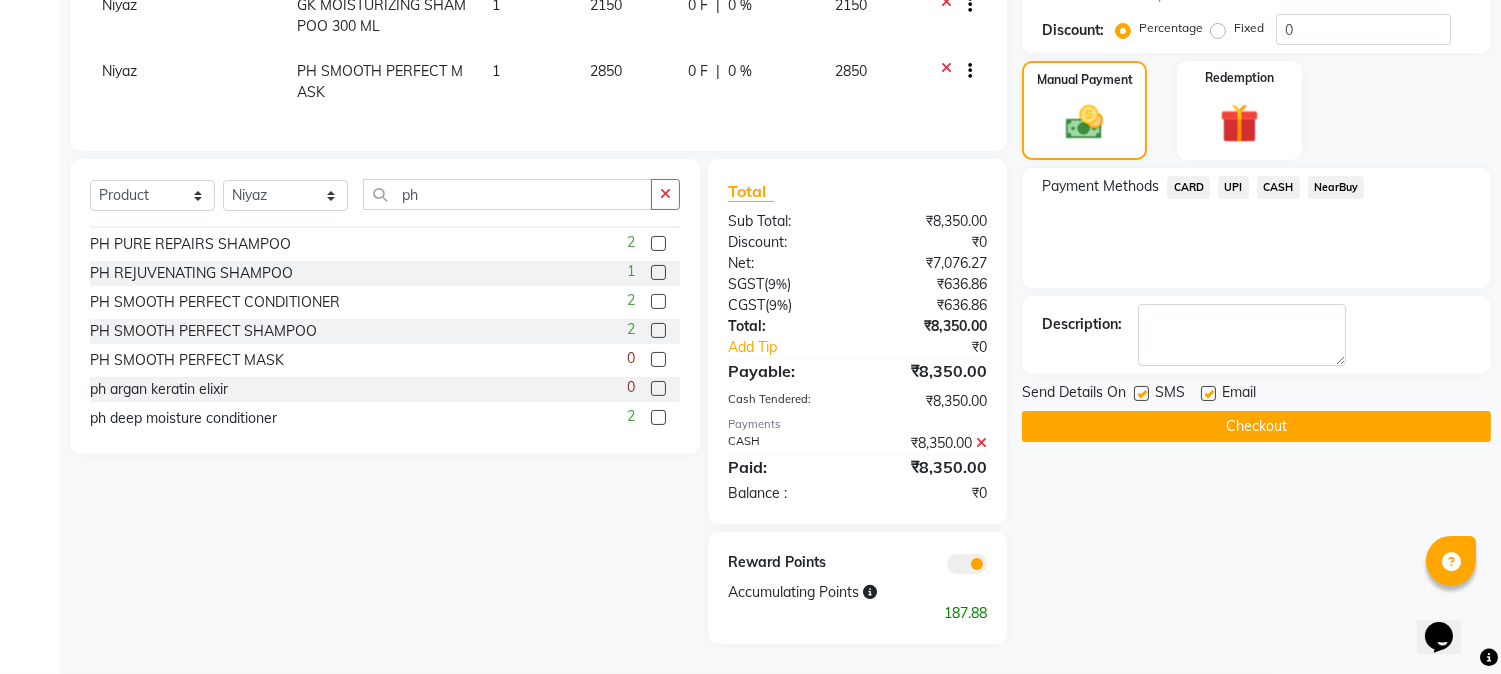 click on "Checkout" 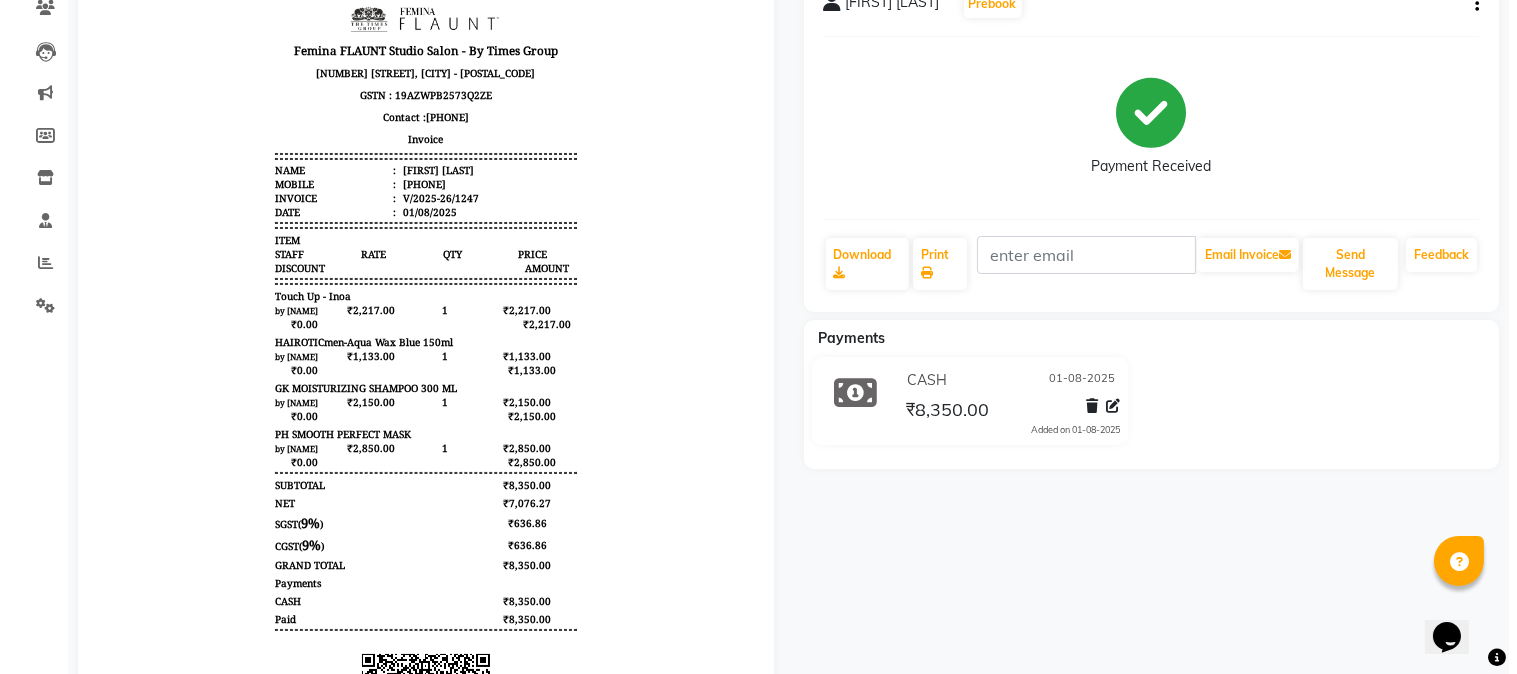 scroll, scrollTop: 0, scrollLeft: 0, axis: both 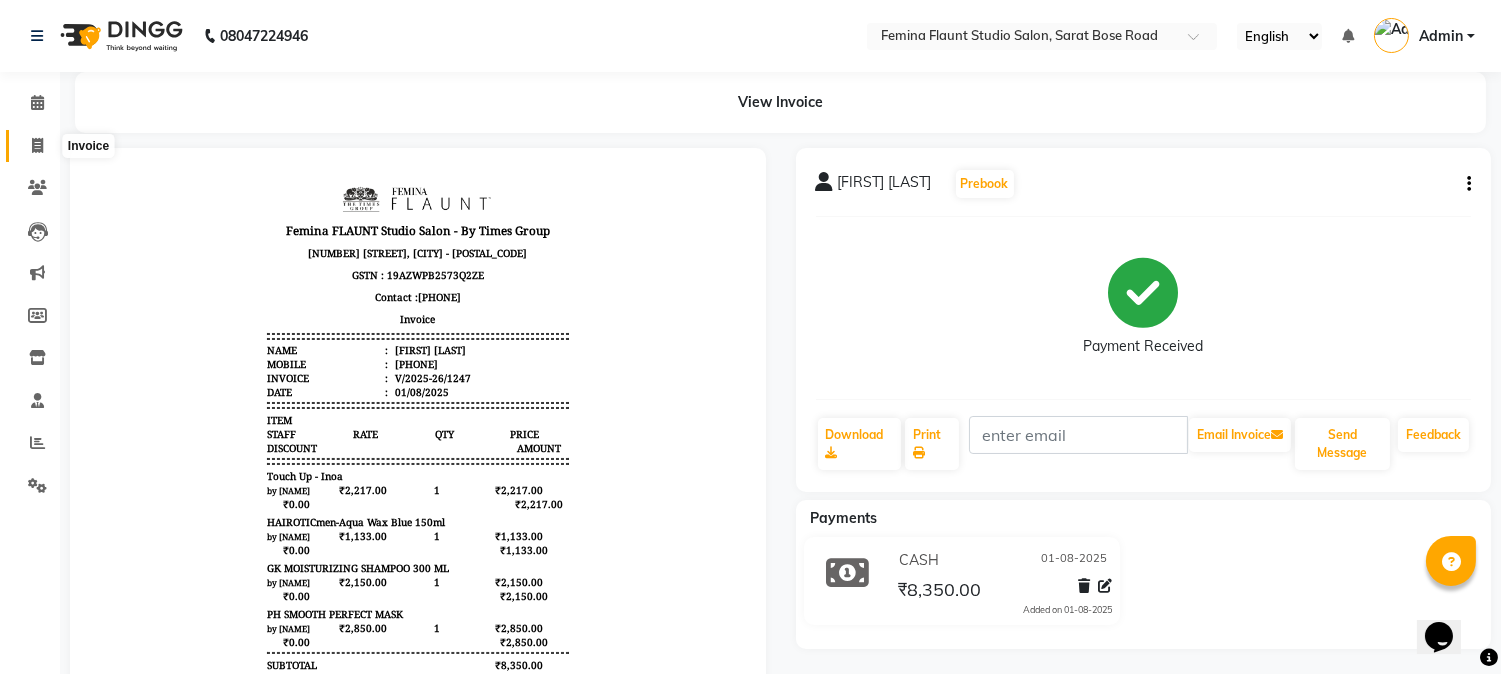 click 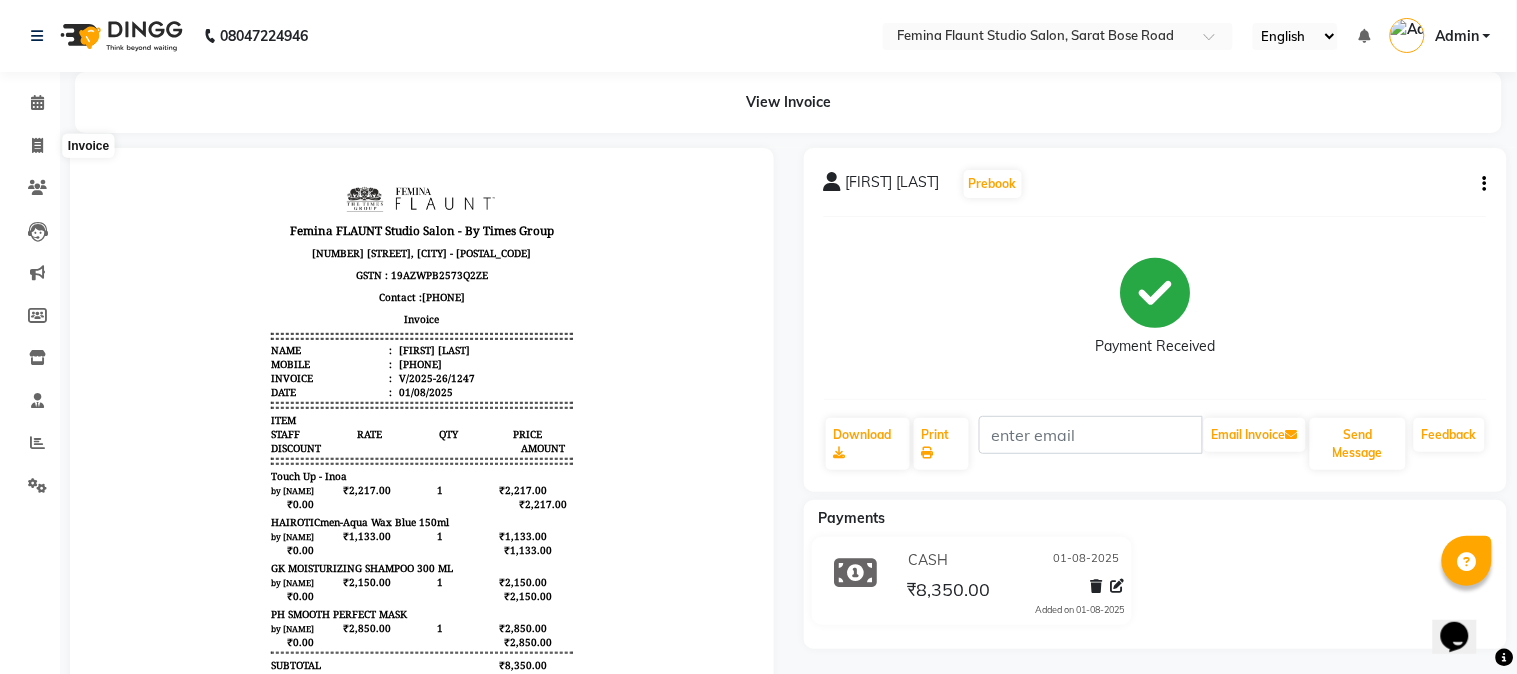 select on "service" 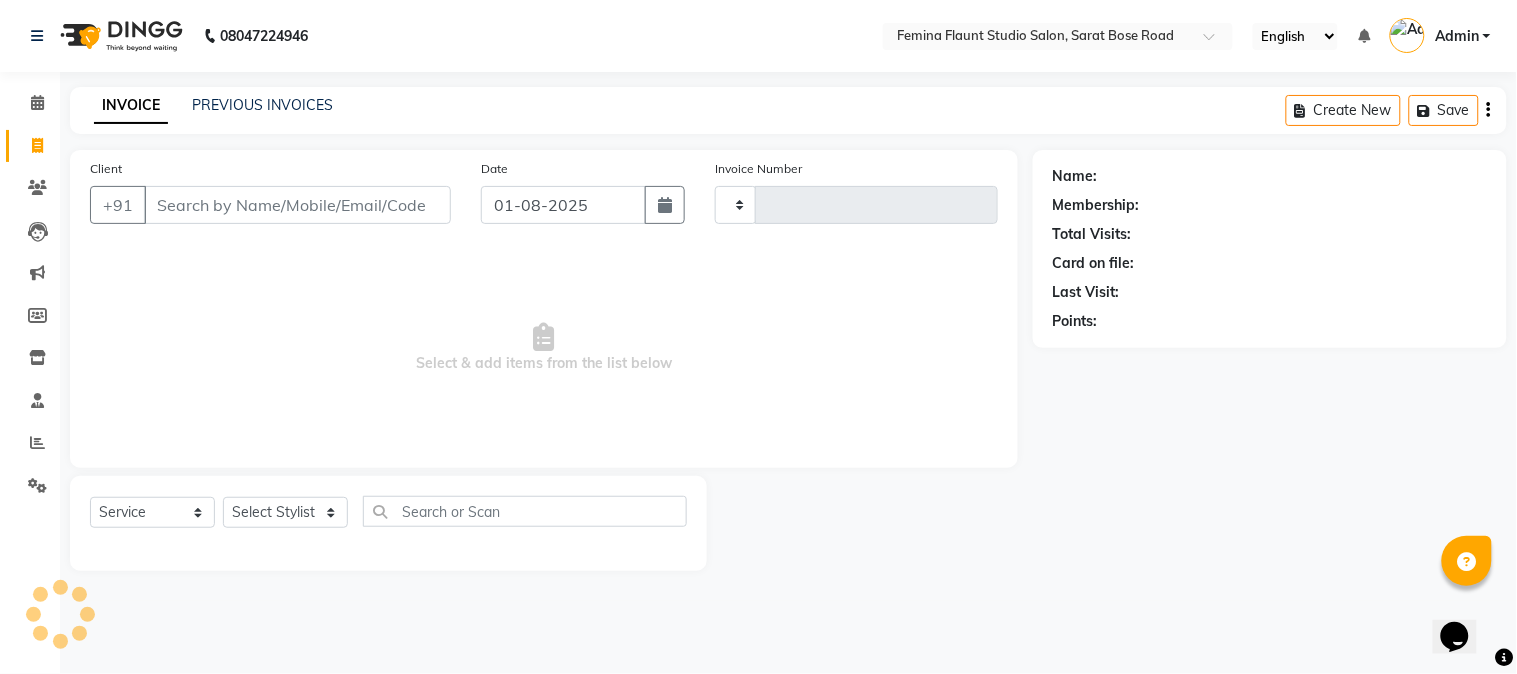type on "1248" 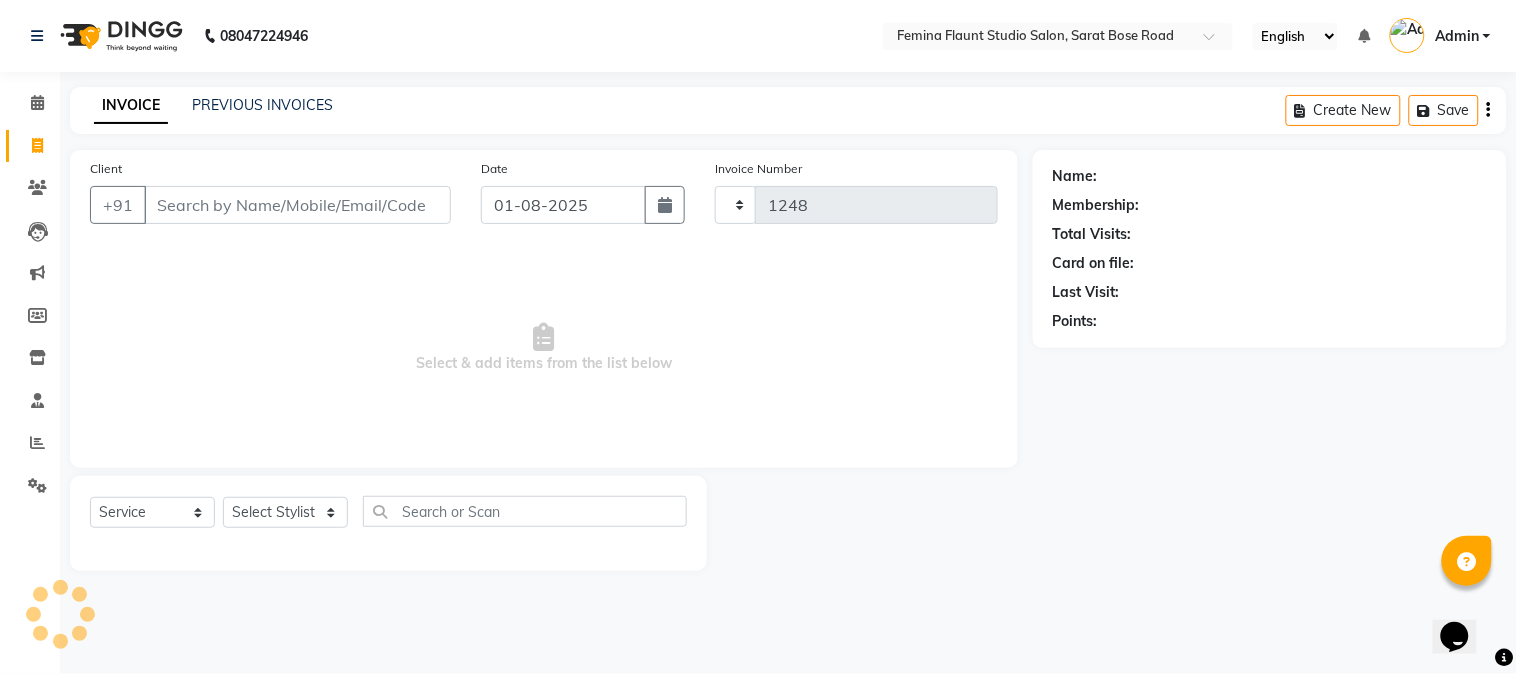 select on "5231" 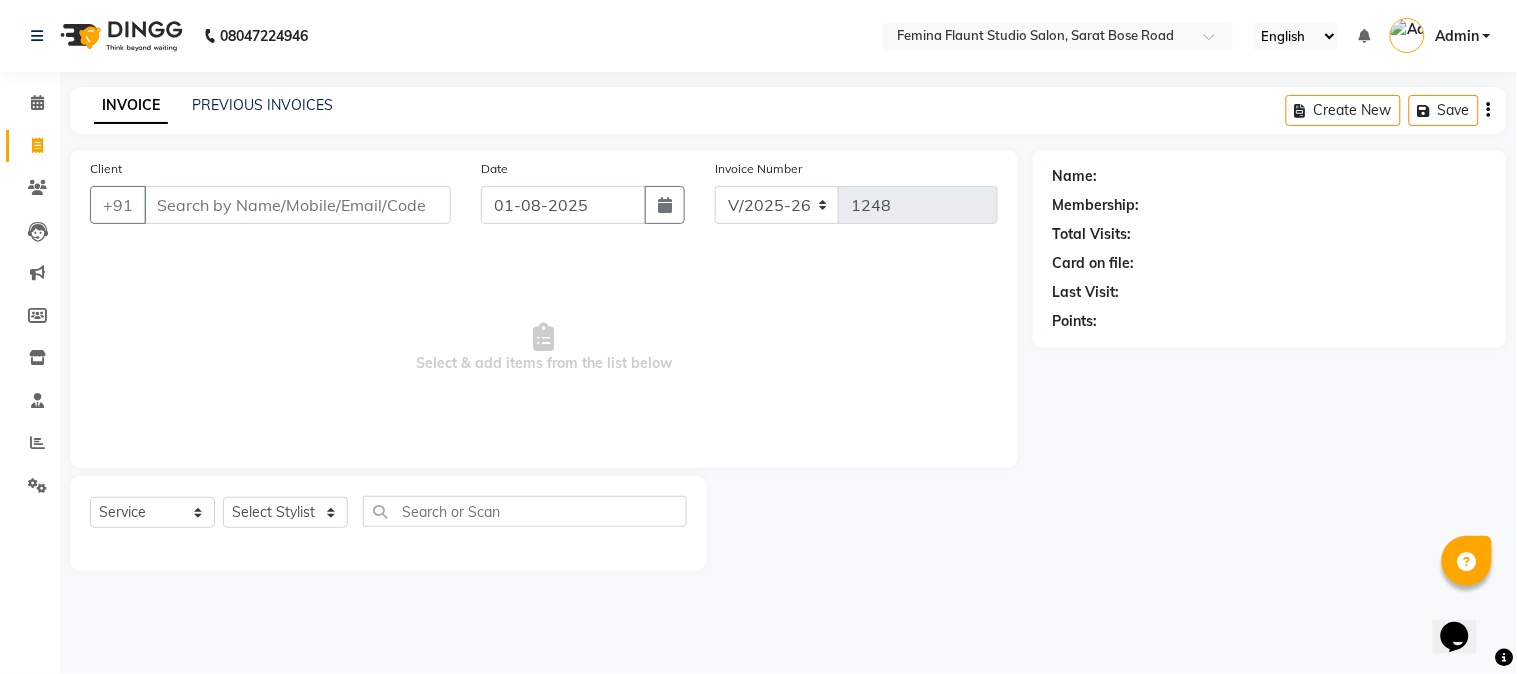 click on "Client" at bounding box center [297, 205] 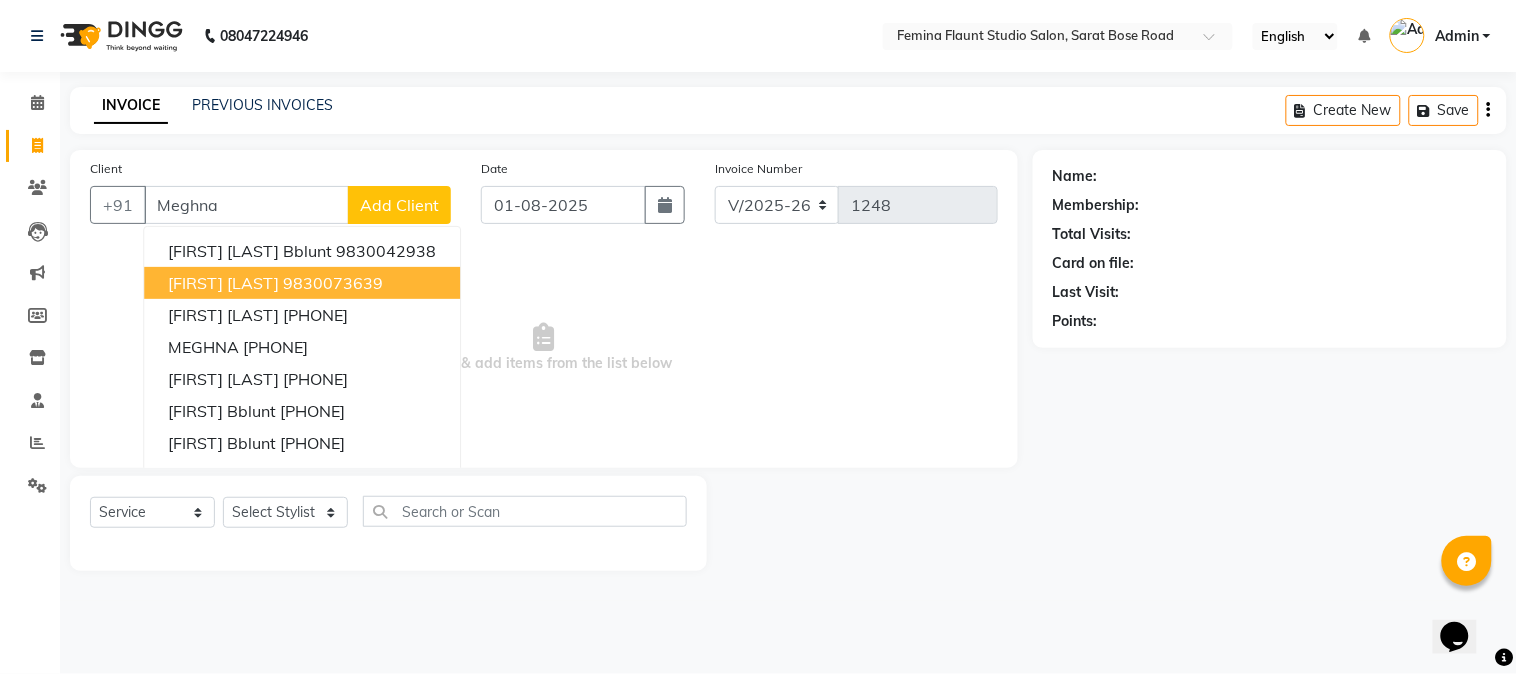 click on "9830073639" at bounding box center (333, 283) 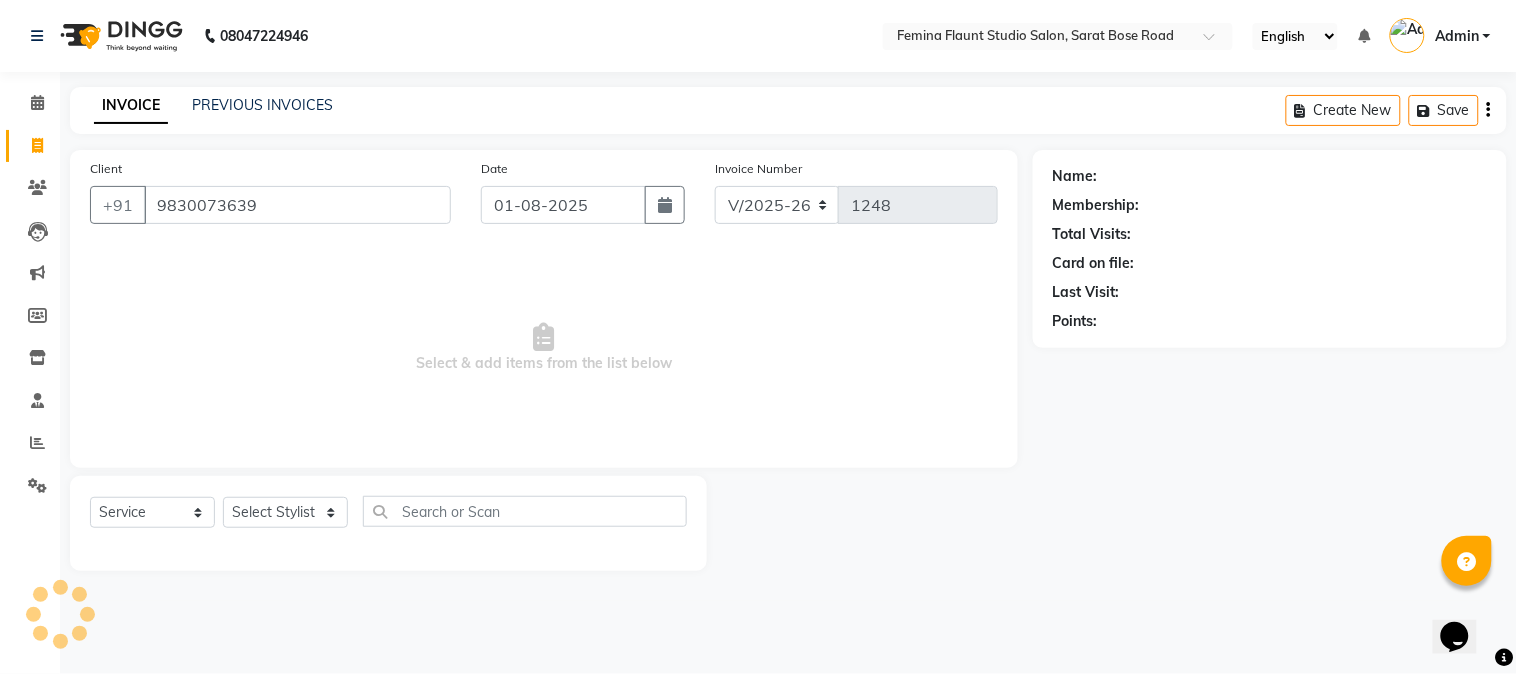 type on "9830073639" 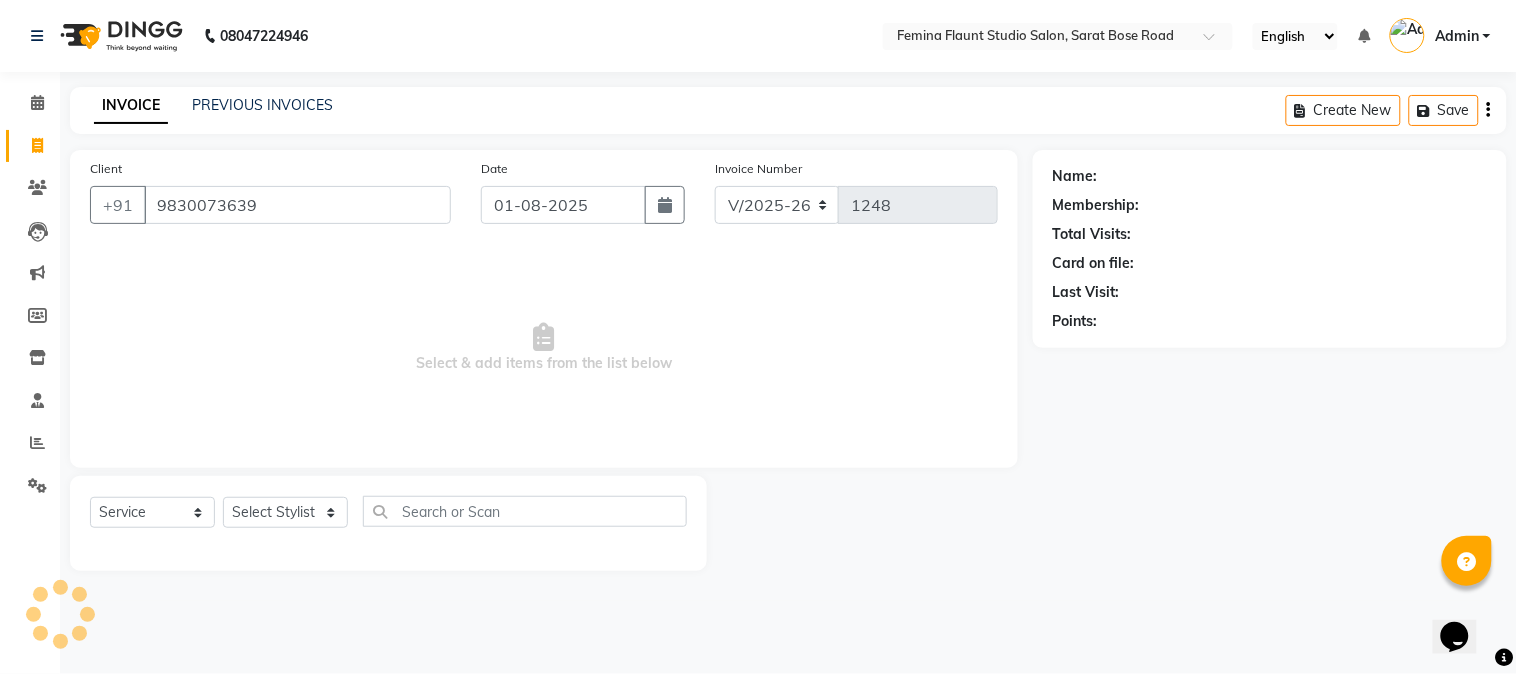 select on "1: Object" 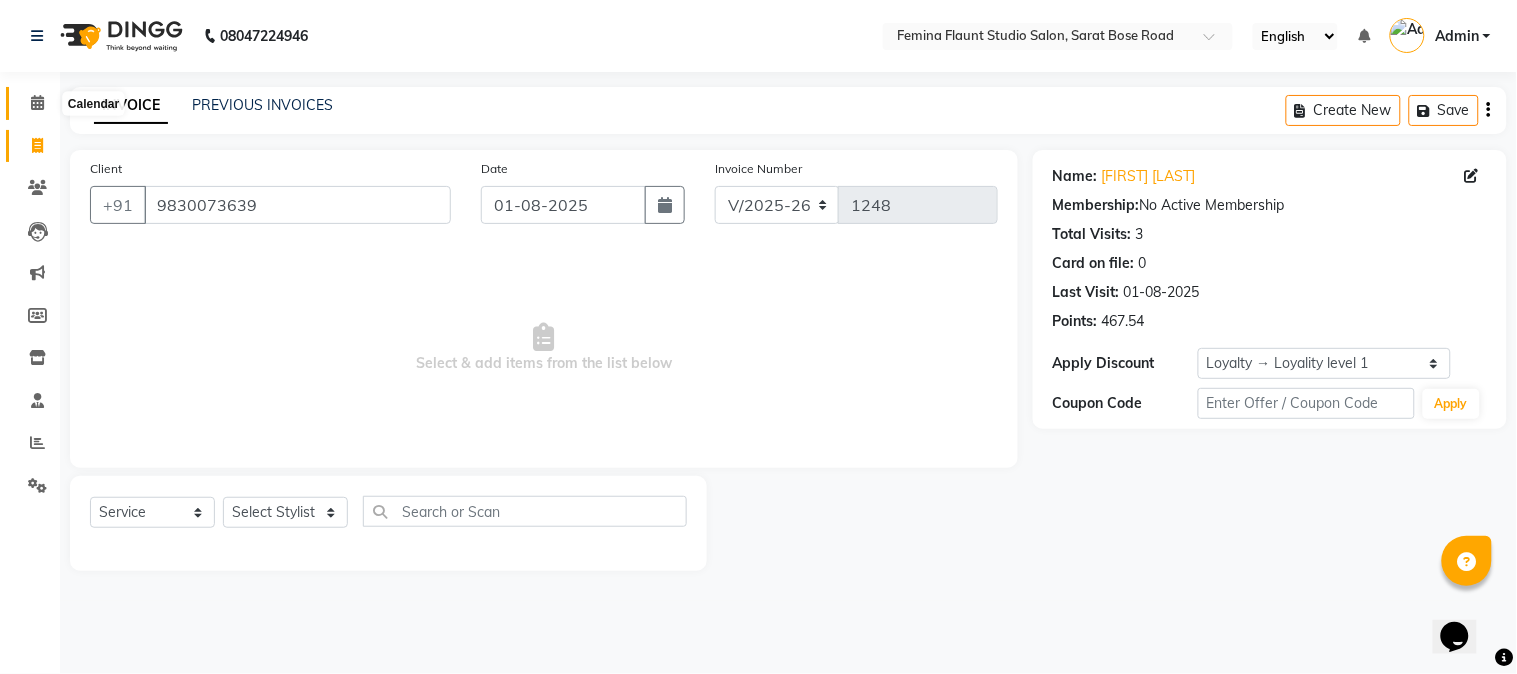 click 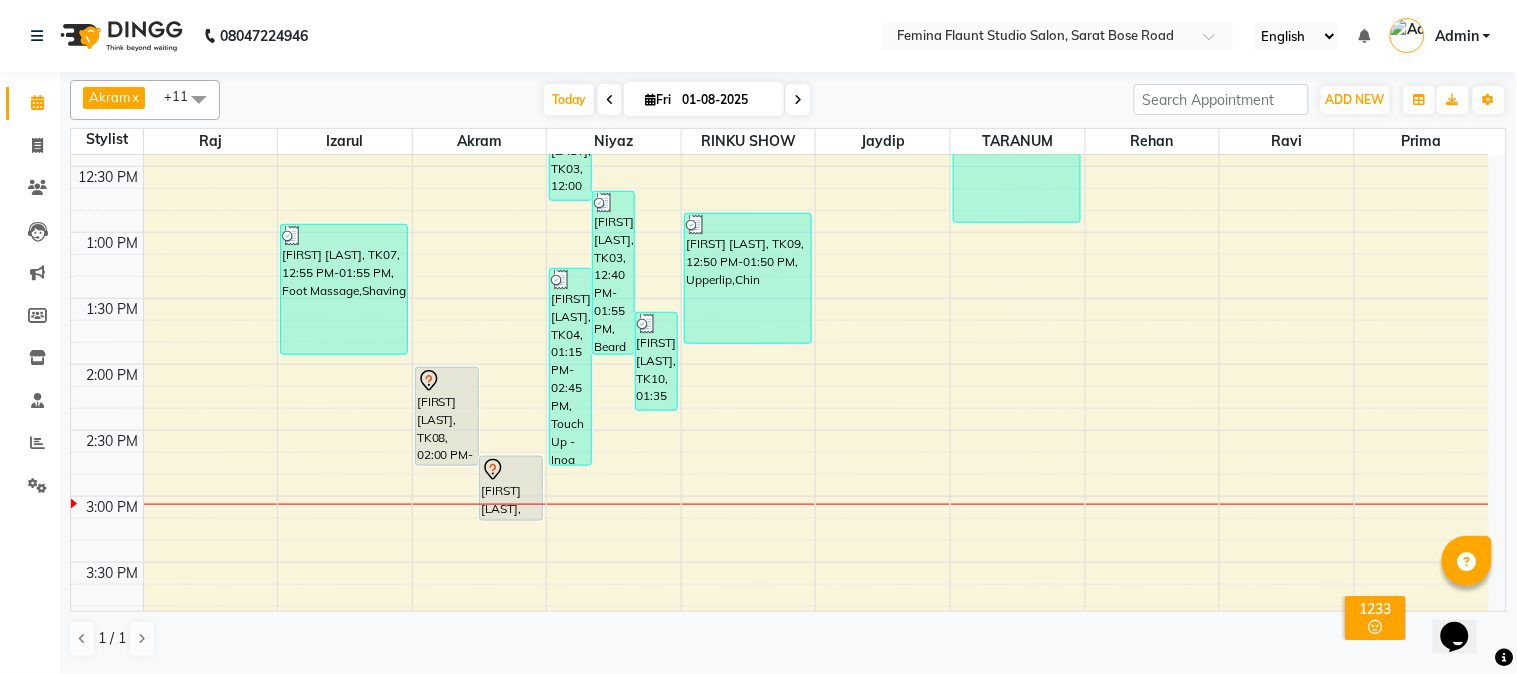 scroll, scrollTop: 378, scrollLeft: 0, axis: vertical 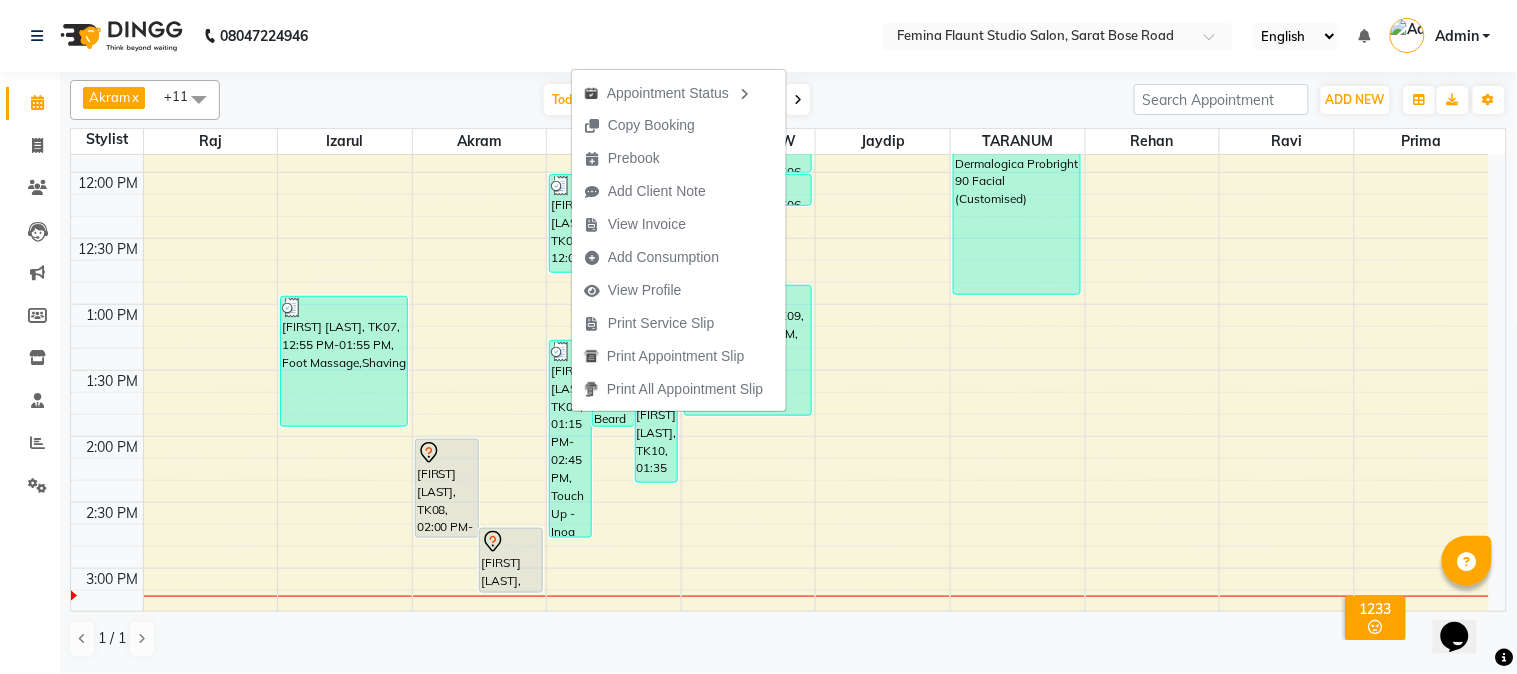click on "1 / 1" at bounding box center [788, 639] 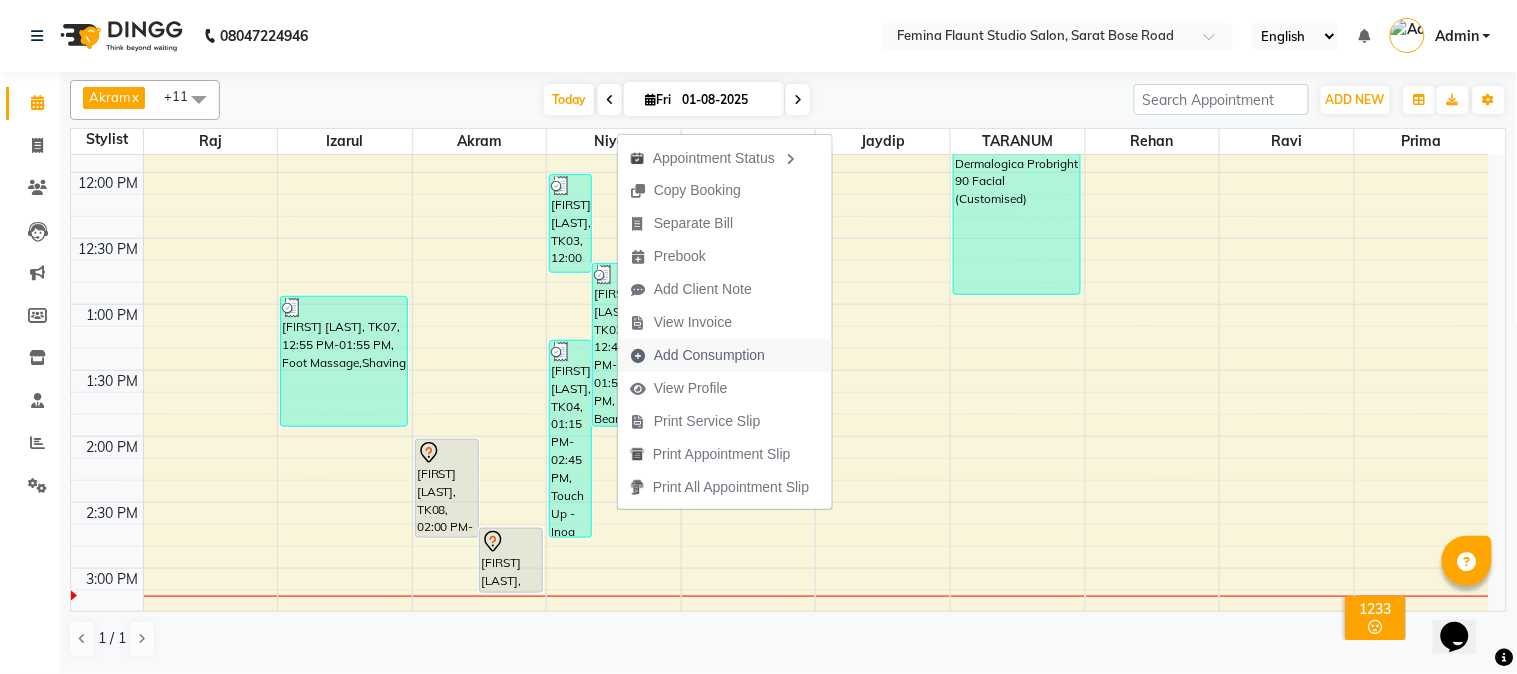 click on "Add Consumption" at bounding box center (709, 355) 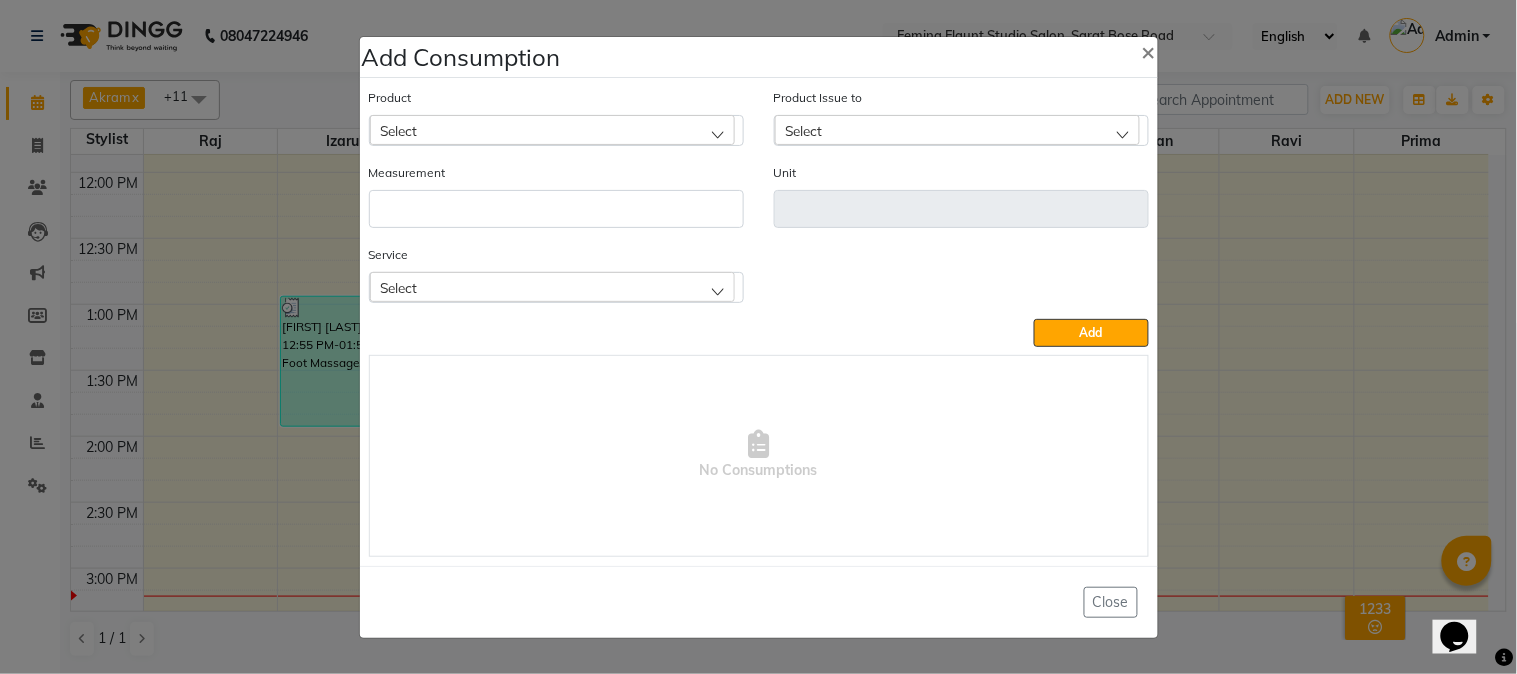 click on "Select" 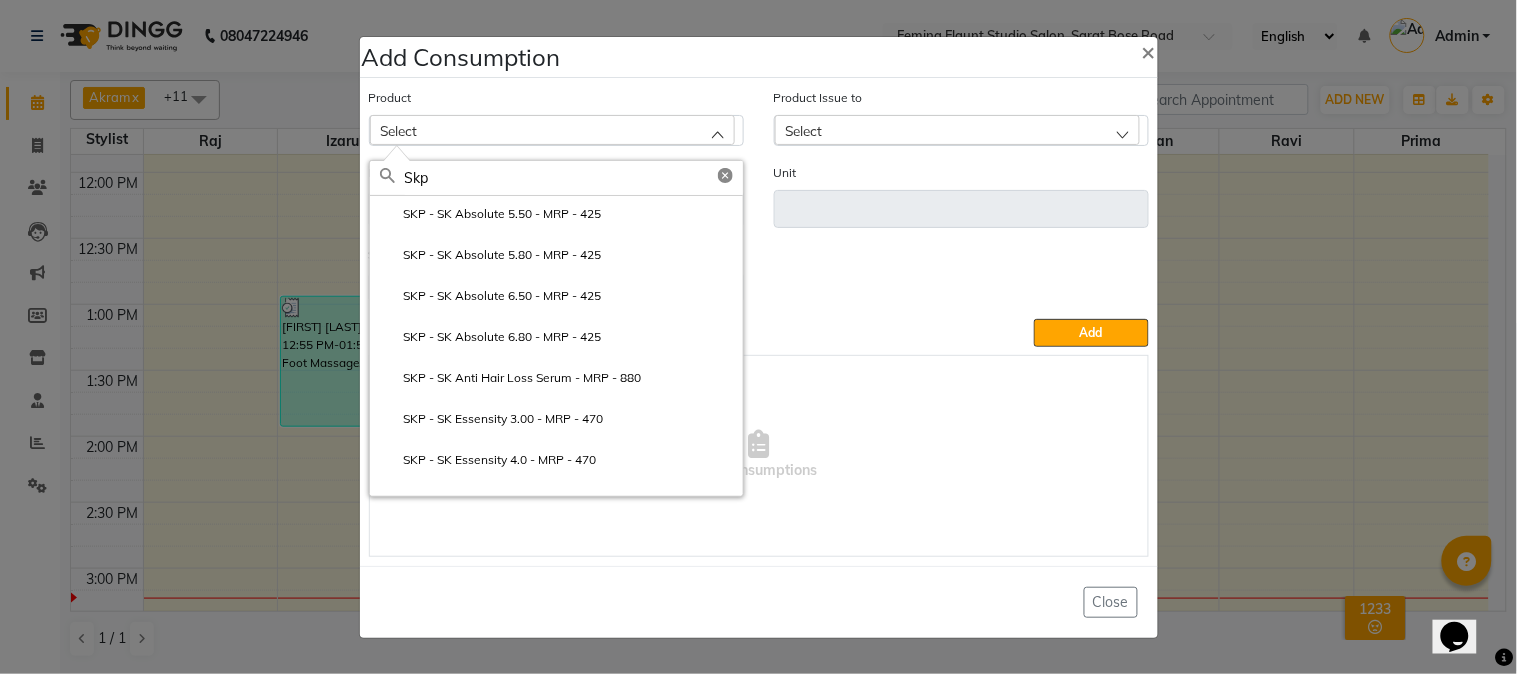 scroll, scrollTop: 1666, scrollLeft: 0, axis: vertical 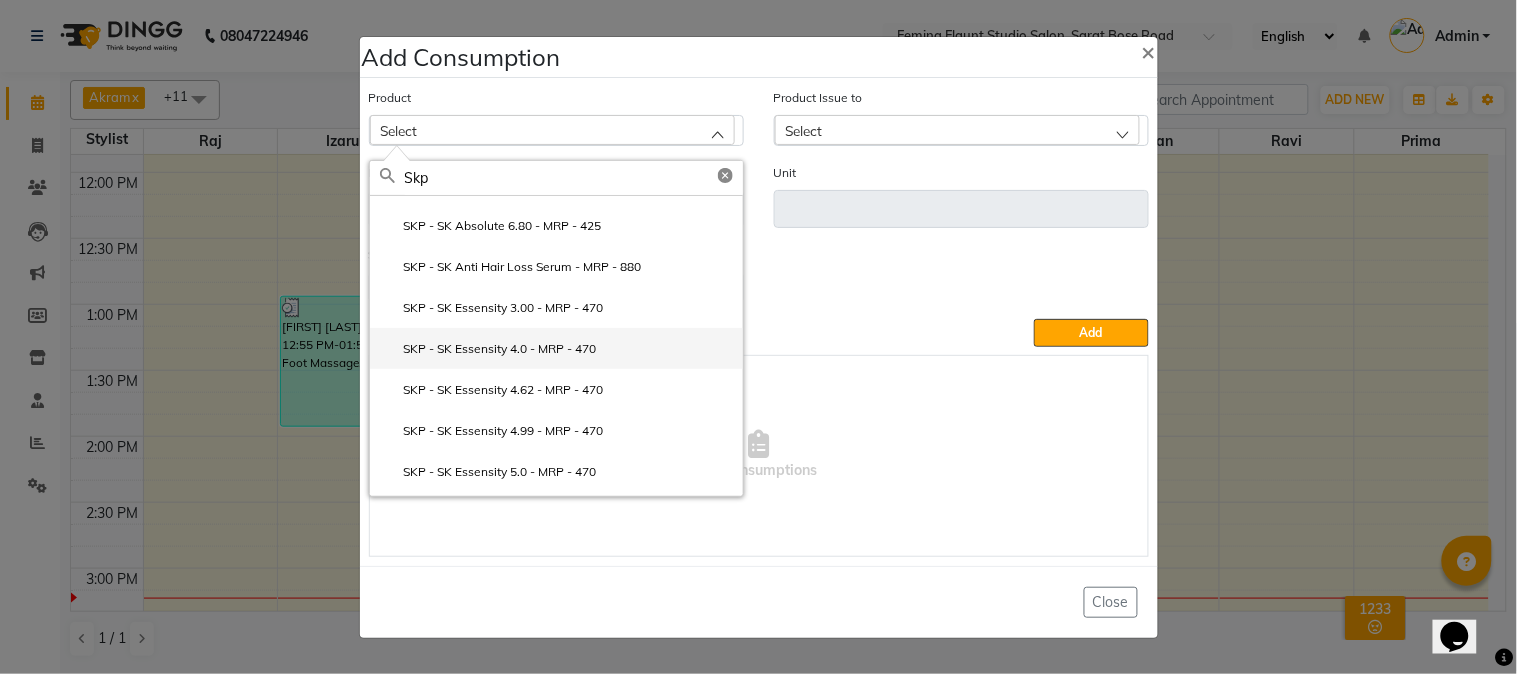 type on "Skp" 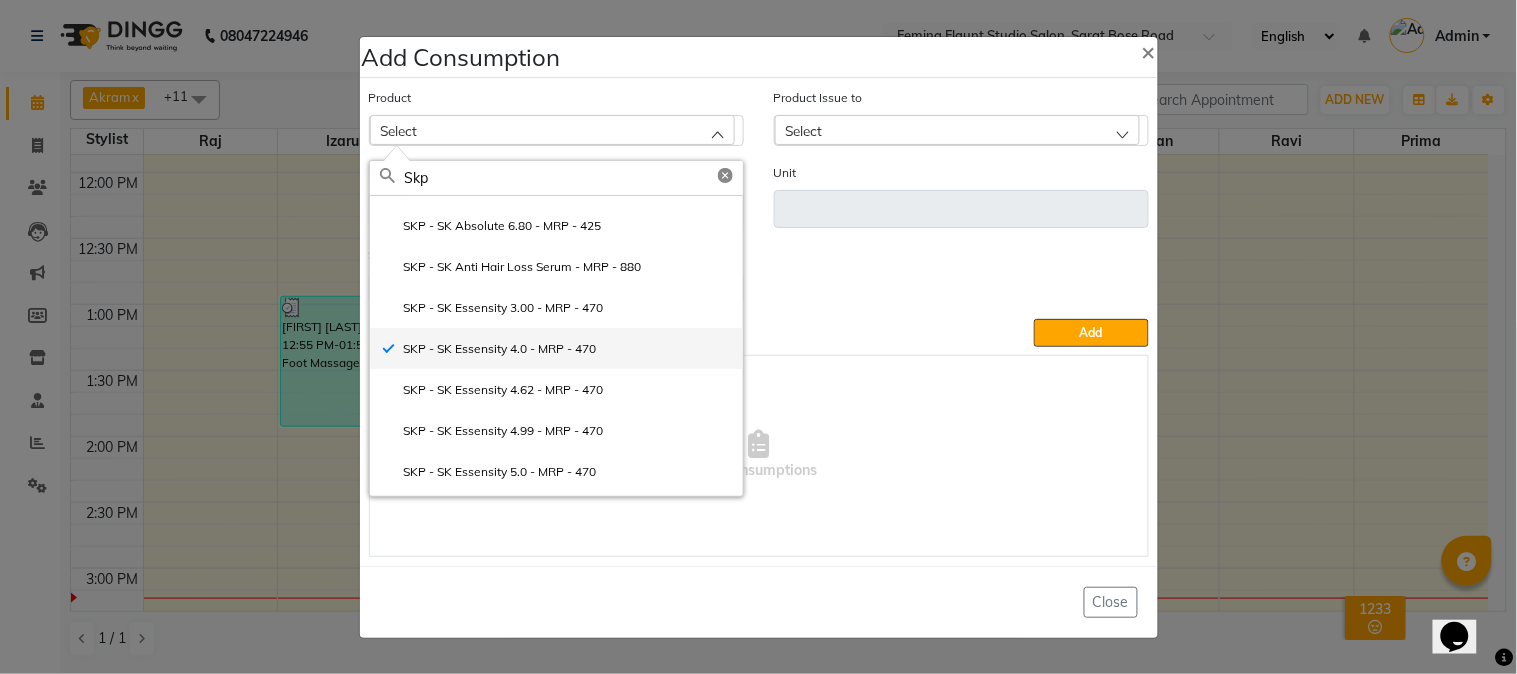 type on "ml" 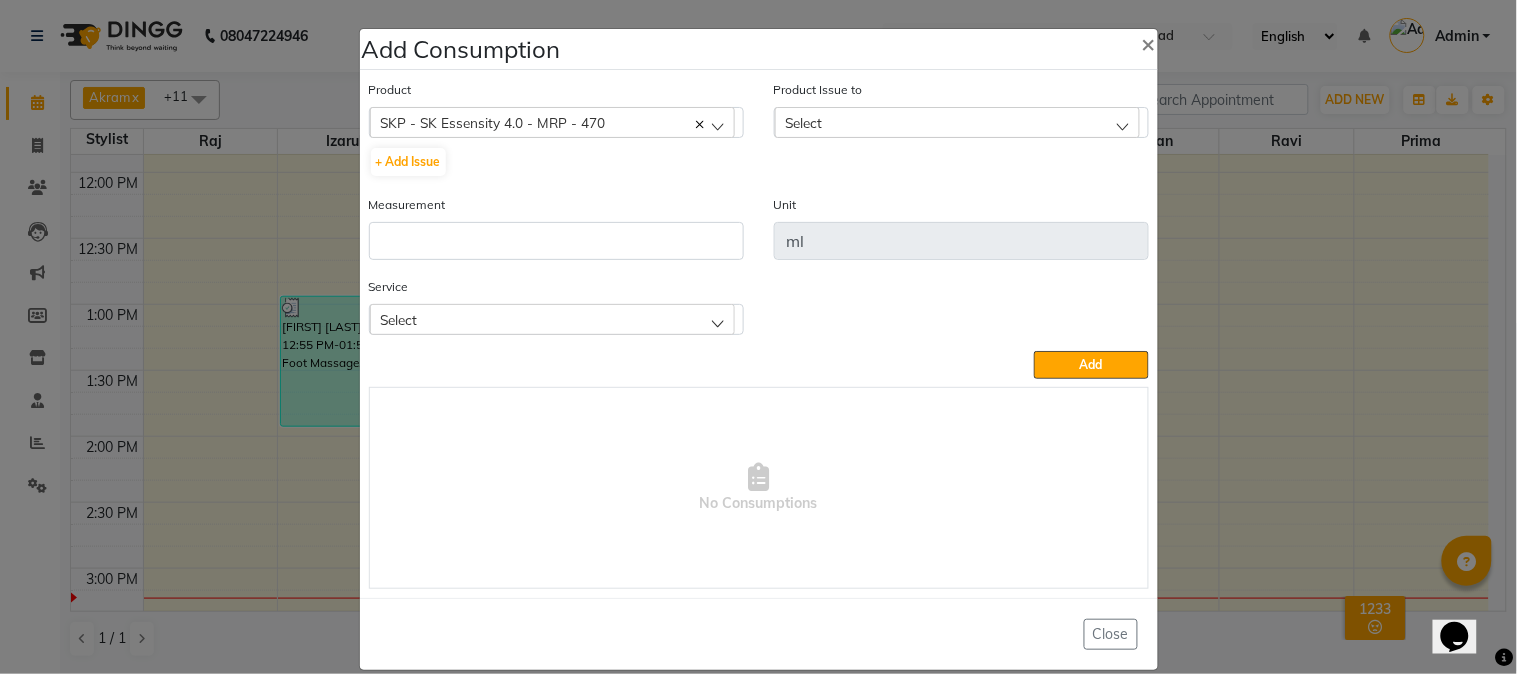 click on "Select" 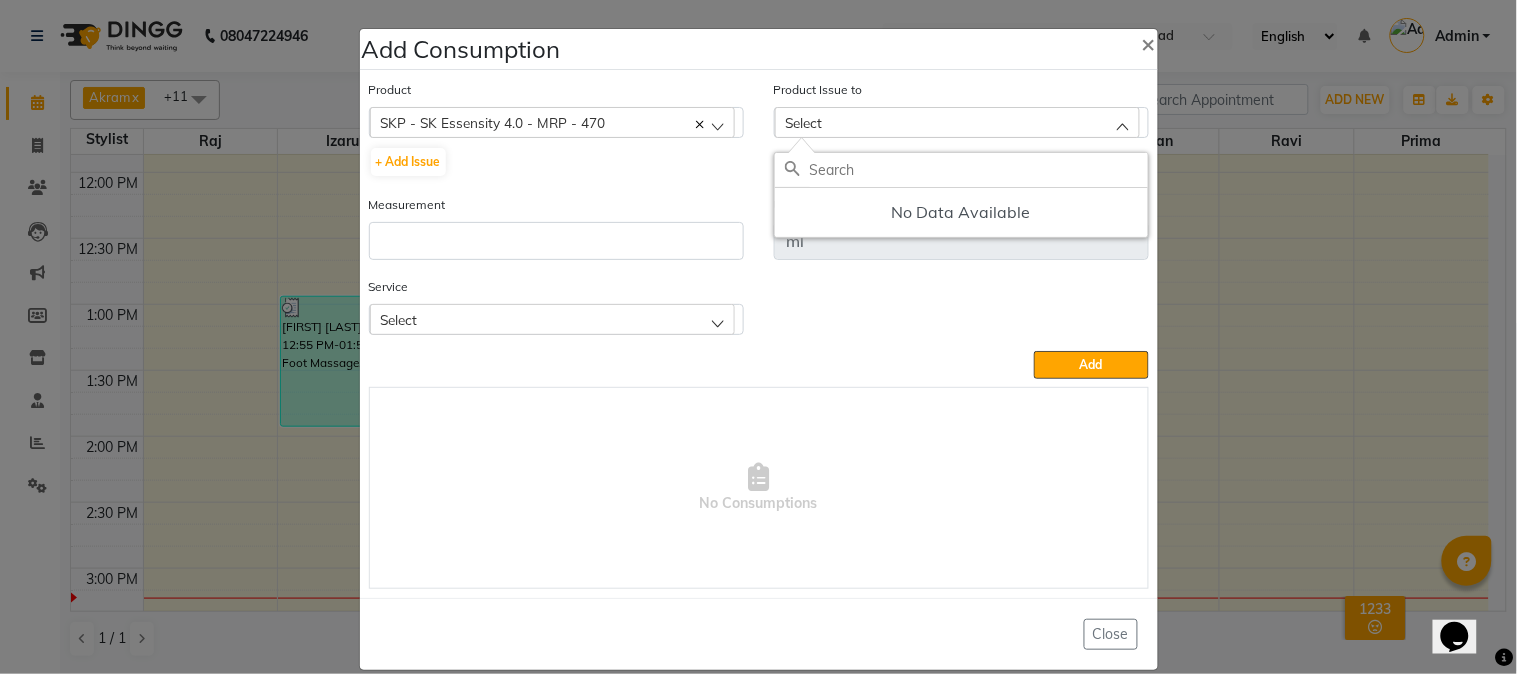 click on "Select" 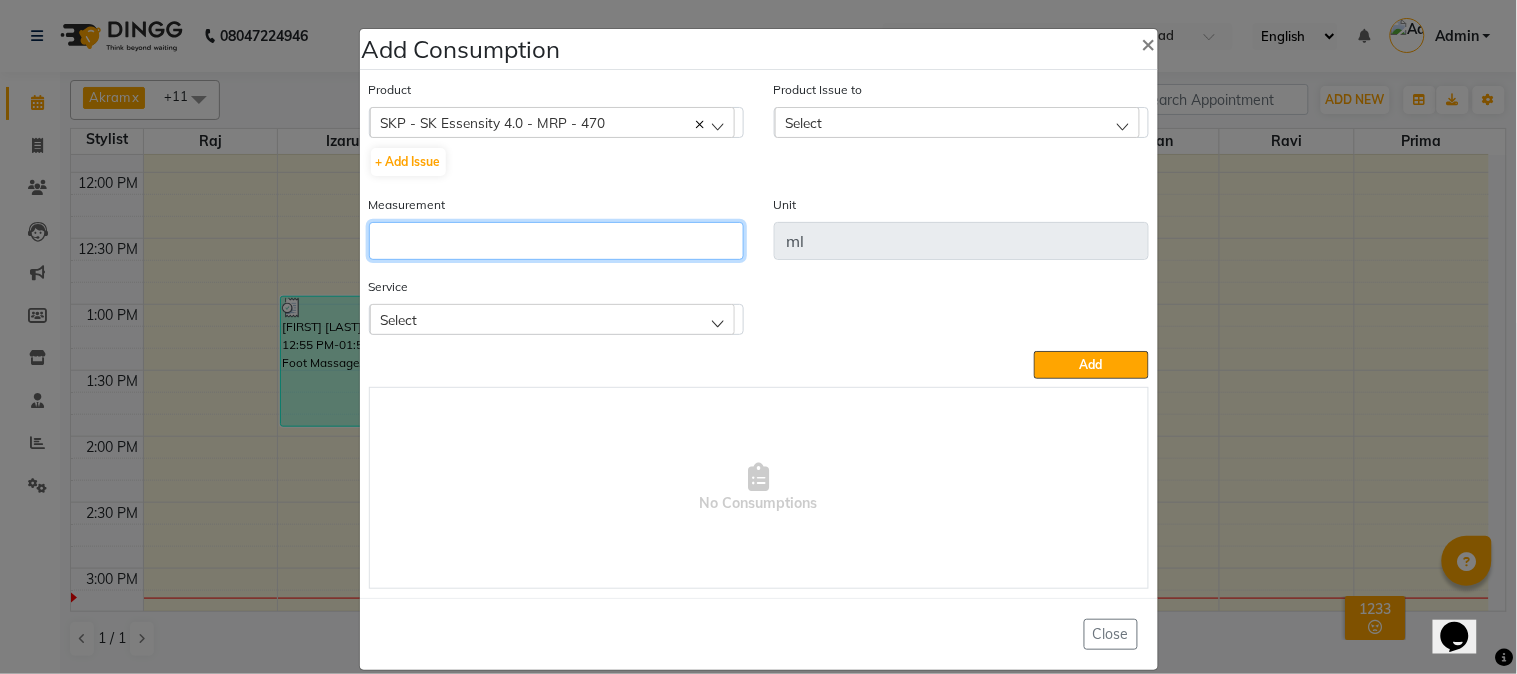 click 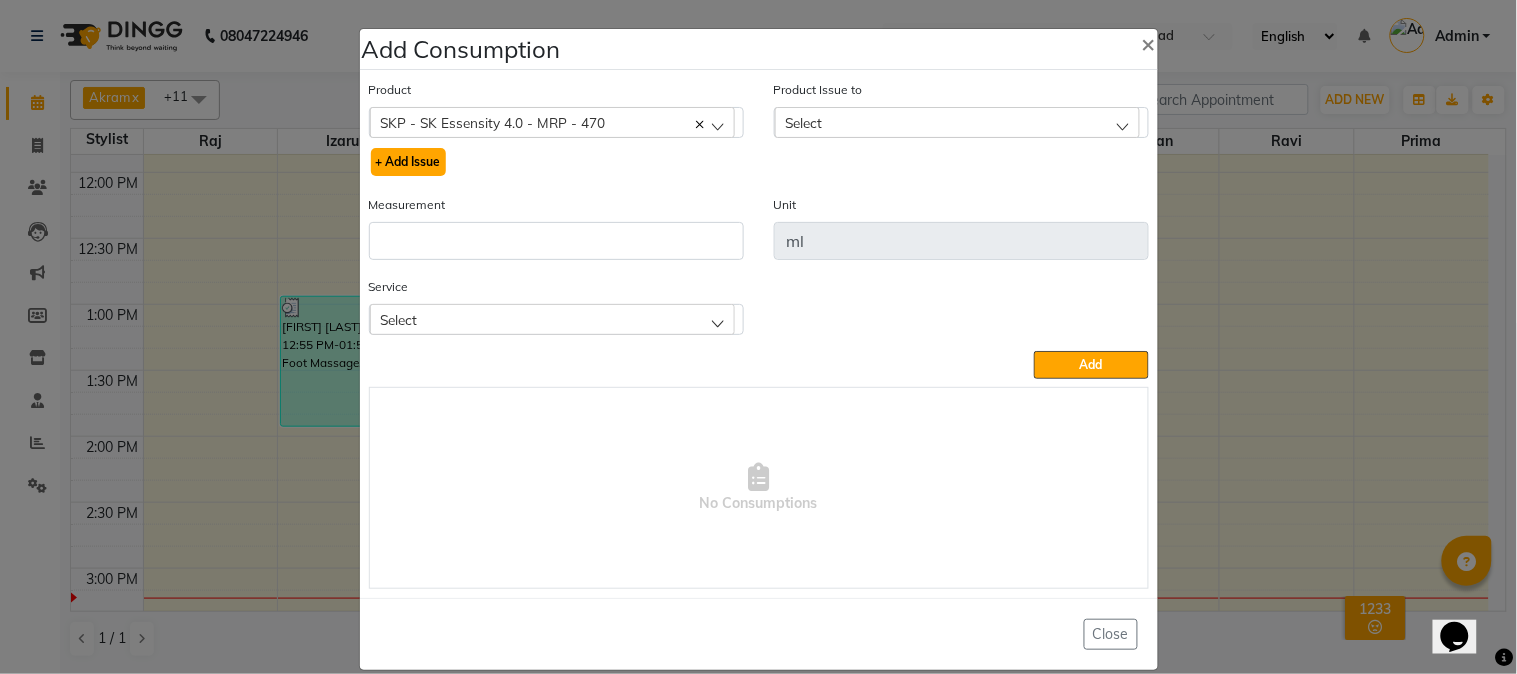 click on "+ Add Issue" 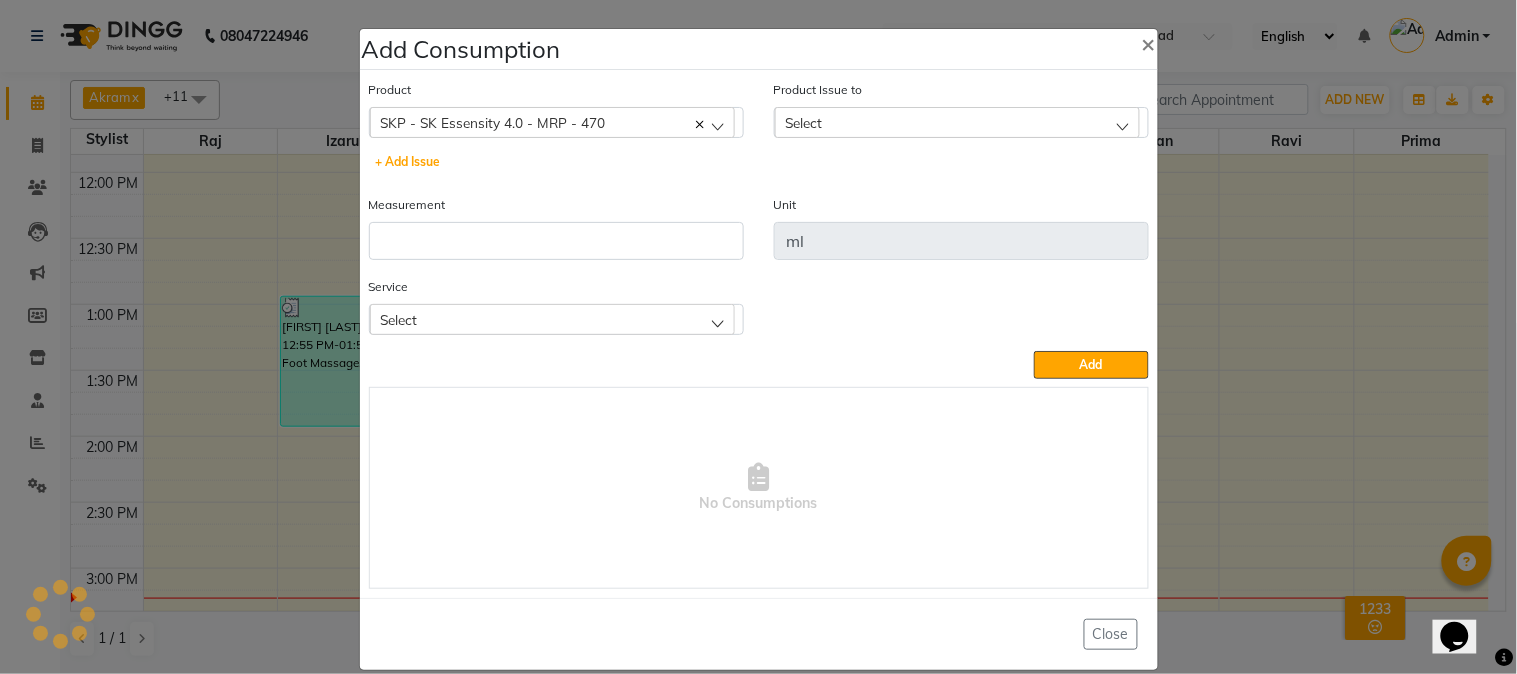 select 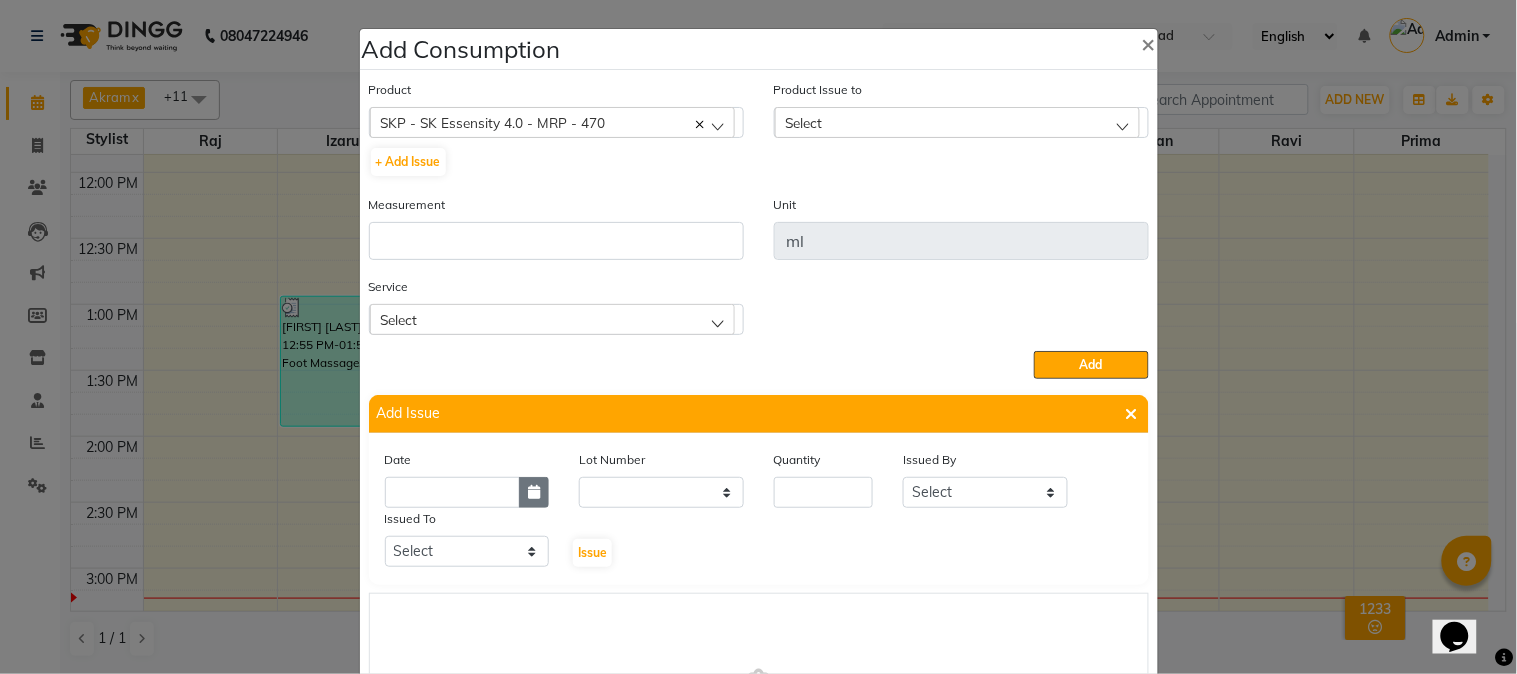 click 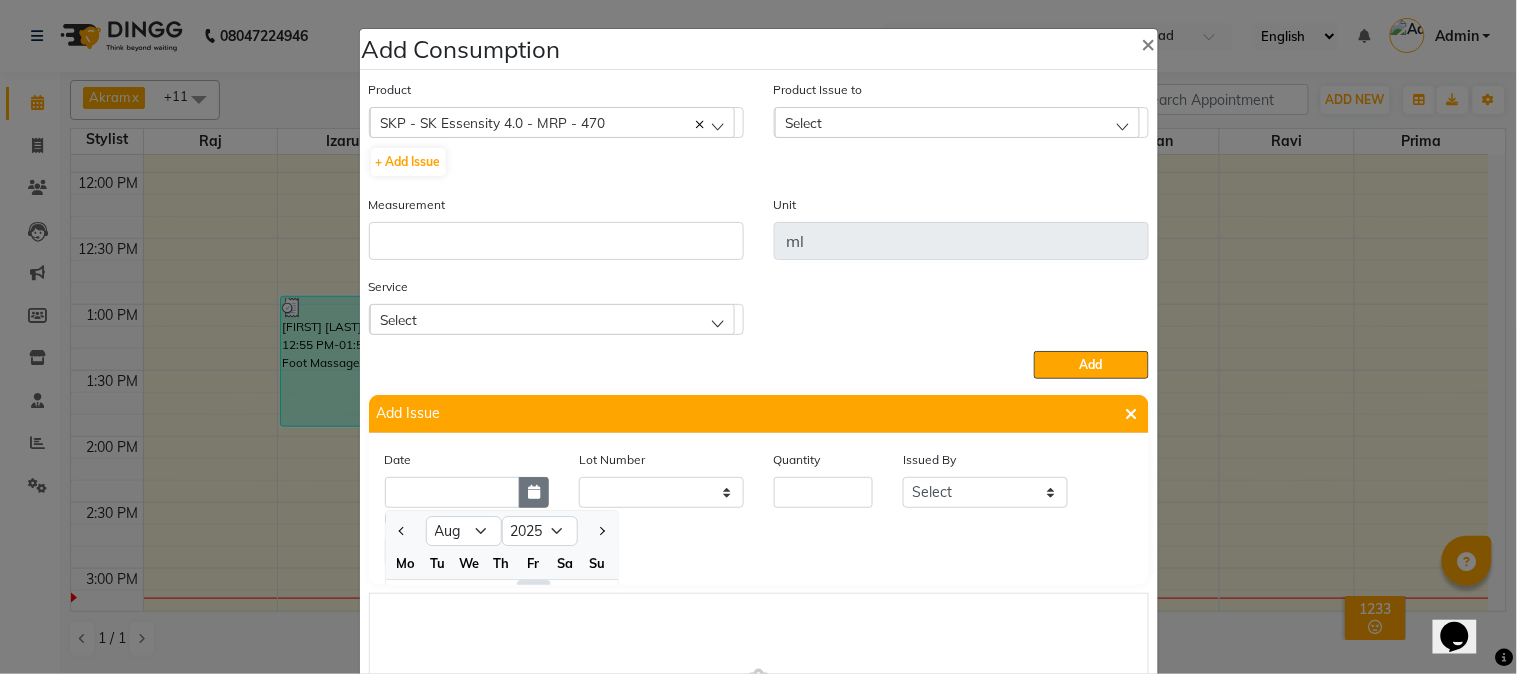 scroll, scrollTop: 27, scrollLeft: 0, axis: vertical 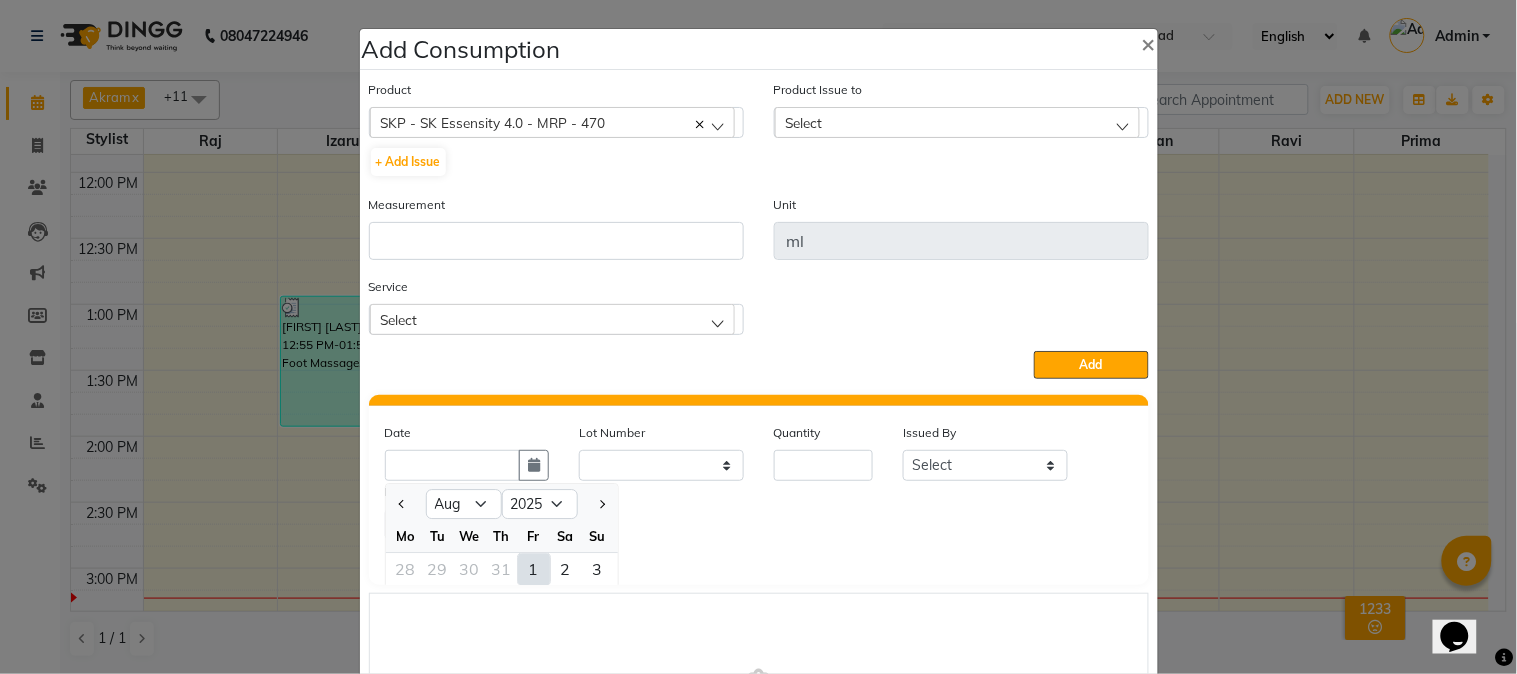 click on "1" 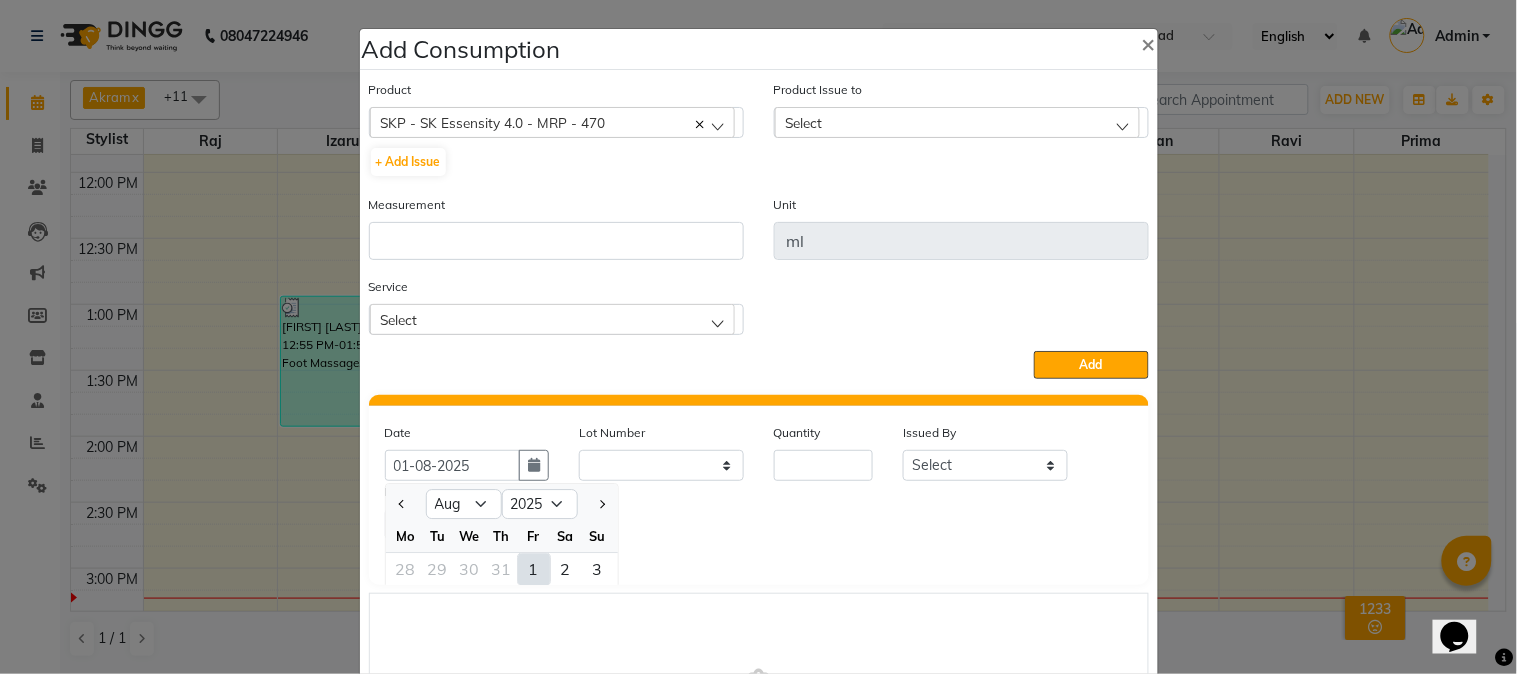 scroll, scrollTop: 0, scrollLeft: 0, axis: both 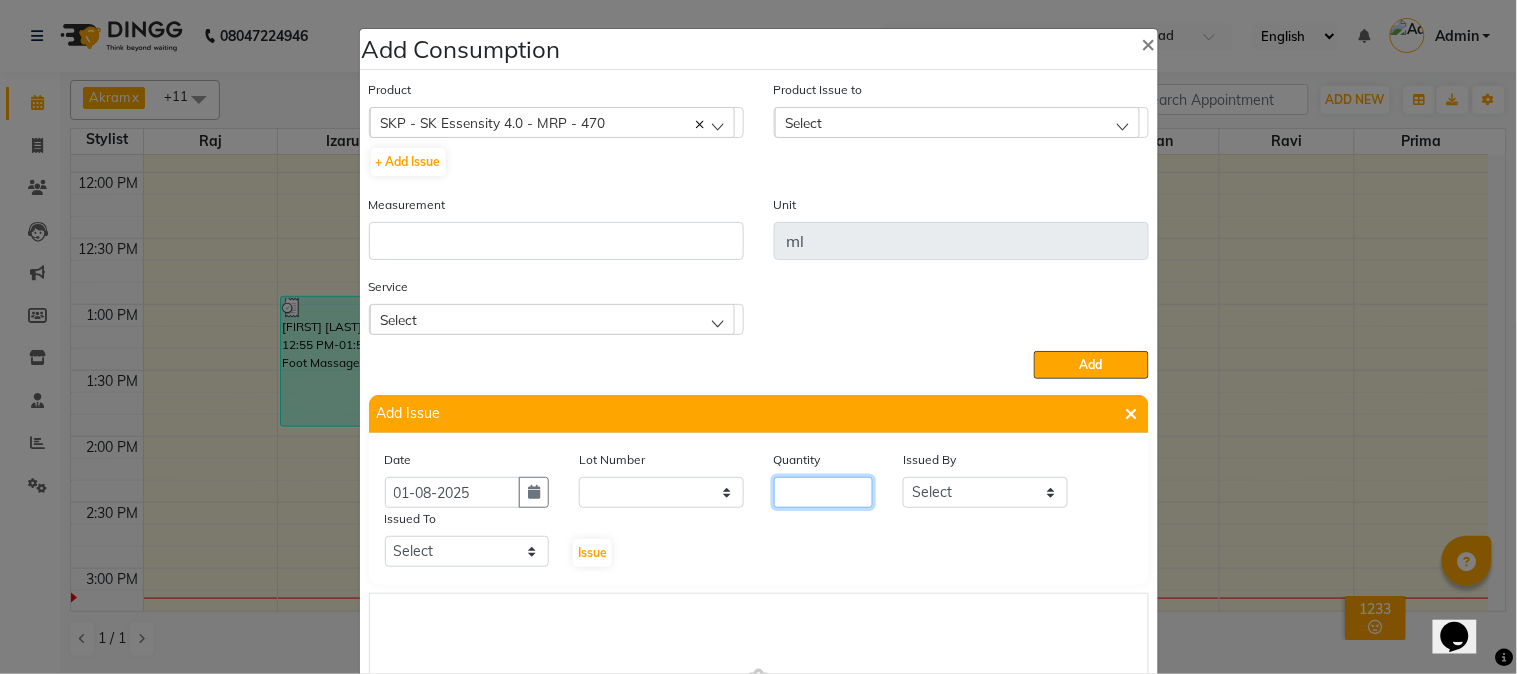 click 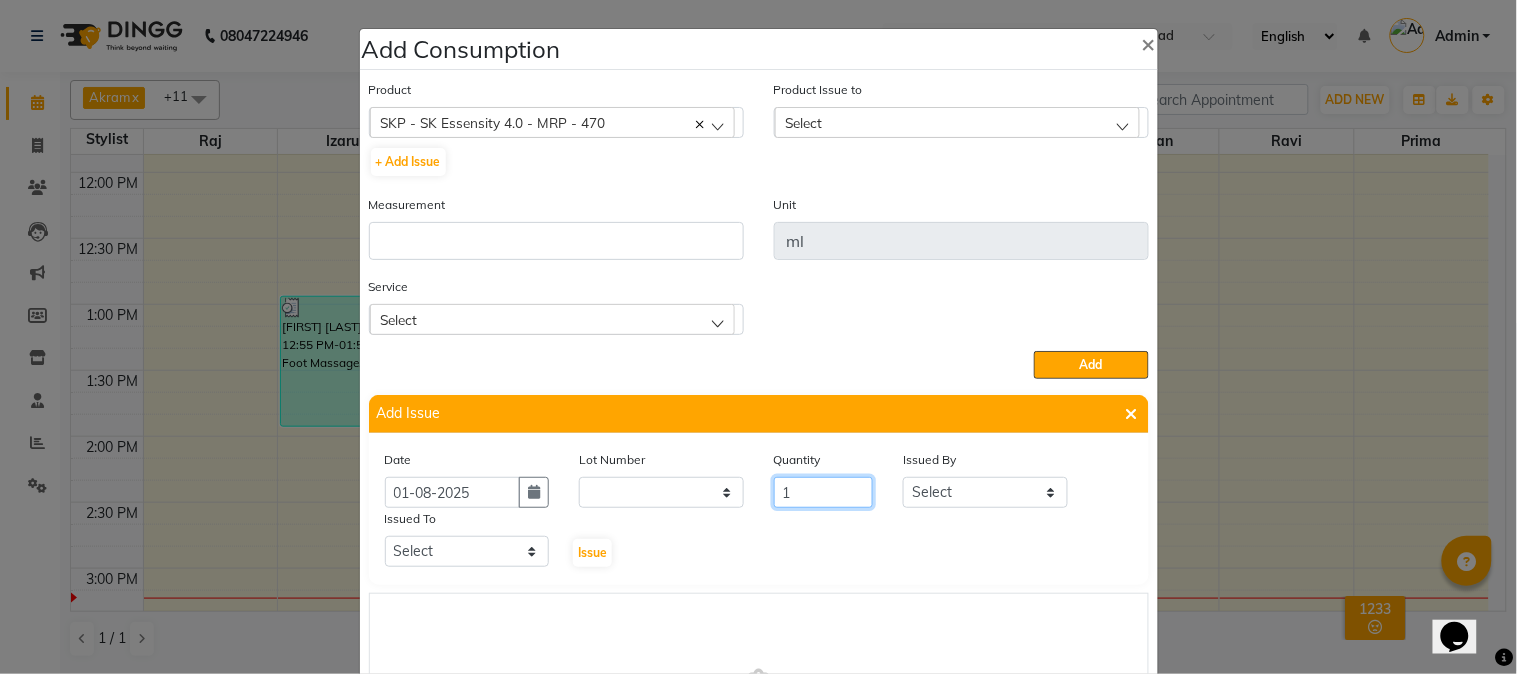 type on "1" 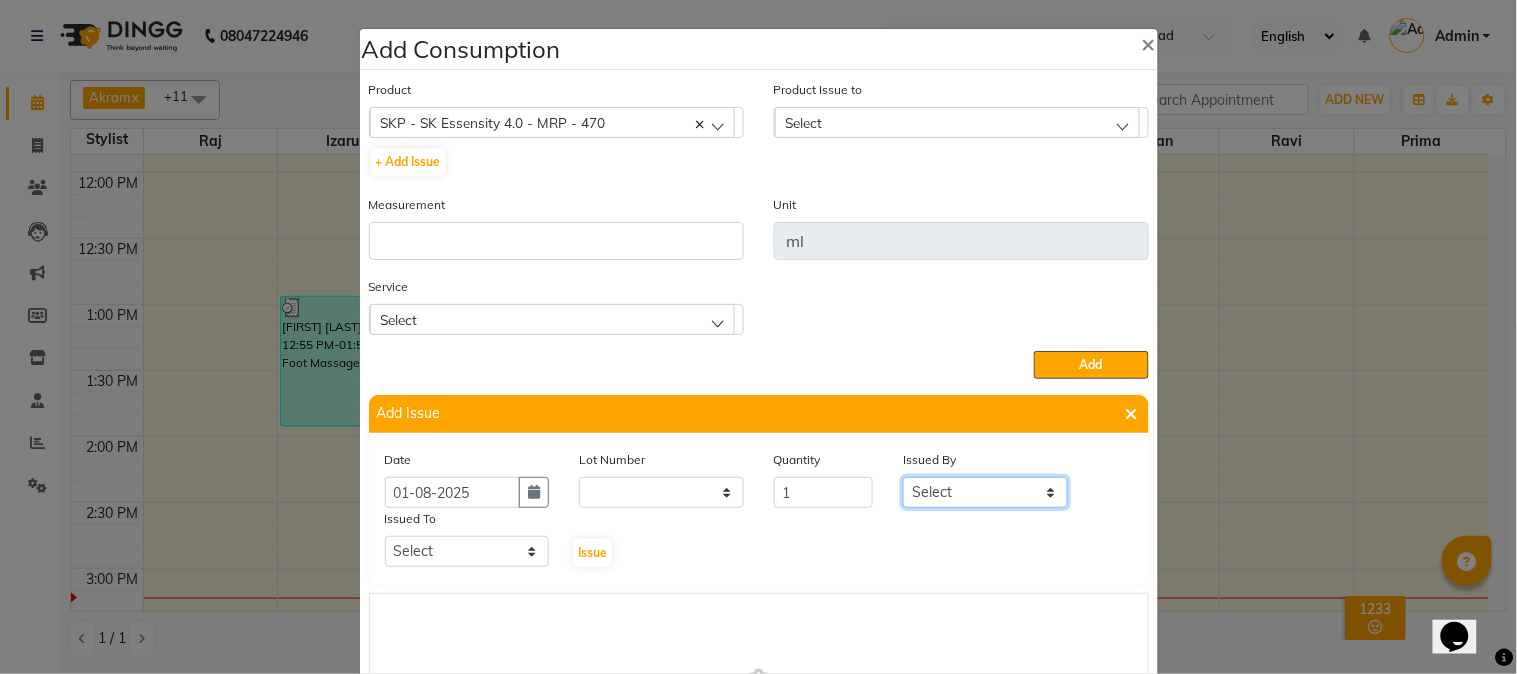 click on "Select Akram Christina Izarul jaydip Niyaz prima raj ravi rehan RINKU SHOW TARANUM" 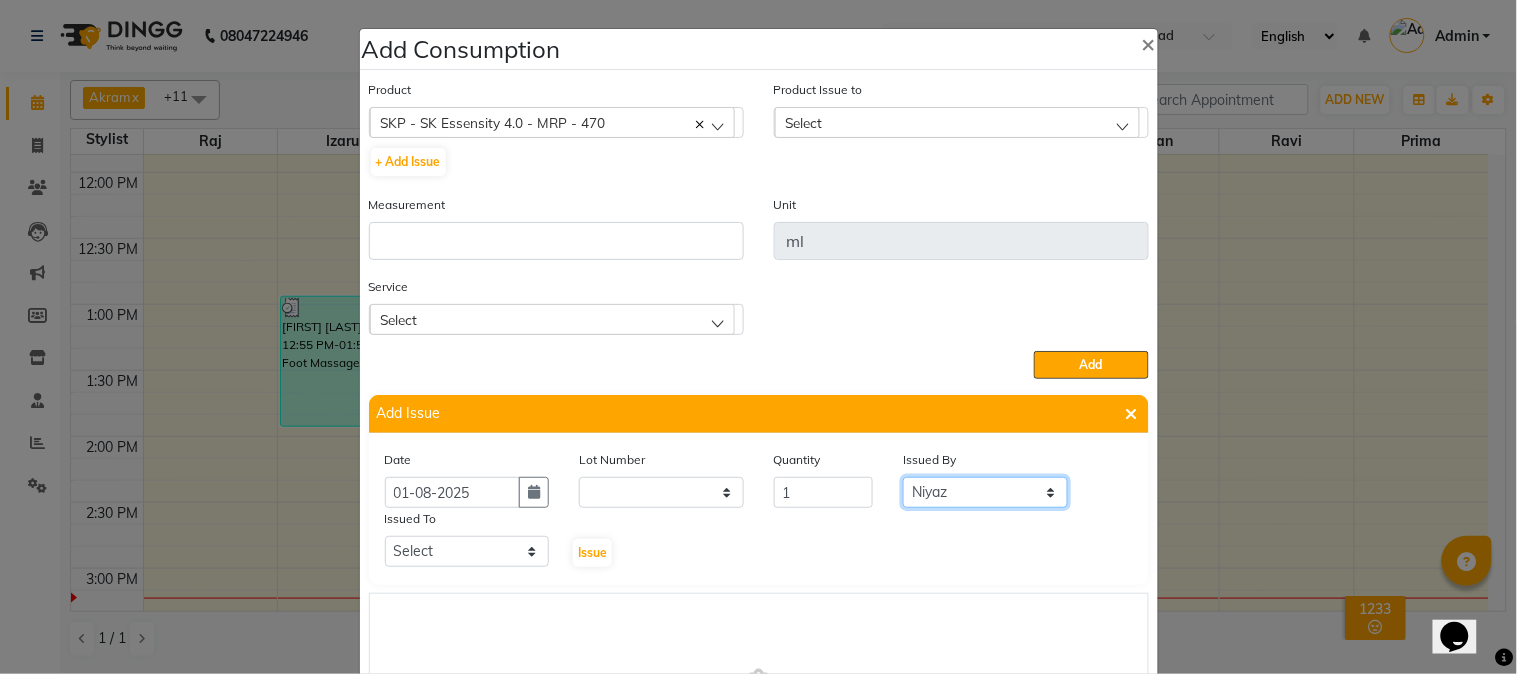 click on "Select Akram Christina Izarul jaydip Niyaz prima raj ravi rehan RINKU SHOW TARANUM" 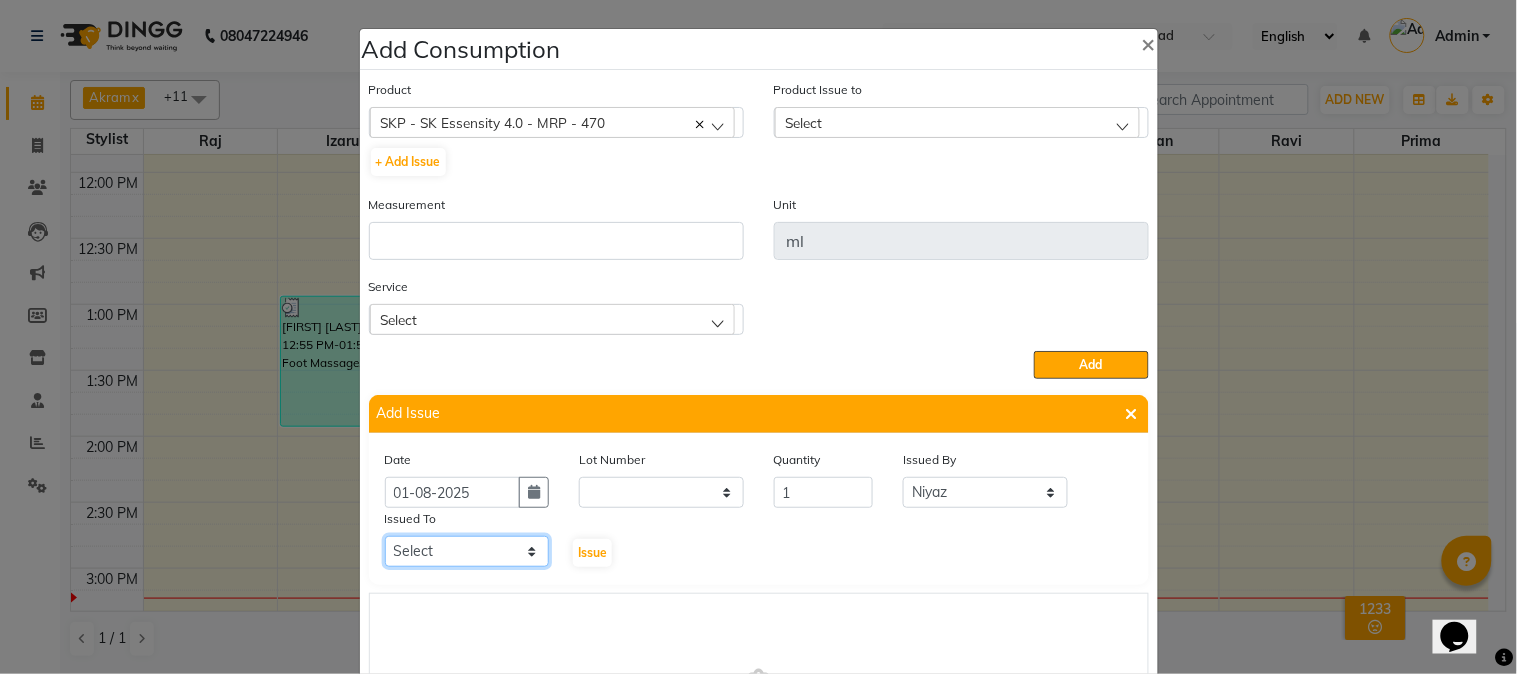 click on "Select Akram Christina Izarul jaydip Niyaz prima raj ravi rehan RINKU SHOW TARANUM" 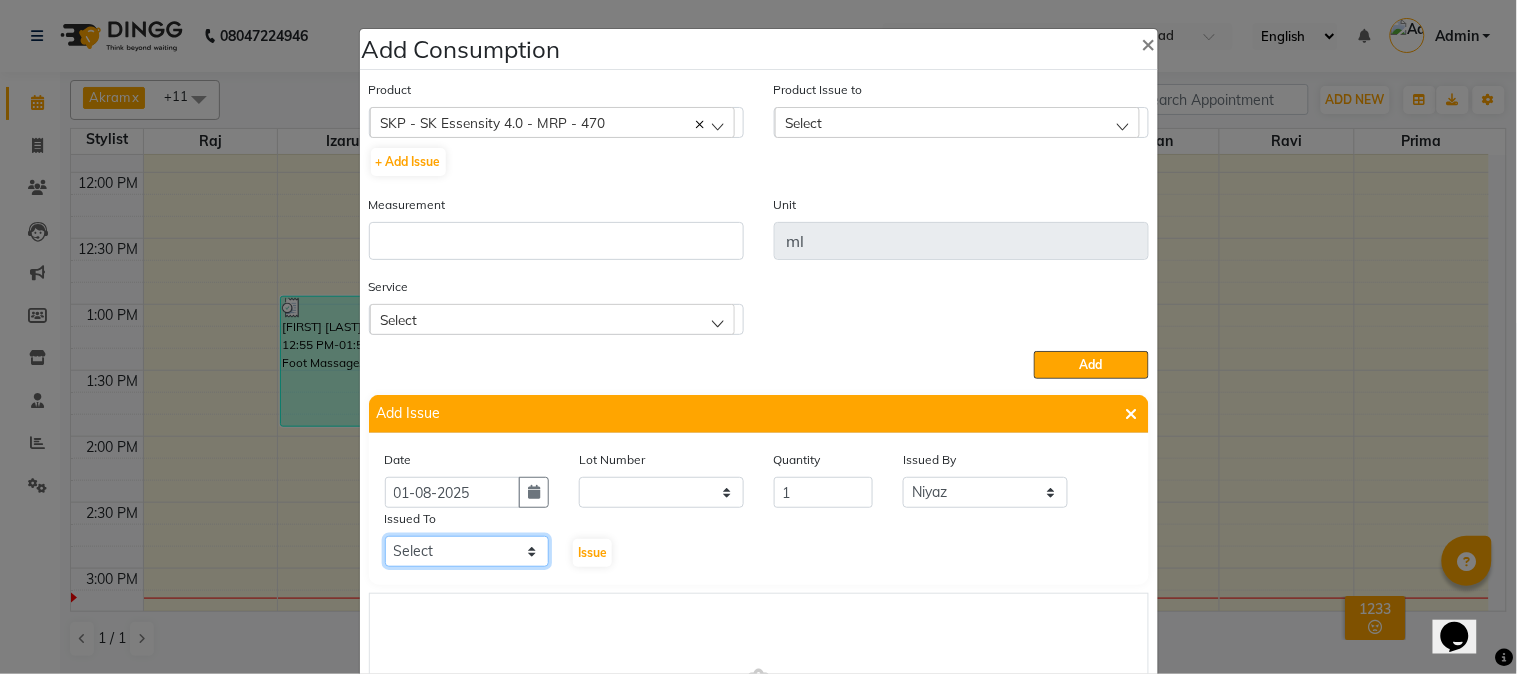 select on "83062" 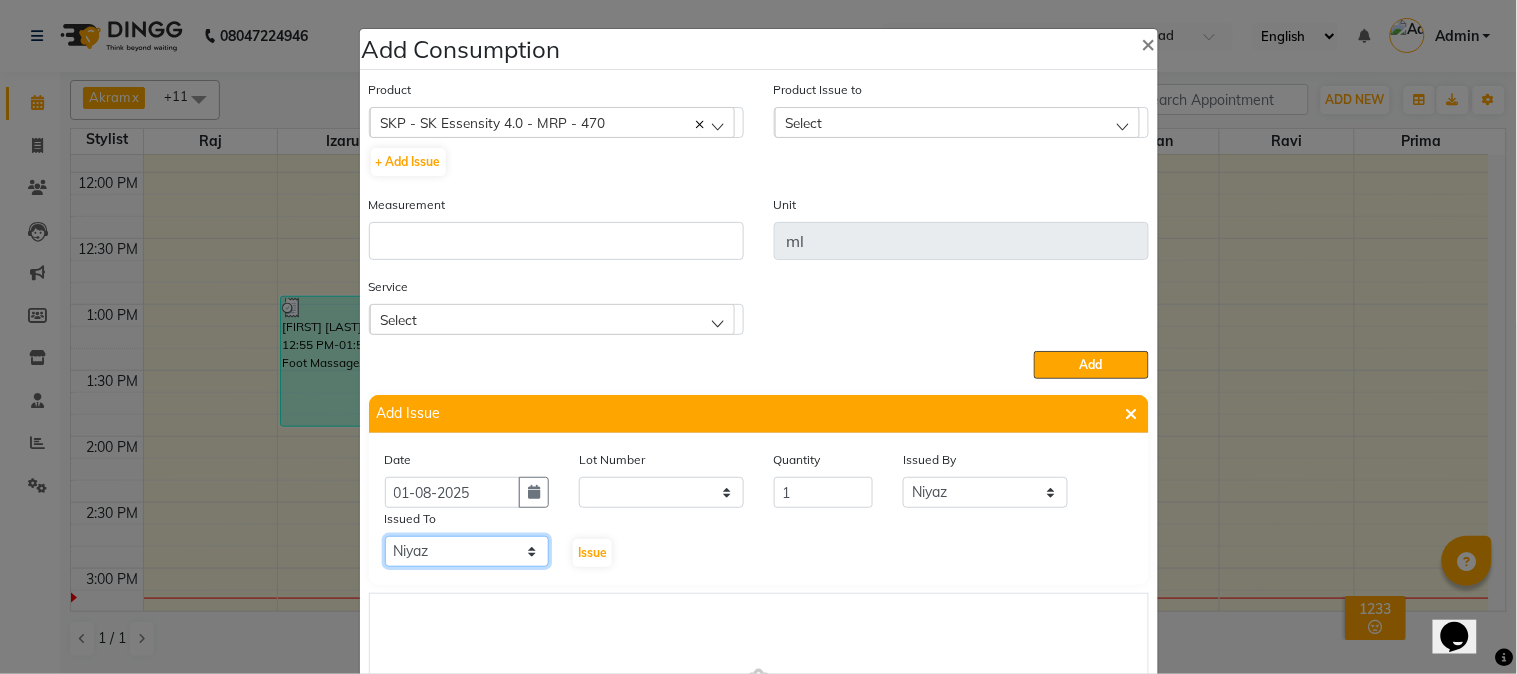 click on "Select Akram Christina Izarul jaydip Niyaz prima raj ravi rehan RINKU SHOW TARANUM" 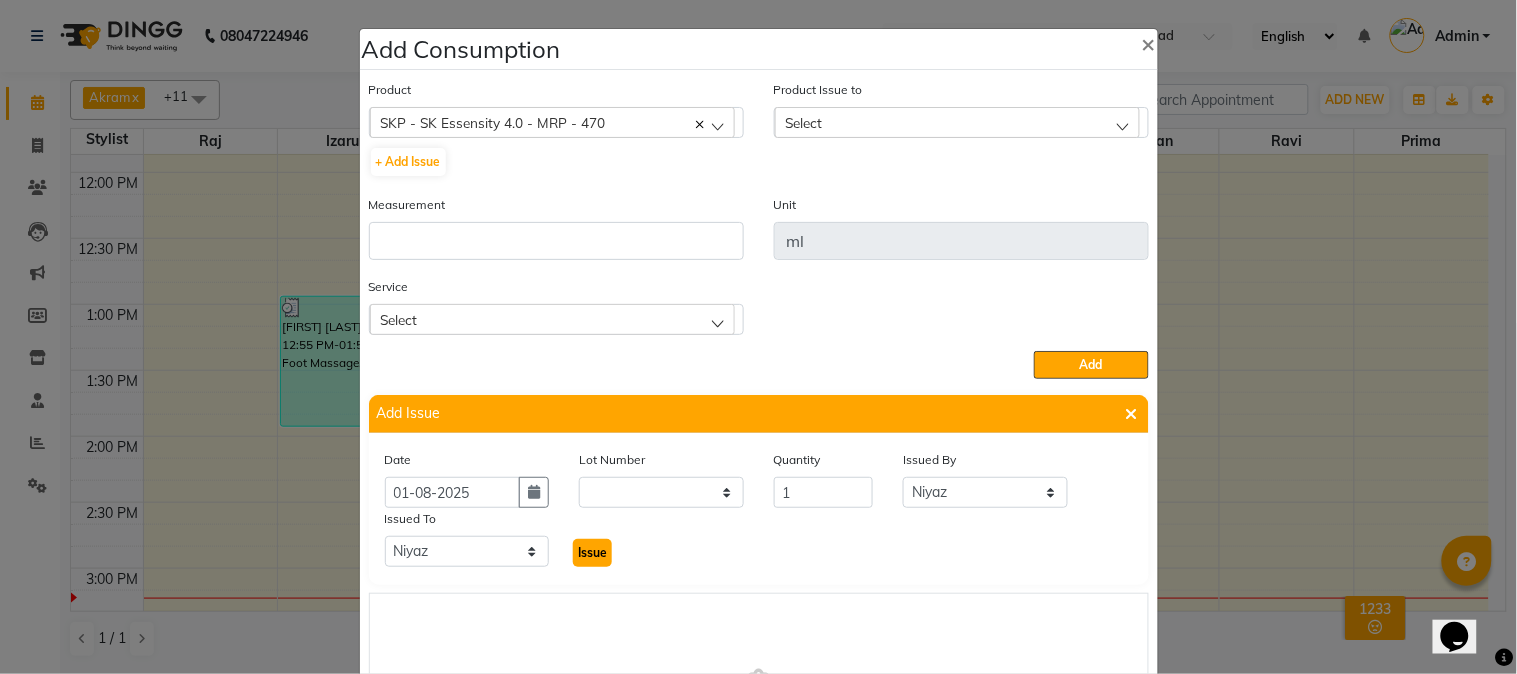 click on "Issue" 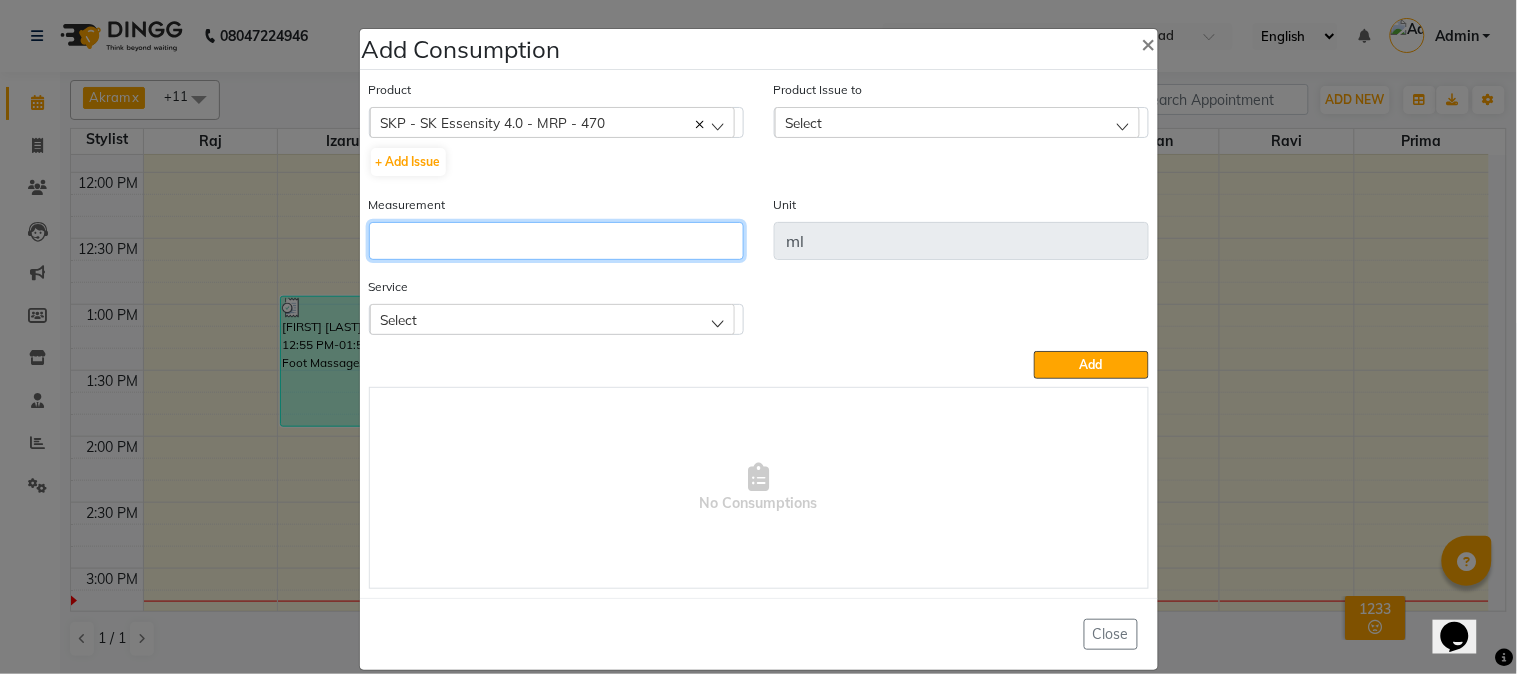 click 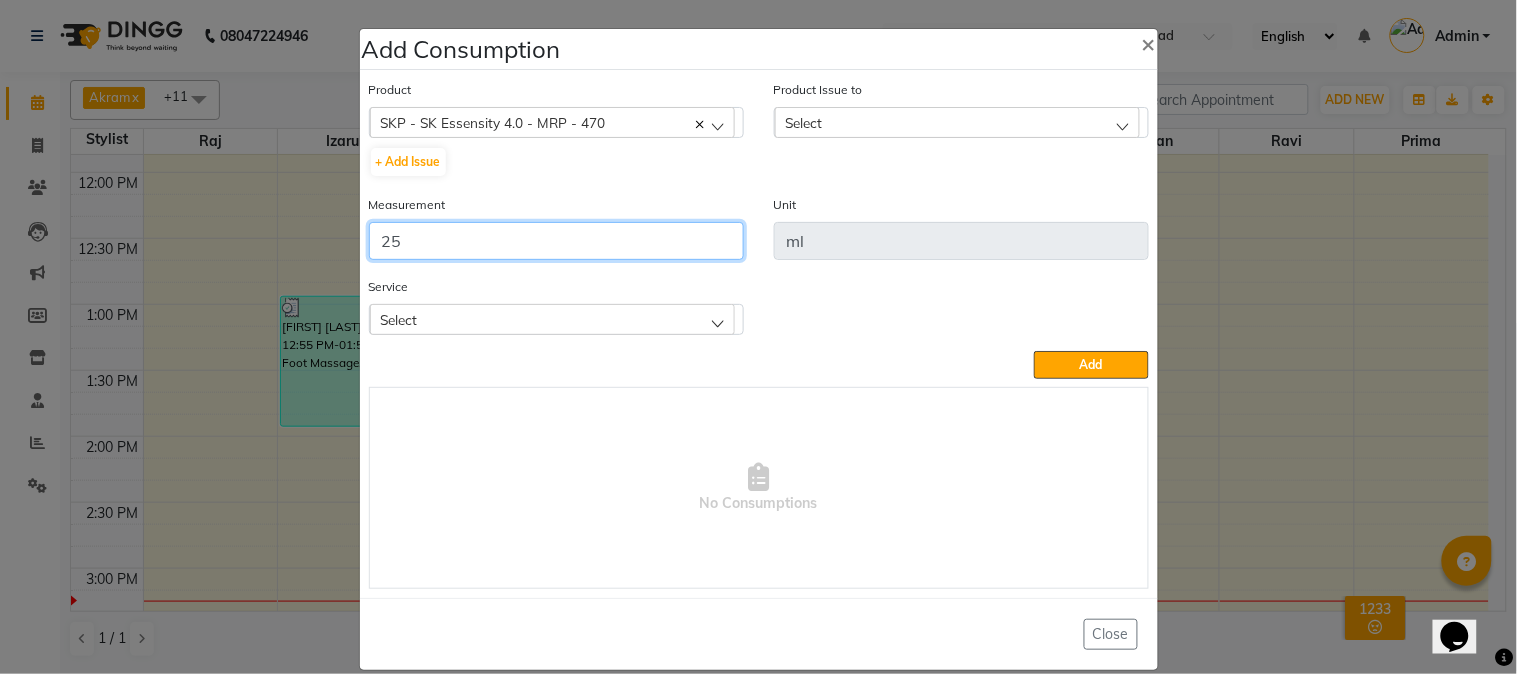 type on "25" 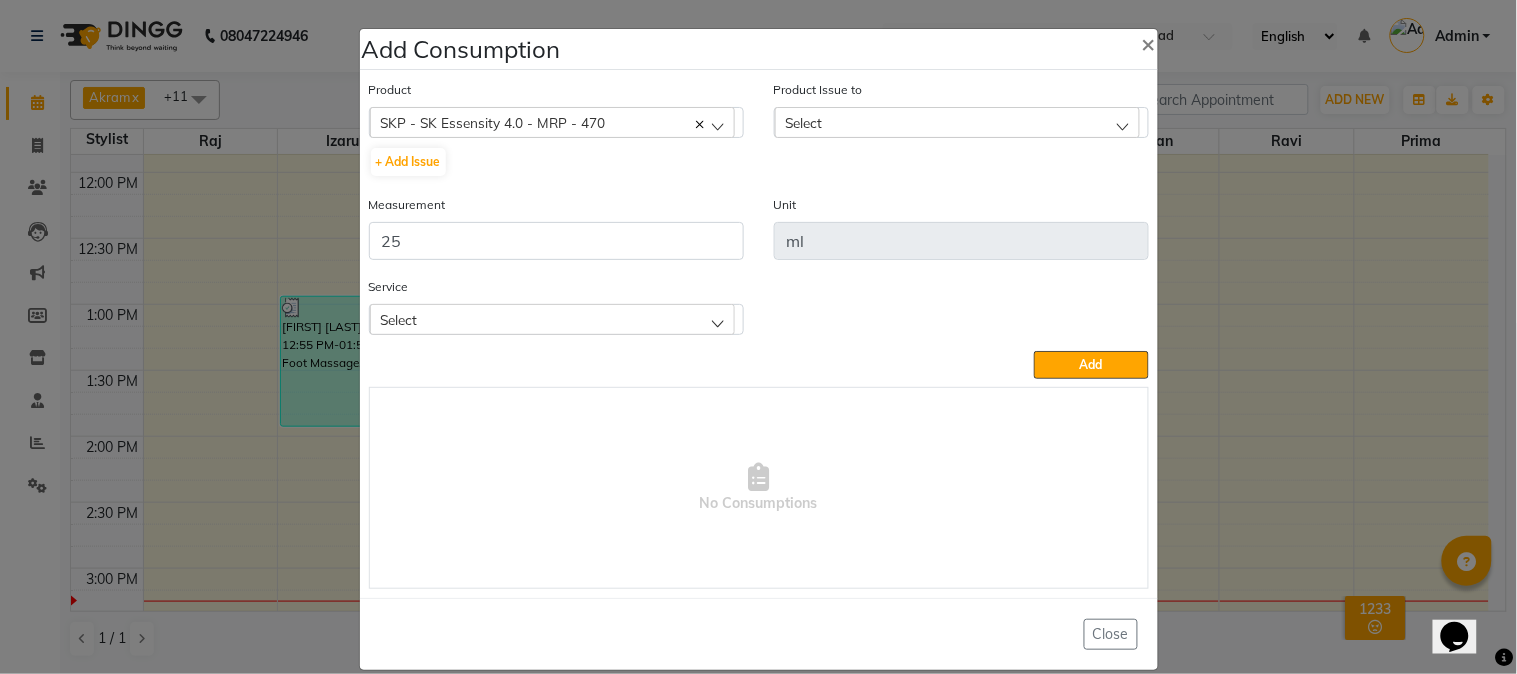 click on "Select" 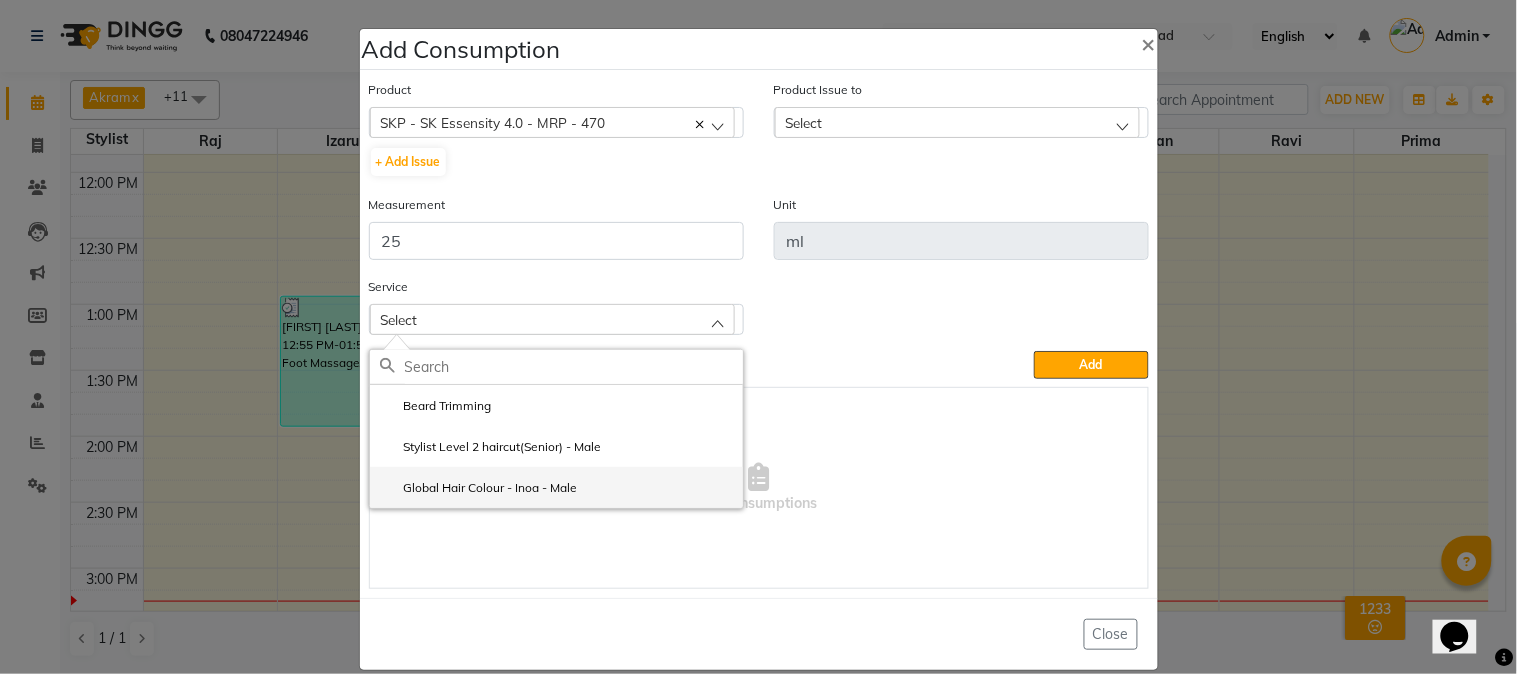 click on "Global Hair Colour - Inoa - Male" 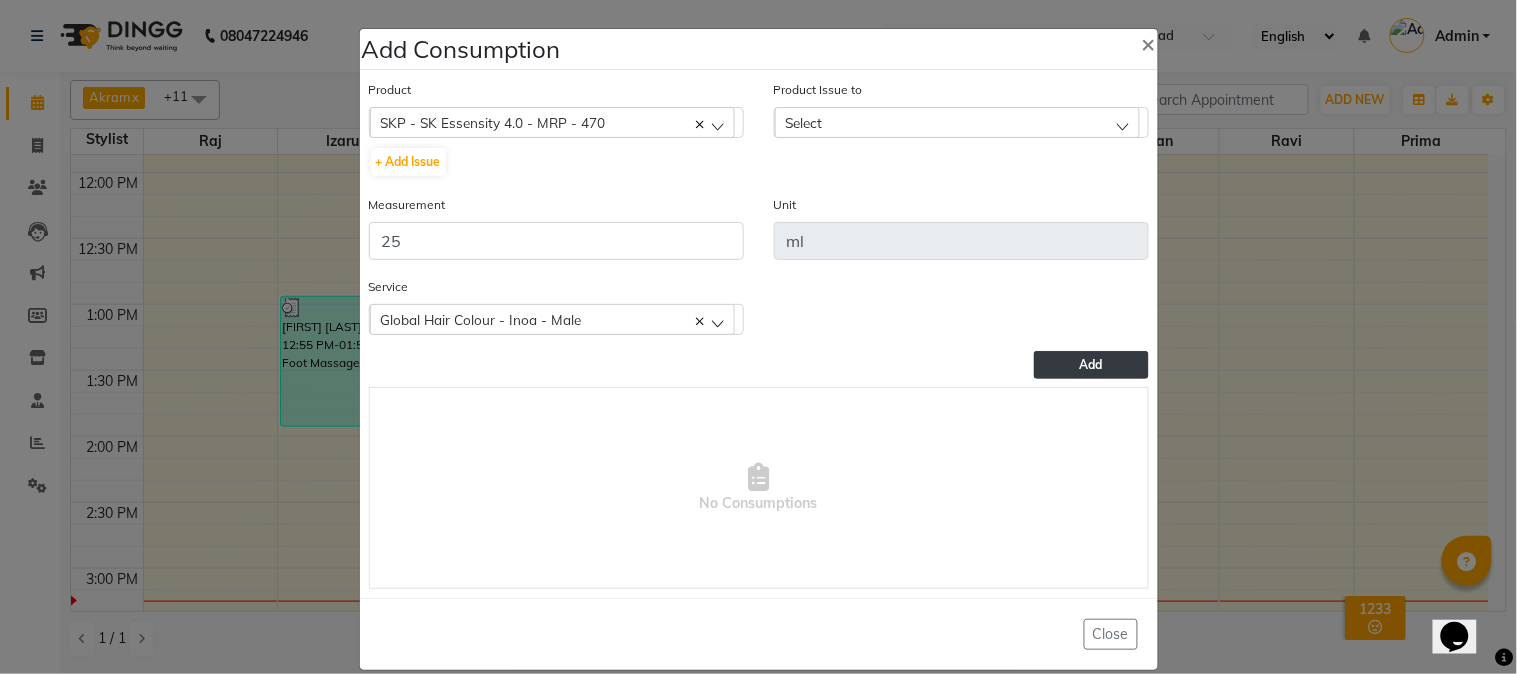 click on "Add" 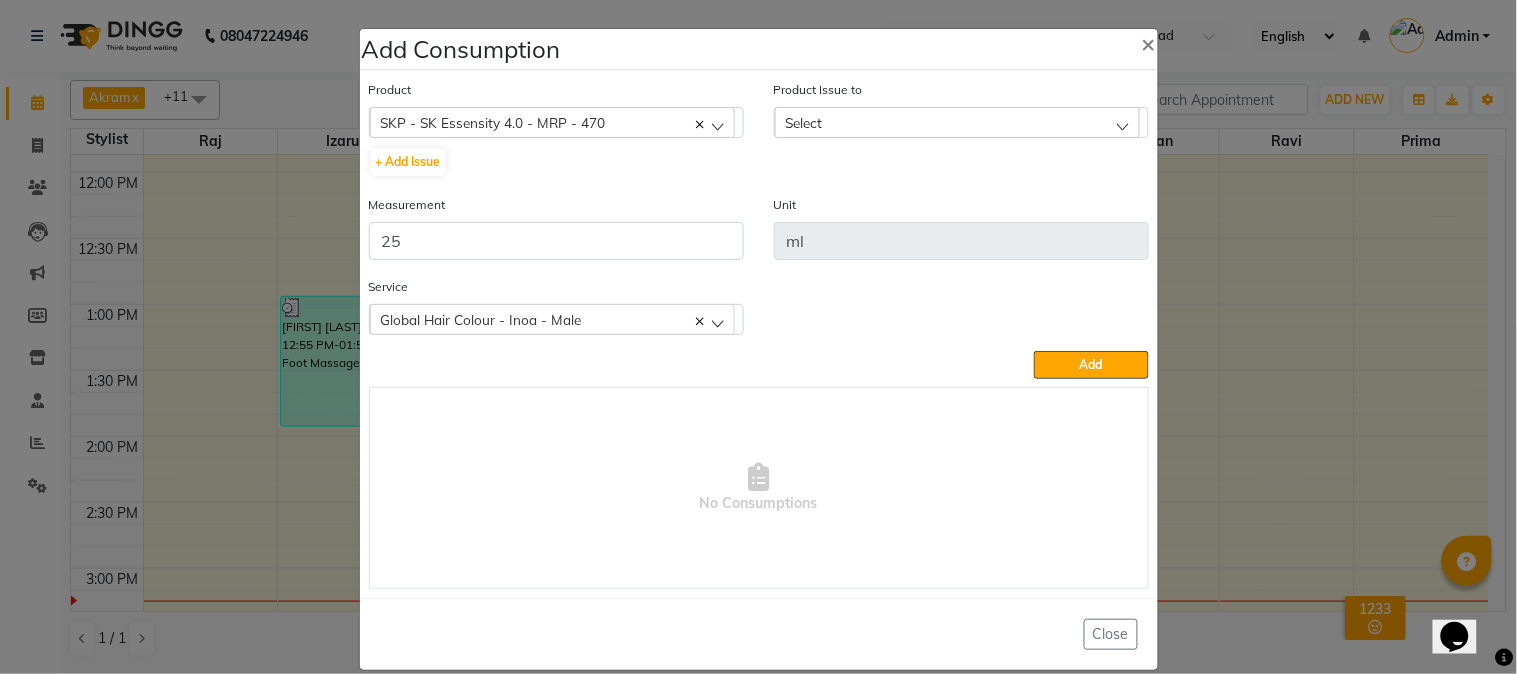 click on "Select" 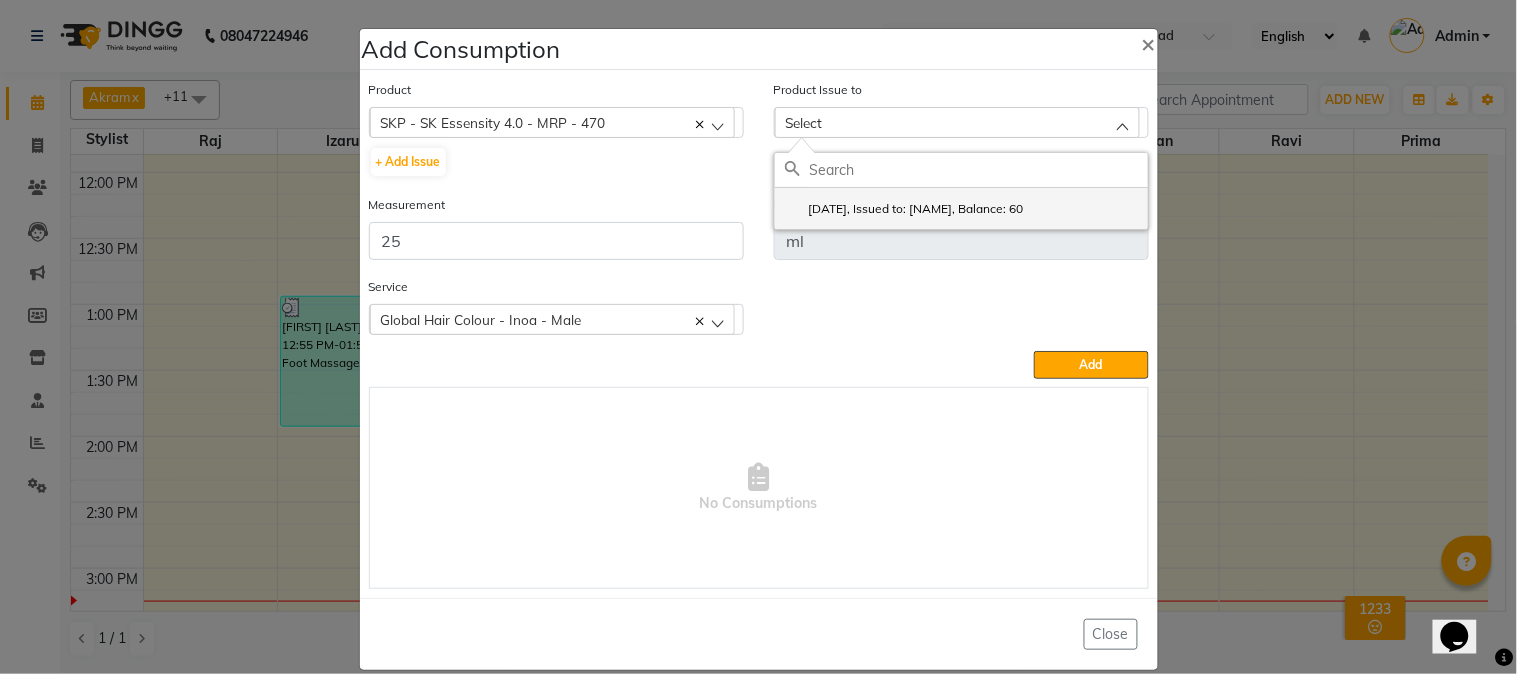 click on "[DATE], Issued to: [NAME], Balance: 60" 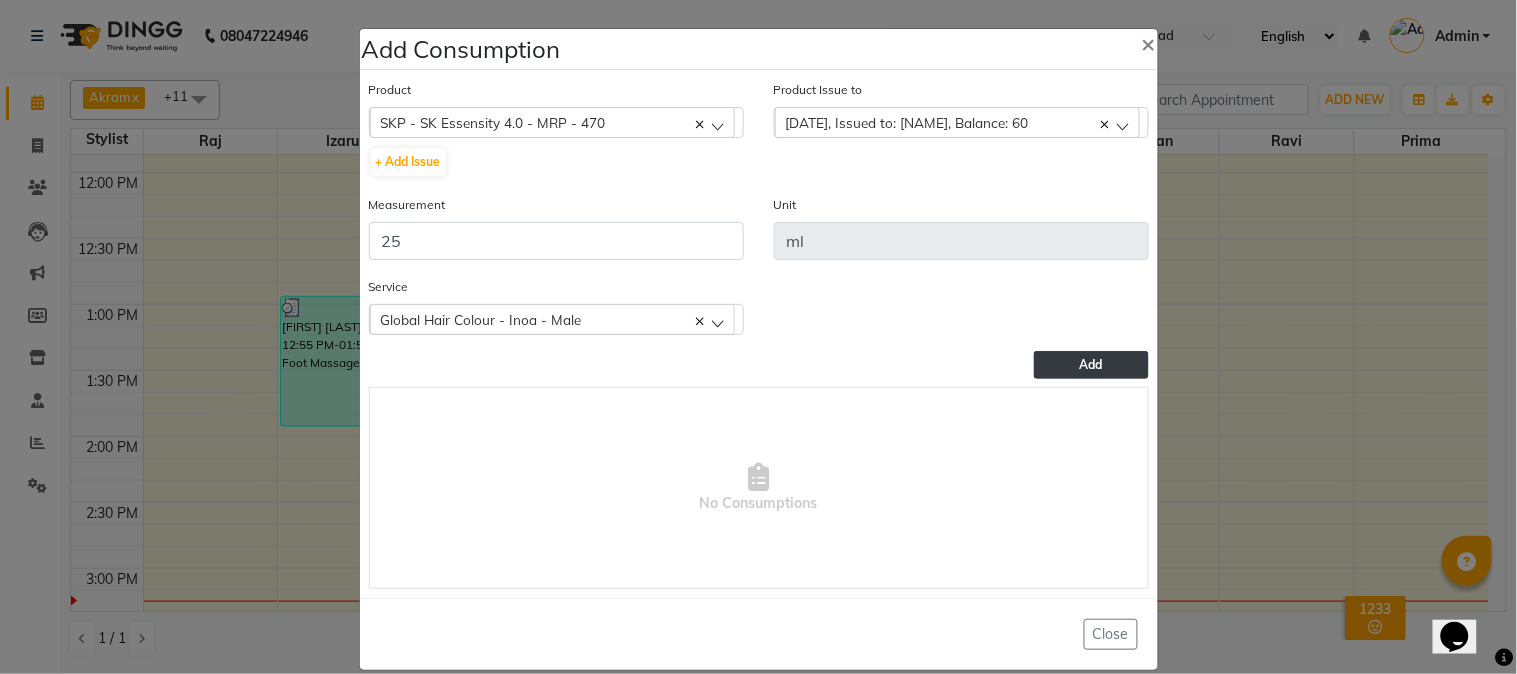 click on "Add" 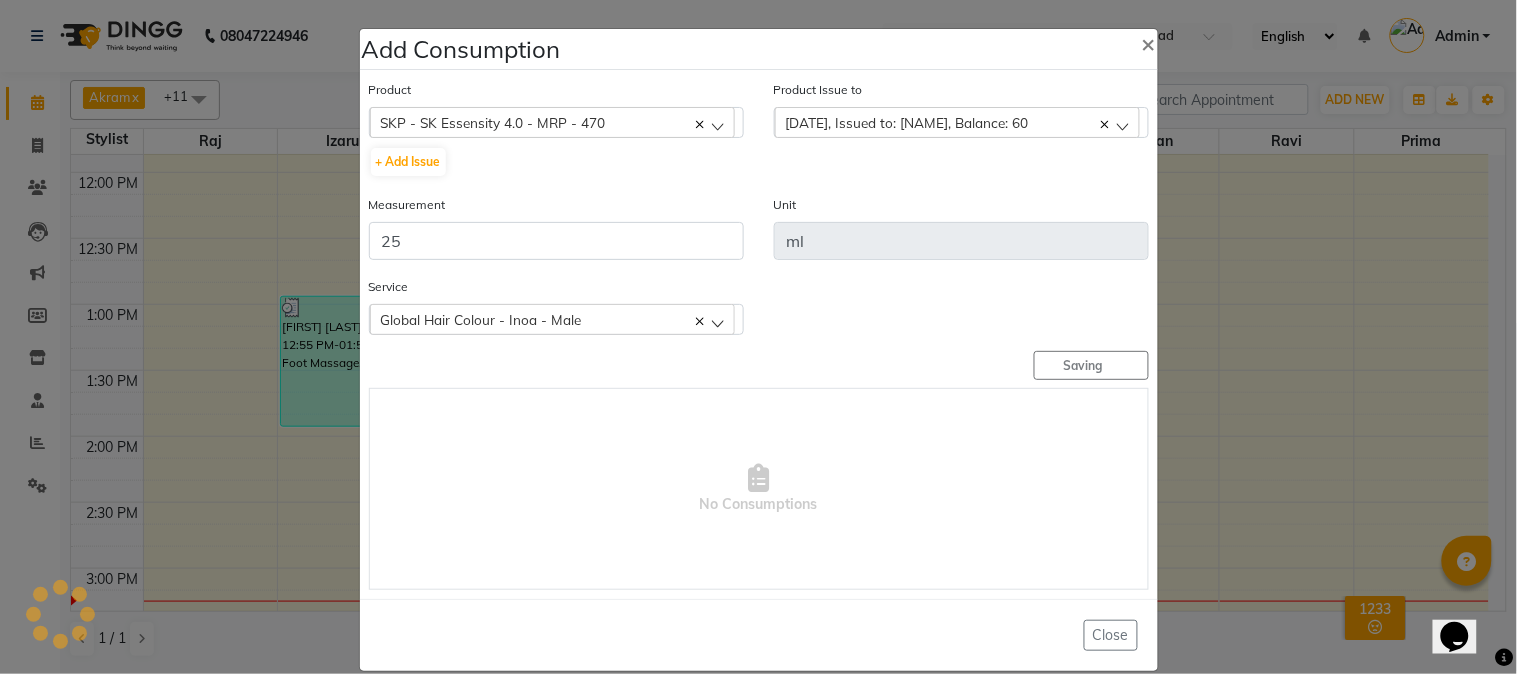 type 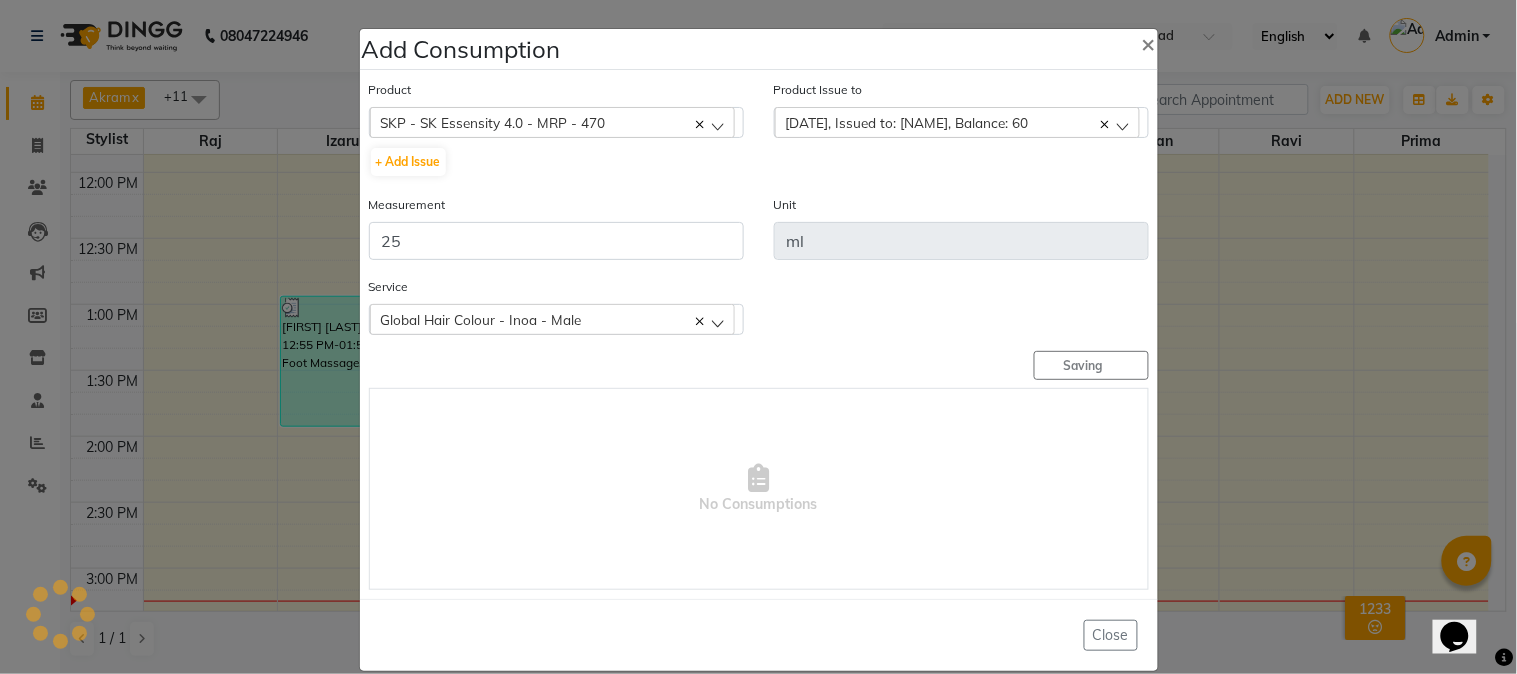 type 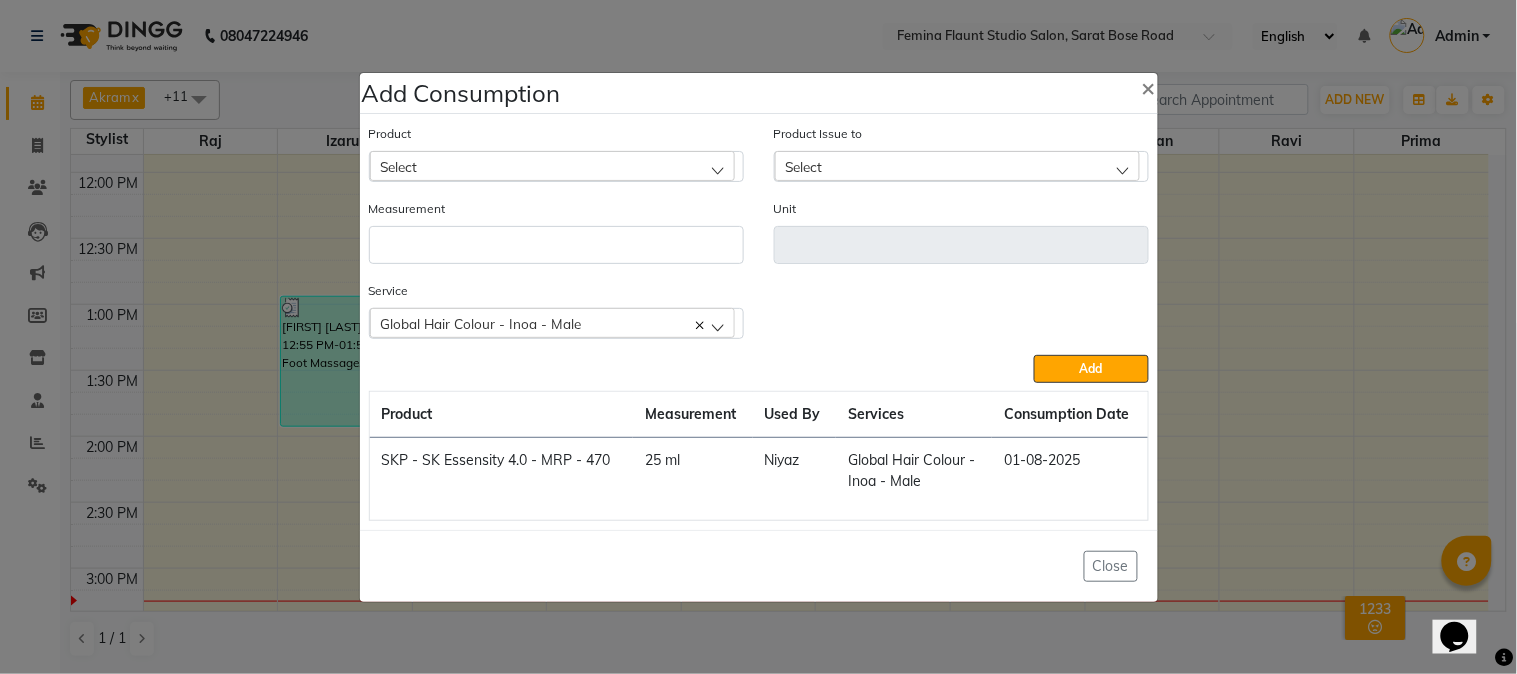 click on "Select" 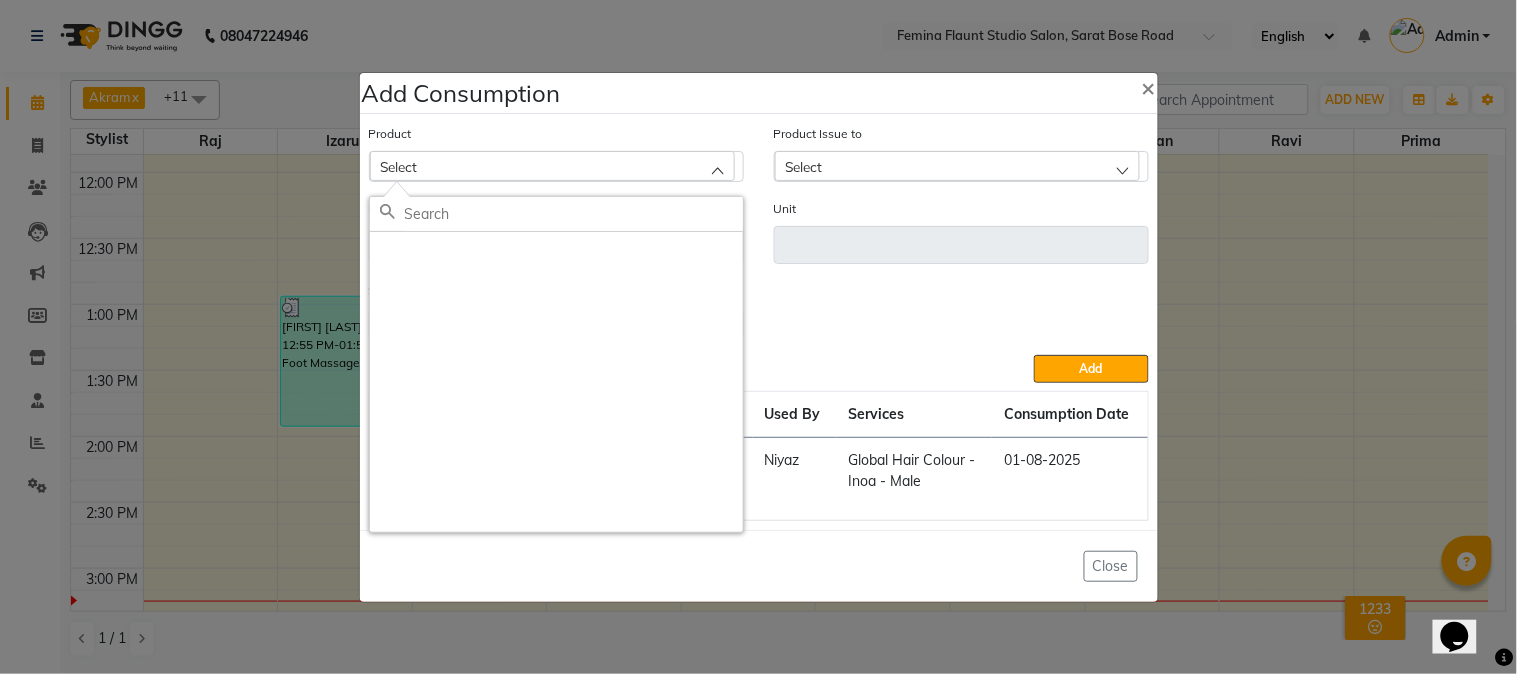 scroll, scrollTop: 0, scrollLeft: 0, axis: both 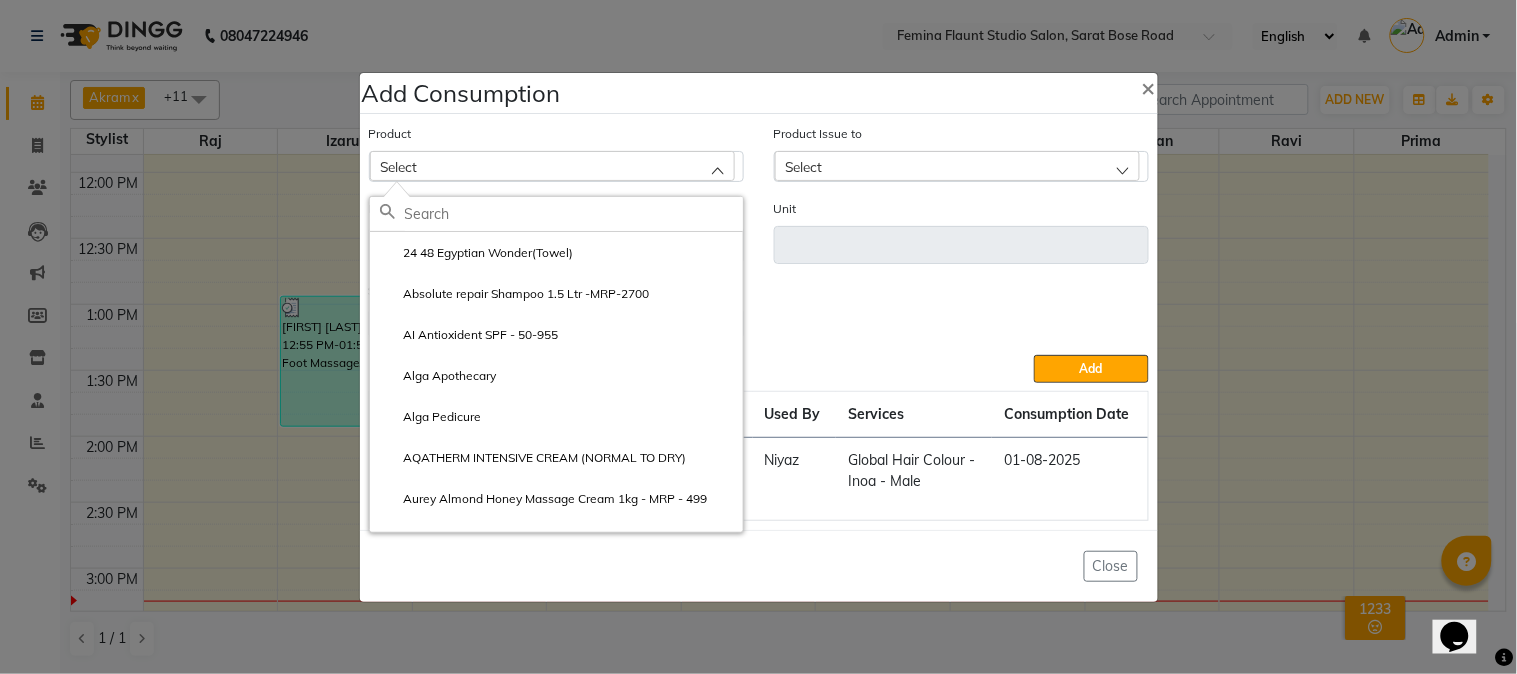 click 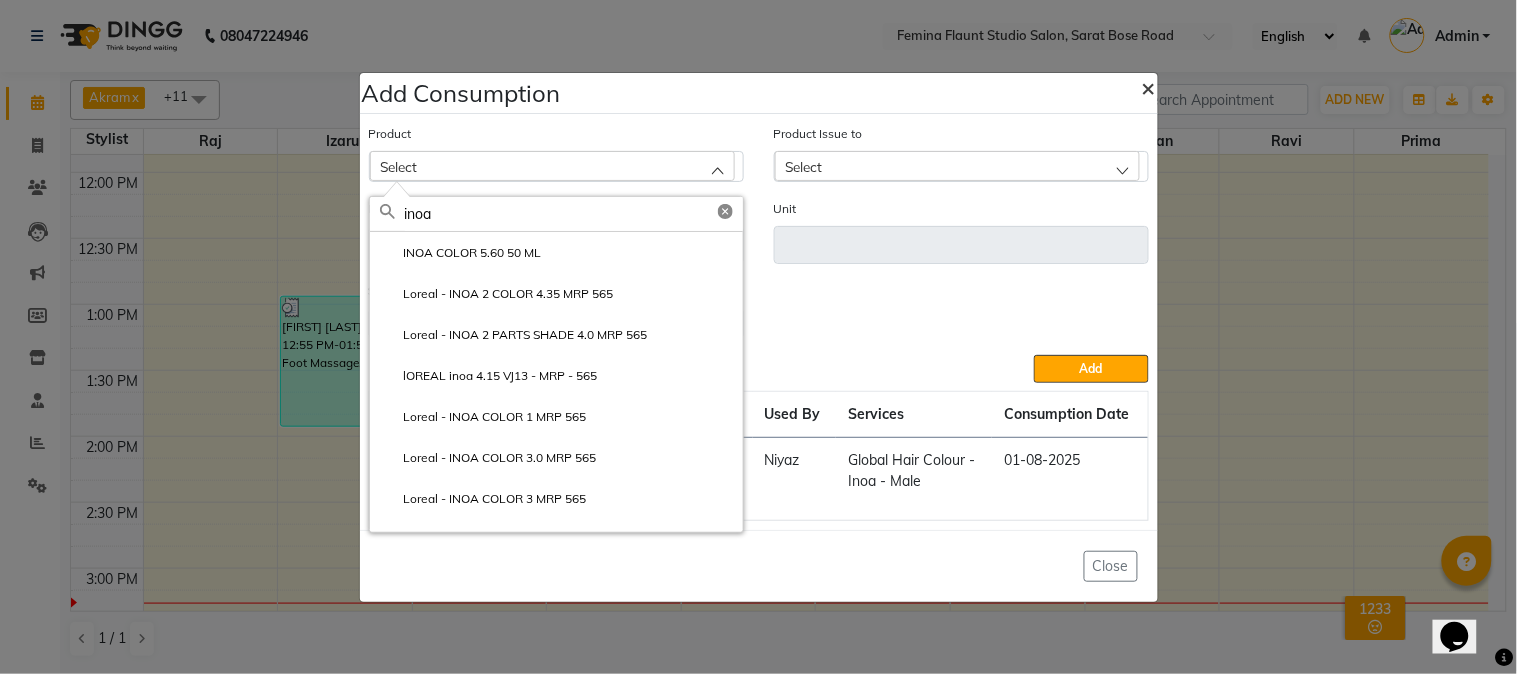 type on "inoa" 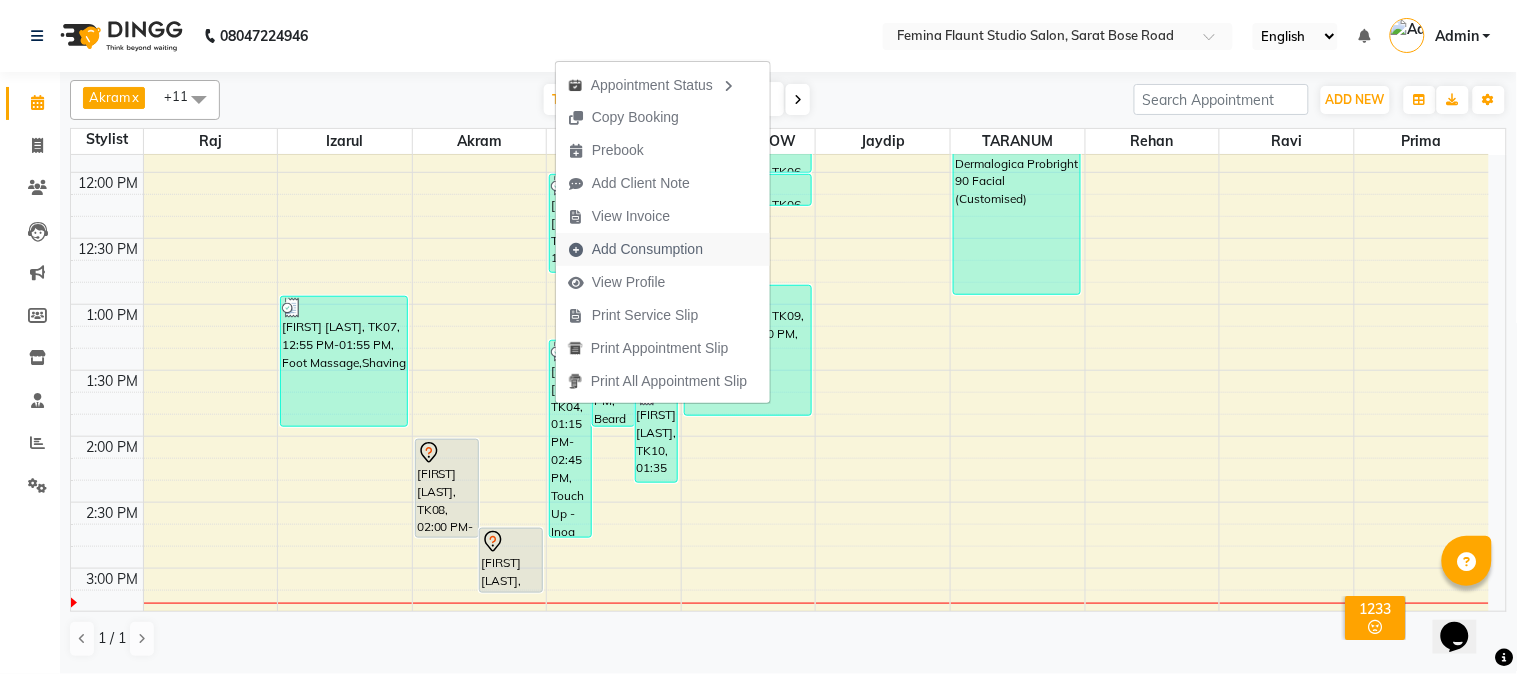 click on "Add Consumption" at bounding box center (647, 249) 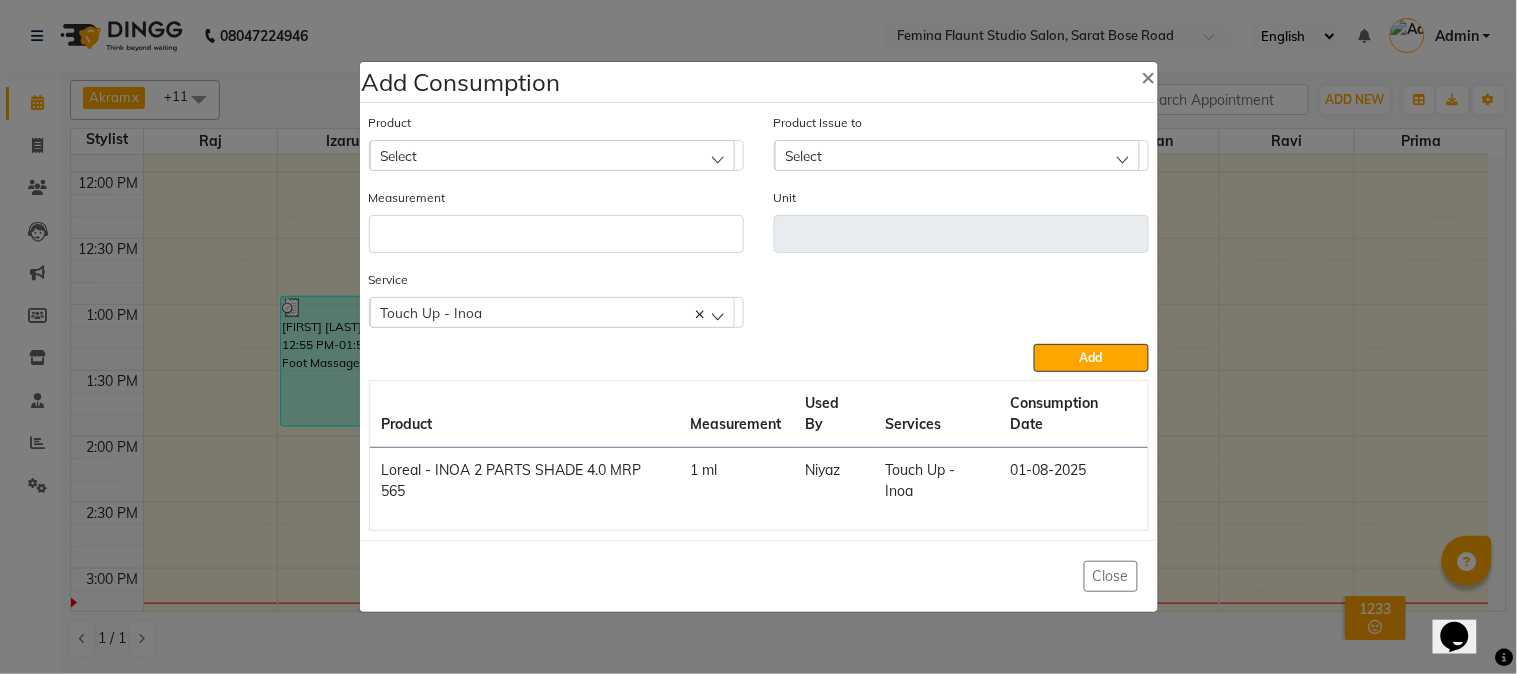 click on "Select" 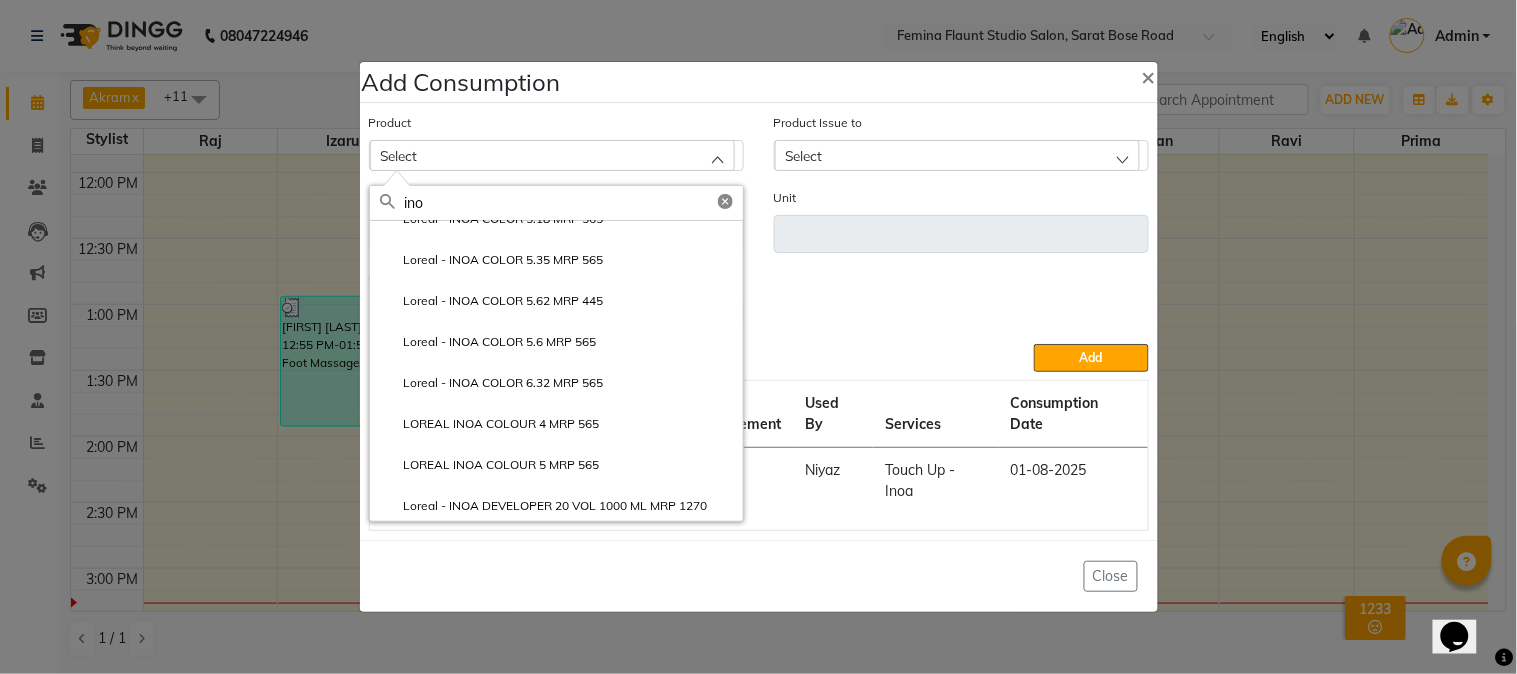 scroll, scrollTop: 555, scrollLeft: 0, axis: vertical 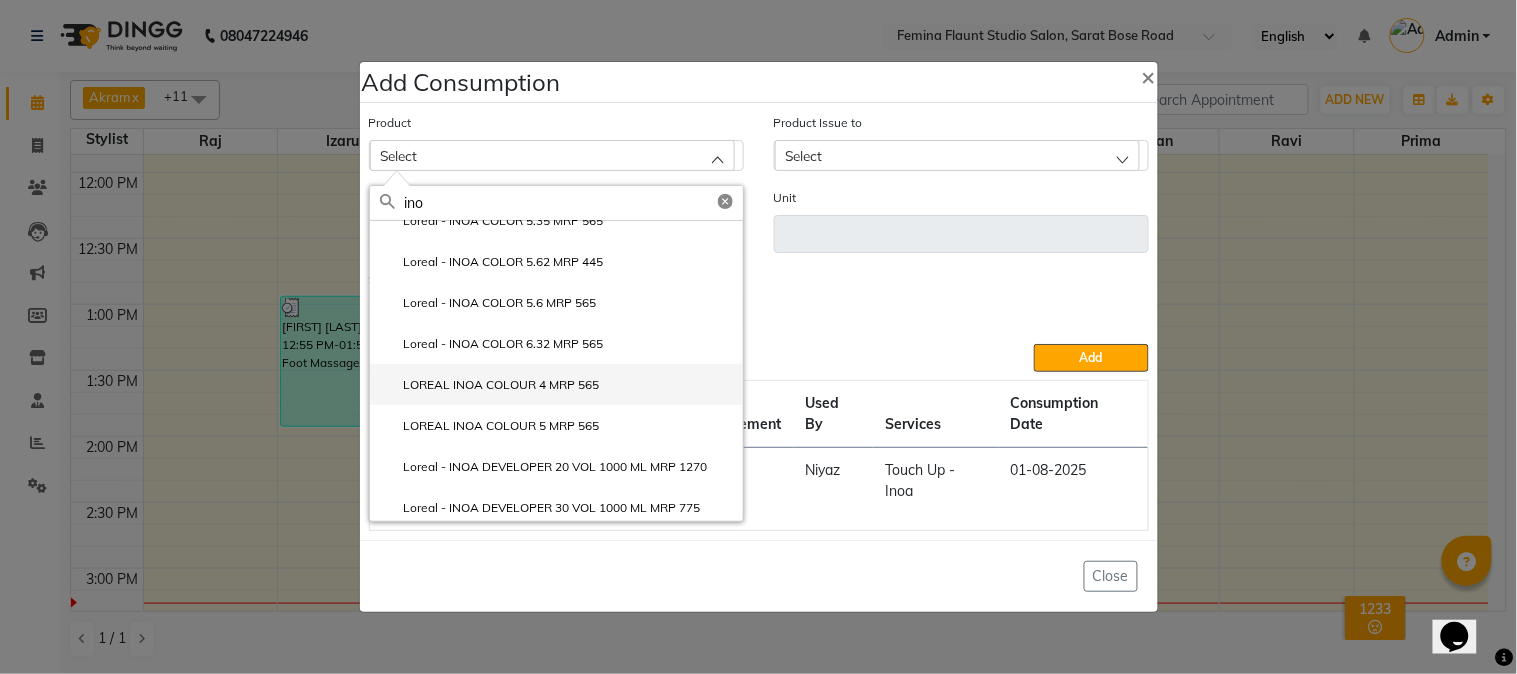 type on "ino" 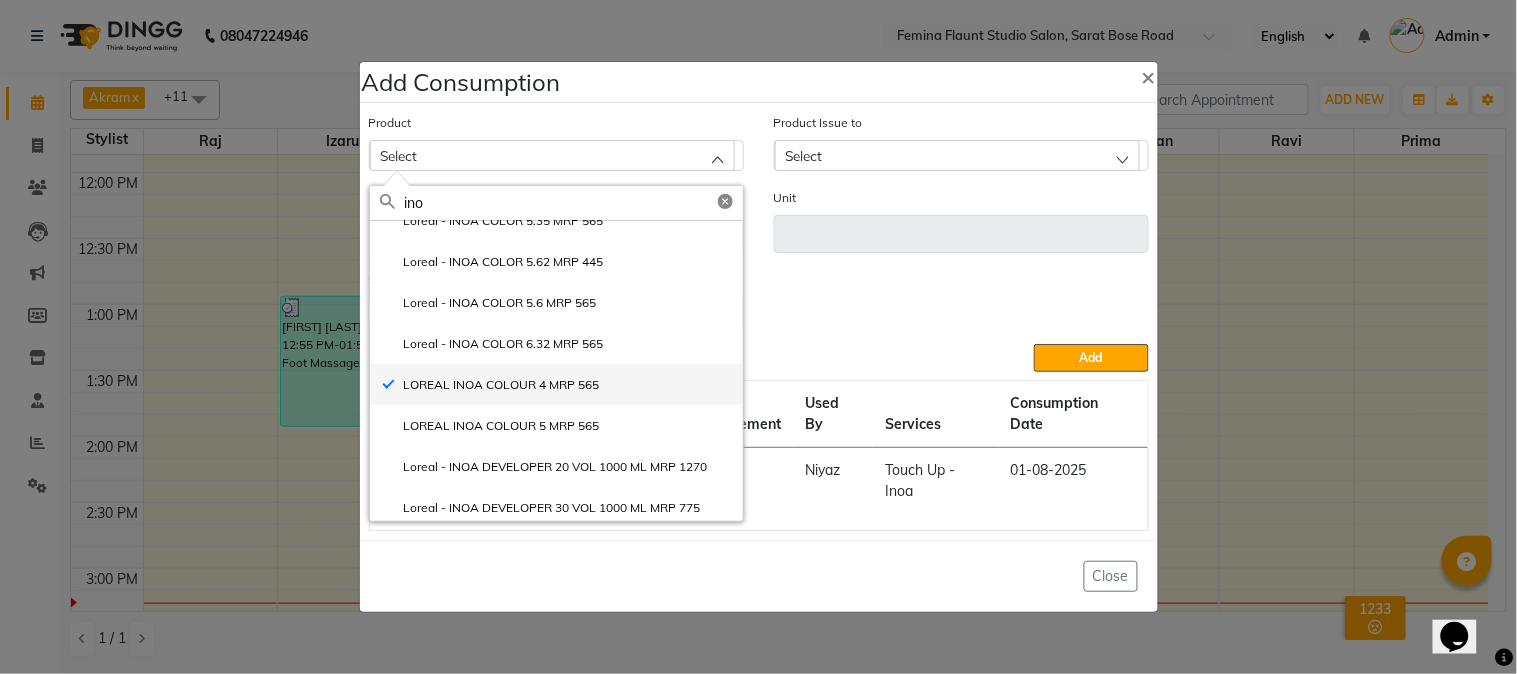 type on "gms" 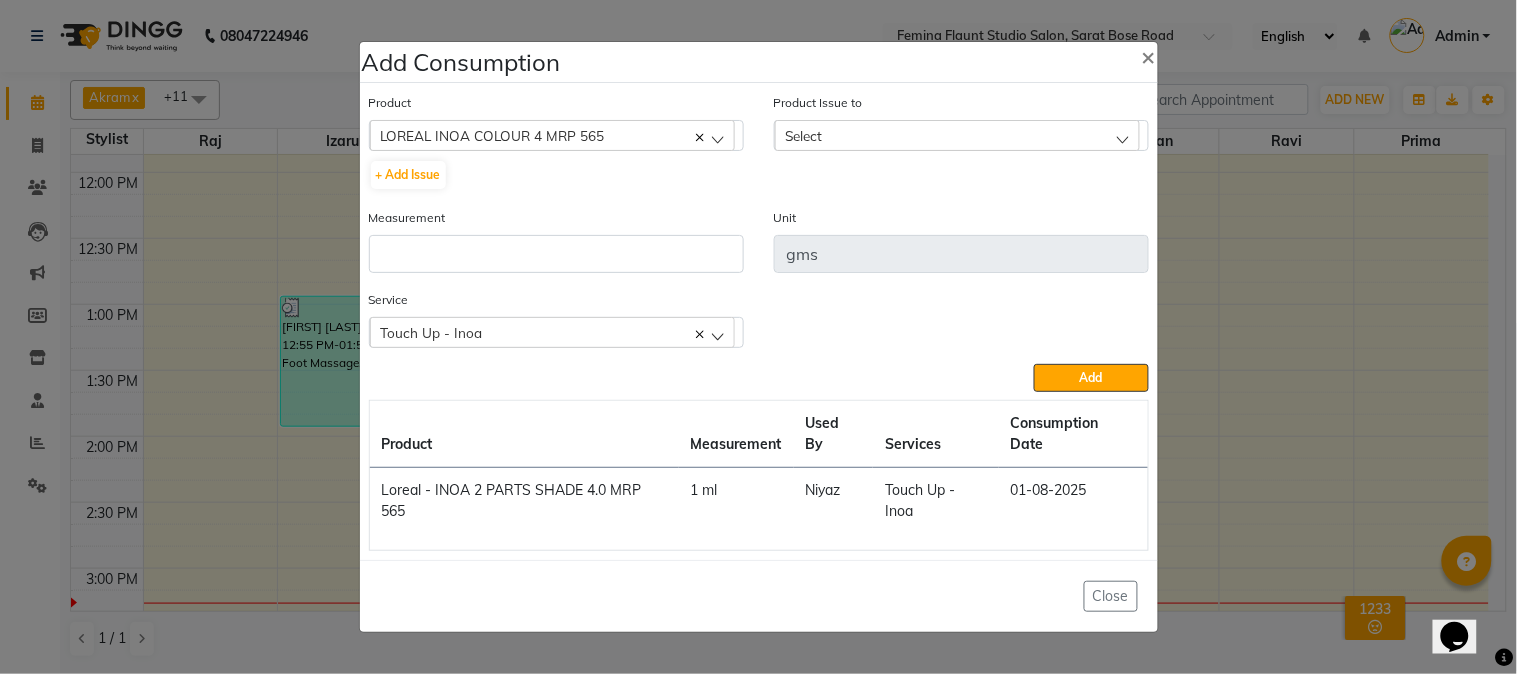 click on "Select" 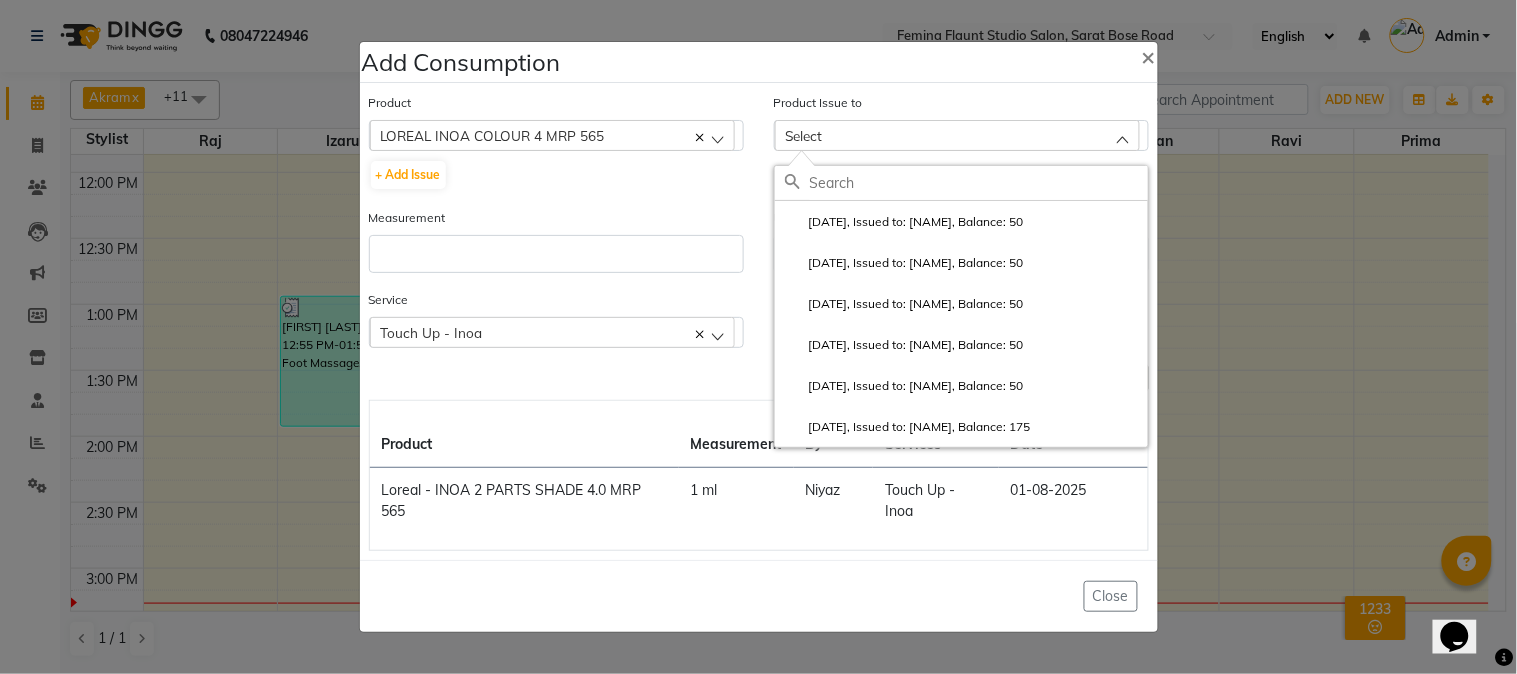 click on "Add Consumption × Product  LOREAL INOA COLOUR 4 MRP 565  24 48 Egyptian Wonder(Towel)  + Add Issue  Product Issue to Select [DATE], Issued to: [NAME], Balance: 50 [DATE], Issued to: [NAME], Balance: 50 [DATE], Issued to: [NAME], Balance: 50 [DATE], Issued to: [NAME], Balance: 50 [DATE], Issued to: [NAME], Balance: 50 [DATE], Issued to: , Balance: 175 Measurement Unit gms Service  Touch Up - Inoa  Touch Up - Inoa  Add  Product Measurement Used By Services Consumption Date  Loreal - INOA 2 PARTS SHADE 4.0 MRP 565   1 ml   [NAME]   Touch Up - Inoa   [DATE]   Close" 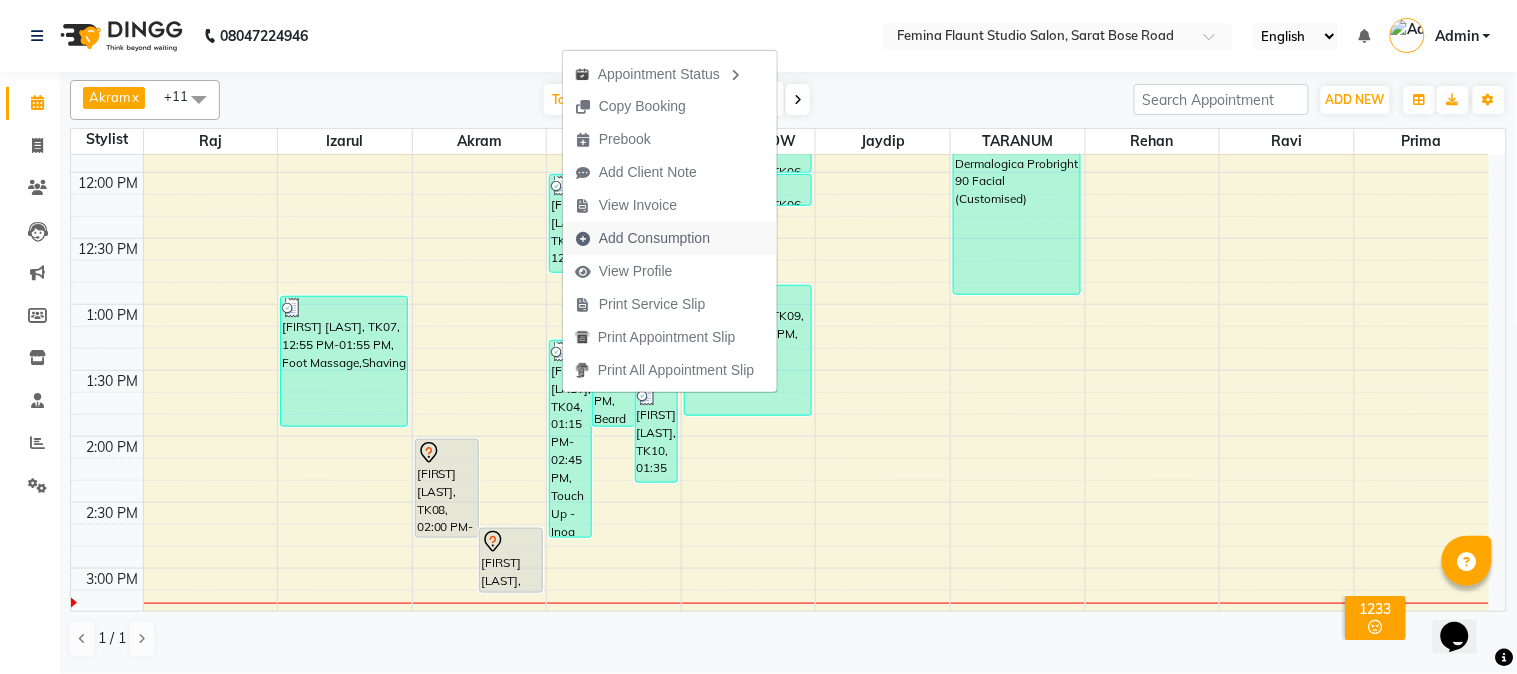 click on "Add Consumption" at bounding box center (654, 238) 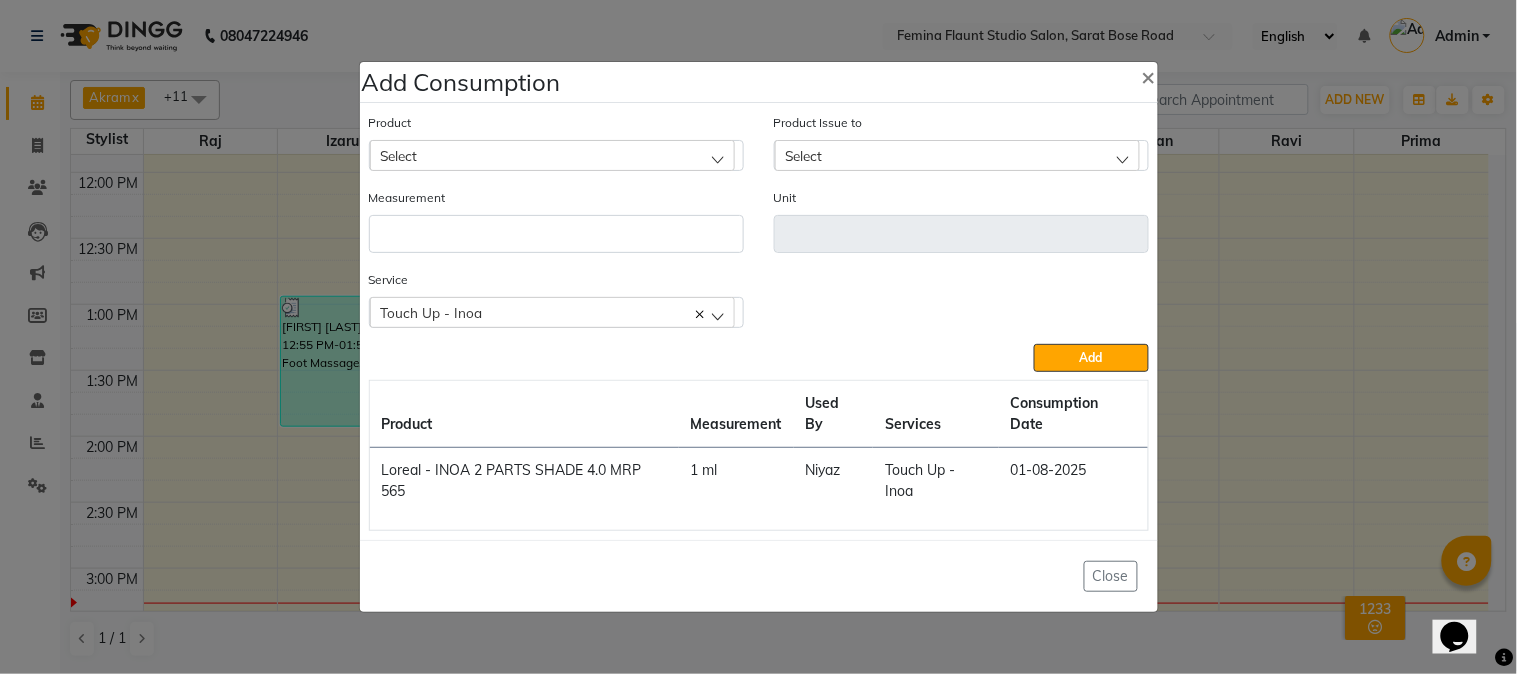 click on "Select" 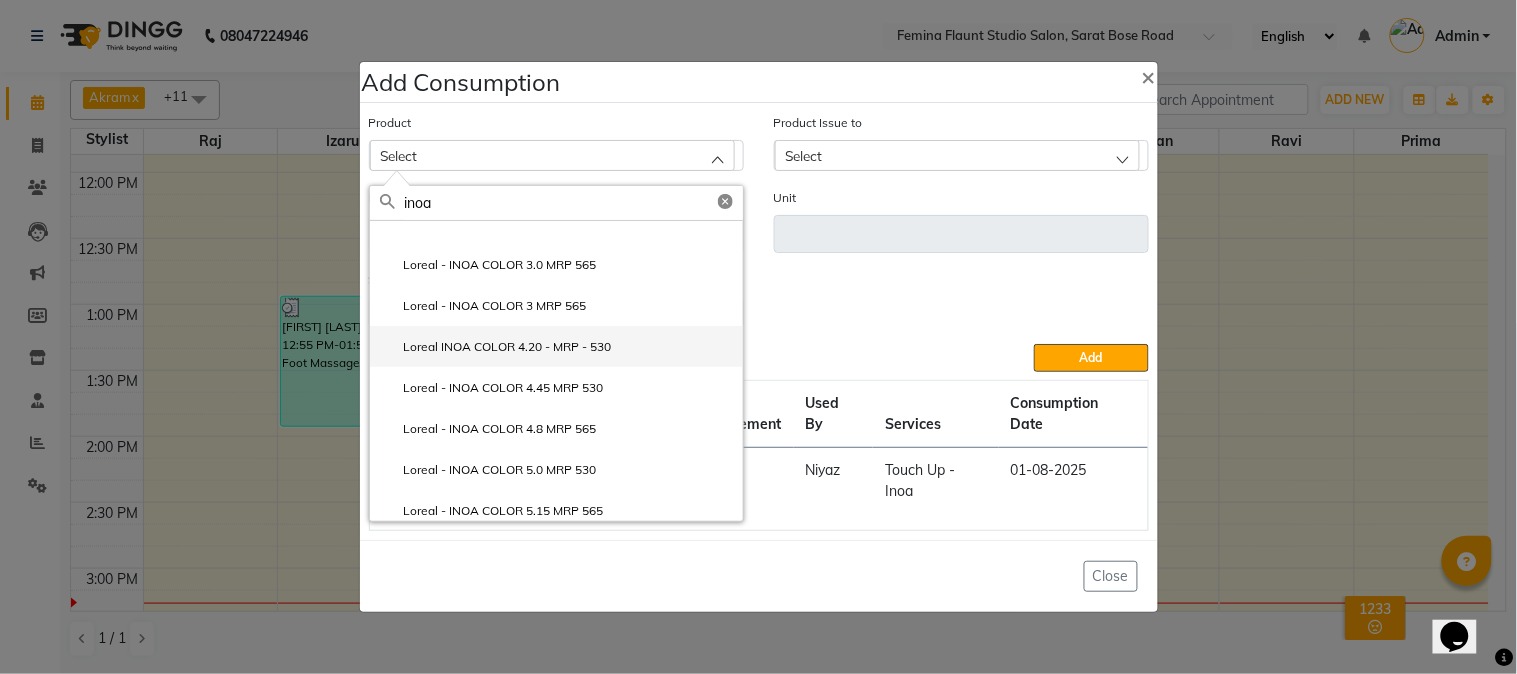 scroll, scrollTop: 222, scrollLeft: 0, axis: vertical 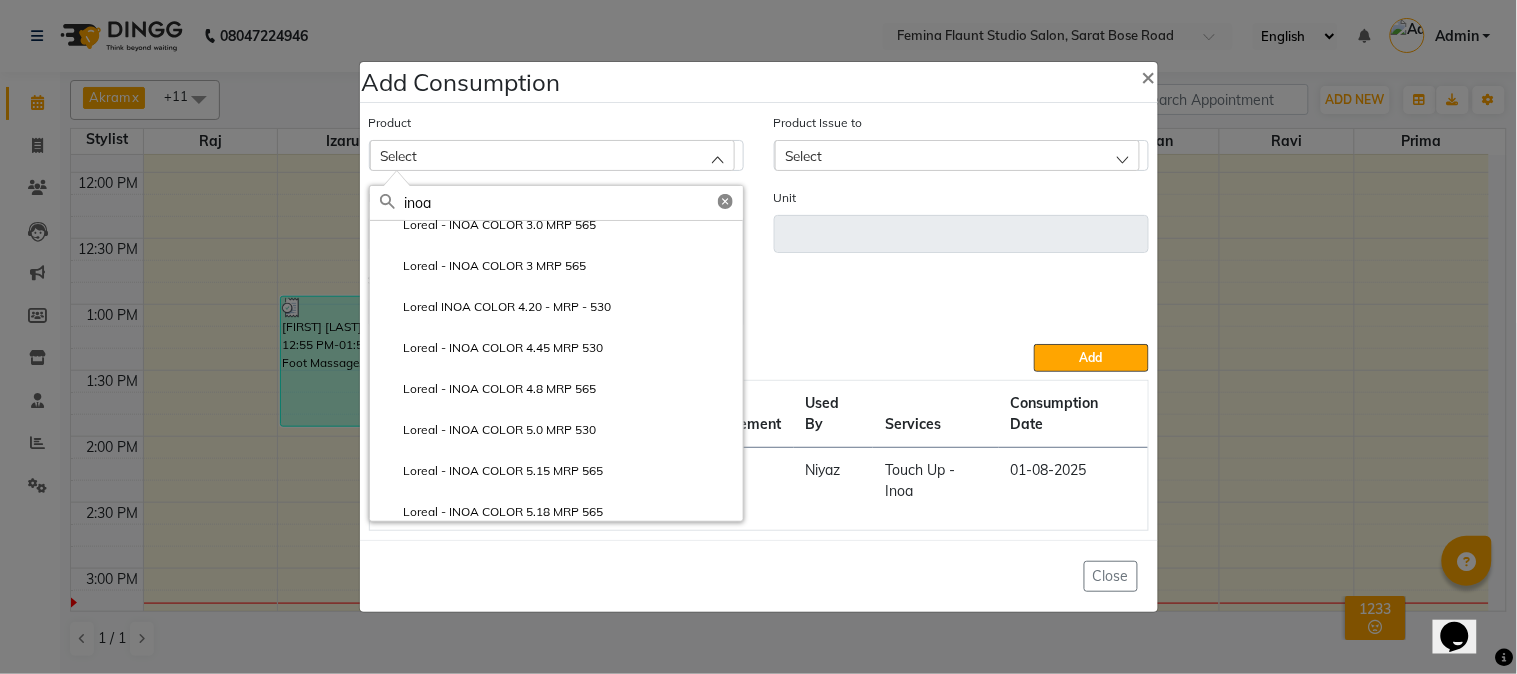 type on "inoa" 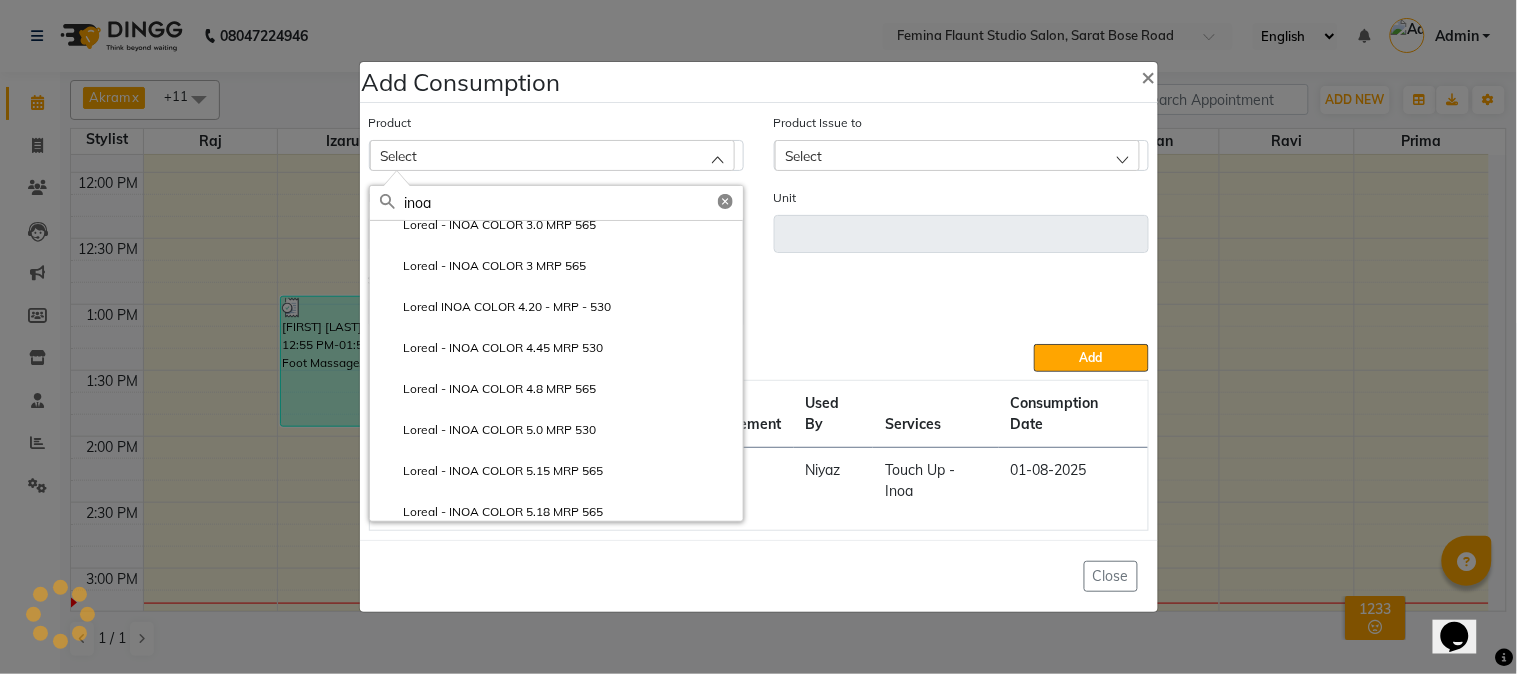 click 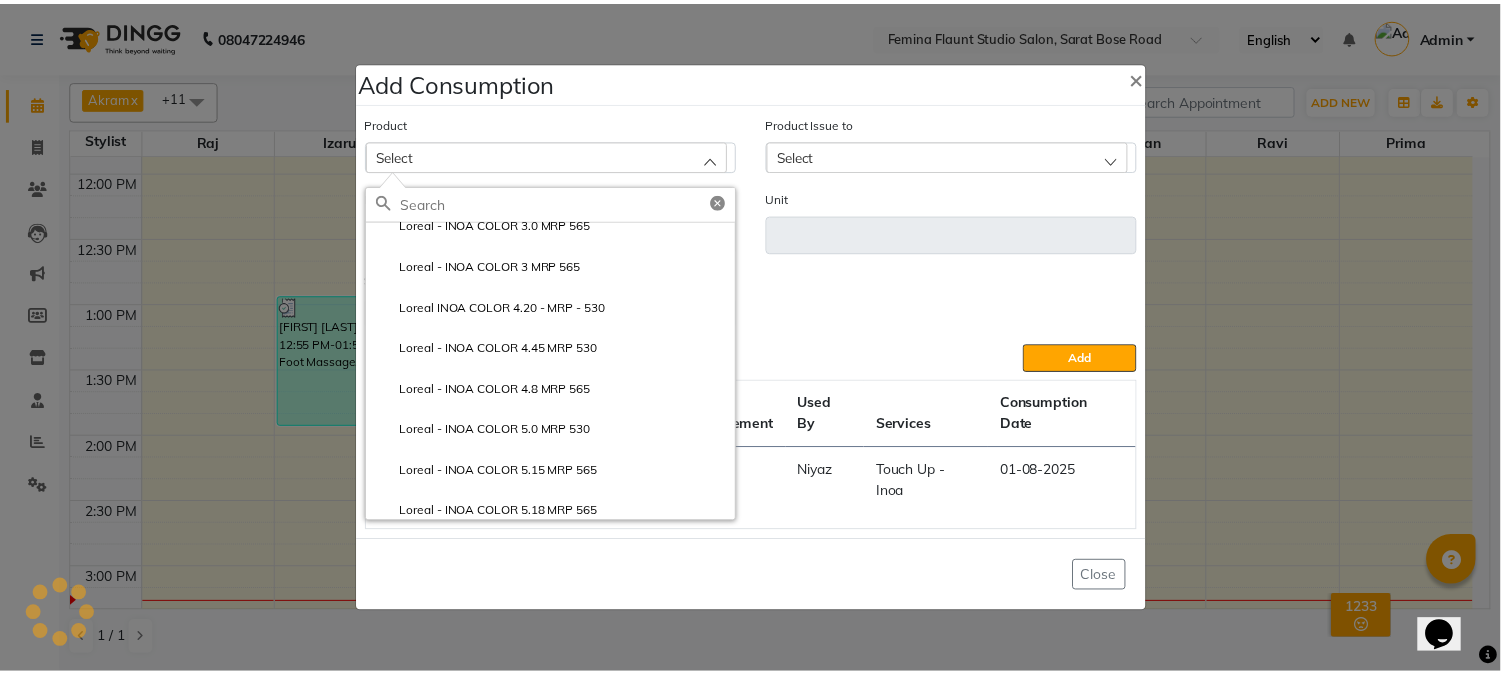 scroll, scrollTop: 14708, scrollLeft: 0, axis: vertical 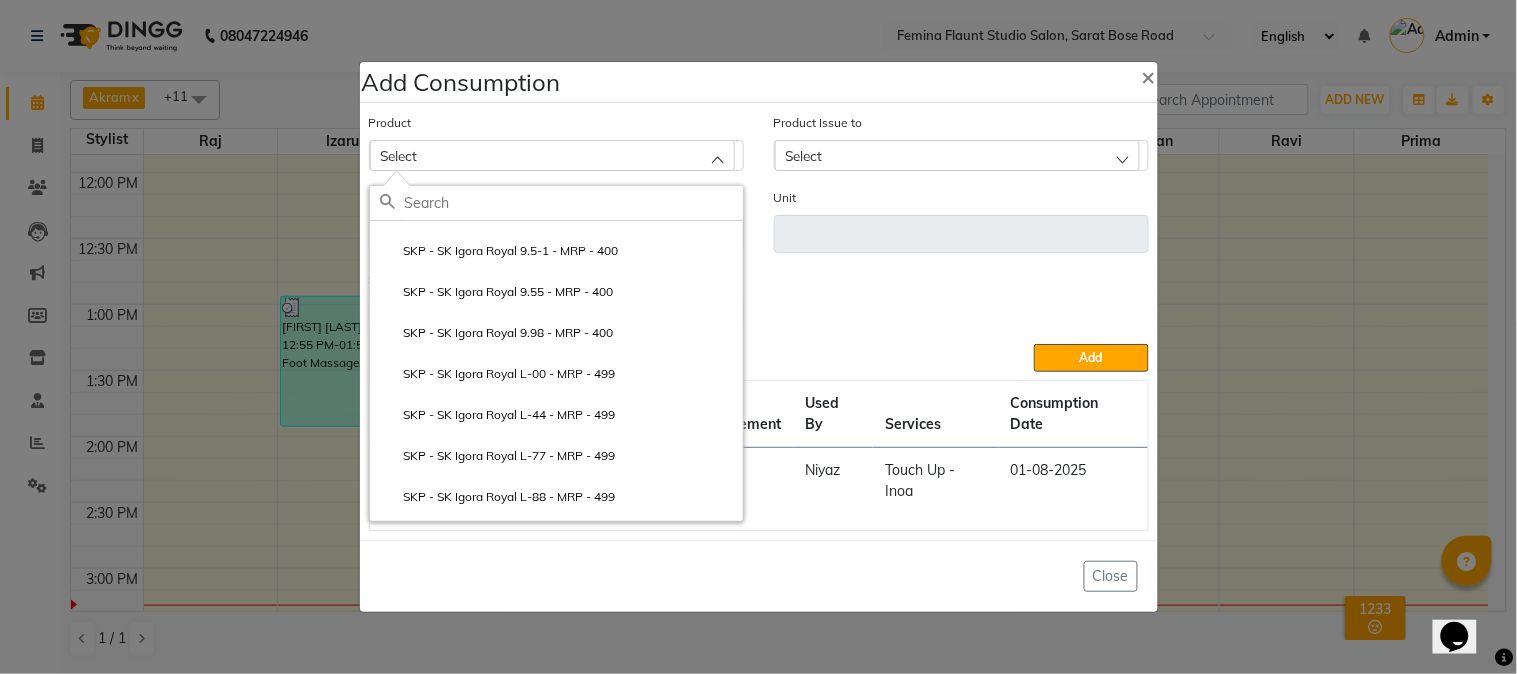 click on "Product Issue to Select" 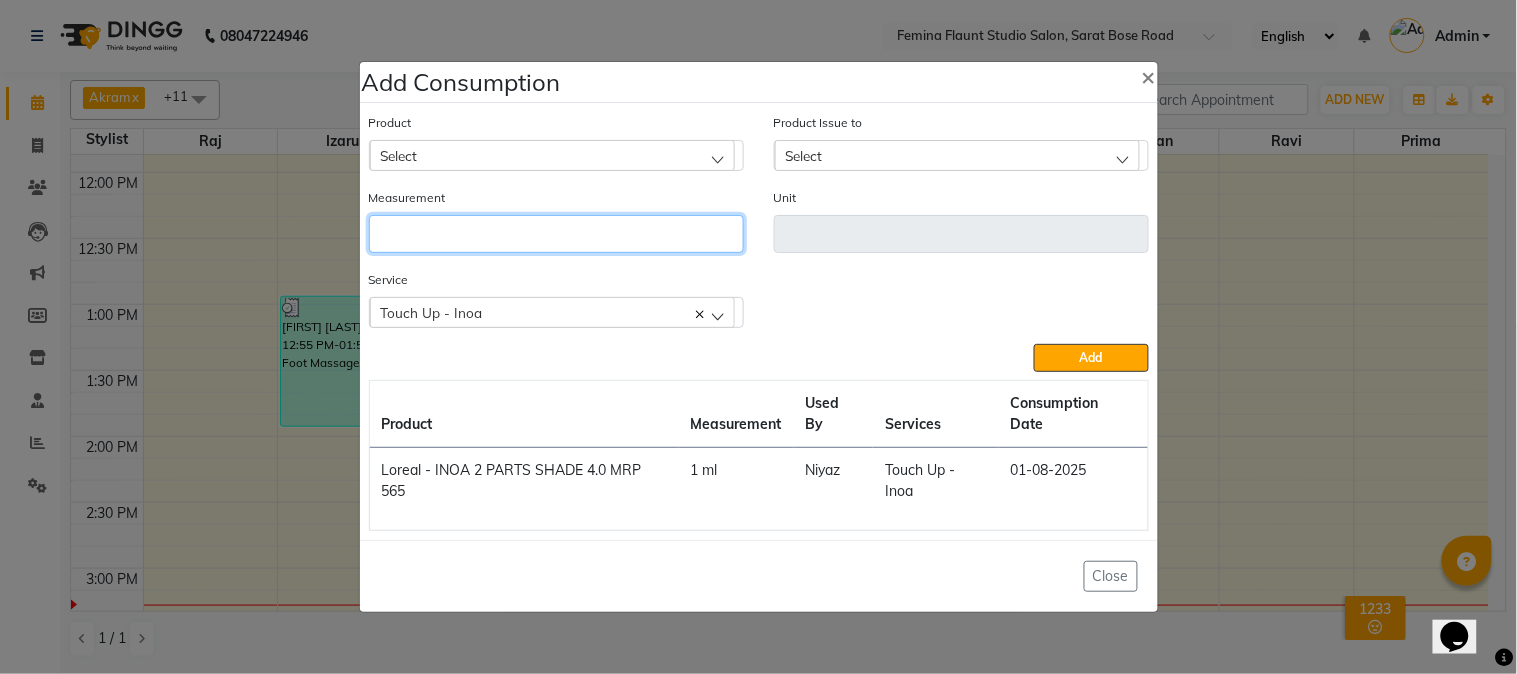 click 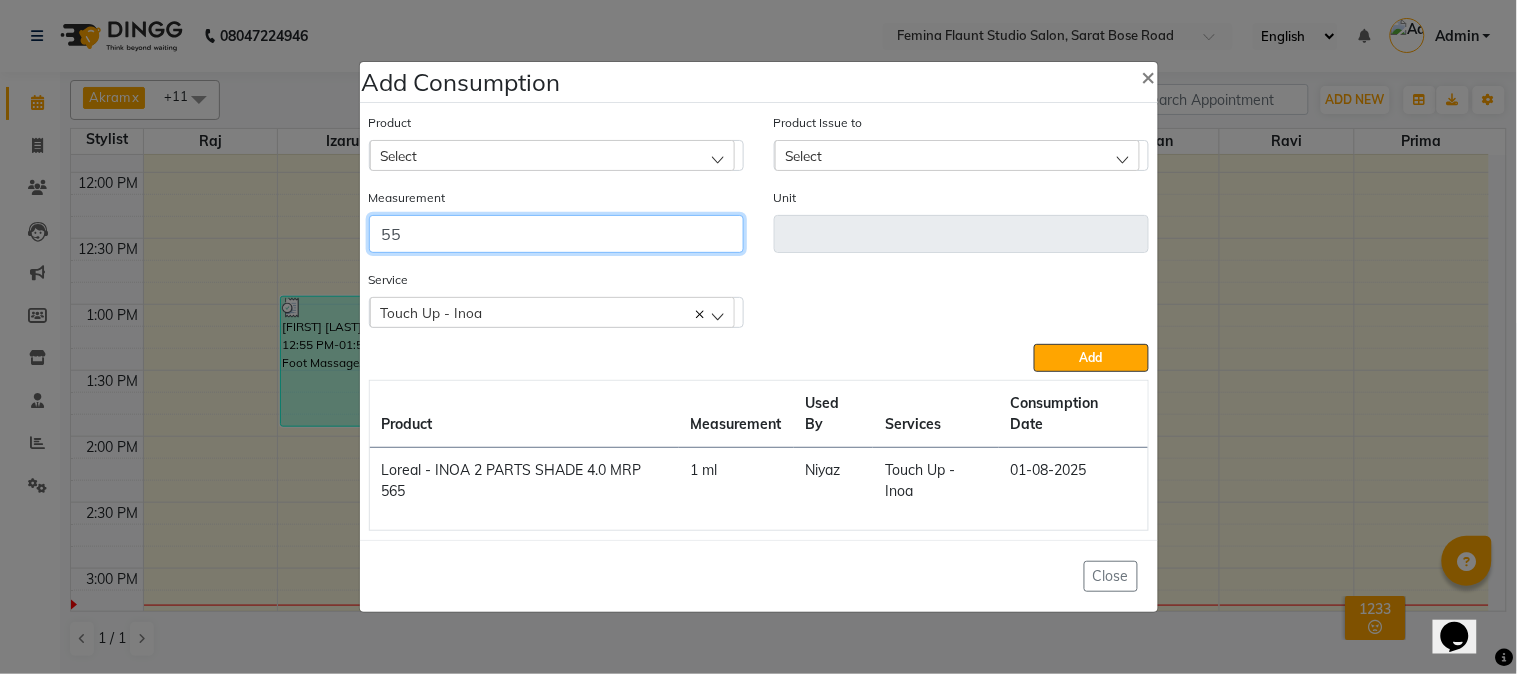 type on "55" 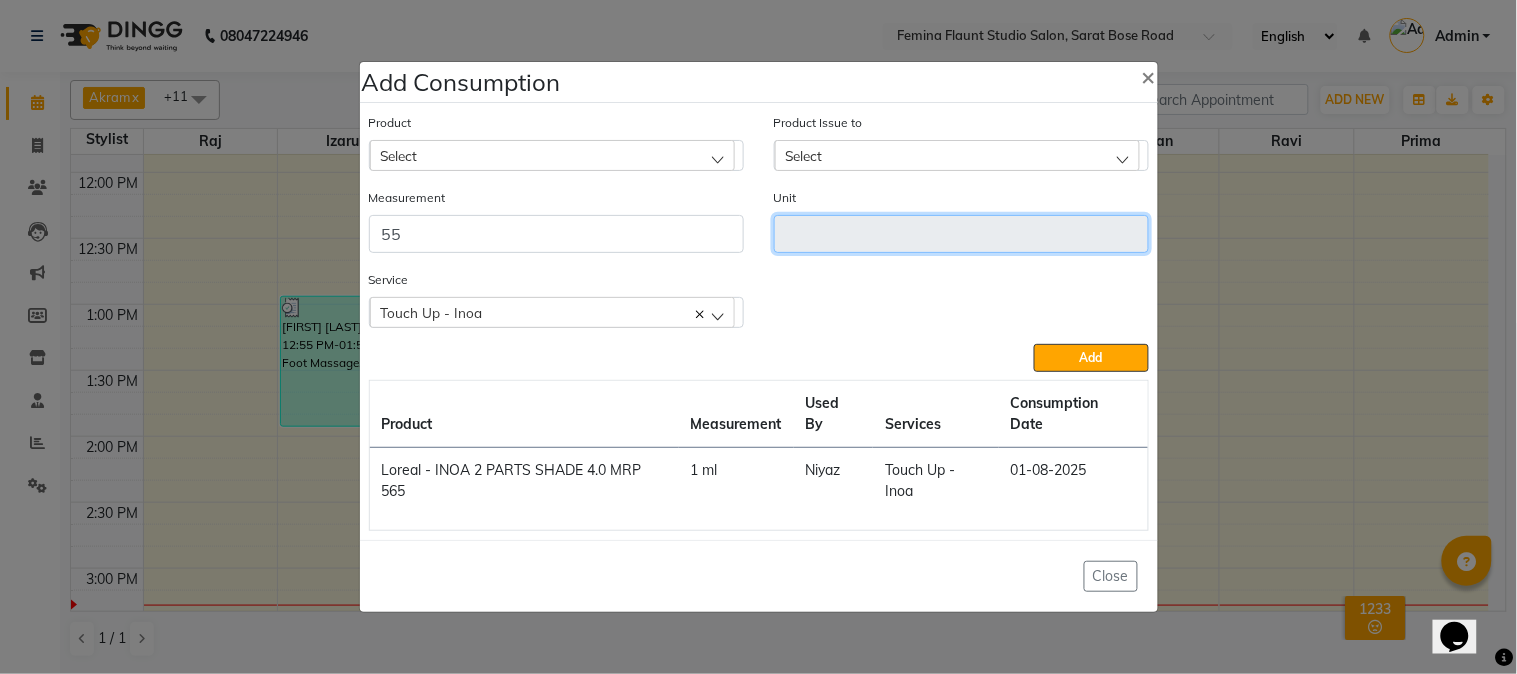 click 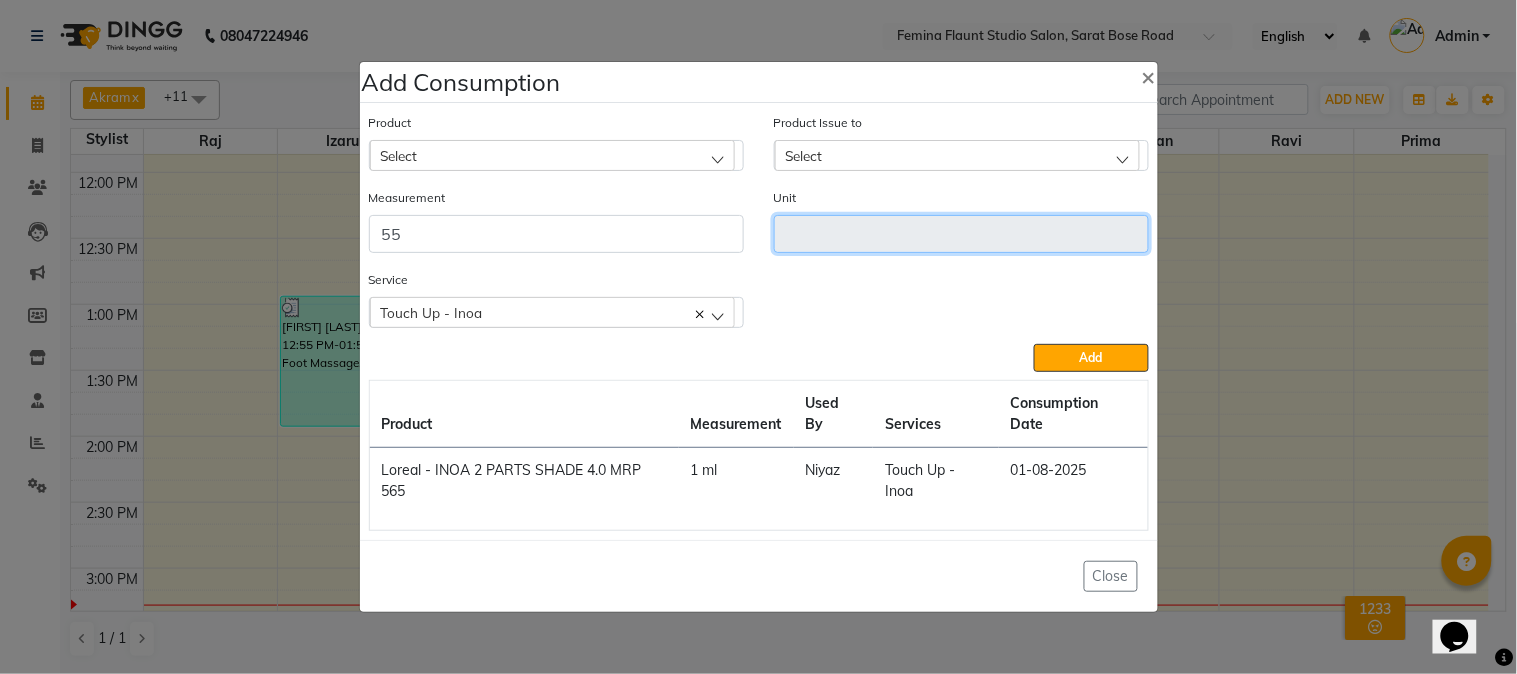 click 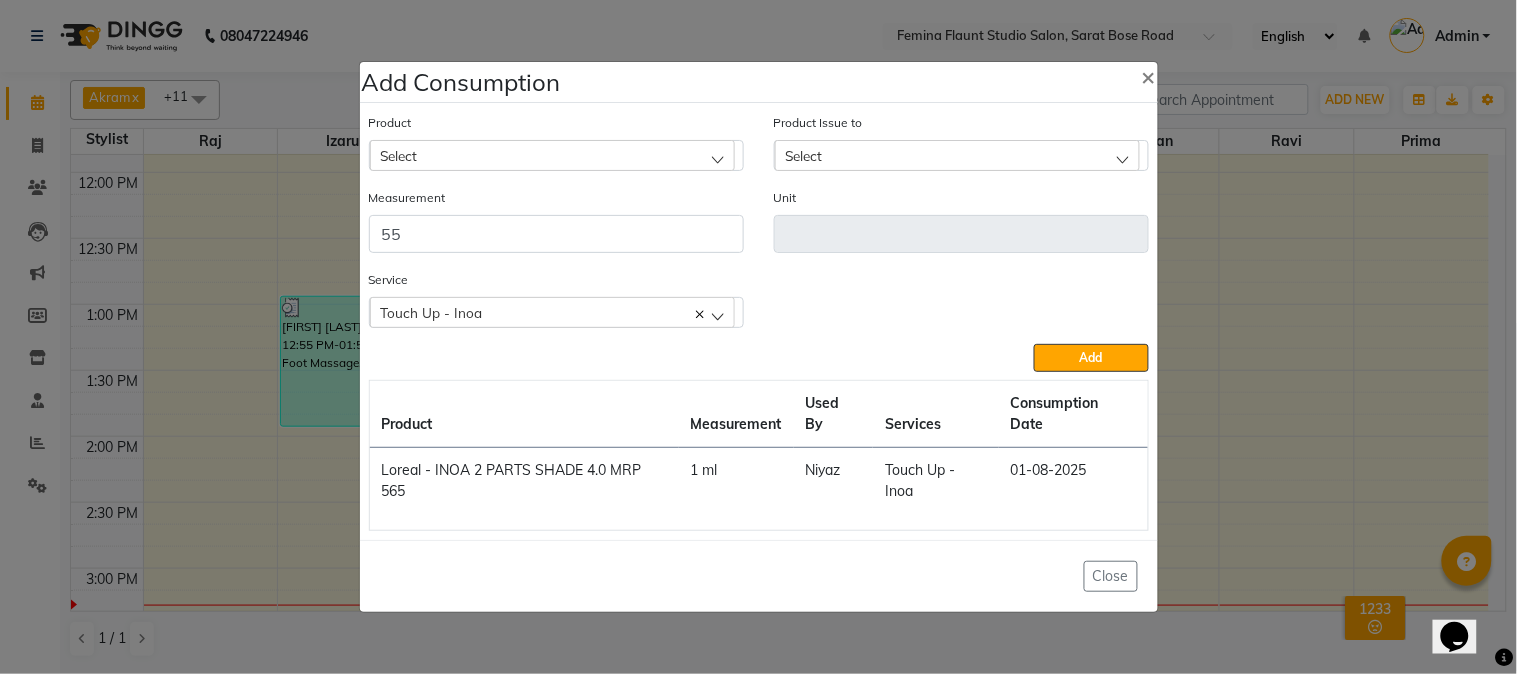 click on "Service  Touch Up - Inoa  Touch Up - Inoa" 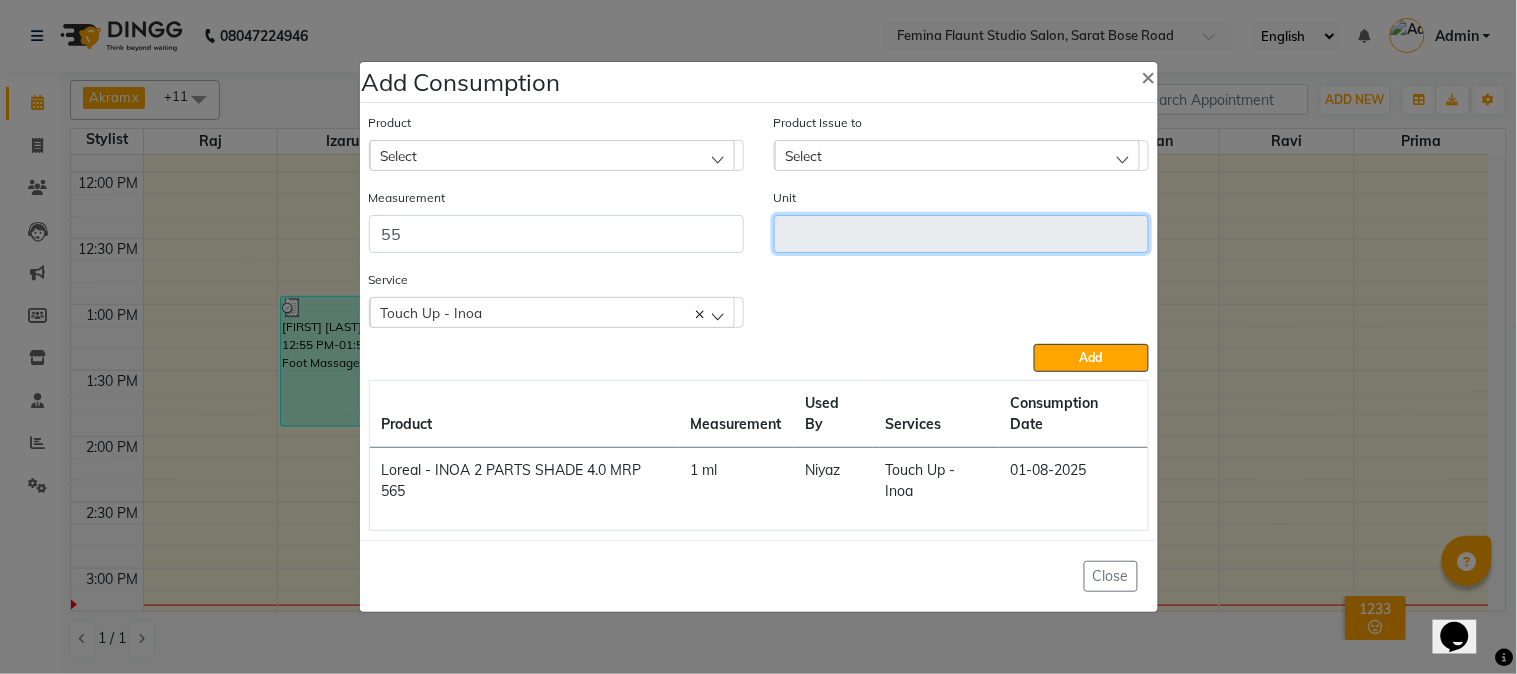 click 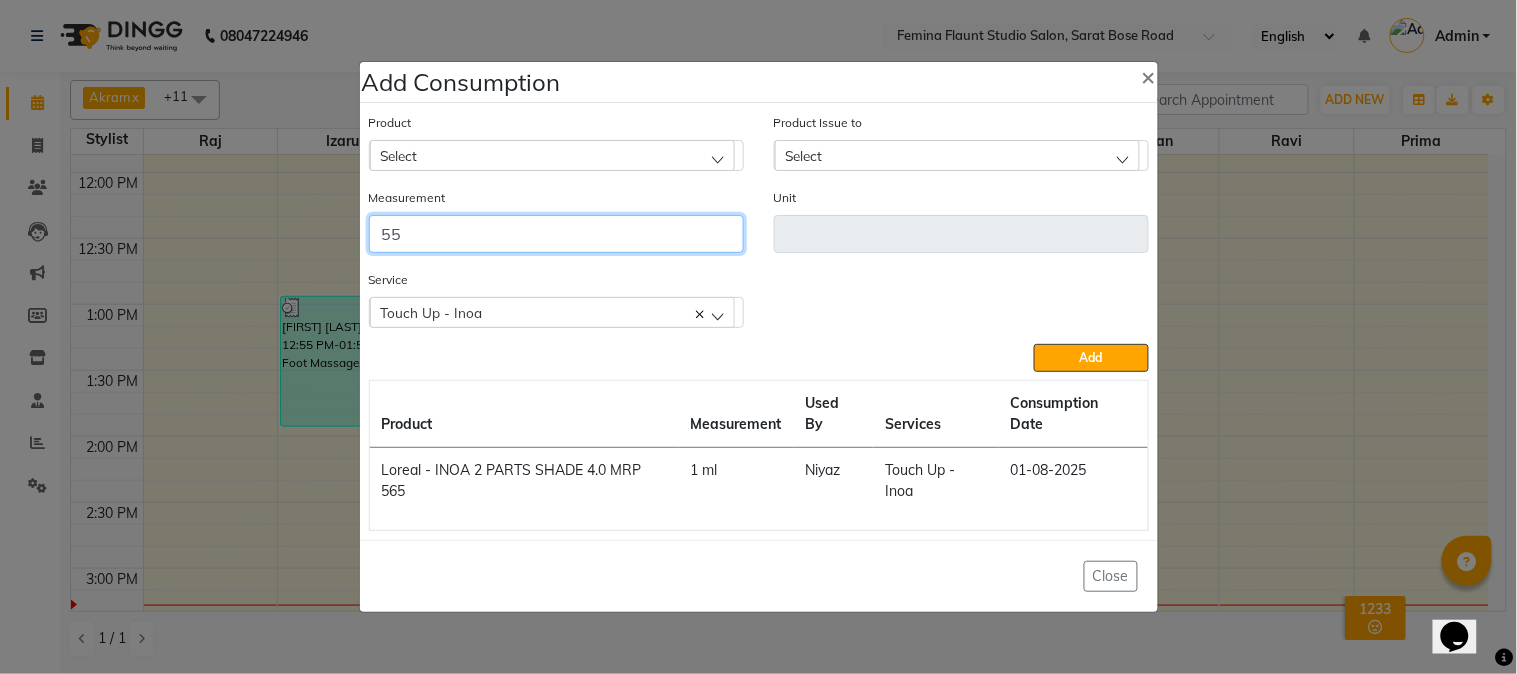 click on "55" 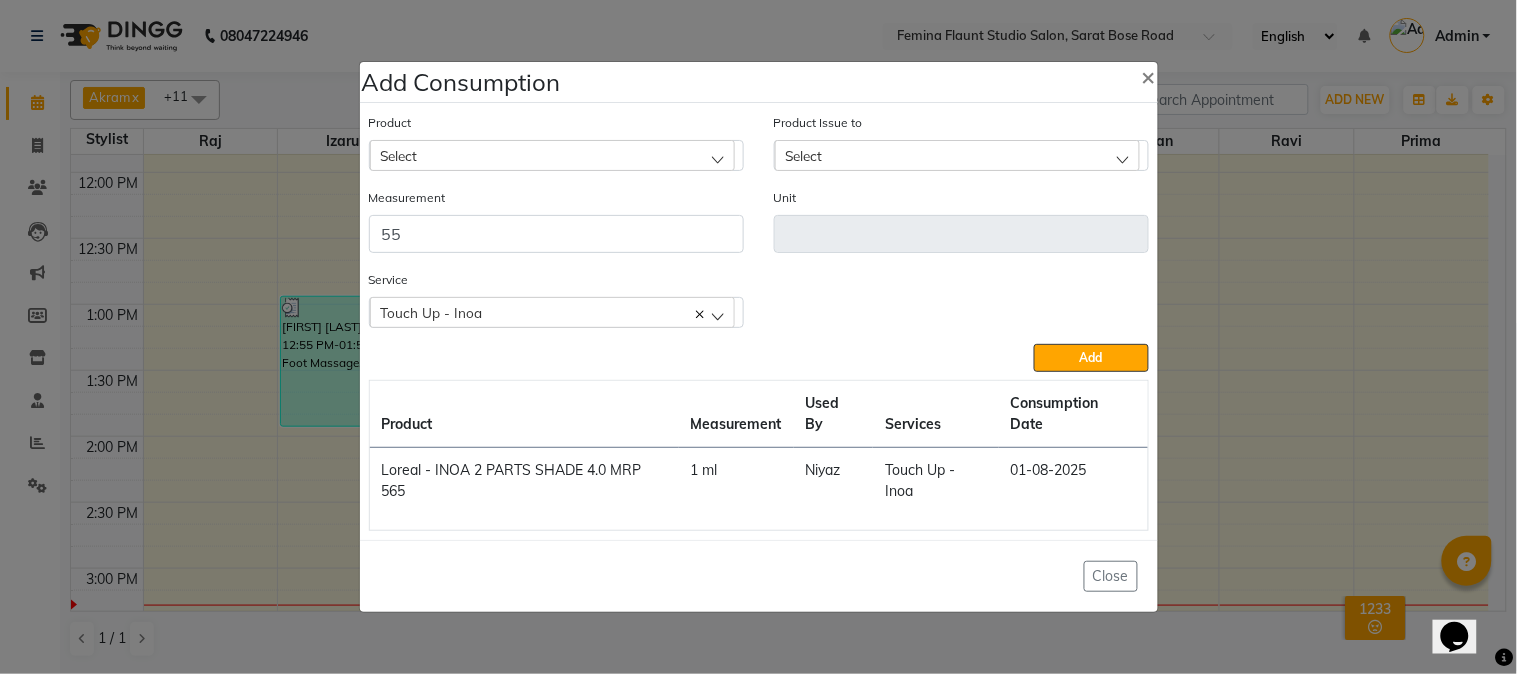 click on "Select" 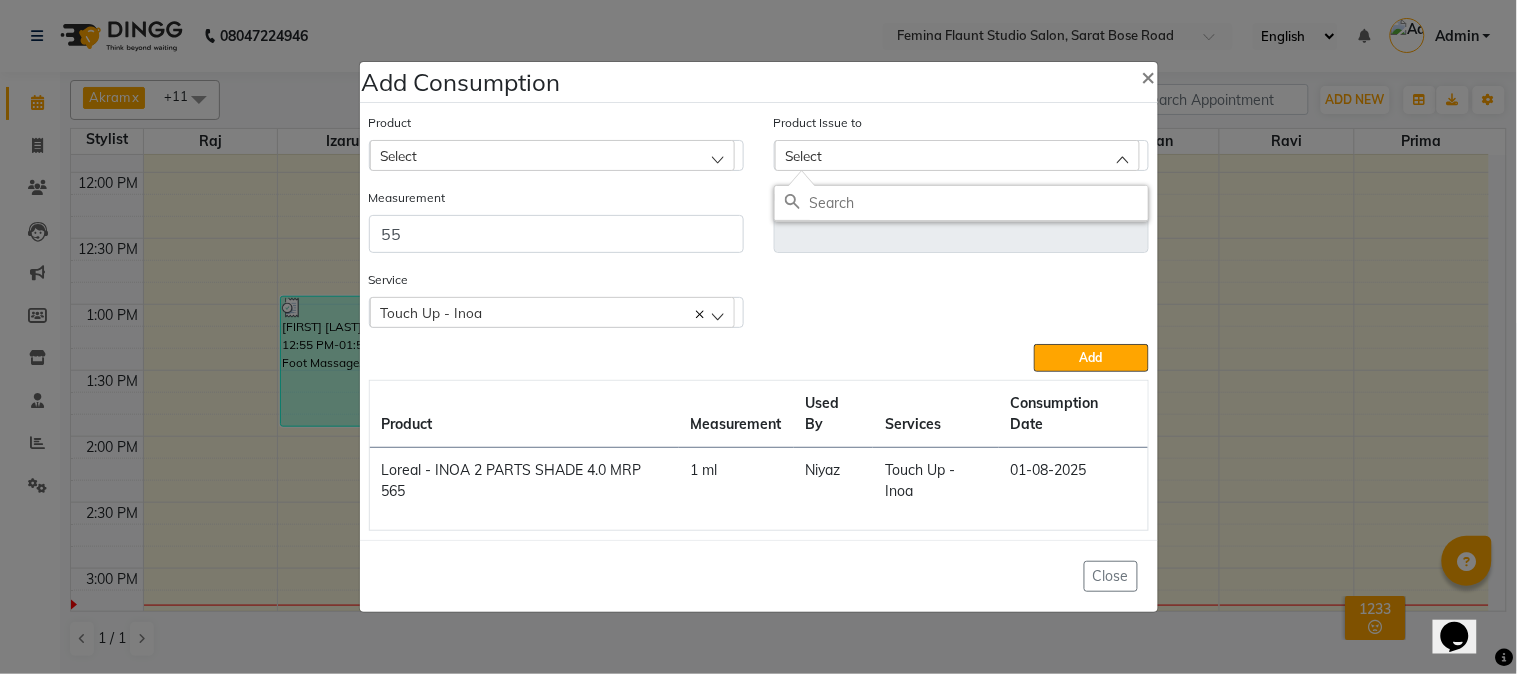 click on "Select" 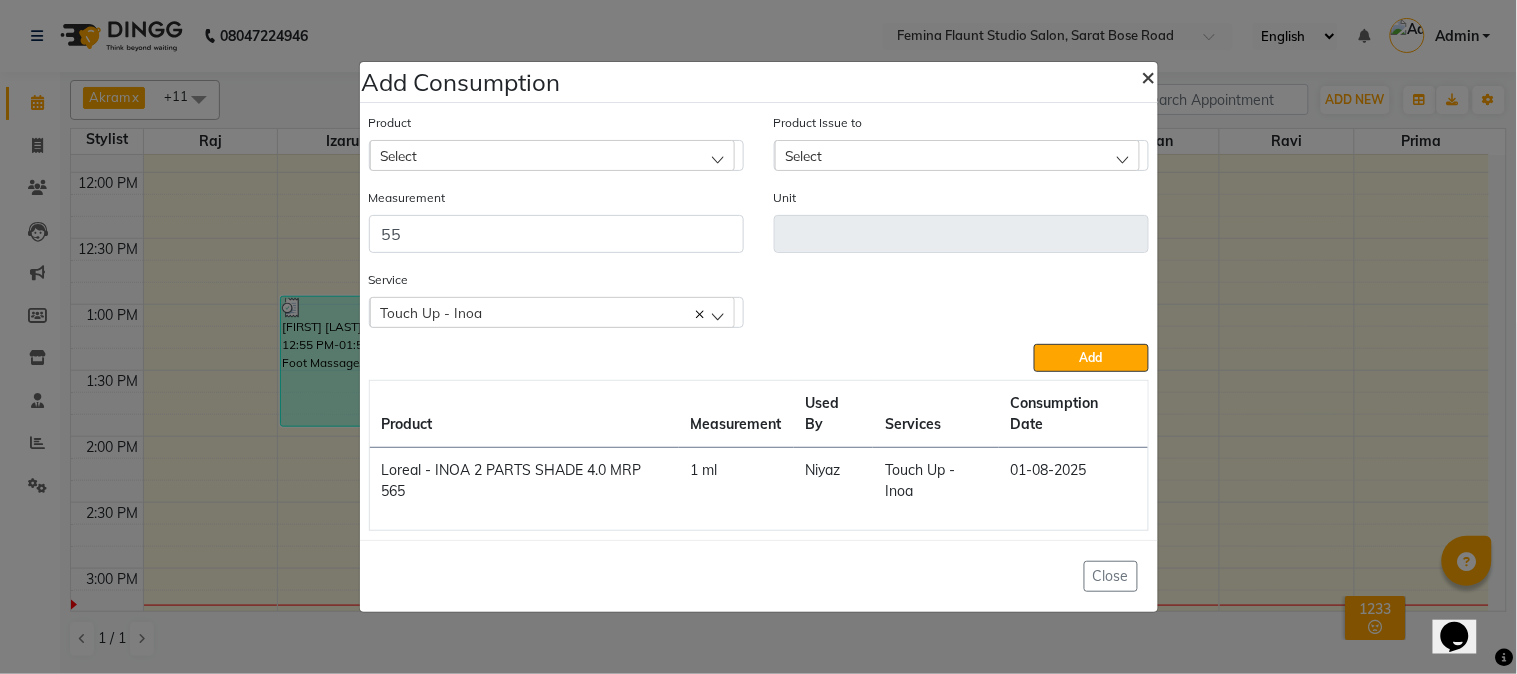 click on "×" 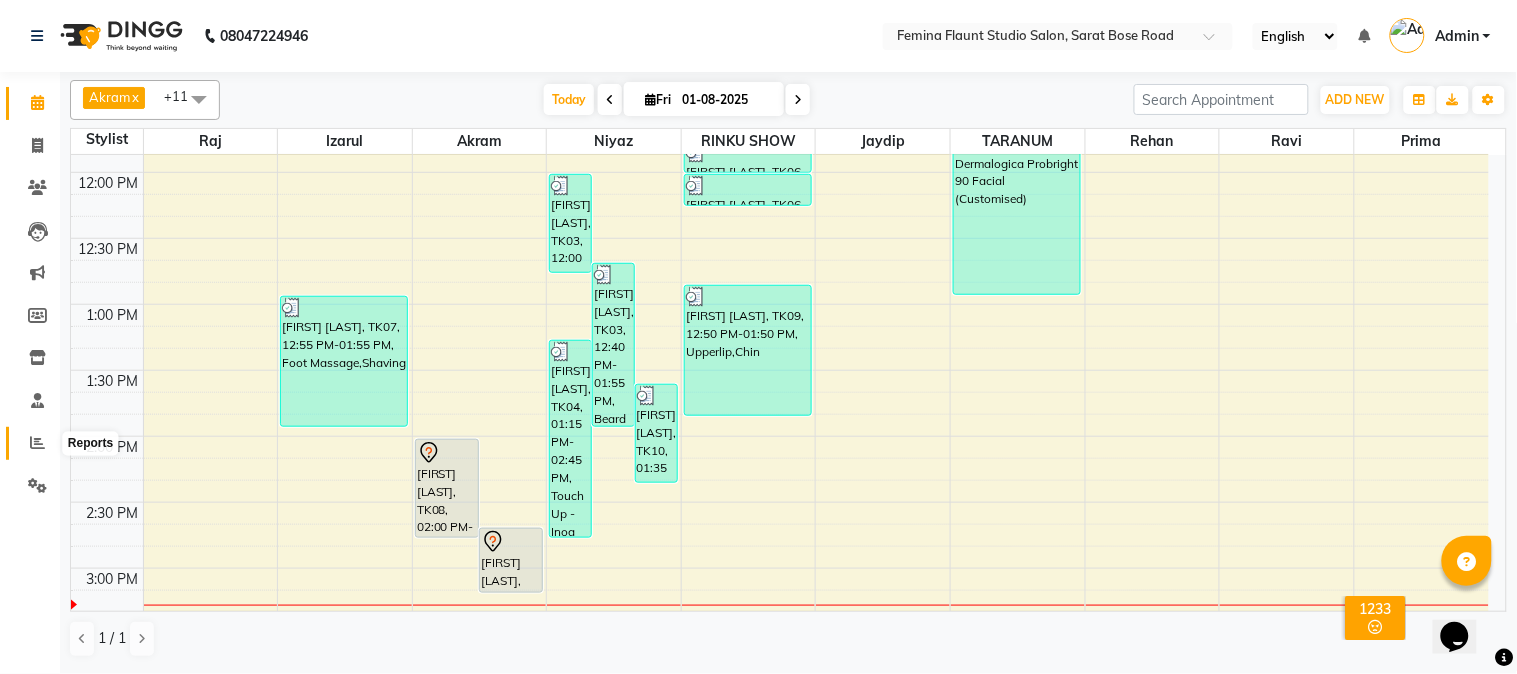 click 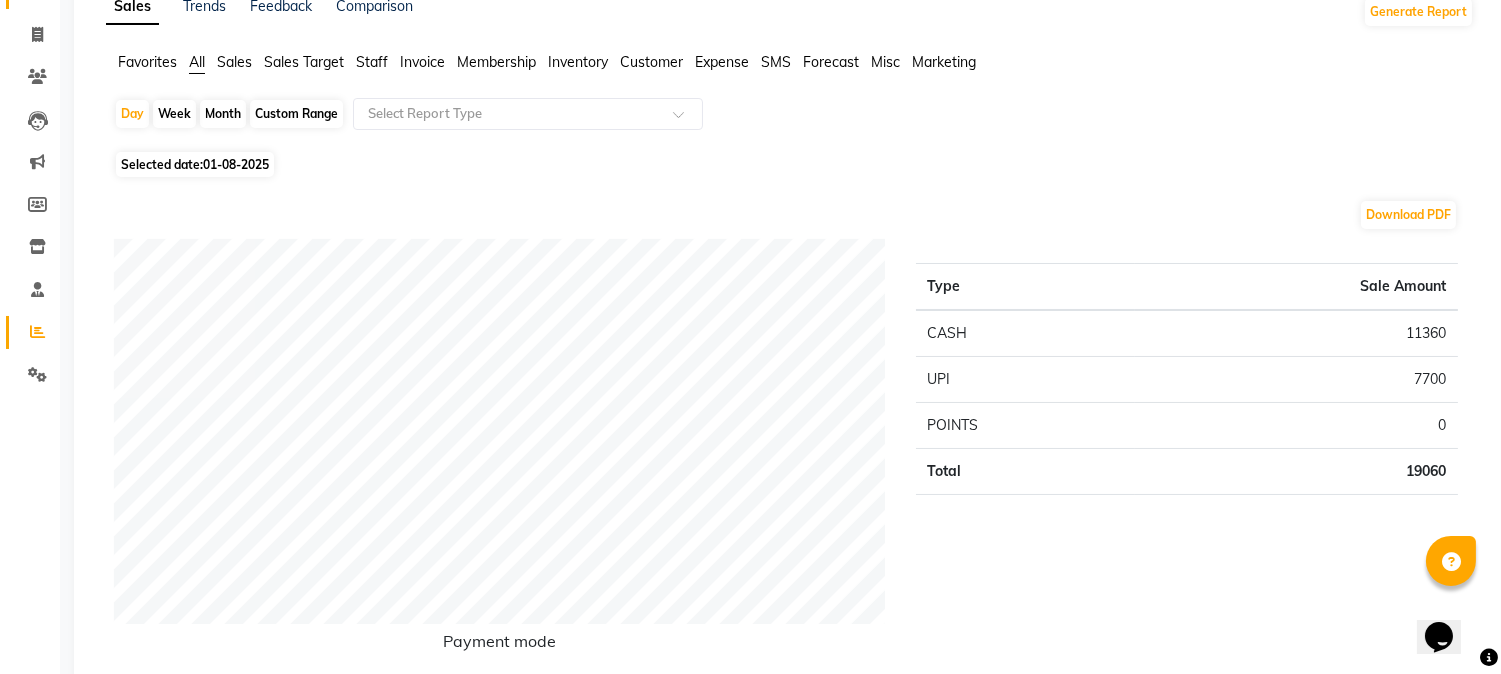 scroll, scrollTop: 0, scrollLeft: 0, axis: both 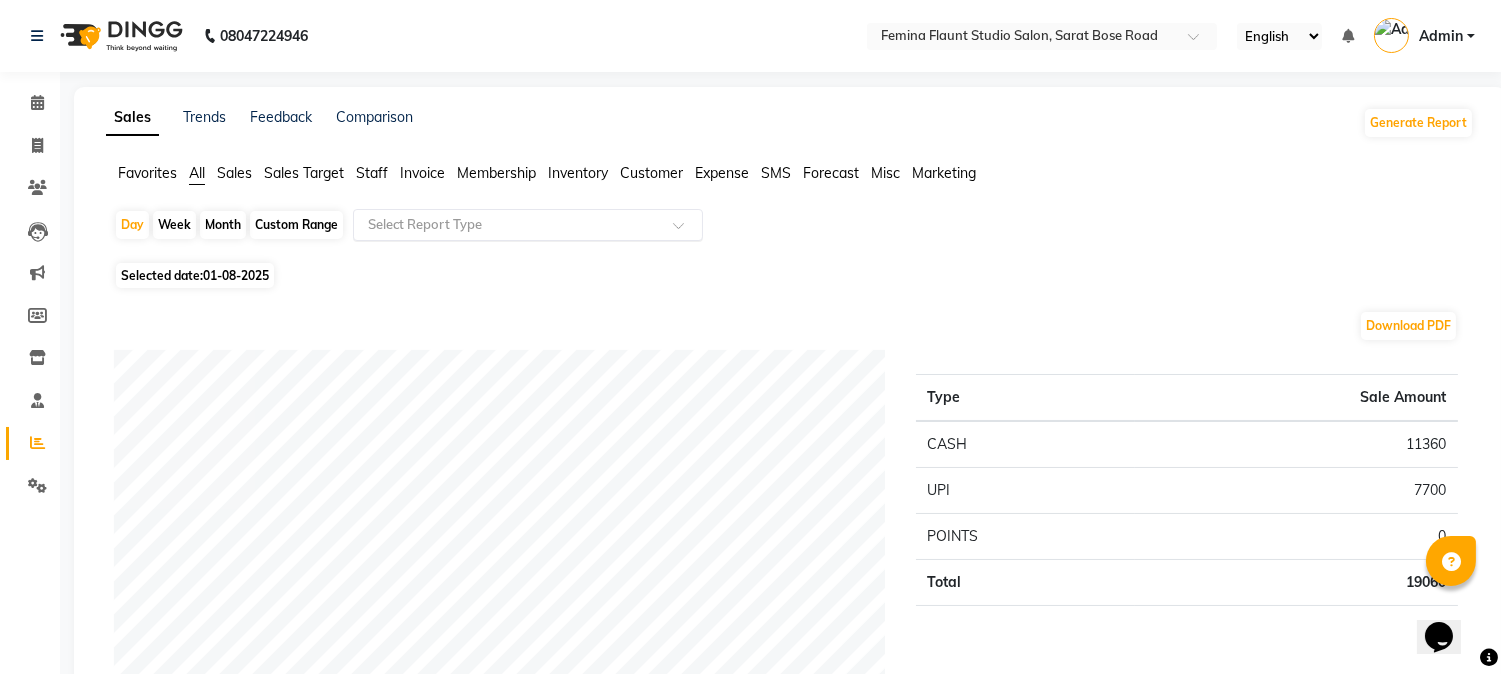 click 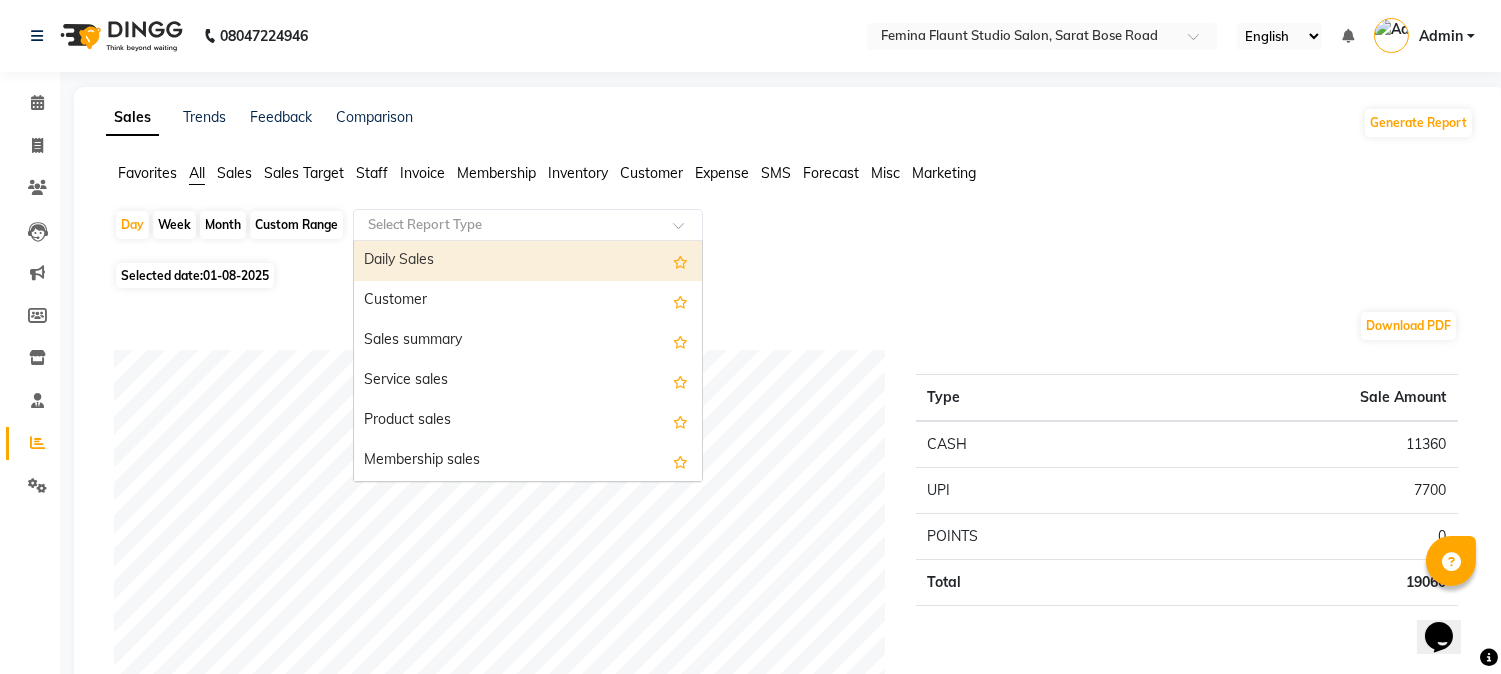 click on "Daily Sales" at bounding box center (528, 261) 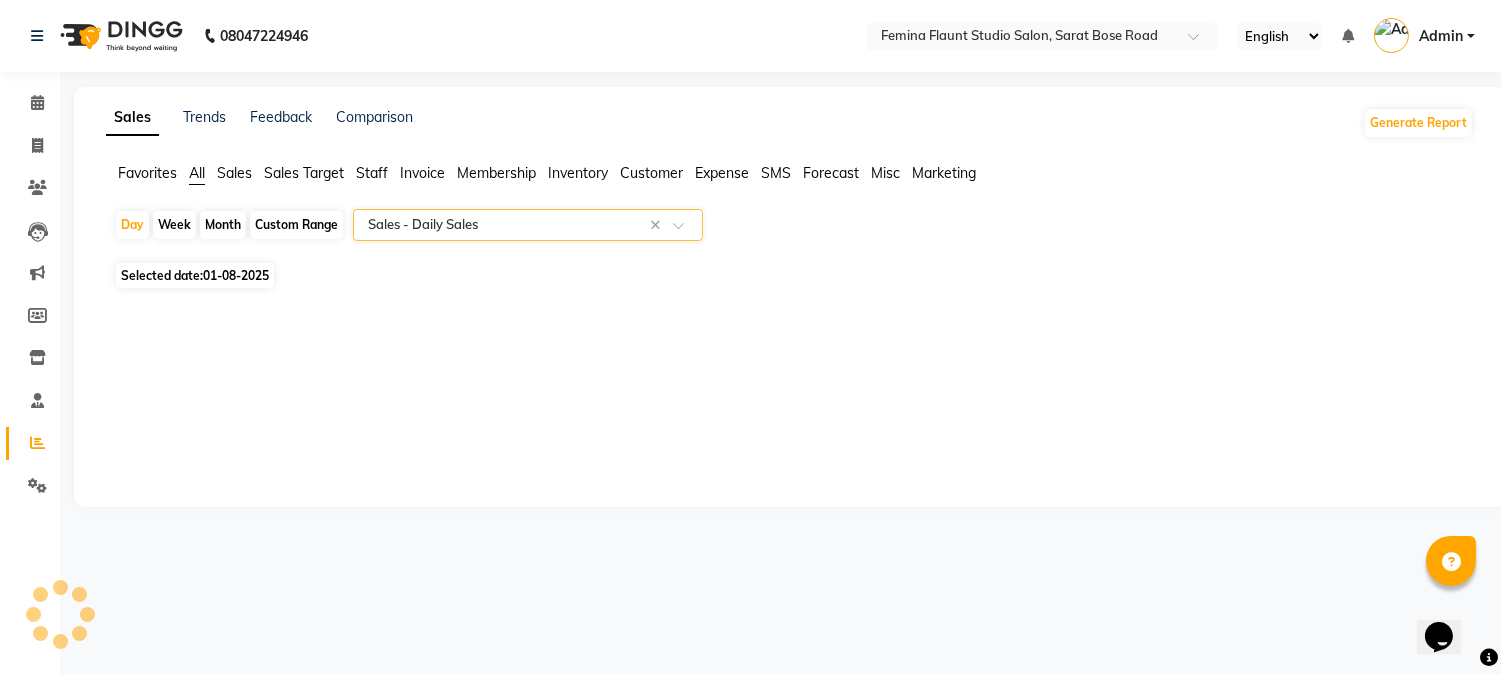 select on "filtered_report" 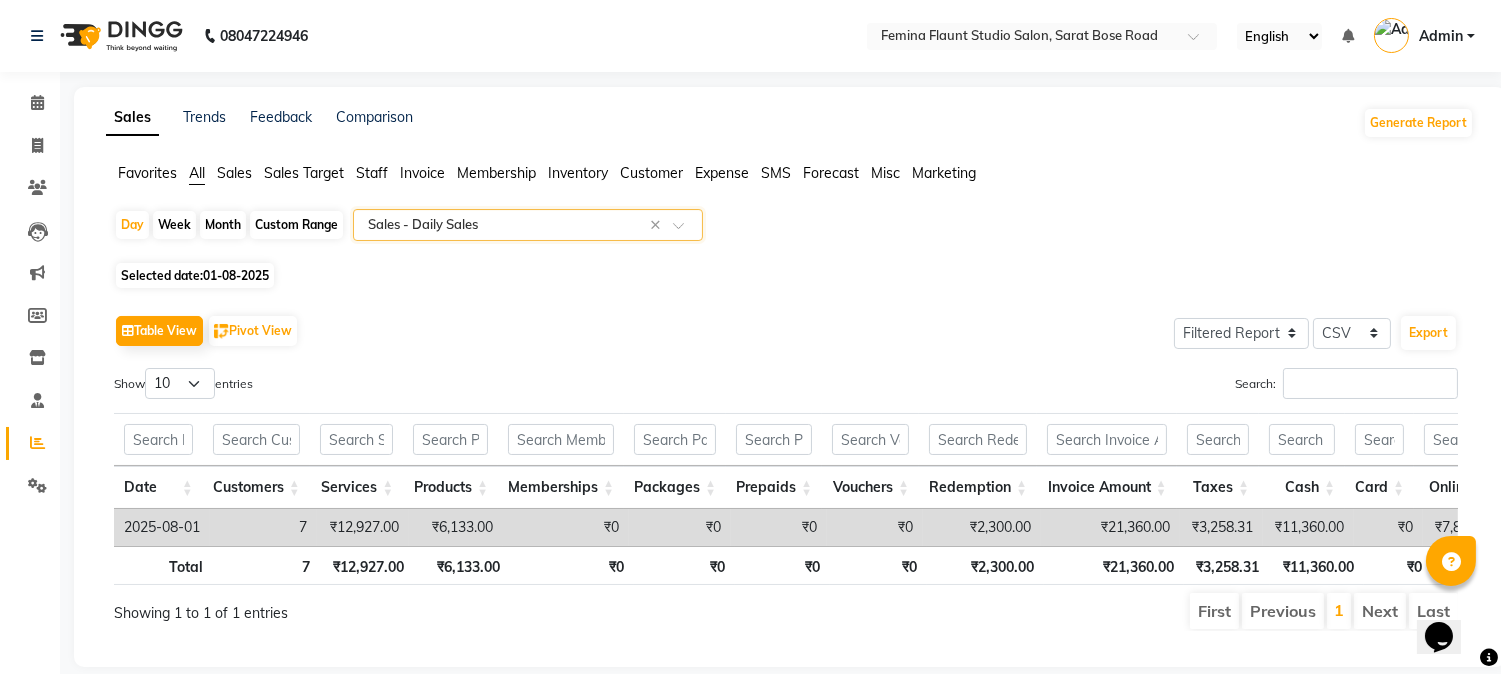 click on "Staff" 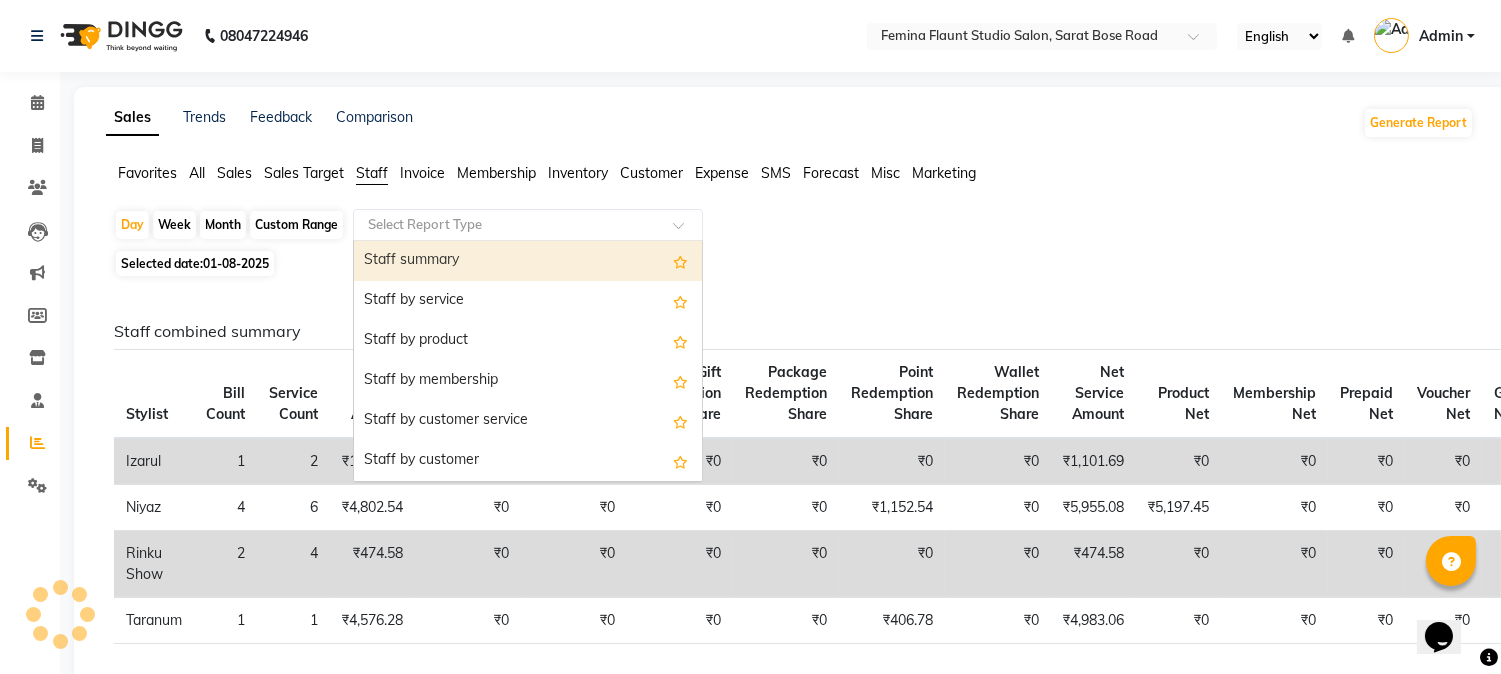 click 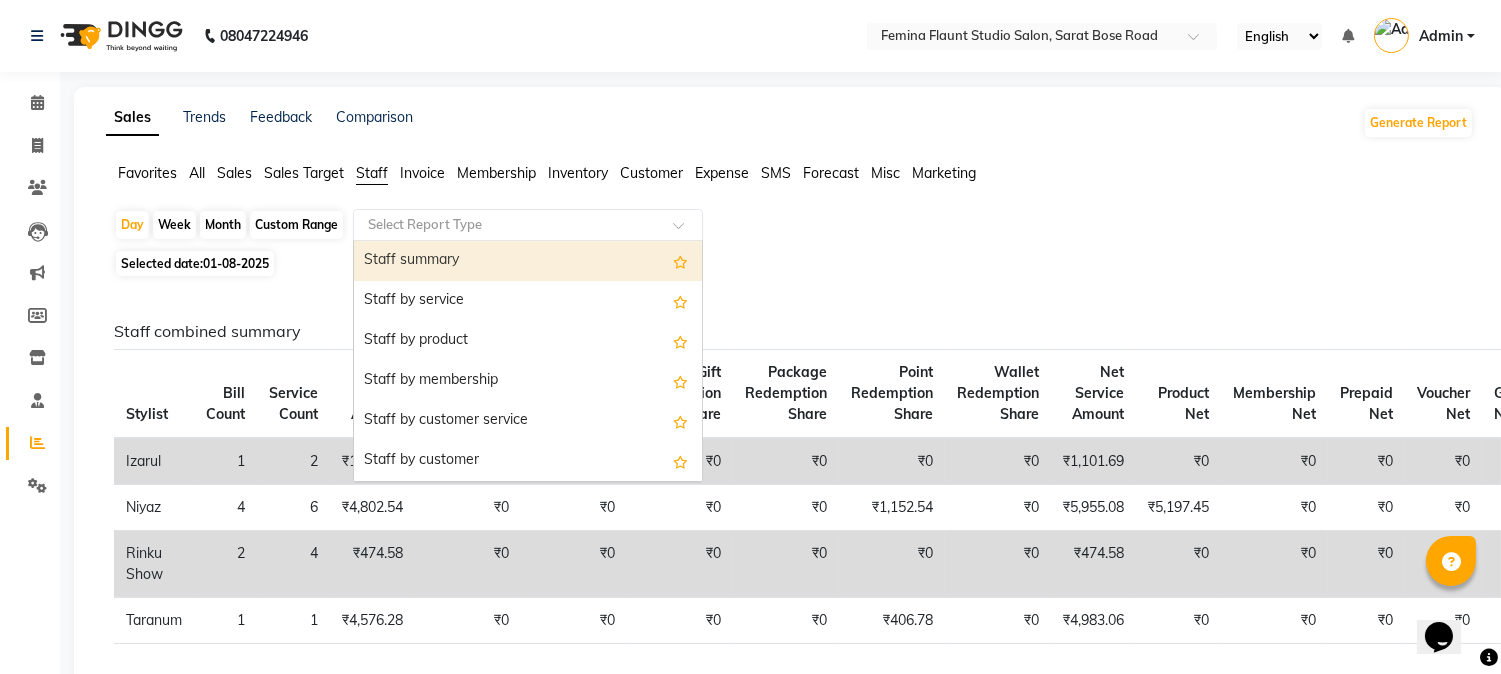 click on "Staff summary" at bounding box center [528, 261] 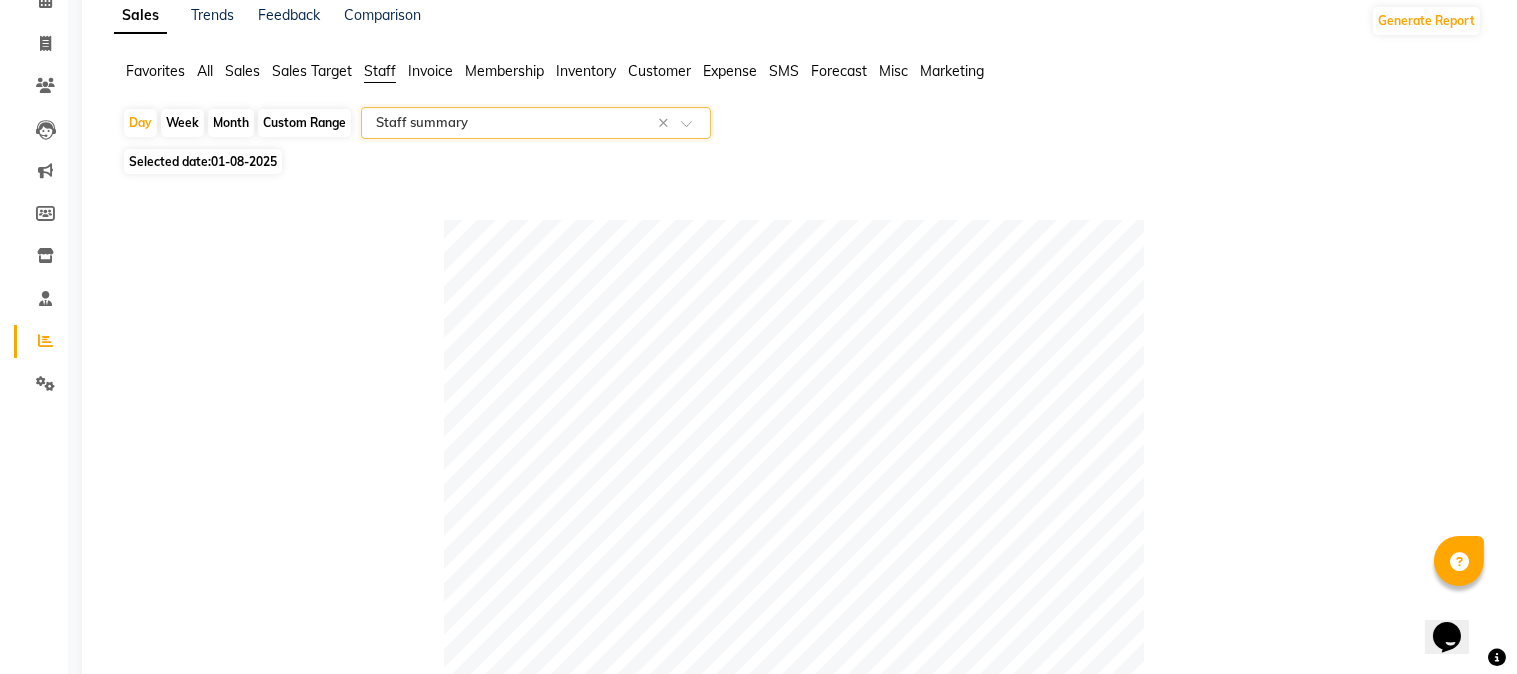 scroll, scrollTop: 0, scrollLeft: 0, axis: both 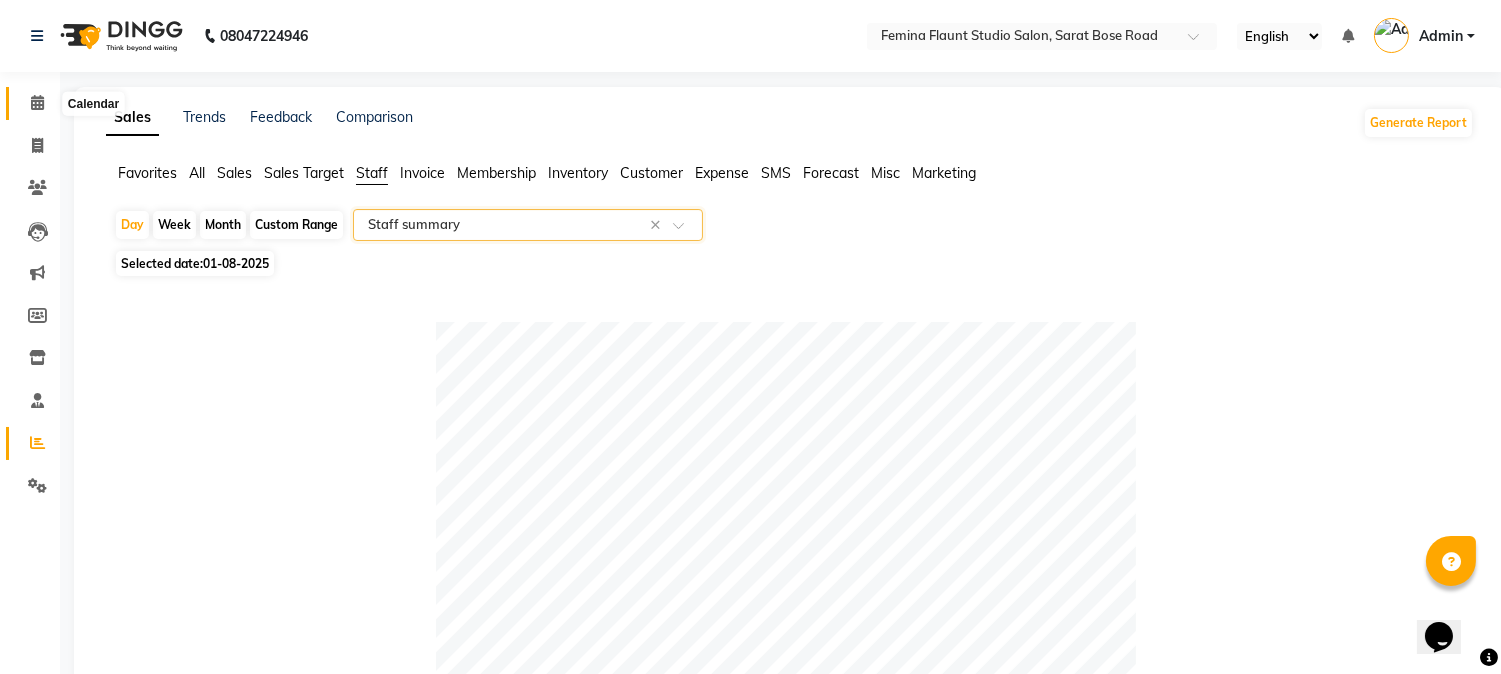 click 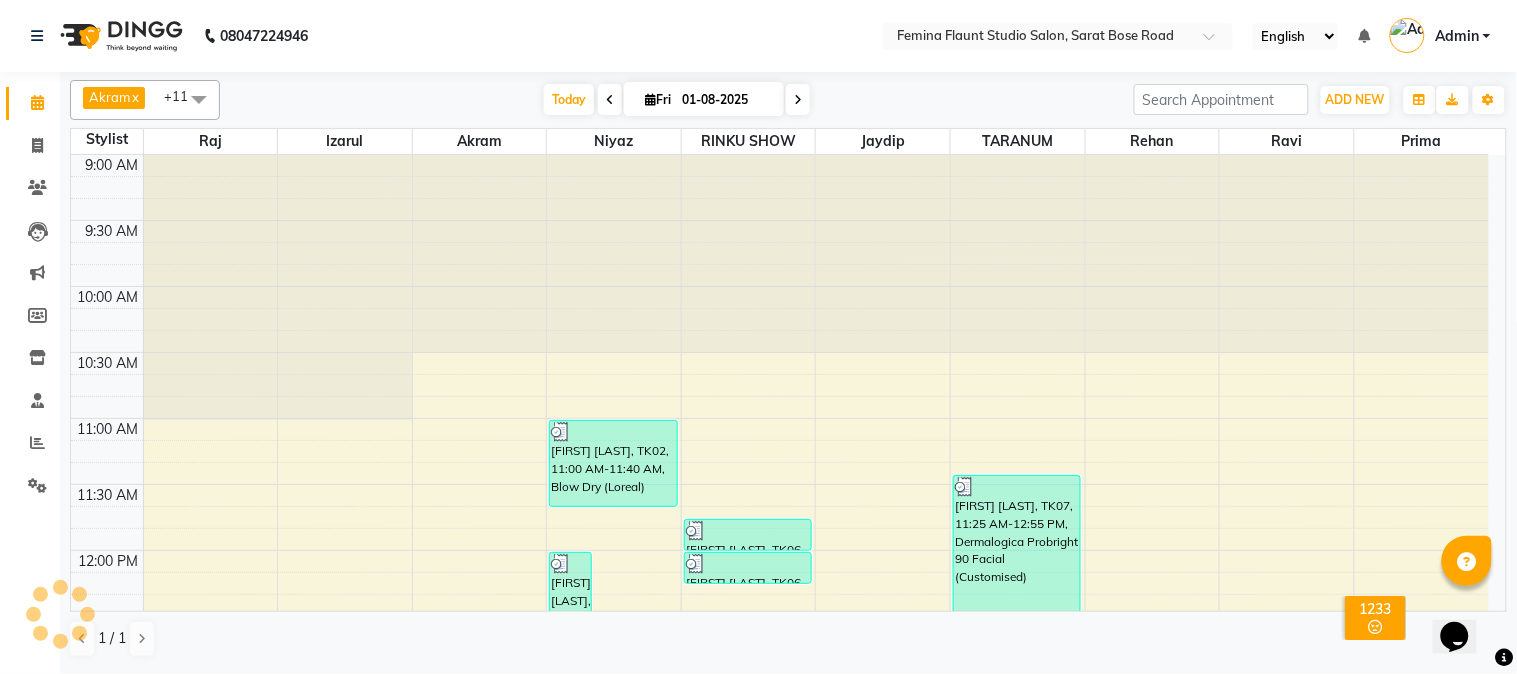 scroll, scrollTop: 0, scrollLeft: 0, axis: both 